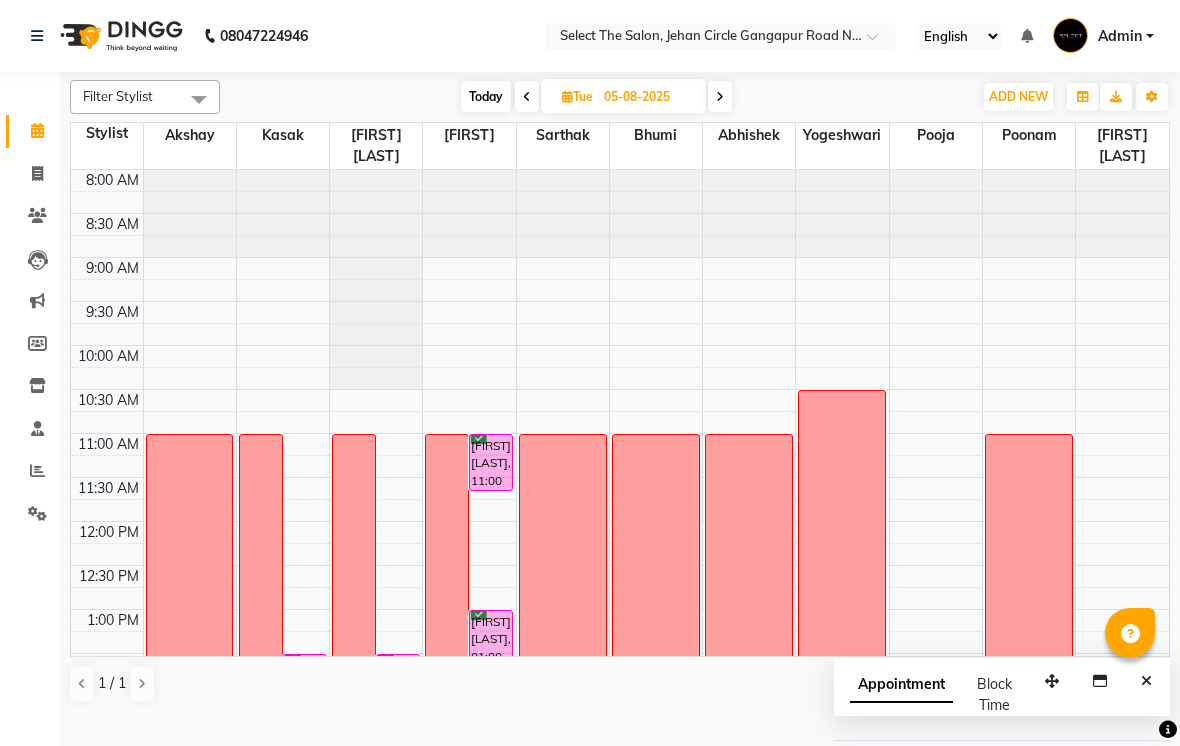 scroll, scrollTop: 0, scrollLeft: 0, axis: both 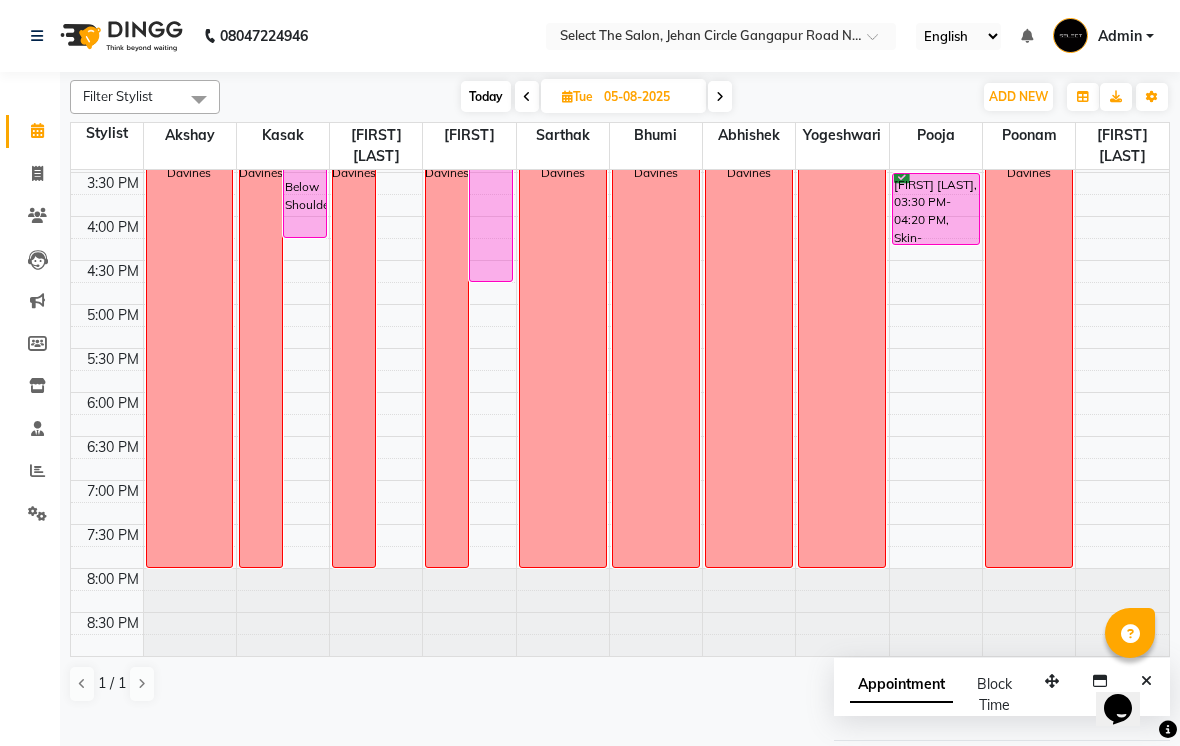 click on "Today" at bounding box center (486, 96) 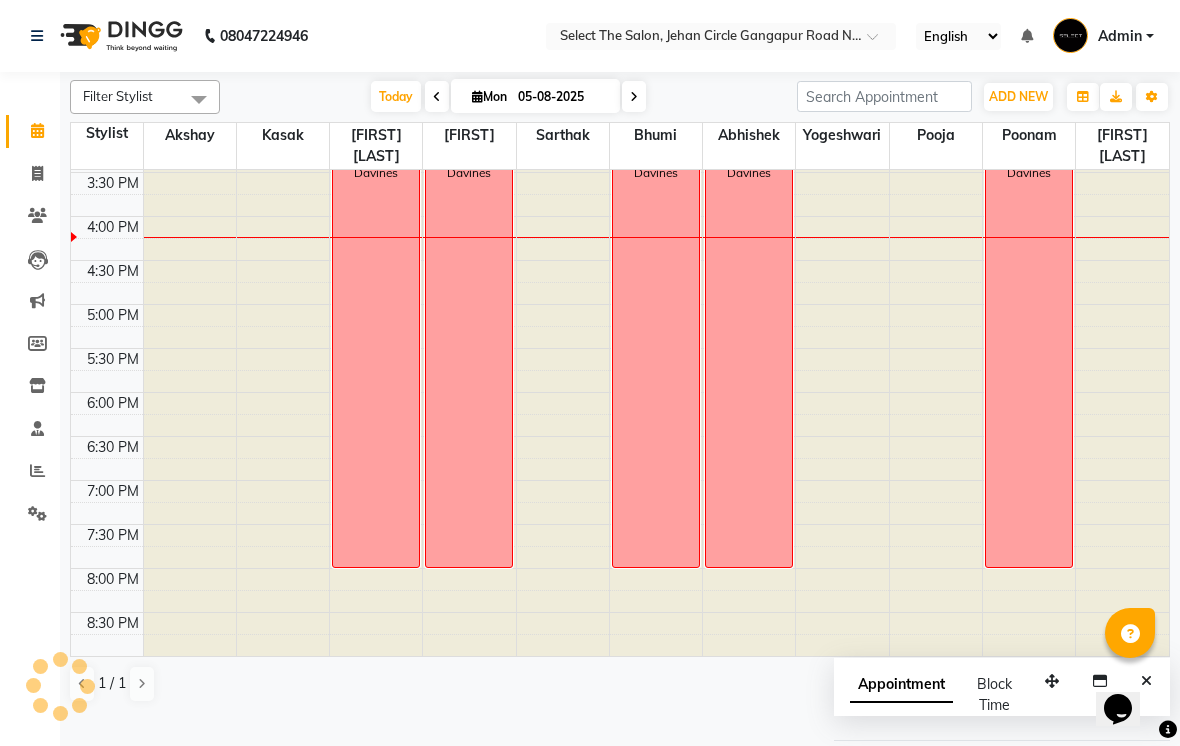 type on "04-08-2025" 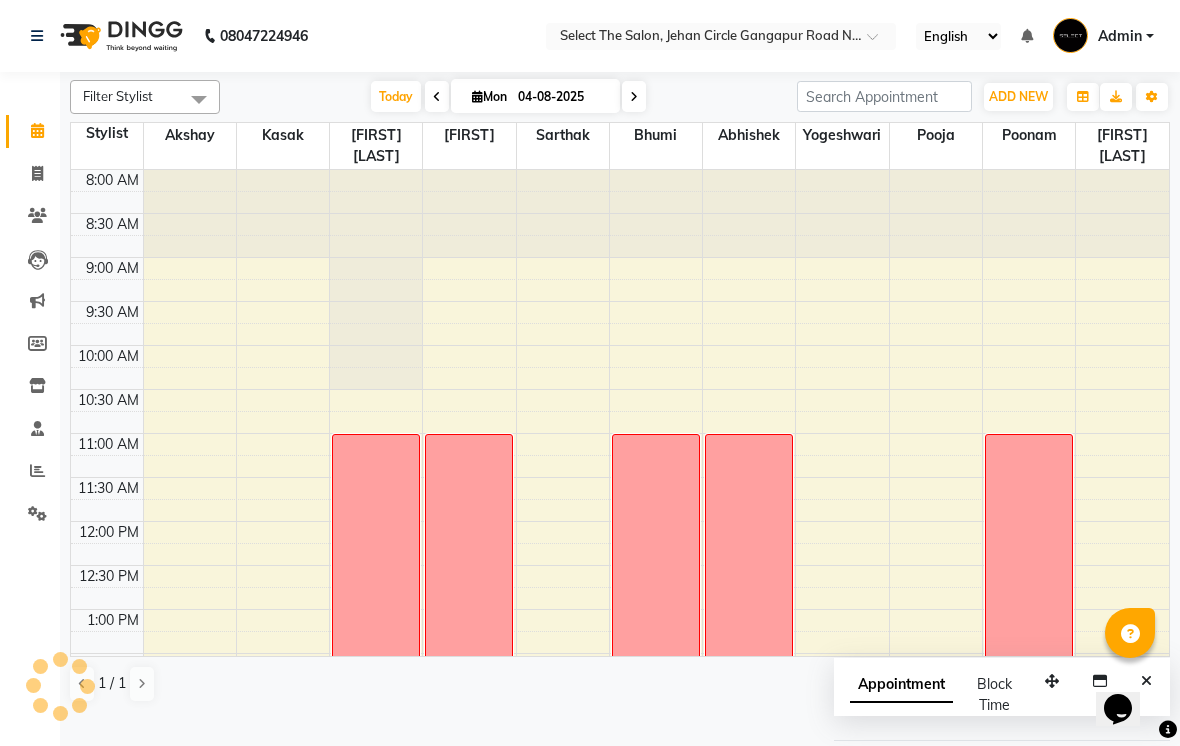 scroll, scrollTop: 657, scrollLeft: 0, axis: vertical 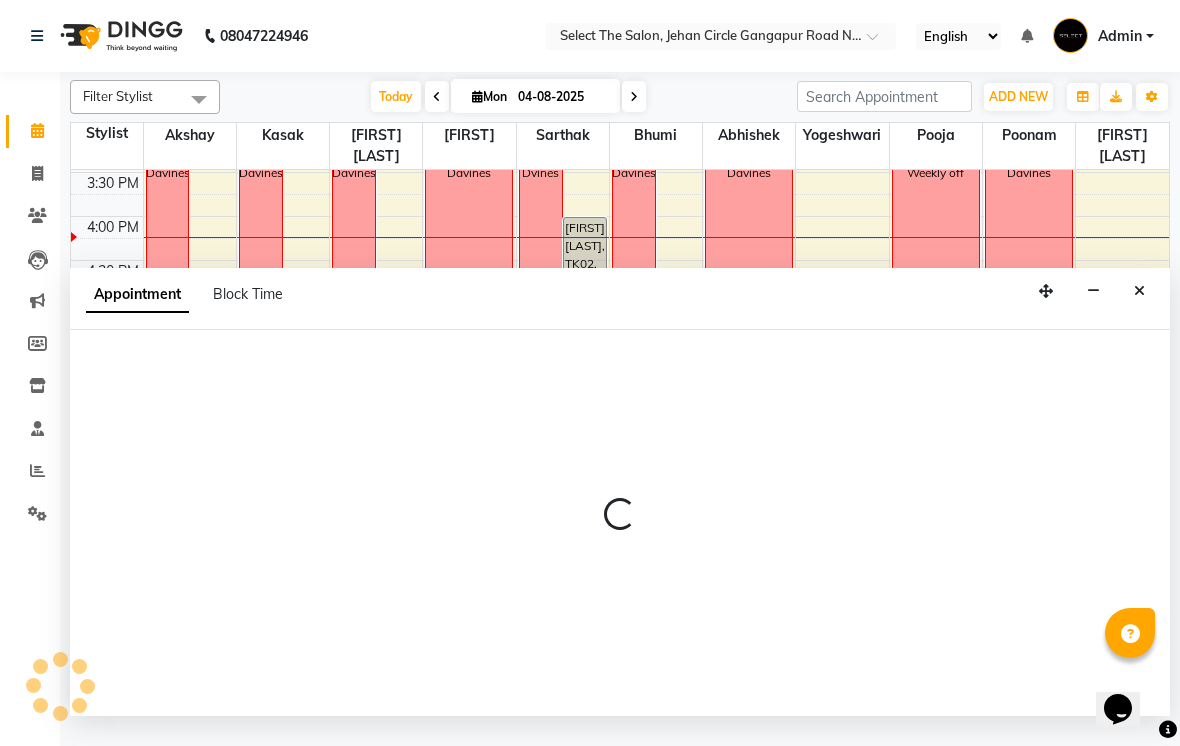 select on "36897" 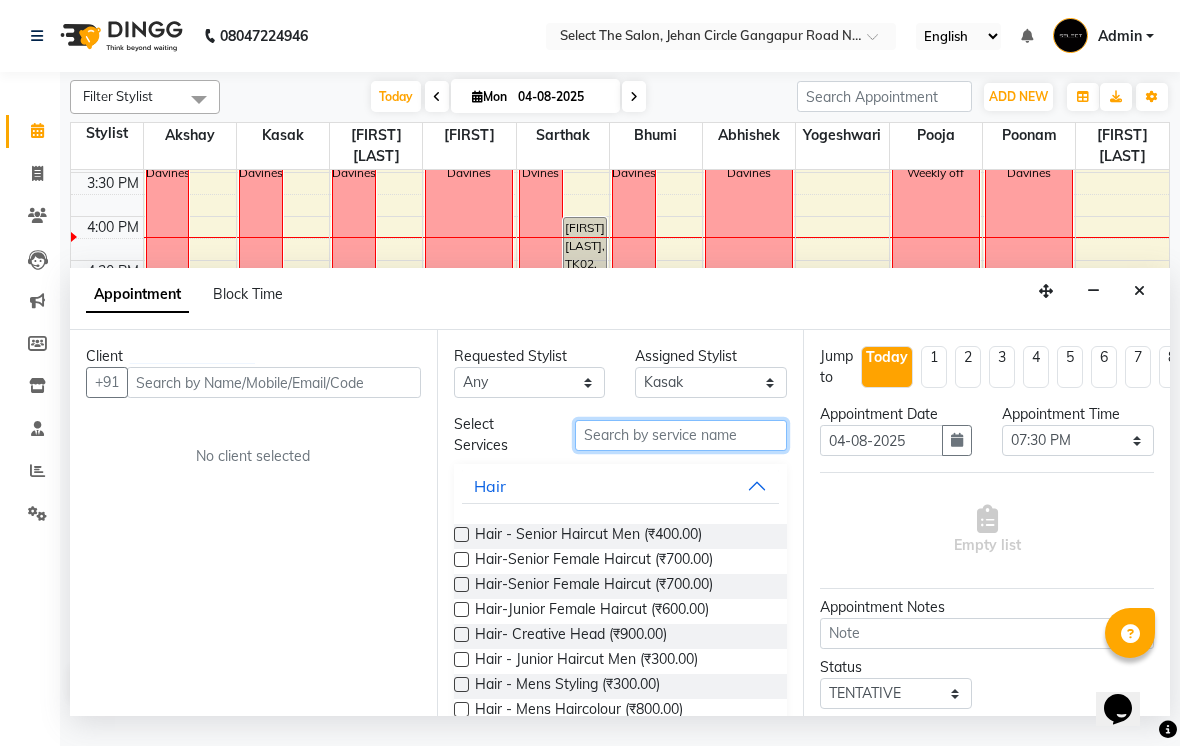 click at bounding box center [681, 435] 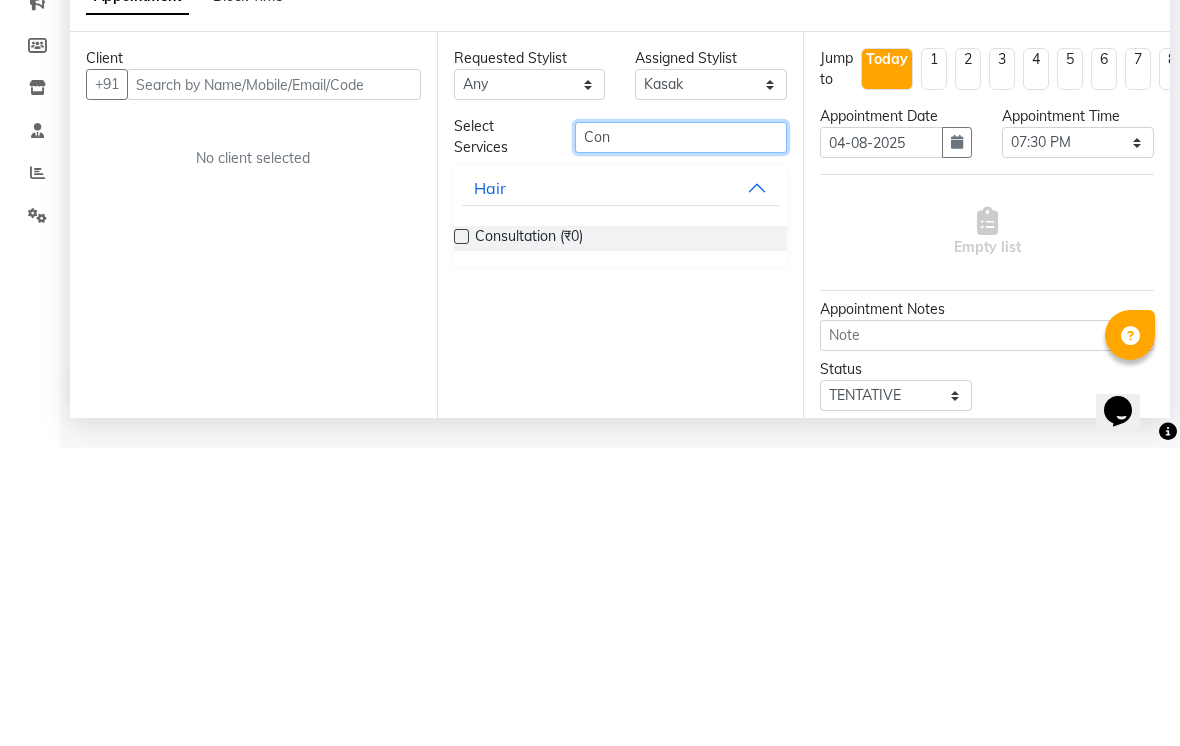 type on "Con" 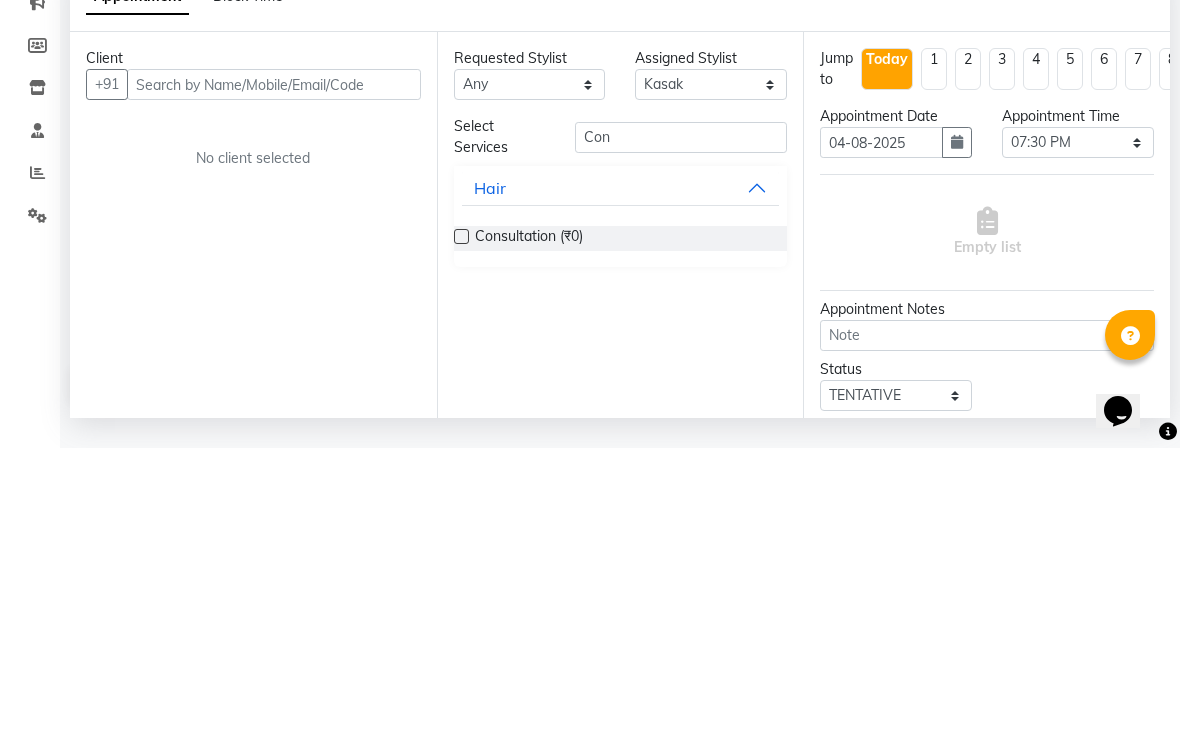 click at bounding box center [461, 534] 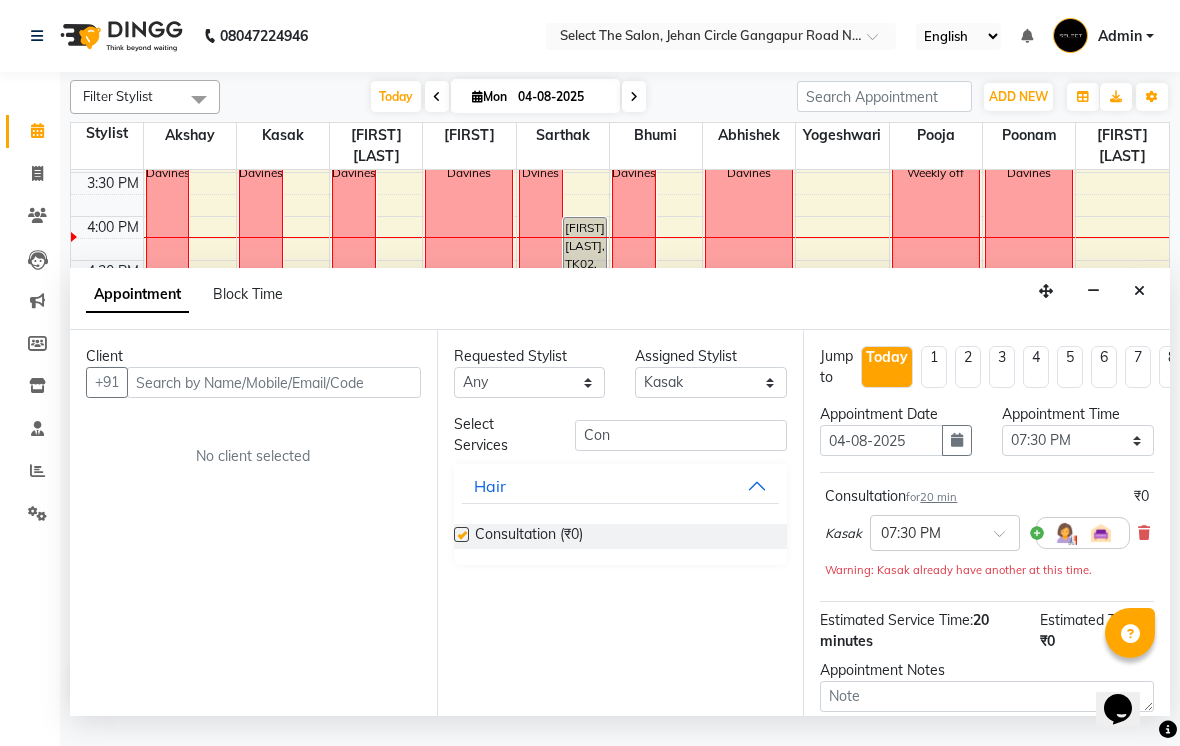 checkbox on "false" 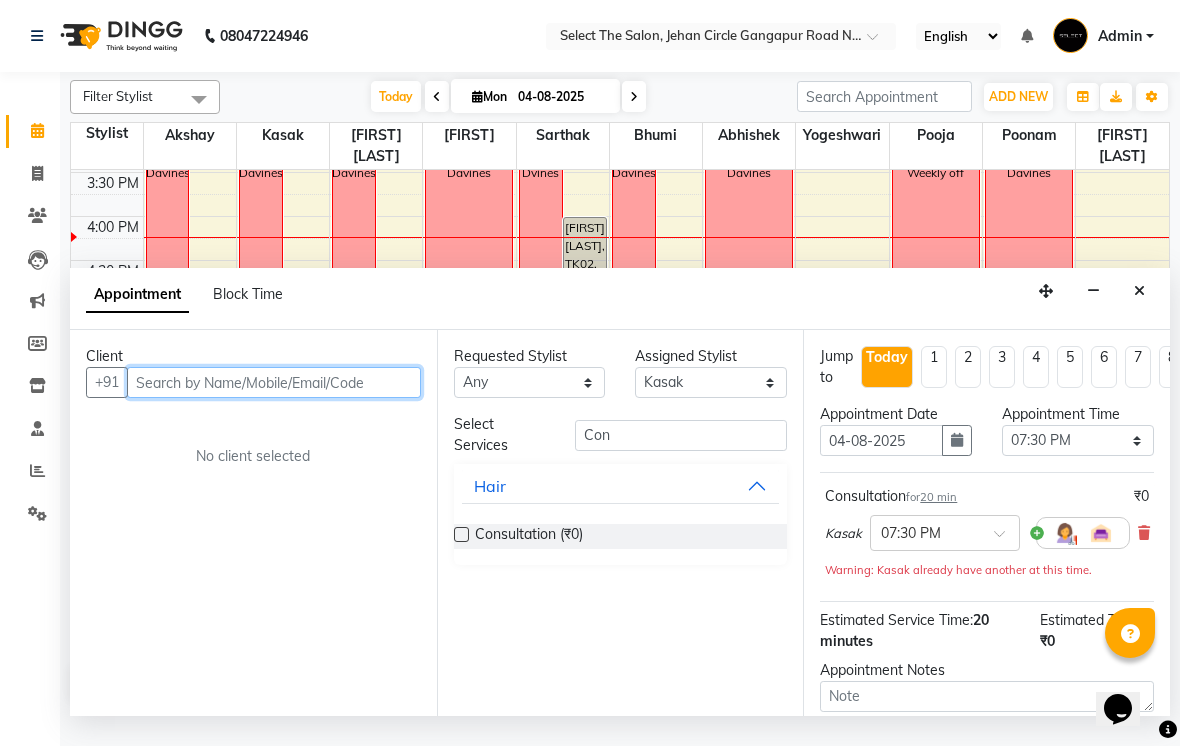 click at bounding box center [274, 382] 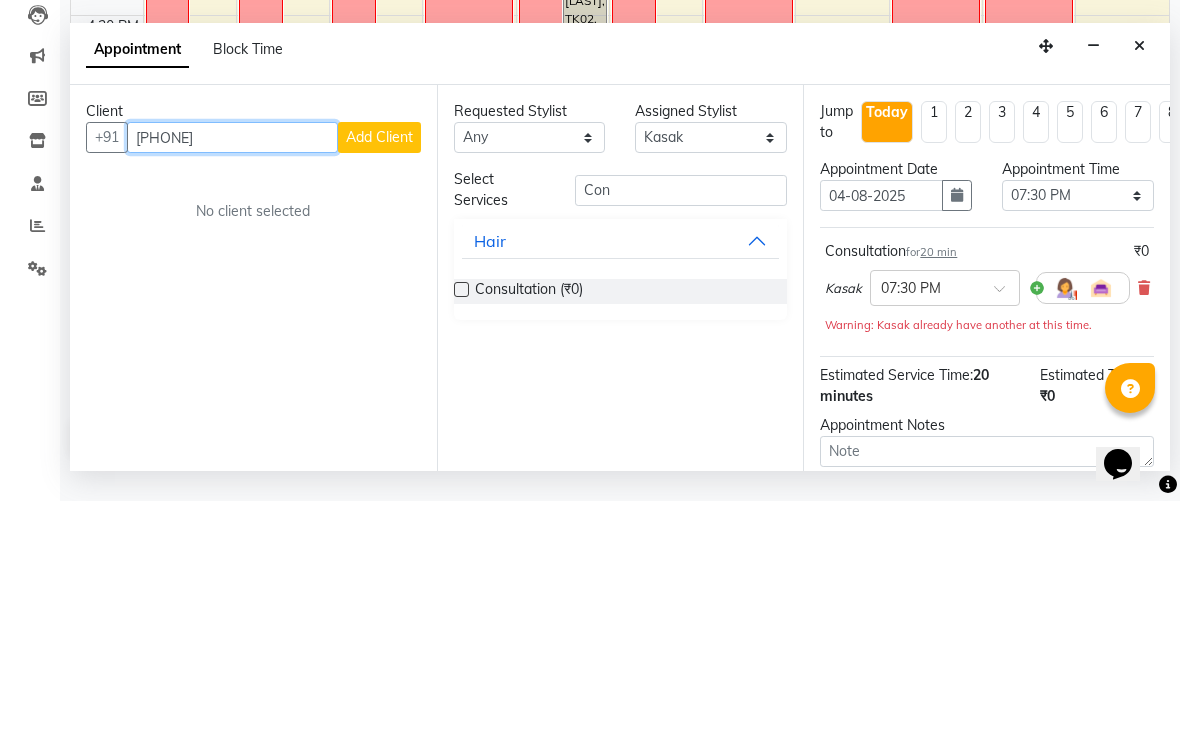 type on "[PHONE]" 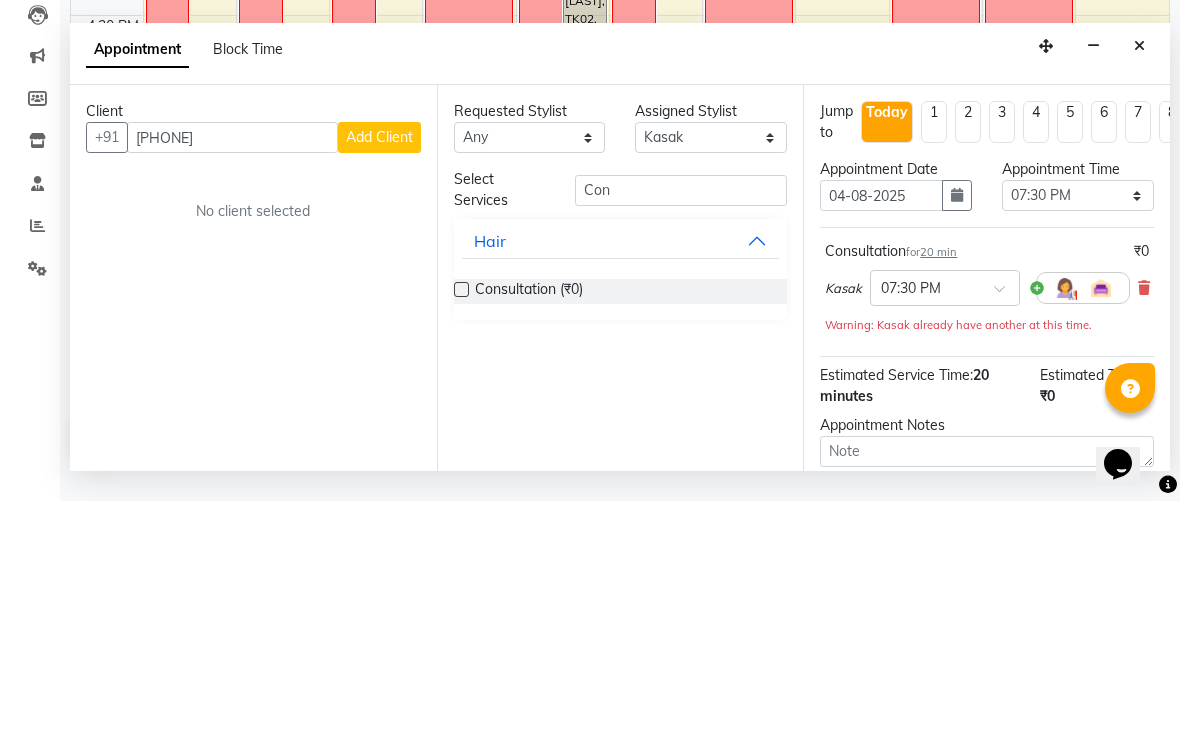 click on "Add Client" at bounding box center [379, 382] 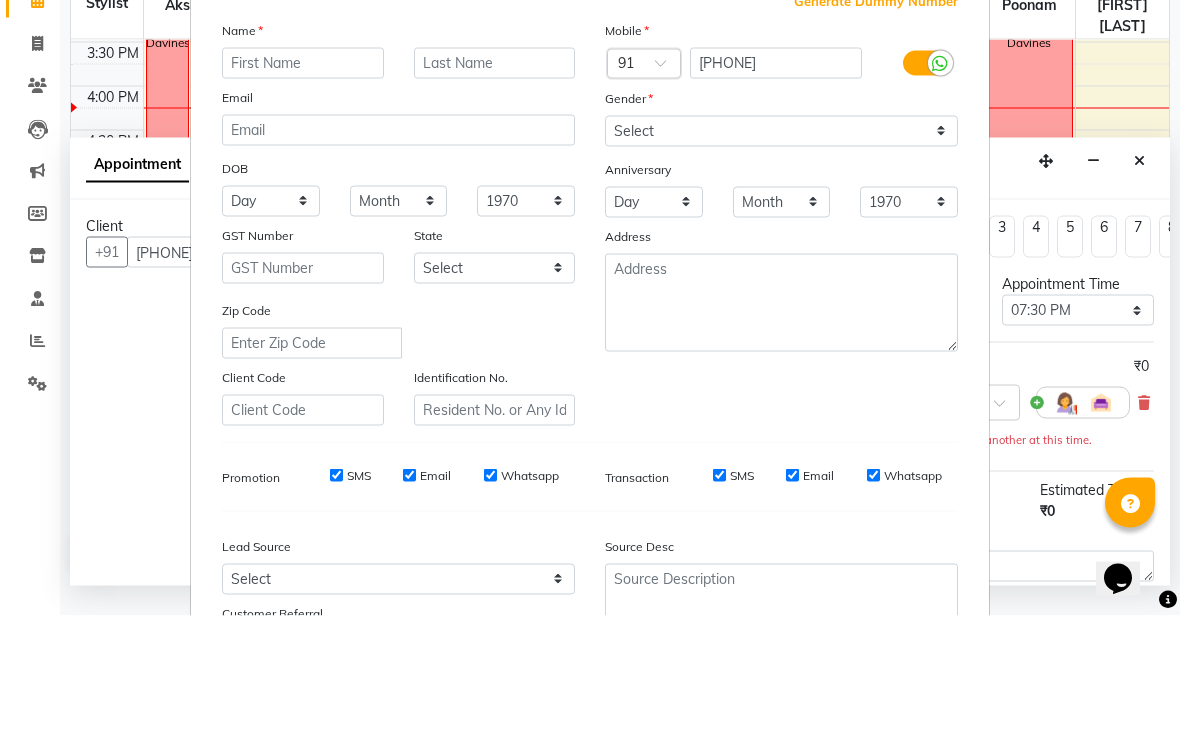 click at bounding box center [303, 193] 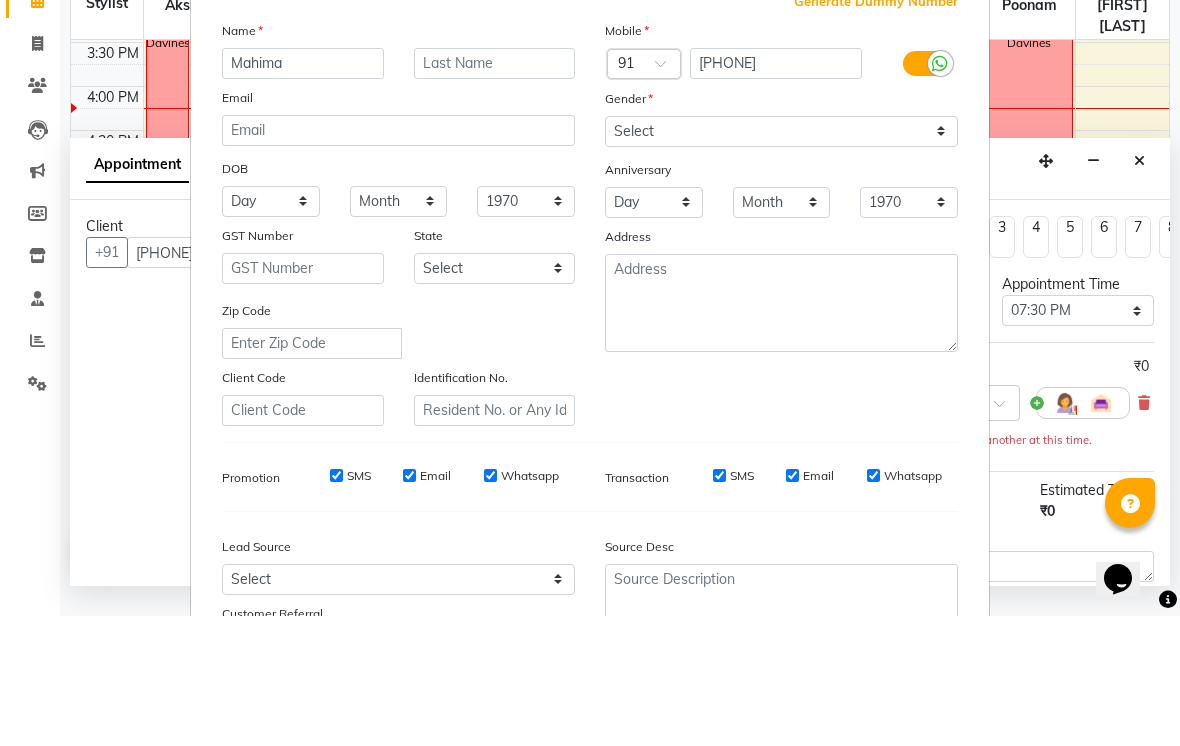 type on "Mahima" 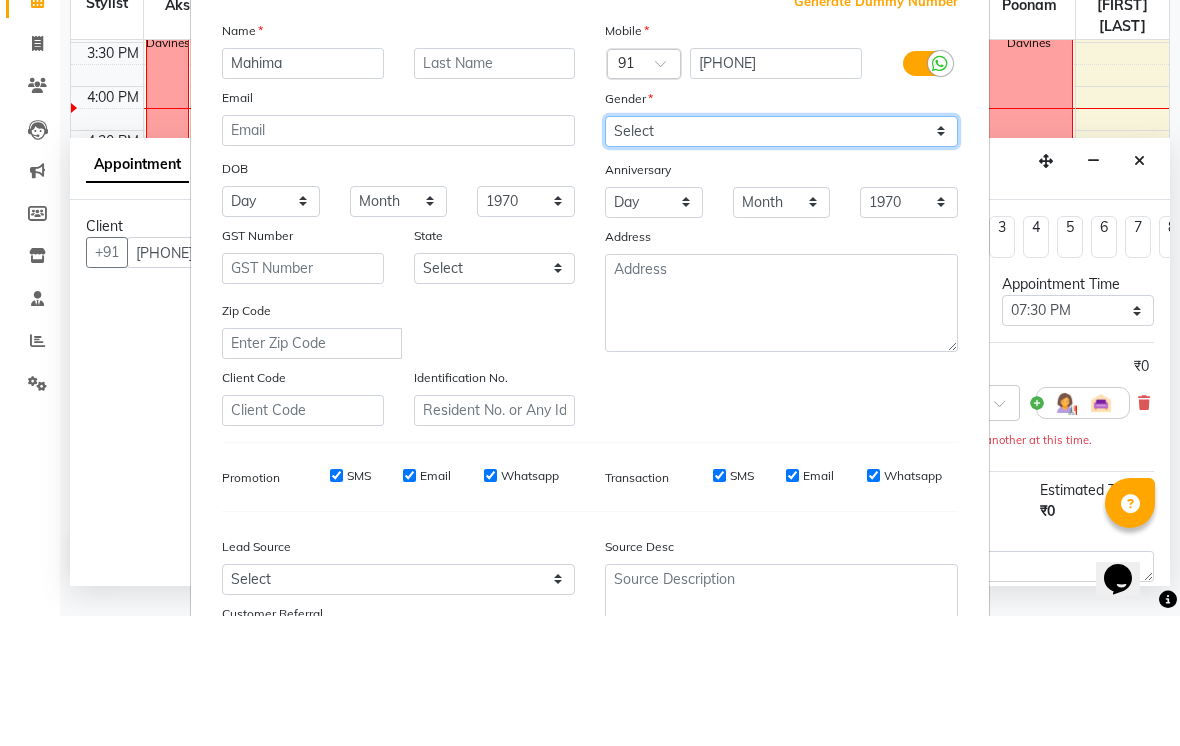 click on "Select Male Female Other Prefer Not To Say" at bounding box center [781, 261] 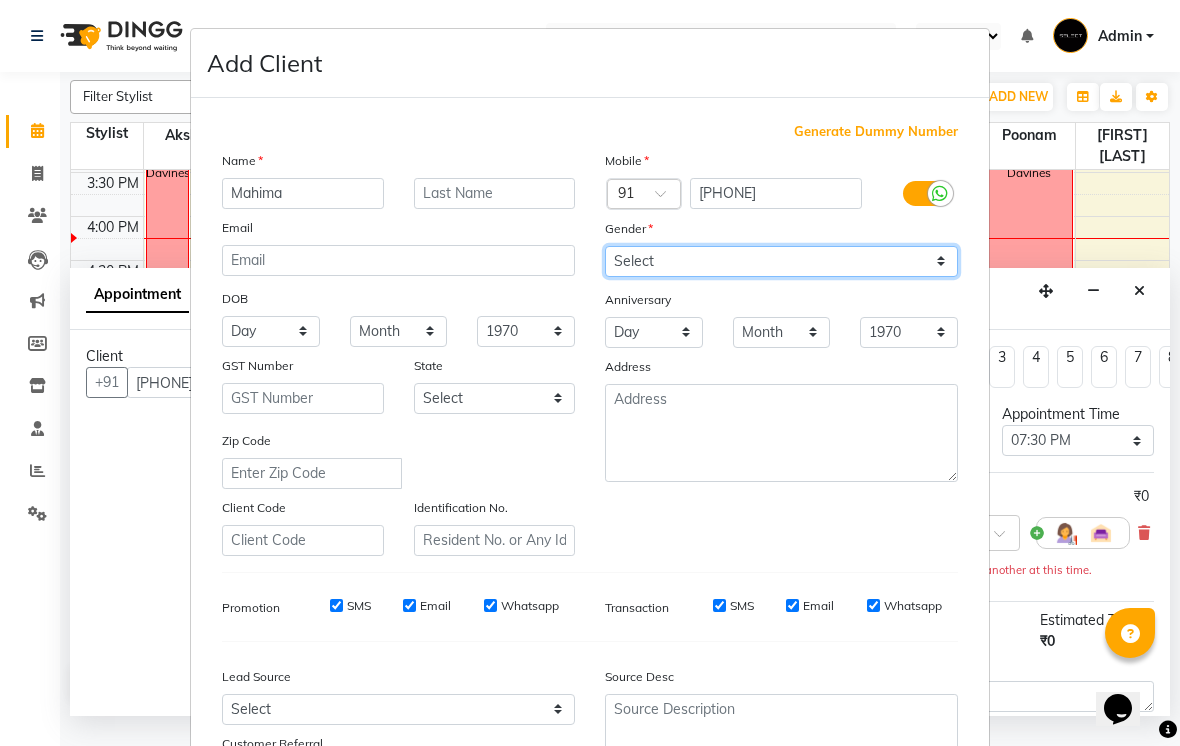 select on "female" 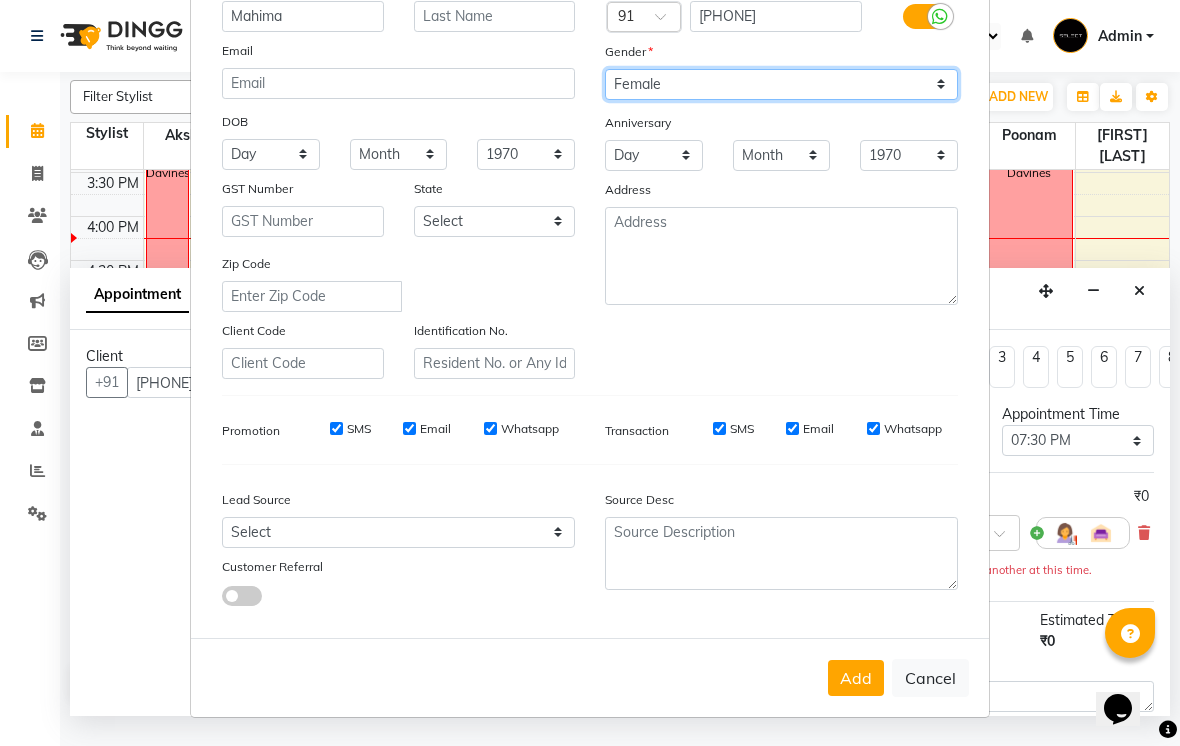 scroll, scrollTop: 176, scrollLeft: 0, axis: vertical 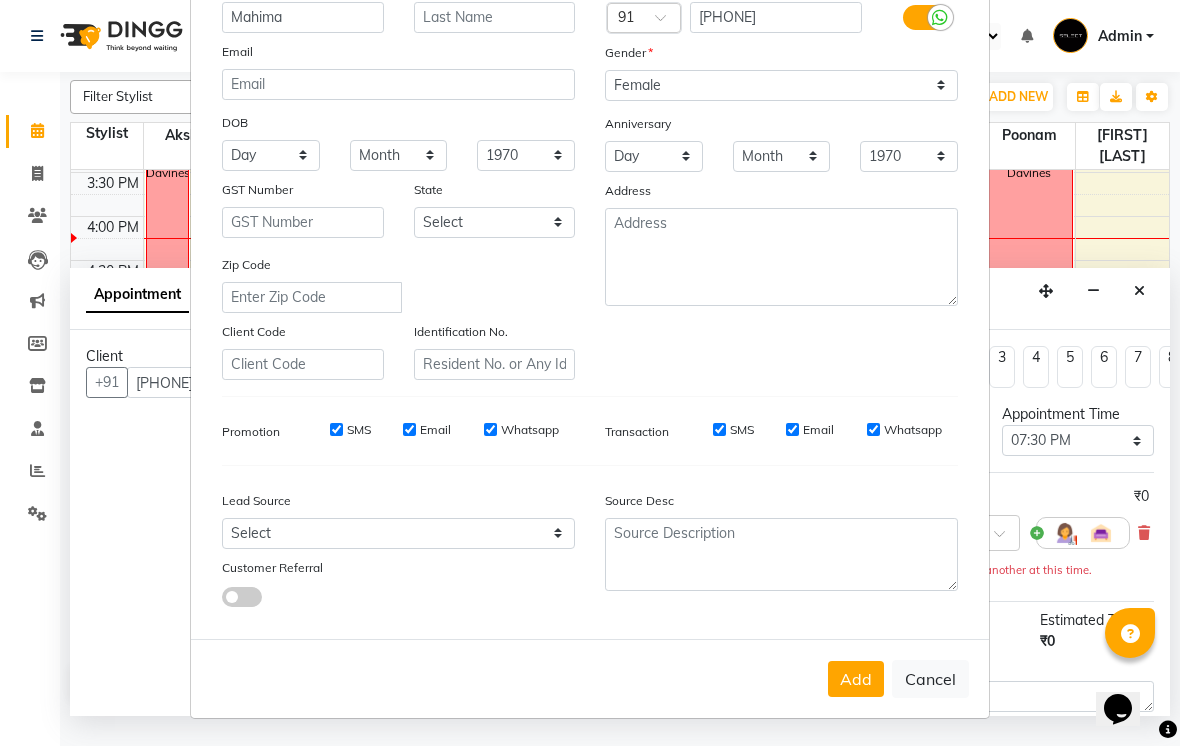 click on "Add" at bounding box center [856, 679] 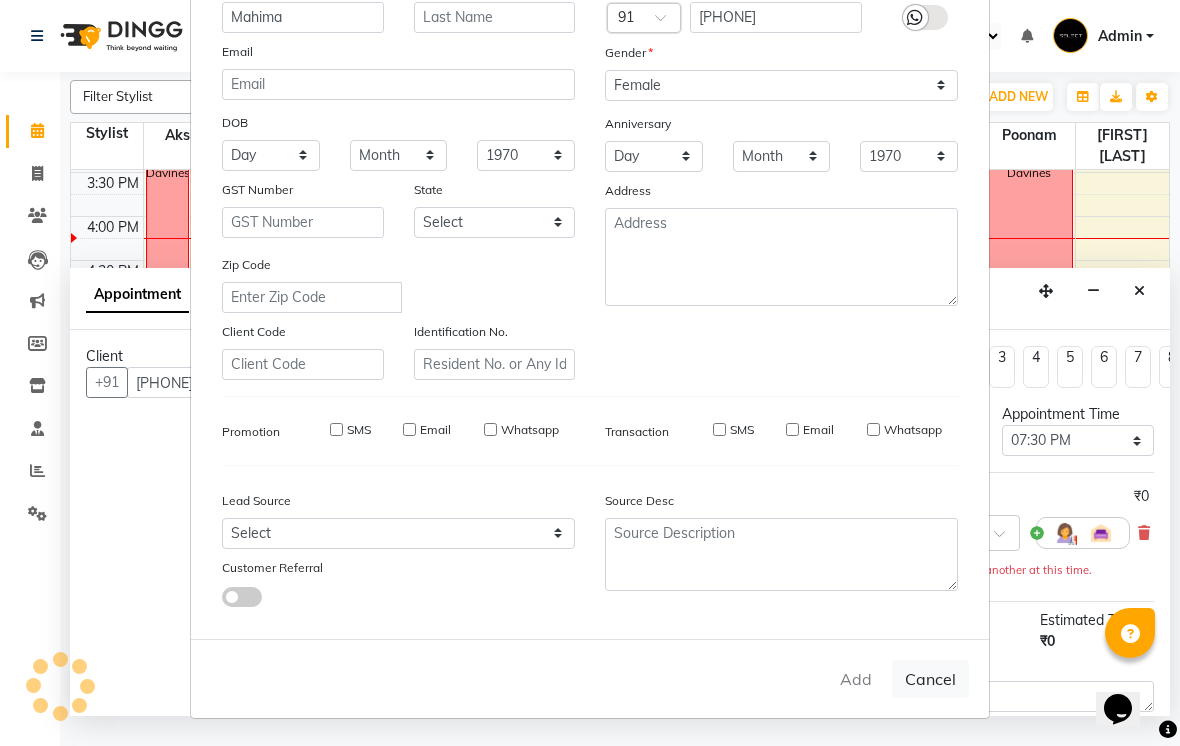 type 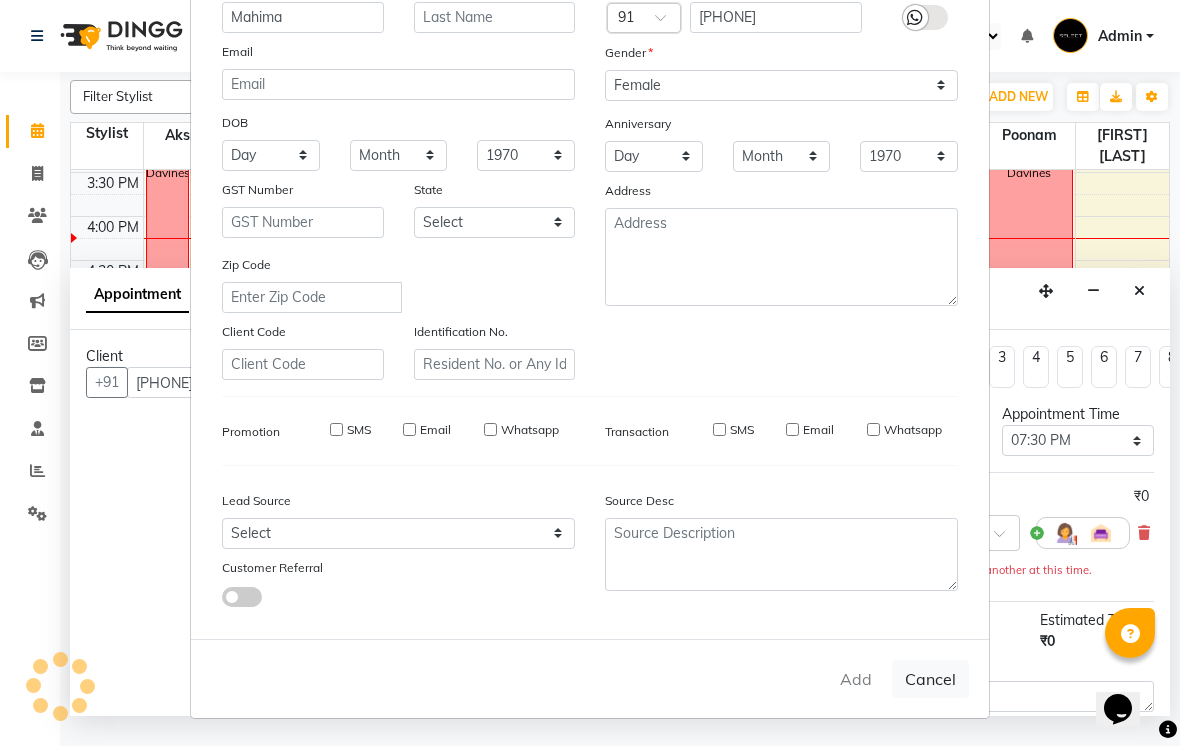 select 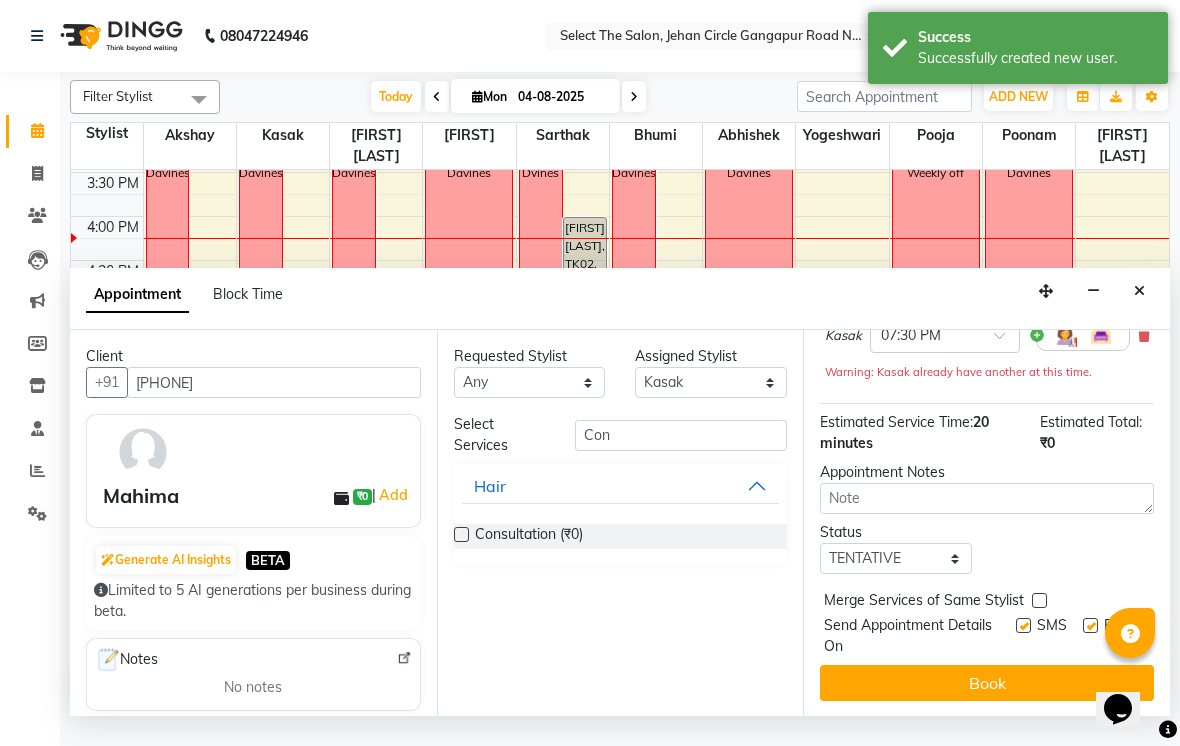scroll, scrollTop: 197, scrollLeft: 0, axis: vertical 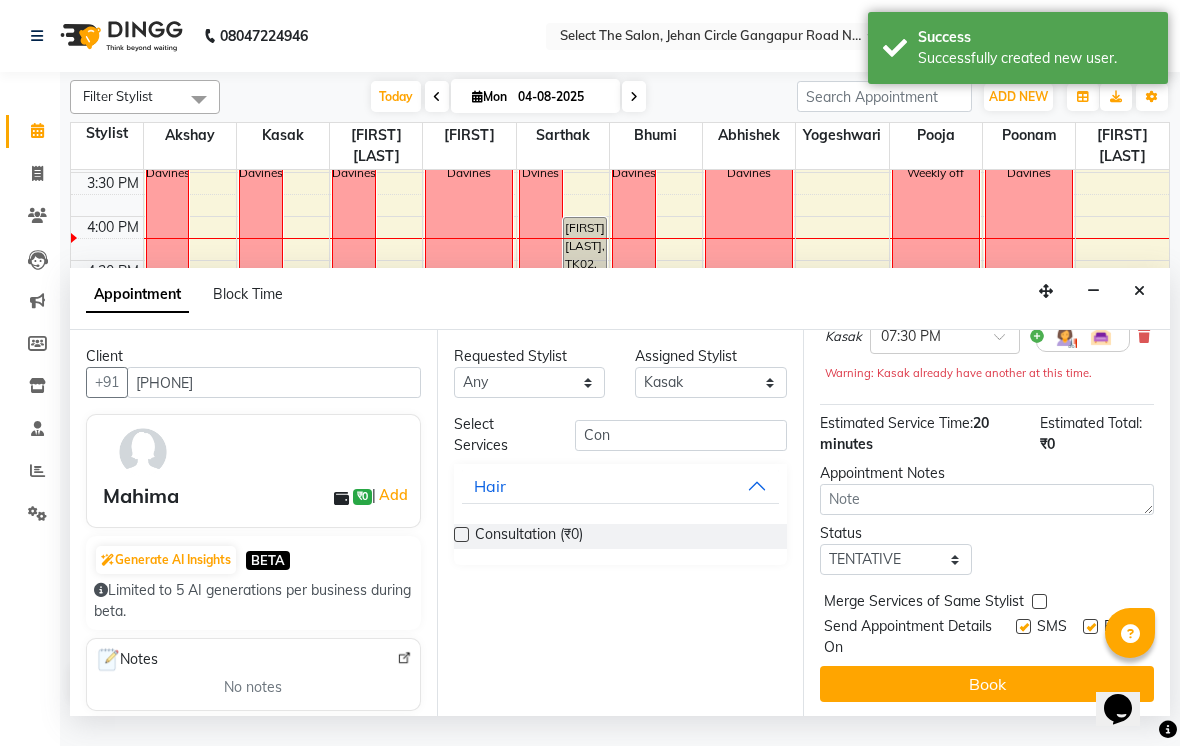 click on "Book" at bounding box center (987, 684) 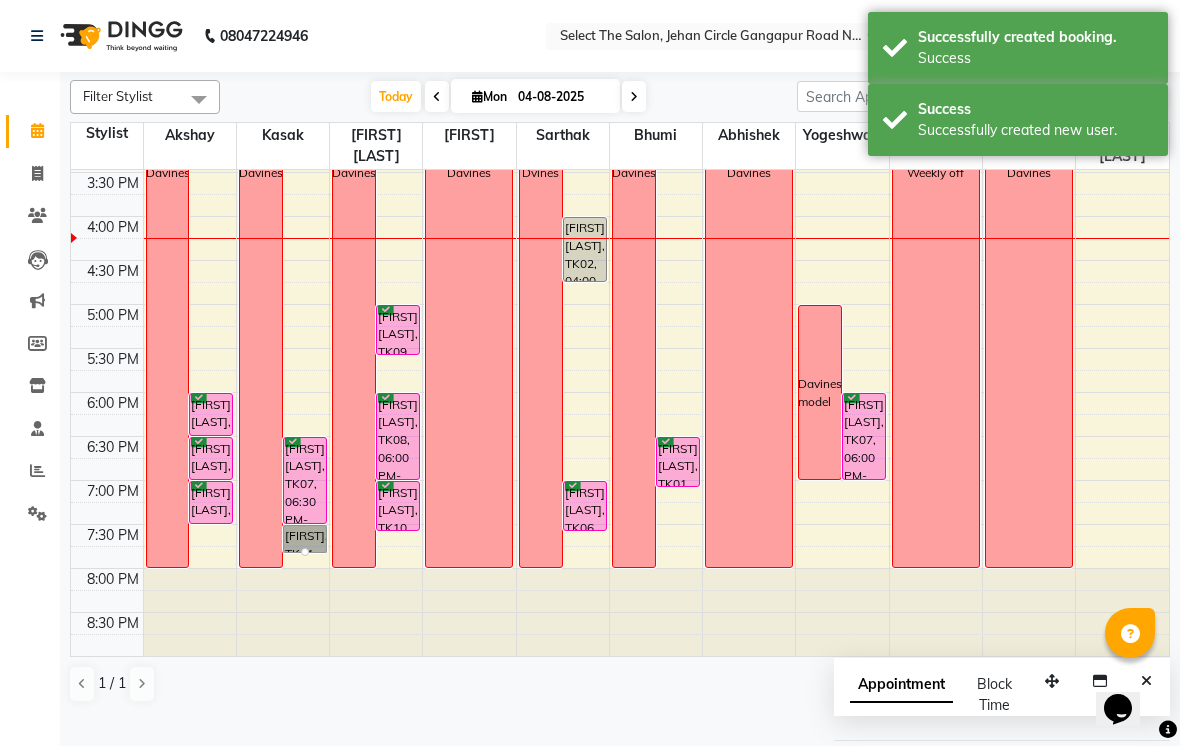 click at bounding box center (305, 552) 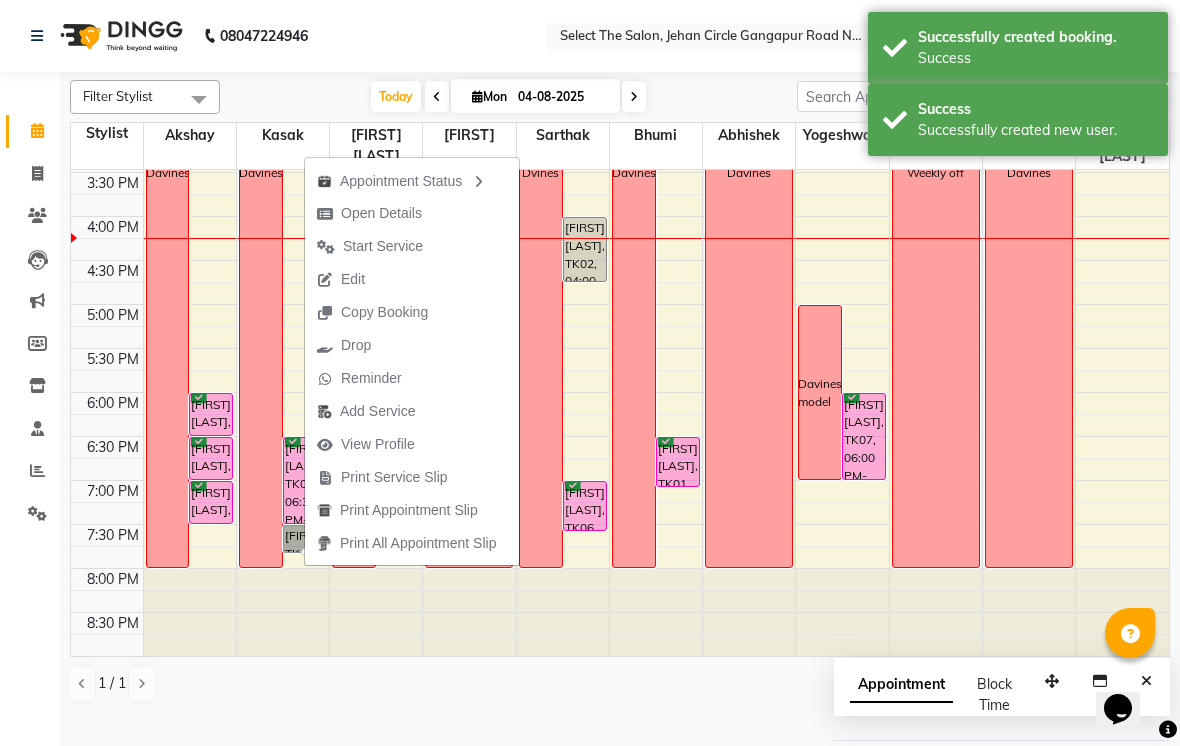 click on "Open Details" at bounding box center (381, 213) 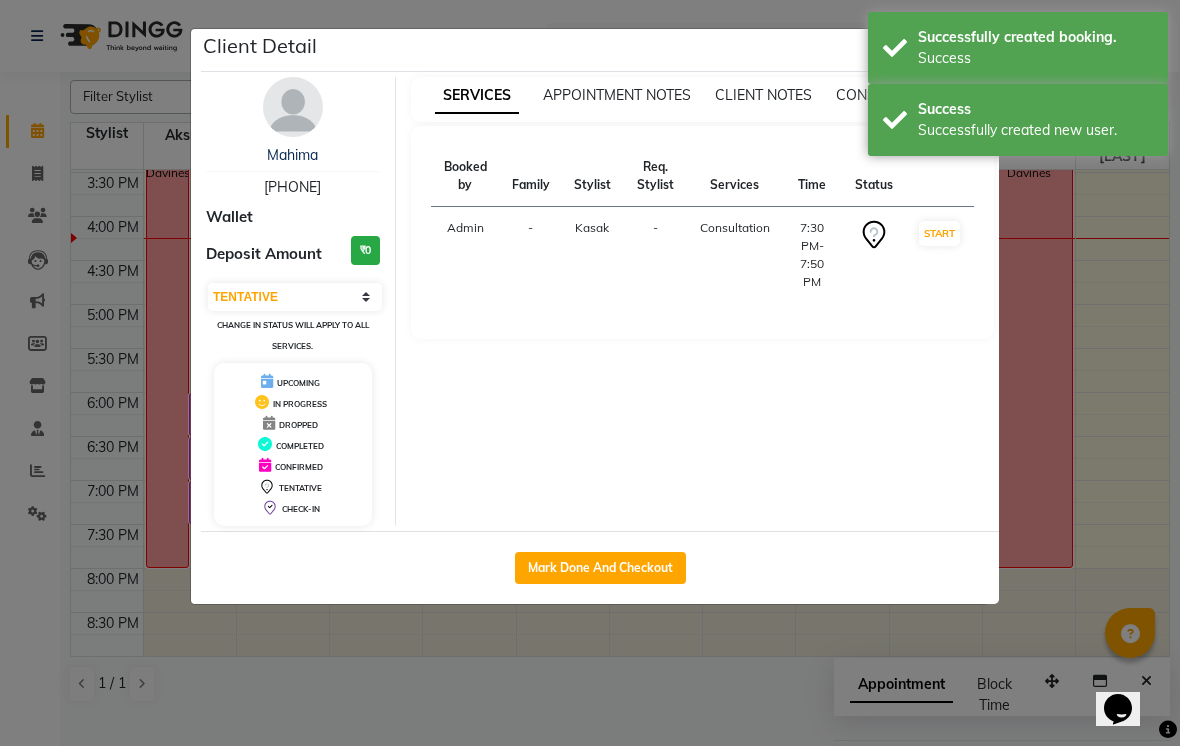 click on "Select IN SERVICE CONFIRMED TENTATIVE CHECK IN MARK DONE DROPPED UPCOMING" at bounding box center [295, 297] 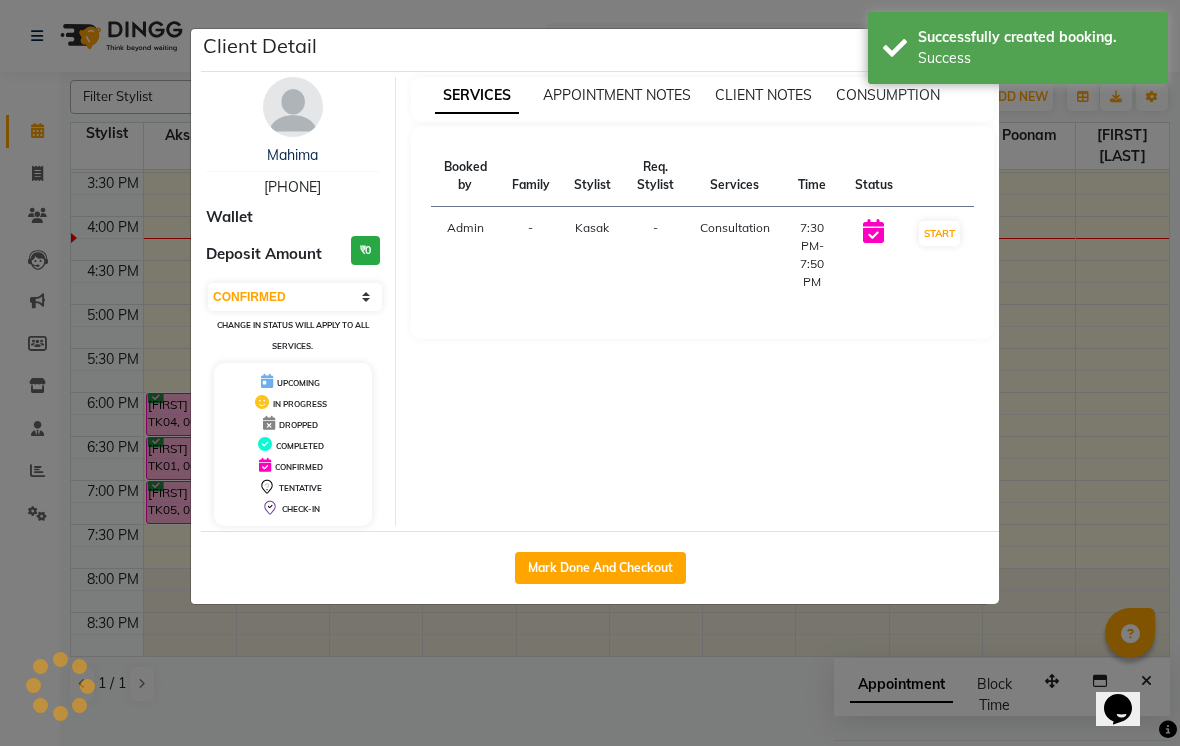 click on "Client Detail  [FIRST]   [PHONE] Wallet Deposit Amount  ₹0  Select IN SERVICE CONFIRMED TENTATIVE CHECK IN MARK DONE DROPPED UPCOMING Change in status will apply to all services. UPCOMING IN PROGRESS DROPPED COMPLETED CONFIRMED TENTATIVE CHECK-IN SERVICES APPOINTMENT NOTES CLIENT NOTES CONSUMPTION Booked by Family Stylist Req. Stylist Services Time Status  Admin  - Kasak -  Consultation    7:30 PM-7:50 PM   START   Mark Done And Checkout" 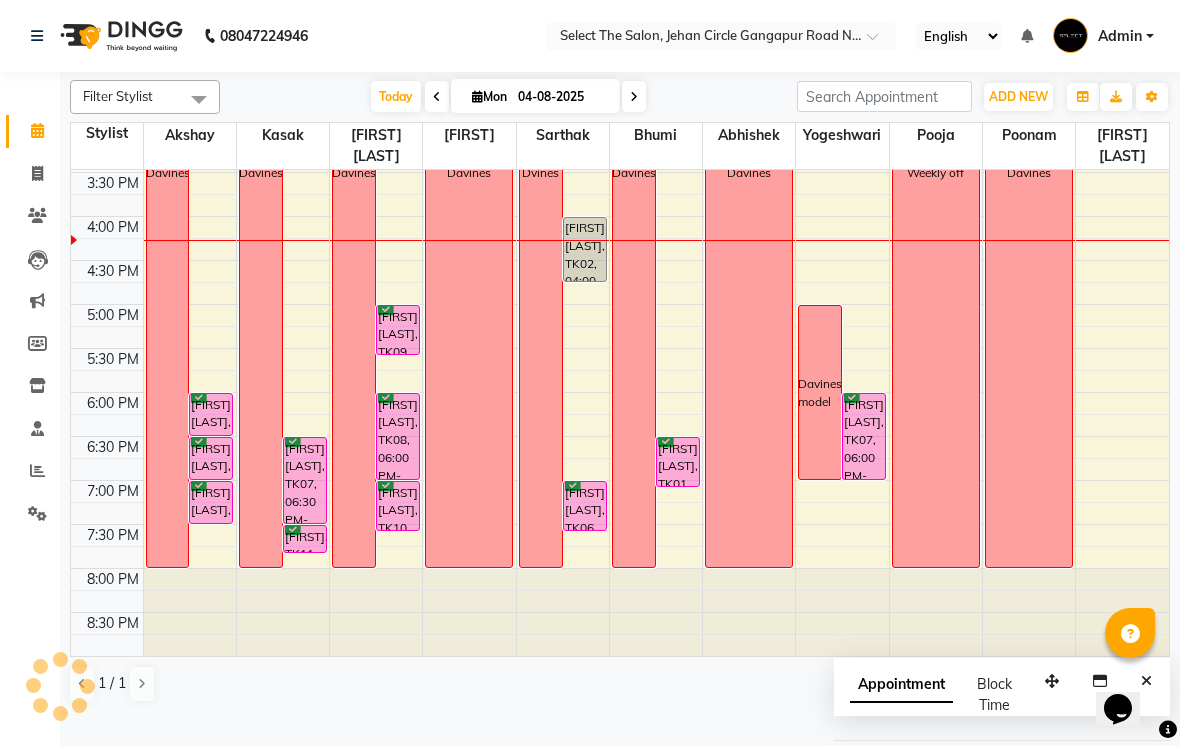 click at bounding box center (634, 97) 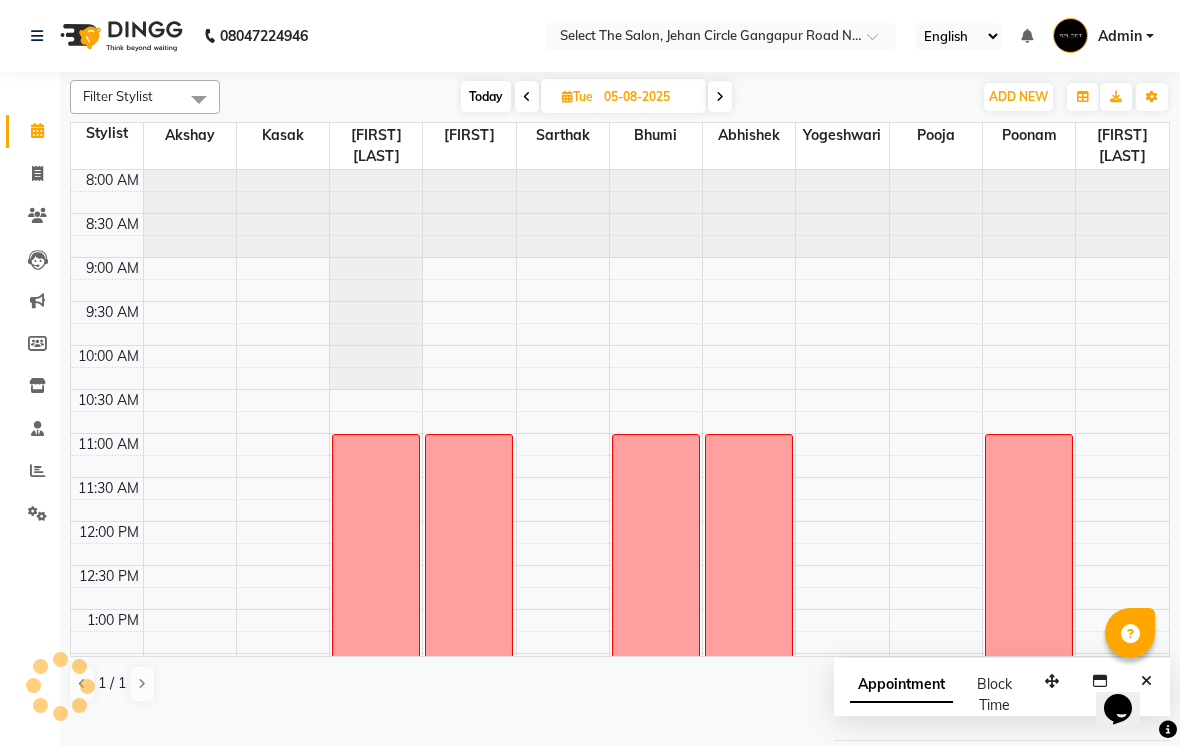 scroll, scrollTop: 657, scrollLeft: 0, axis: vertical 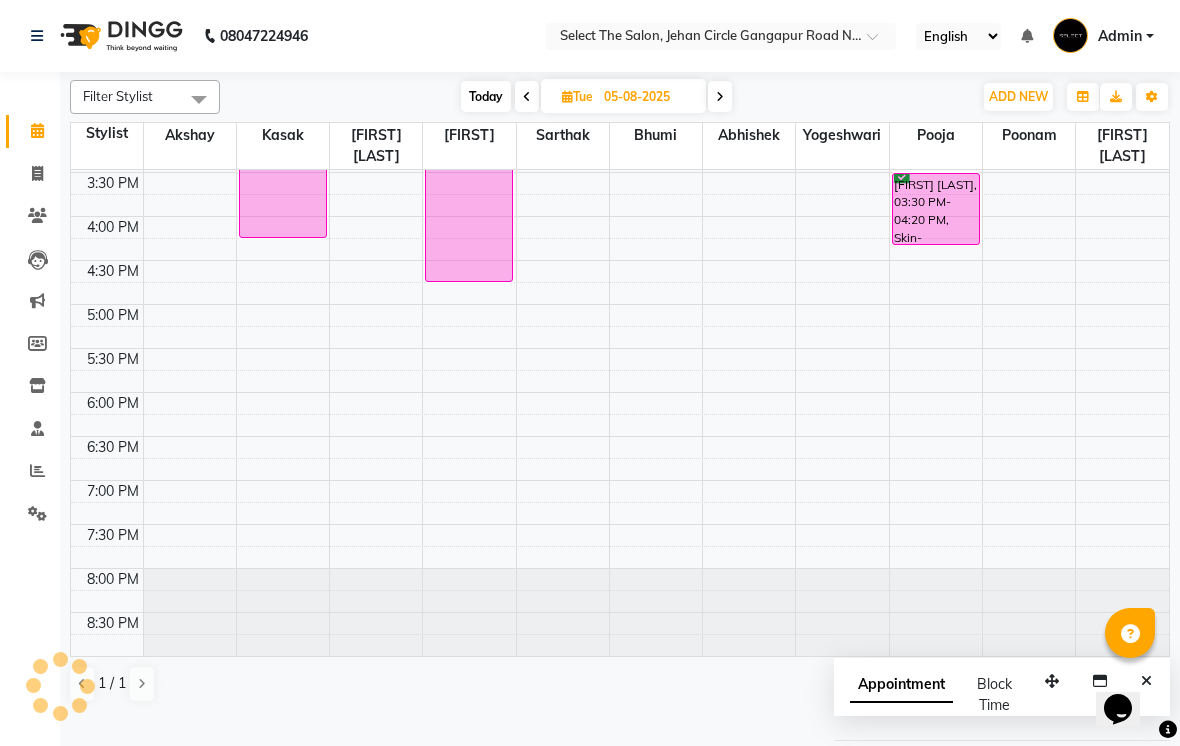 click on "Today" at bounding box center (486, 96) 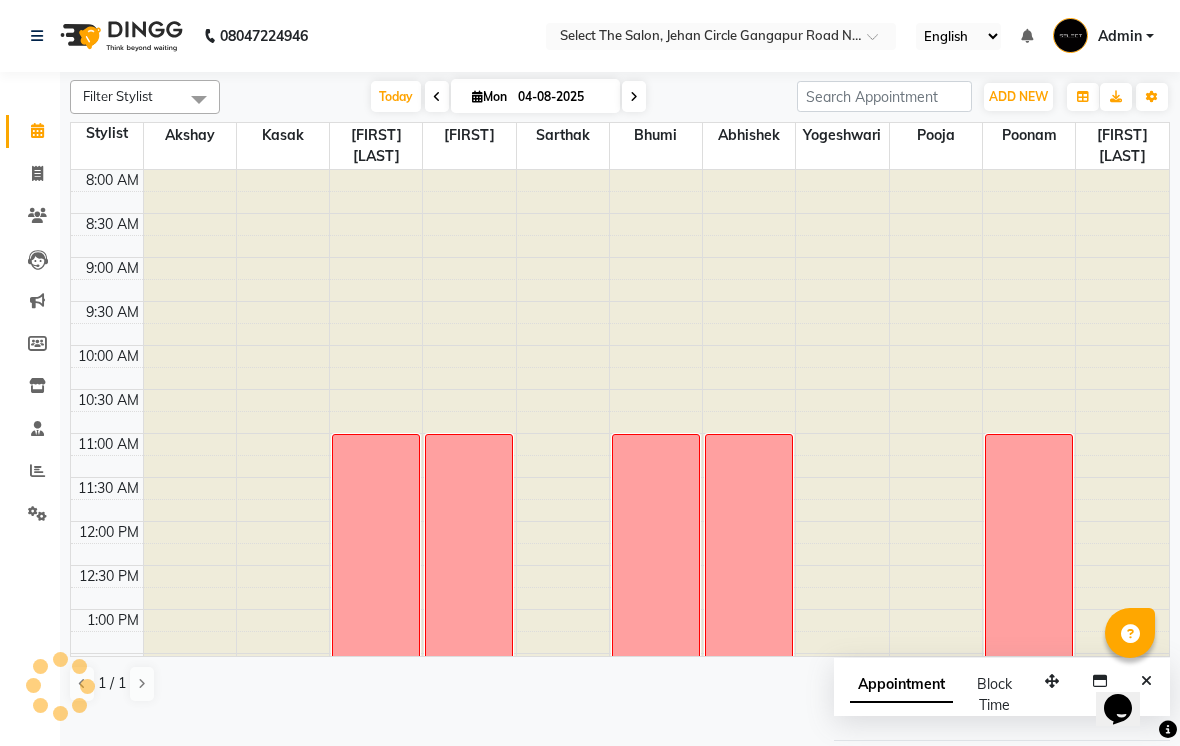 scroll, scrollTop: 657, scrollLeft: 0, axis: vertical 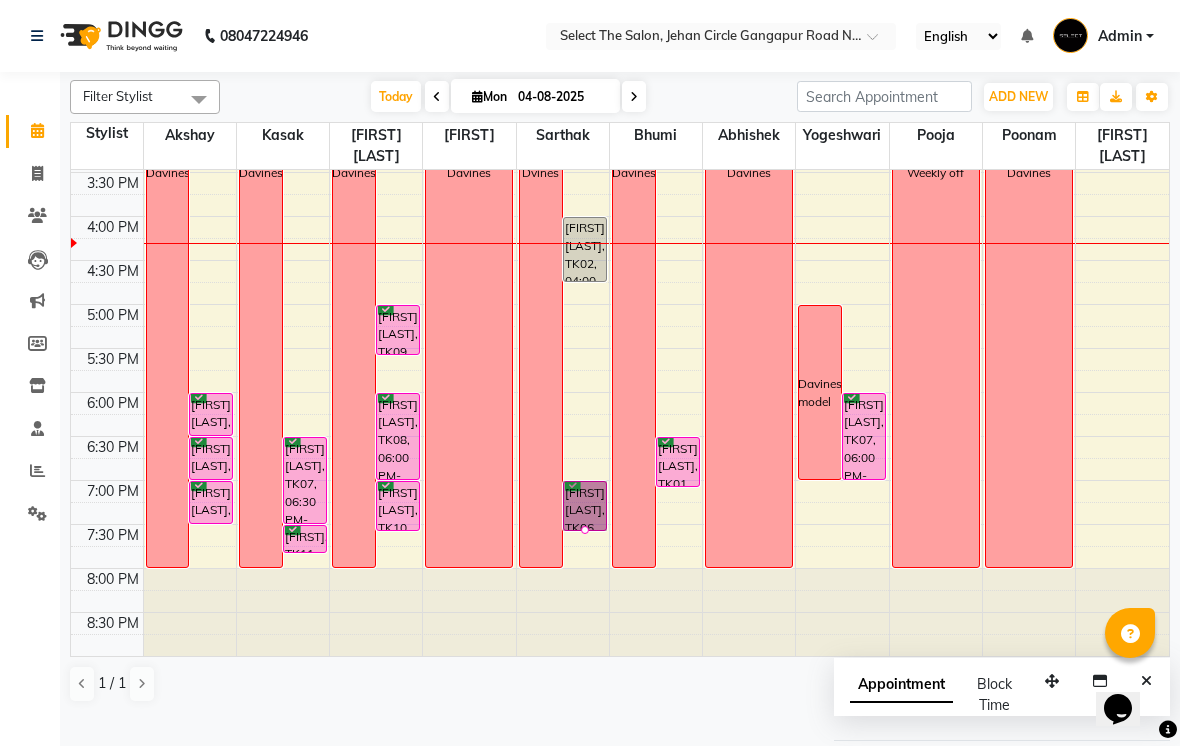 click at bounding box center (585, 530) 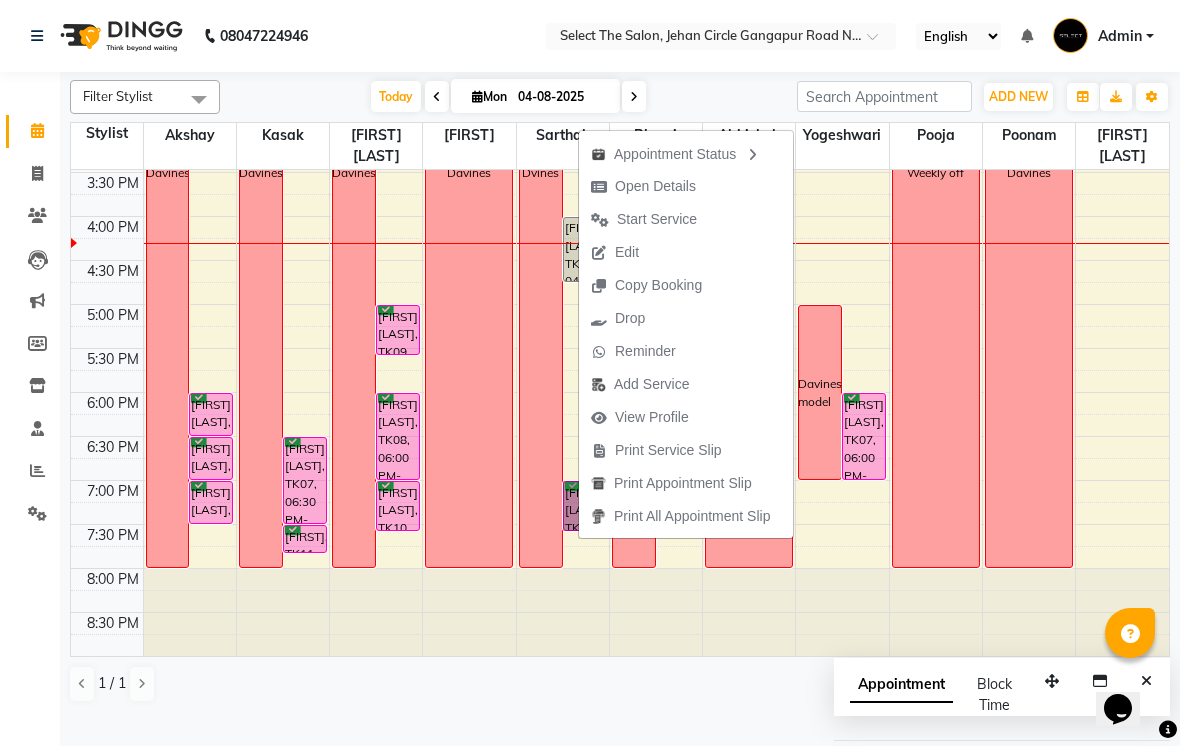 click on "Open Details" at bounding box center [655, 186] 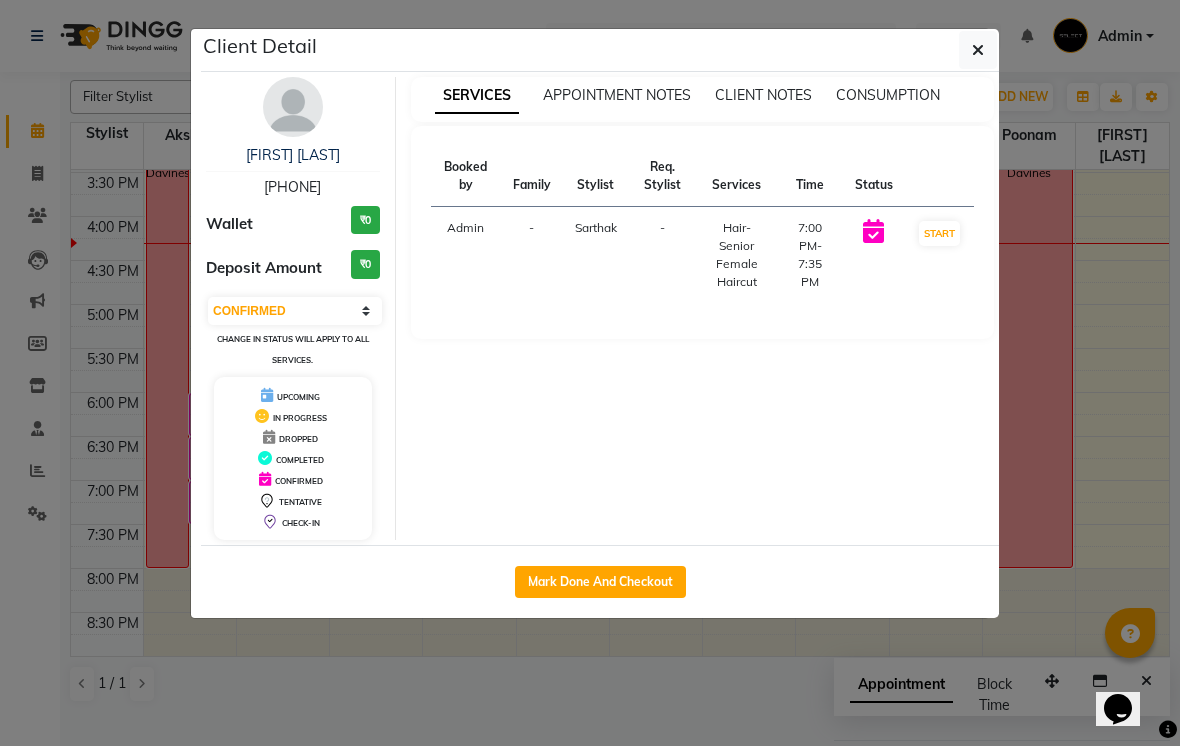 click on "Client Detail  [FIRST] [LAST]   [PHONE] Wallet ₹0 Deposit Amount  ₹0  Select IN SERVICE CONFIRMED TENTATIVE CHECK IN MARK DONE DROPPED UPCOMING Change in status will apply to all services. UPCOMING IN PROGRESS DROPPED COMPLETED CONFIRMED TENTATIVE CHECK-IN SERVICES APPOINTMENT NOTES CLIENT NOTES CONSUMPTION Booked by Family Stylist Req. Stylist Services Time Status  Admin  - [FIRST]  -  Hair-Senior Female Haircut   7:00 PM-7:35 PM   START   Mark Done And Checkout" 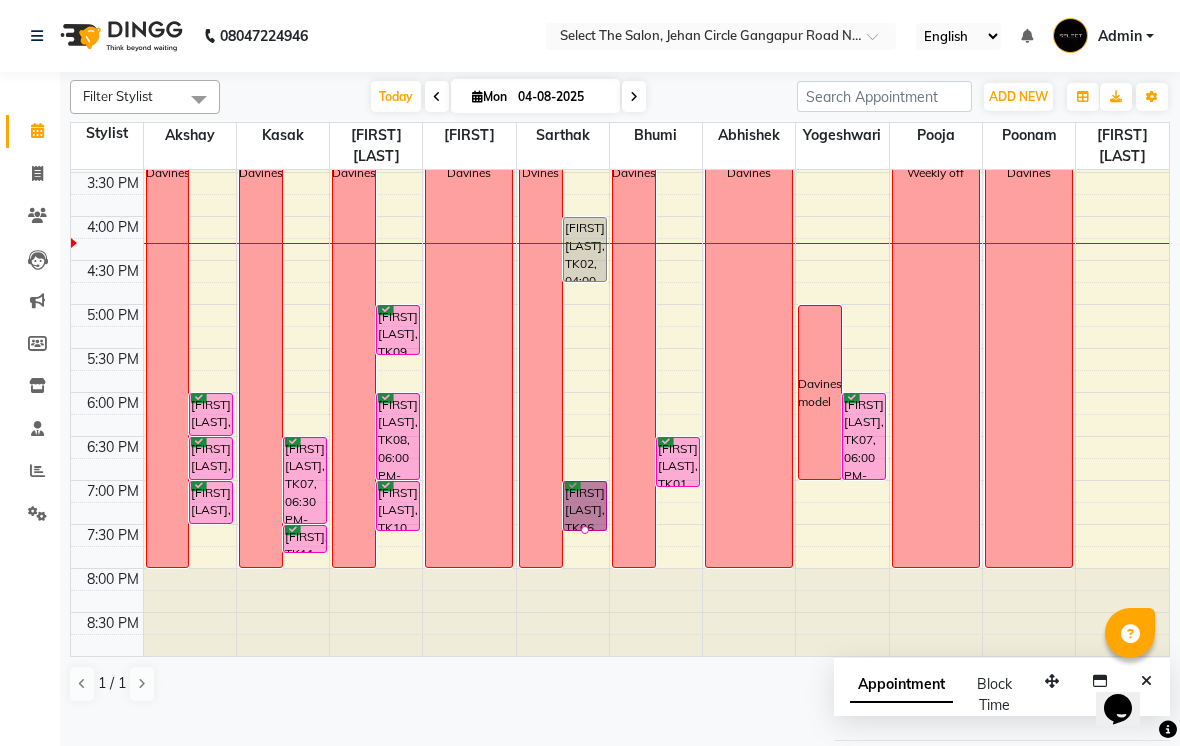 click at bounding box center [585, 530] 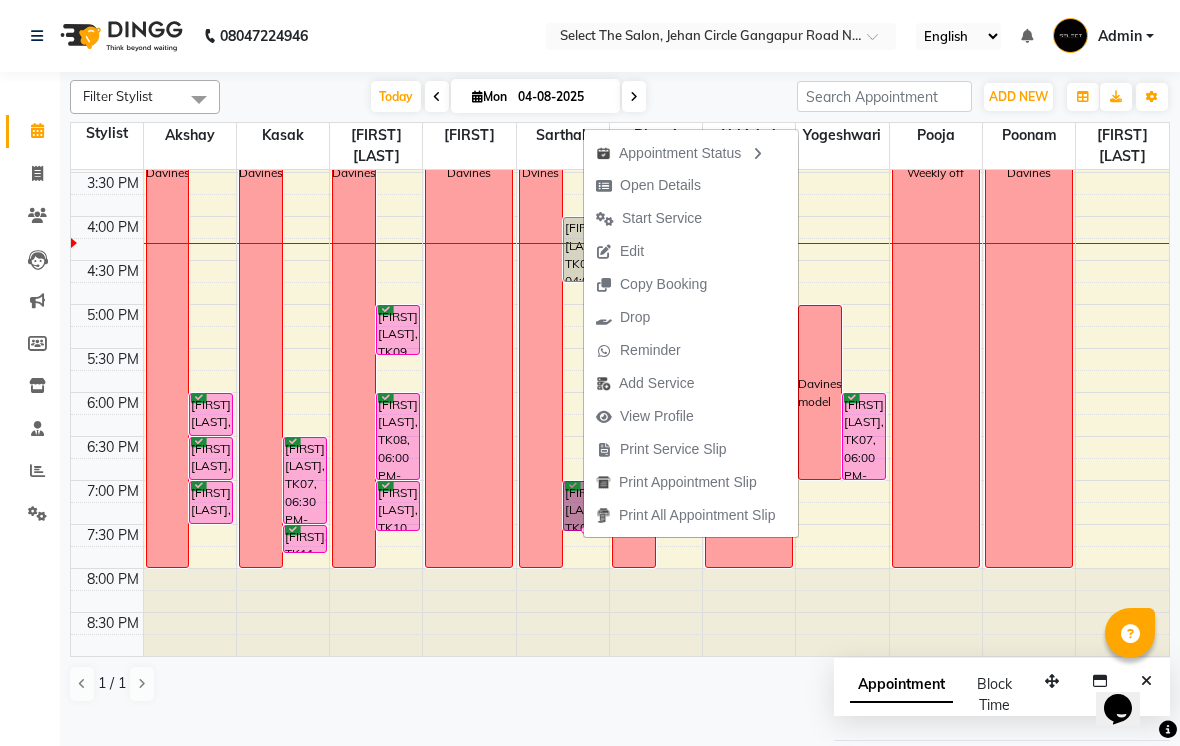 click on "Drop" at bounding box center [635, 317] 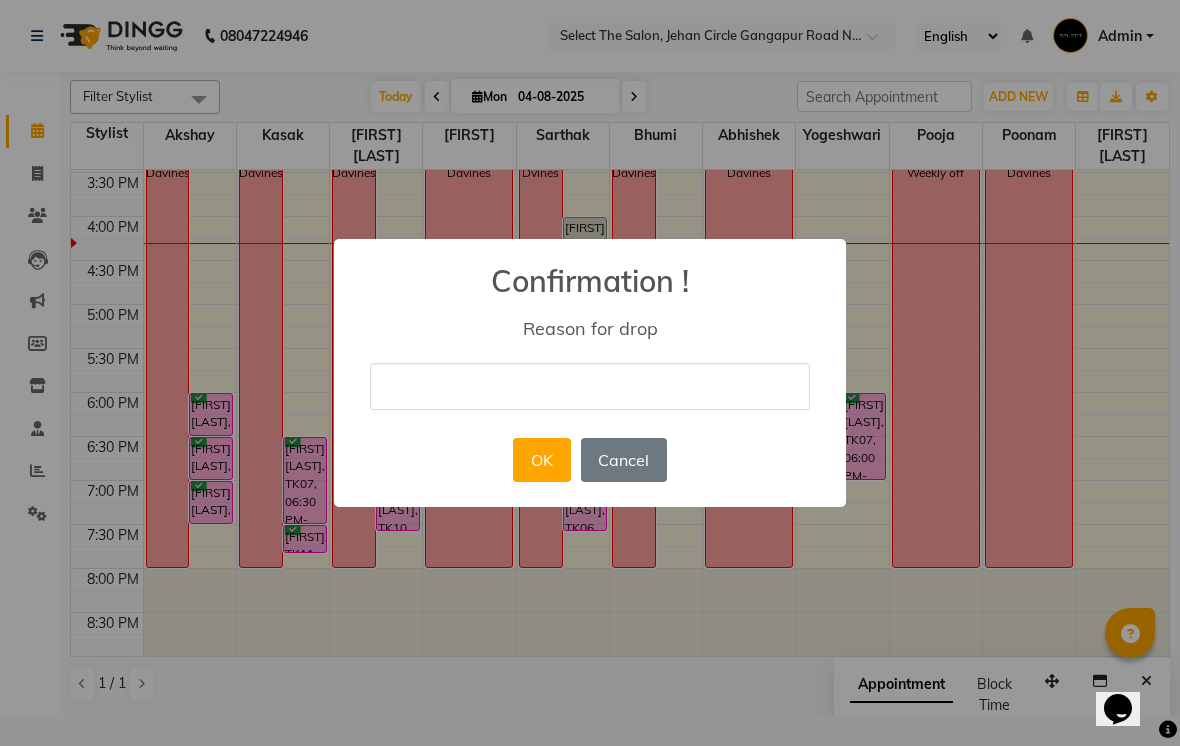 click at bounding box center [590, 386] 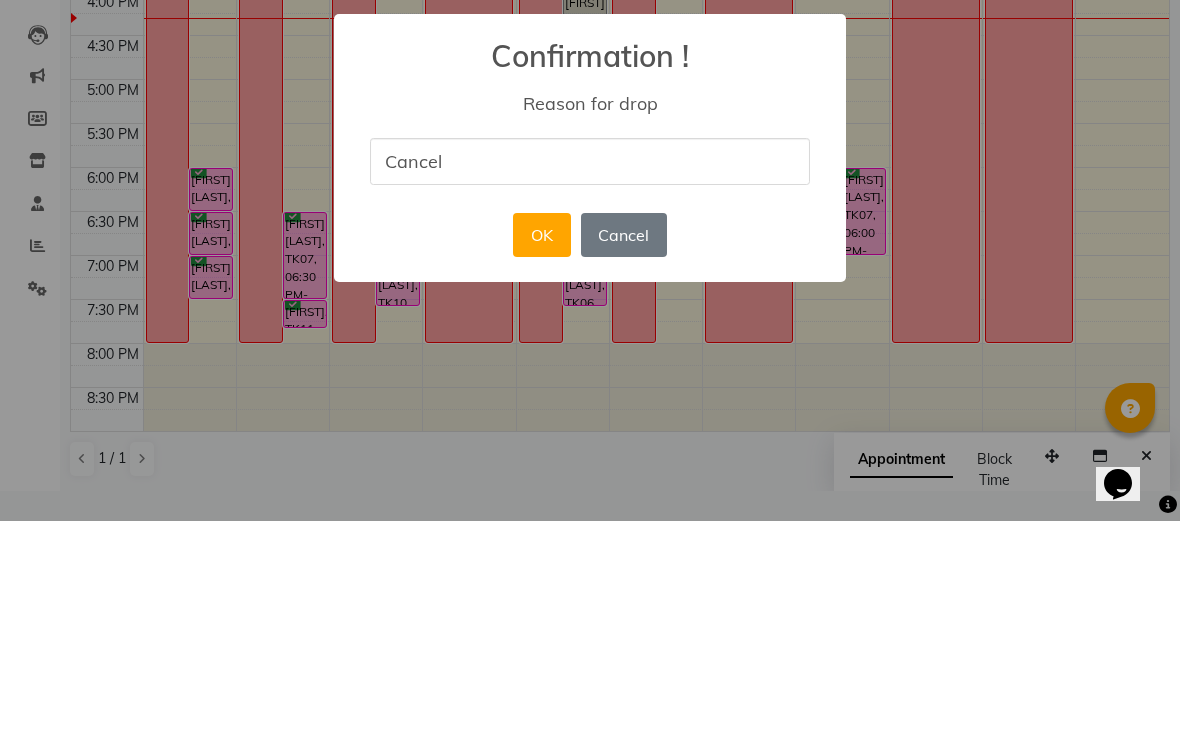 type on "Cancel" 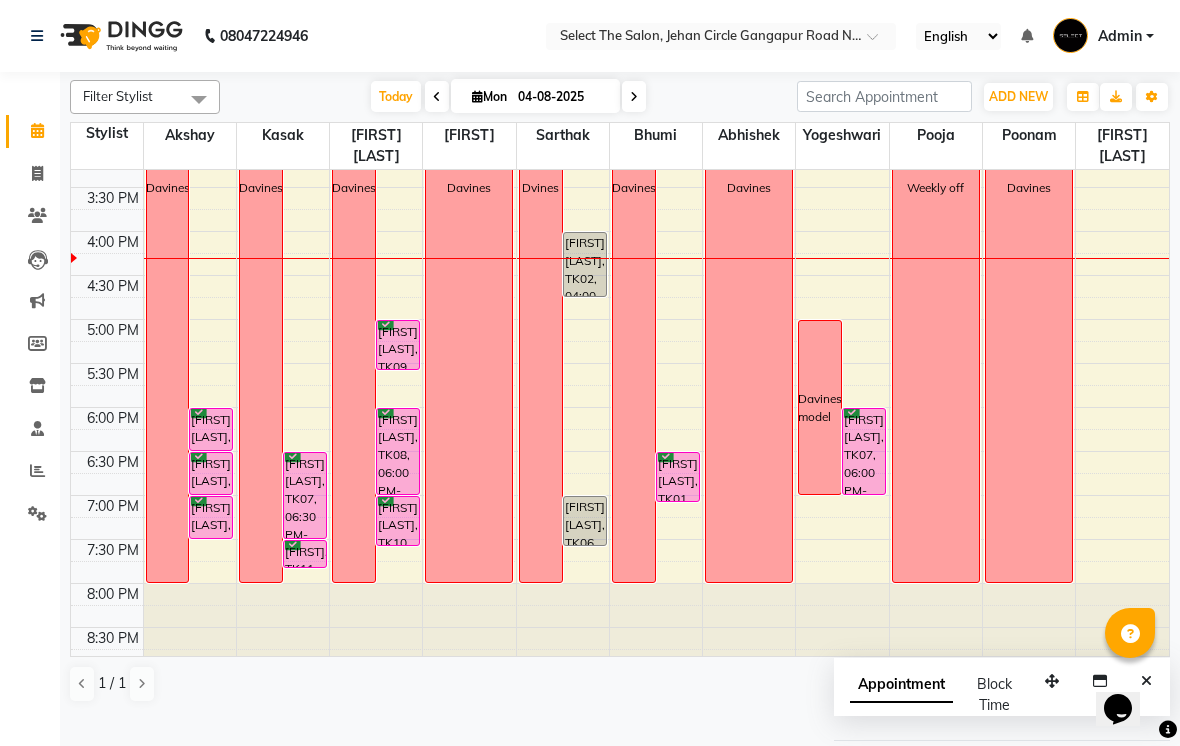 scroll, scrollTop: 645, scrollLeft: 0, axis: vertical 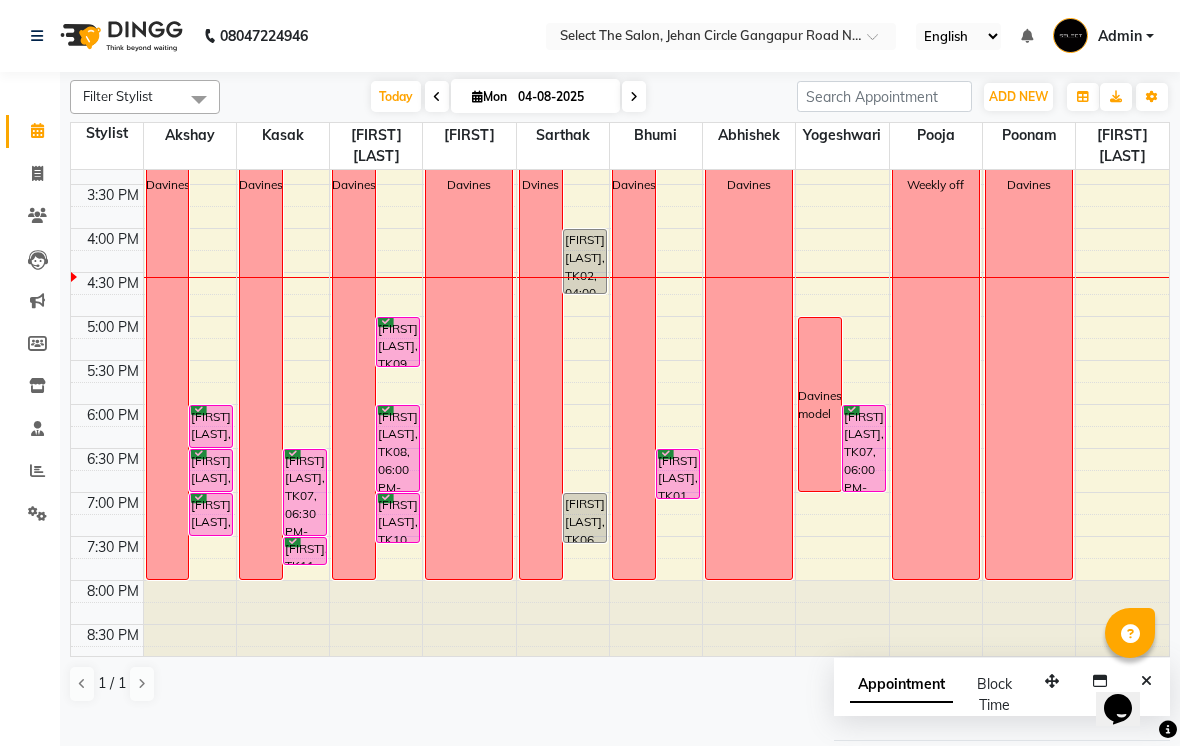 click on "[FIRST] [LAST], TK06, 07:00 PM-07:35 PM, Hair-Senior Female Haircut" at bounding box center [585, 518] 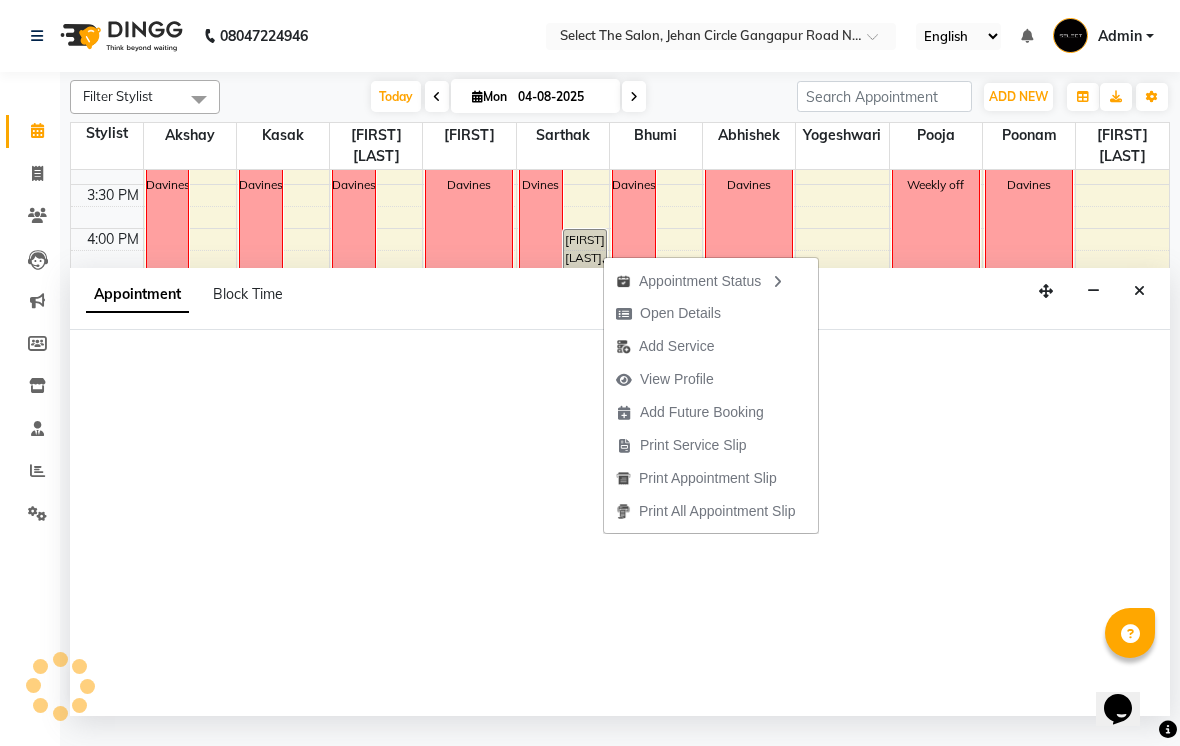 select on "58559" 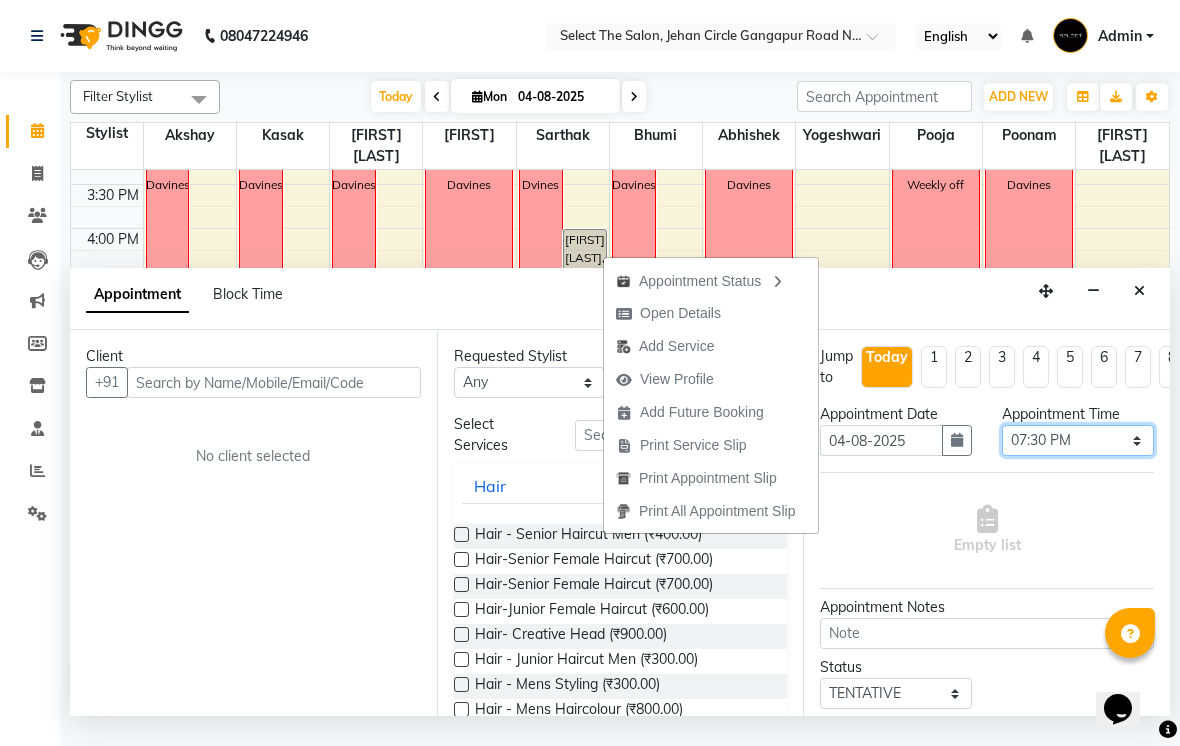 click on "Select 09:00 AM 09:15 AM 09:30 AM 09:45 AM 10:00 AM 10:15 AM 10:30 AM 10:45 AM 11:00 AM 11:15 AM 11:30 AM 11:45 AM 12:00 PM 12:15 PM 12:30 PM 12:45 PM 01:00 PM 01:15 PM 01:30 PM 01:45 PM 02:00 PM 02:15 PM 02:30 PM 02:45 PM 03:00 PM 03:15 PM 03:30 PM 03:45 PM 04:00 PM 04:15 PM 04:30 PM 04:45 PM 05:00 PM 05:15 PM 05:30 PM 05:45 PM 06:00 PM 06:15 PM 06:30 PM 06:45 PM 07:00 PM 07:15 PM 07:30 PM 07:45 PM 08:00 PM" at bounding box center (1078, 440) 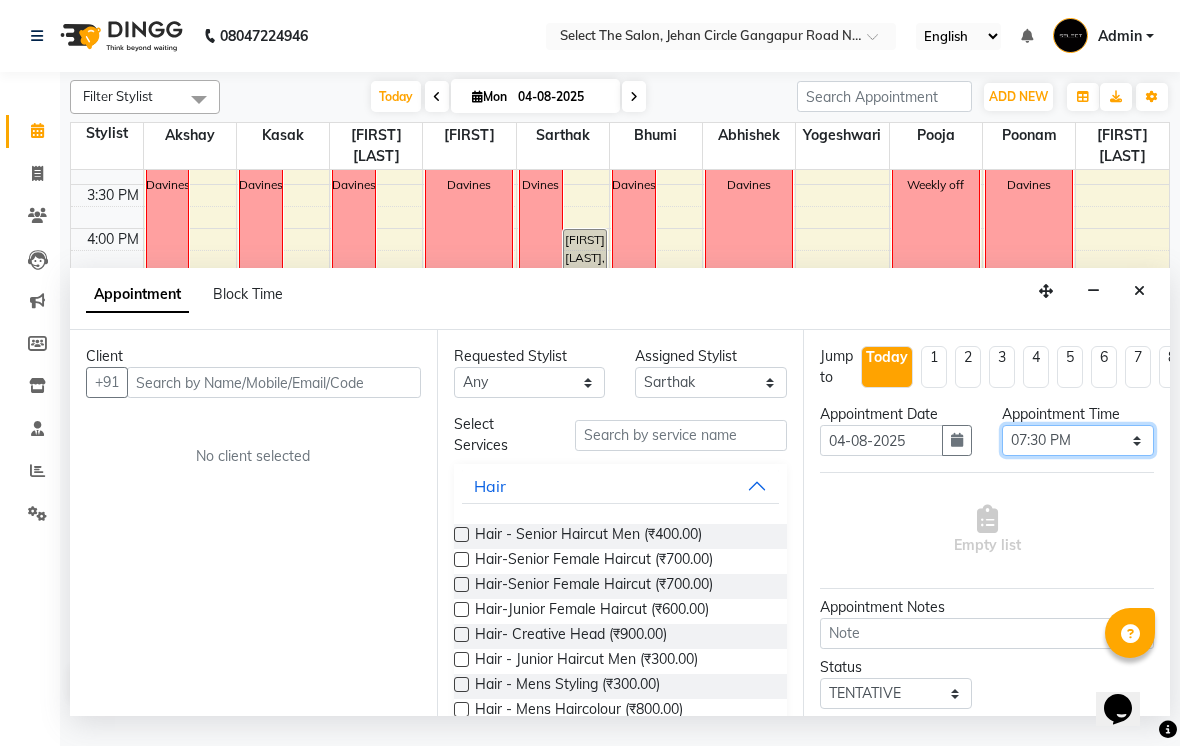 select on "1140" 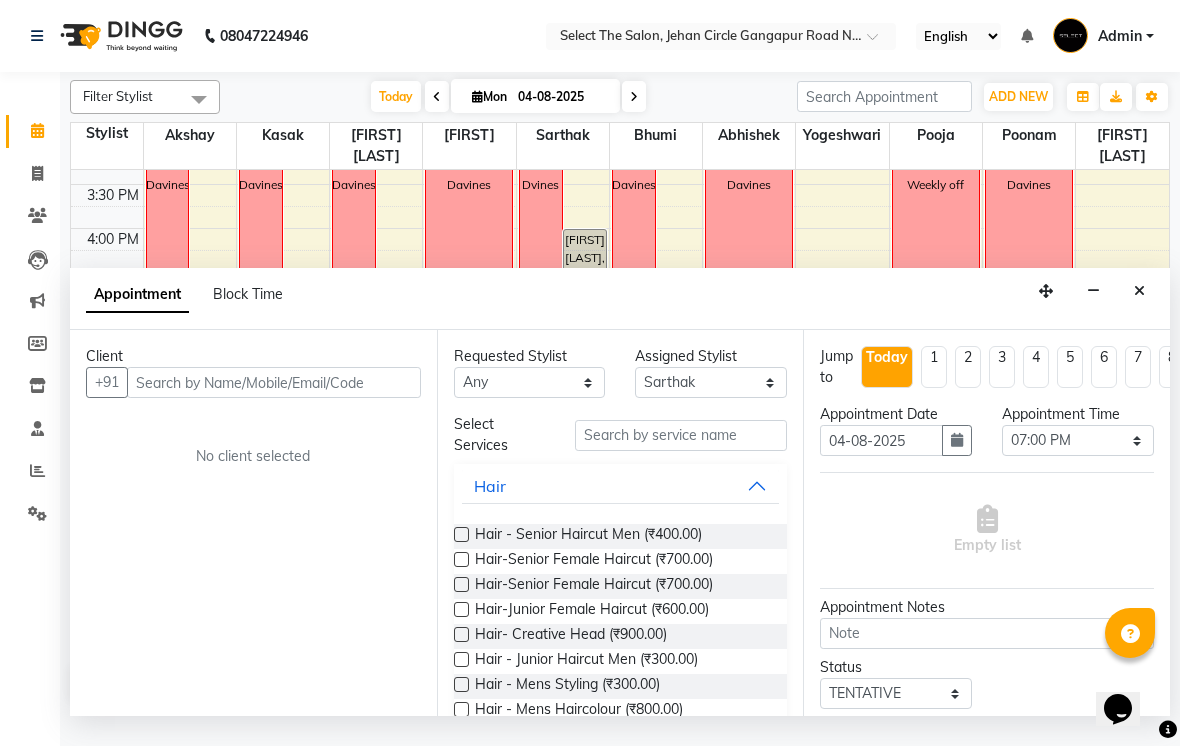 click at bounding box center (461, 534) 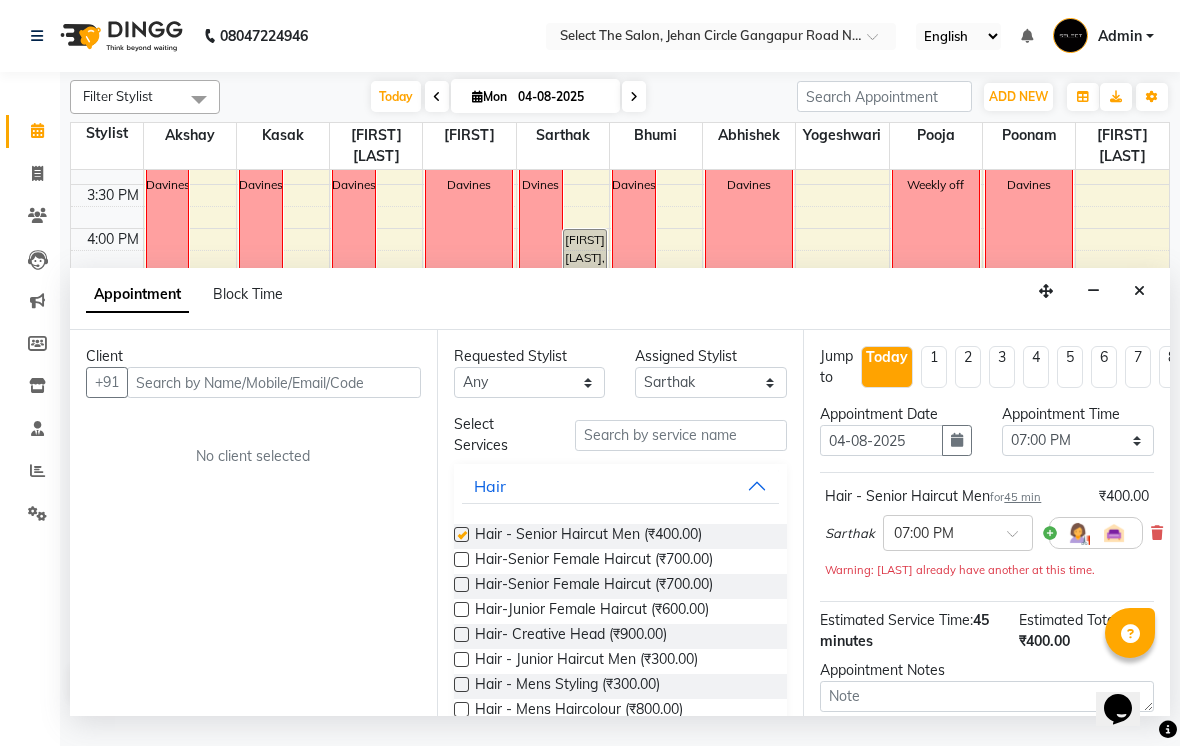 checkbox on "false" 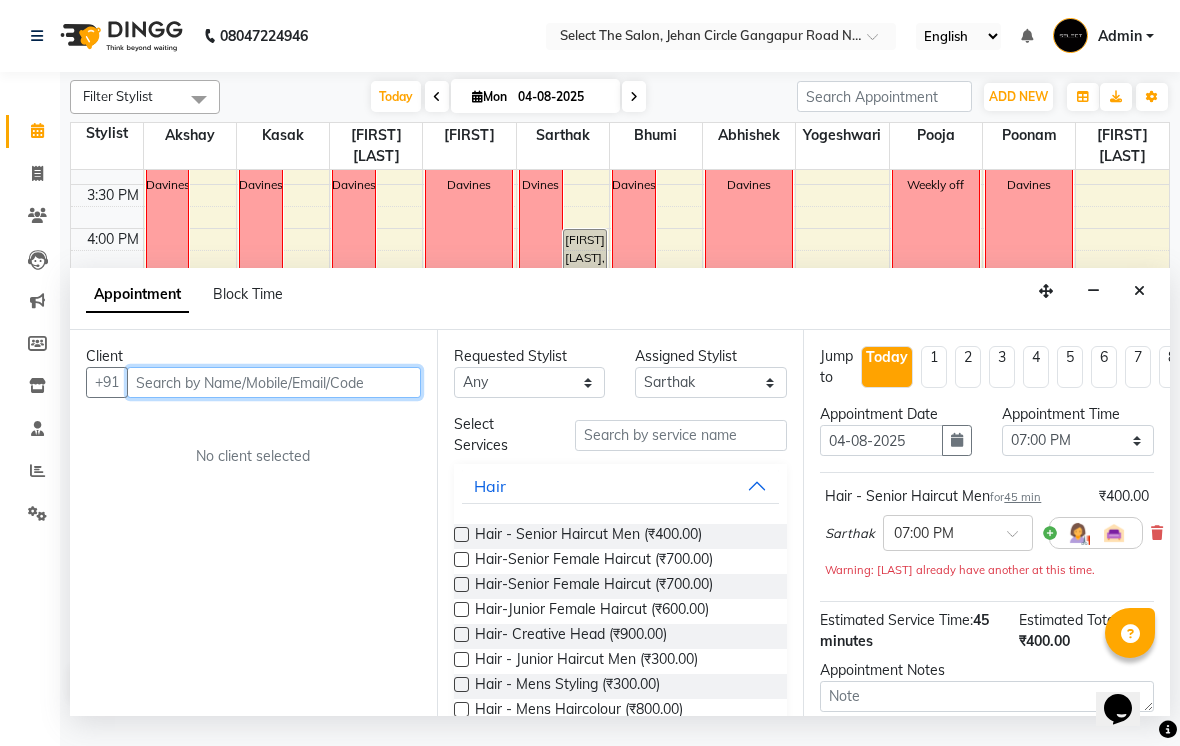 click at bounding box center (274, 382) 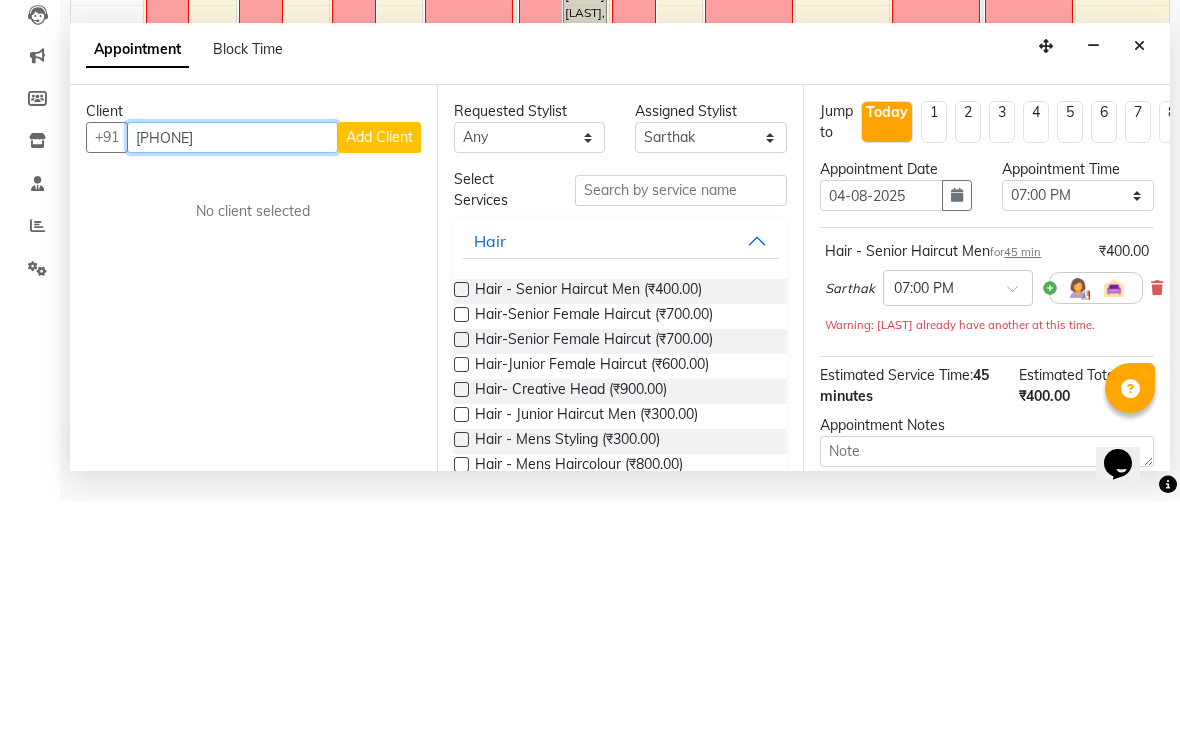 type on "[PHONE]" 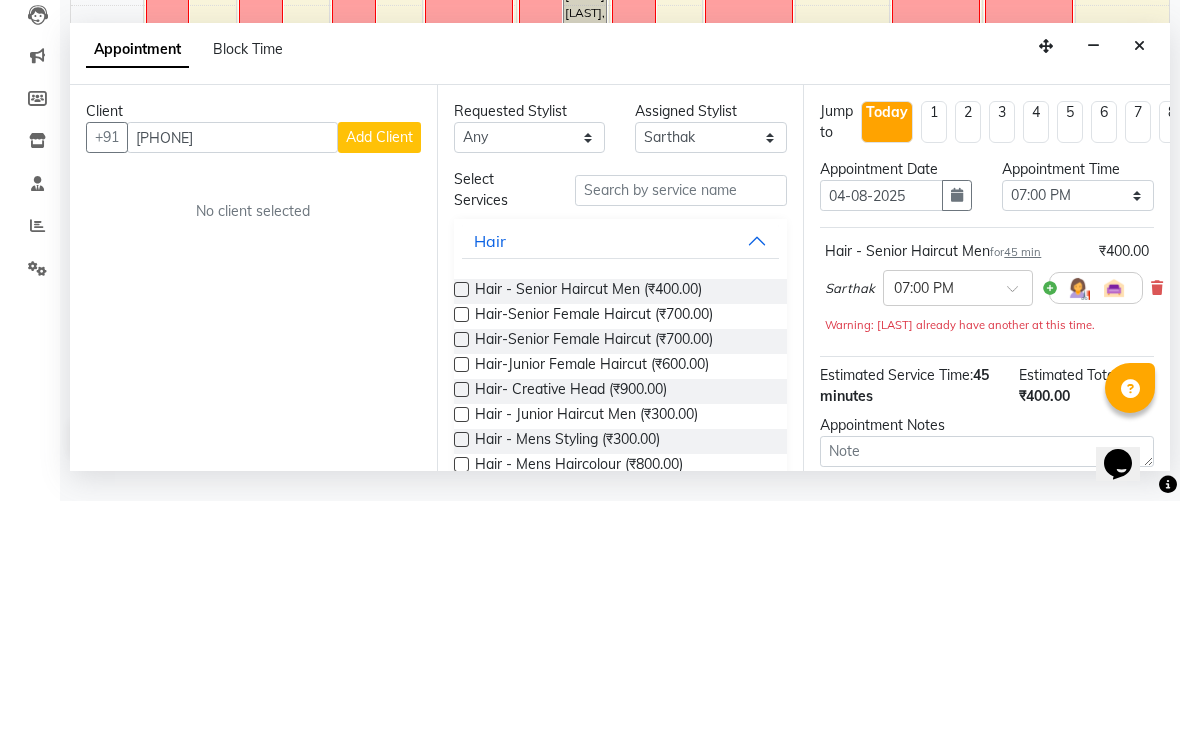 click on "Add Client" at bounding box center [379, 382] 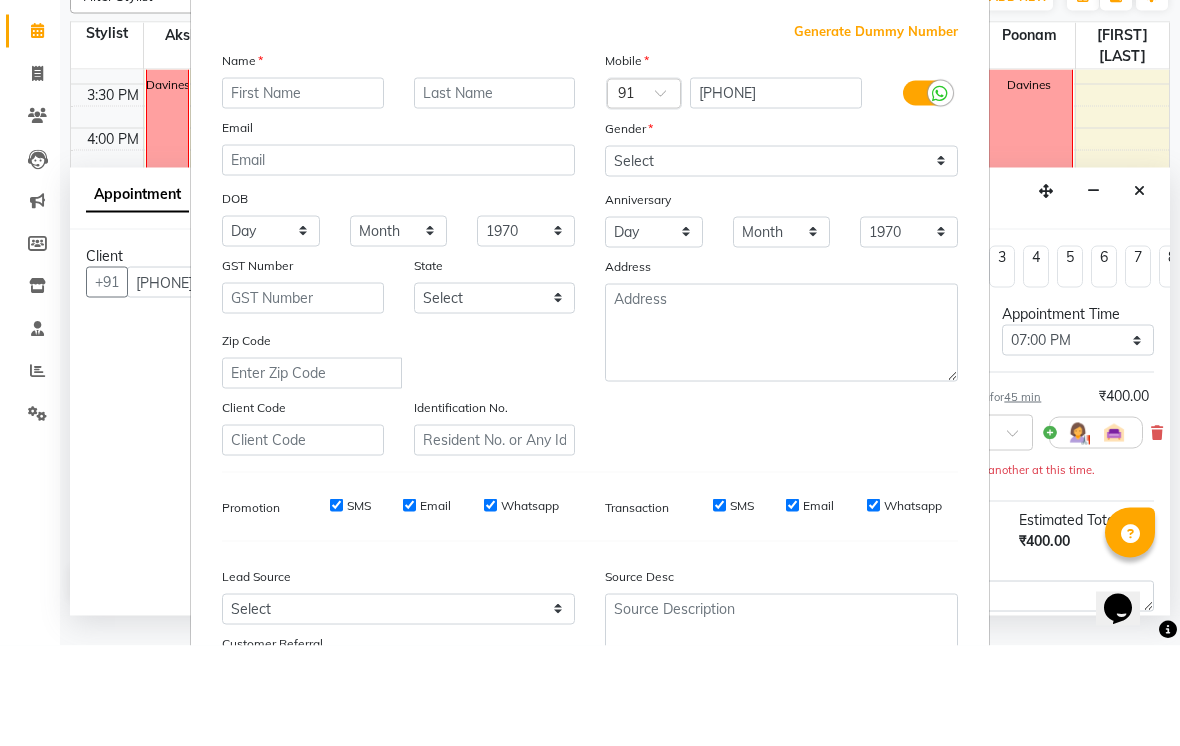 click at bounding box center [303, 193] 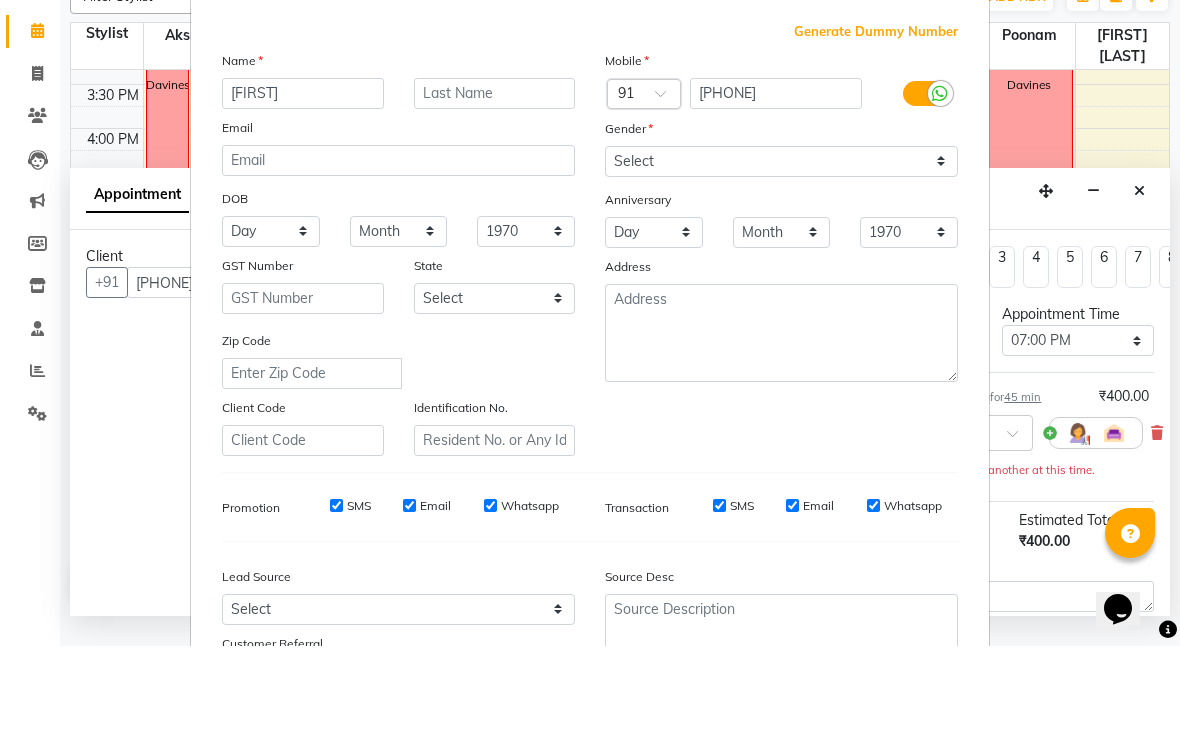 type on "[FIRST]" 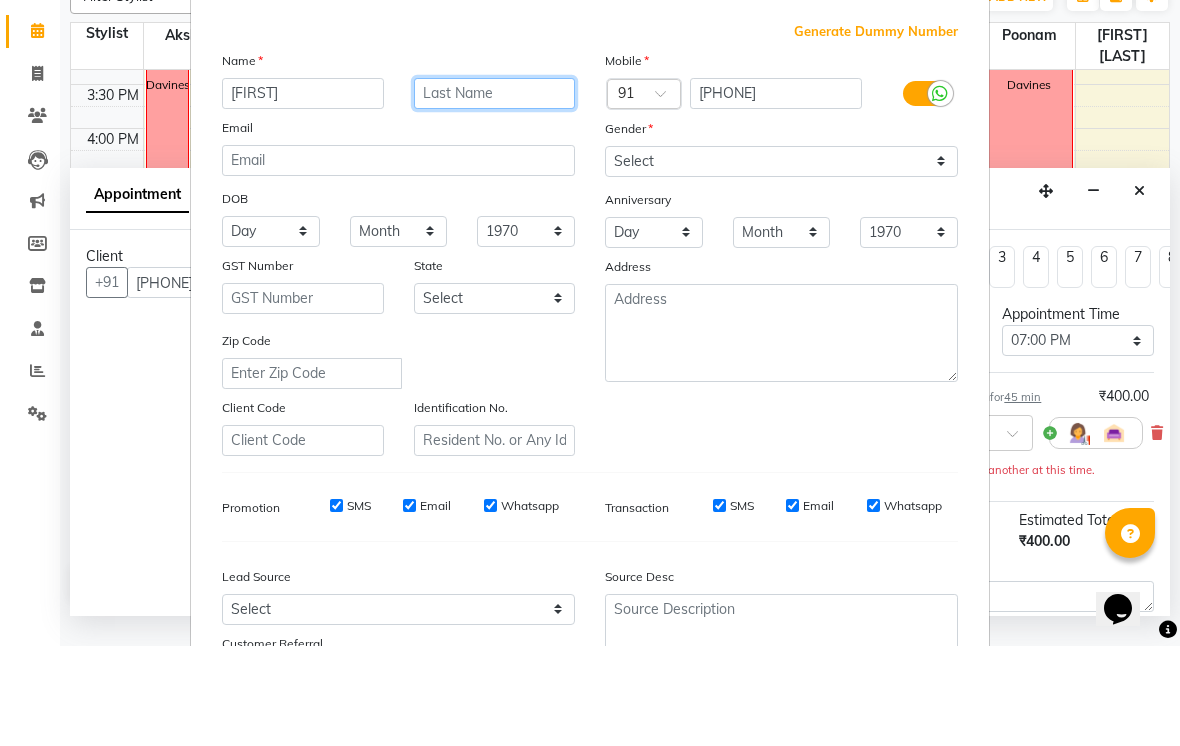 click at bounding box center (495, 193) 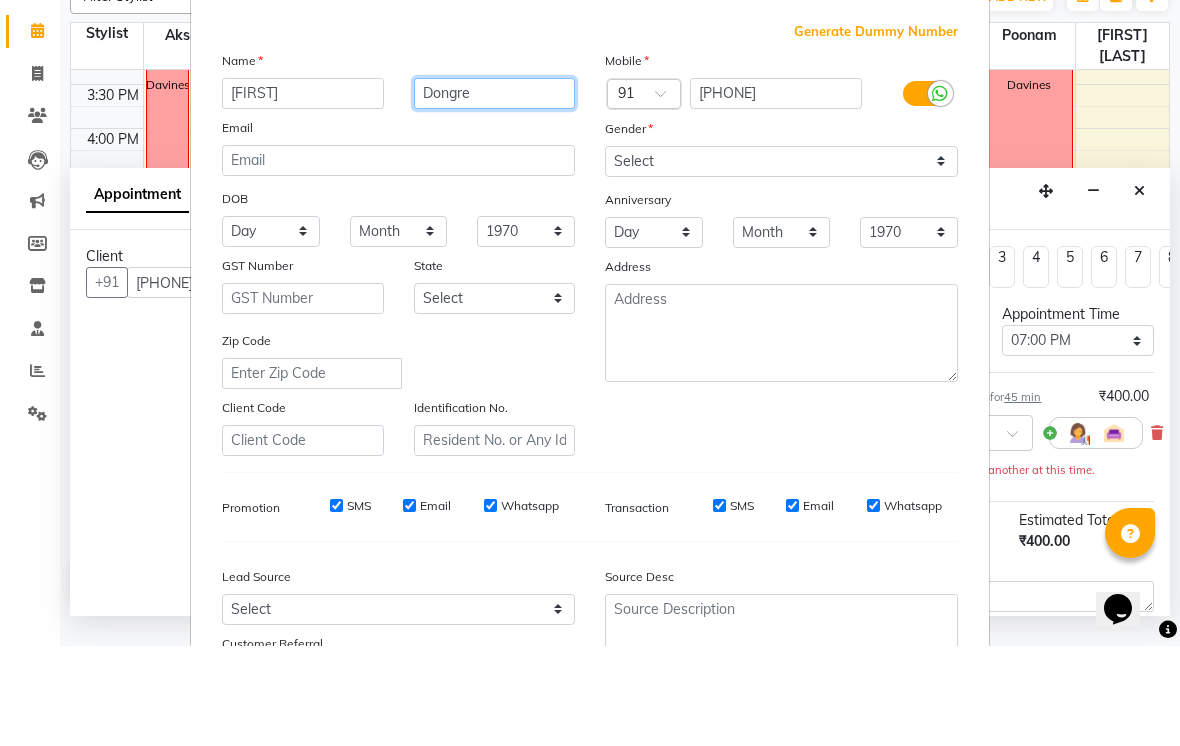 type on "Dongre" 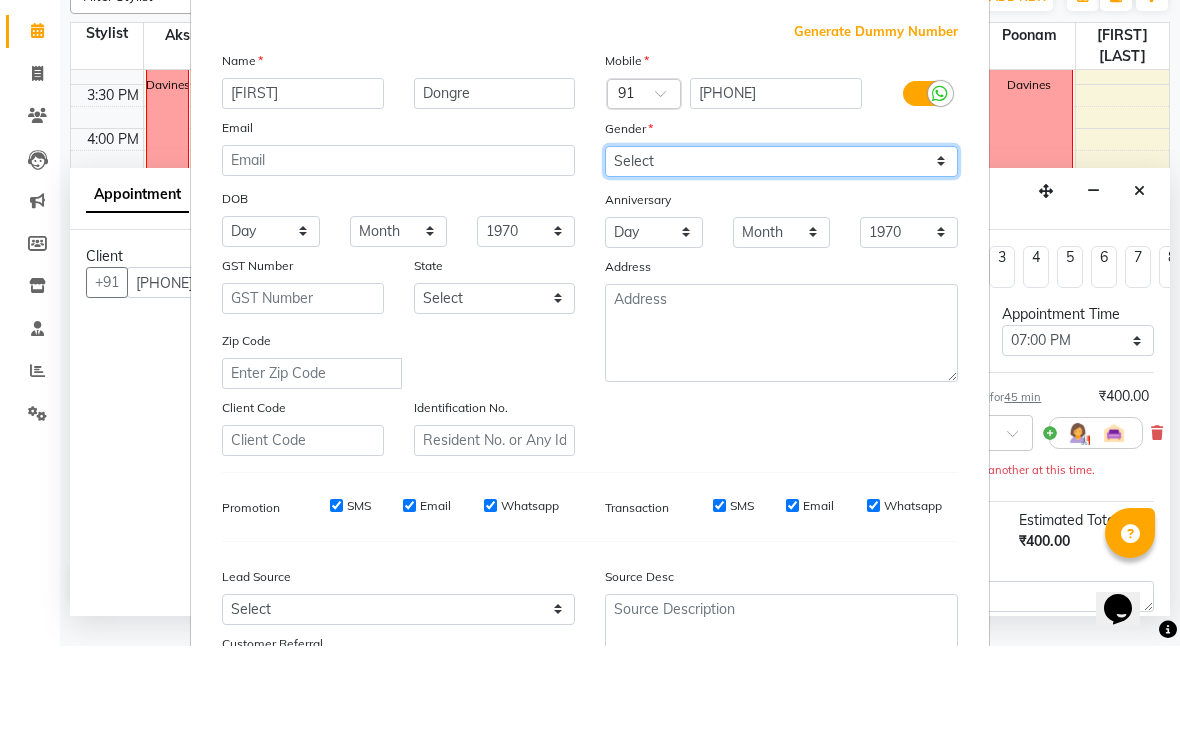 click on "Select Male Female Other Prefer Not To Say" at bounding box center [781, 261] 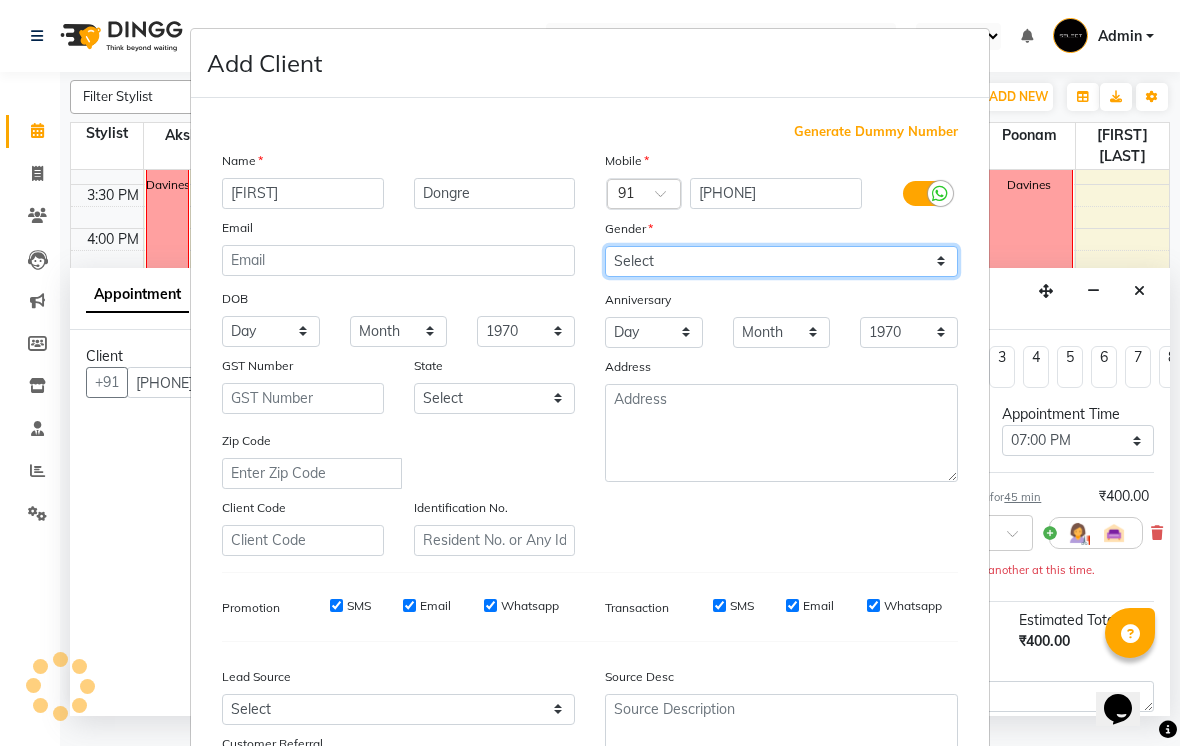 select on "male" 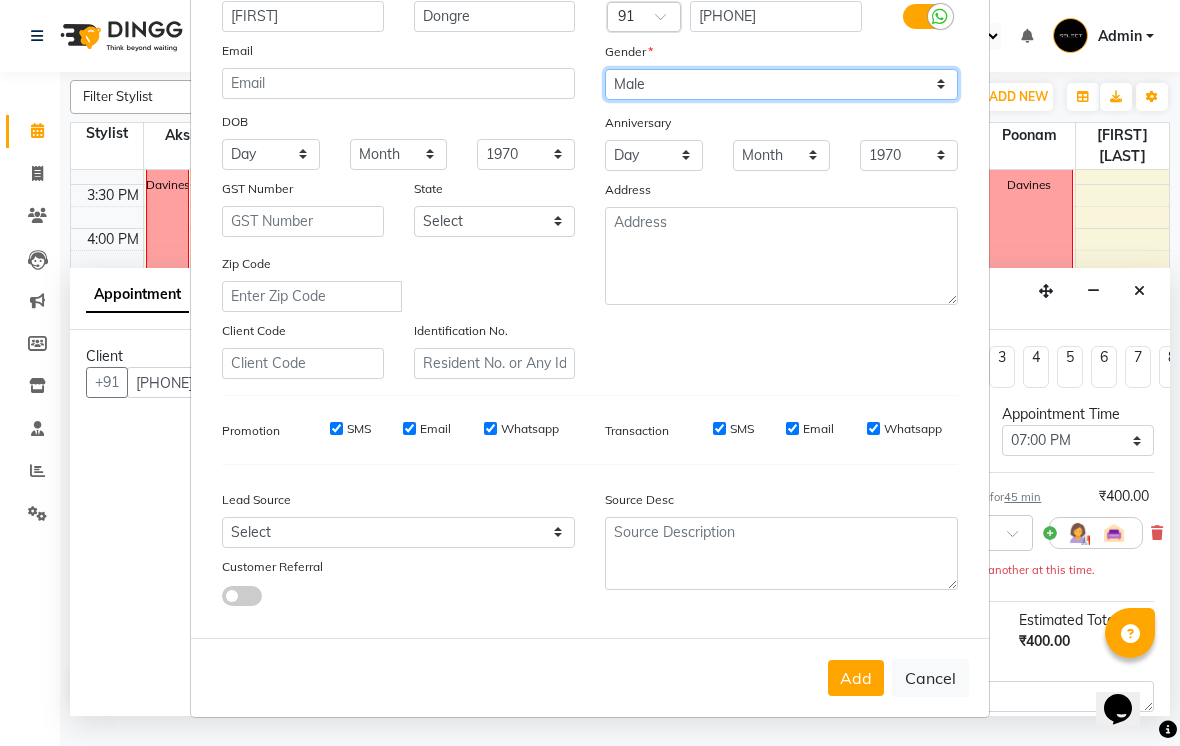 scroll, scrollTop: 176, scrollLeft: 0, axis: vertical 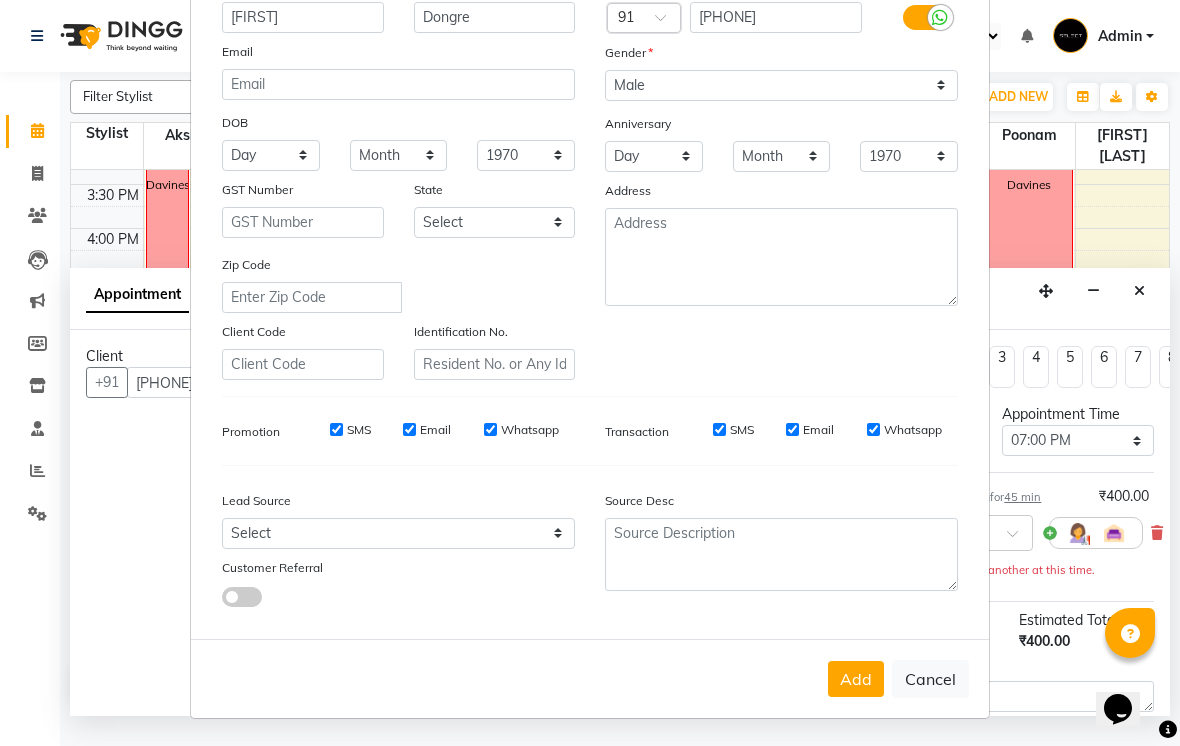 click on "Add" at bounding box center [856, 679] 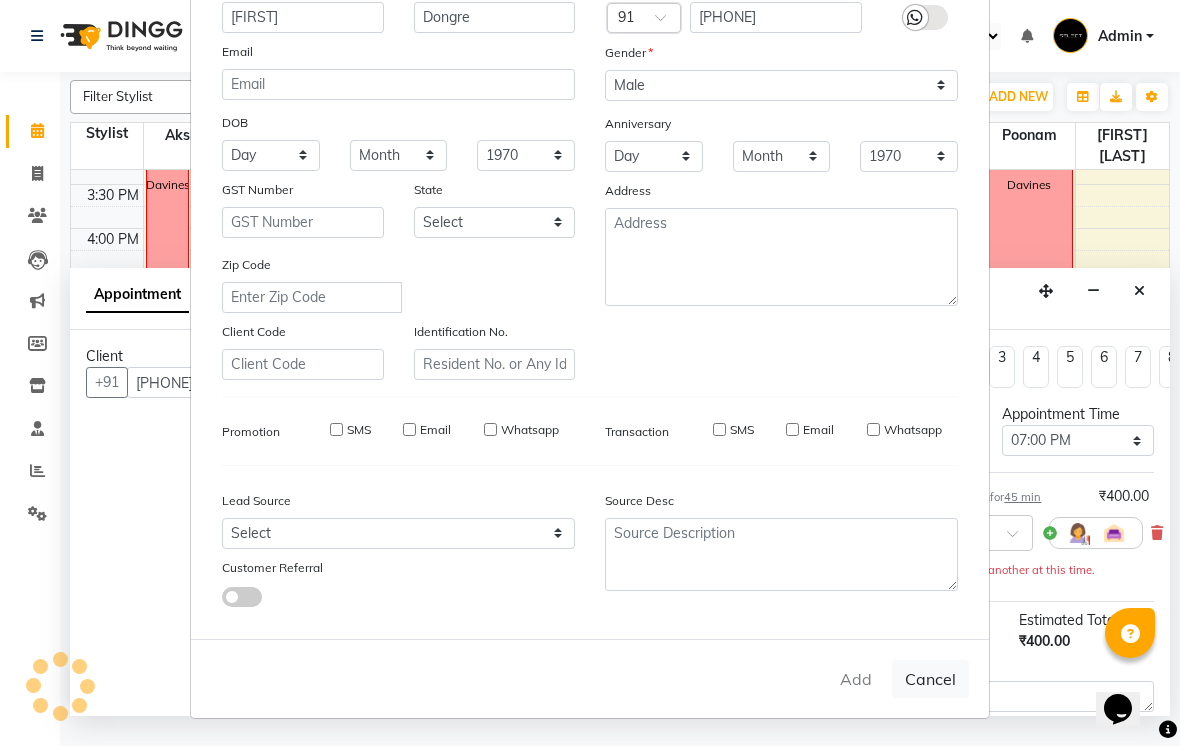 type 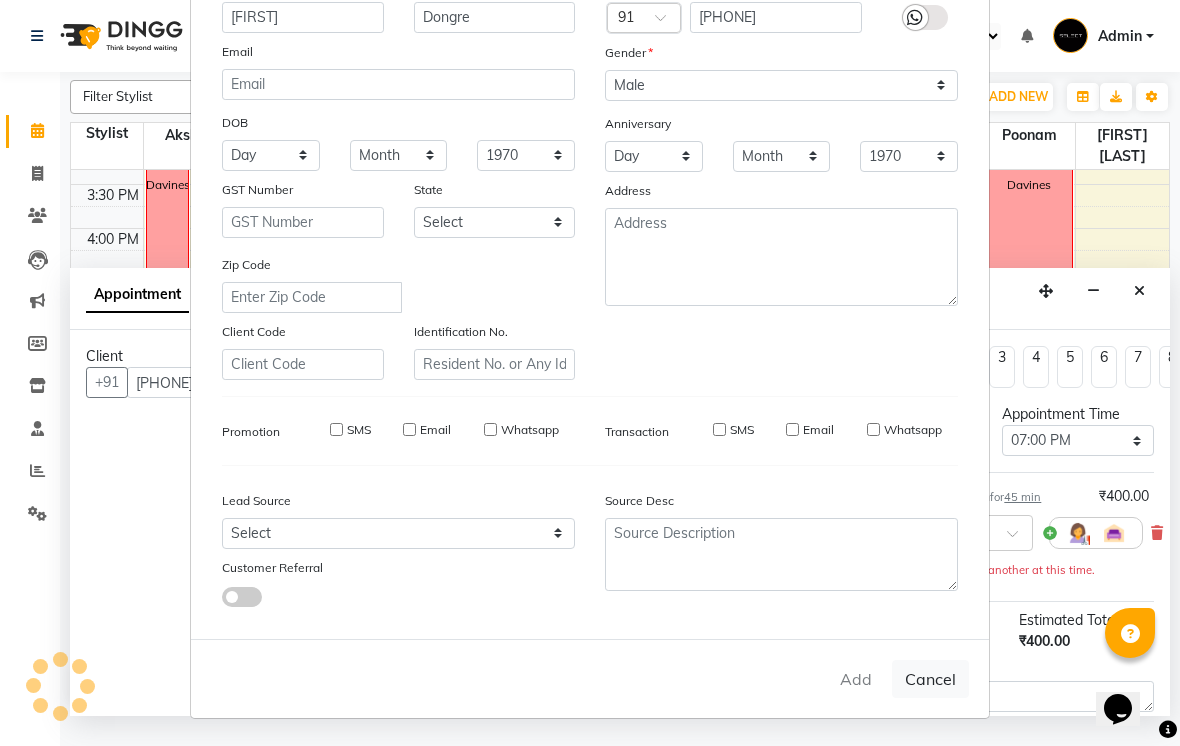 type 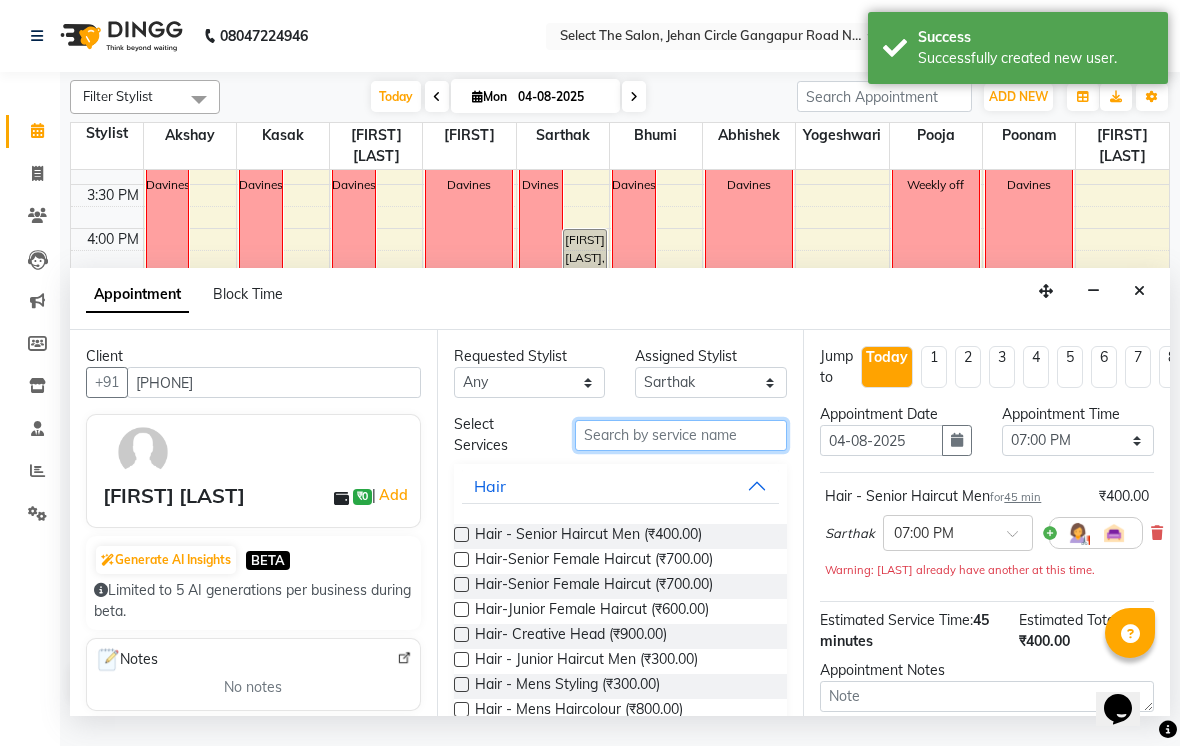 click at bounding box center [681, 435] 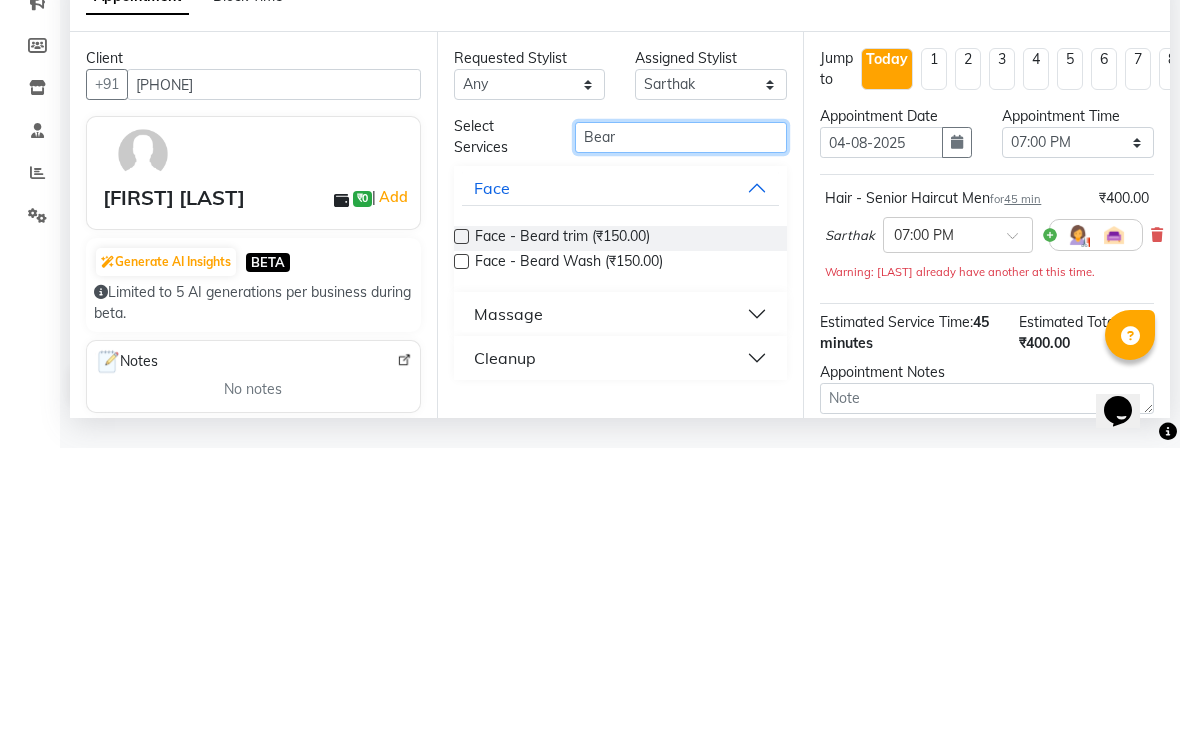 type on "Bear" 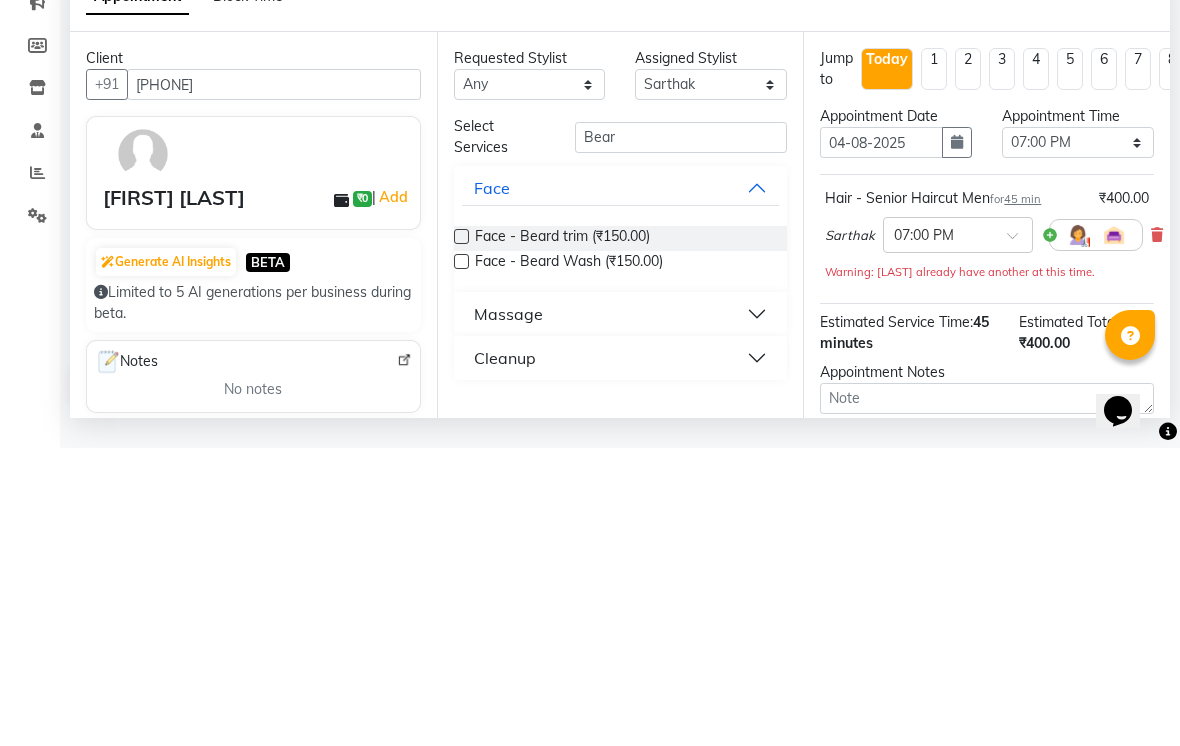 click on "Face - Beard trim (₹150.00) Face - Beard Wash (₹150.00)" at bounding box center [621, 549] 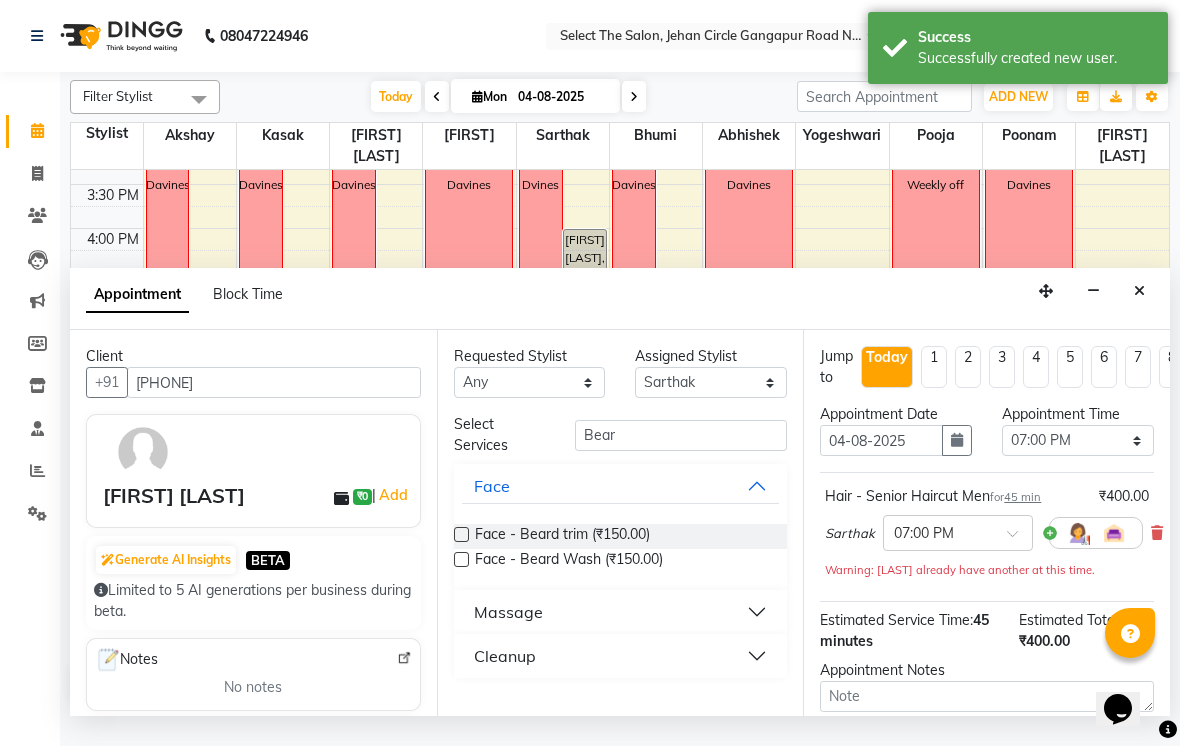 click at bounding box center (461, 534) 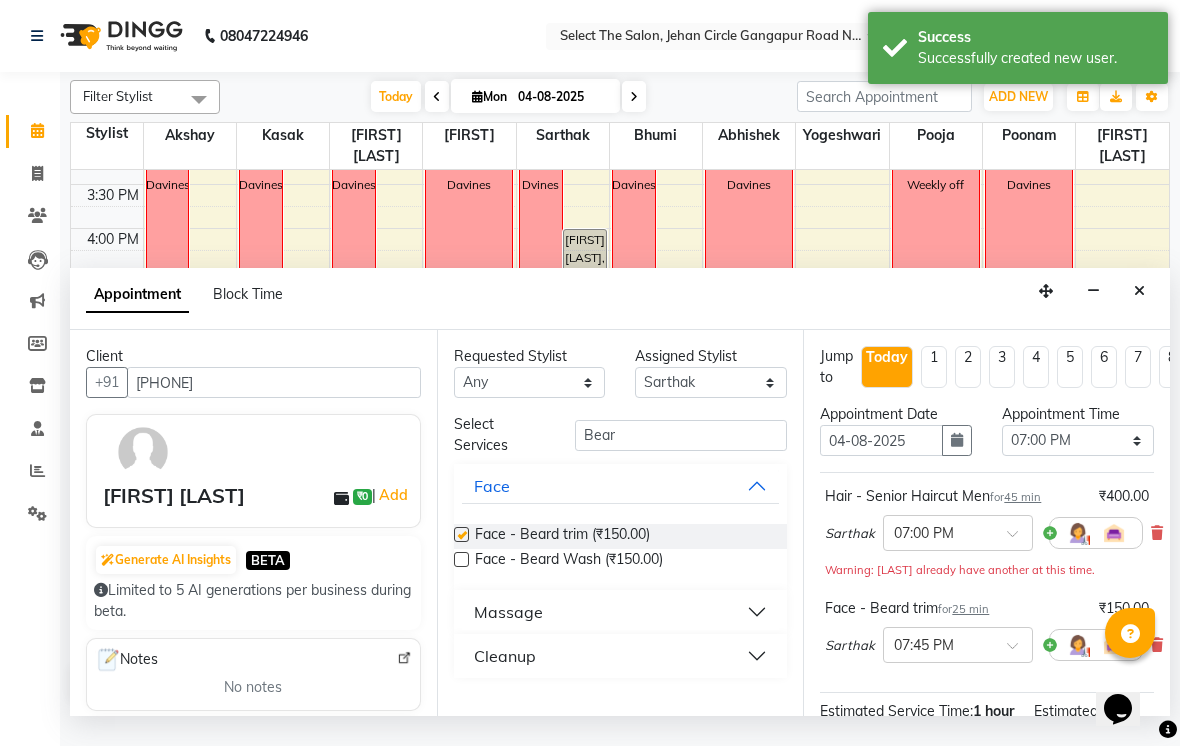 checkbox on "false" 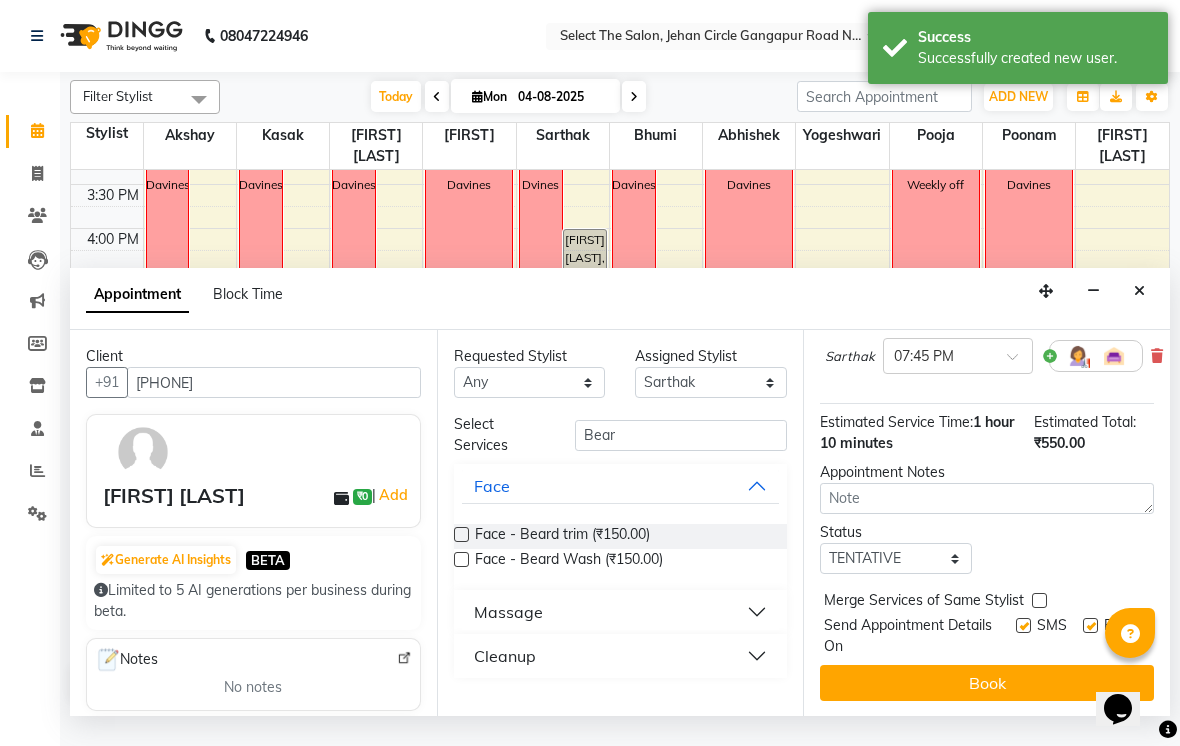 scroll, scrollTop: 288, scrollLeft: 0, axis: vertical 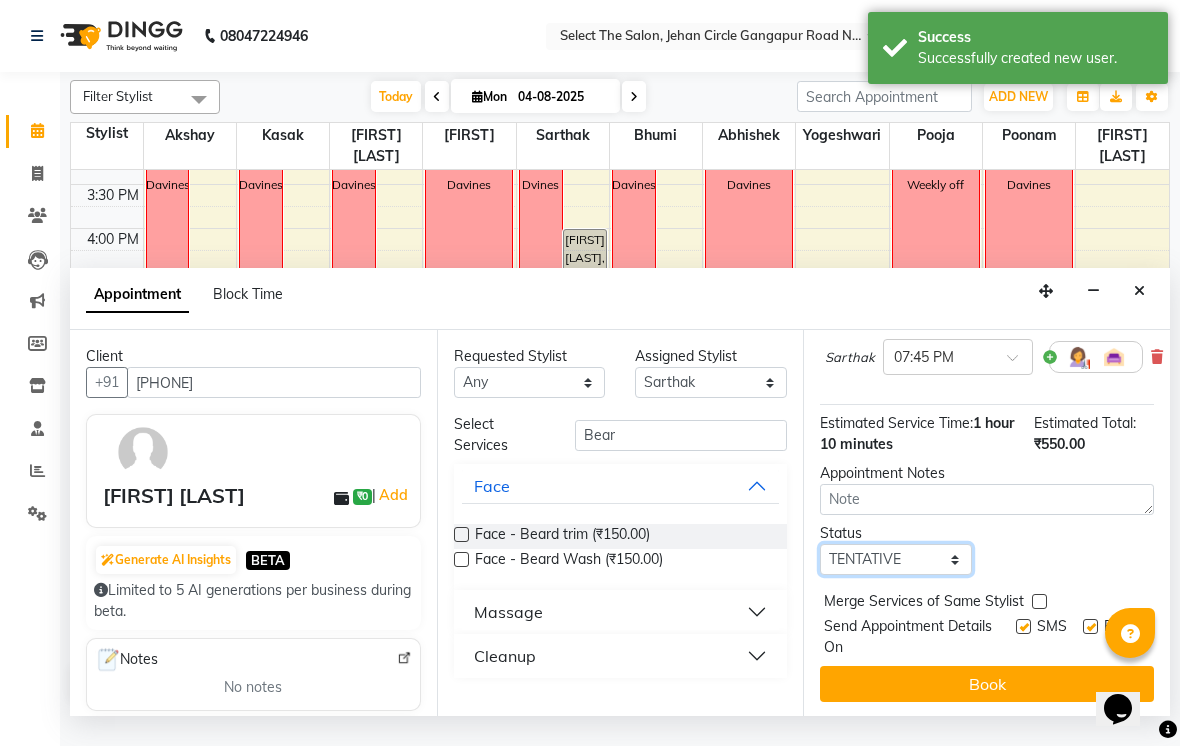 click on "Select TENTATIVE CONFIRM CHECK-IN UPCOMING" at bounding box center (896, 559) 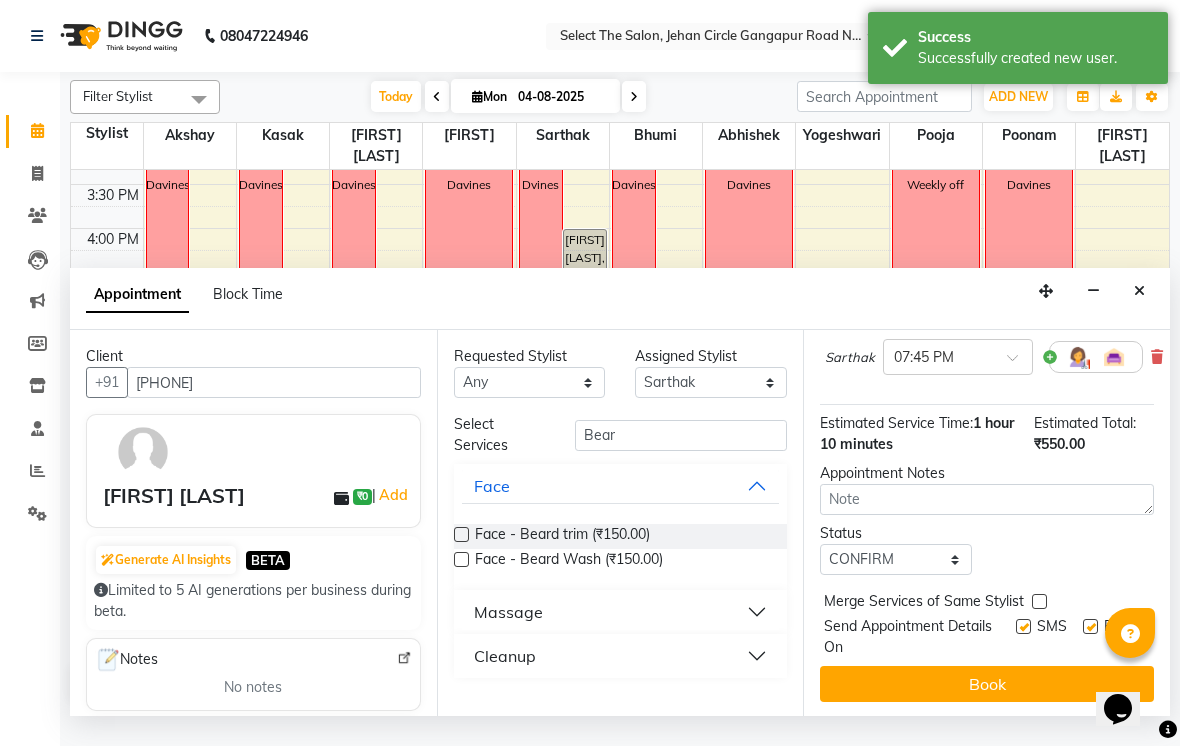 click on "Book" at bounding box center [987, 684] 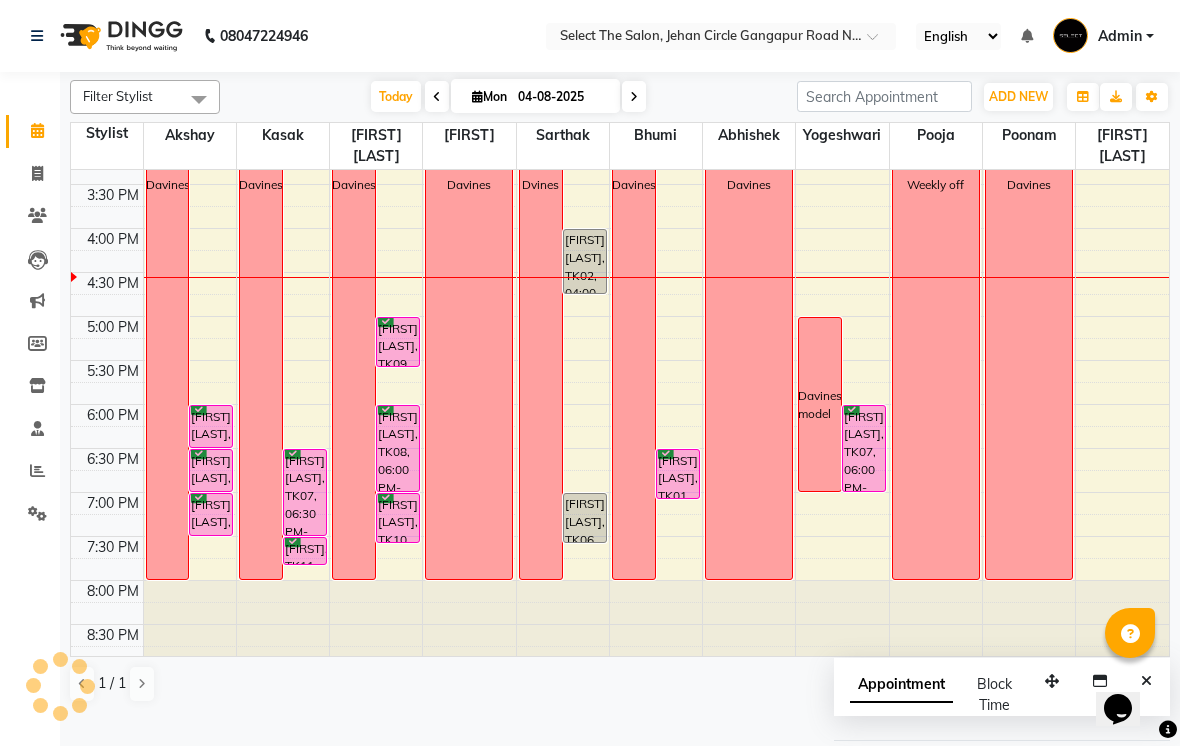 click on "Appointment Block Time" at bounding box center [943, 699] 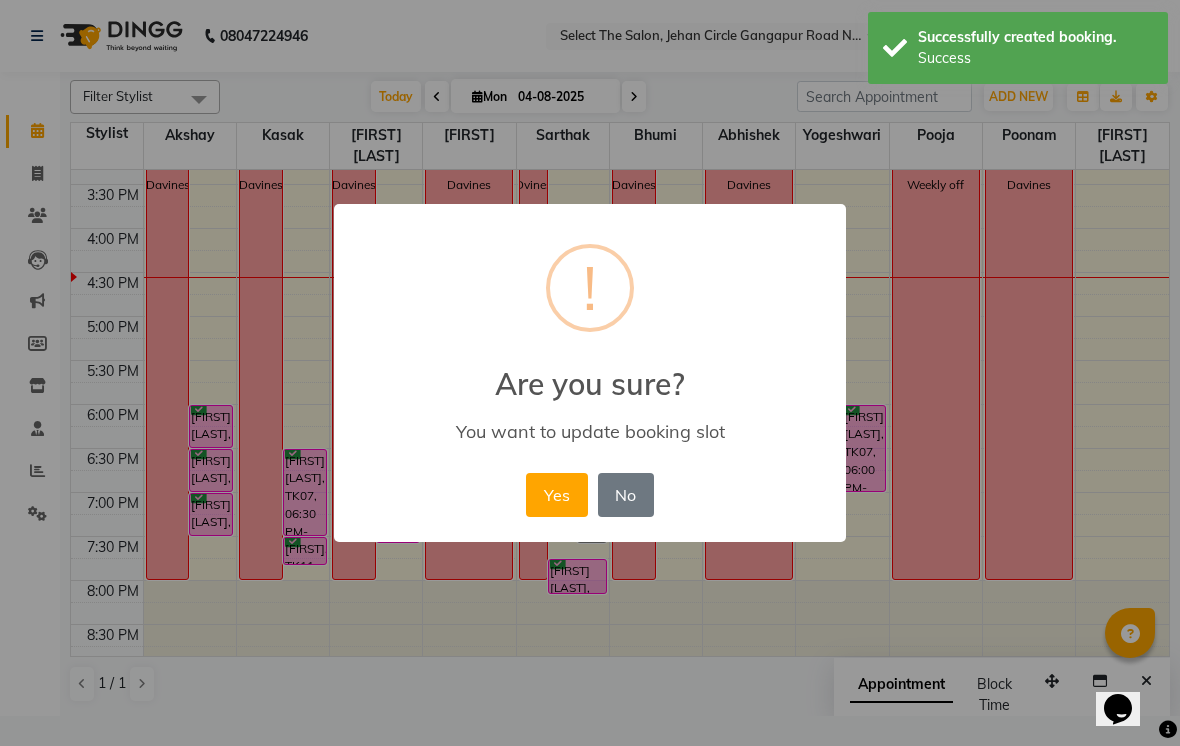 click on "Yes" at bounding box center [556, 495] 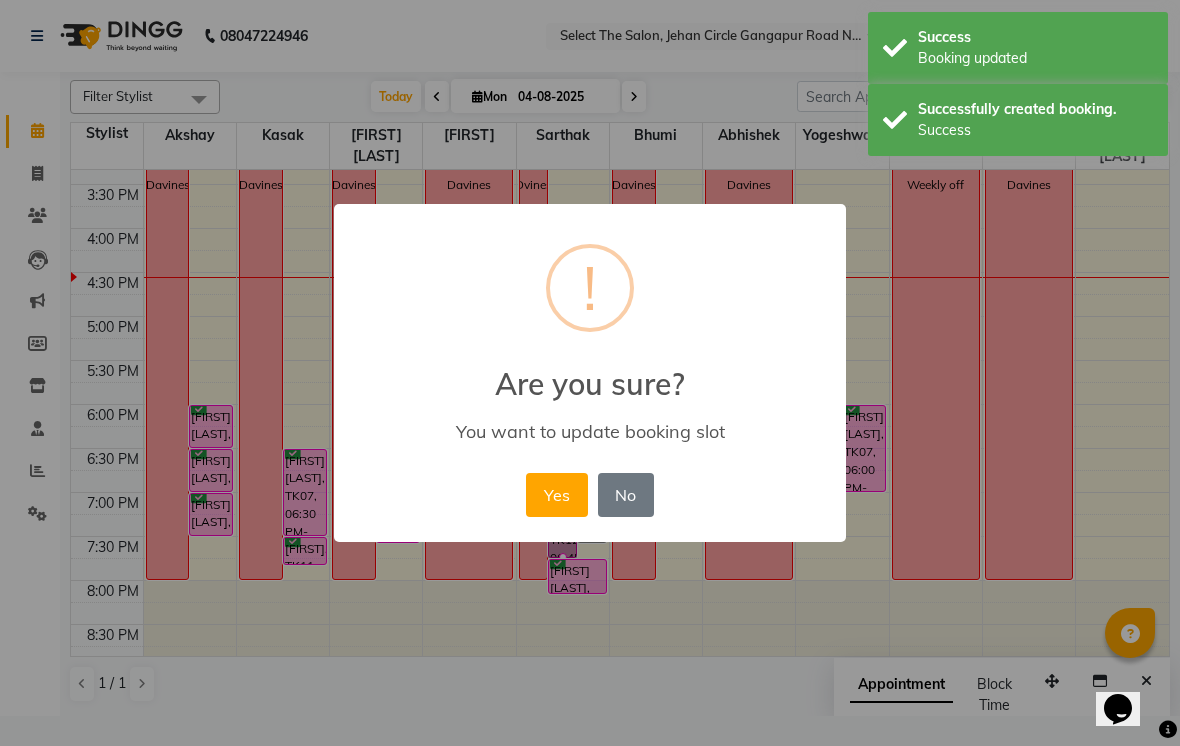 click on "Yes" at bounding box center [556, 495] 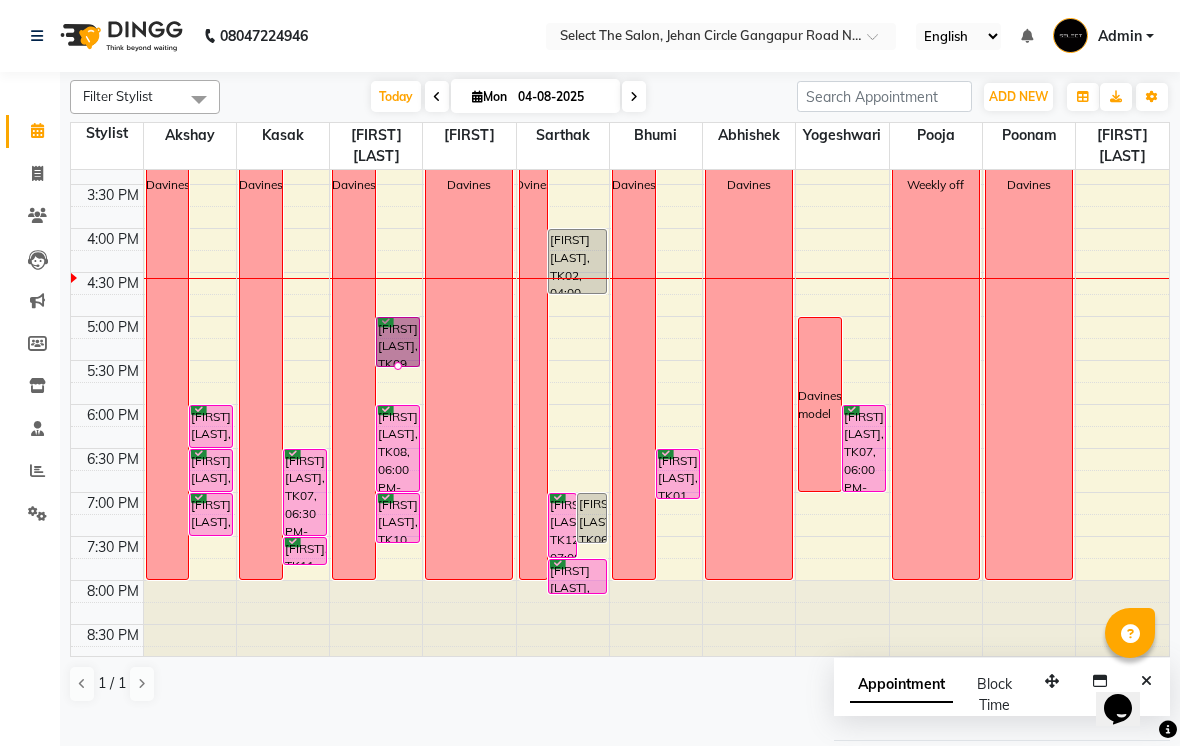 click at bounding box center (398, 366) 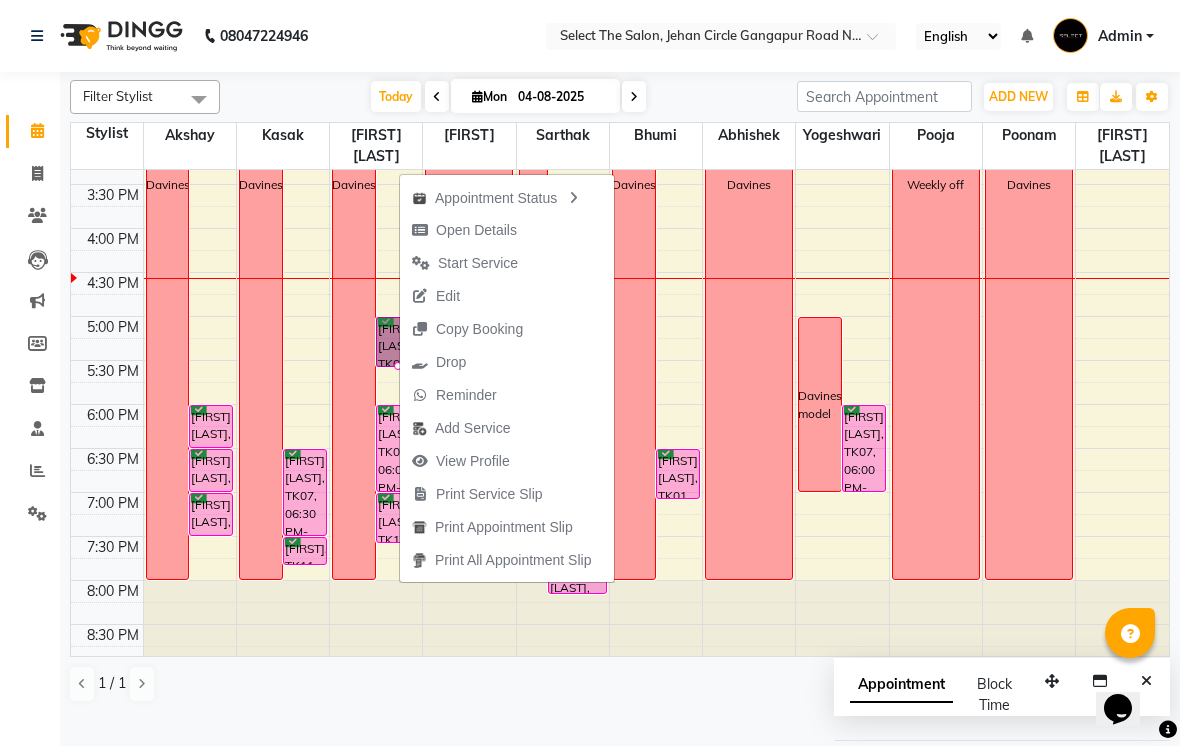click on "Open Details" at bounding box center [476, 230] 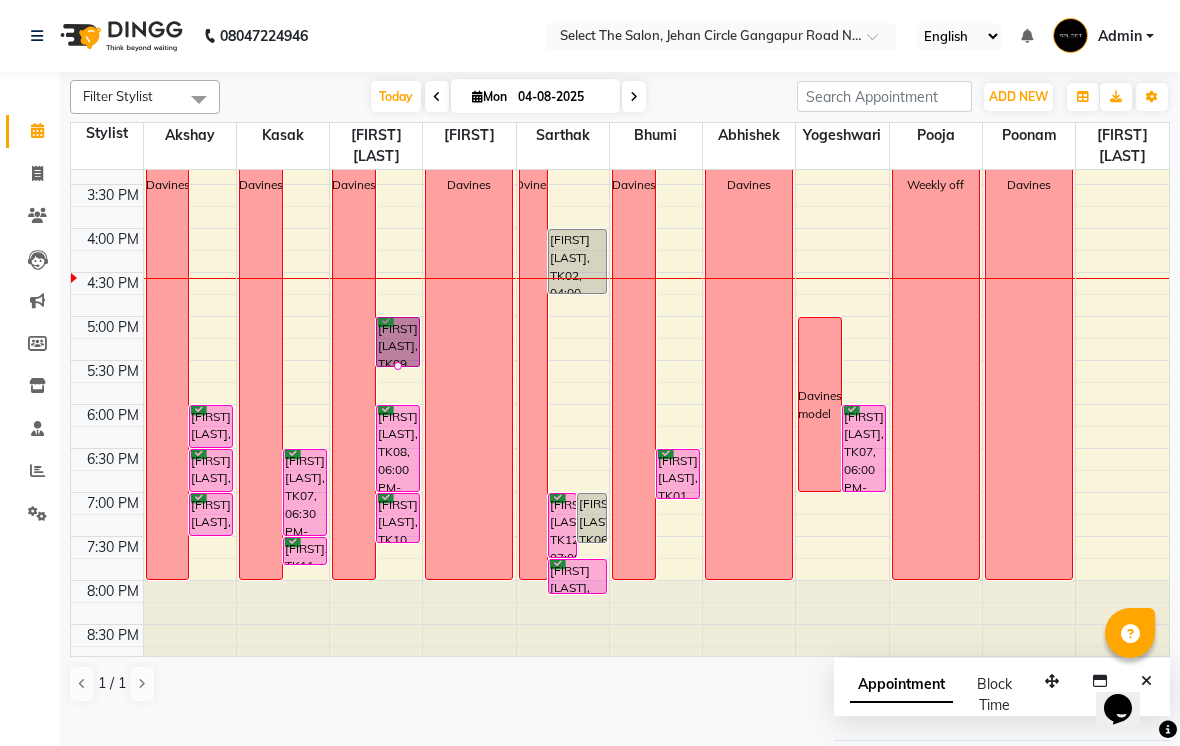 click at bounding box center [398, 366] 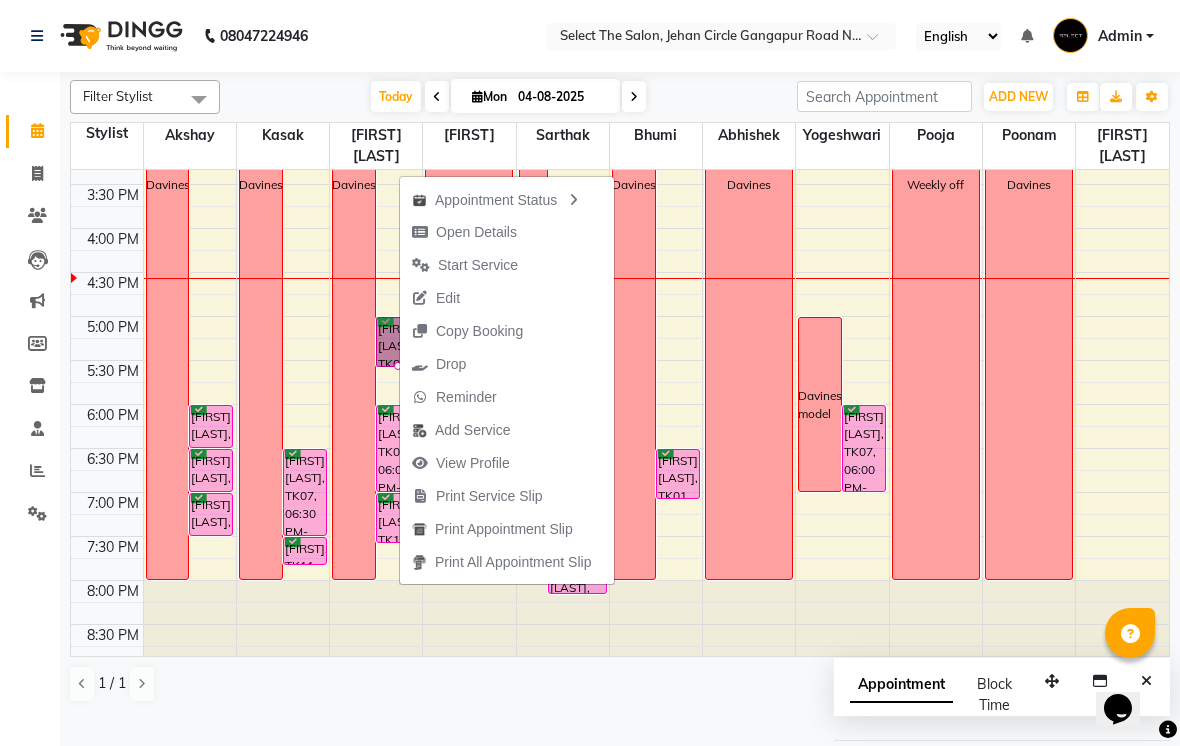 click on "Open Details" at bounding box center (476, 232) 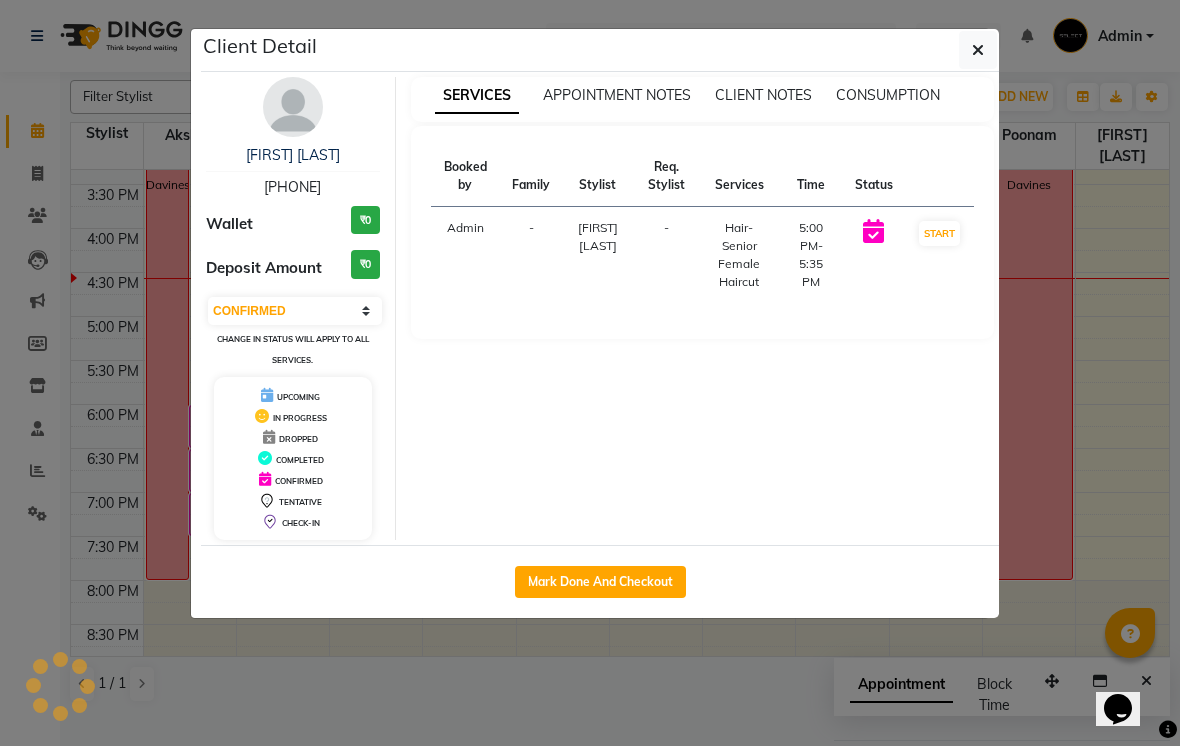 click 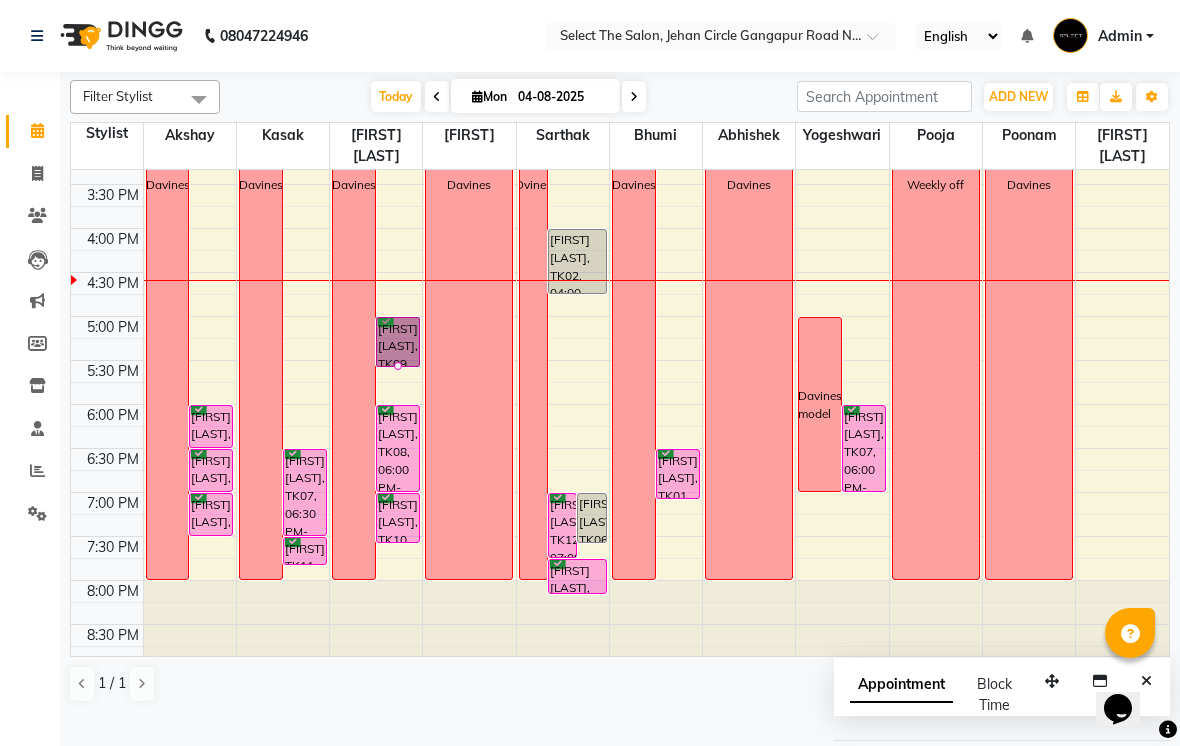 click at bounding box center (398, 366) 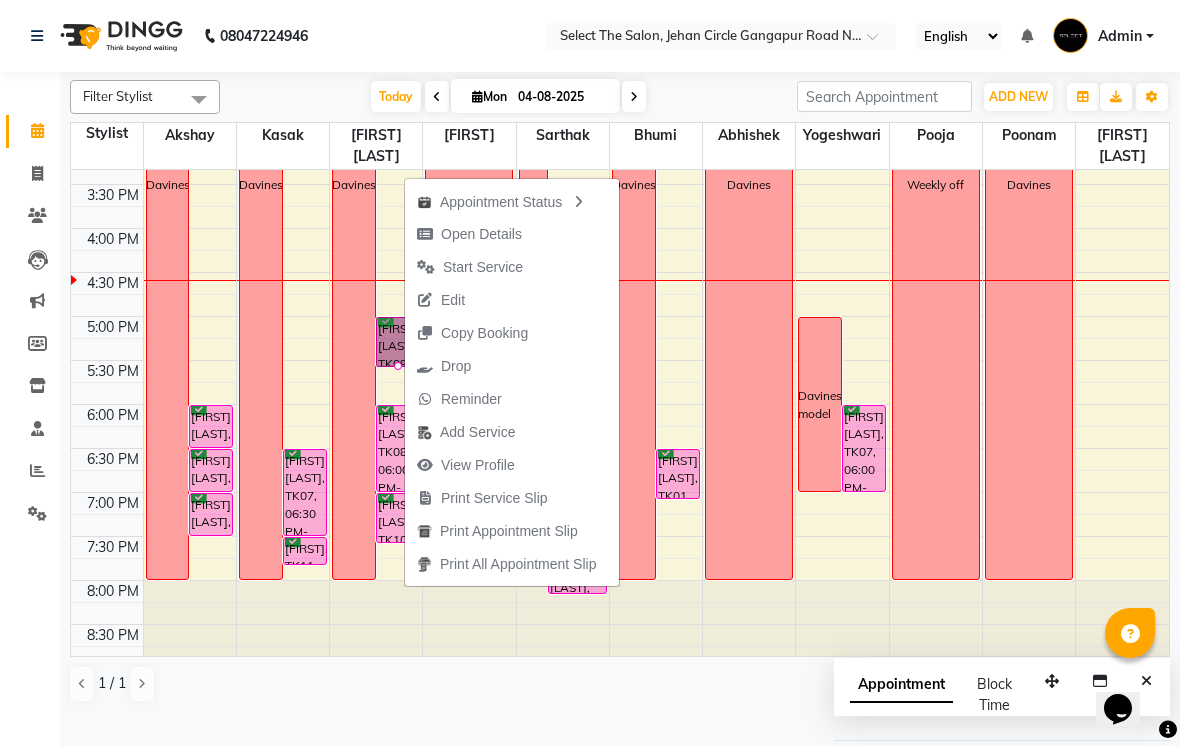 click on "Drop" at bounding box center [444, 366] 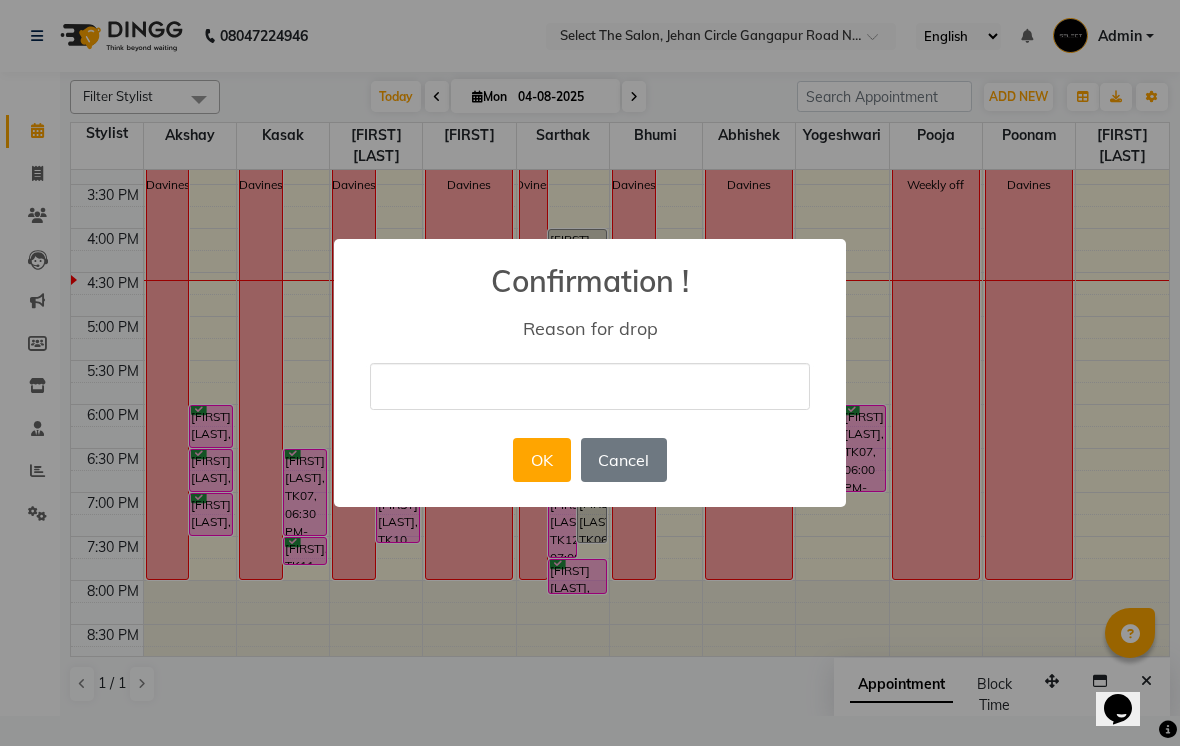click on "× Confirmation ! Reason for drop OK No Cancel" at bounding box center [590, 373] 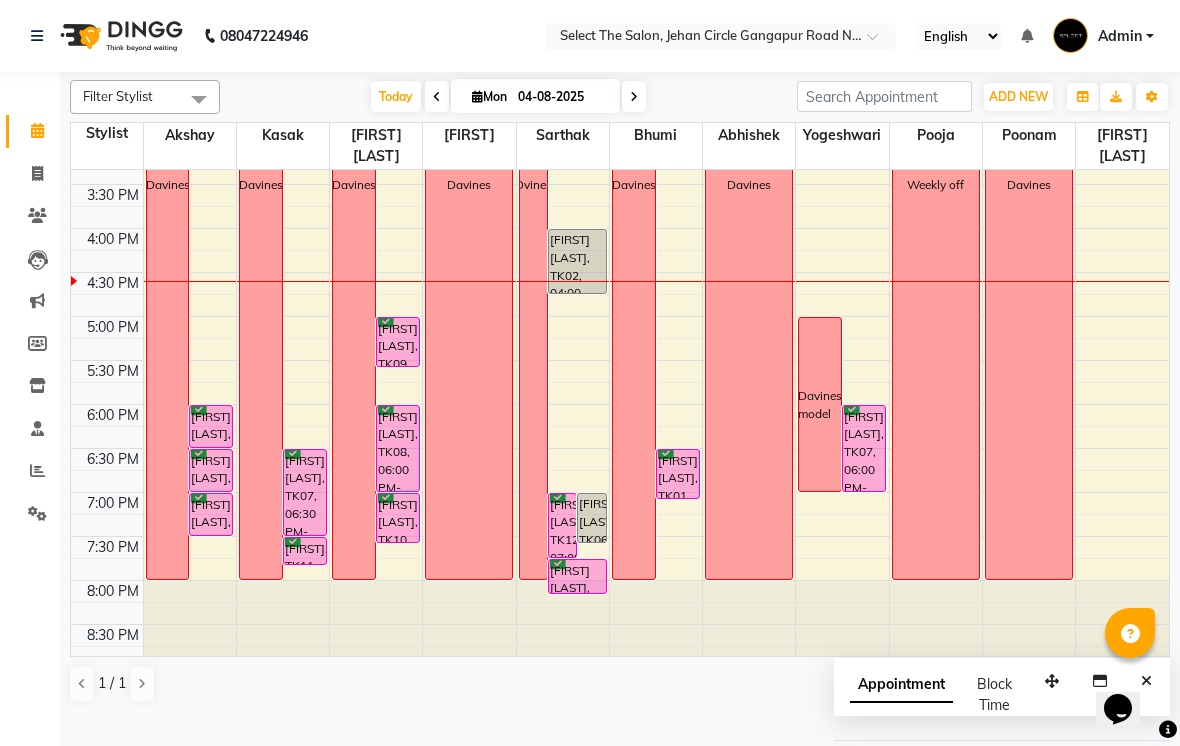 click at bounding box center [634, 96] 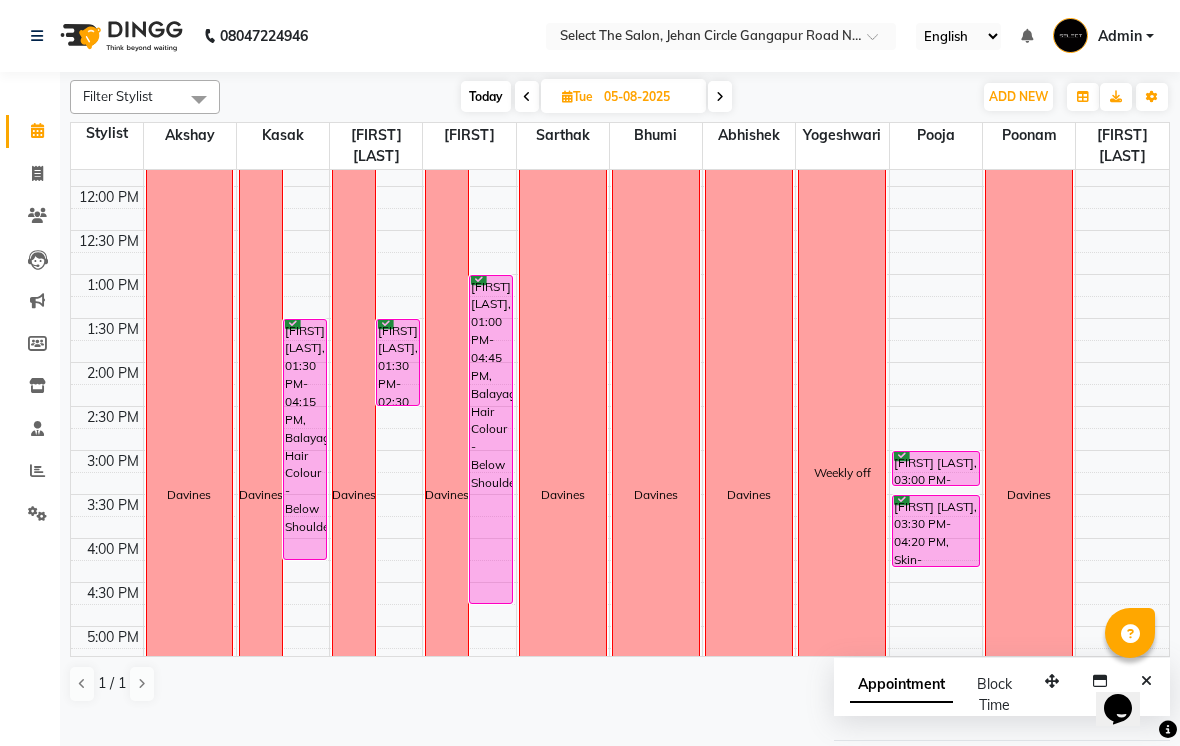 scroll, scrollTop: 333, scrollLeft: 0, axis: vertical 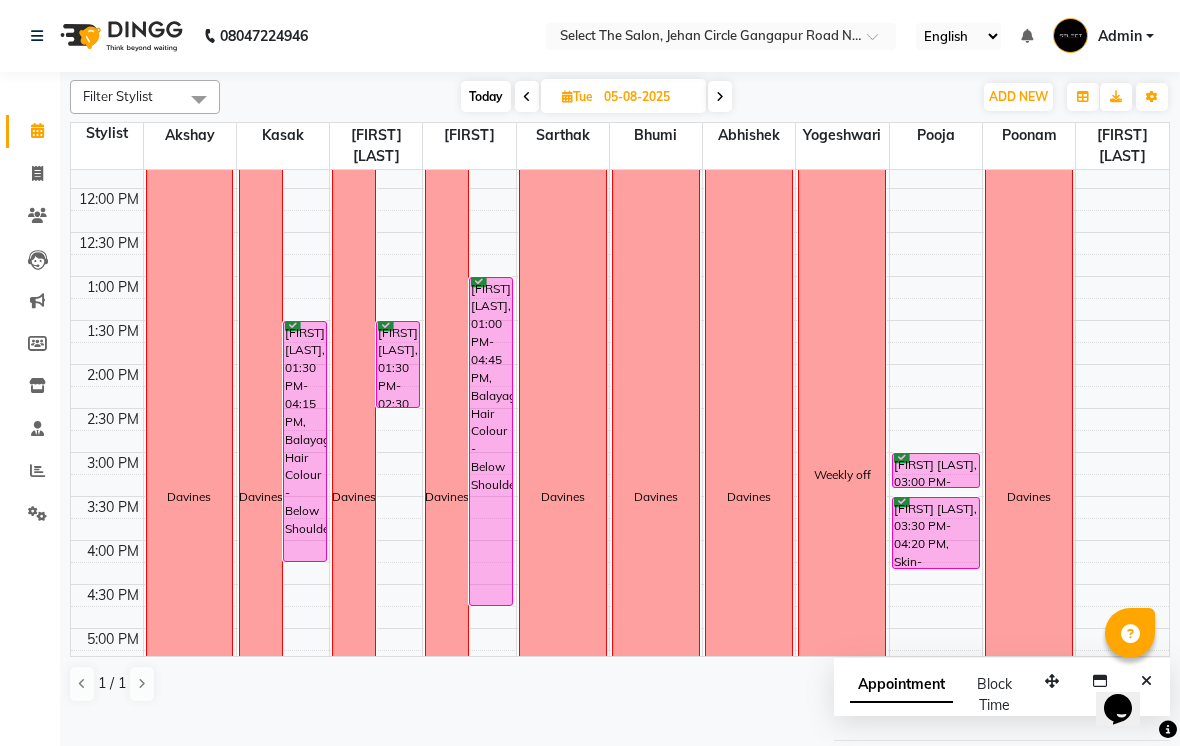click at bounding box center (720, 97) 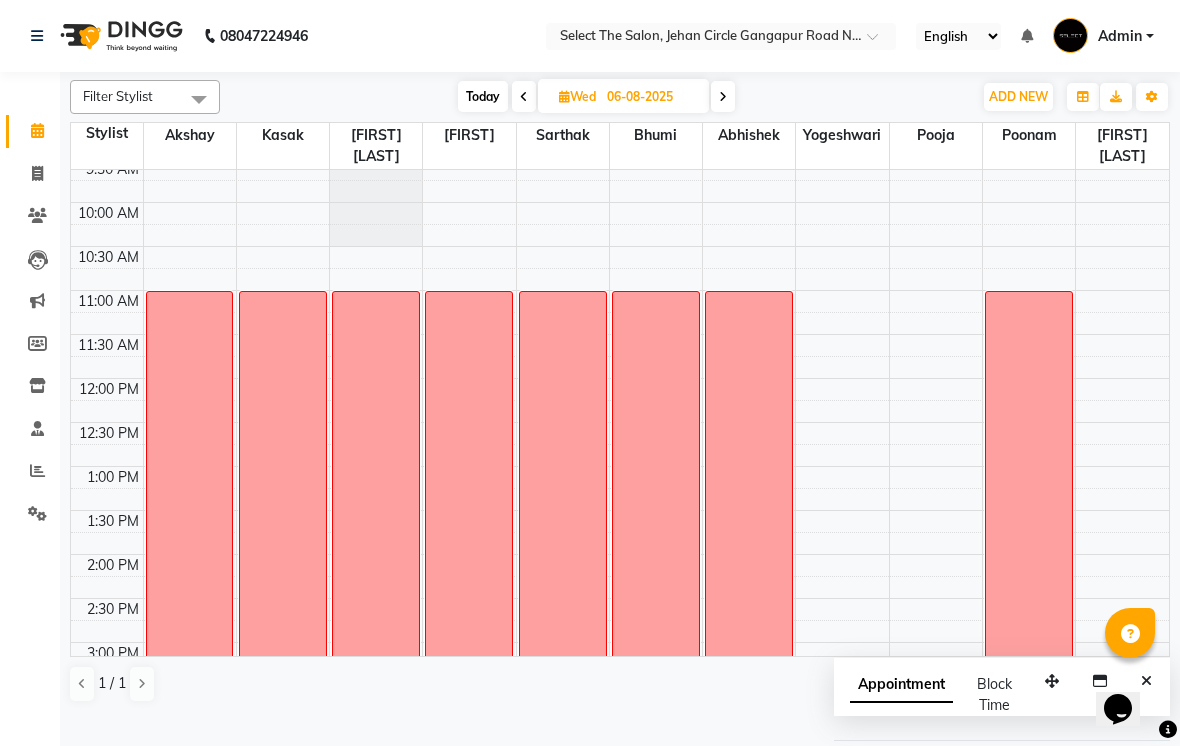 scroll, scrollTop: 142, scrollLeft: 0, axis: vertical 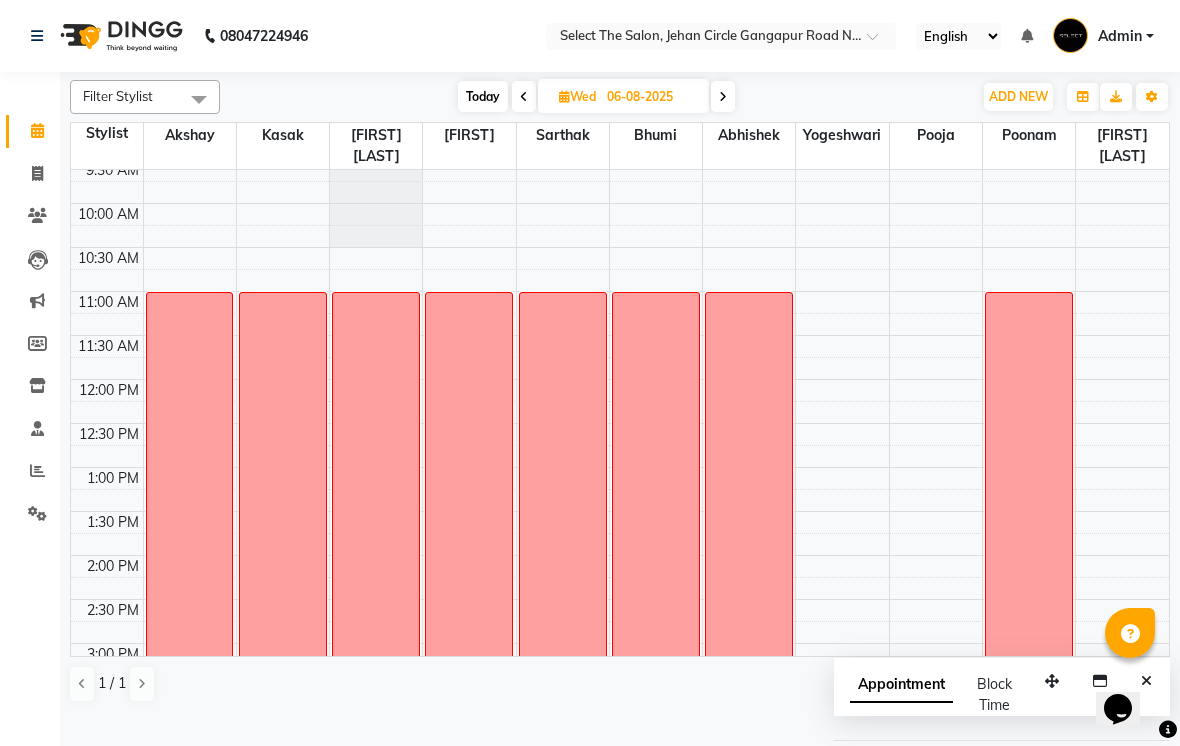 click at bounding box center [524, 96] 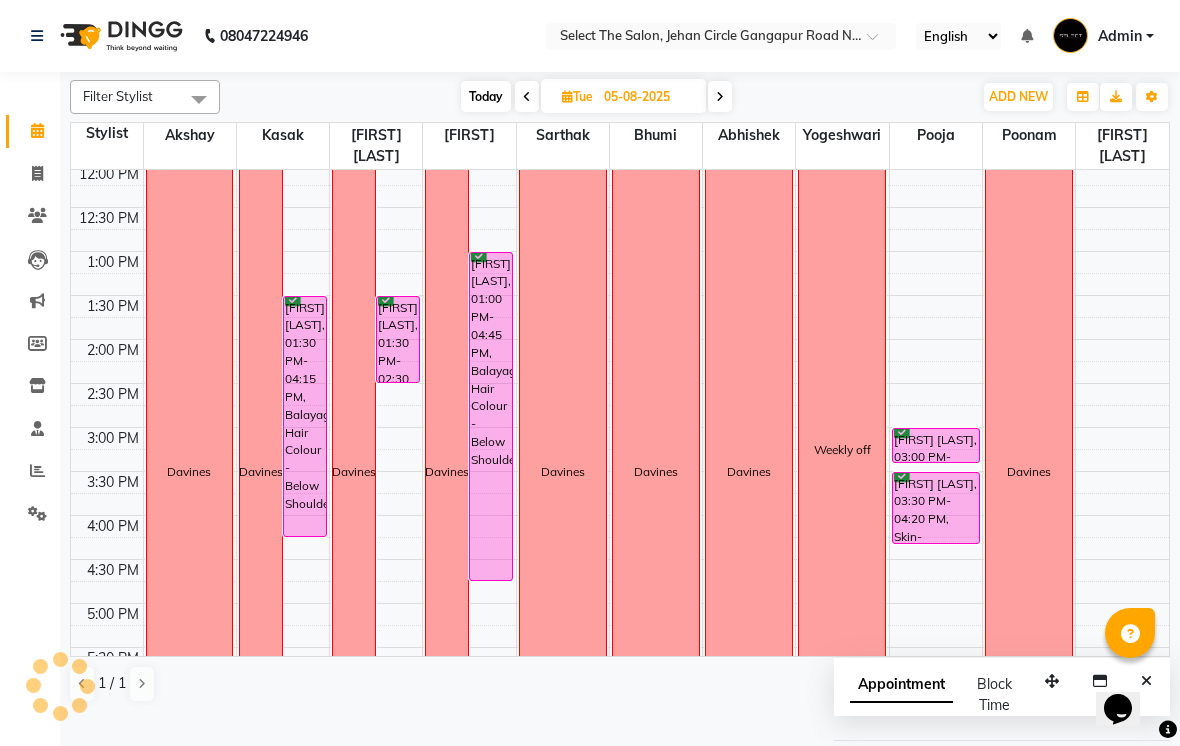 scroll, scrollTop: 357, scrollLeft: 0, axis: vertical 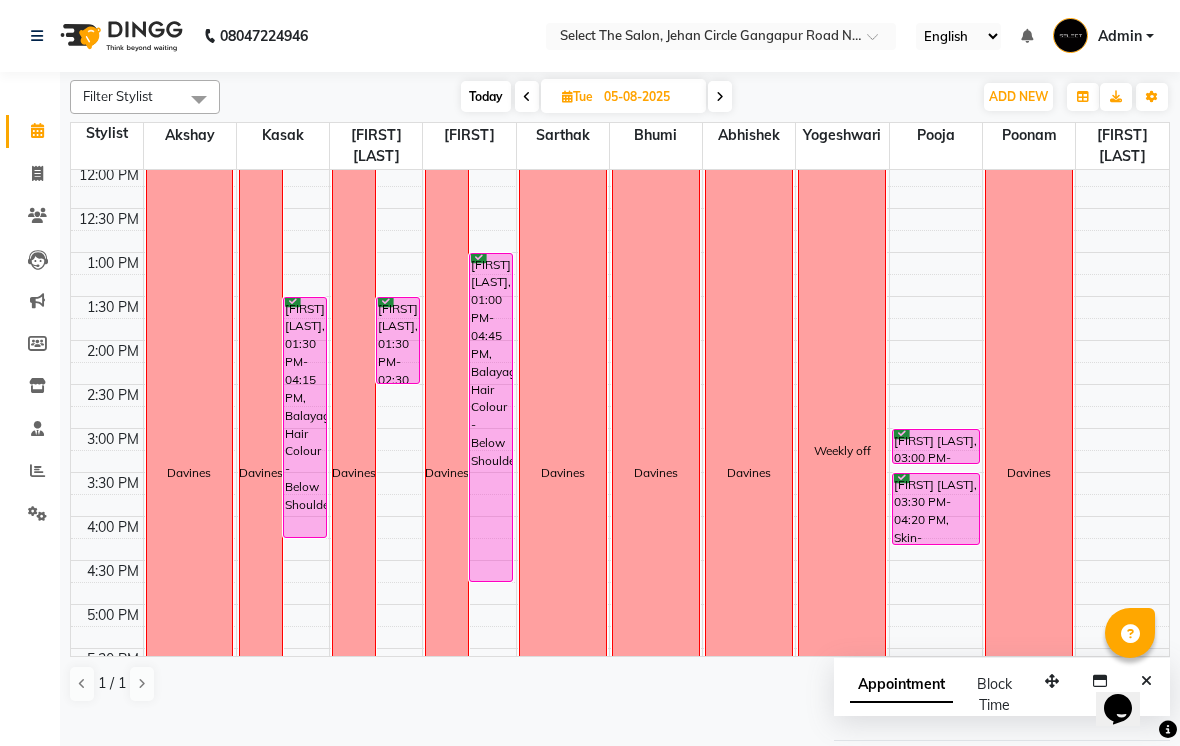 click at bounding box center (720, 96) 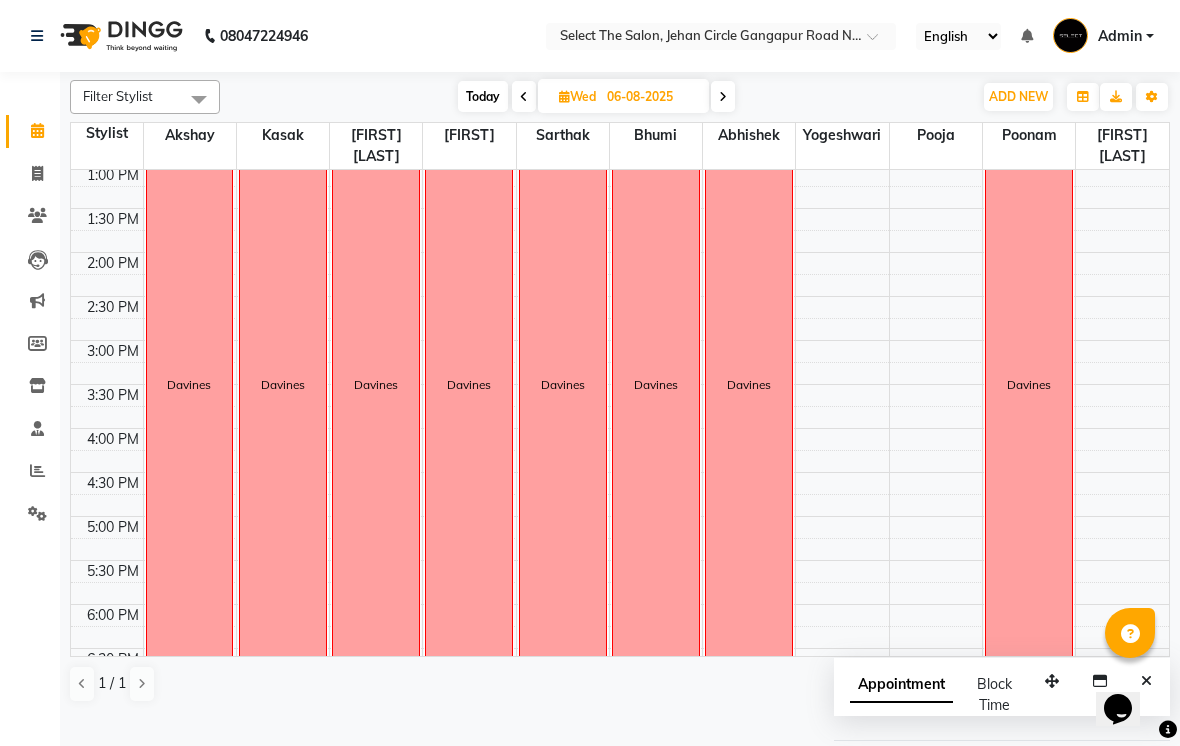 scroll, scrollTop: 447, scrollLeft: 0, axis: vertical 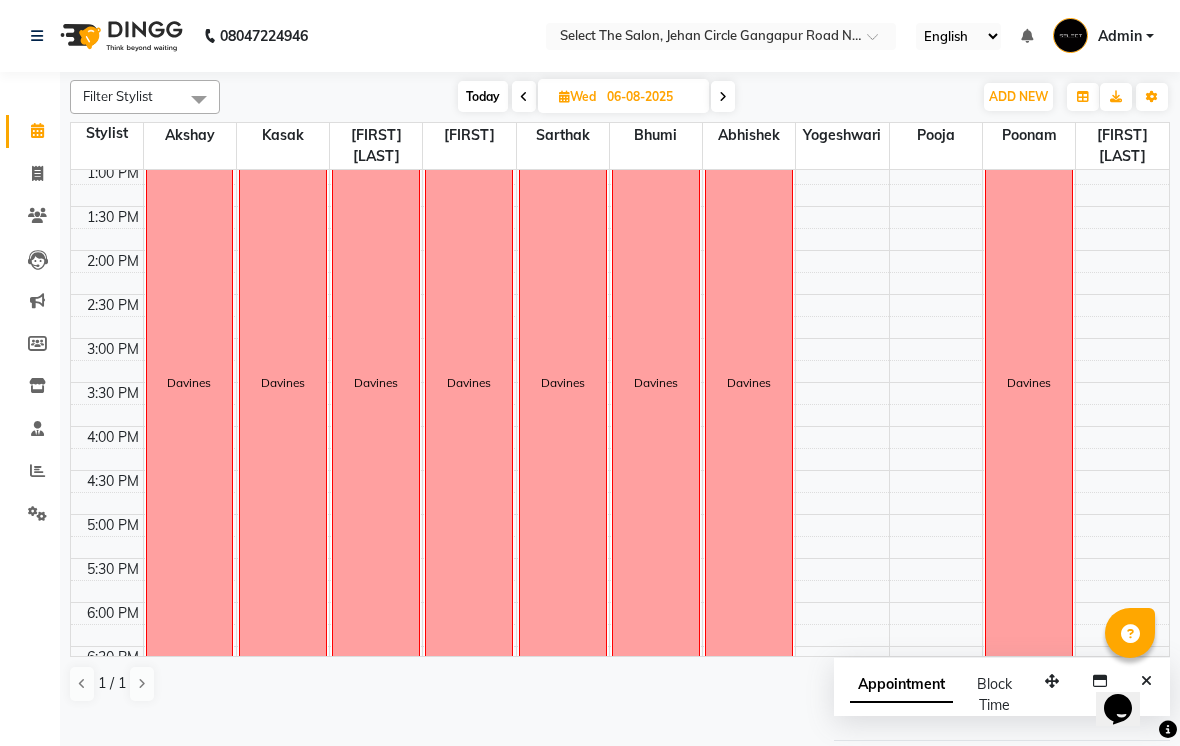 click at bounding box center (723, 96) 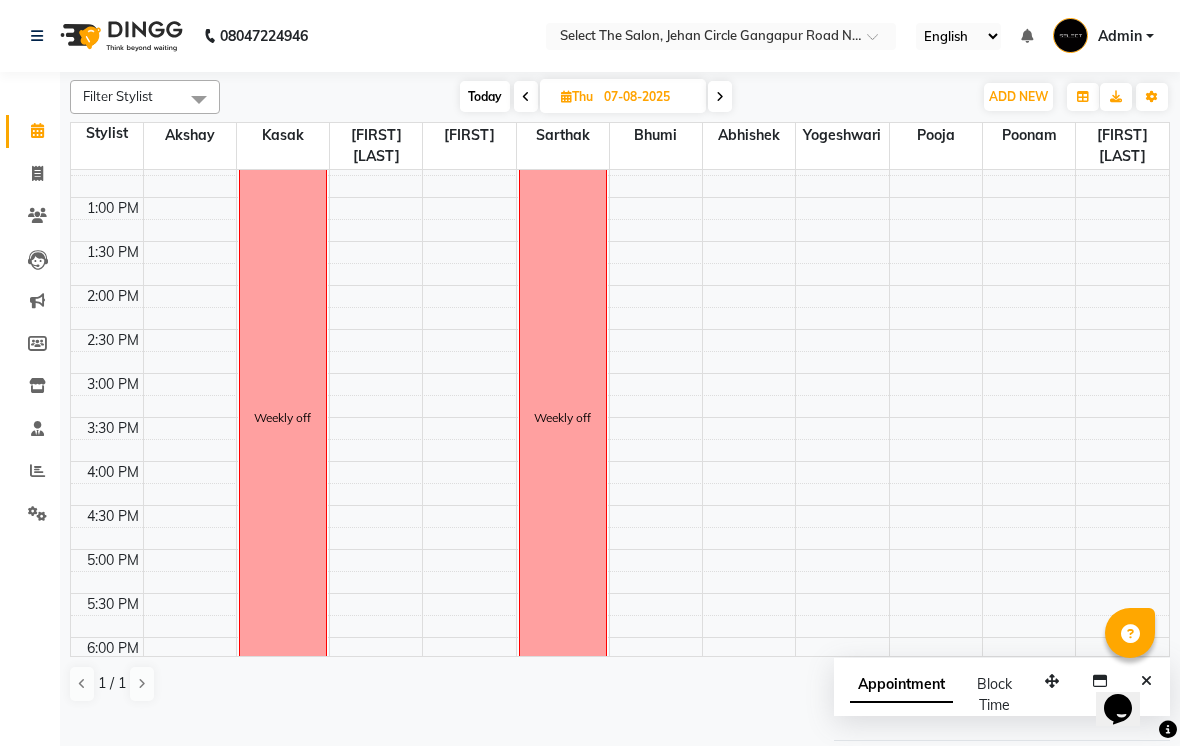 scroll, scrollTop: 400, scrollLeft: 0, axis: vertical 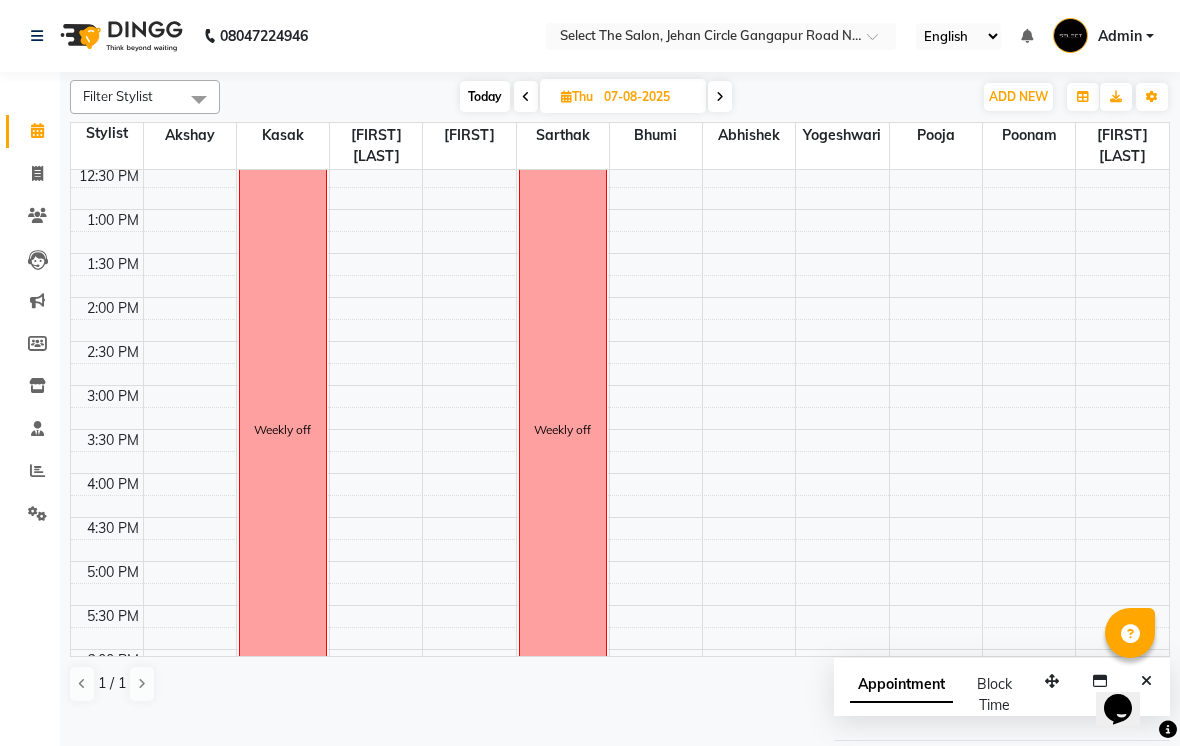 click on "Today" at bounding box center (485, 96) 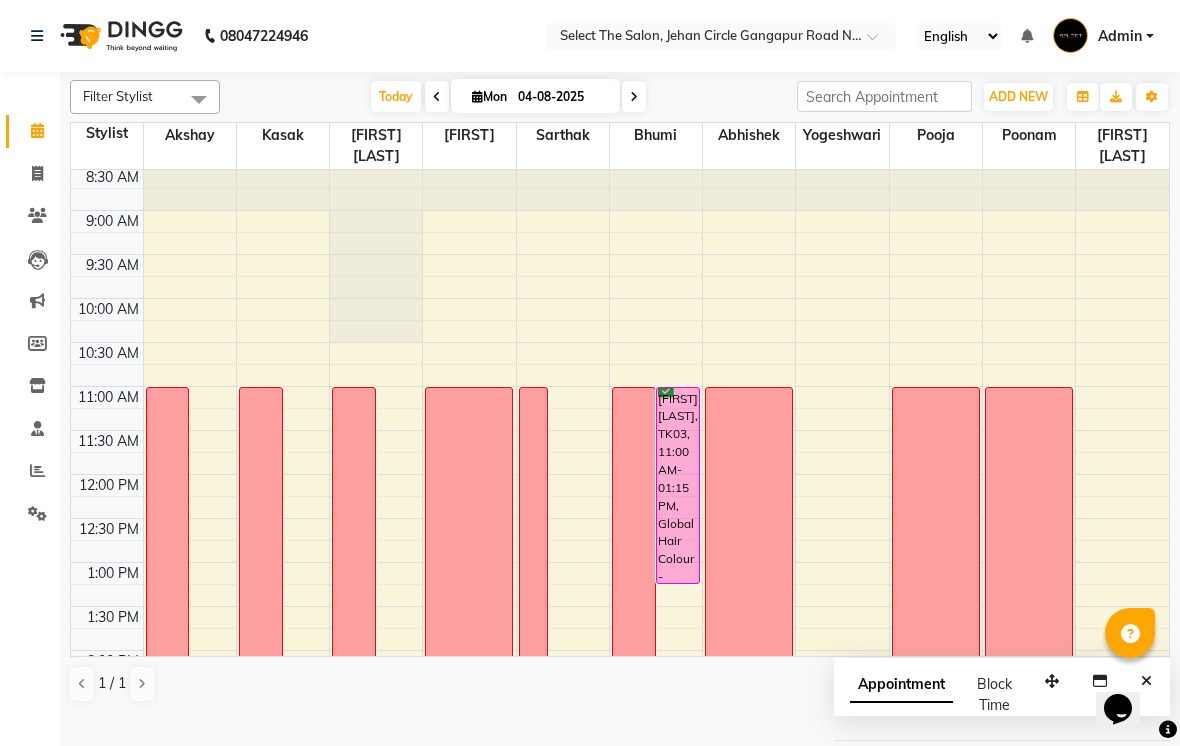 scroll, scrollTop: 0, scrollLeft: 0, axis: both 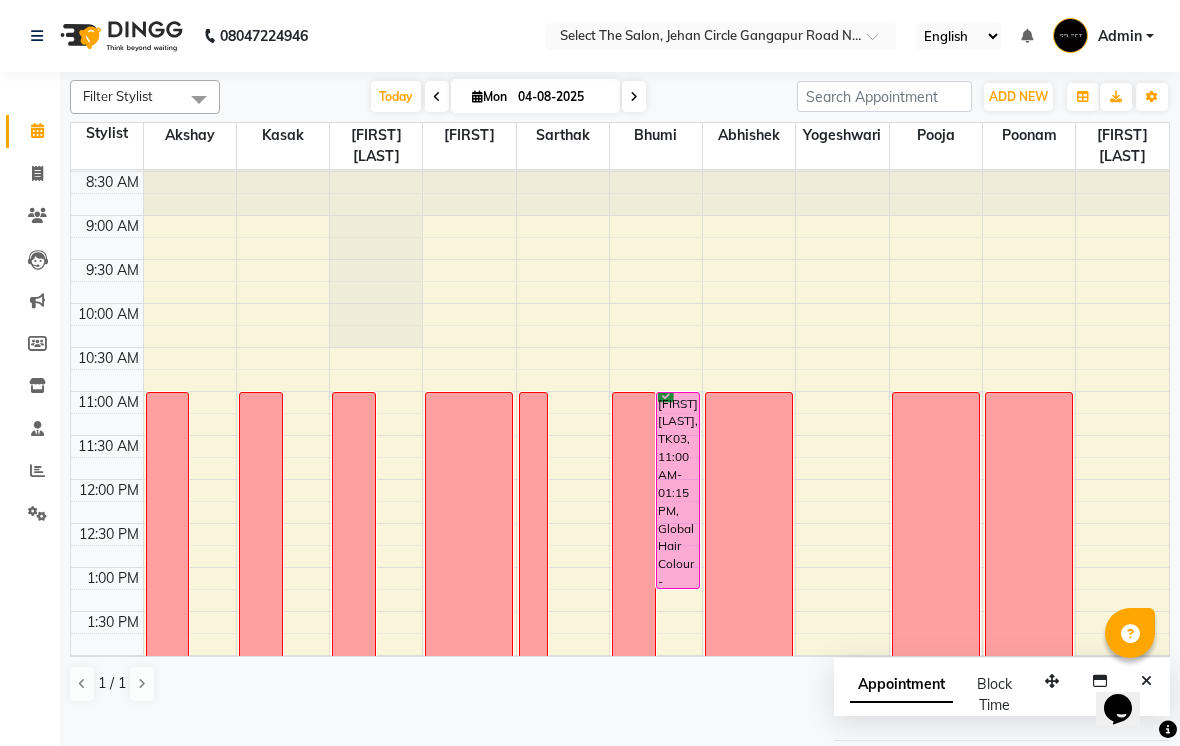 click at bounding box center [634, 97] 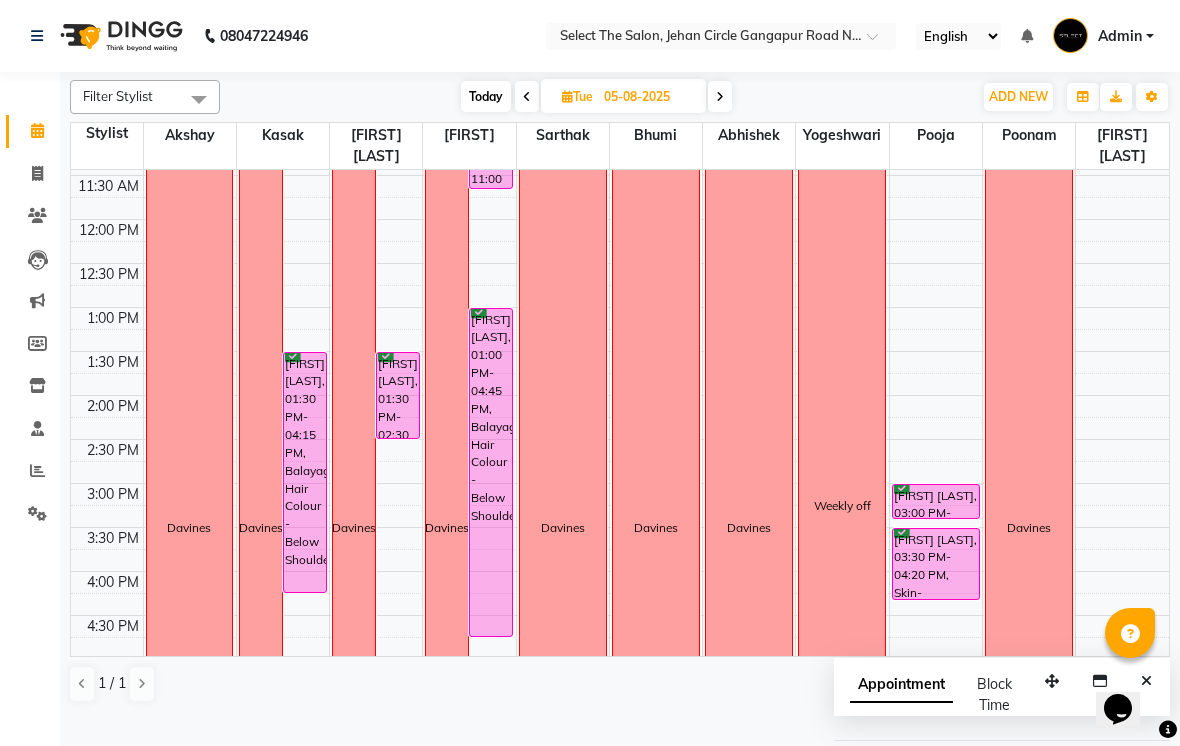 scroll, scrollTop: 297, scrollLeft: 0, axis: vertical 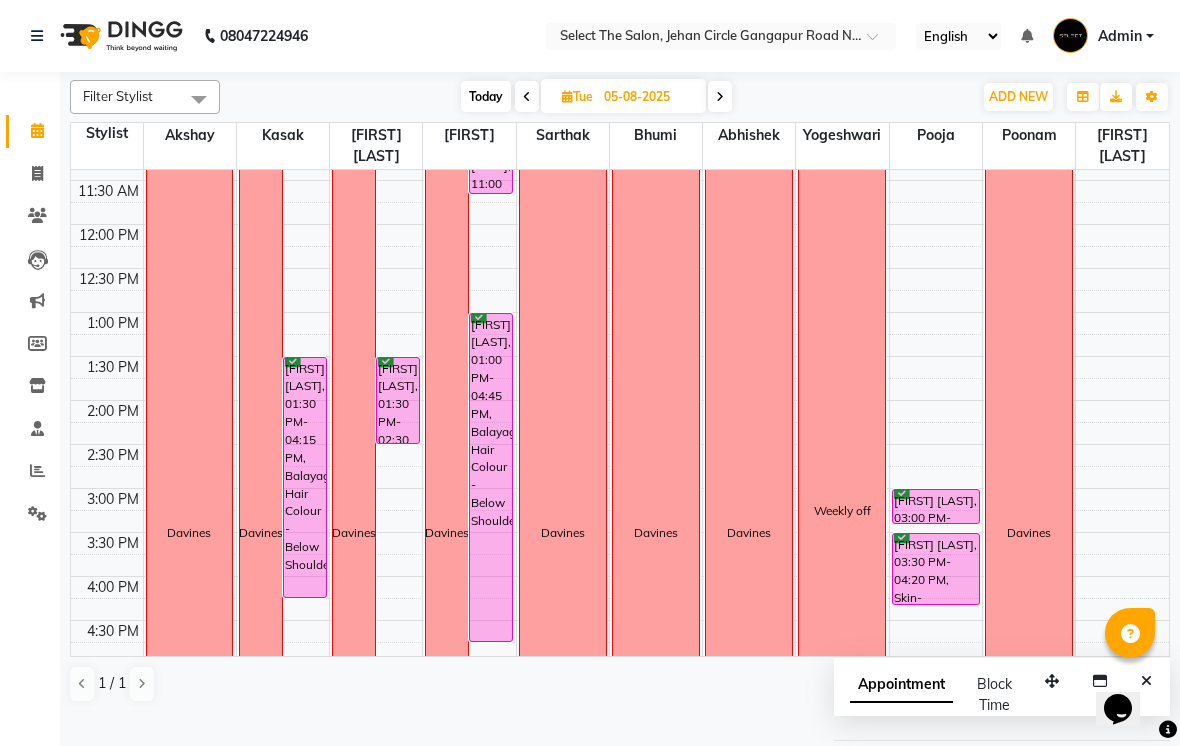 click at bounding box center [720, 97] 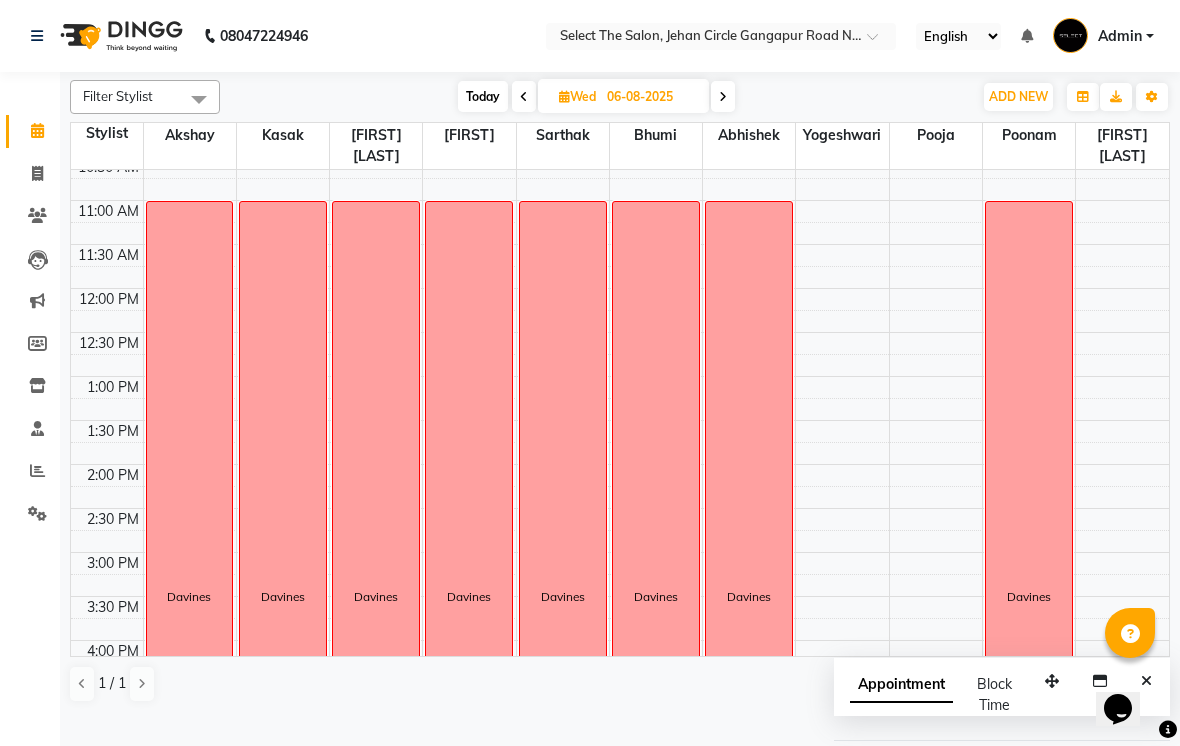 scroll, scrollTop: 246, scrollLeft: 0, axis: vertical 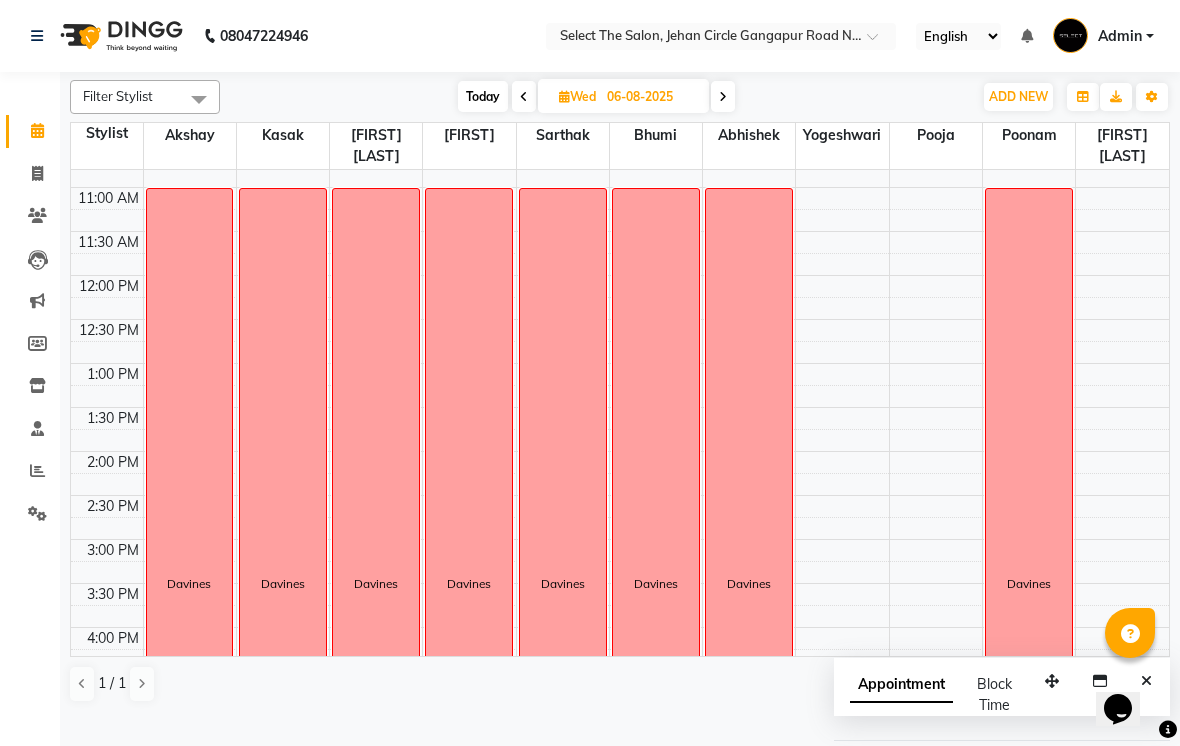 click at bounding box center [524, 96] 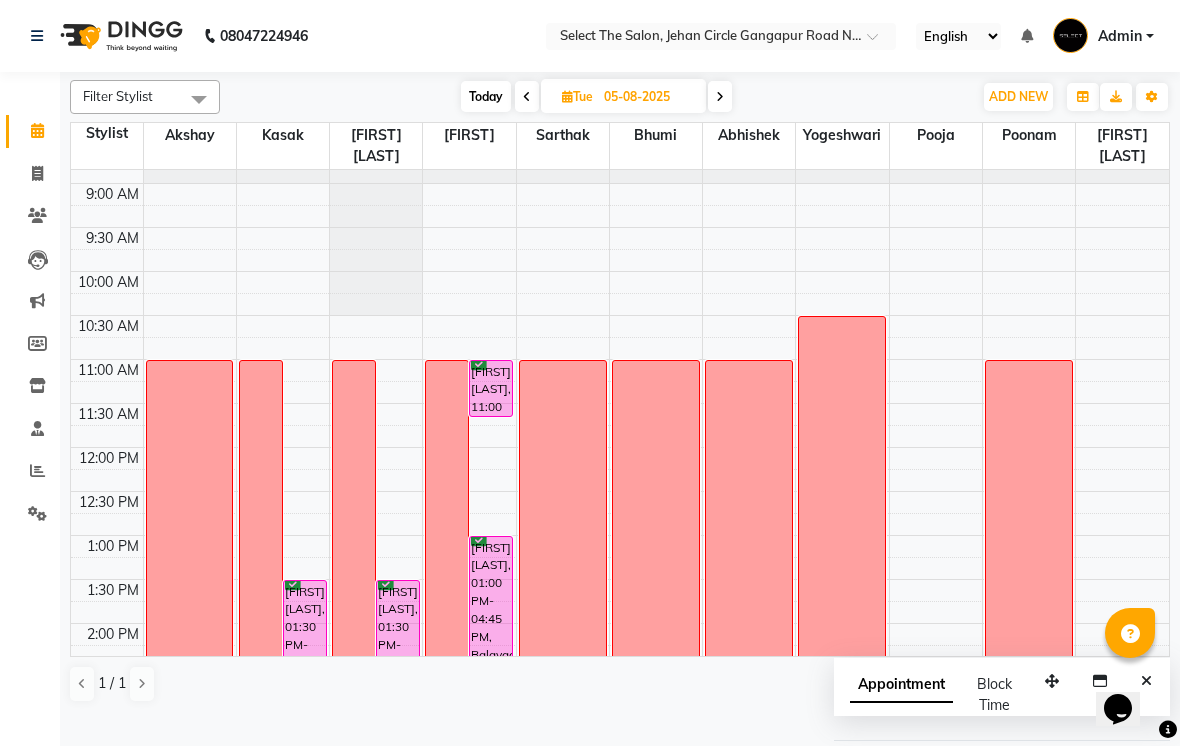 scroll, scrollTop: 71, scrollLeft: 0, axis: vertical 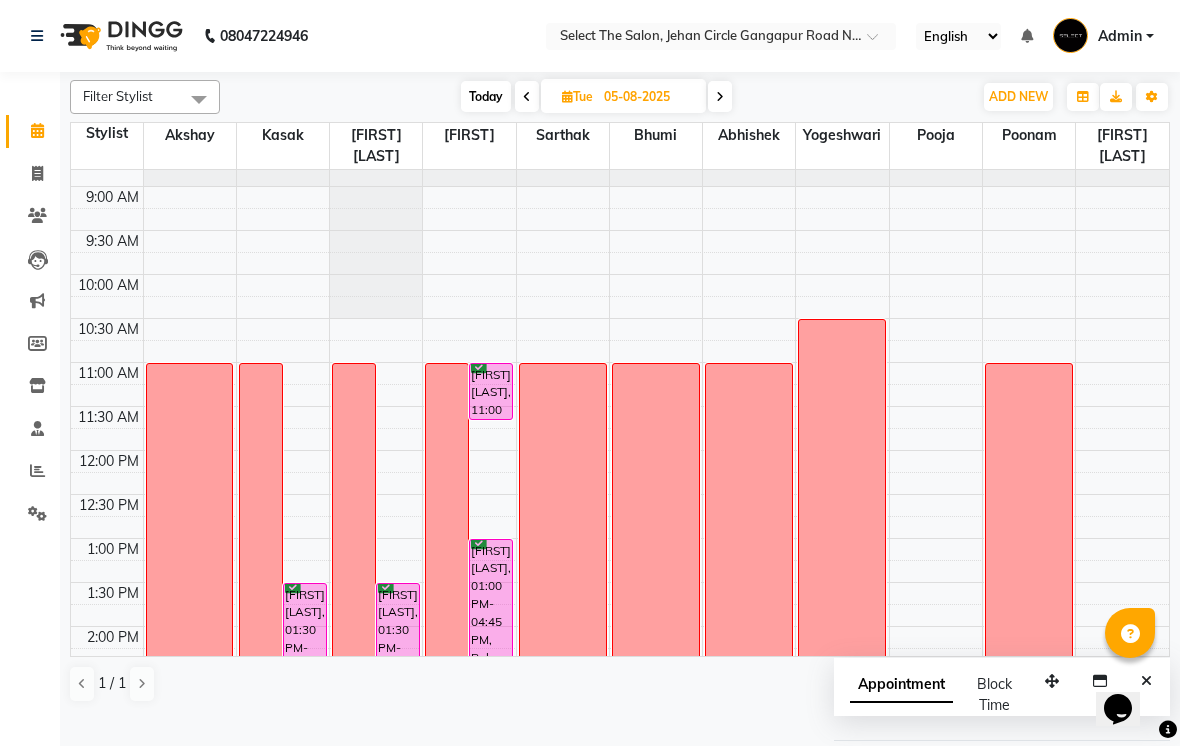 click on "Today" at bounding box center [486, 96] 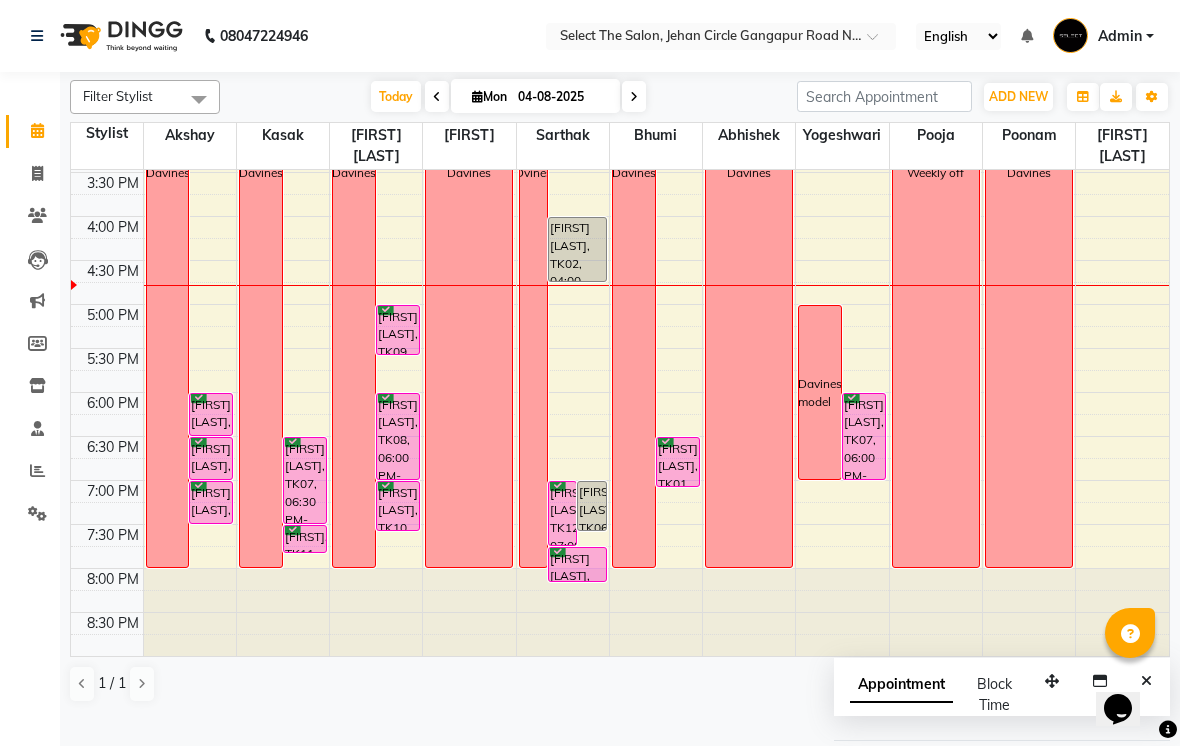 scroll, scrollTop: 657, scrollLeft: 0, axis: vertical 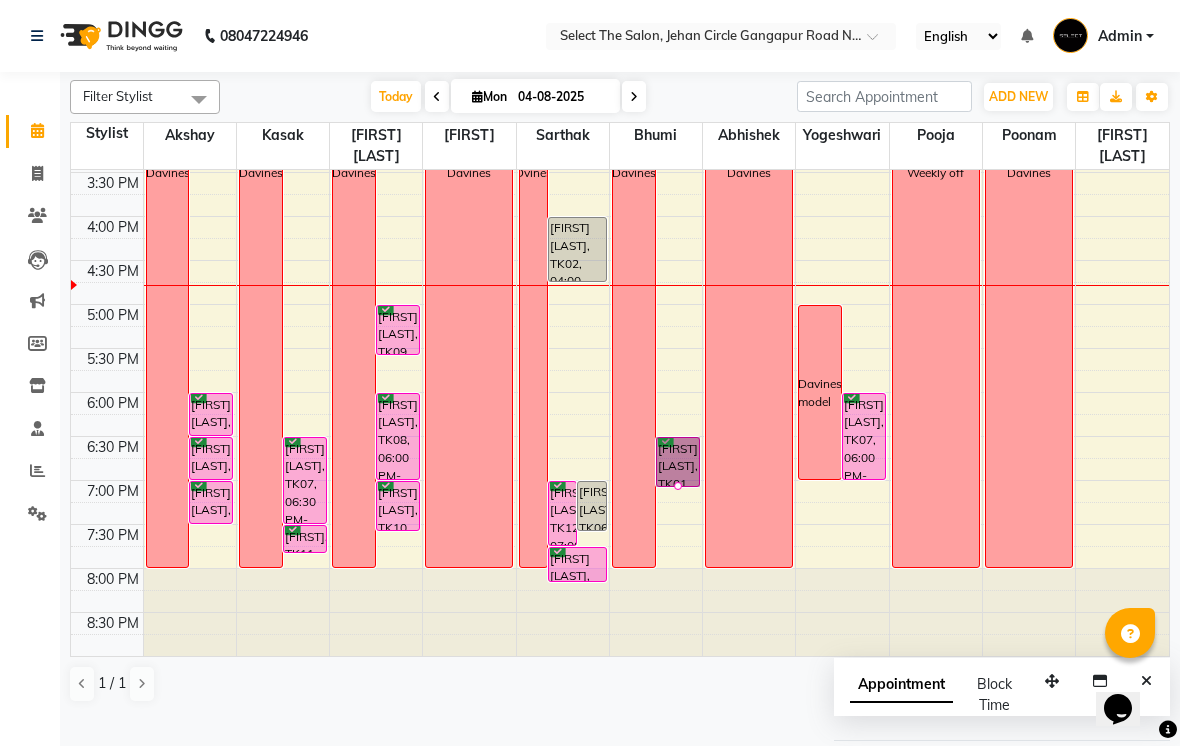 click at bounding box center (678, 486) 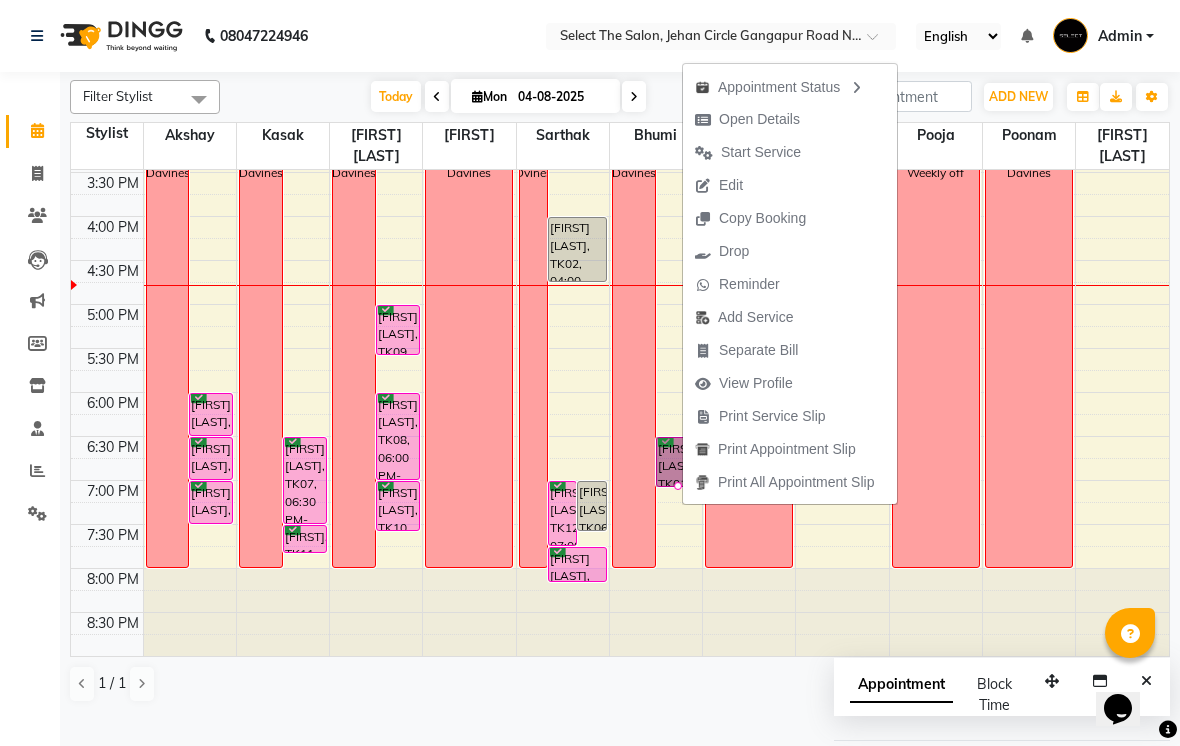 click on "Open Details" at bounding box center [747, 119] 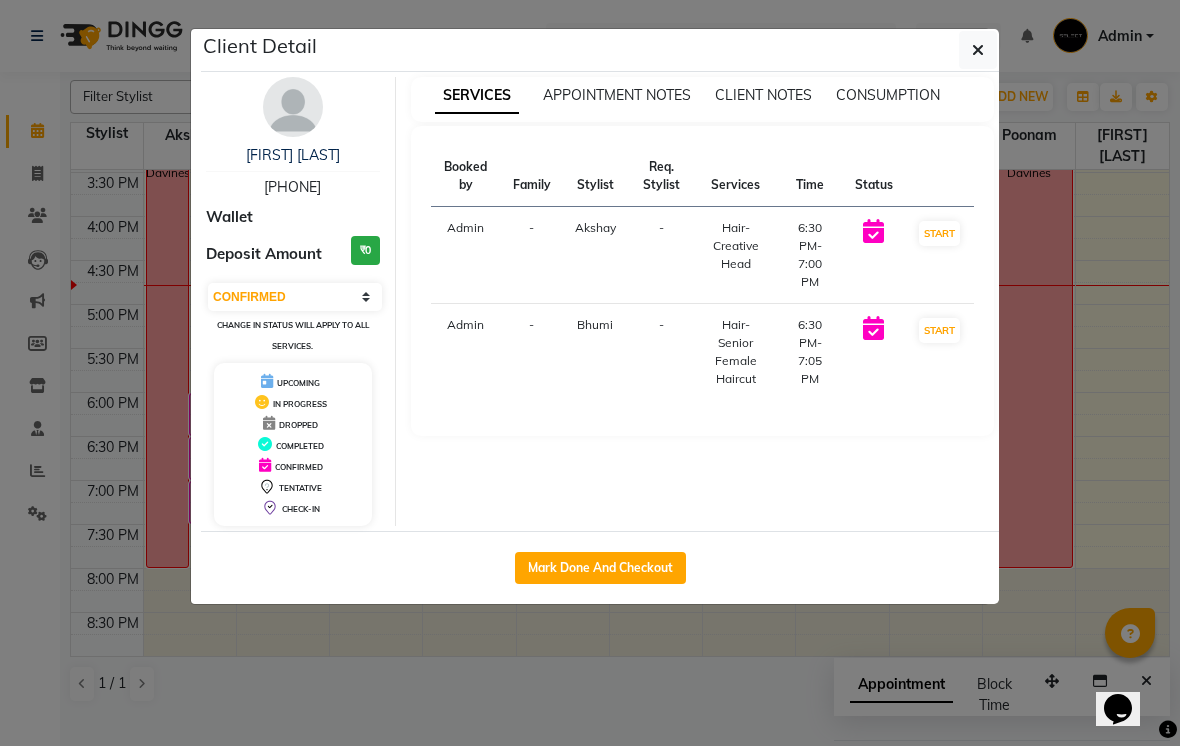 click on "Client Detail  [FIRST] [LAST]   [PHONE] Wallet Deposit Amount  ₹0  Select IN SERVICE CONFIRMED TENTATIVE CHECK IN MARK DONE DROPPED UPCOMING Change in status will apply to all services. UPCOMING IN PROGRESS DROPPED COMPLETED CONFIRMED TENTATIVE CHECK-IN SERVICES APPOINTMENT NOTES CLIENT NOTES CONSUMPTION Booked by Family Stylist Req. Stylist Services Time Status  Admin  - Akshay  -  Hair- Creative Head    6:30 PM-7:00 PM   START   Admin  - Bhumi  -  Hair-Senior Female Haircut   6:30 PM-7:05 PM   START   Mark Done And Checkout" 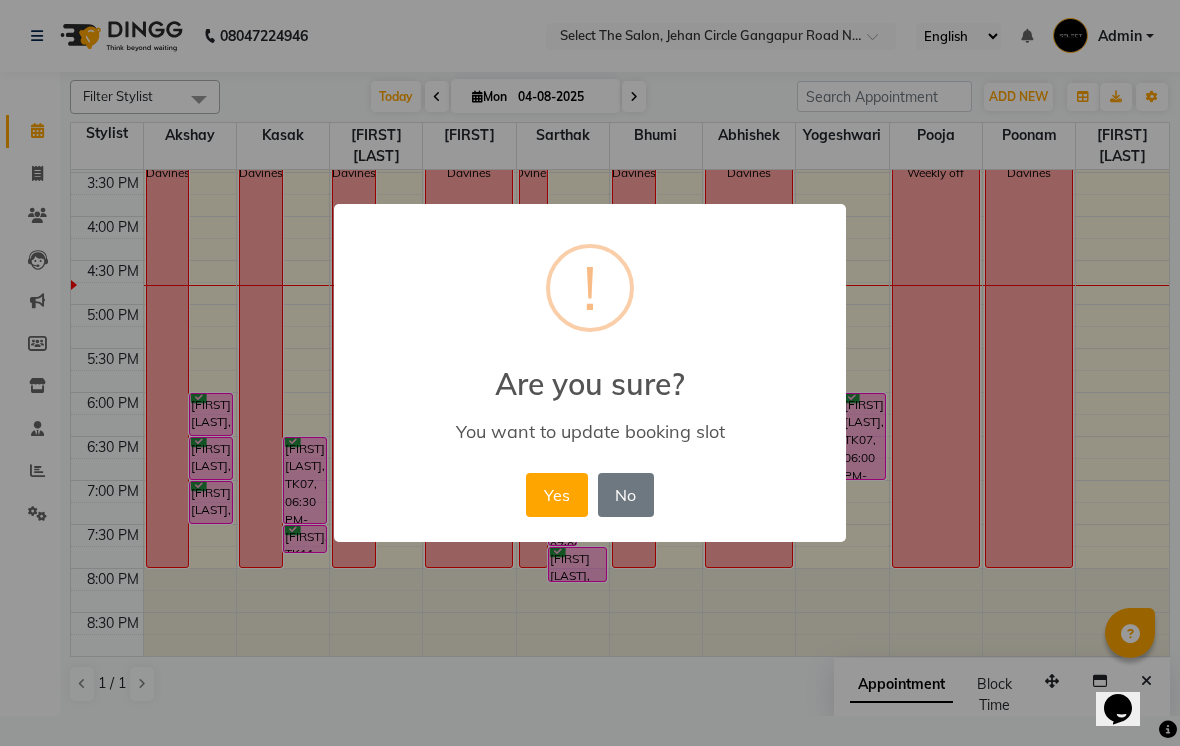 click on "Yes" at bounding box center (556, 495) 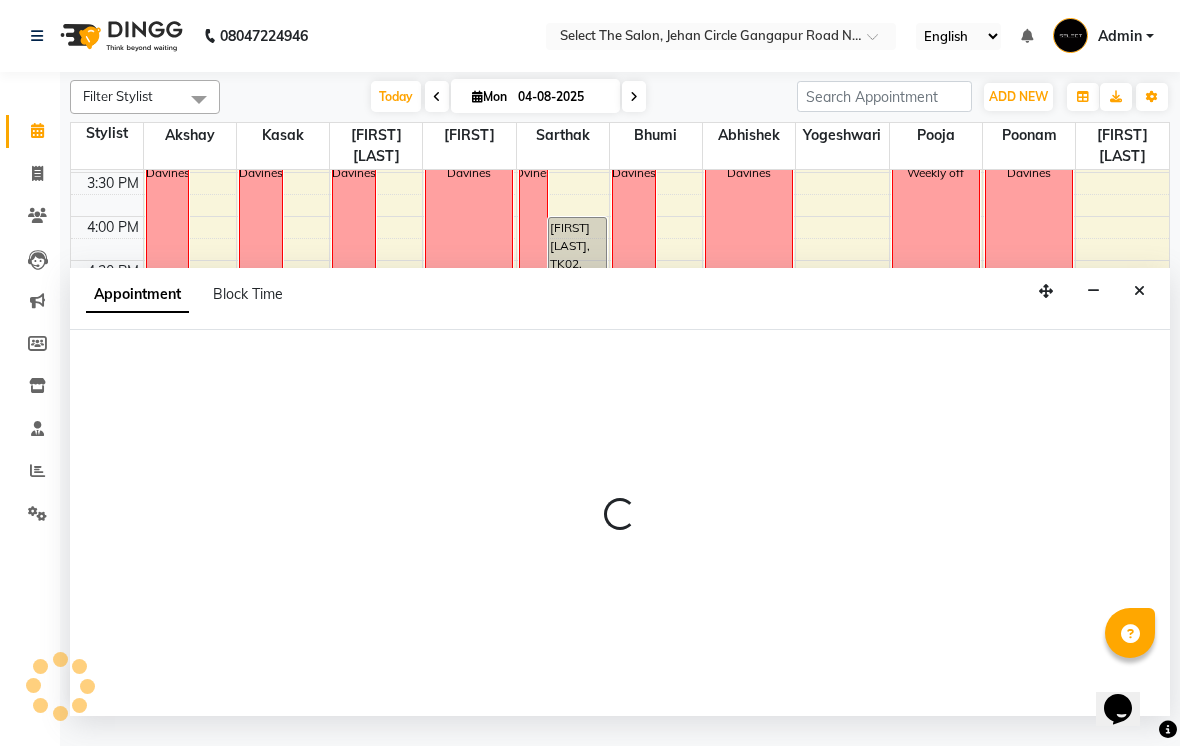 select on "50838" 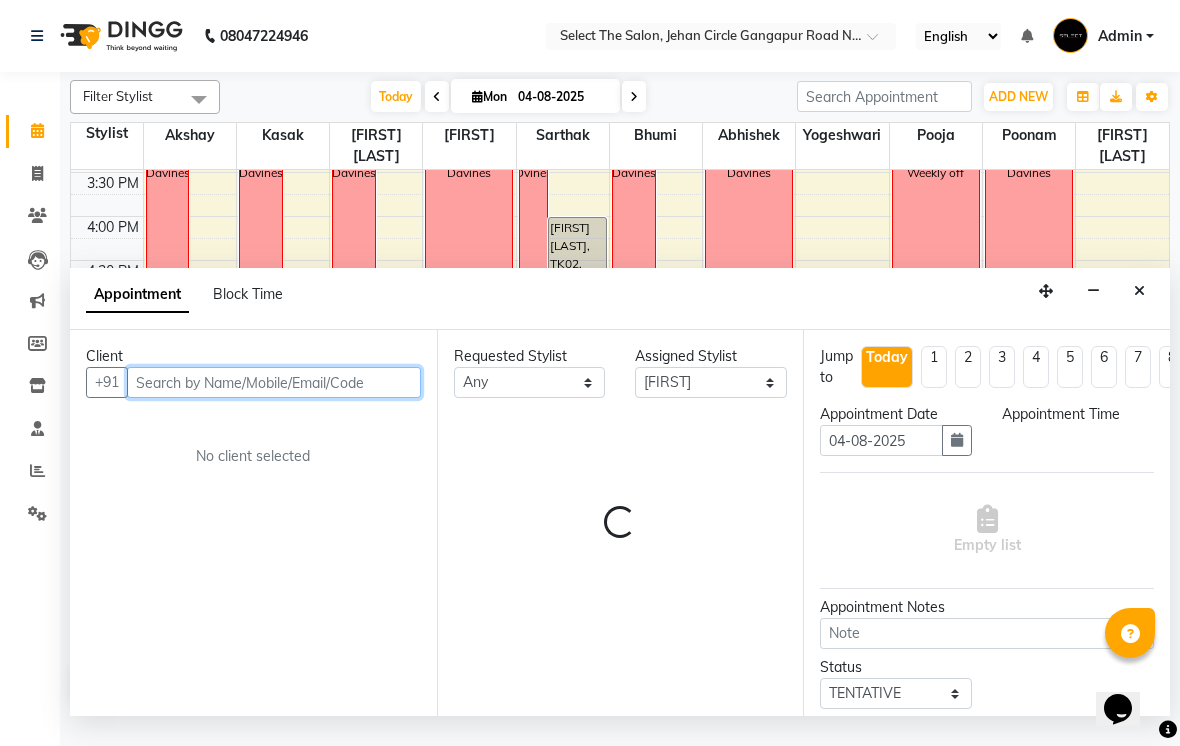 select on "1110" 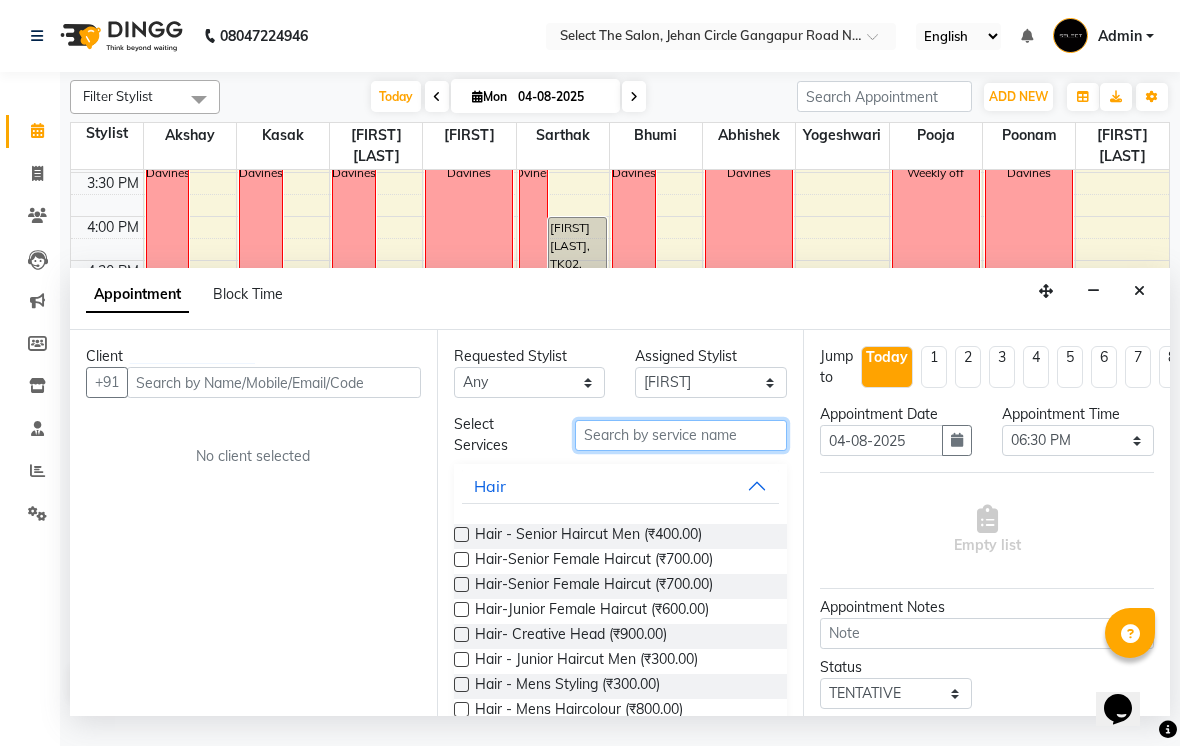 click at bounding box center (681, 435) 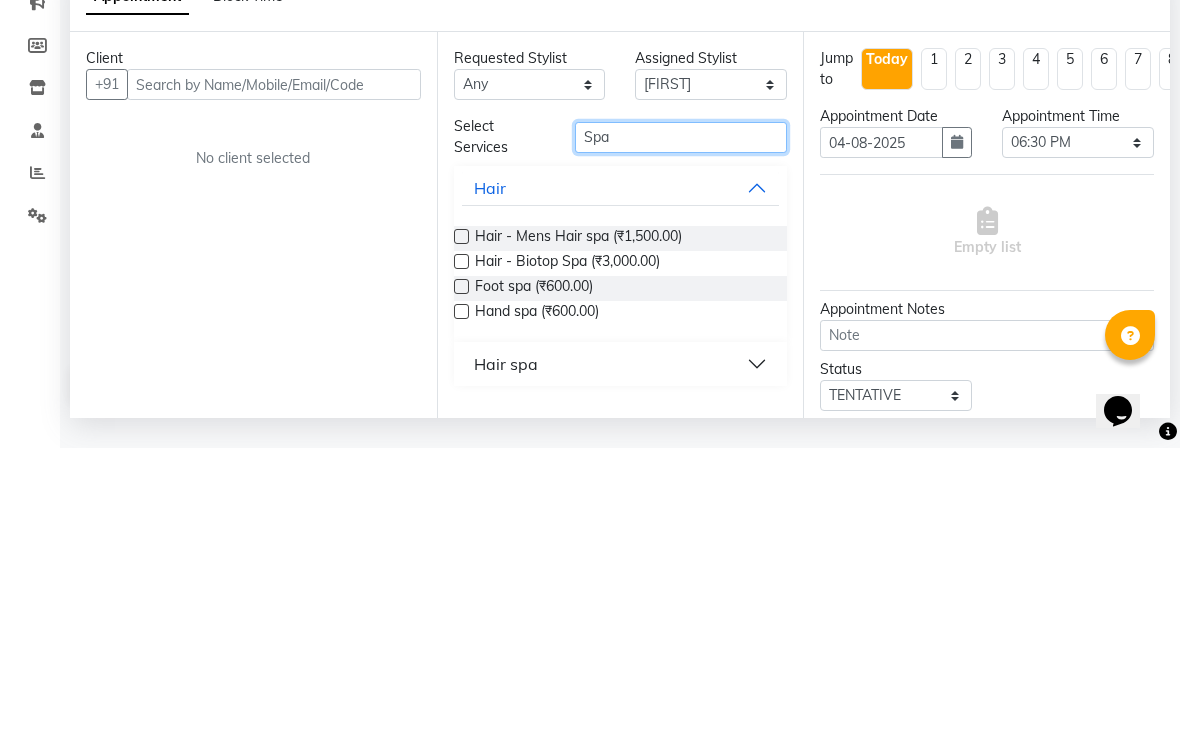 type on "Spa" 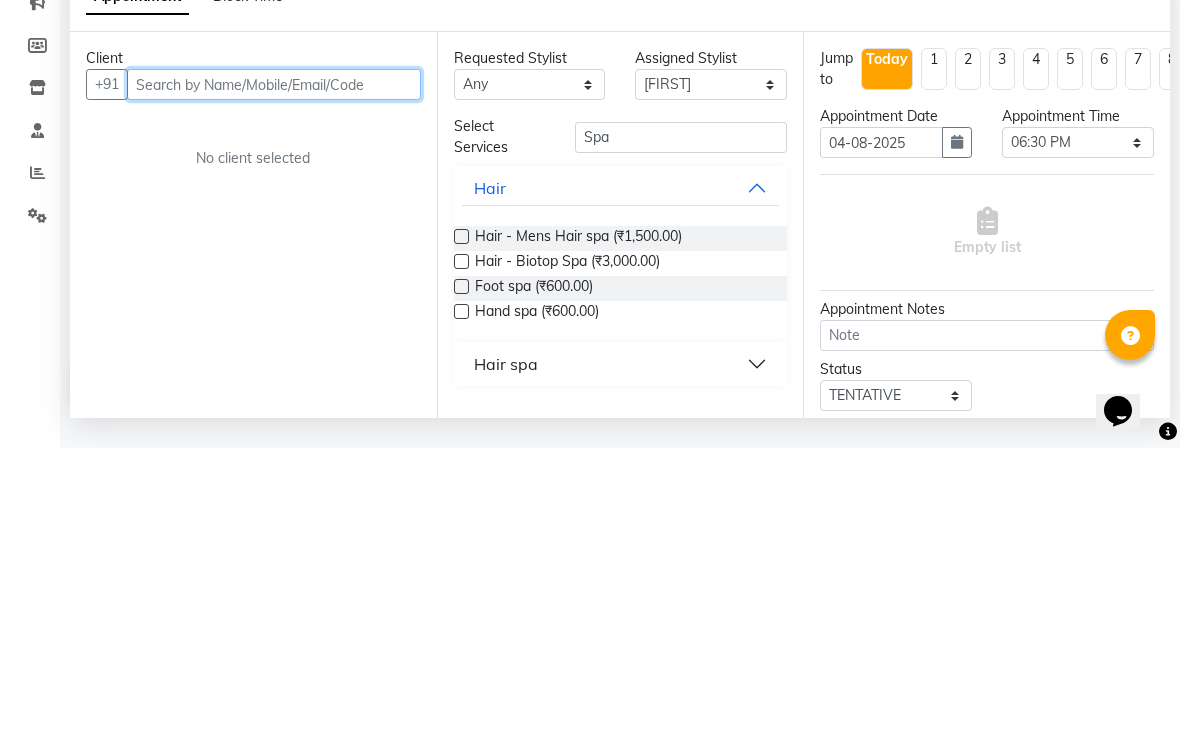 click at bounding box center (274, 382) 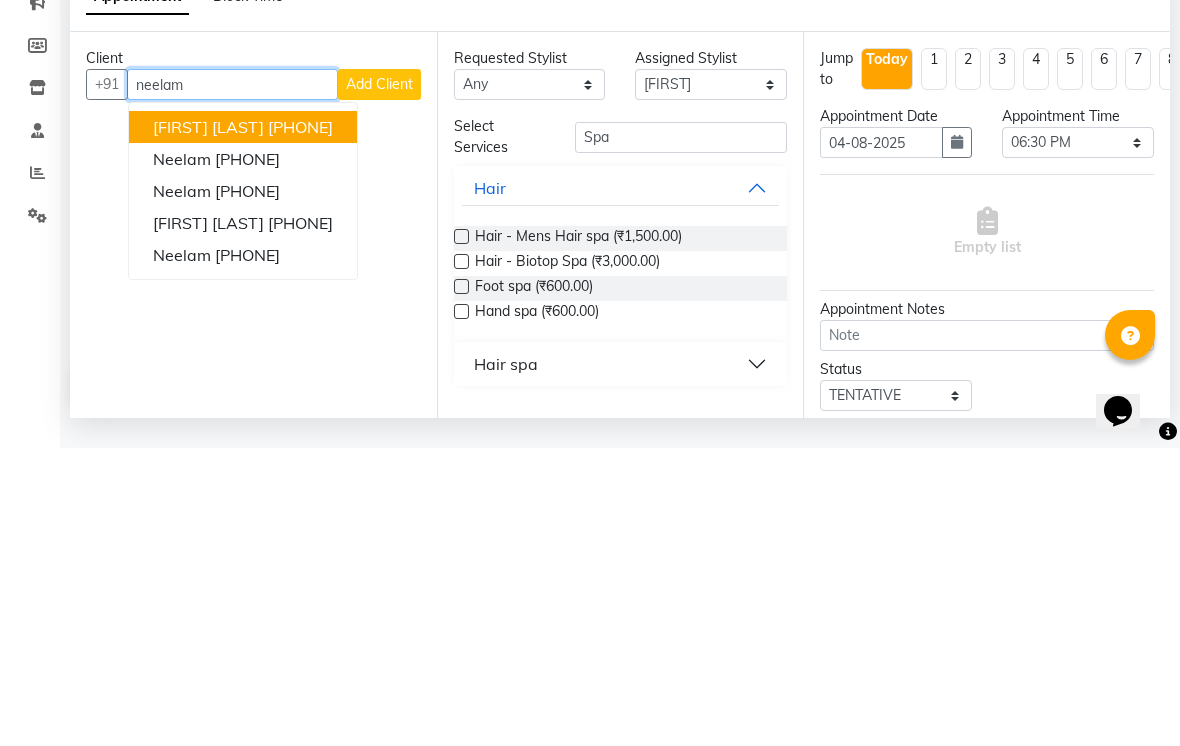 click on "[PHONE]" at bounding box center [247, 489] 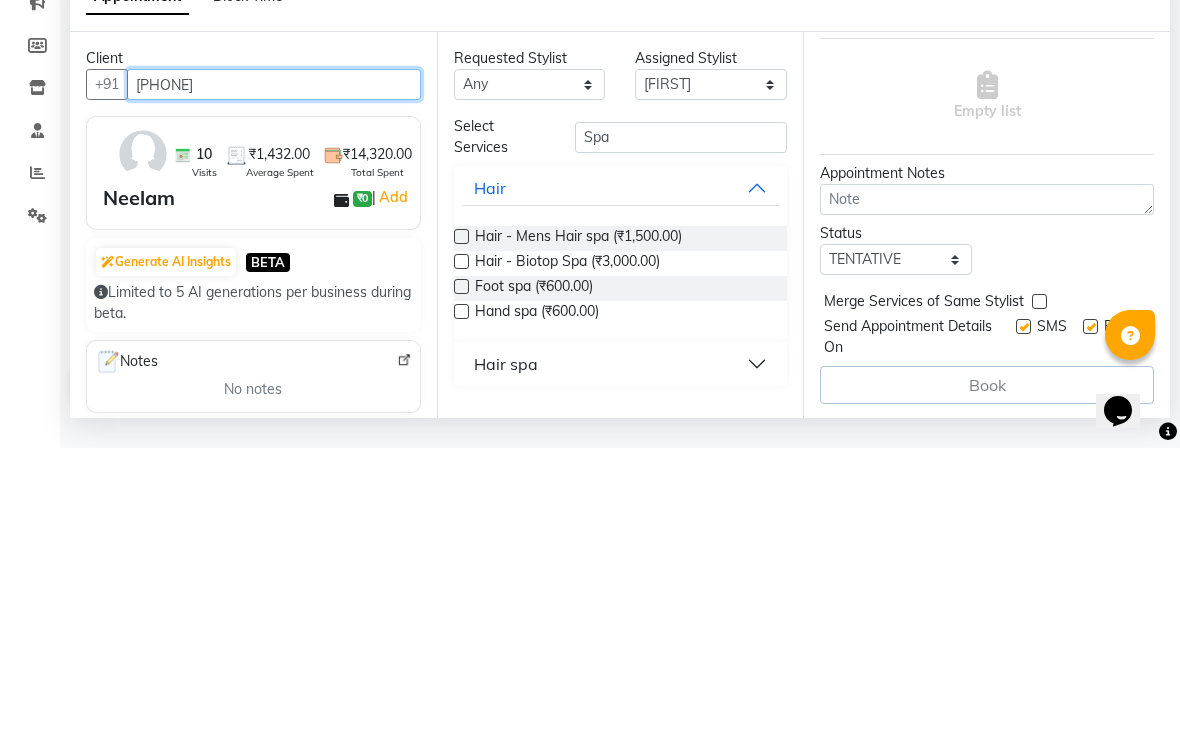 scroll, scrollTop: 135, scrollLeft: 0, axis: vertical 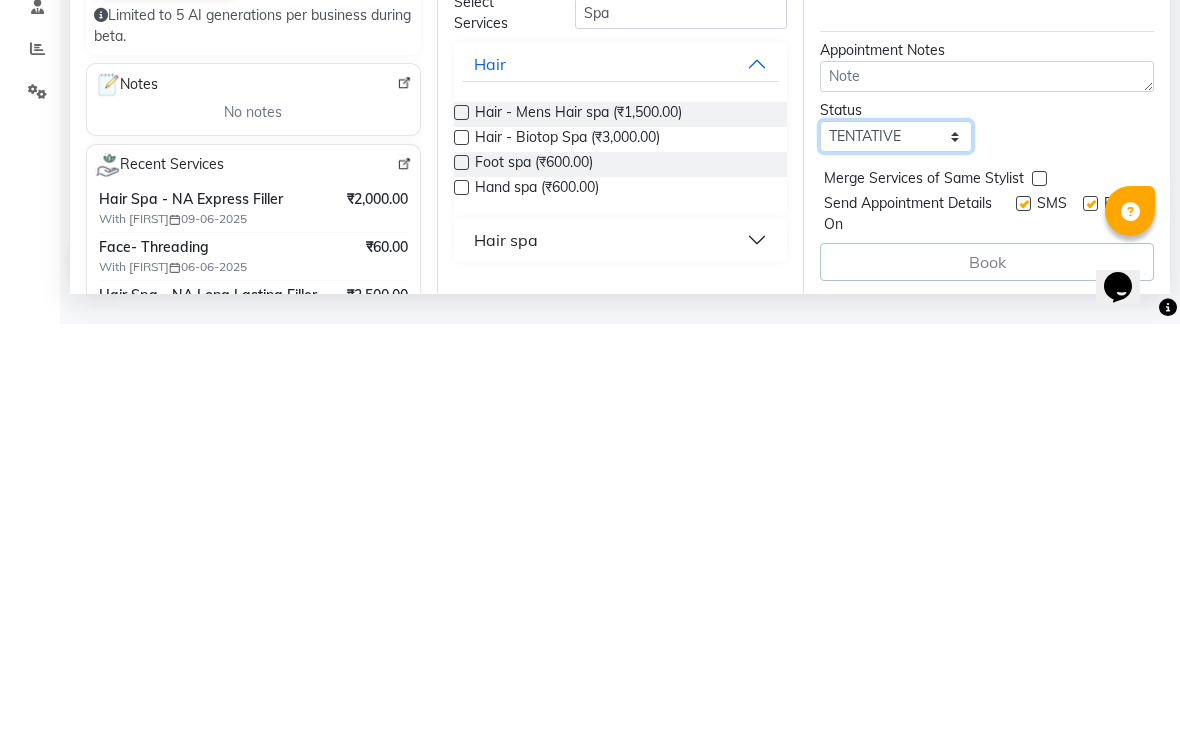 click on "Select TENTATIVE CONFIRM CHECK-IN UPCOMING" at bounding box center (896, 558) 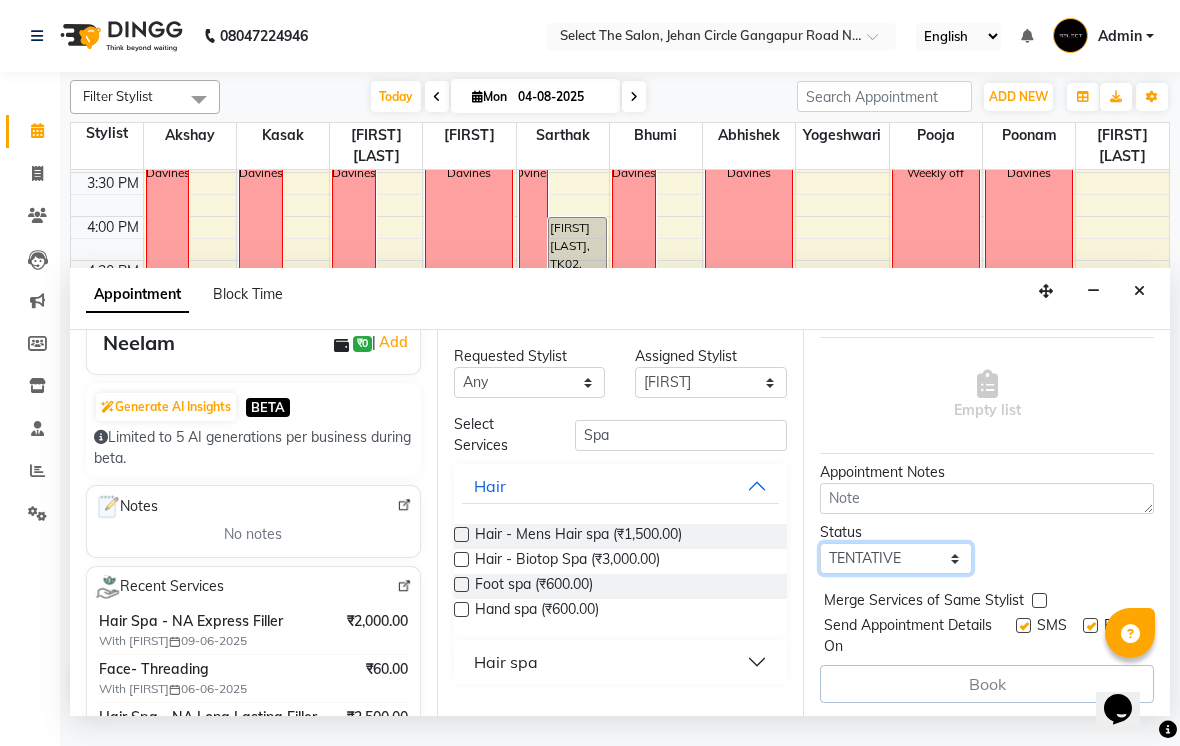 select on "confirm booking" 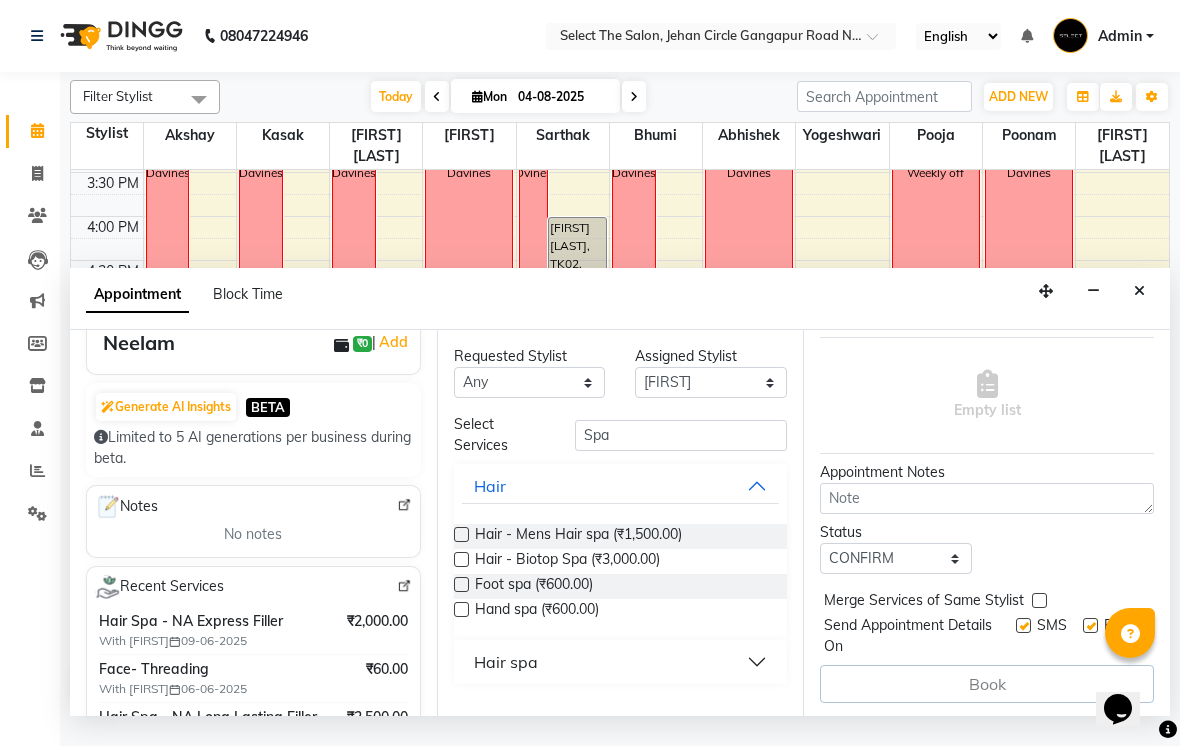 click at bounding box center (461, 559) 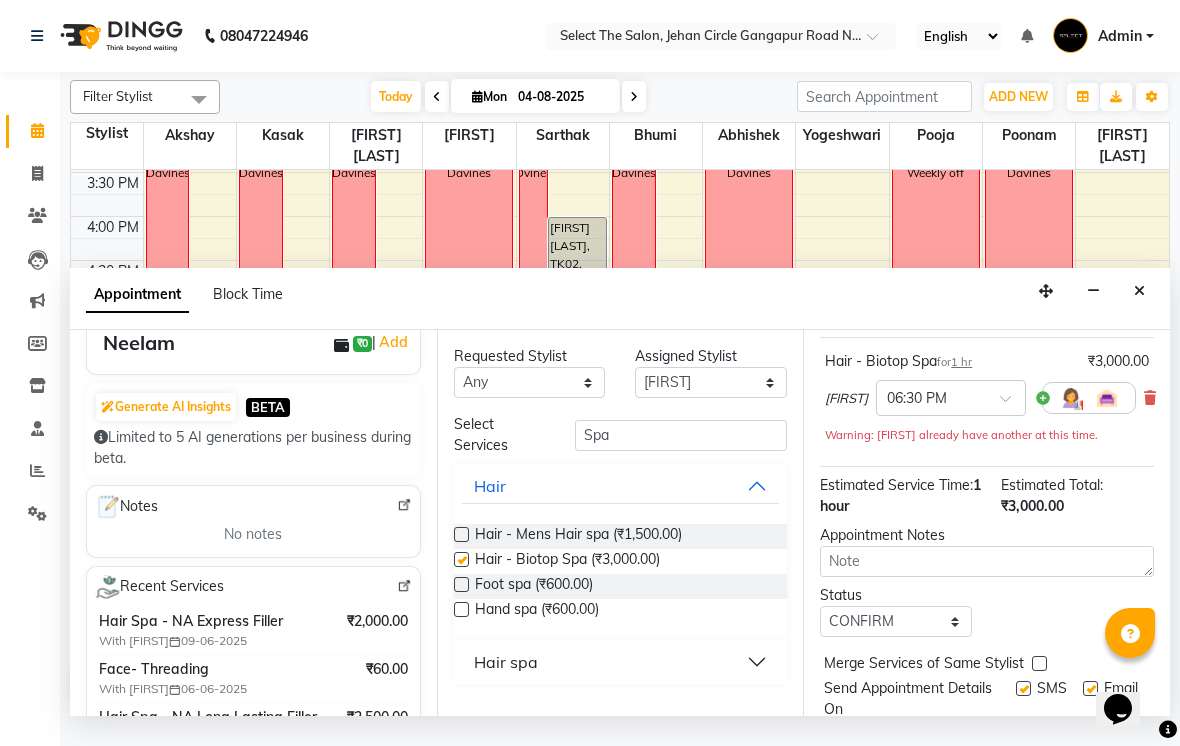 checkbox on "false" 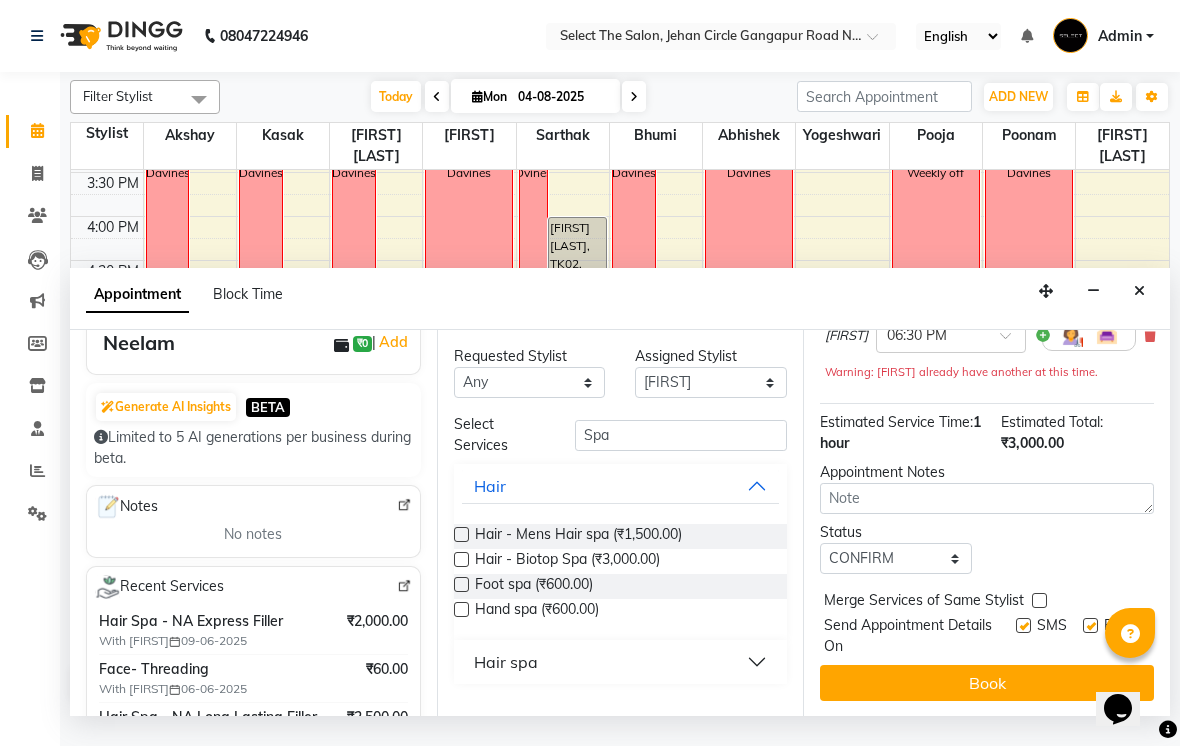 scroll, scrollTop: 197, scrollLeft: 0, axis: vertical 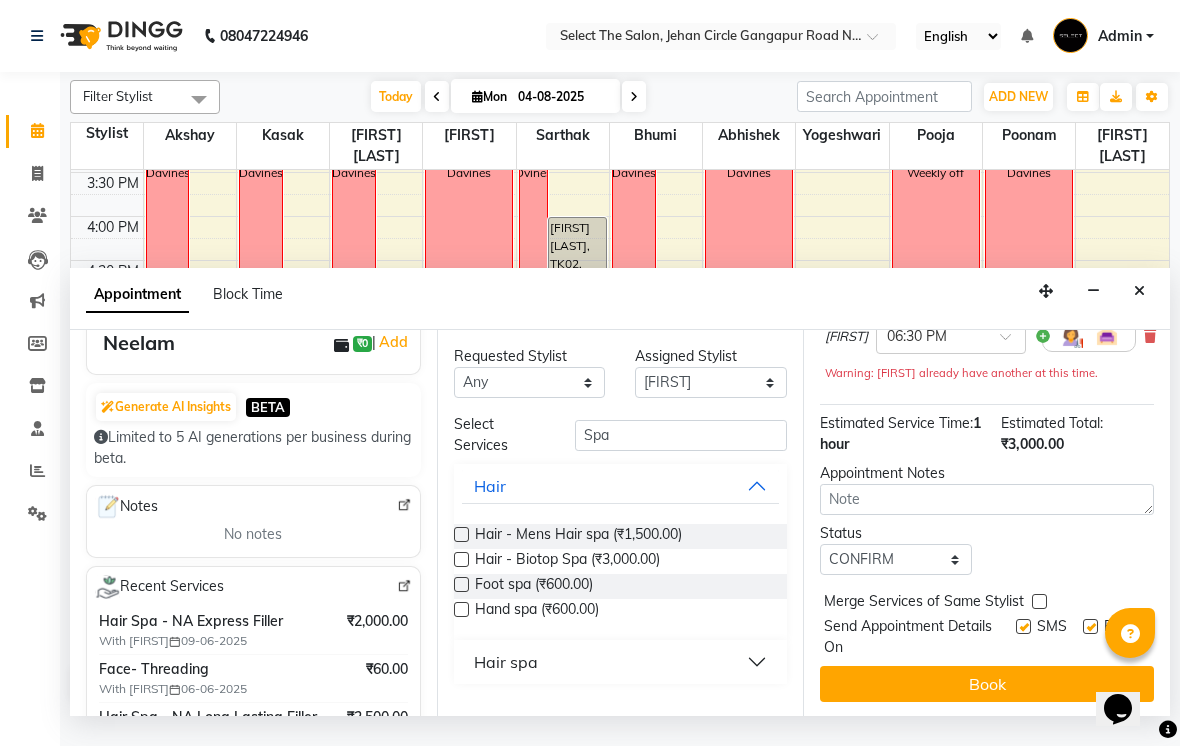 click on "Book" at bounding box center (987, 684) 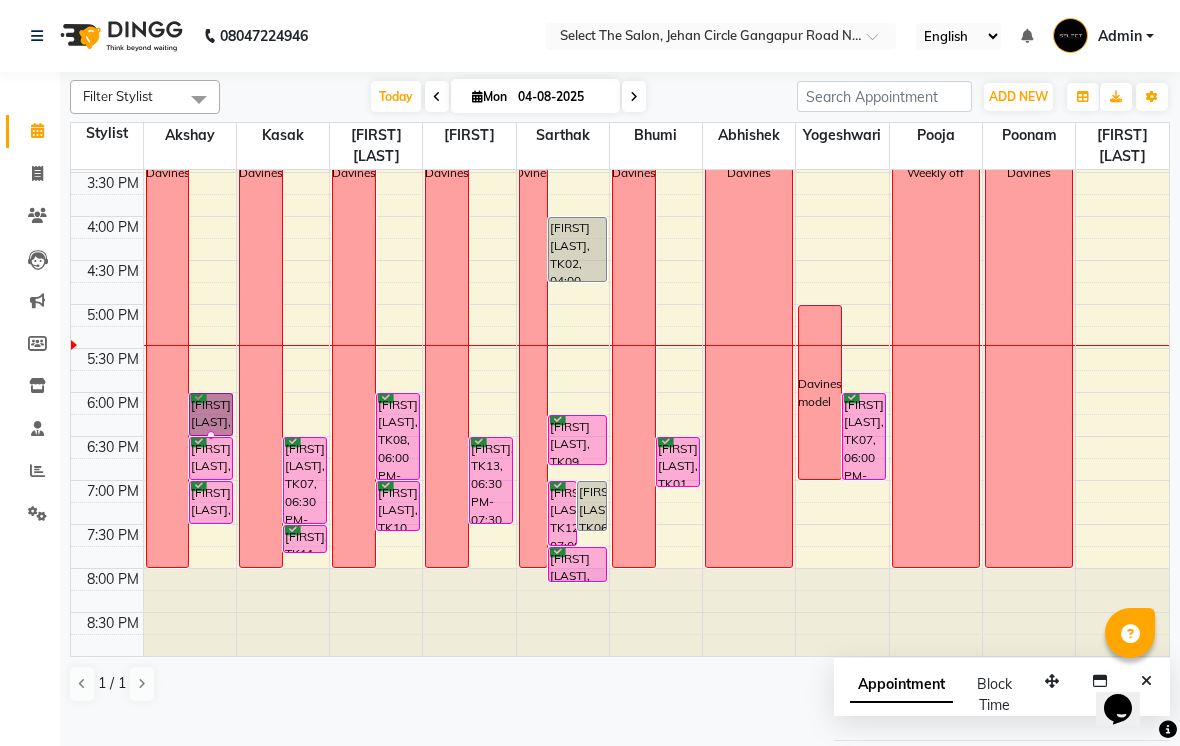 click at bounding box center (211, 435) 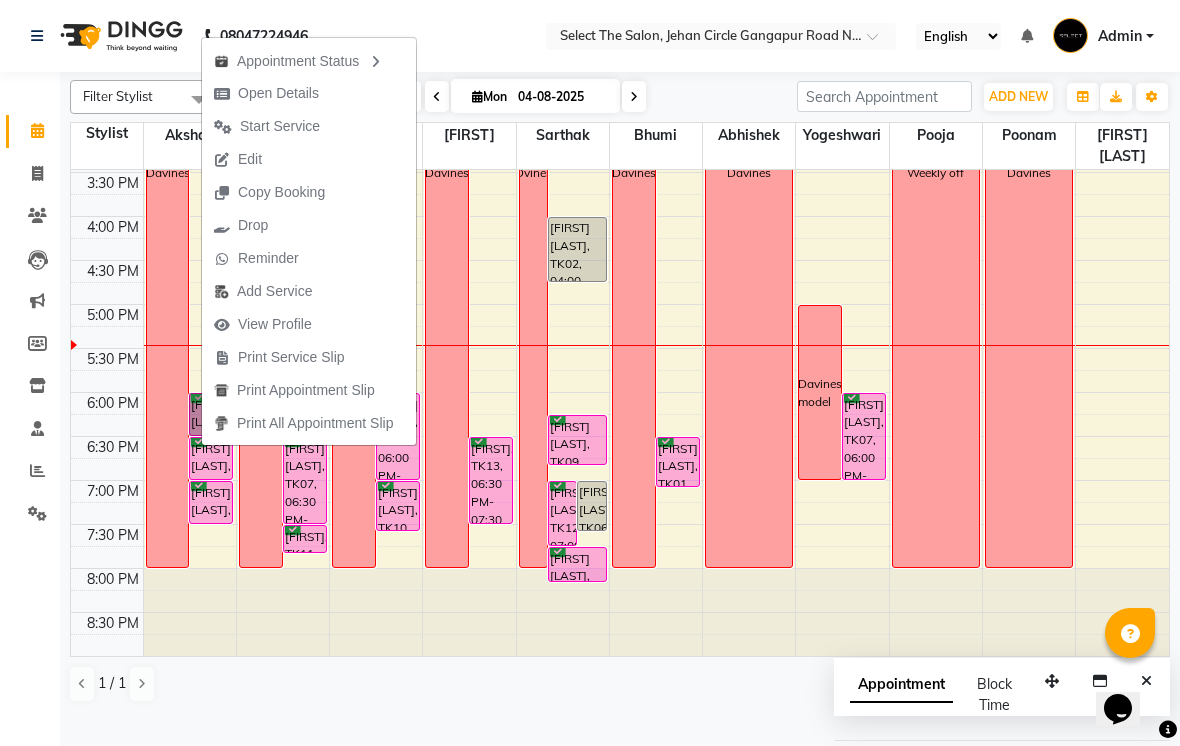 click on "Open Details" at bounding box center [278, 93] 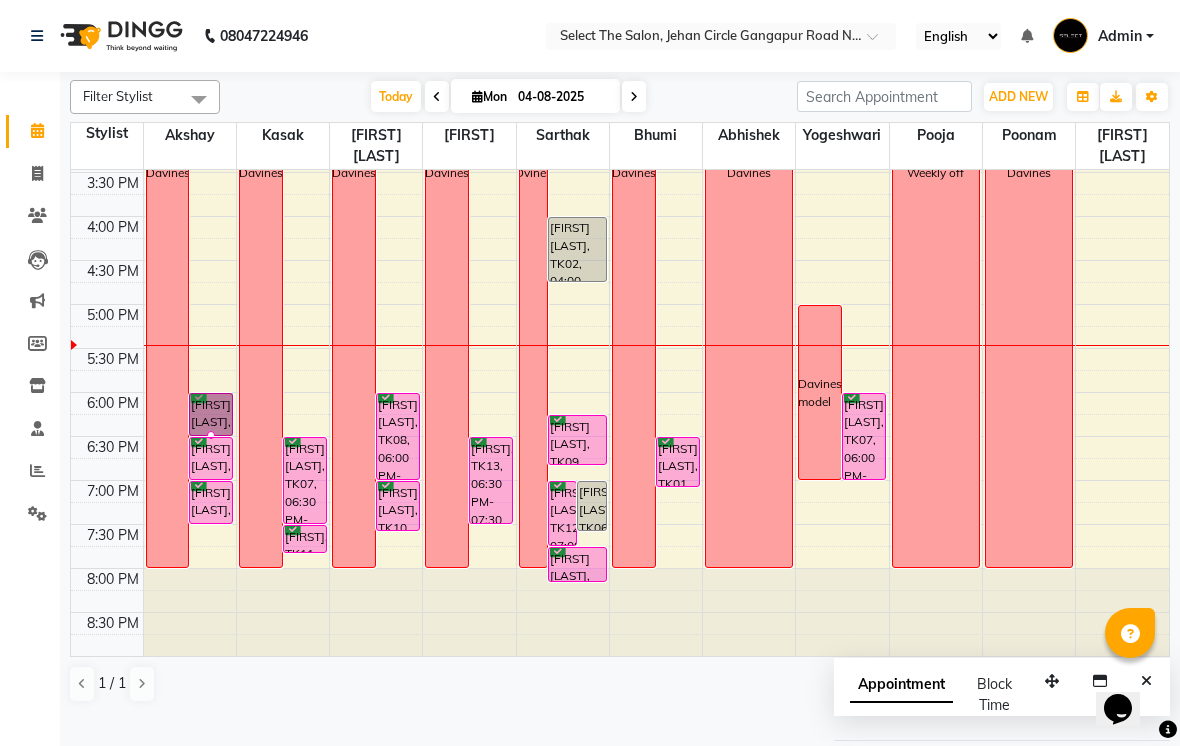 click at bounding box center [211, 435] 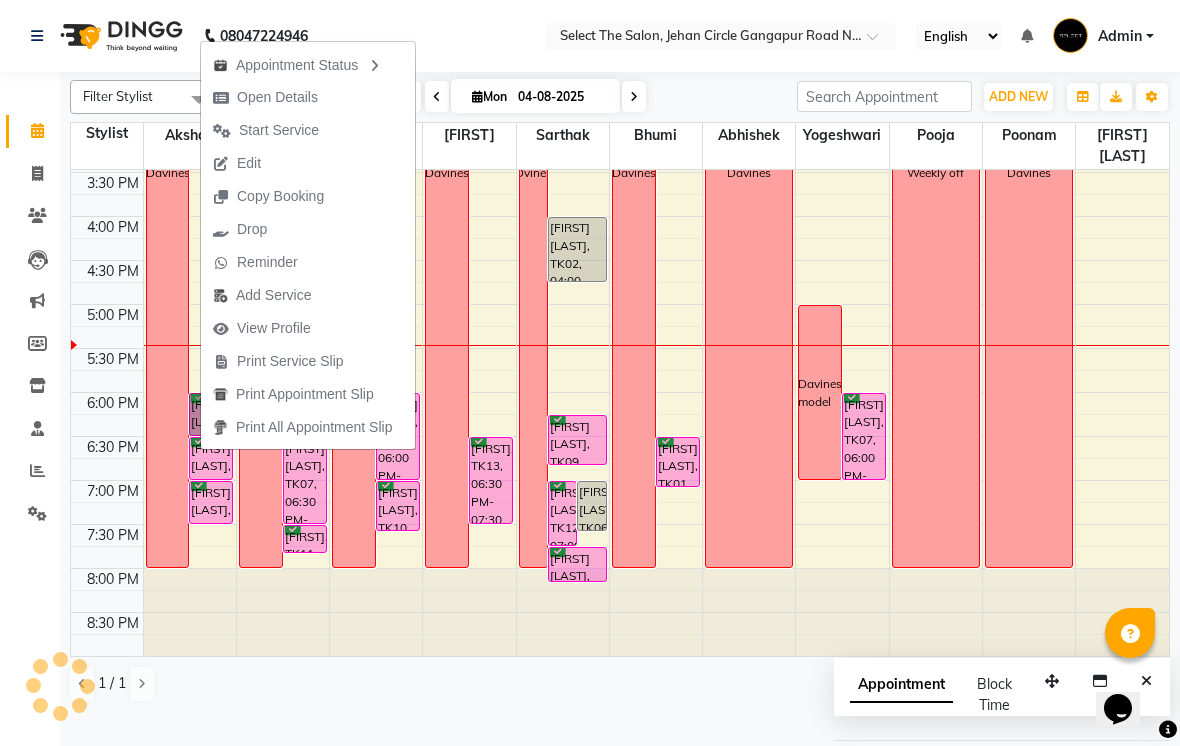 click at bounding box center (211, 435) 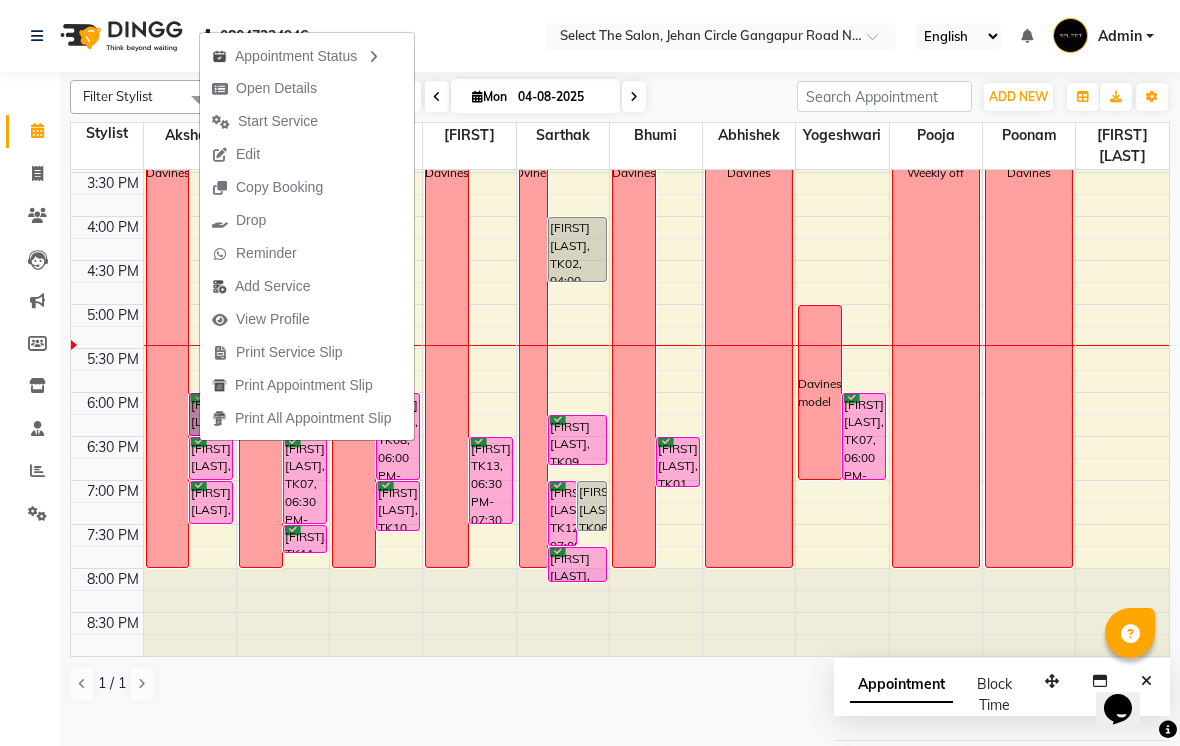 click on "Open Details" at bounding box center [276, 88] 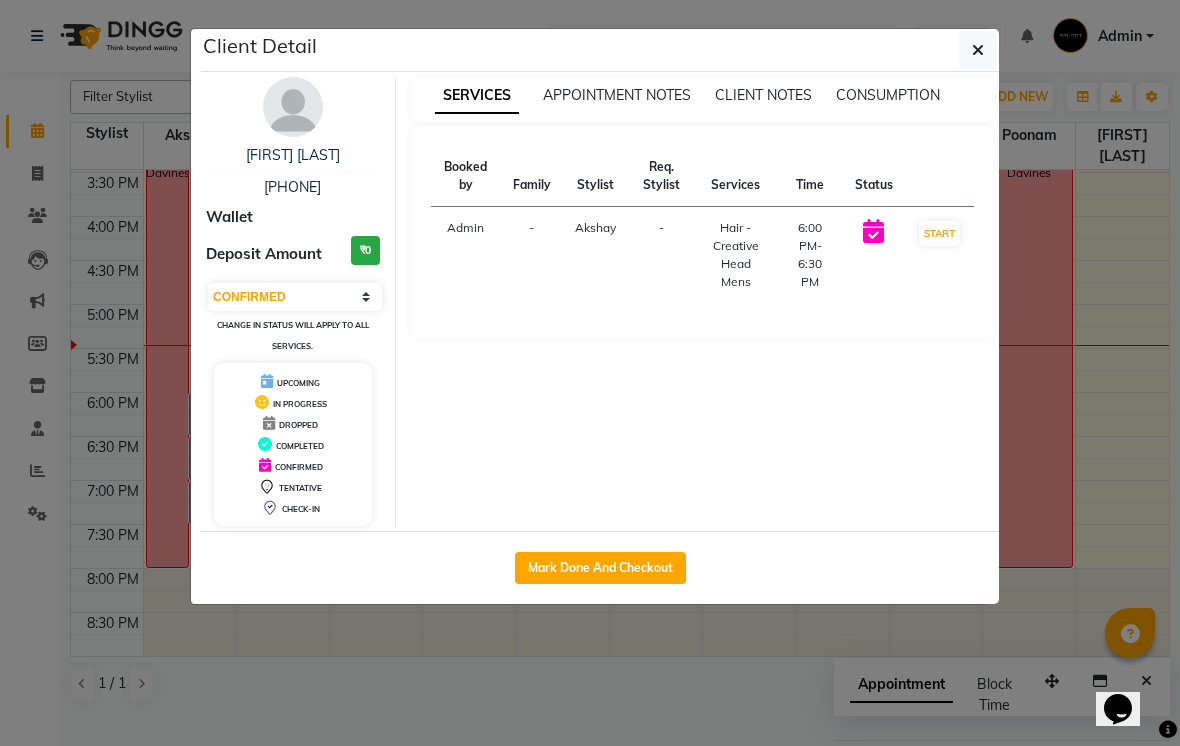 click 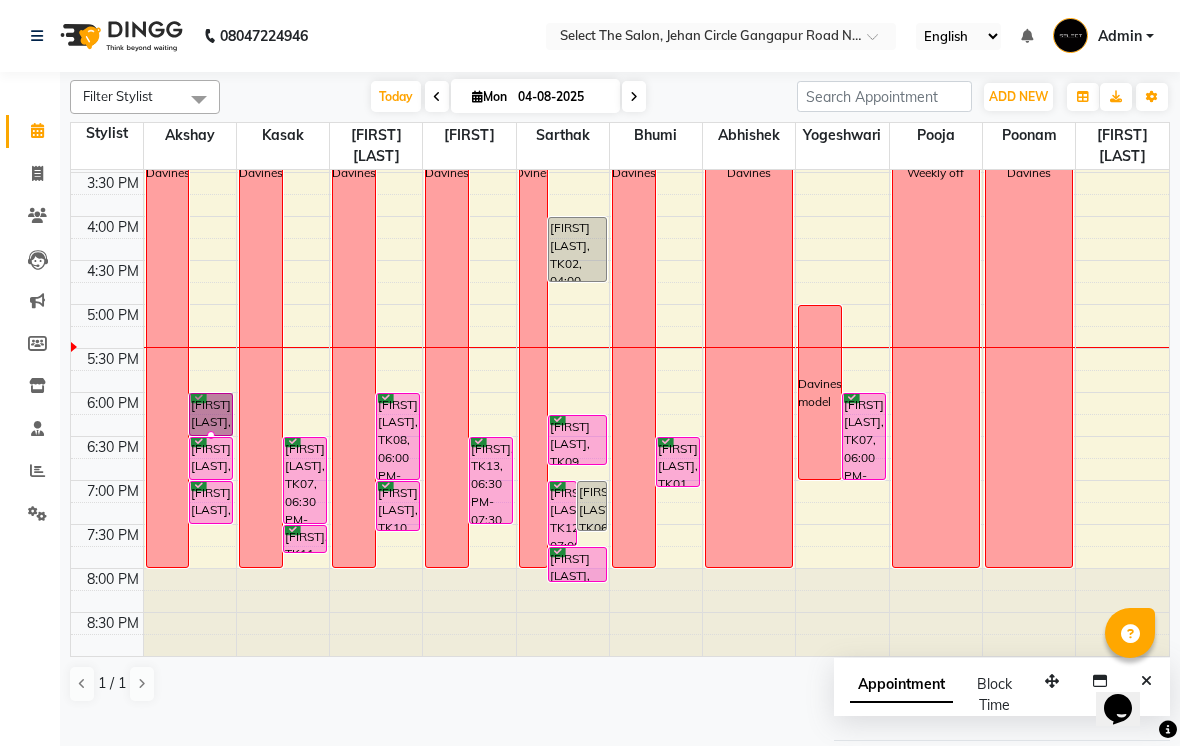 click at bounding box center [211, 435] 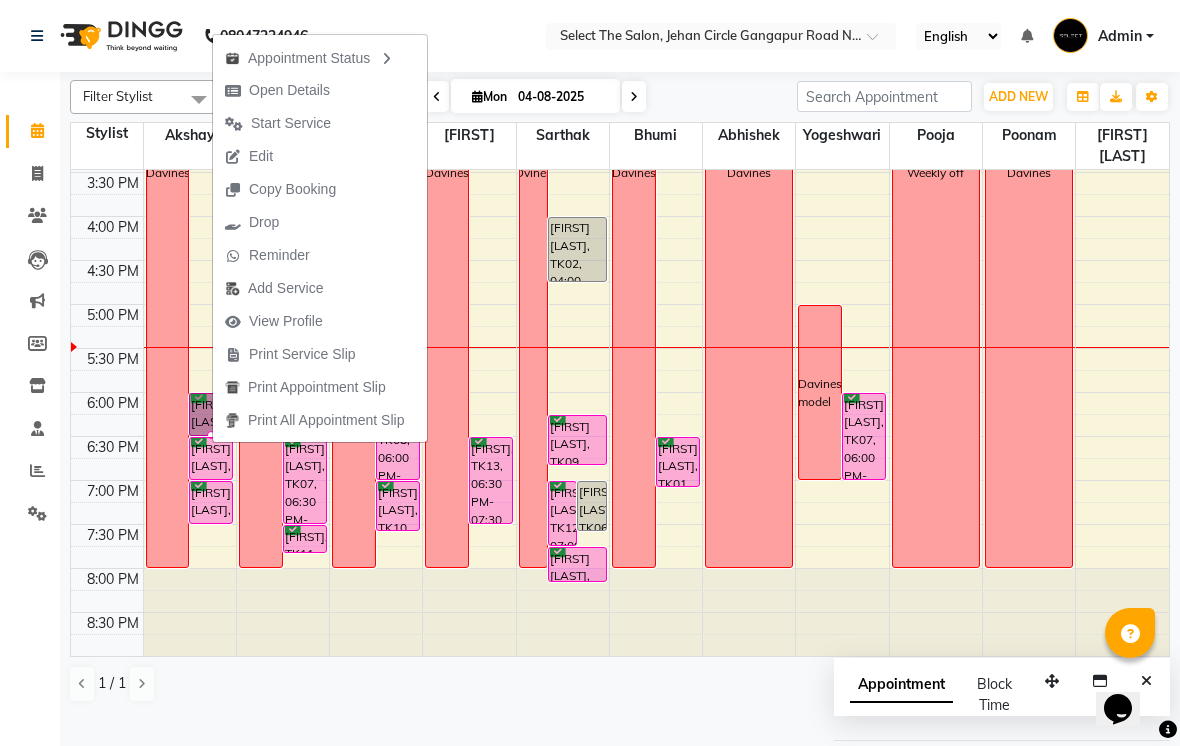 click on "Open Details" at bounding box center [289, 90] 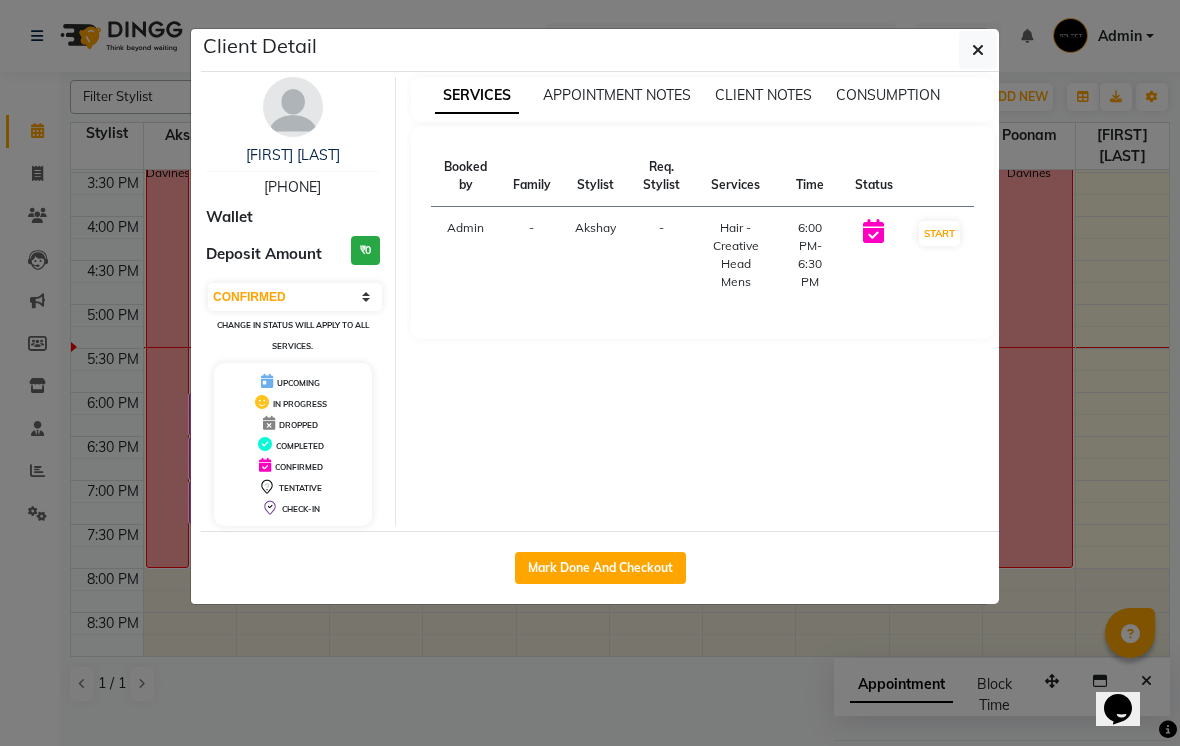 click 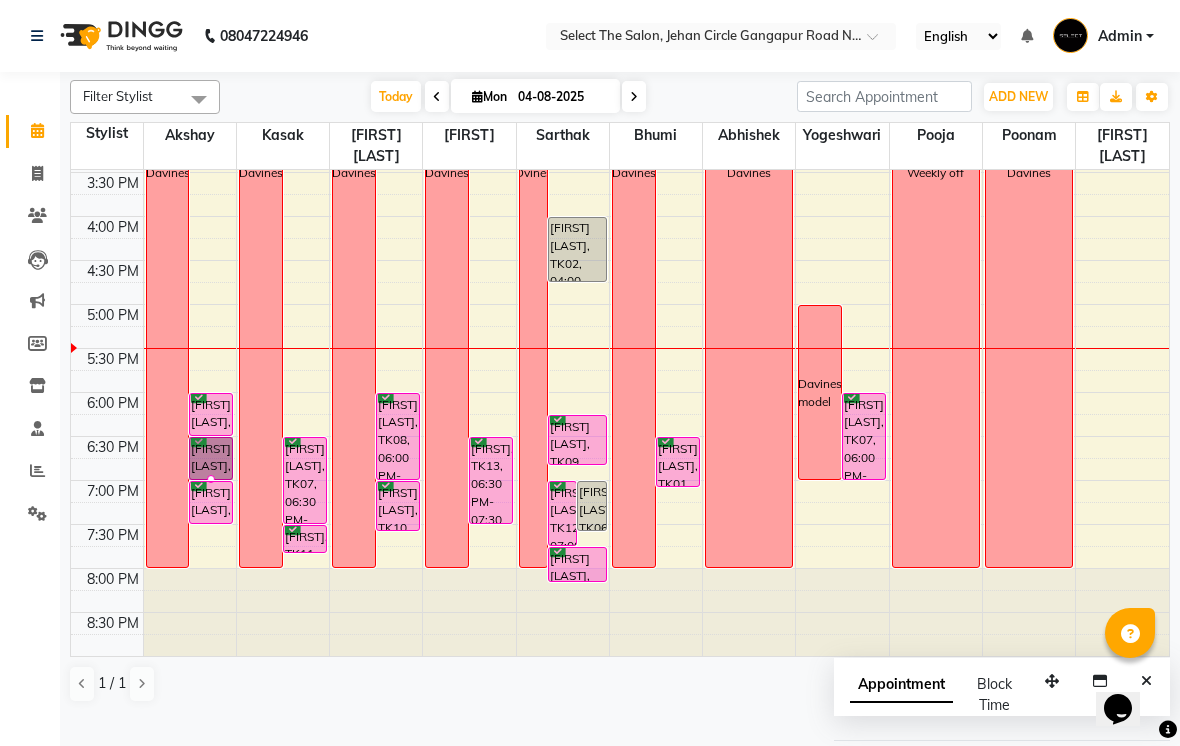 click at bounding box center [211, 479] 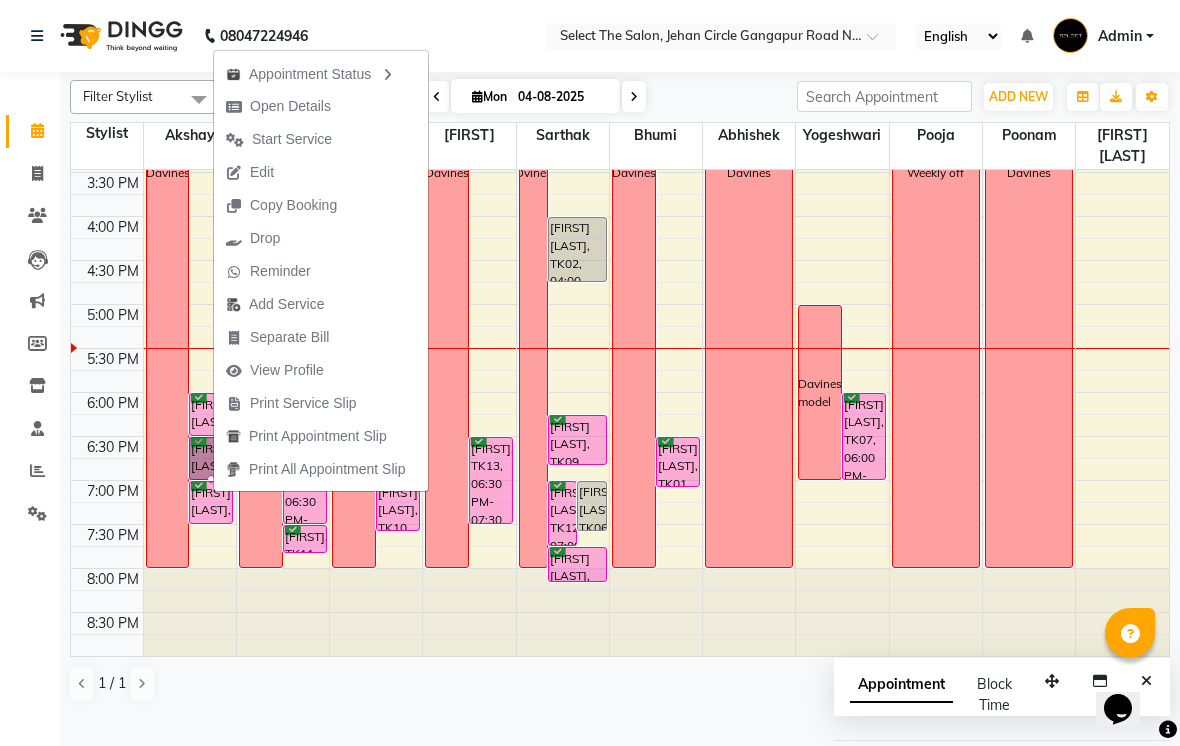 click on "Open Details" at bounding box center [290, 106] 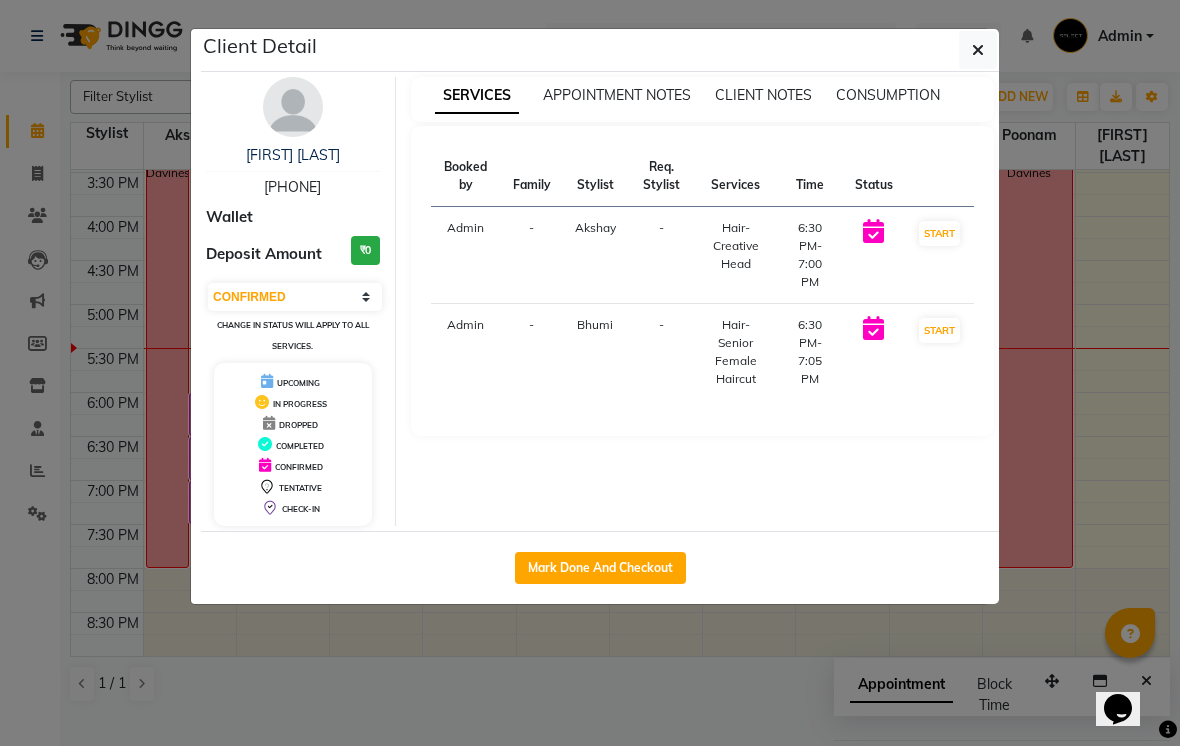 click 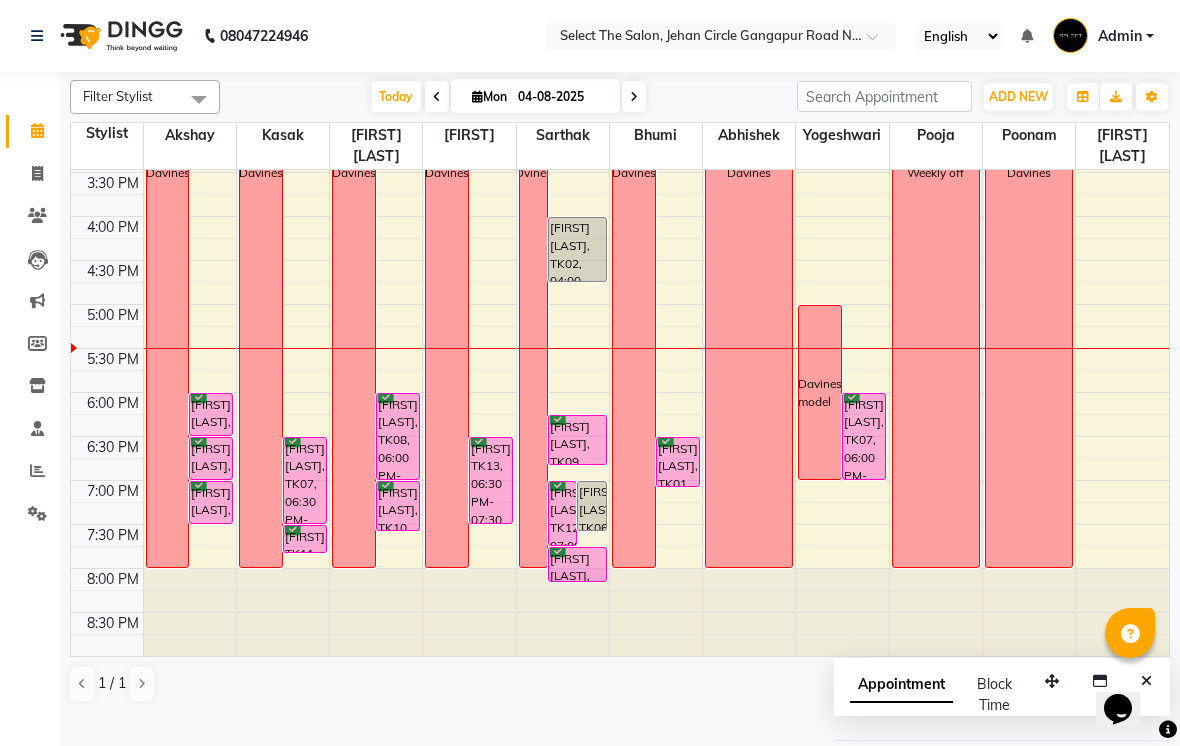 click at bounding box center [469, 612] 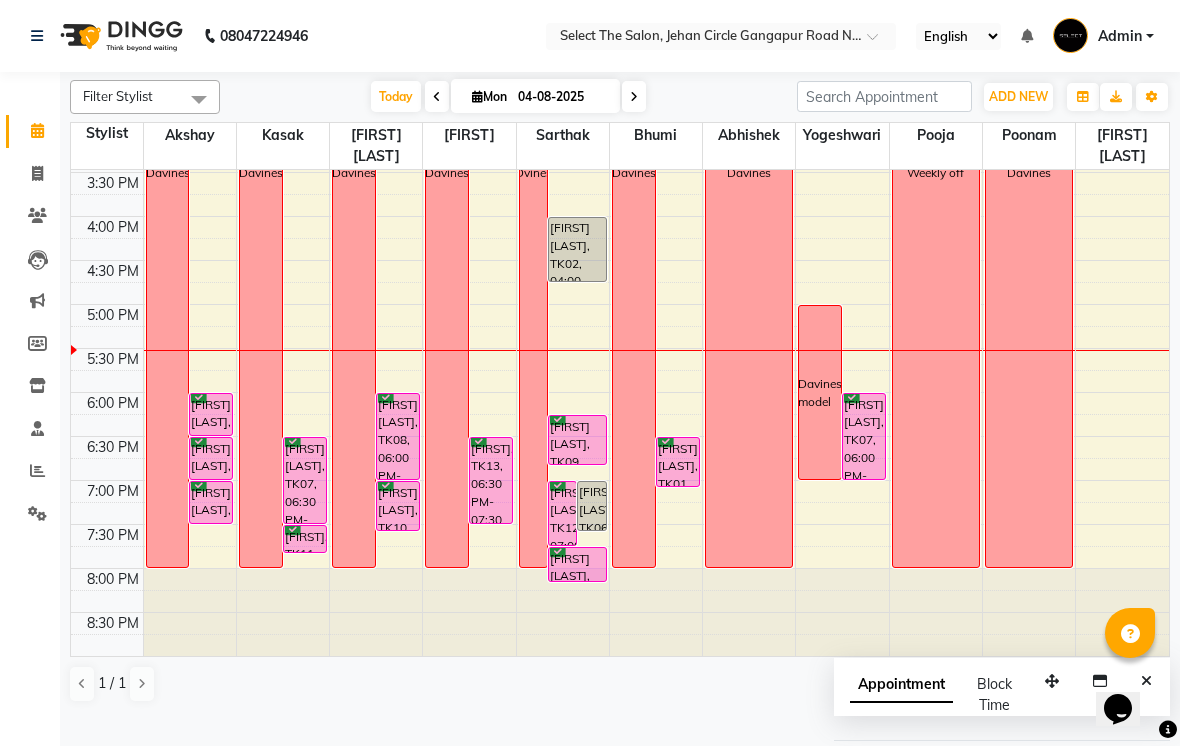 click on "Filter Stylist Select All Akshay  Kasak Venkatesh warule Siddhika  Sarthak  Bhumi  Abhishek  Yogeshwari Pooja  Poonam  Sachin Wagh  Today  Mon 04-08-2025 Toggle Dropdown Add Appointment Add Invoice Add Expense Add Attendance Add Client Add Transaction Toggle Dropdown Add Appointment Add Invoice Add Expense Add Attendance Add Client ADD NEW Toggle Dropdown Add Appointment Add Invoice Add Expense Add Attendance Add Client Add Transaction Filter Stylist Select All Akshay  Kasak Venkatesh warule Siddhika  Sarthak  Bhumi  Abhishek  Yogeshwari Pooja  Poonam  Sachin Wagh  Group By  Staff View   Room View  View as Vertical  Vertical - Week View  Horizontal  Horizontal - Week View  List  Toggle Dropdown Calendar Settings Manage Tags   Arrange Stylists   Reset Stylists  Full Screen  Show Available Stylist  Appointment Form Zoom 100% Staff/Room Display Count 11 Stylist Akshay  Kasak Venkatesh warule Siddhika  Sarthak  Bhumi  Abhishek  Yogeshwari Pooja  Poonam  Sachin Wagh  8:00 AM 8:30 AM 9:00 AM 9:30 AM 10:00 AM" 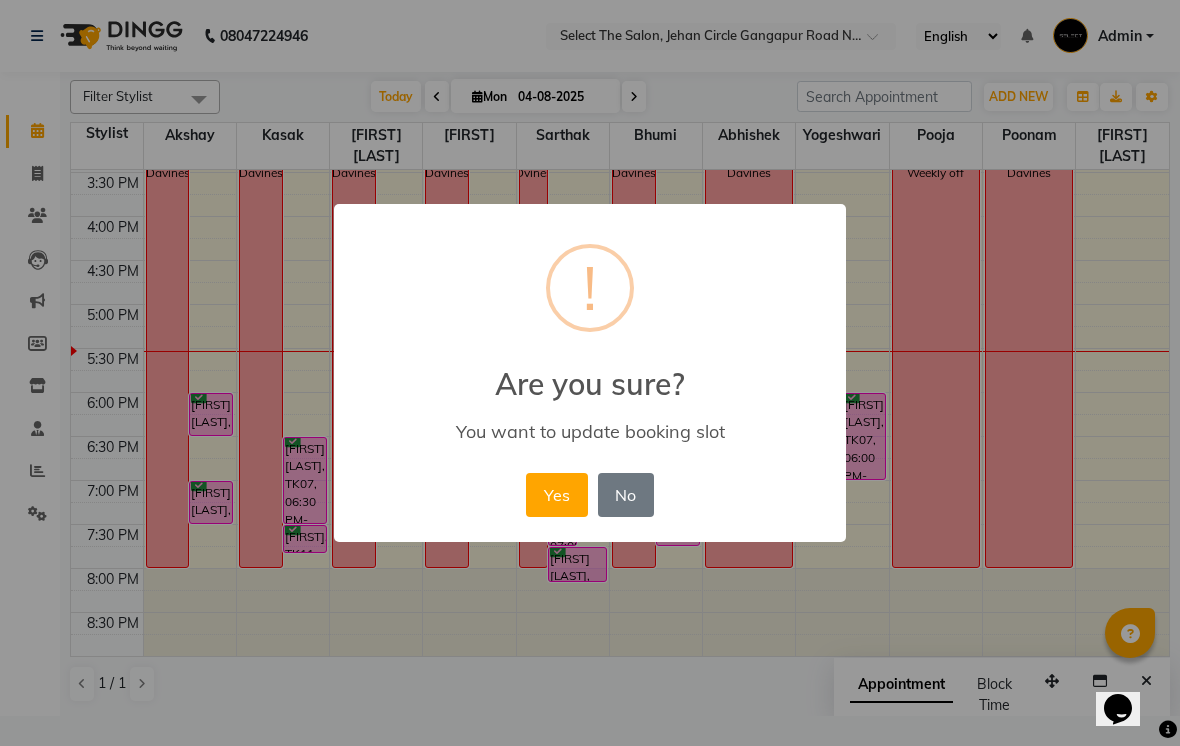 click on "Yes" at bounding box center [556, 495] 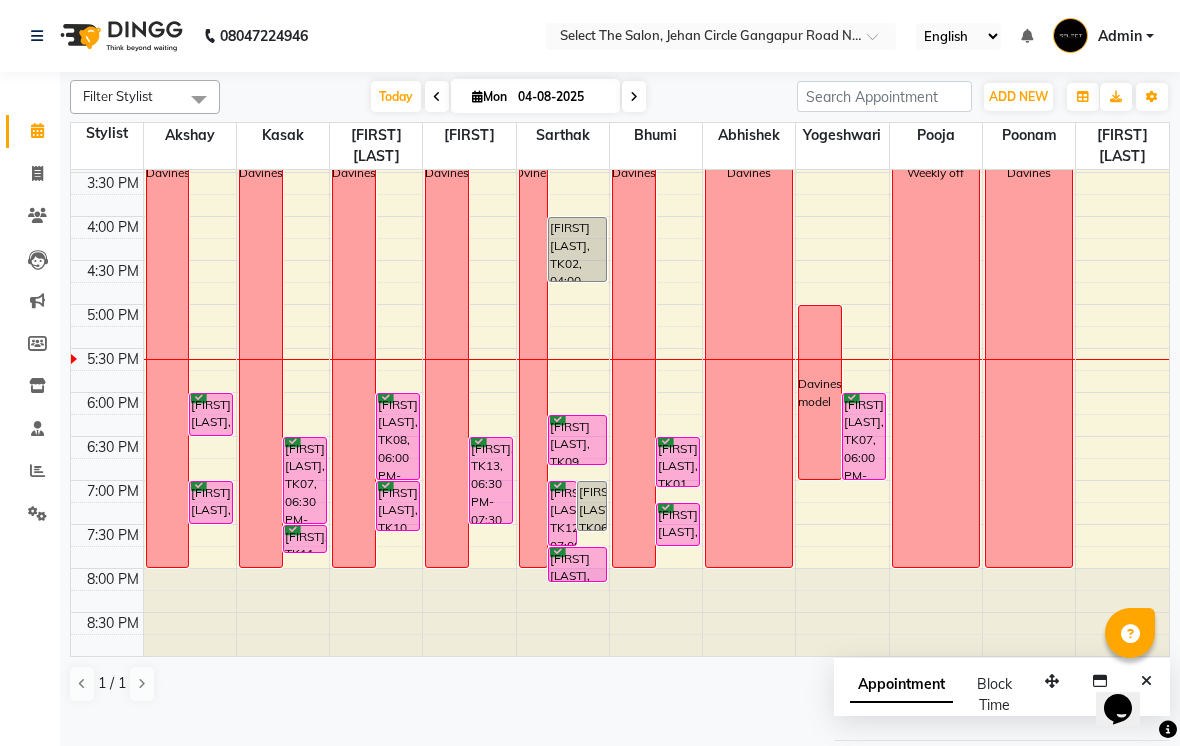 click on "[PHONE] Select Location × Select The Salon, Jehan Circle Gangapur road [CITY] [STATE] English ENGLISH Español العربية मराठी हिंदी ગુજરાતી தமிழ் 中文 Notifications nothing to show Admin Manage Profile Change Password Sign out  Version:3.16.0  ☀ SELECT THE SALON, Jehan Circle Gangapur road [CITY]  Calendar  Invoice  Clients  Leads   Marketing  Members  Inventory  Staff  Reports  Settings Completed InProgress Upcoming Dropped Tentative Check-In Confirm Bookings Generate Report Segments Page Builder Filter Stylist Select All Akshay  Kasak Venkatesh warule Siddhika  Sarthak  Bhumi  Abhishek  Yogeshwari Pooja  Poonam  Sachin Wagh  Today  Mon 04-08-2025 Toggle Dropdown Add Appointment Add Invoice Add Expense Add Attendance Add Client Add Transaction Toggle Dropdown Add Appointment Add Invoice Add Expense Add Attendance Add Client ADD NEW Toggle Dropdown Add Appointment Add Invoice Add Expense Add Attendance Add Client Add Transaction Filter Stylist 11" at bounding box center (590, 373) 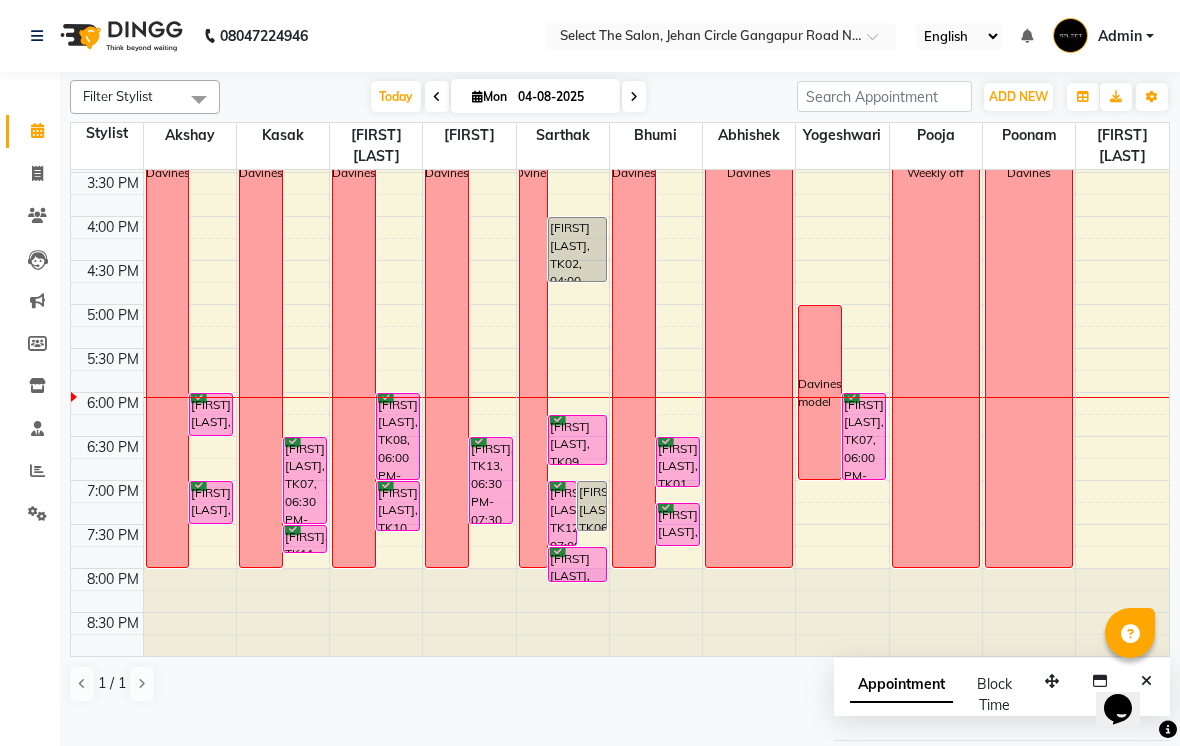 scroll, scrollTop: 657, scrollLeft: 0, axis: vertical 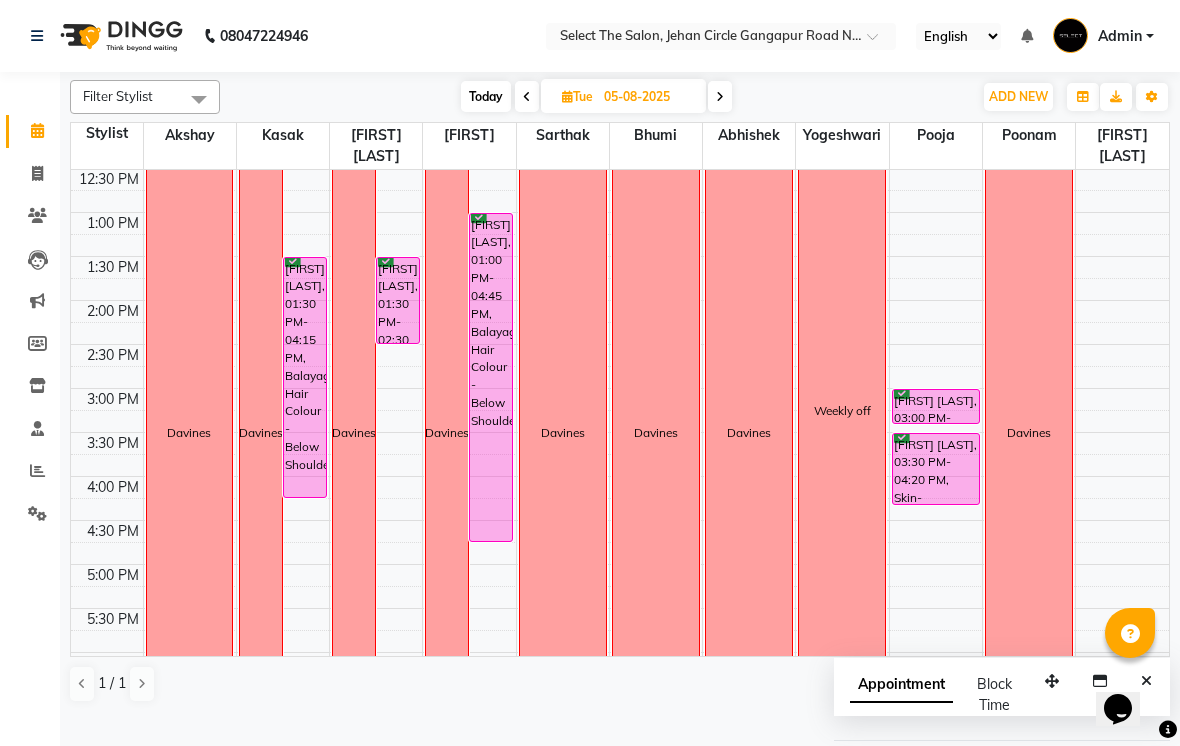 click on "Today" at bounding box center (486, 96) 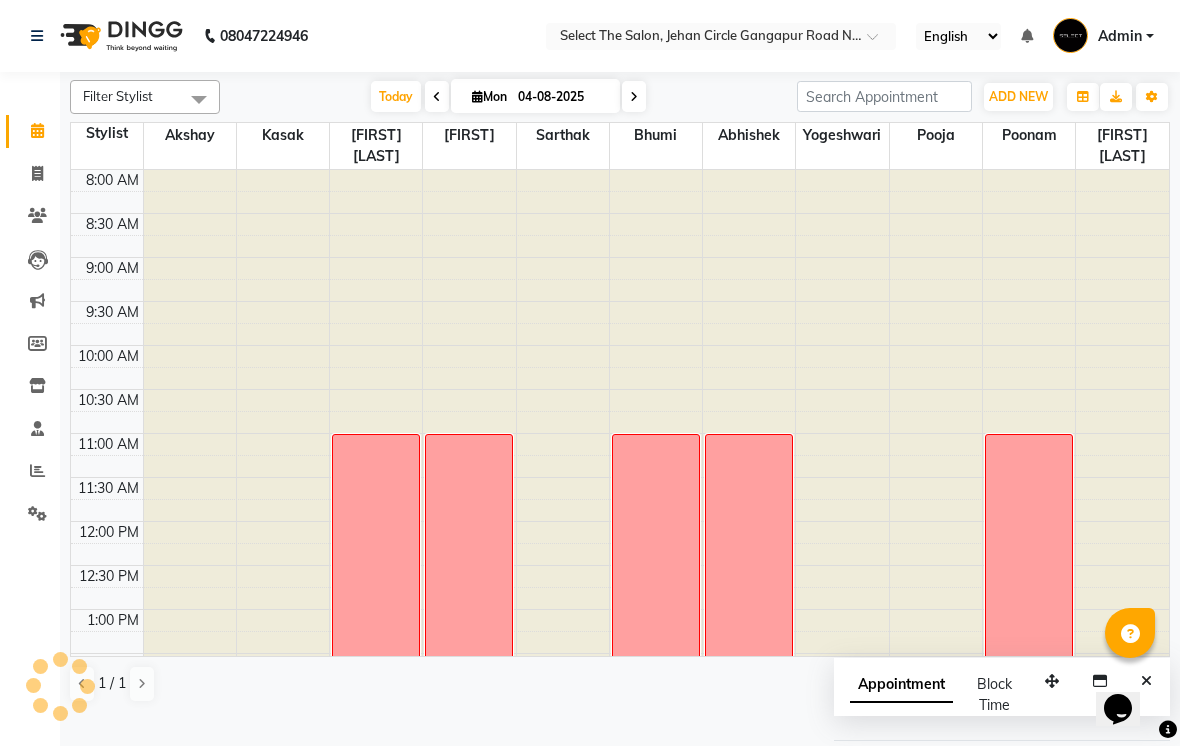 scroll, scrollTop: 657, scrollLeft: 0, axis: vertical 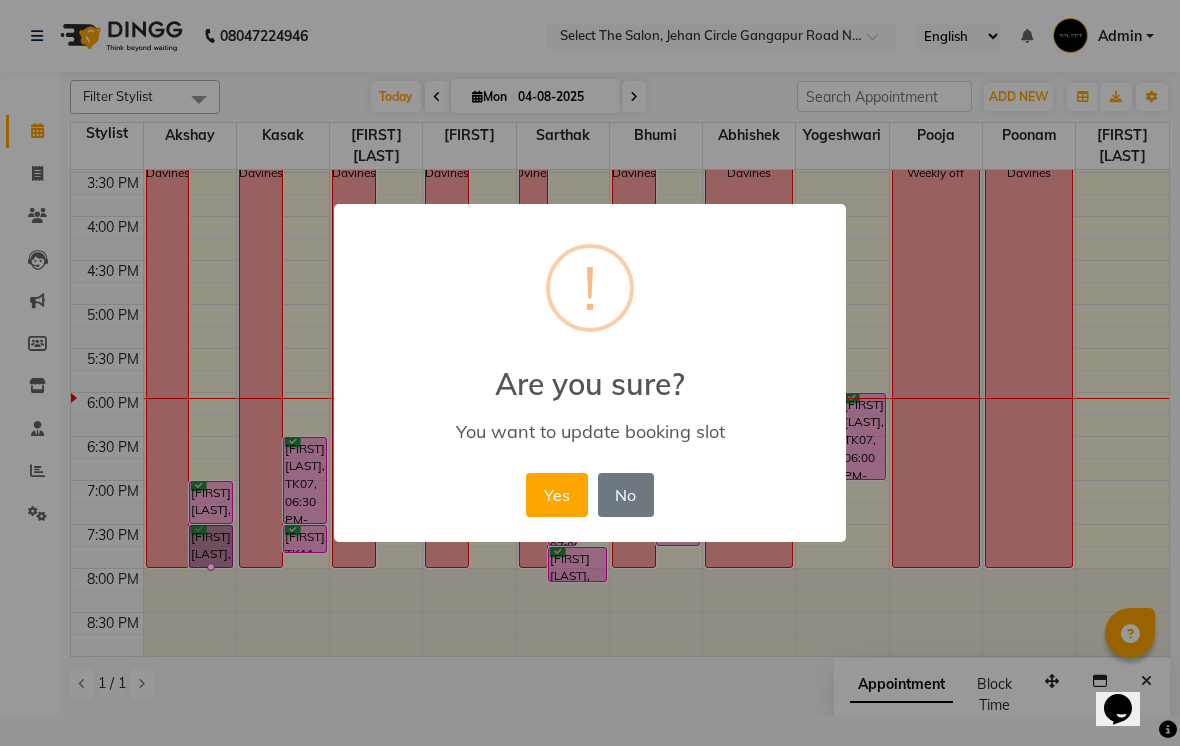 click on "Yes" at bounding box center (556, 495) 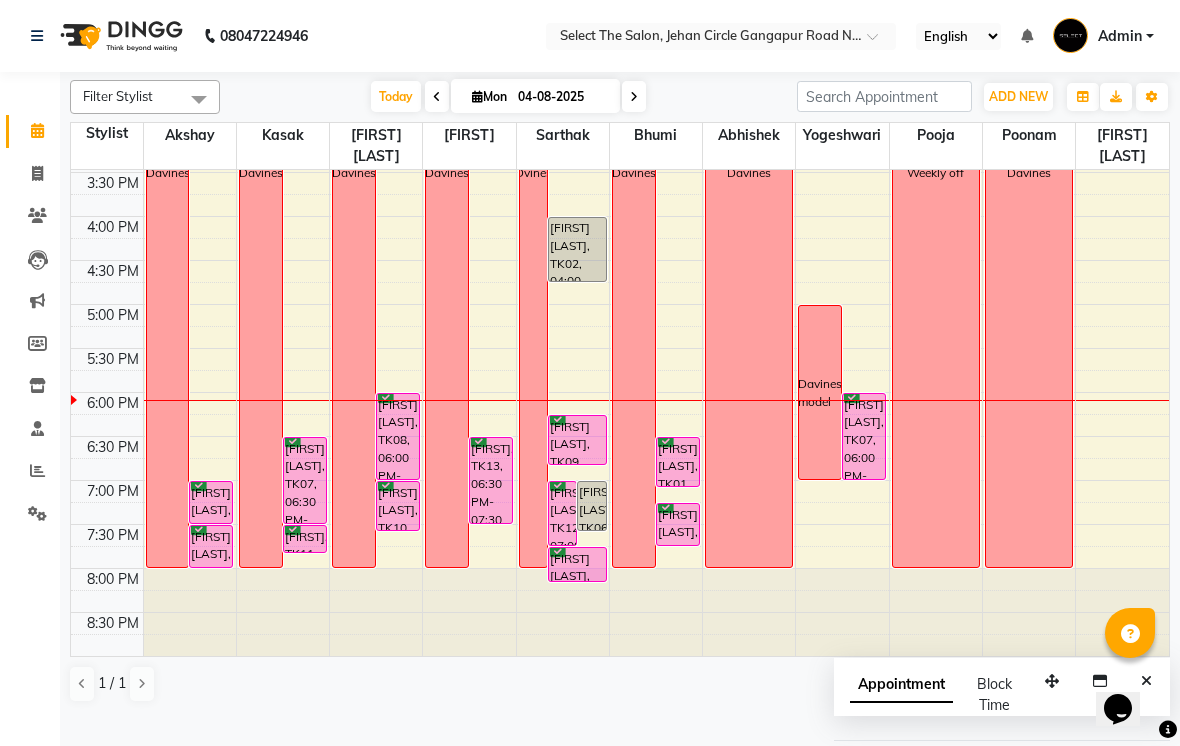 click at bounding box center (634, 96) 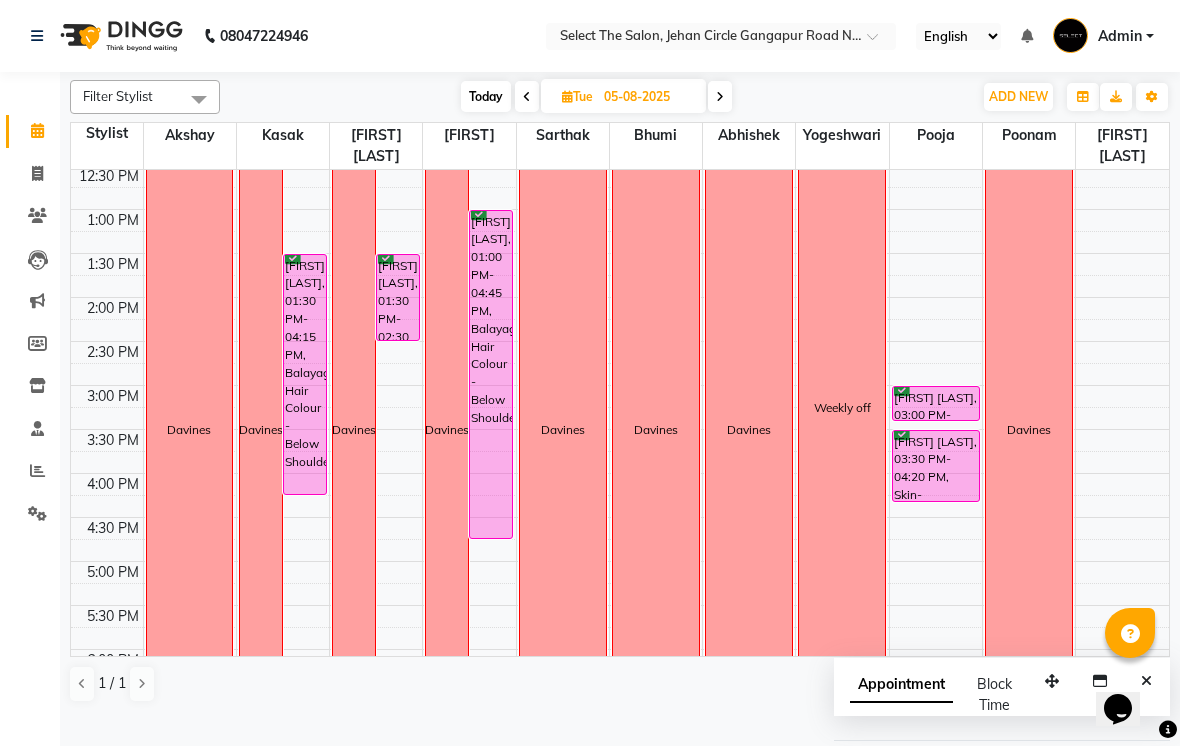 scroll, scrollTop: 396, scrollLeft: 0, axis: vertical 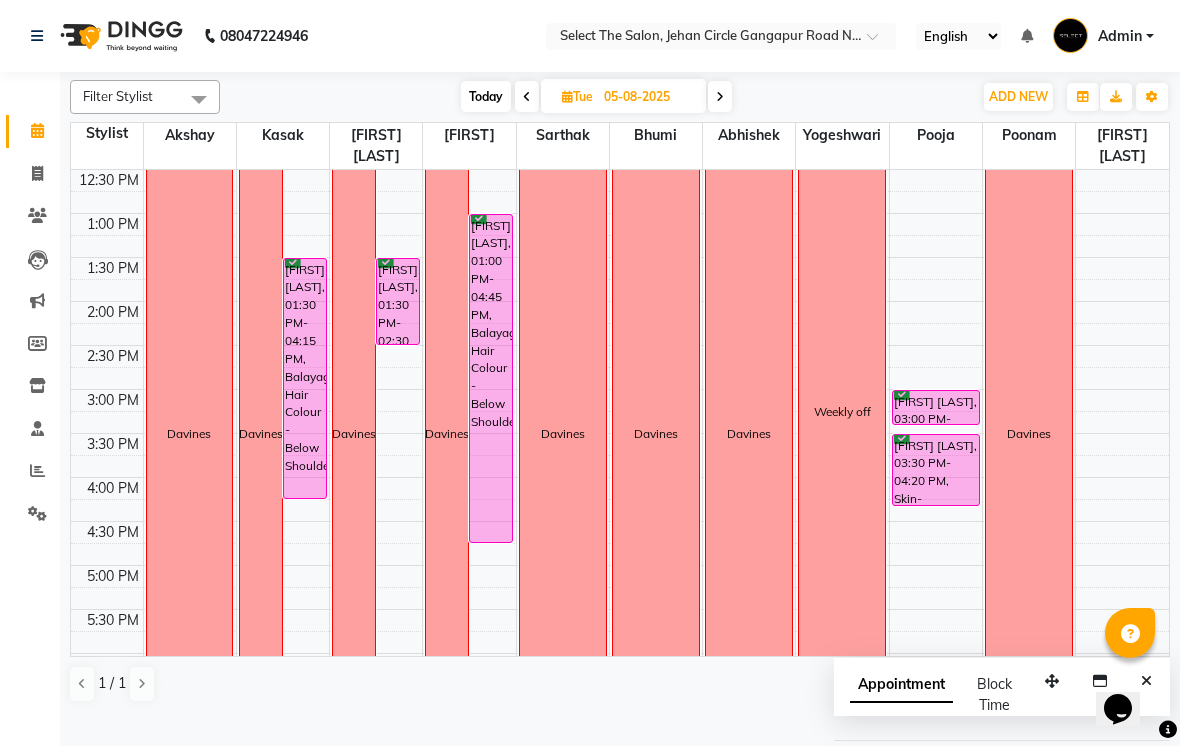 click on "Today" at bounding box center [486, 96] 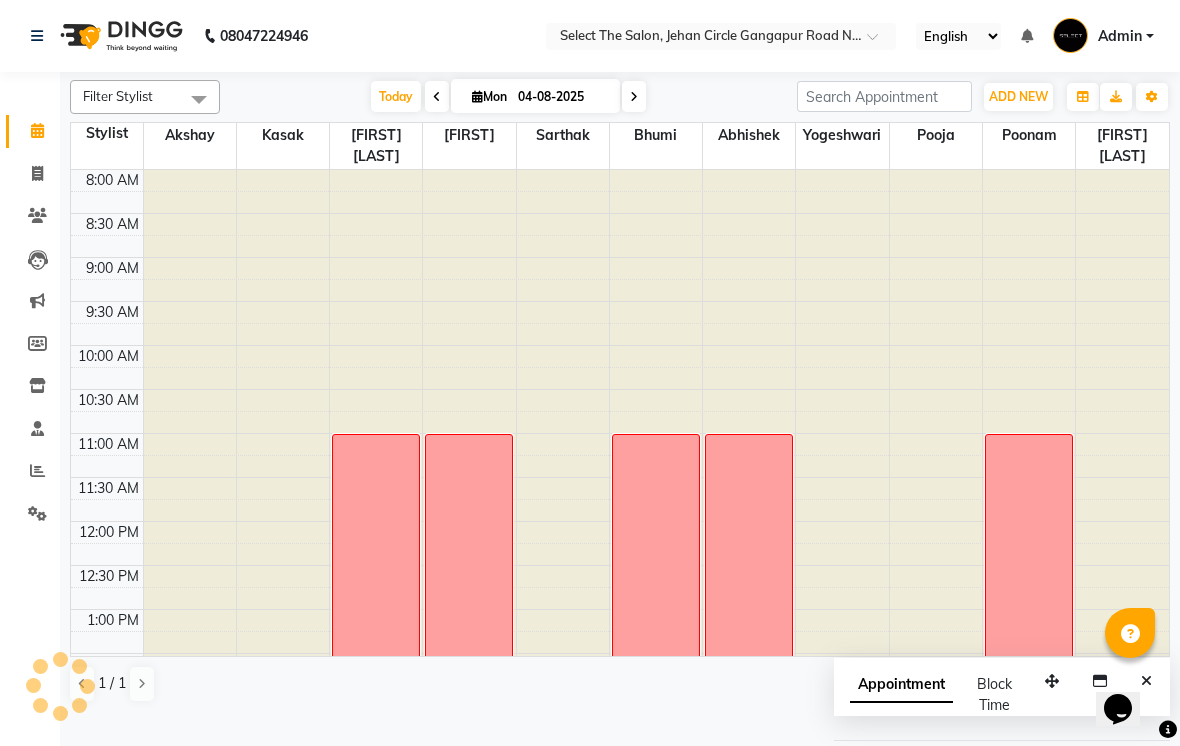 scroll, scrollTop: 657, scrollLeft: 0, axis: vertical 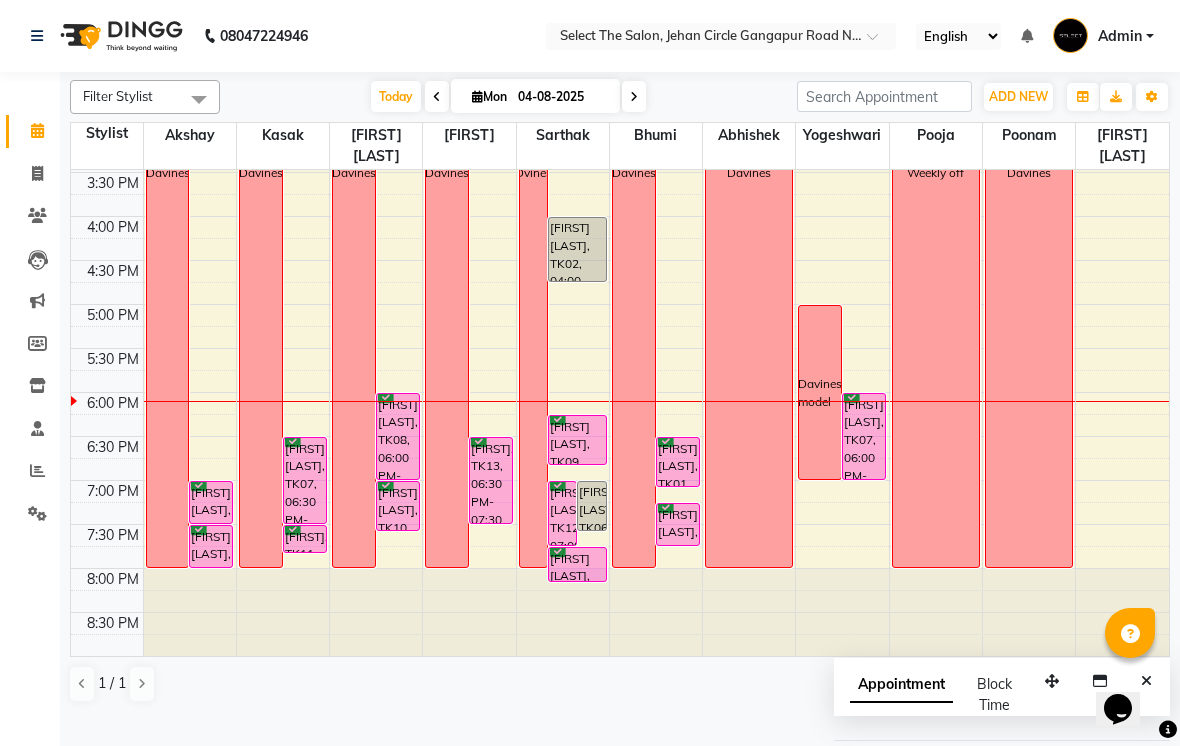 click on "Today" at bounding box center (396, 96) 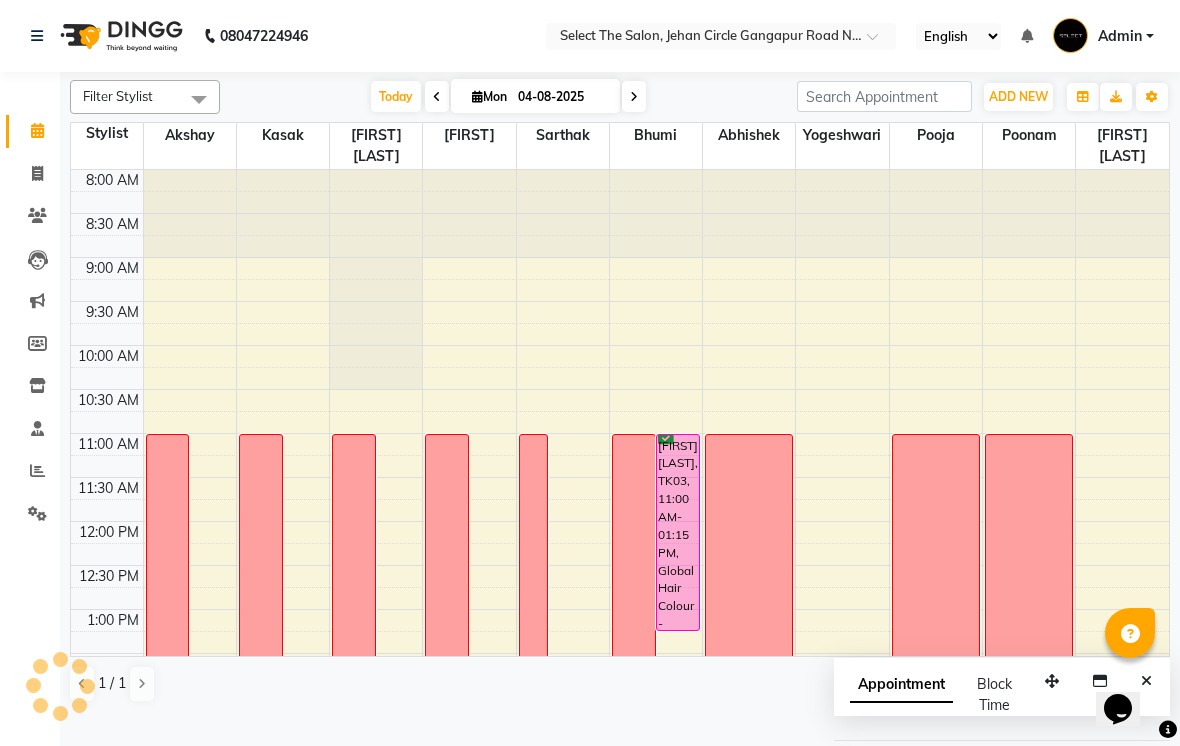 scroll, scrollTop: 657, scrollLeft: 0, axis: vertical 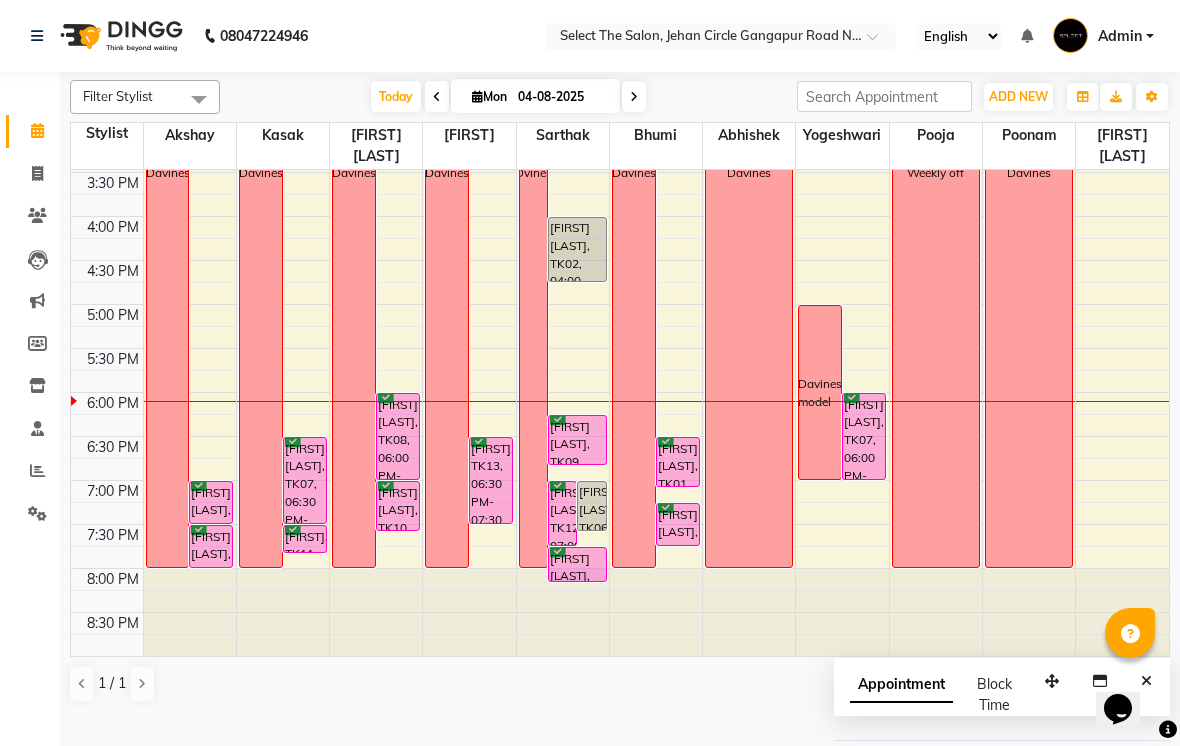 click at bounding box center (634, 96) 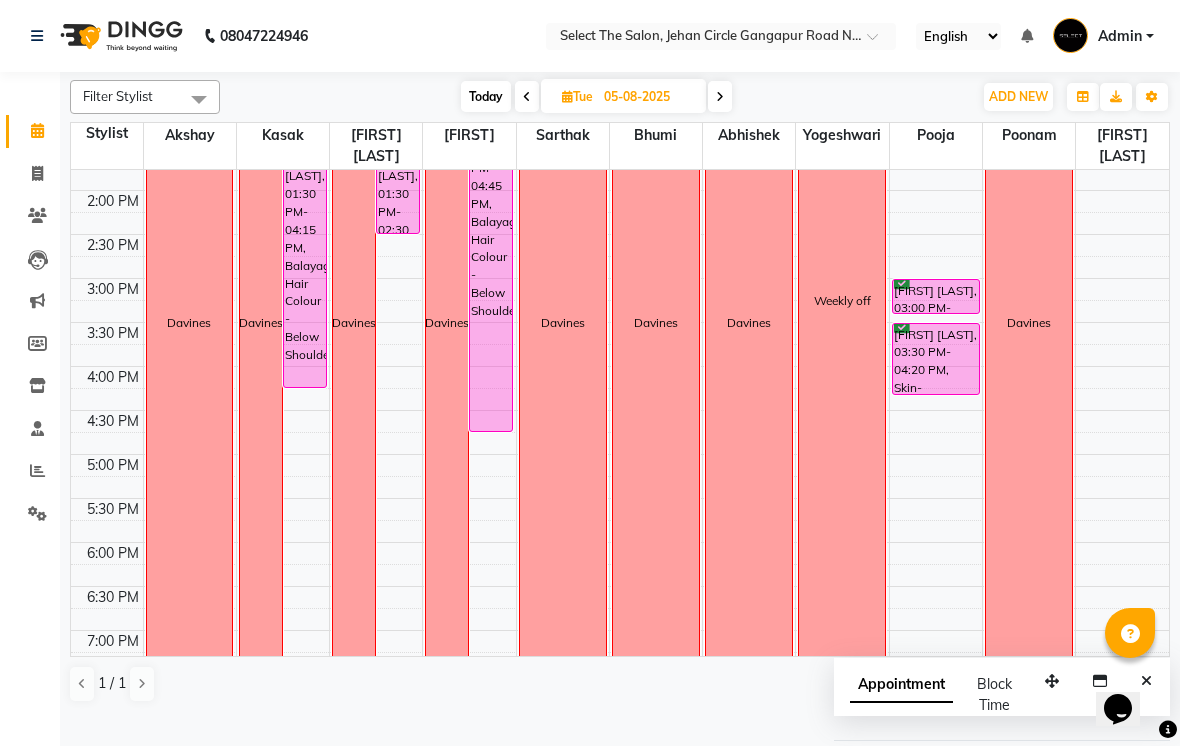 scroll, scrollTop: 505, scrollLeft: 0, axis: vertical 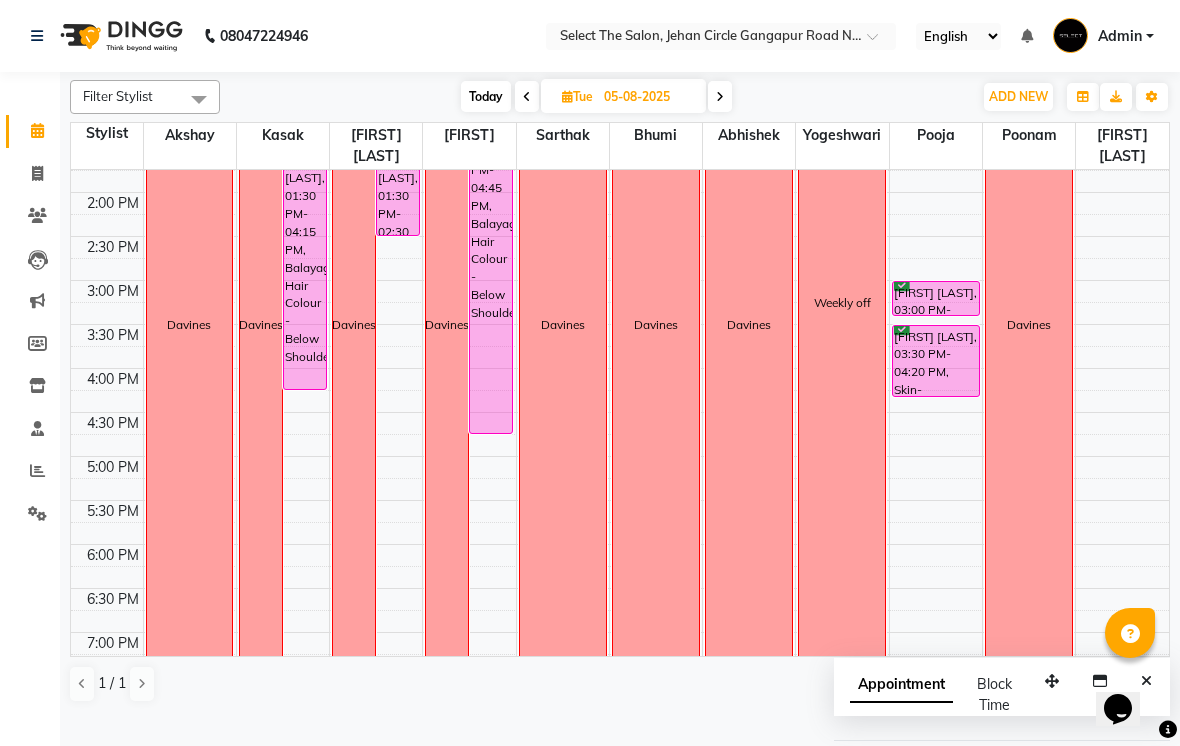 click on "Davines" at bounding box center (563, 324) 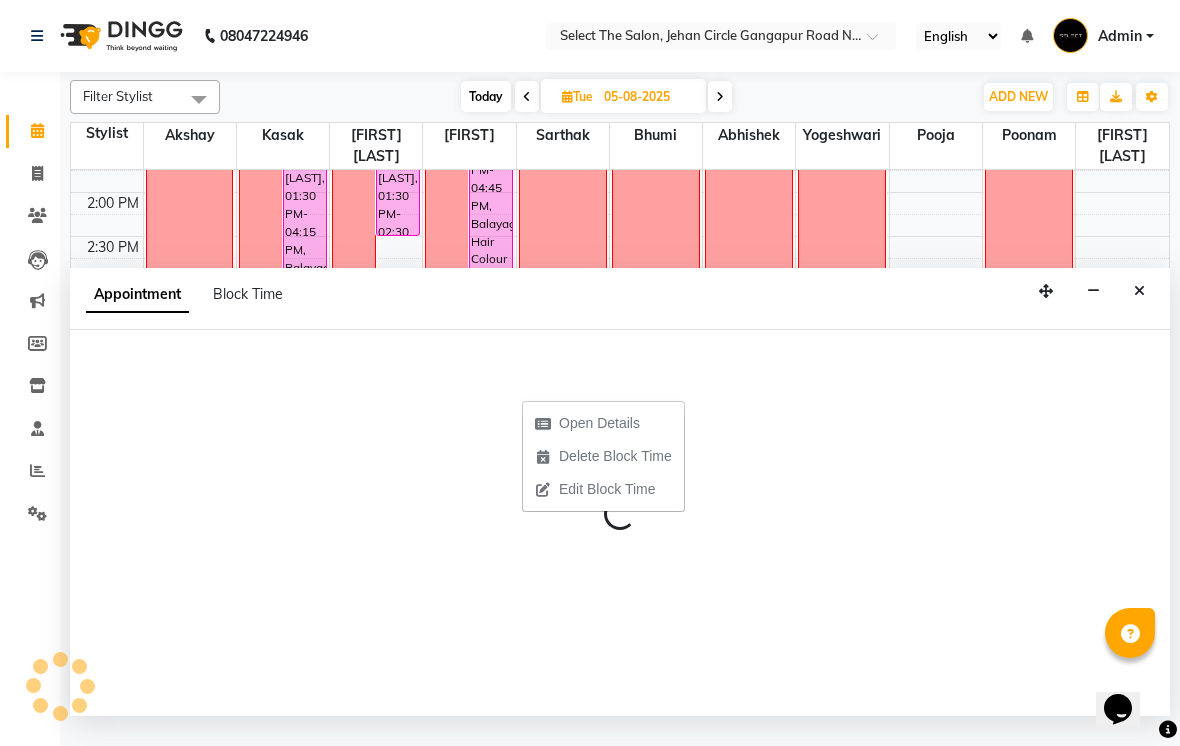 select on "50838" 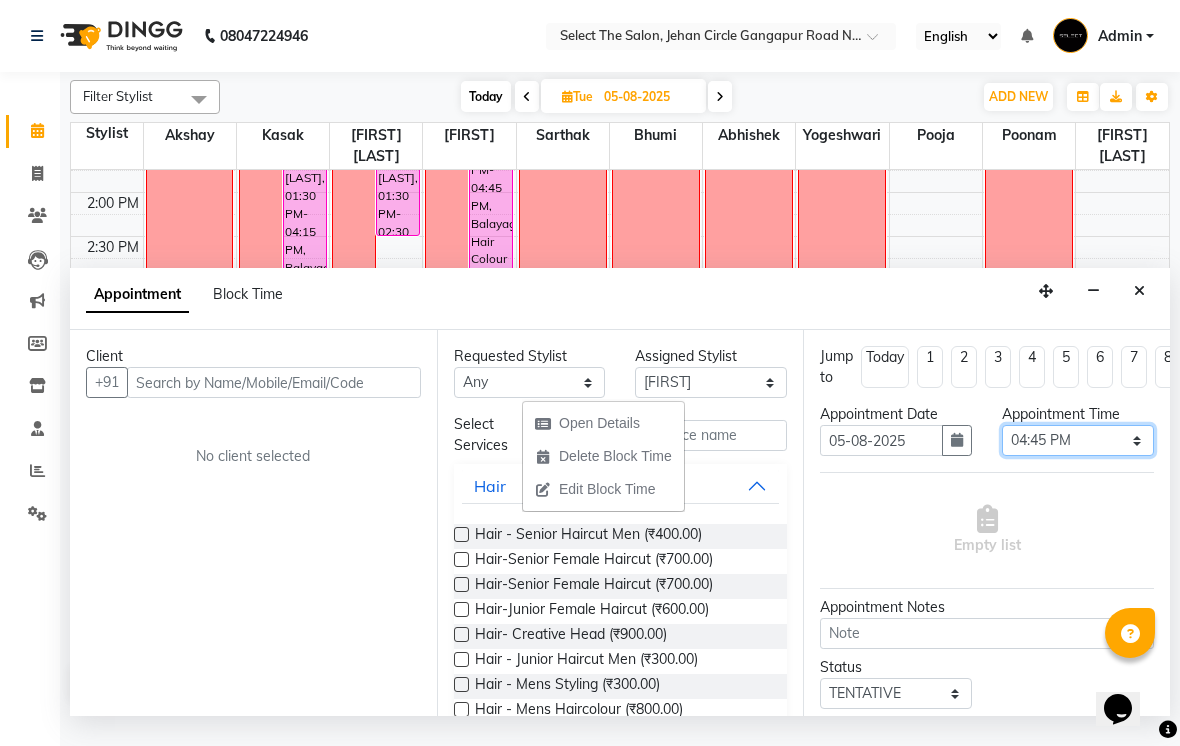 click on "Select 09:00 AM 09:15 AM 09:30 AM 09:45 AM 10:00 AM 10:15 AM 10:30 AM 10:45 AM 11:00 AM 11:15 AM 11:30 AM 11:45 AM 12:00 PM 12:15 PM 12:30 PM 12:45 PM 01:00 PM 01:15 PM 01:30 PM 01:45 PM 02:00 PM 02:15 PM 02:30 PM 02:45 PM 03:00 PM 03:15 PM 03:30 PM 03:45 PM 04:00 PM 04:15 PM 04:30 PM 04:45 PM 05:00 PM 05:15 PM 05:30 PM 05:45 PM 06:00 PM 06:15 PM 06:30 PM 06:45 PM 07:00 PM 07:15 PM 07:30 PM 07:45 PM 08:00 PM" at bounding box center [1078, 440] 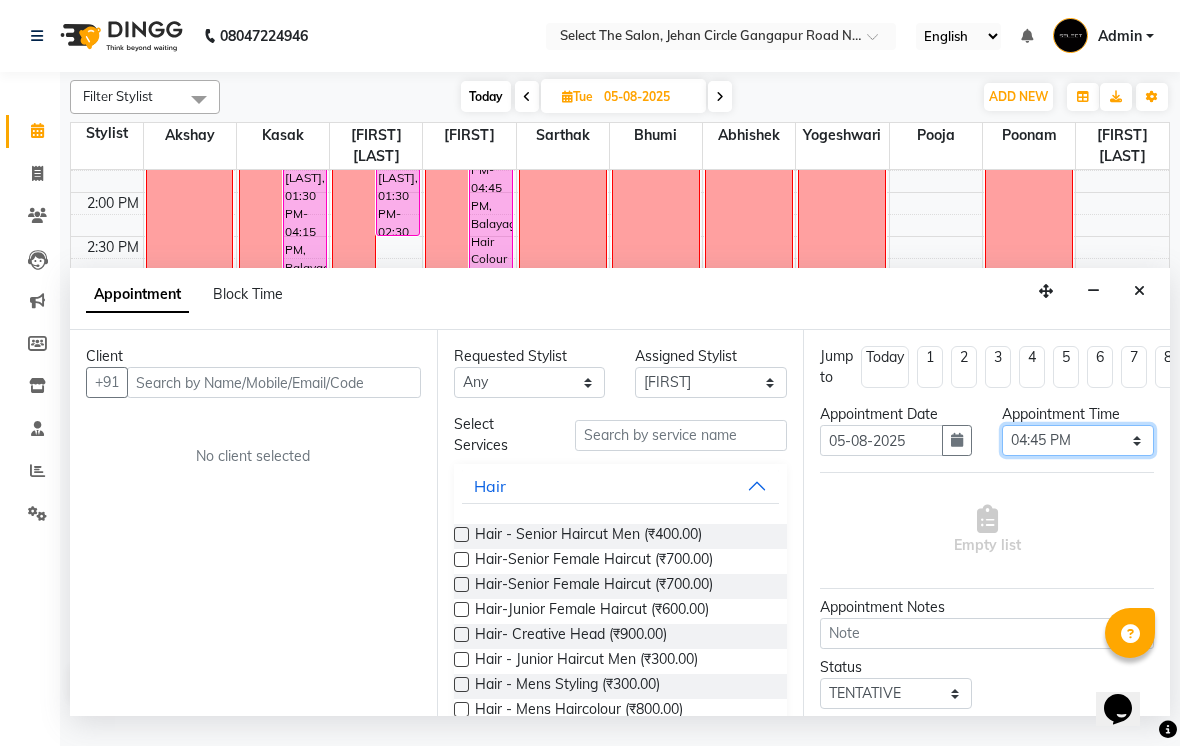 select on "960" 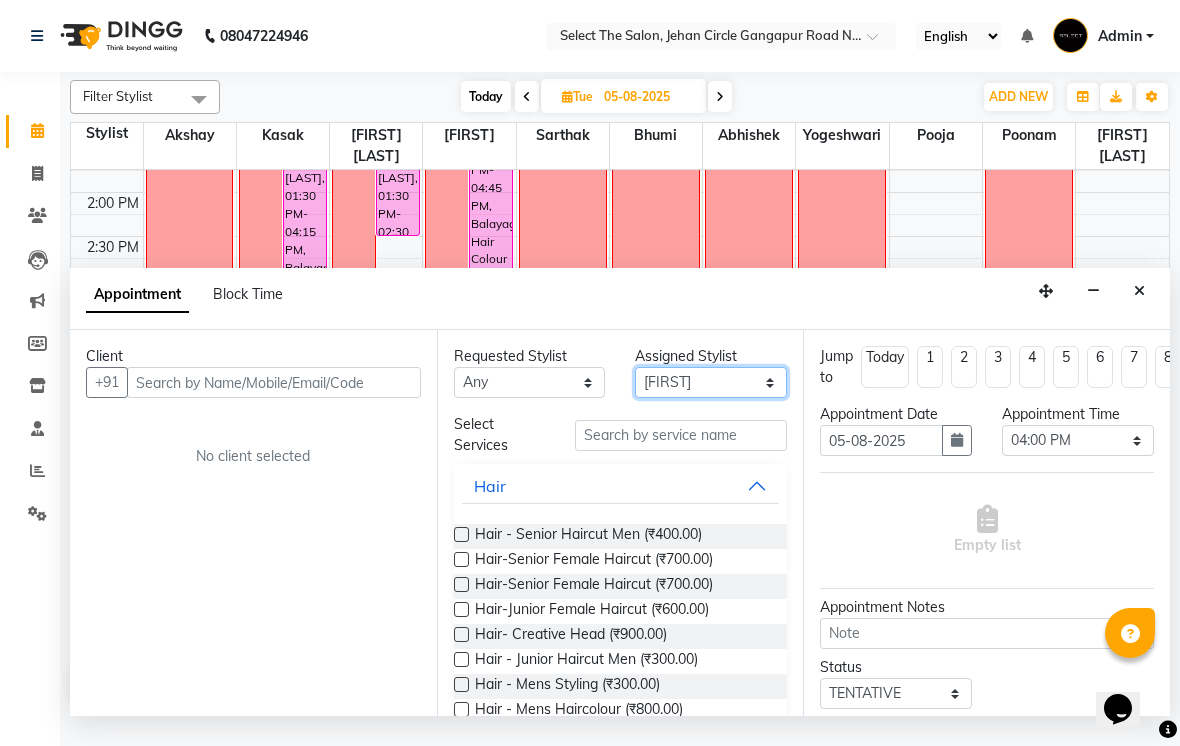 click on "Select Abhishek  Akshay  Bhumi  Kasak Pooja  Poonam  Sachin Wagh  Sarthak  Siddhika  Venkatesh warule Yogeshwari" at bounding box center [711, 382] 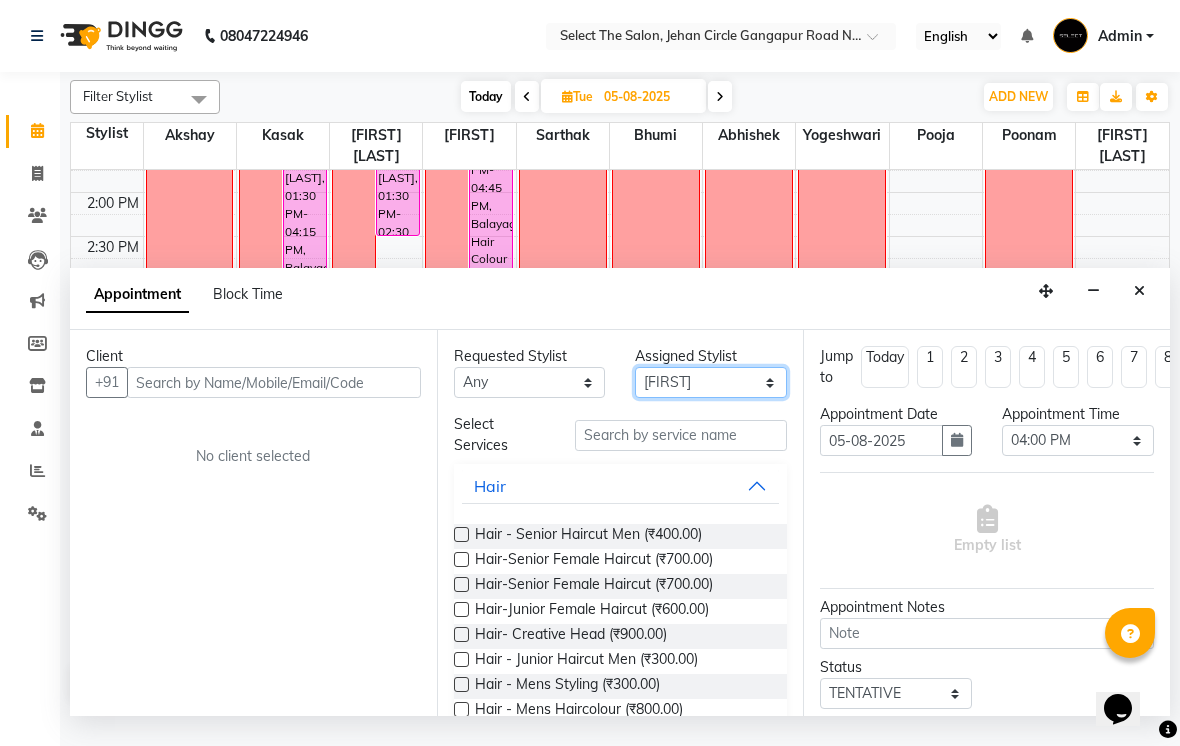 select on "58559" 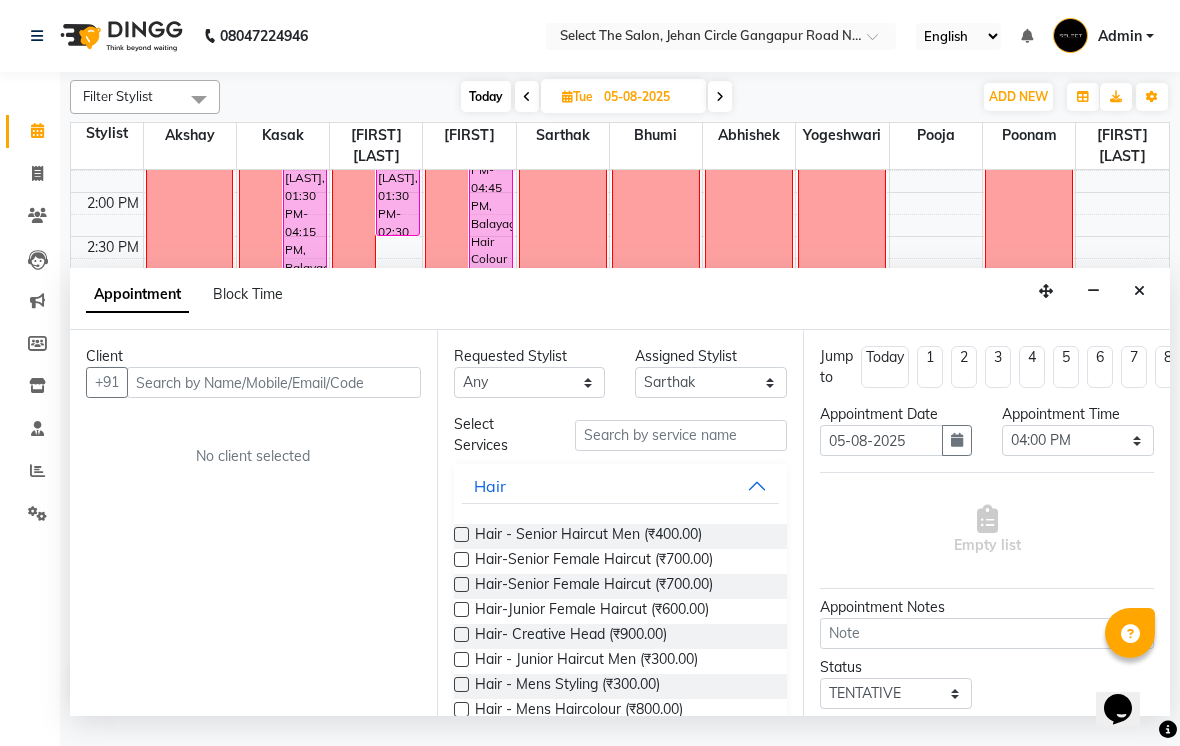 click on "Hair - Senior Haircut Men (₹400.00)" at bounding box center [621, 536] 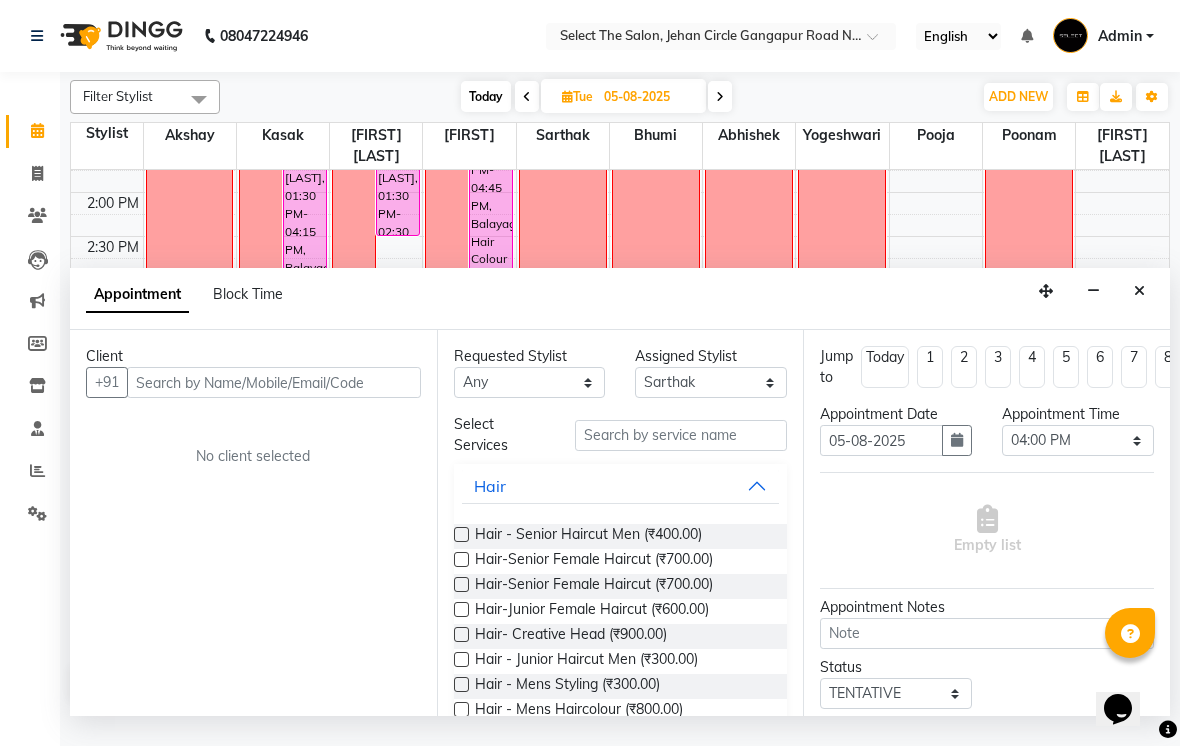 click on "Requested Stylist Any Abhishek  Akshay  Bhumi  Kasak Pooja  Poonam  Sachin Wagh  Sarthak  Siddhika  Venkatesh warule Yogeshwari Assigned Stylist Select Abhishek  Akshay  Bhumi  Kasak Pooja  Poonam  Sachin Wagh  Sarthak  Siddhika  Venkatesh warule Yogeshwari Select Services    Hair Hair - Senior Haircut Men (₹400.00) Hair-Senior Female Haircut (₹700.00) Hair-Senior Female Haircut (₹700.00) Hair-Junior Female Haircut (₹600.00) Hair- Creative Head  (₹900.00) Hair - Junior Haircut Men  (₹300.00) Hair - Mens Styling (₹300.00) Hair - Mens Haircolour (₹800.00) Hair - Global Colour (₹3,500.00) Hair - Mens hair colour Touch-up (₹250.00) Hair - Root Touchup 1 Inch (₹1,500.00) Hair - Root Touchup 2 inch (₹2,200.00) Hair - Mens Keratin Treatment (₹2,500.00) Hair - K18 Treatment (₹1,500.00) Hair - Mens Hair spa (₹1,500.00) Hair - Mens hairwash (₹100.00) Head Massage (₹400.00) Keratin Wash  (₹0) Hair- Kids Haircut (₹200.00) Consultation  (₹0) Hair - Creative Head Mens (₹600.00)" at bounding box center [620, 523] 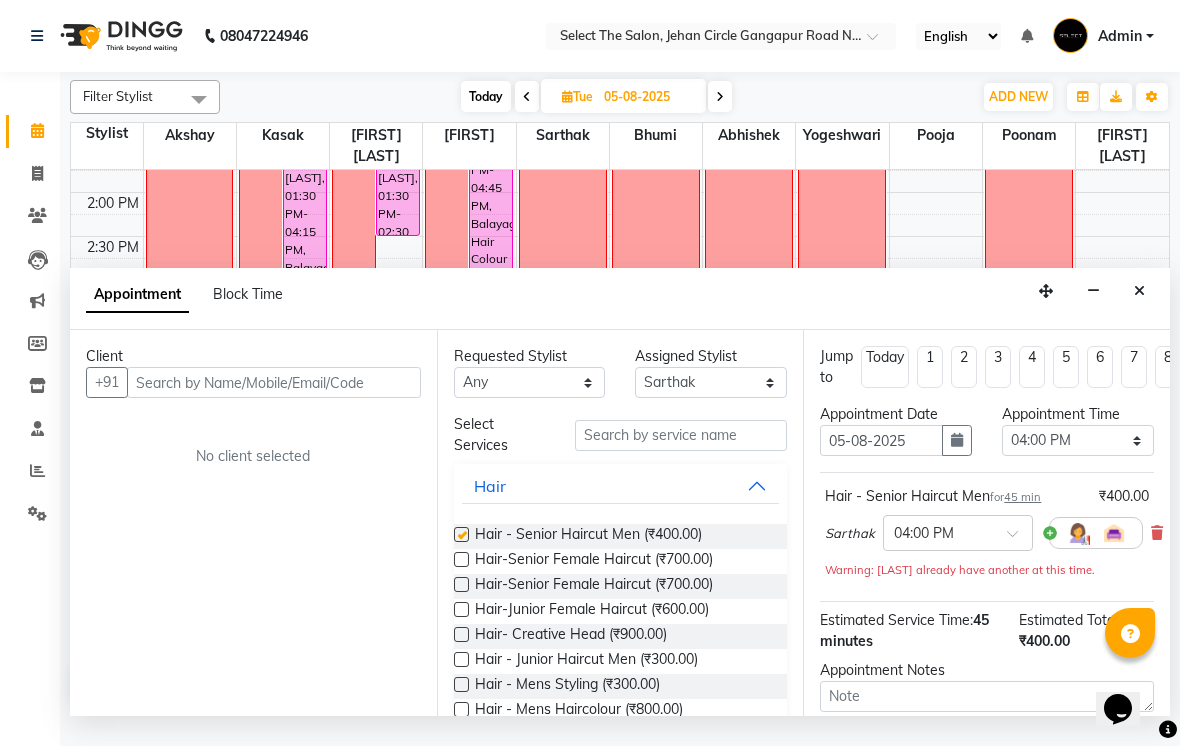 checkbox on "false" 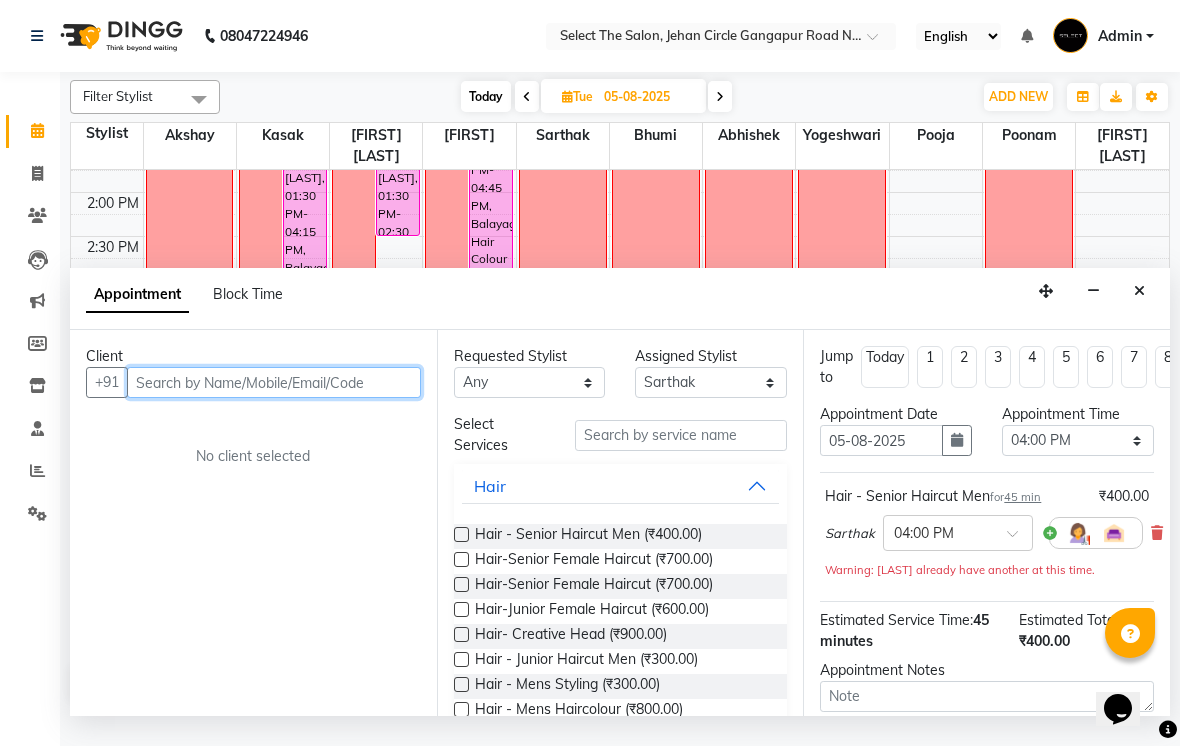 click at bounding box center (274, 382) 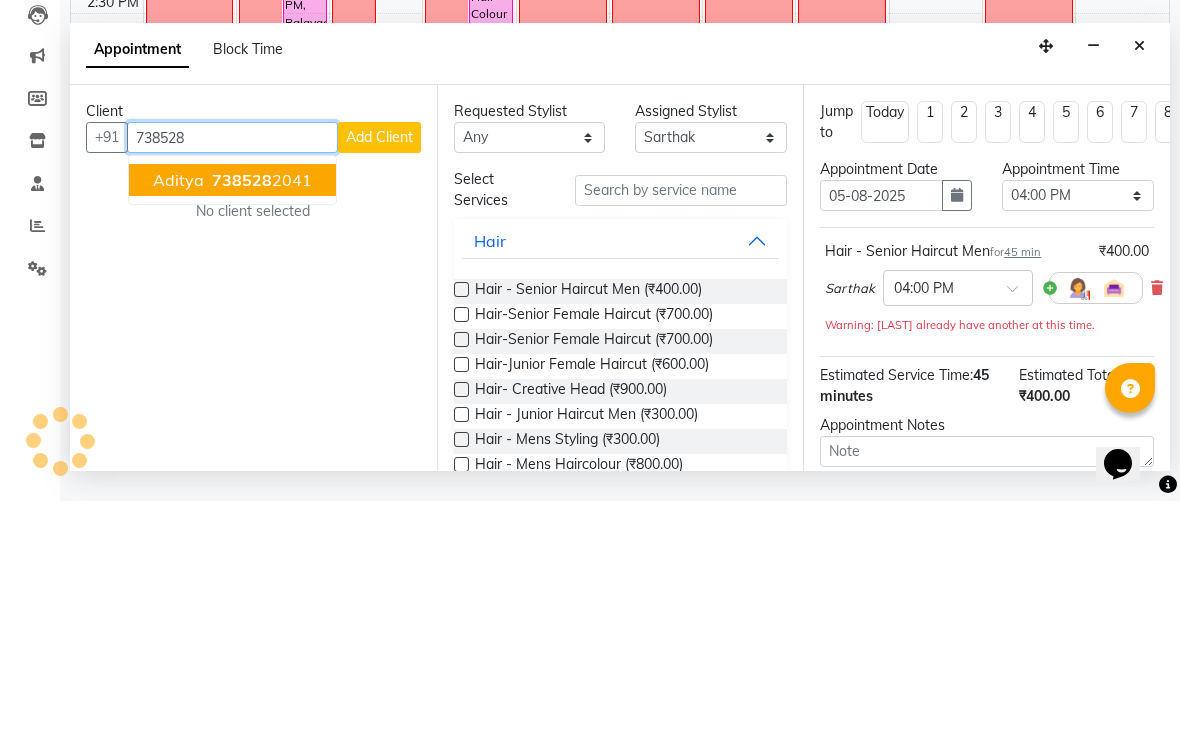 click on "Aditya" at bounding box center [178, 425] 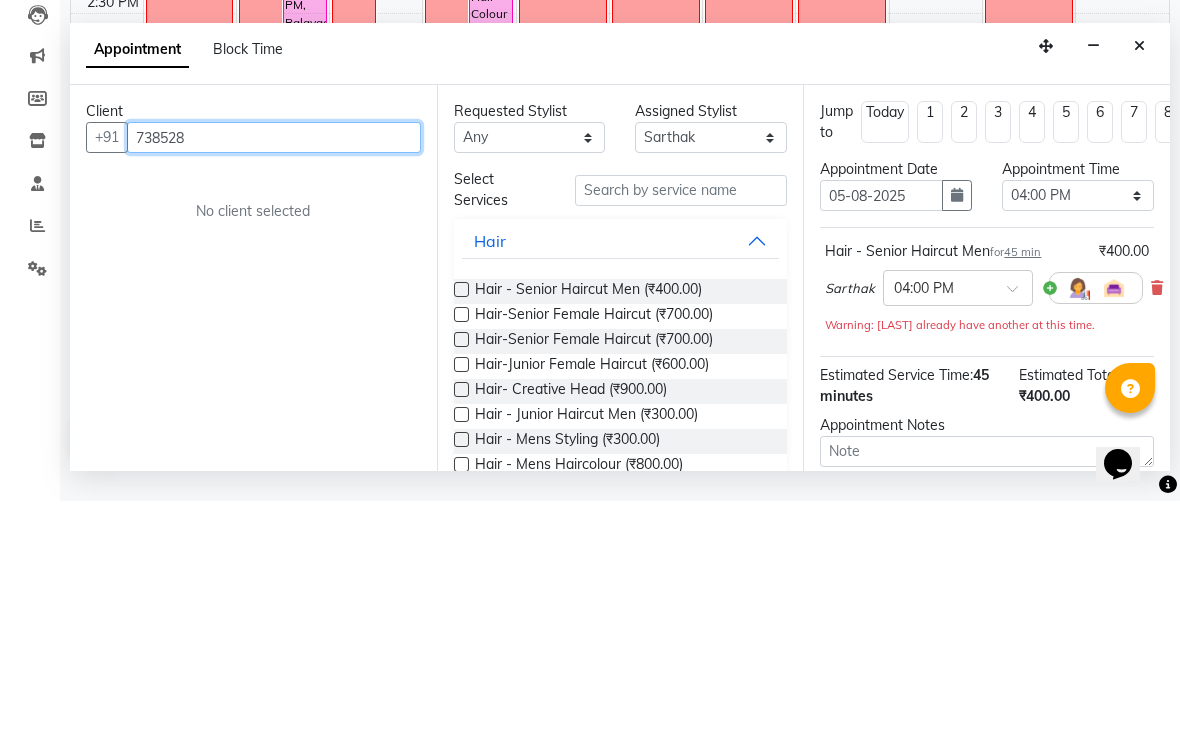 type on "[PHONE]" 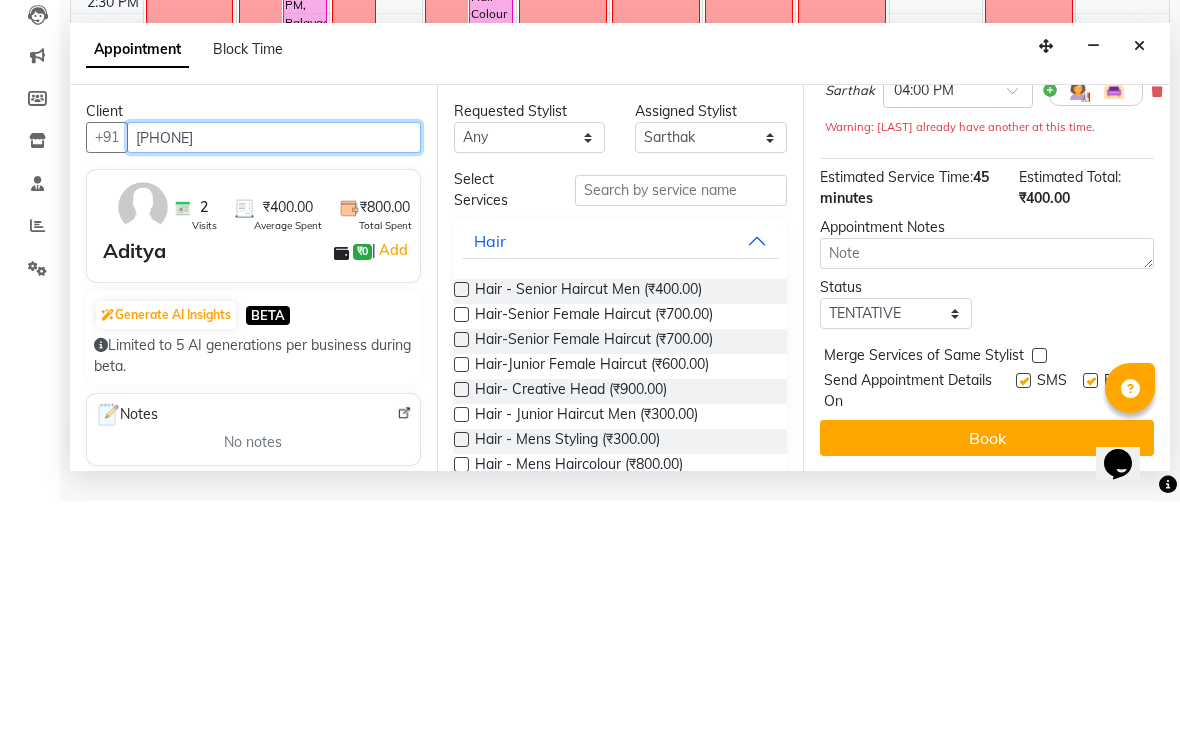 scroll, scrollTop: 197, scrollLeft: 0, axis: vertical 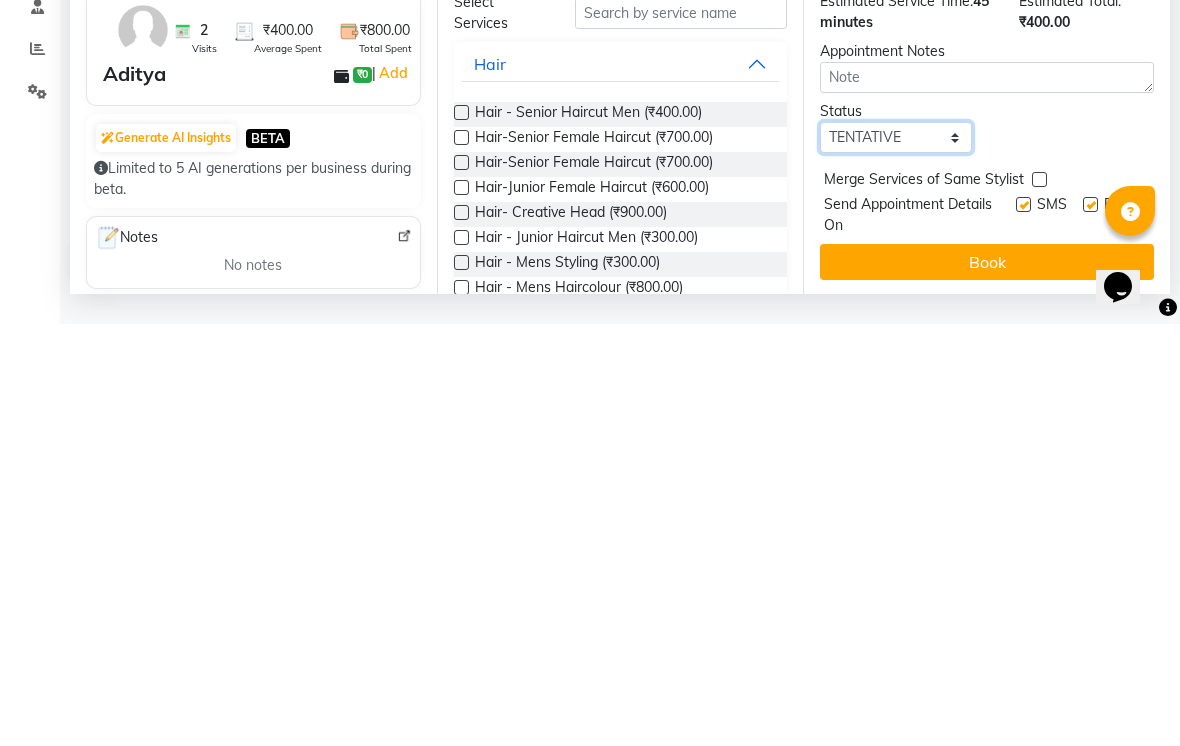 click on "Select TENTATIVE CONFIRM UPCOMING" at bounding box center (896, 559) 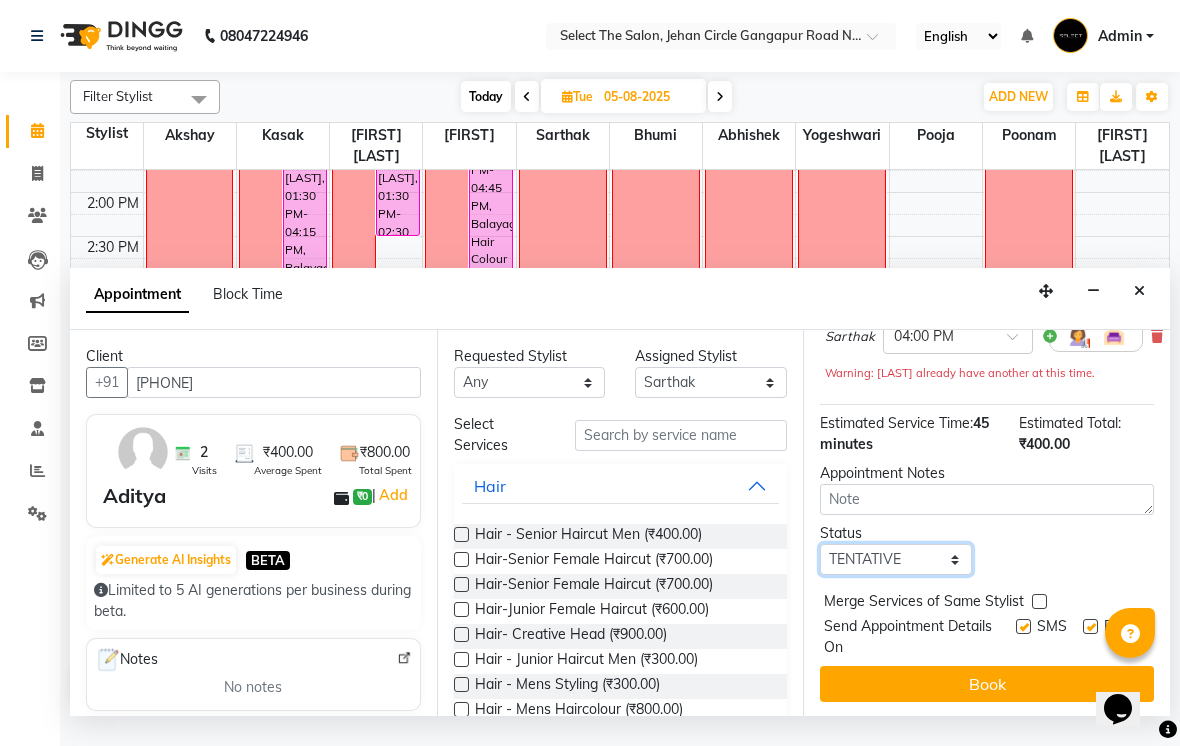 select on "confirm booking" 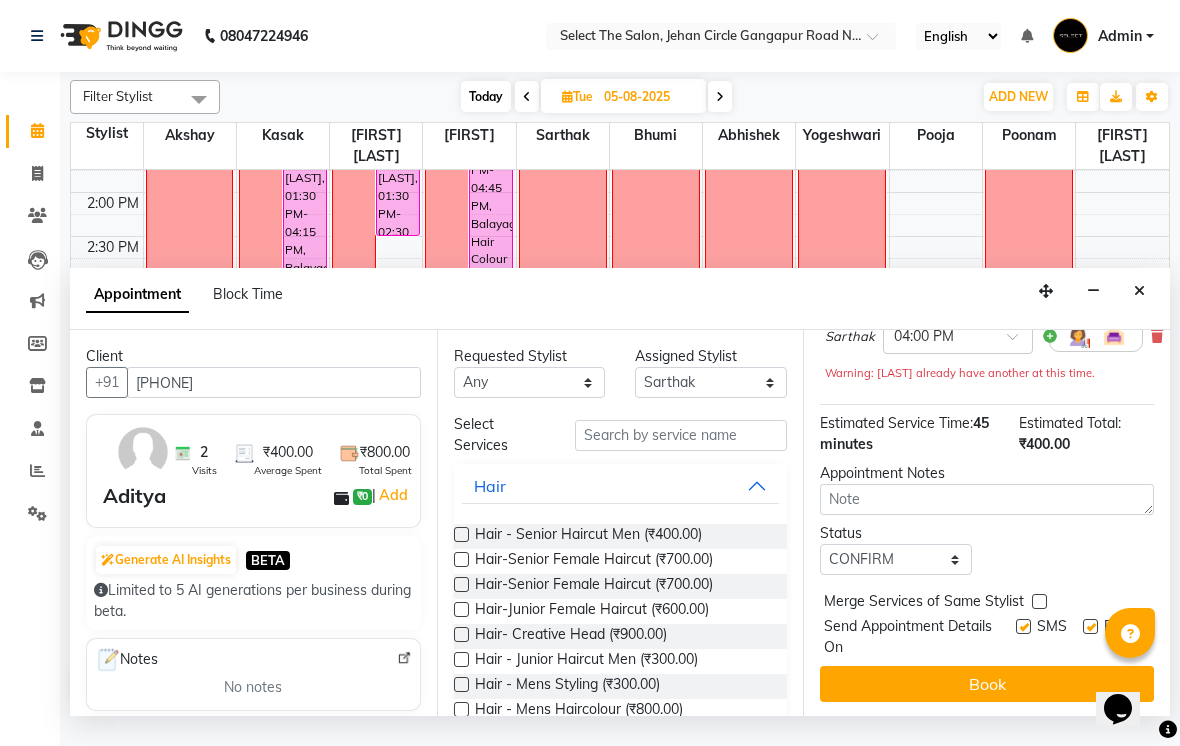 click on "Book" at bounding box center (987, 684) 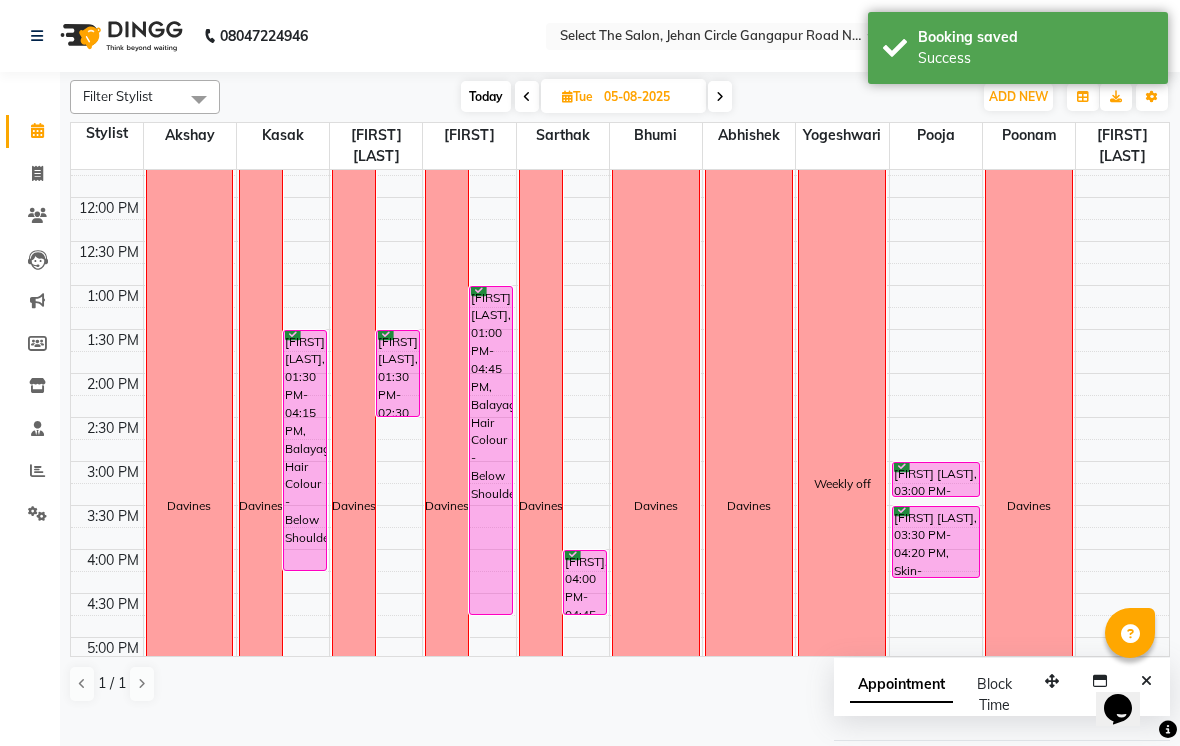 scroll, scrollTop: 322, scrollLeft: 0, axis: vertical 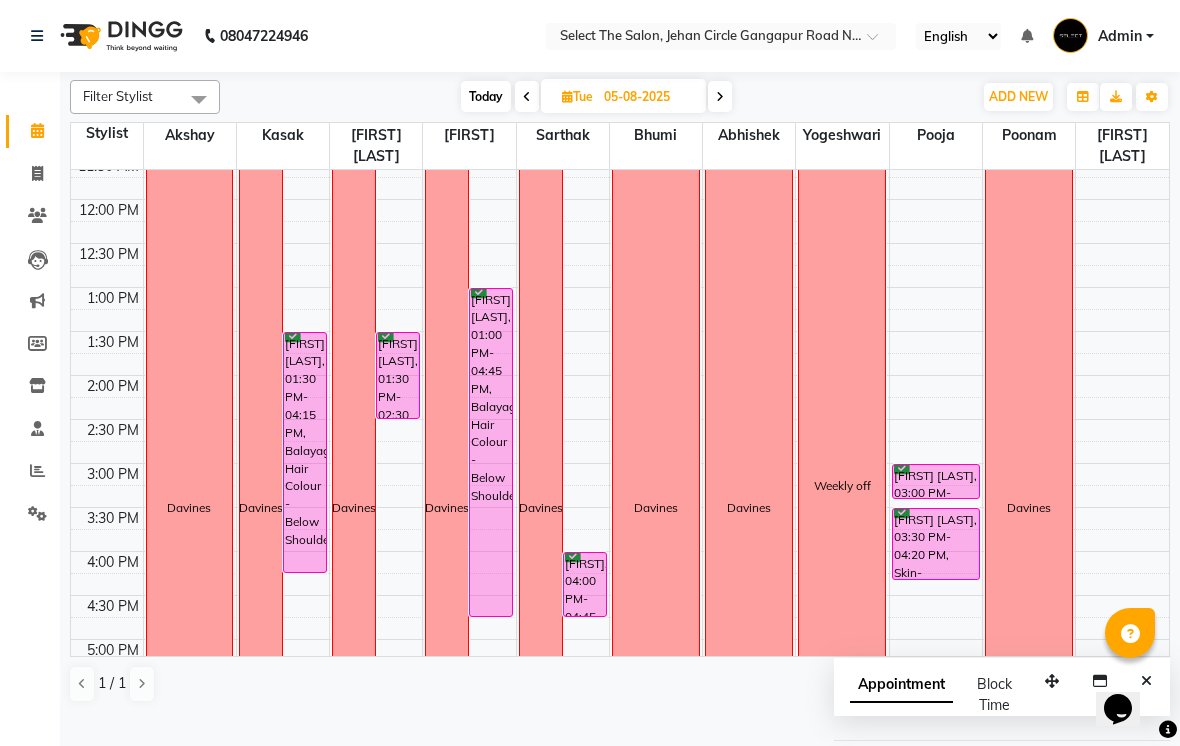 click on "Today" at bounding box center [486, 96] 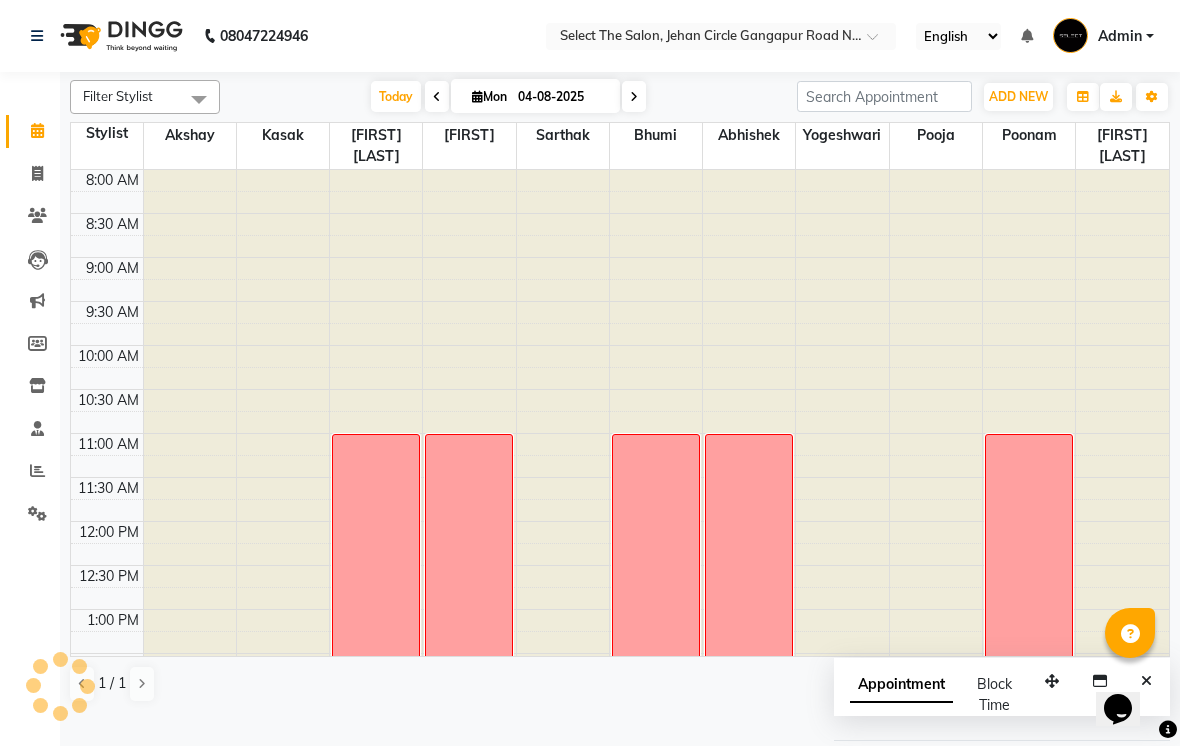 scroll, scrollTop: 657, scrollLeft: 0, axis: vertical 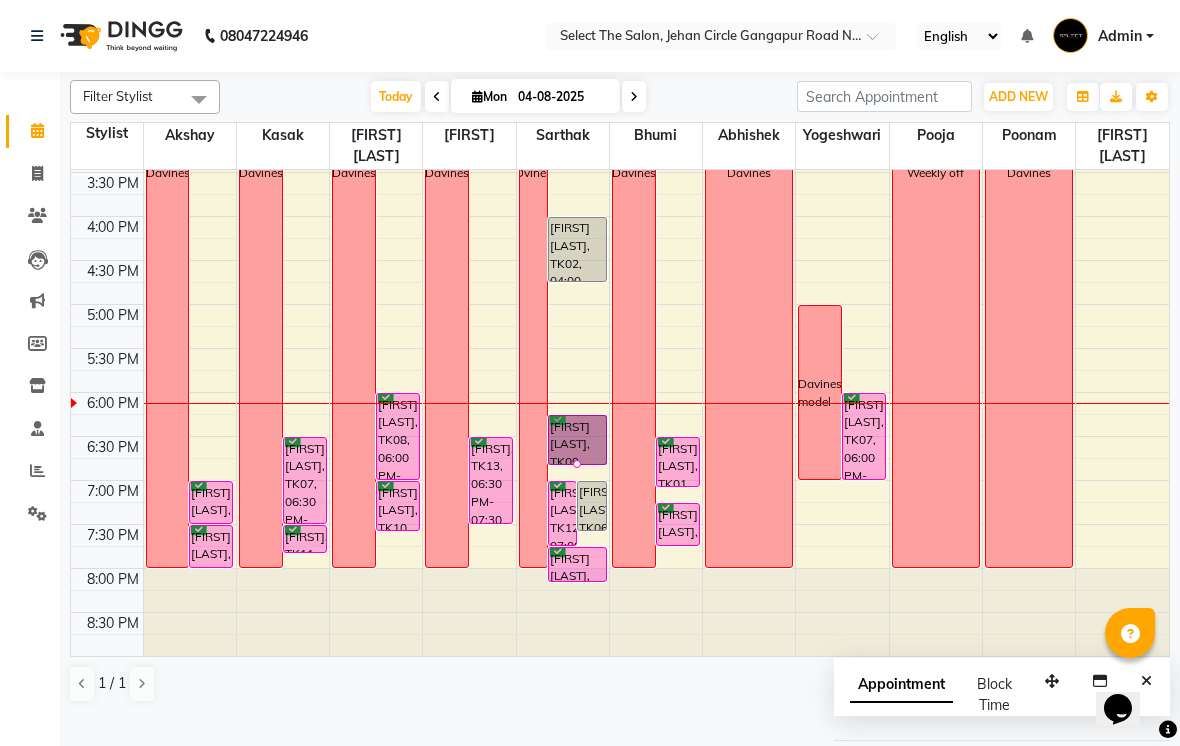 click at bounding box center (577, 464) 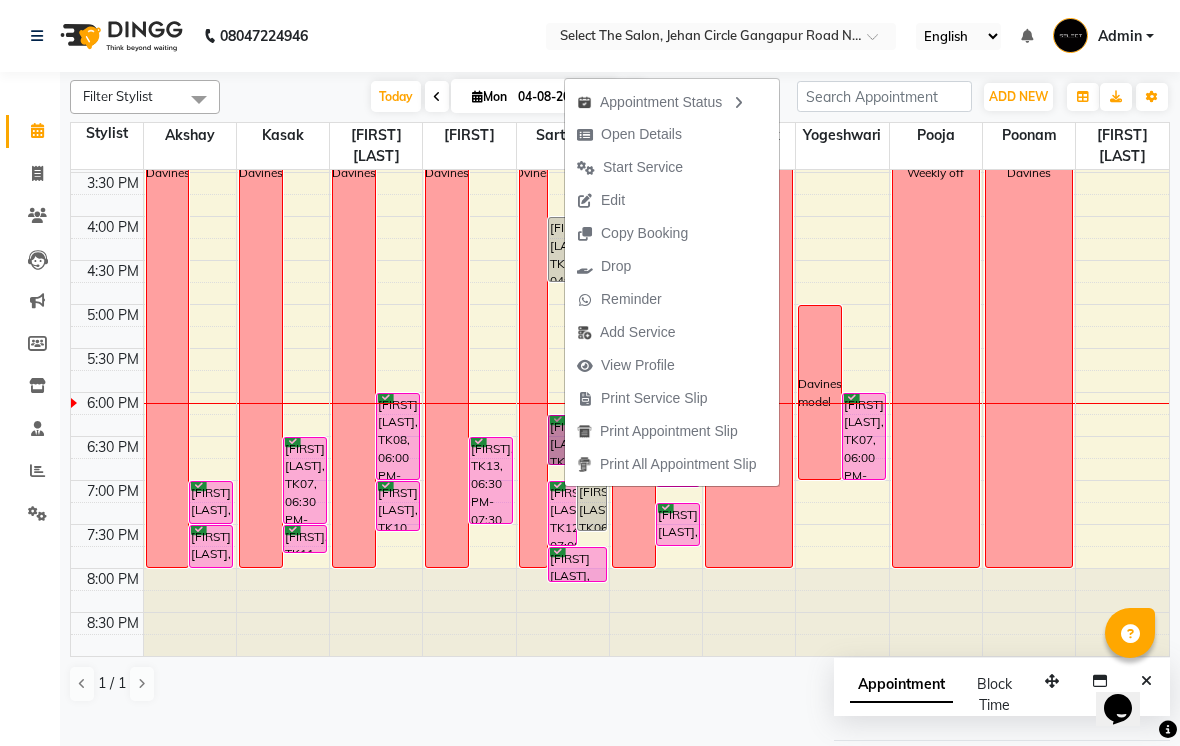 click on "Start Service" at bounding box center [643, 167] 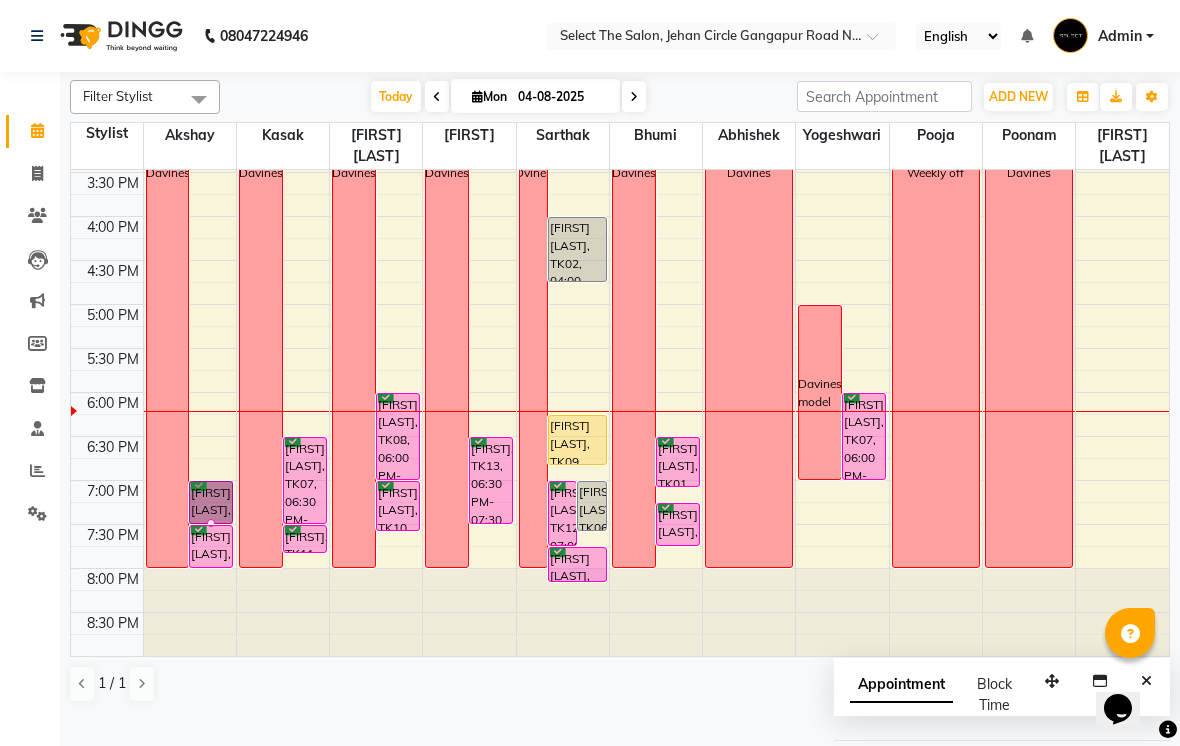 click at bounding box center [211, 523] 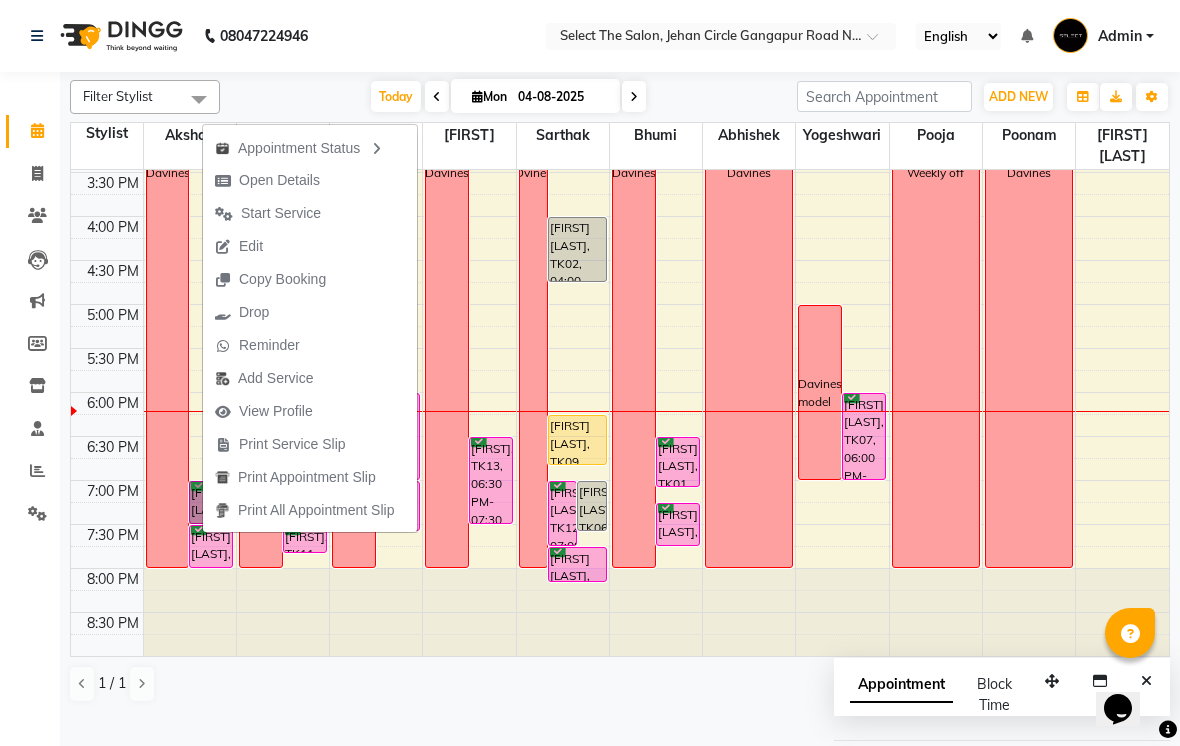 click on "Open Details" at bounding box center [279, 180] 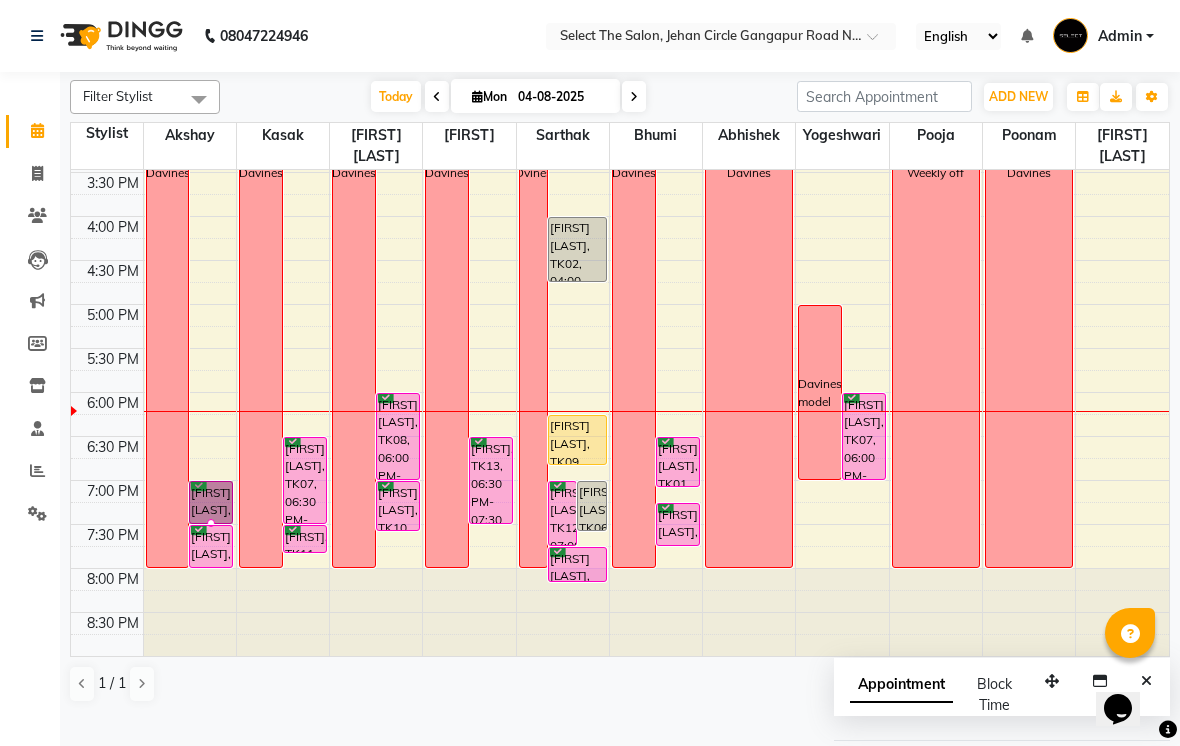 click at bounding box center (211, 523) 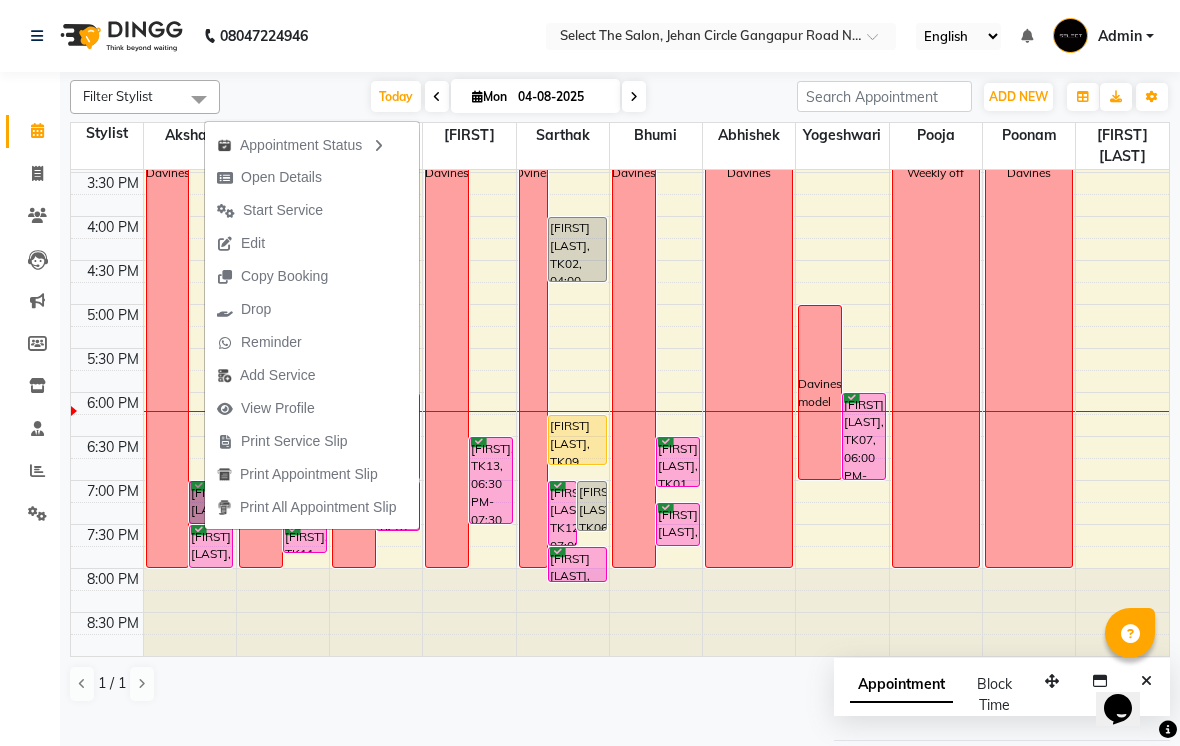 click on "Open Details" at bounding box center (281, 177) 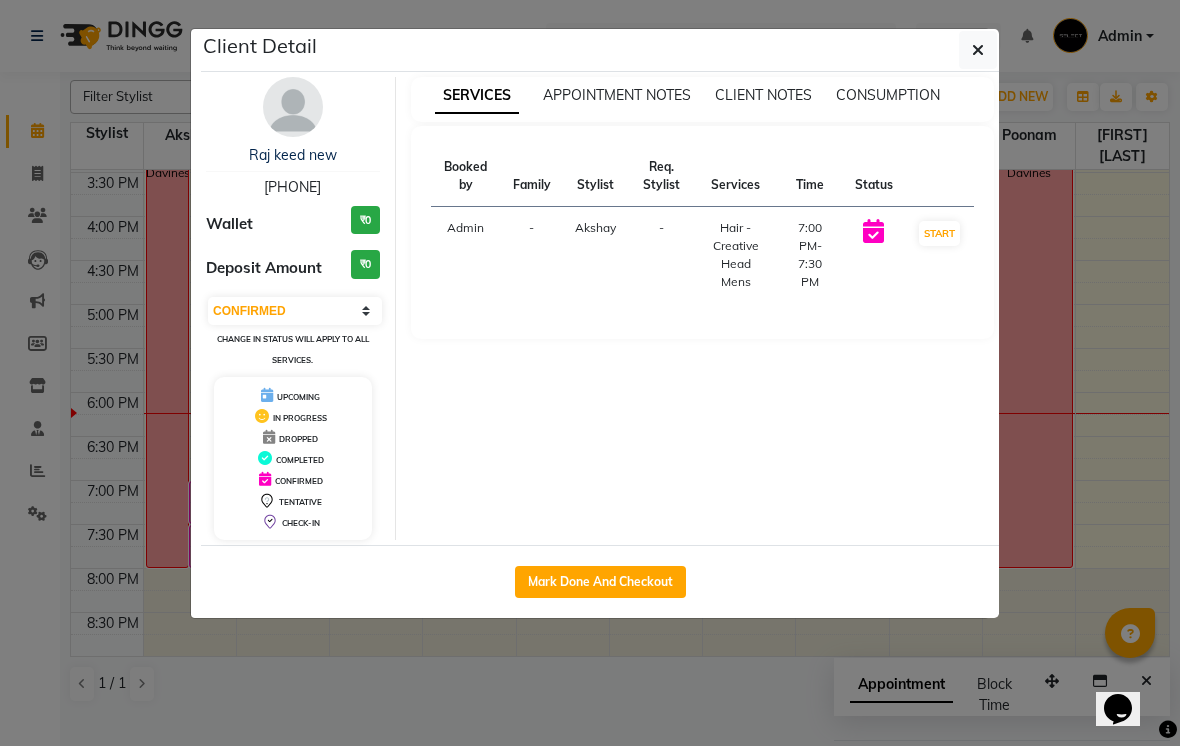 click 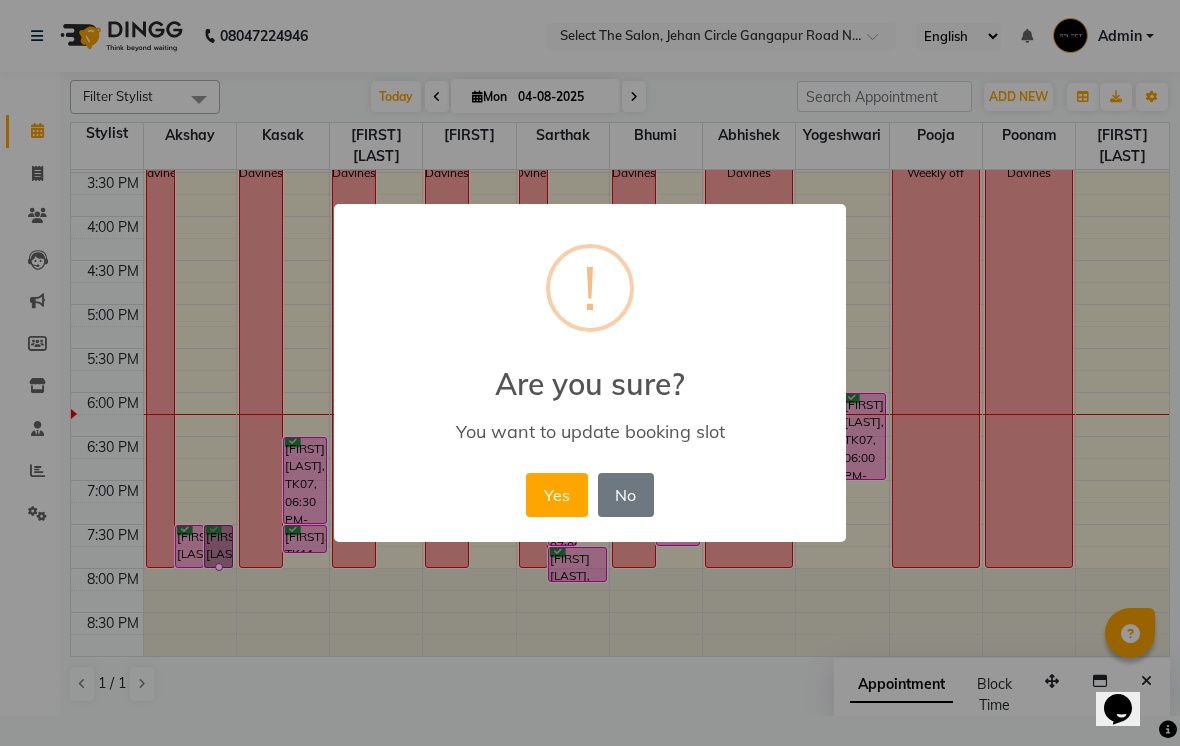 click on "Yes" at bounding box center (556, 495) 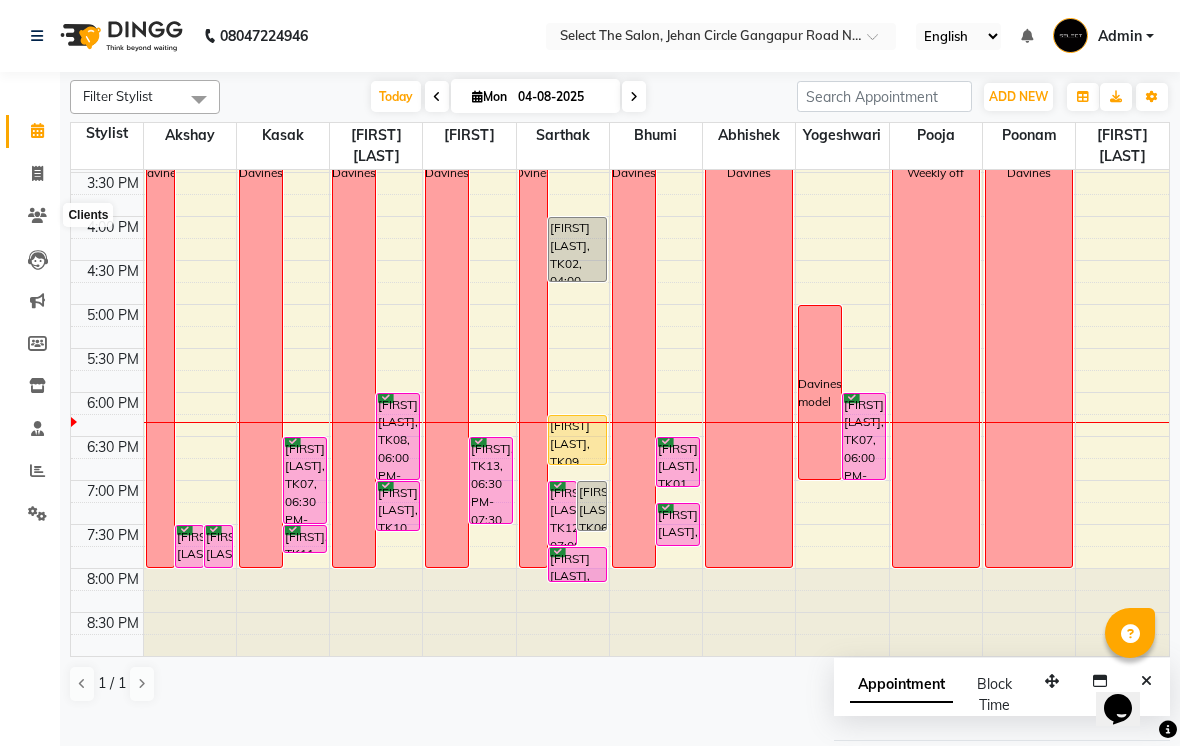 click 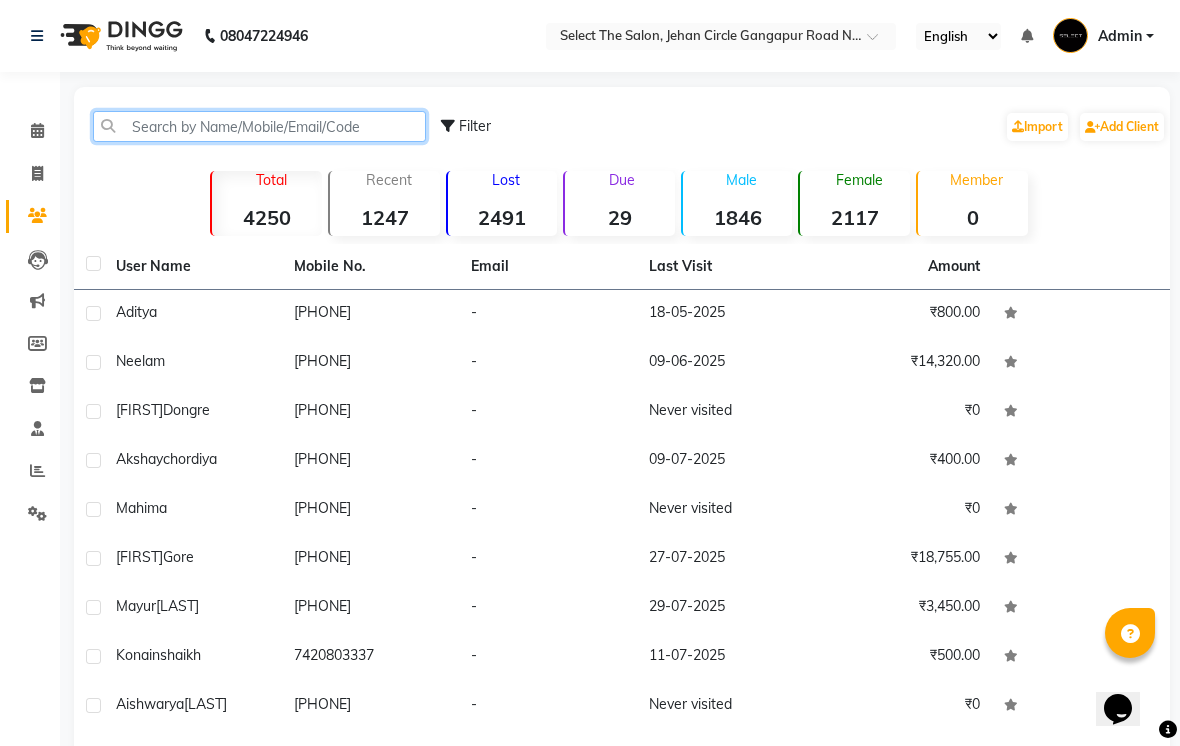 click 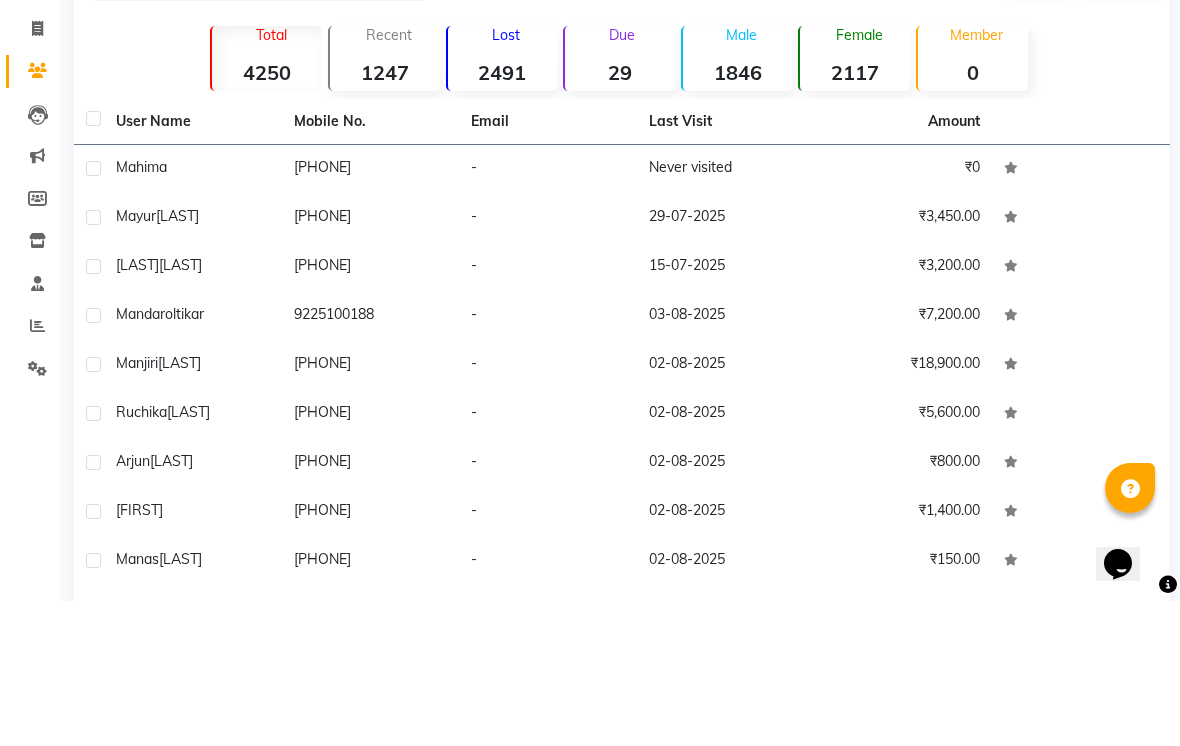 type on "Ma" 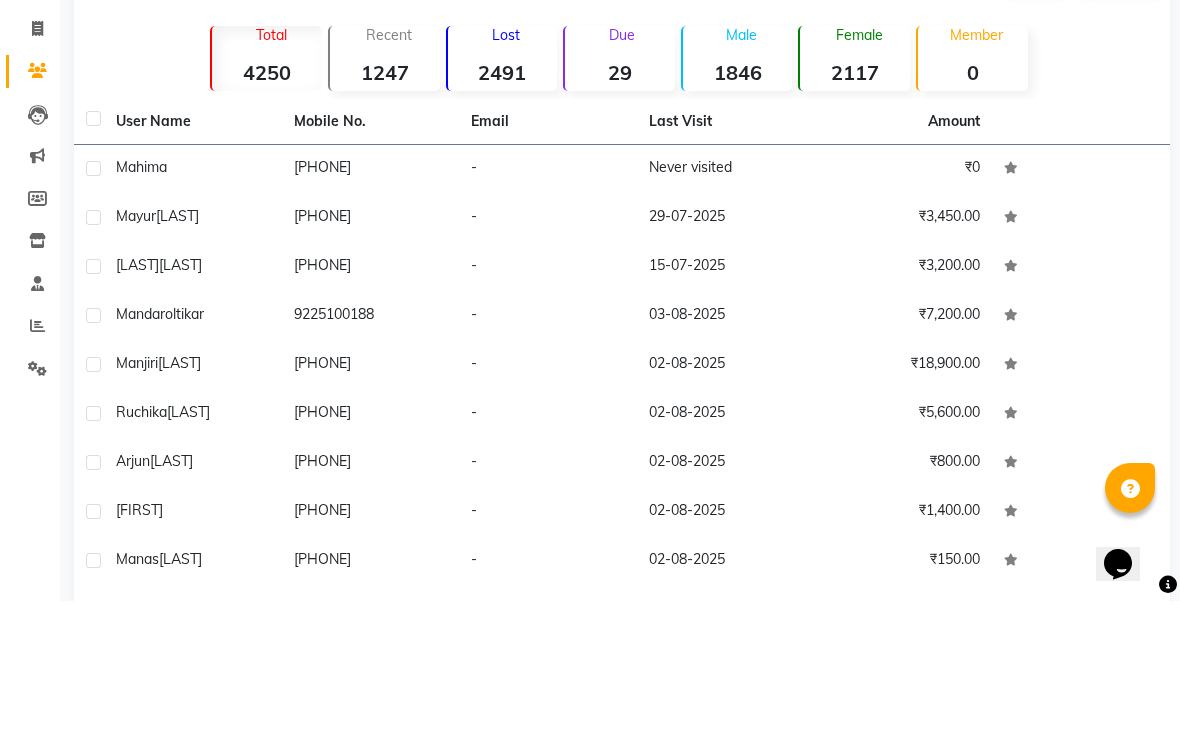 click on "[FIRST] [LAST]" 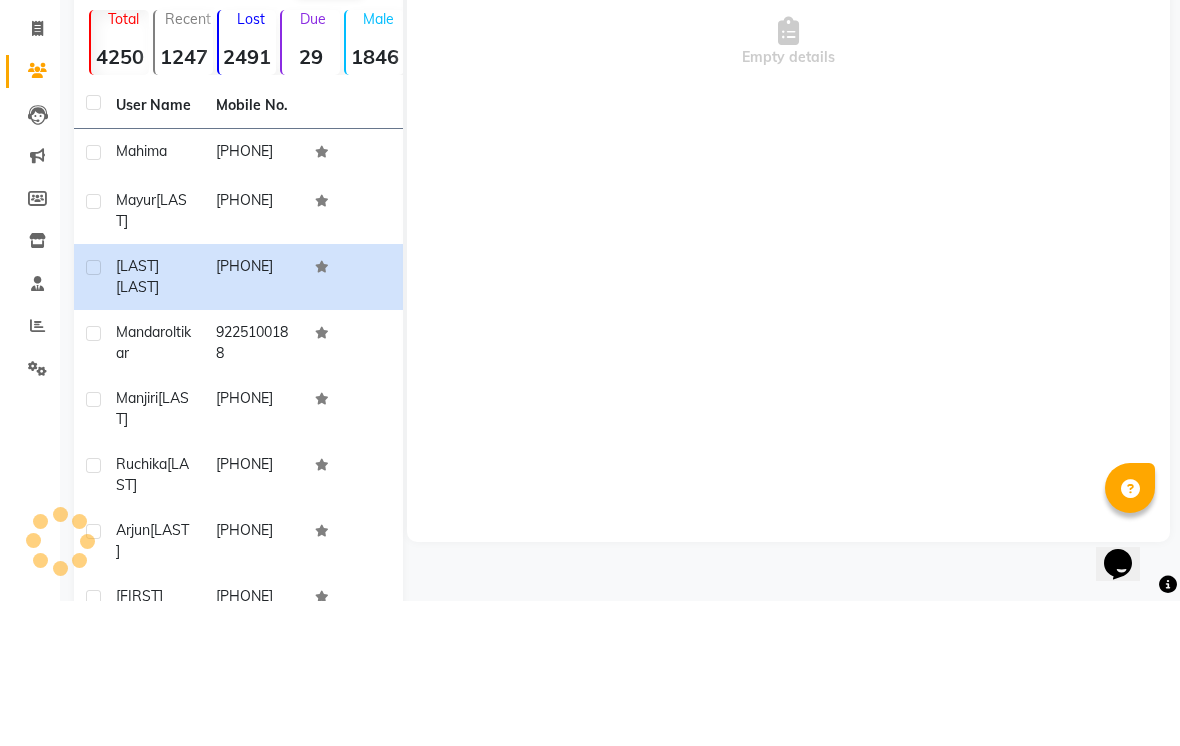 scroll, scrollTop: 117, scrollLeft: 0, axis: vertical 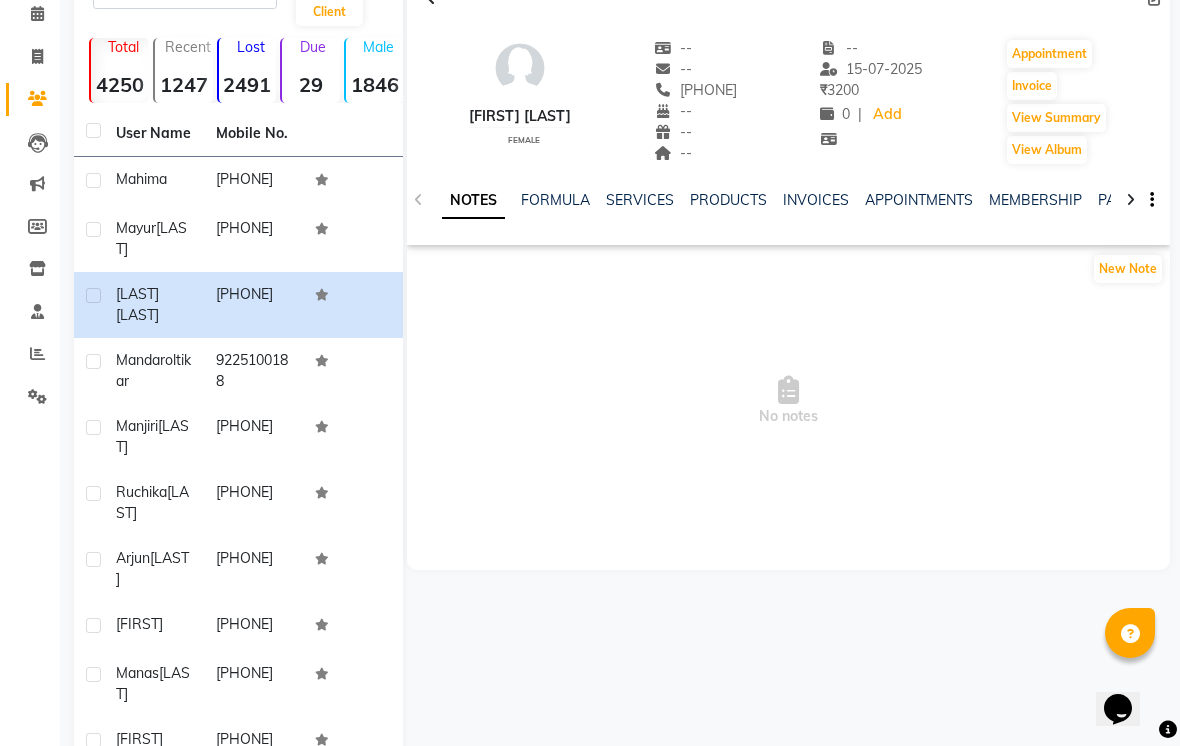 click on "INVOICES" 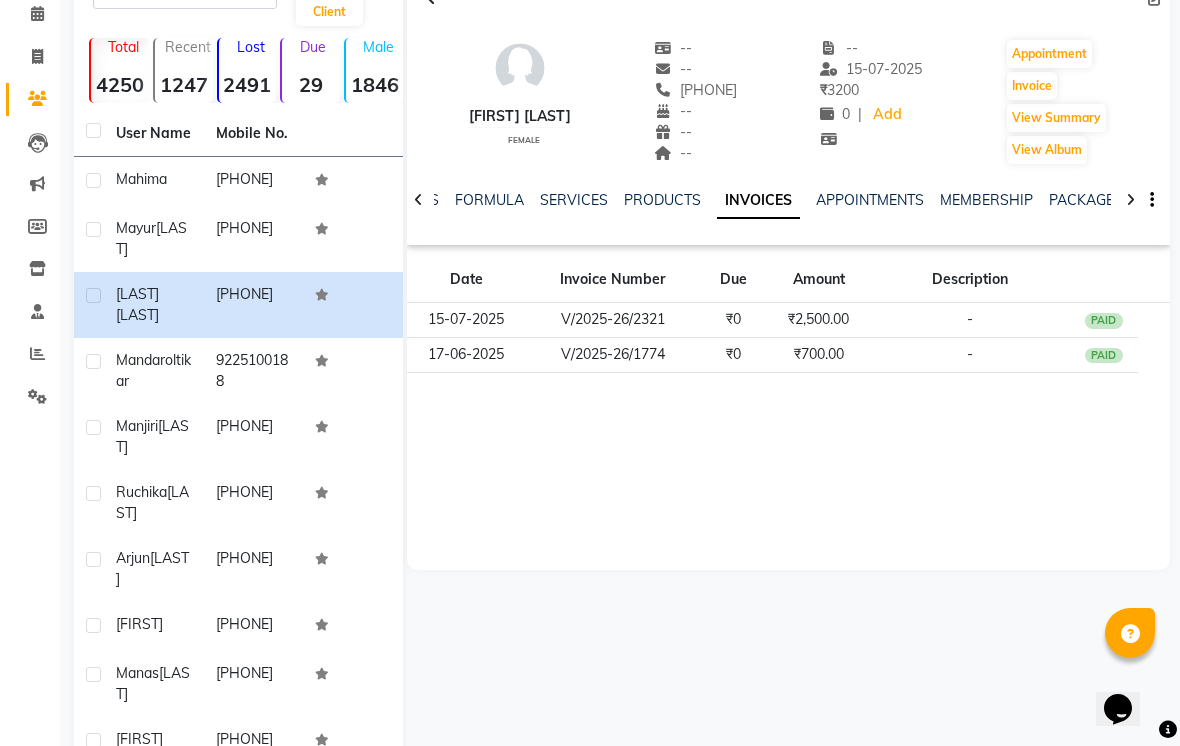 click on "PAID" 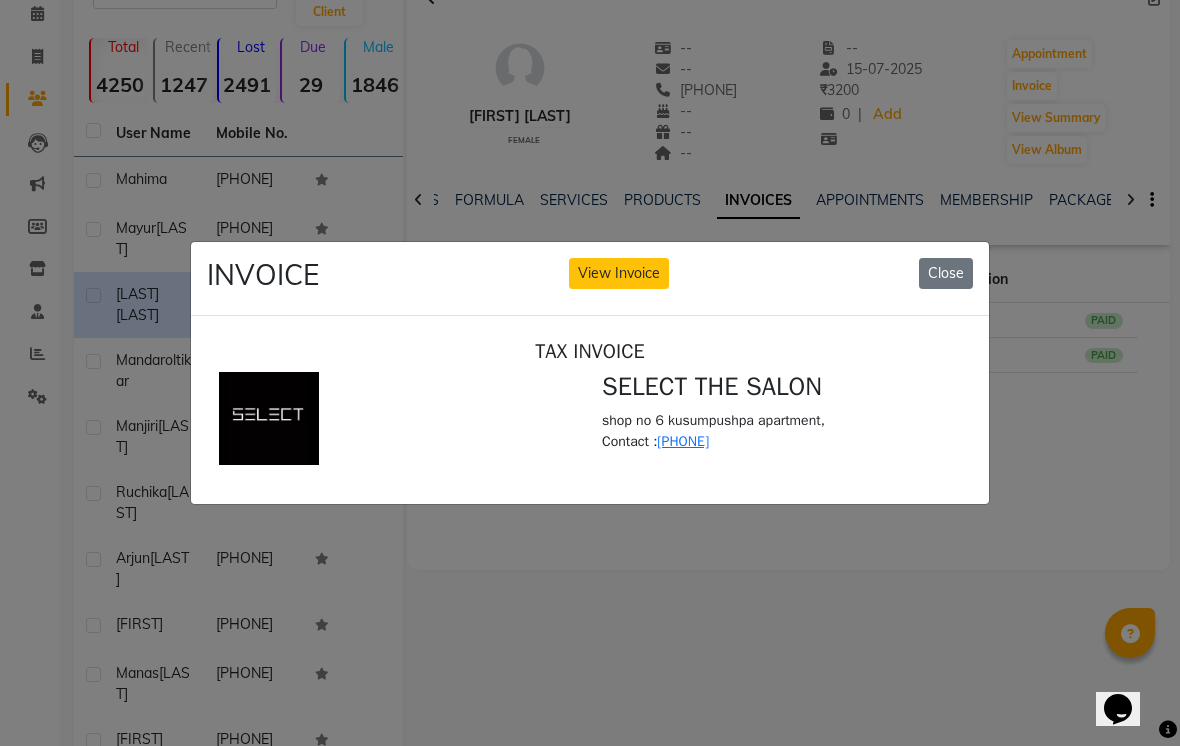 scroll, scrollTop: 0, scrollLeft: 0, axis: both 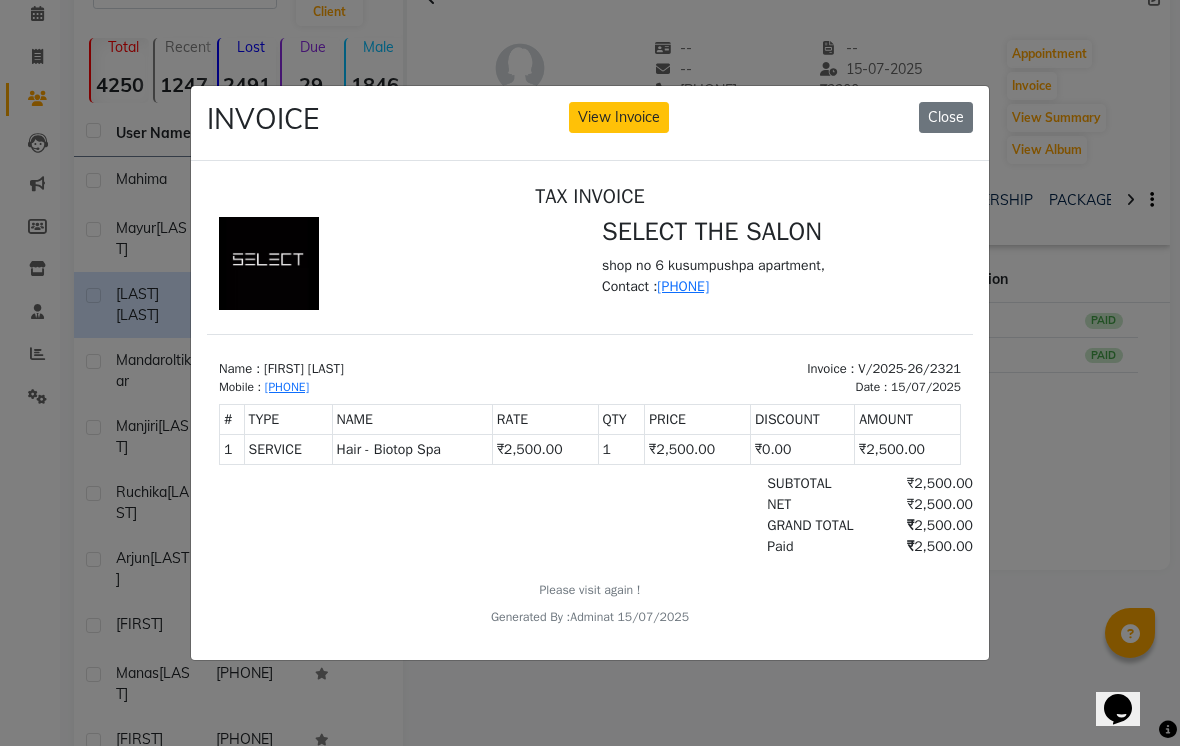 click on "Close" 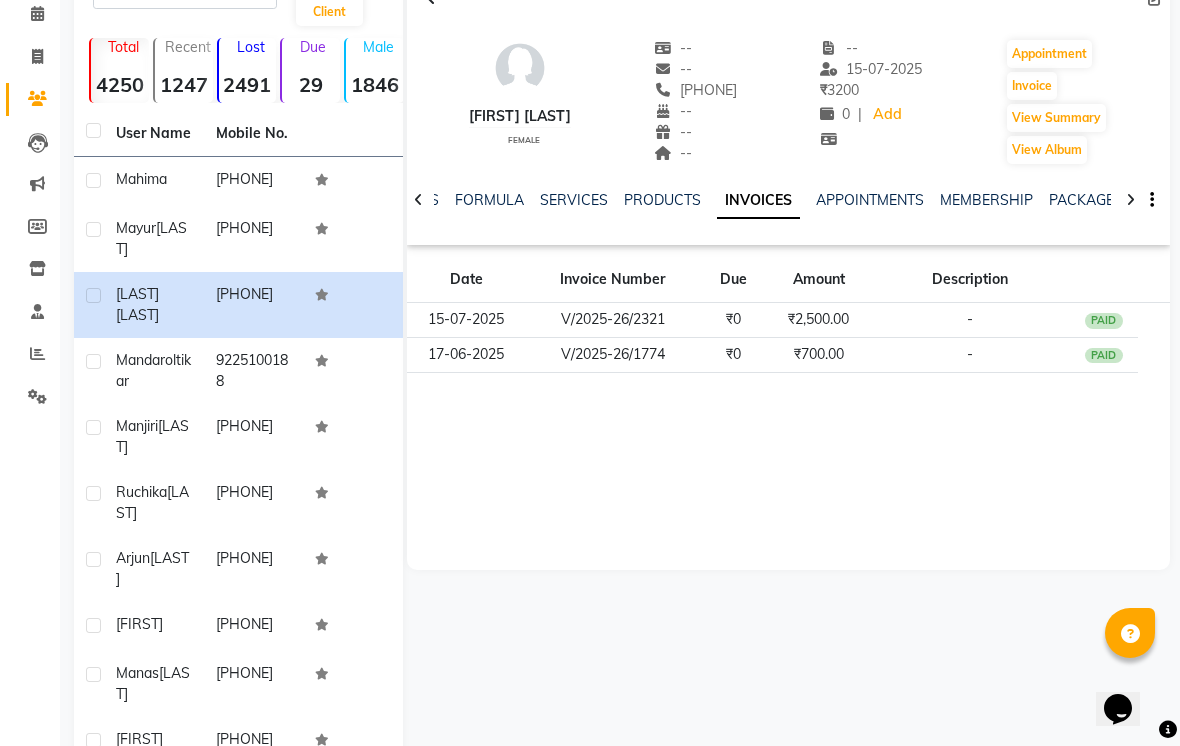 click on "PAID" 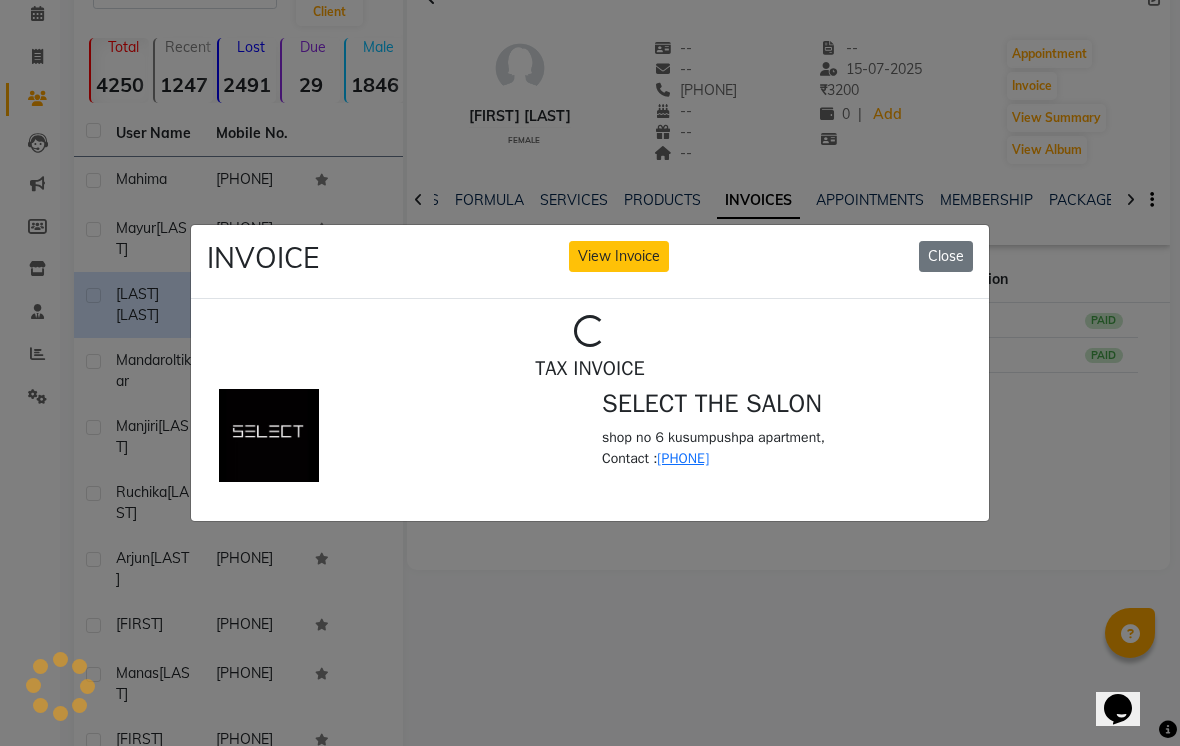 scroll, scrollTop: 0, scrollLeft: 0, axis: both 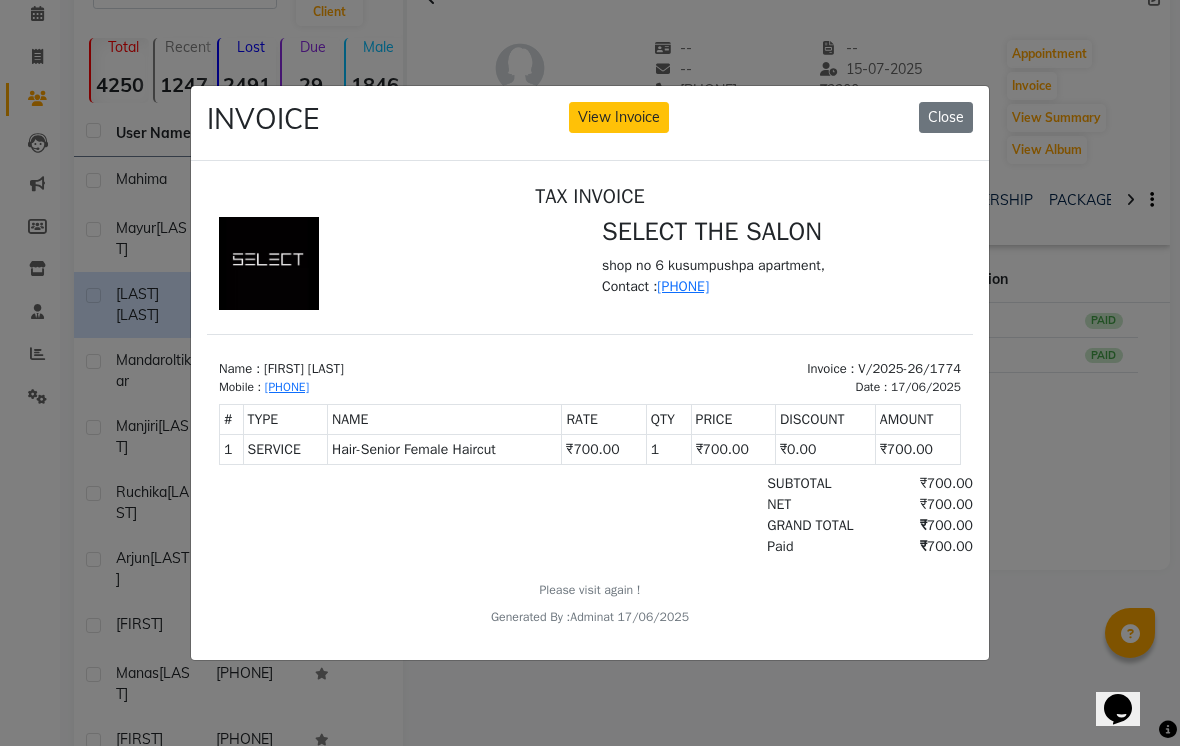 click on "Close" 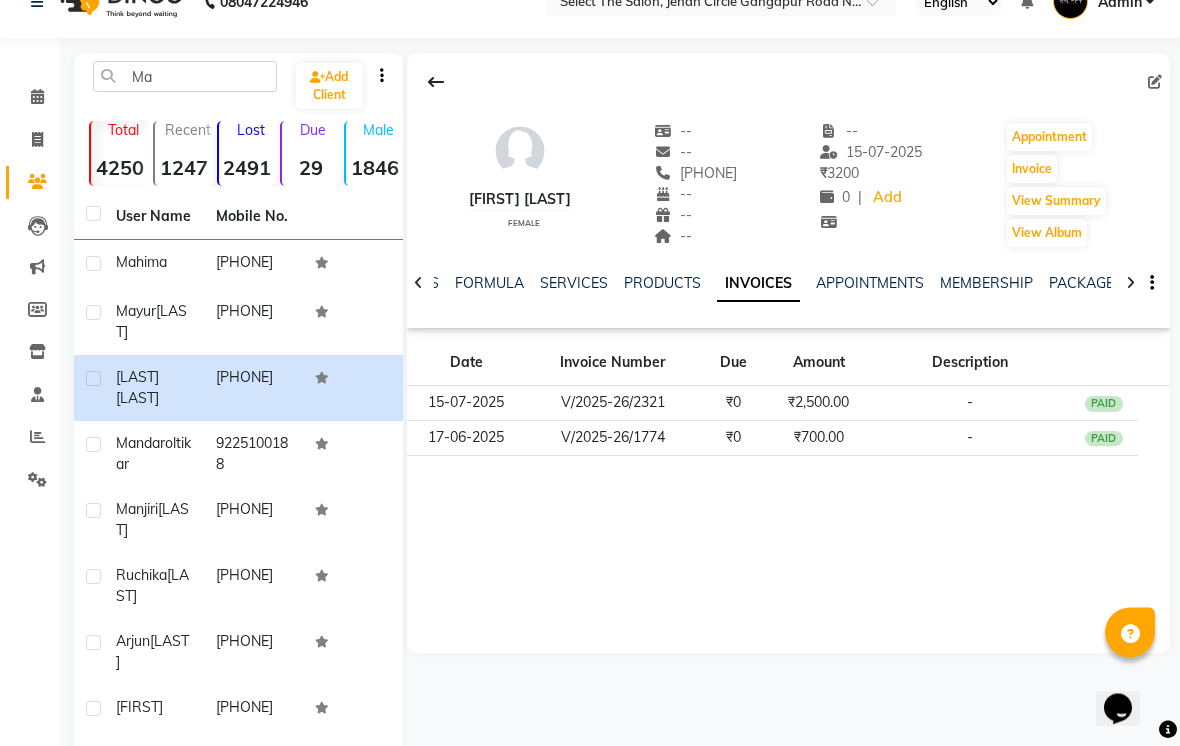 scroll, scrollTop: 0, scrollLeft: 0, axis: both 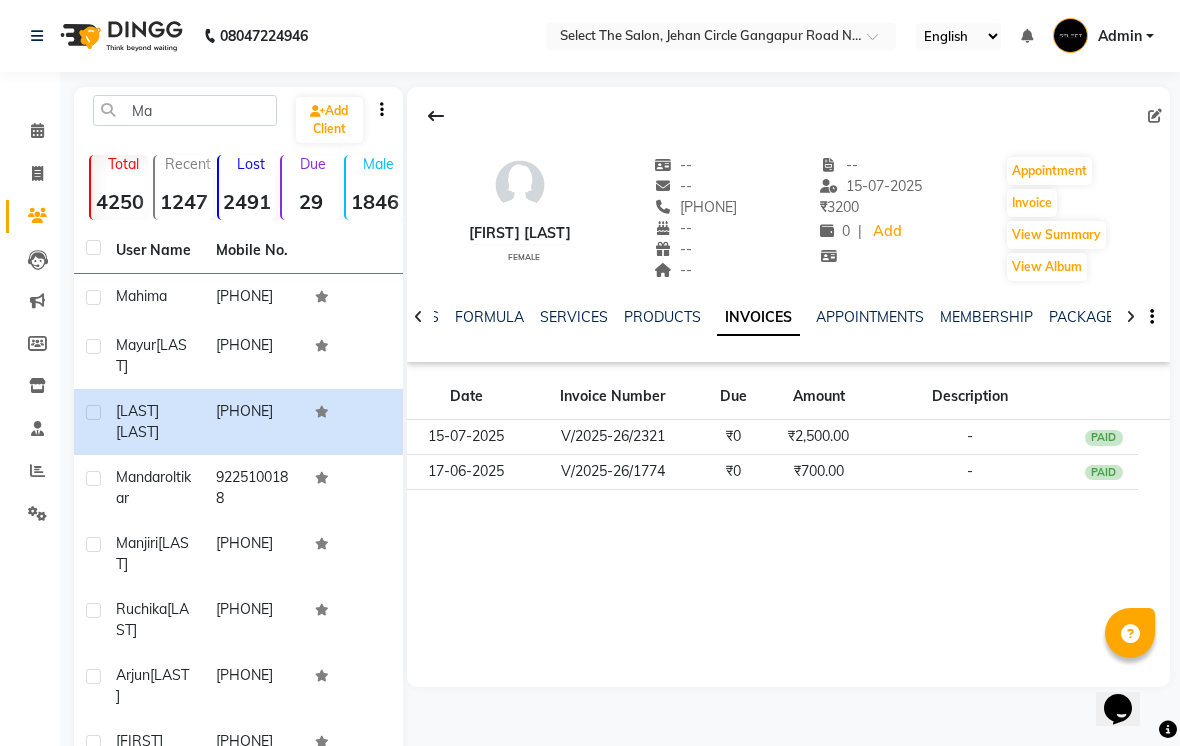 click 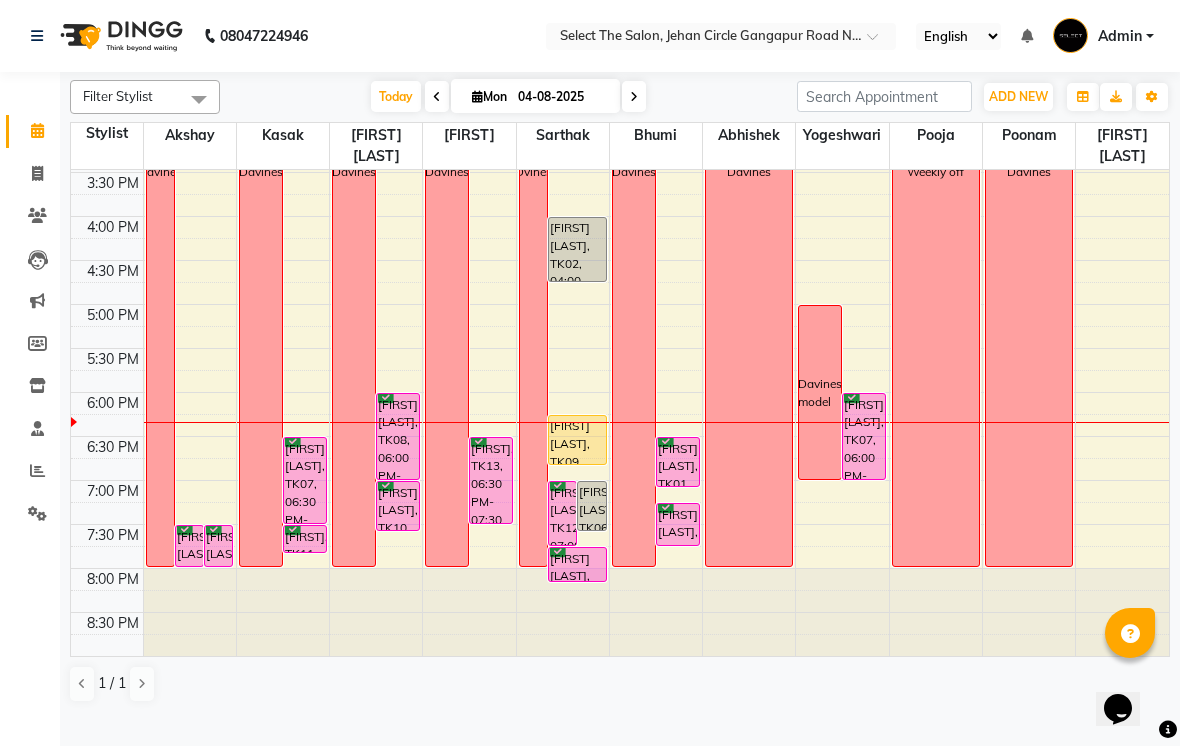 scroll, scrollTop: 657, scrollLeft: 0, axis: vertical 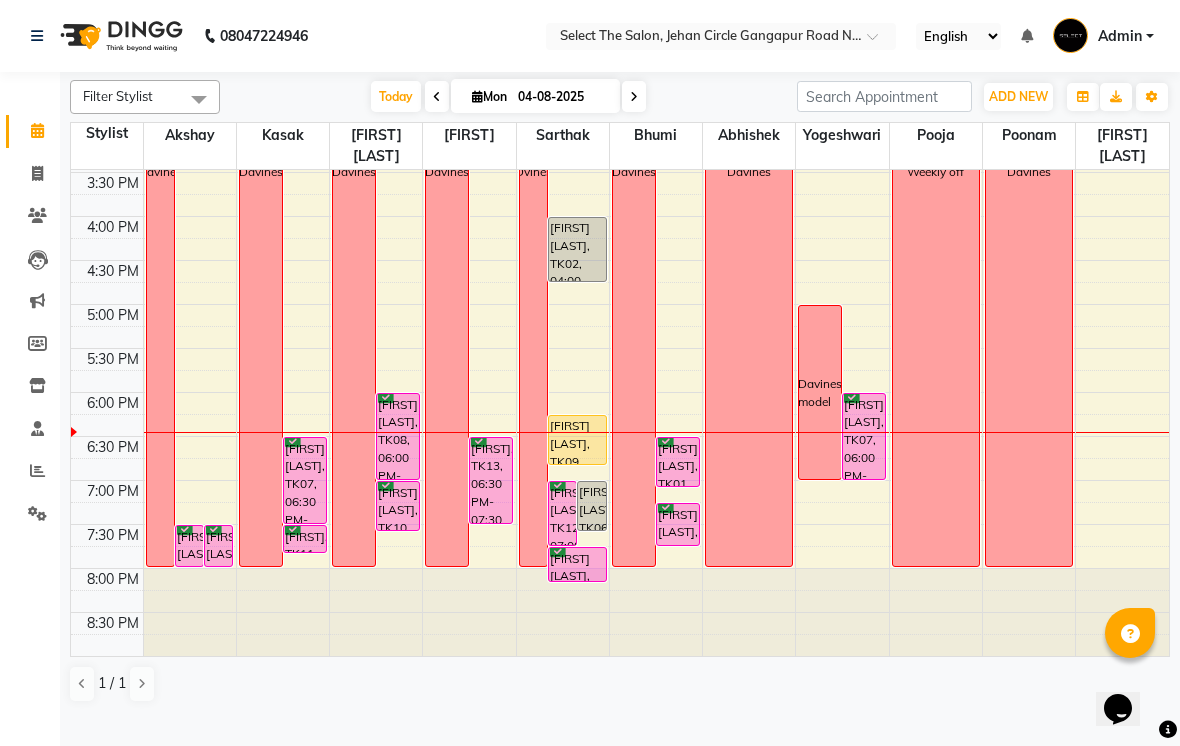 click at bounding box center (656, 337) 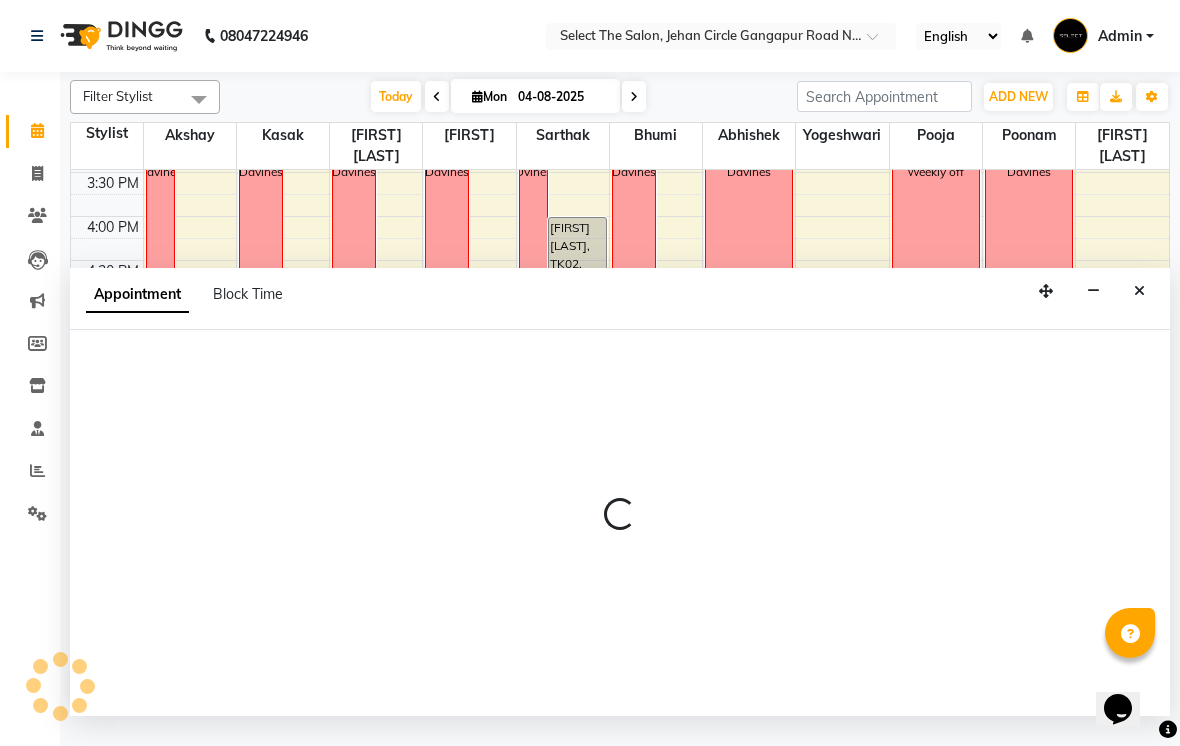 select on "68846" 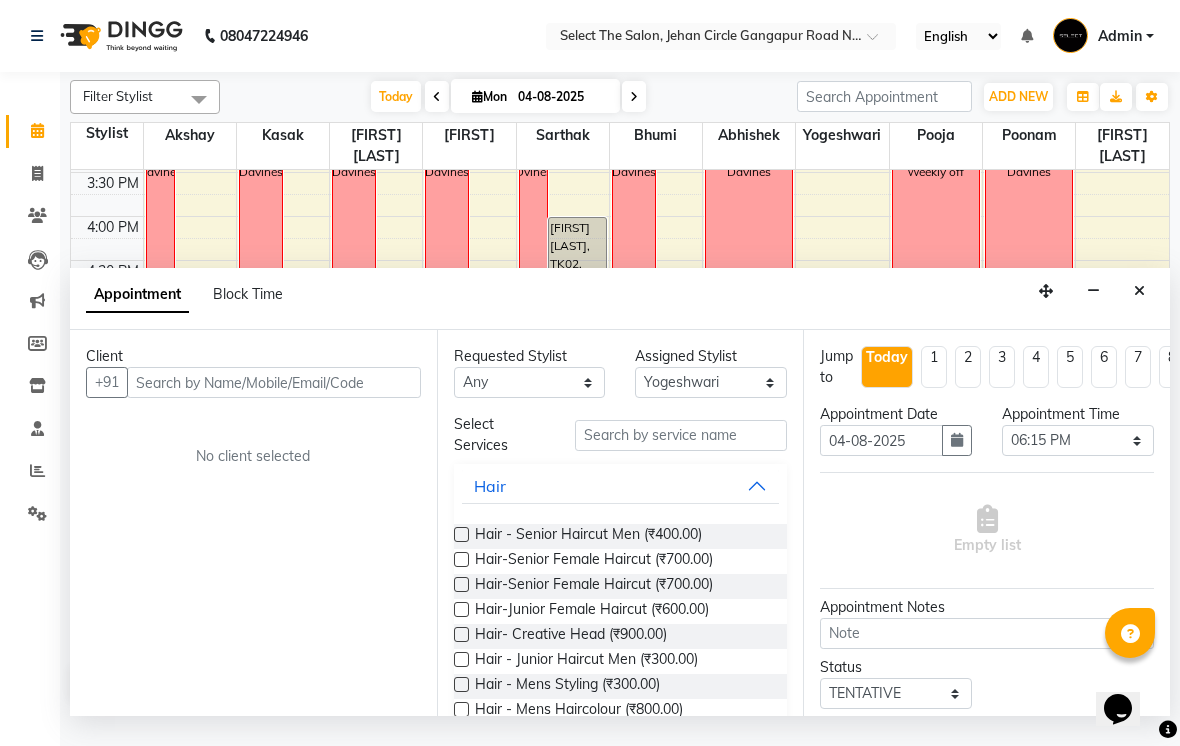 click at bounding box center [1139, 291] 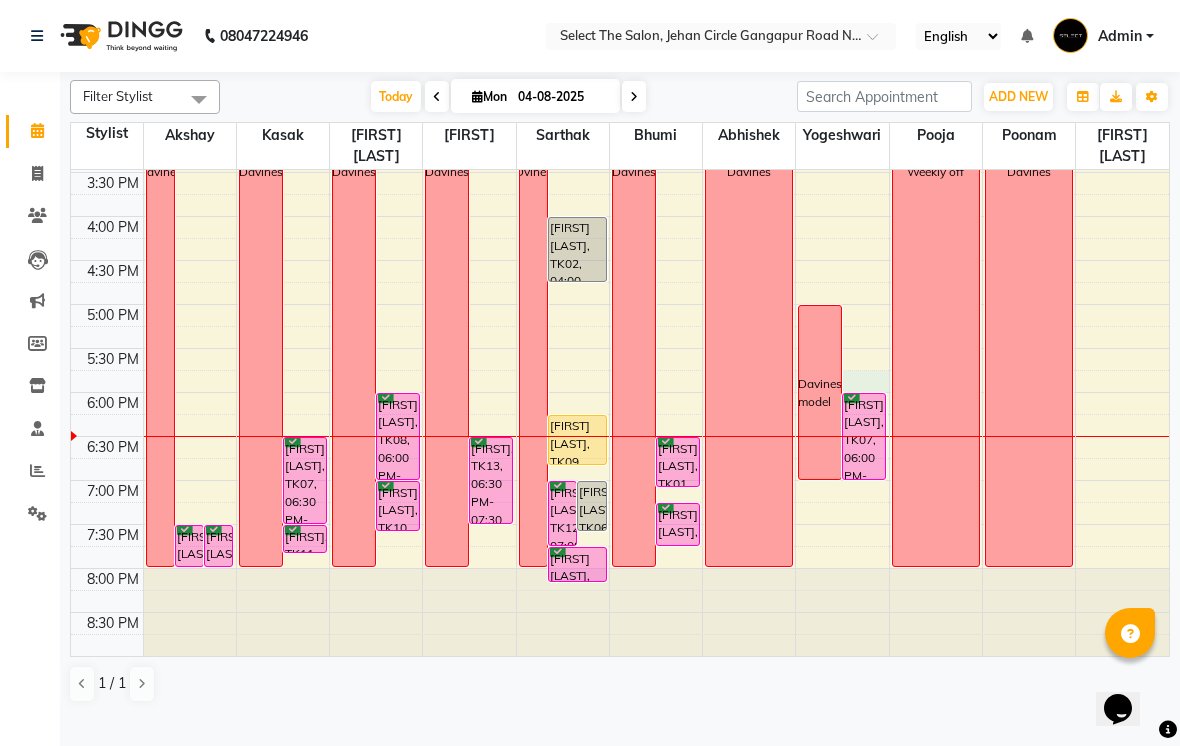 select on "68846" 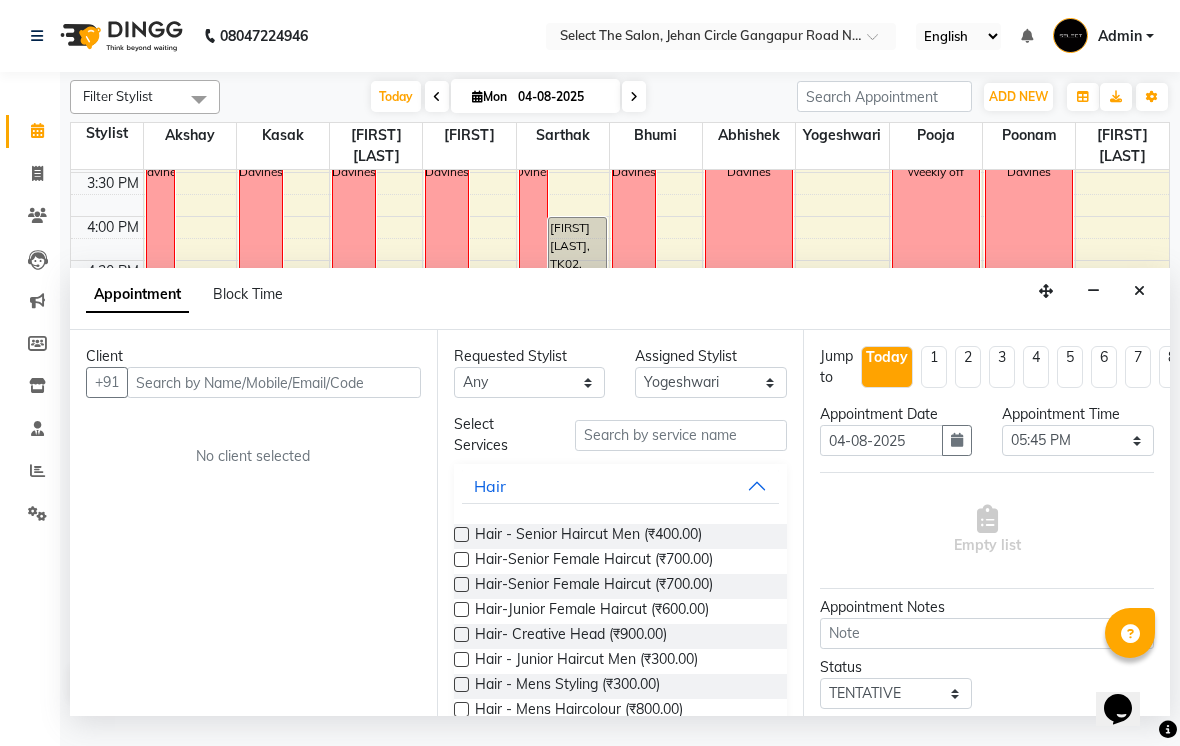 click at bounding box center [1139, 291] 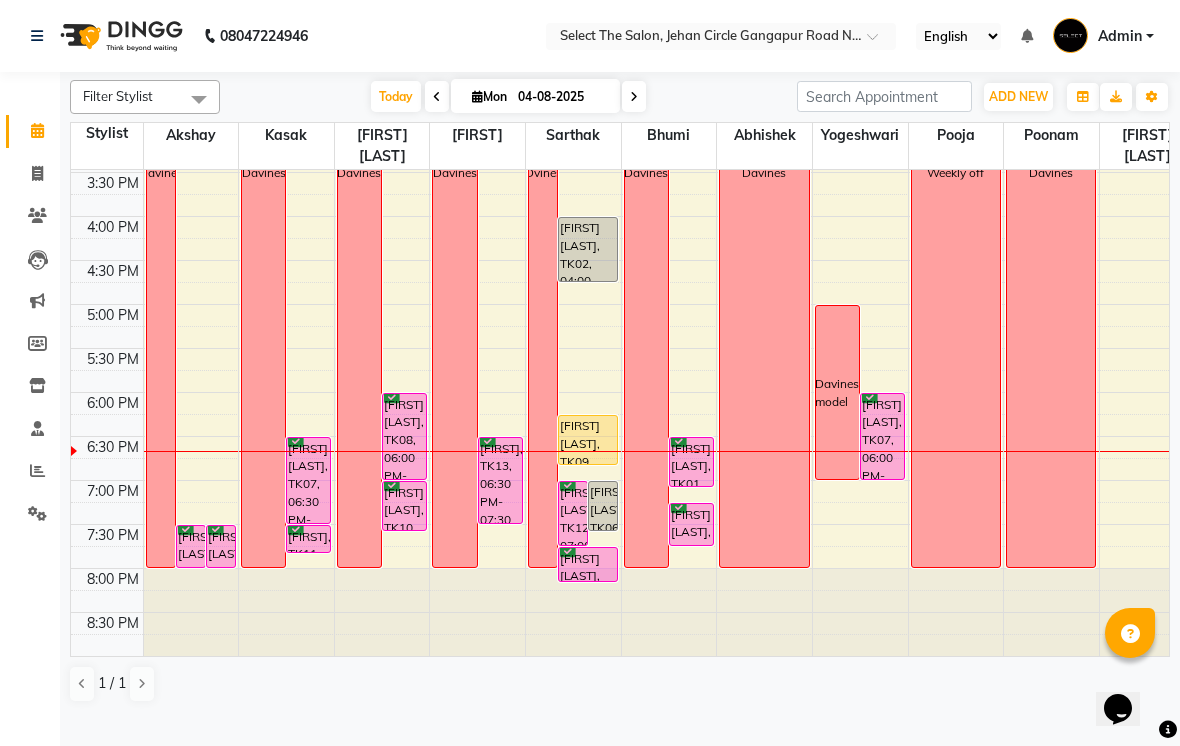 scroll, scrollTop: 657, scrollLeft: 0, axis: vertical 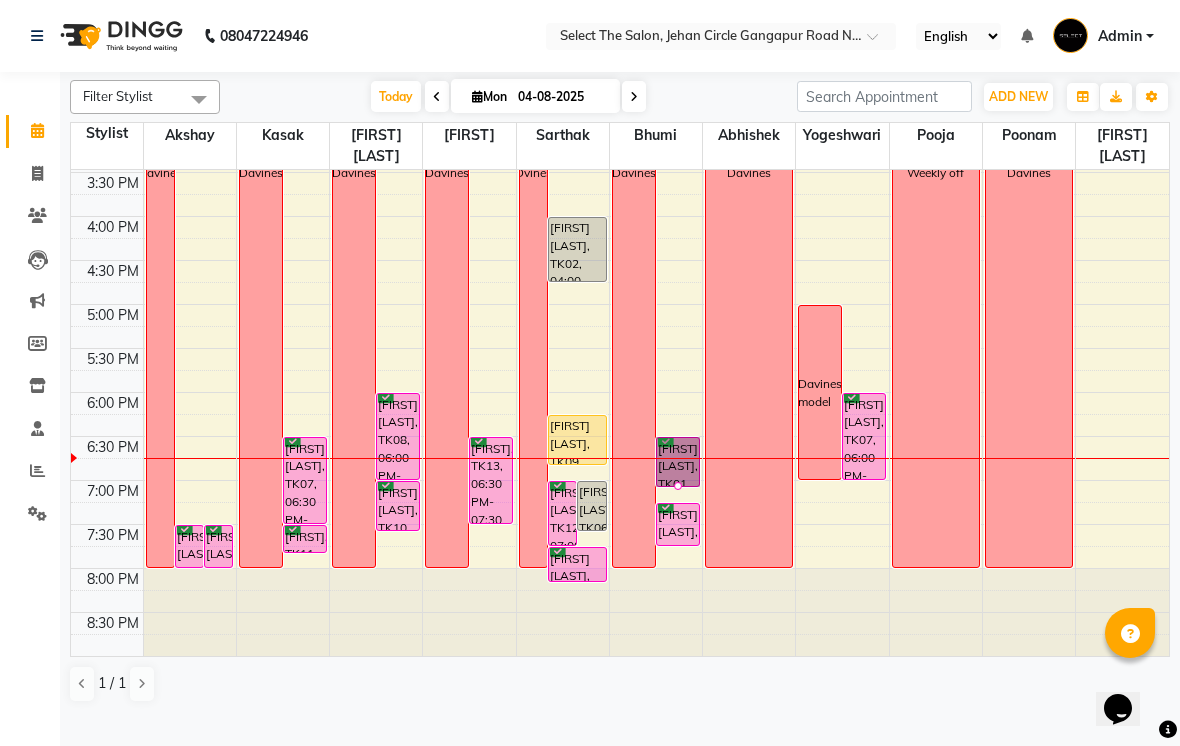 click at bounding box center [678, 486] 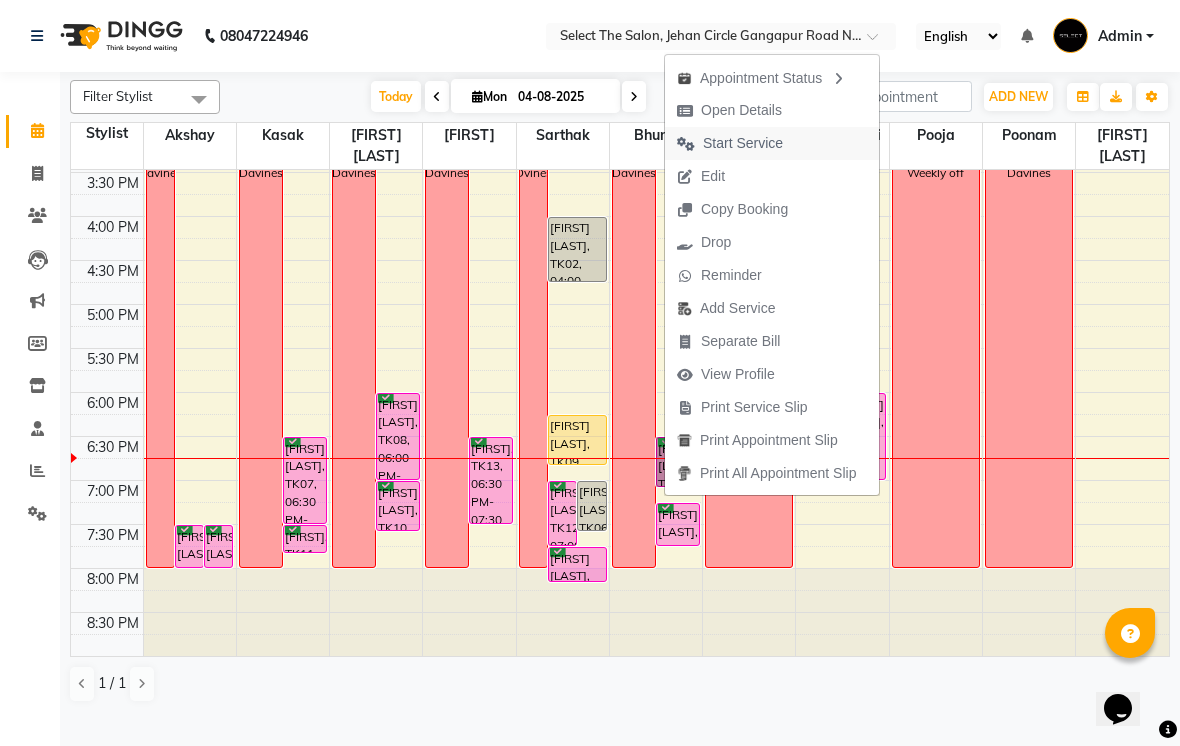 click on "Start Service" at bounding box center (743, 143) 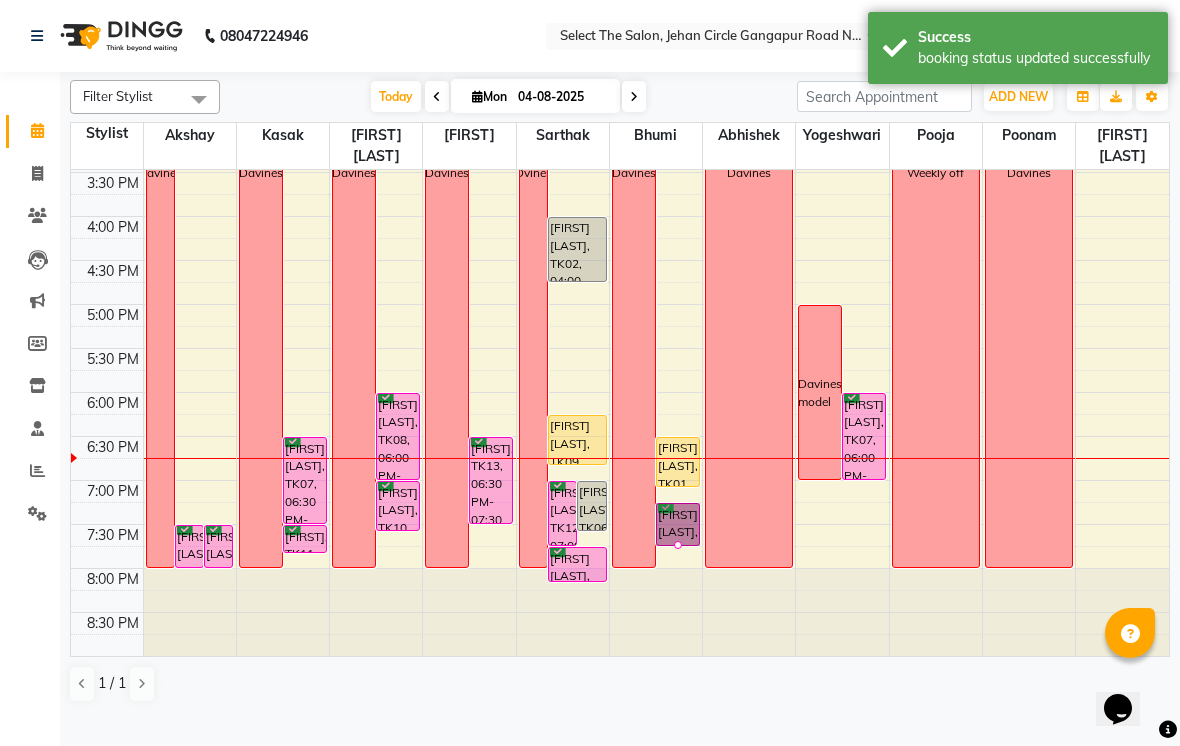 click at bounding box center [678, 545] 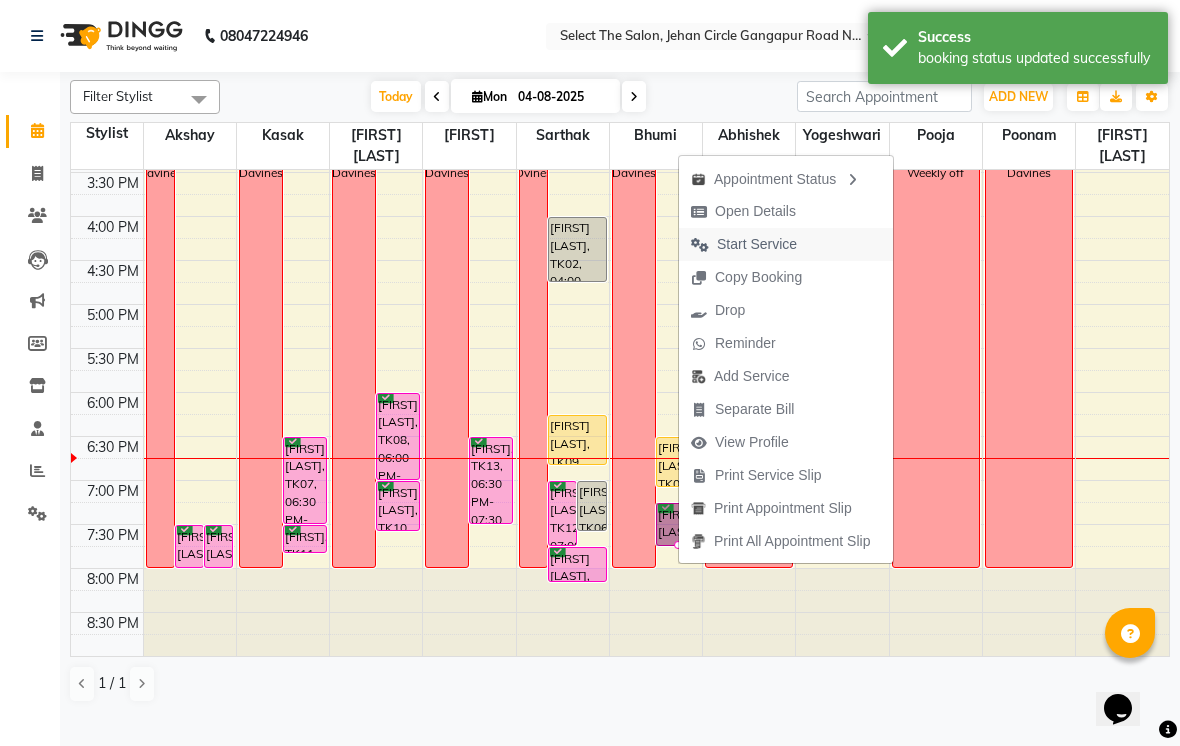 click on "Start Service" at bounding box center (757, 244) 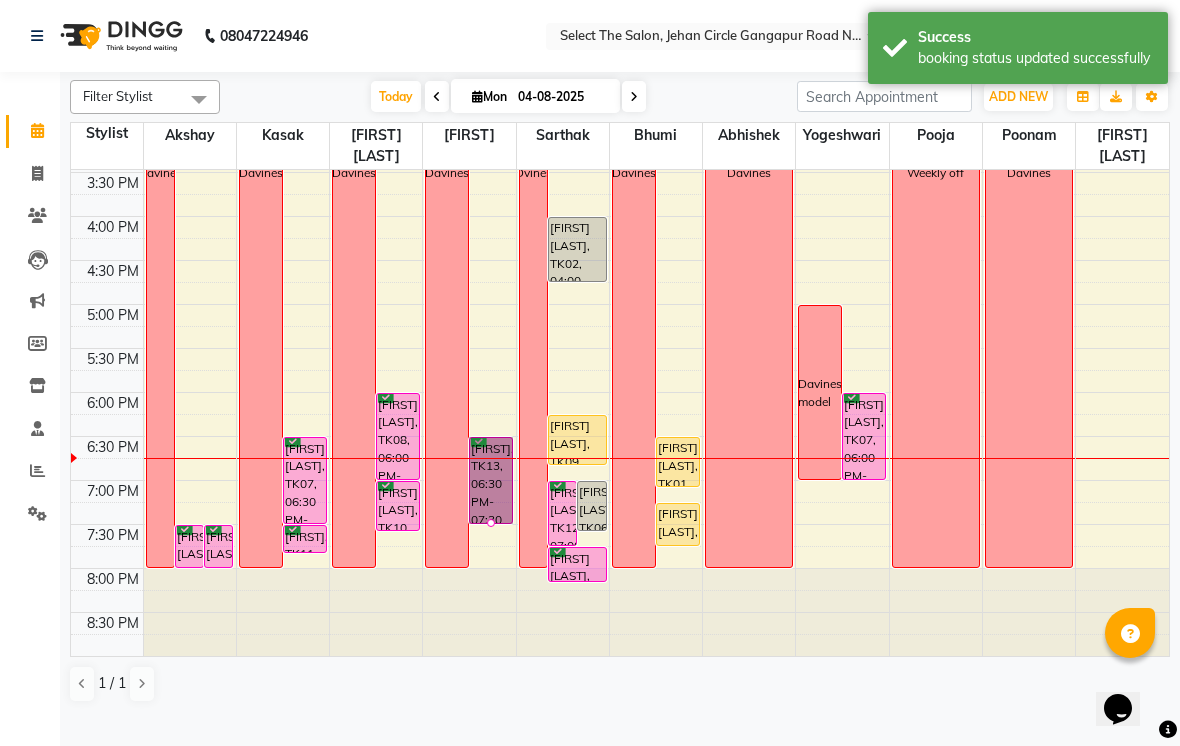 click at bounding box center [491, 523] 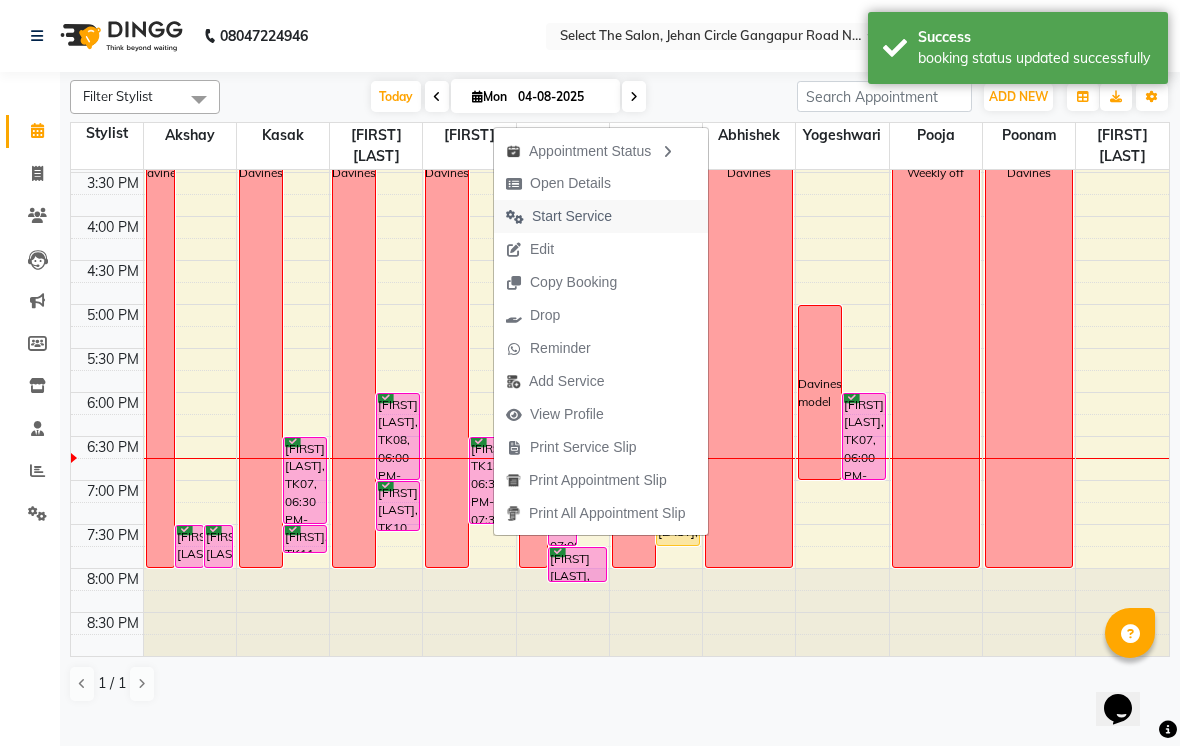 click on "Start Service" at bounding box center [572, 216] 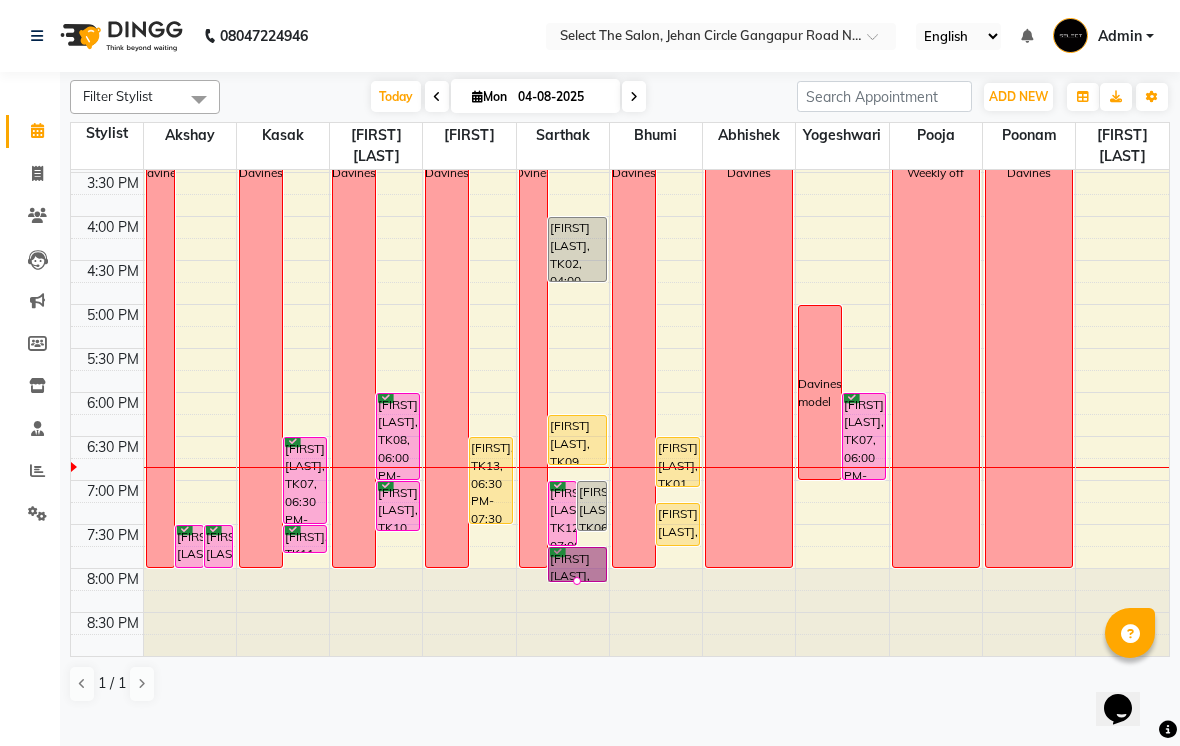 click at bounding box center [577, 581] 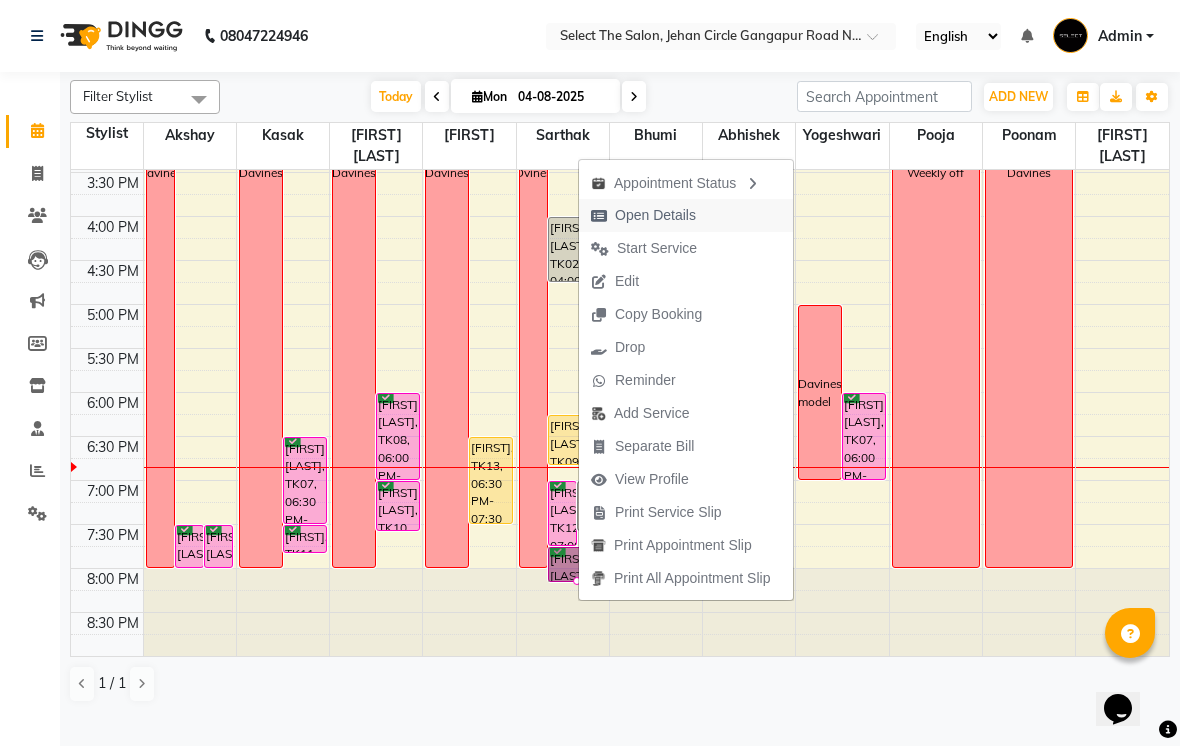 click on "Open Details" at bounding box center [655, 215] 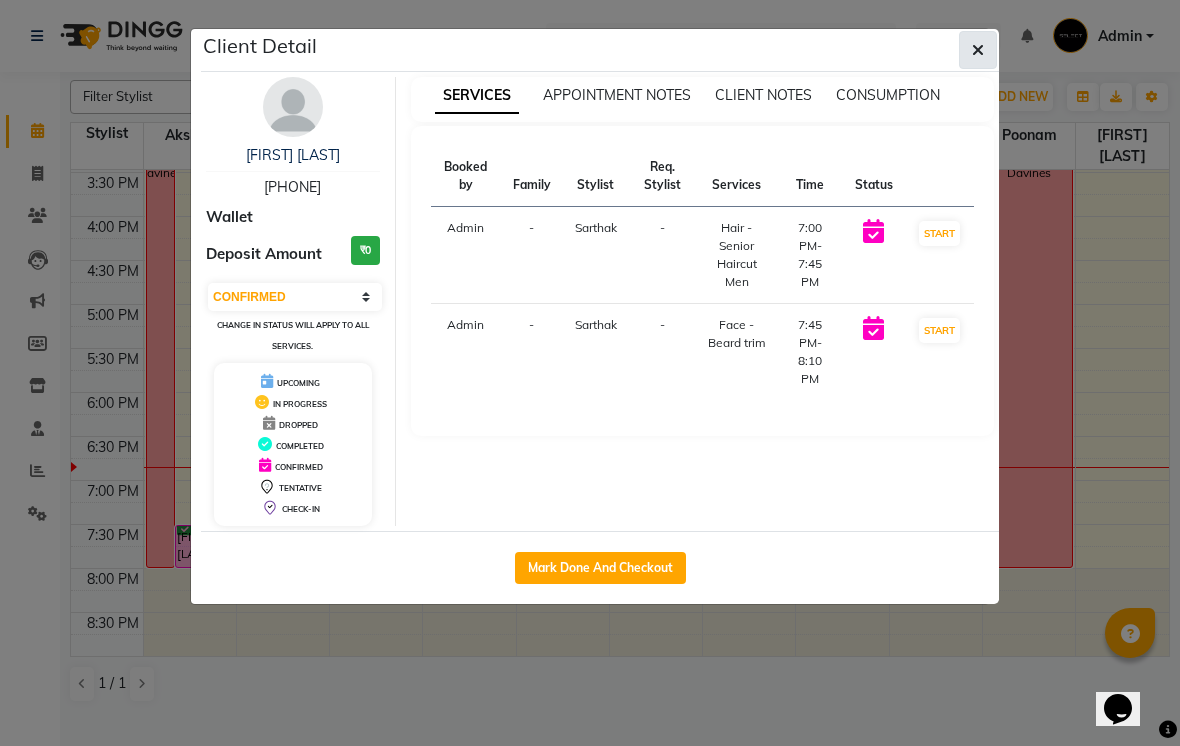 click 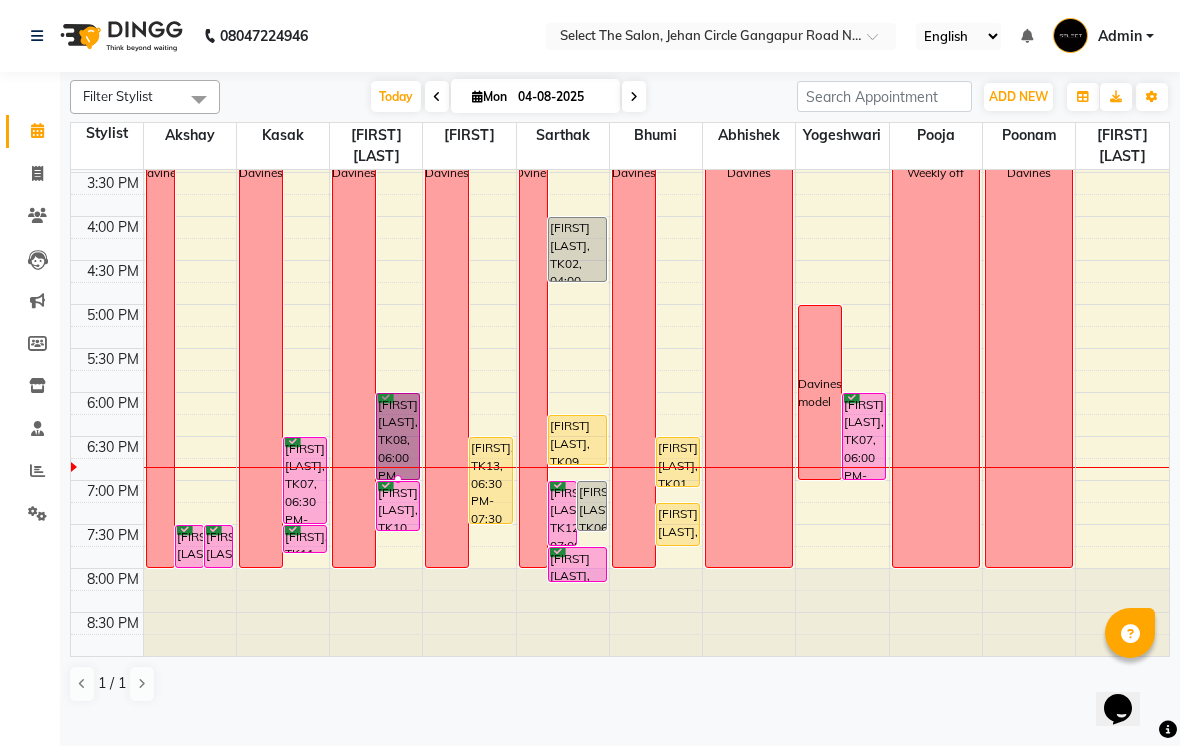 click at bounding box center (398, 479) 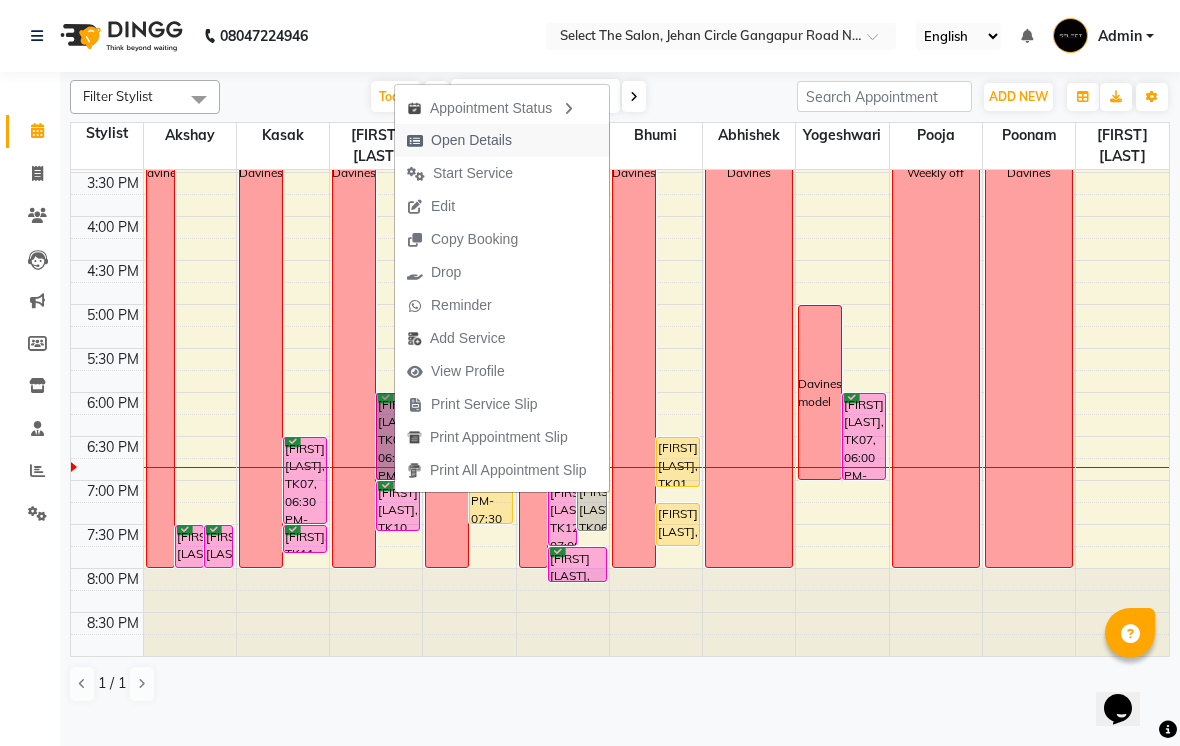 click on "Open Details" at bounding box center (471, 140) 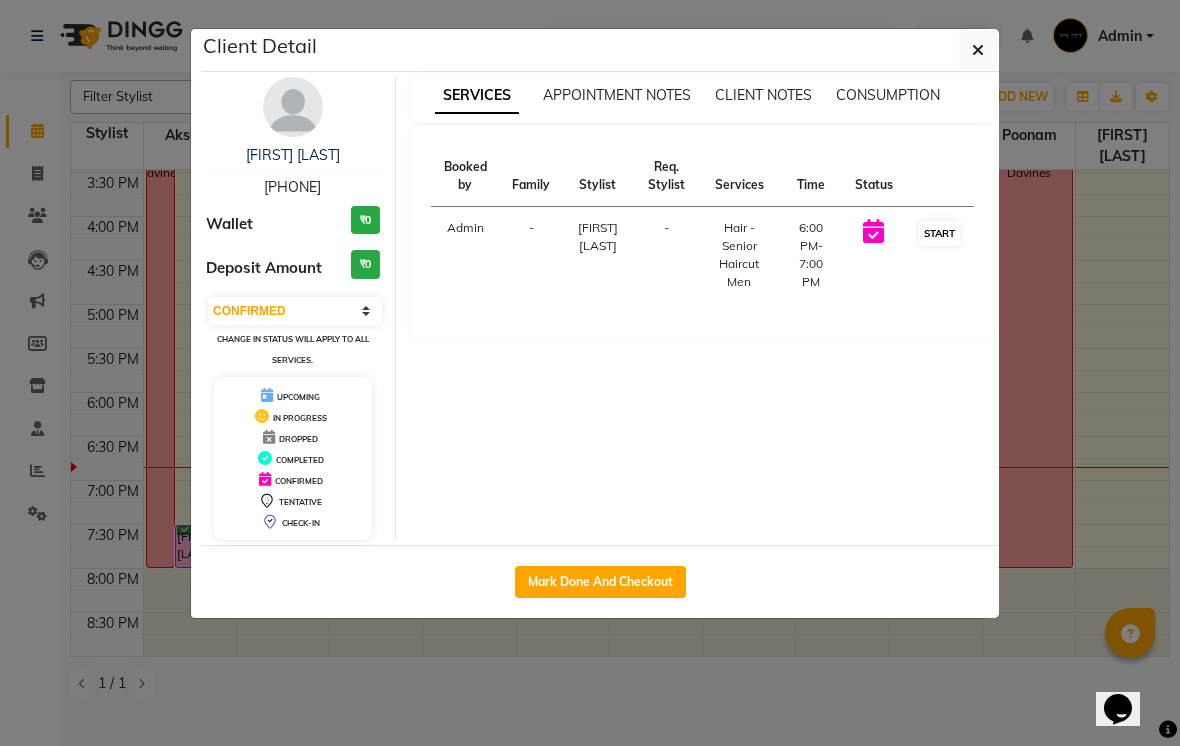 click on "START" at bounding box center (939, 233) 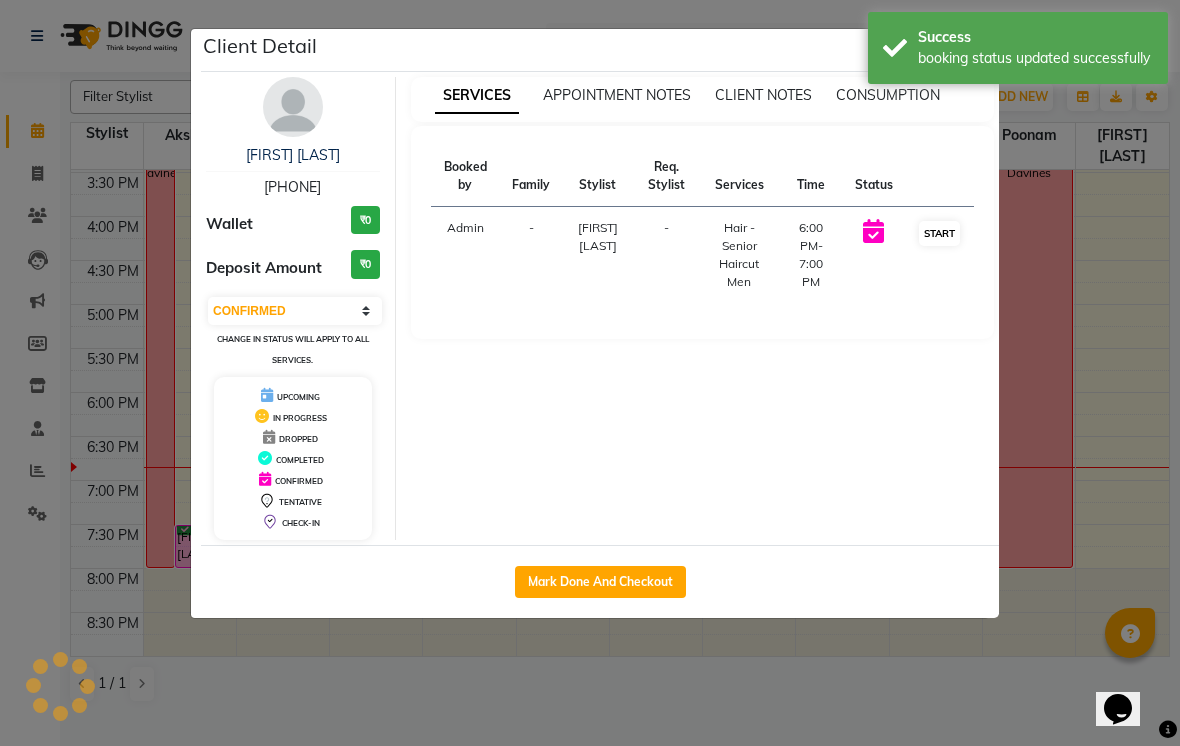 select on "1" 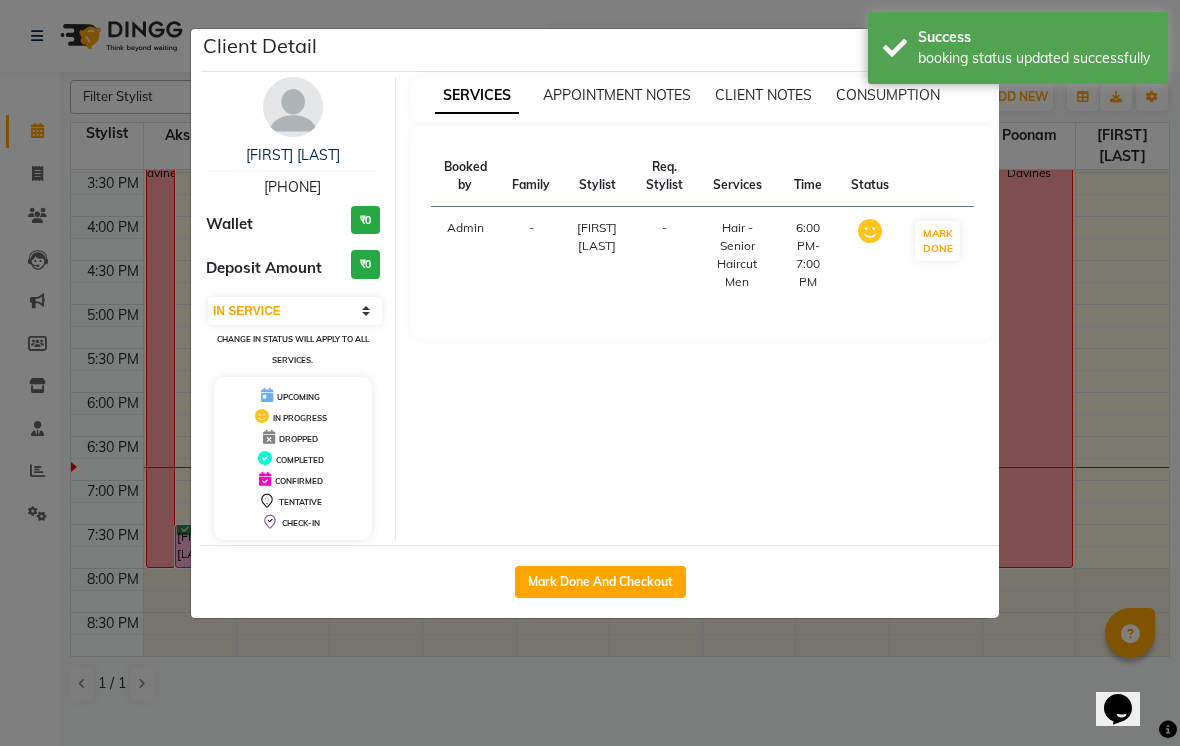 click on "Client Detail  [FIRST] [LAST]   [PHONE] Wallet ₹0 Deposit Amount  ₹0  Select IN SERVICE CONFIRMED TENTATIVE CHECK IN MARK DONE DROPPED UPCOMING Change in status will apply to all services. UPCOMING IN PROGRESS DROPPED COMPLETED CONFIRMED TENTATIVE CHECK-IN SERVICES APPOINTMENT NOTES CLIENT NOTES CONSUMPTION Booked by Family Stylist Req. Stylist Services Time Status  Admin  - [FIRST] -  Hair - Senior Haircut Men   6:00 PM-7:00 PM   MARK DONE   Mark Done And Checkout" 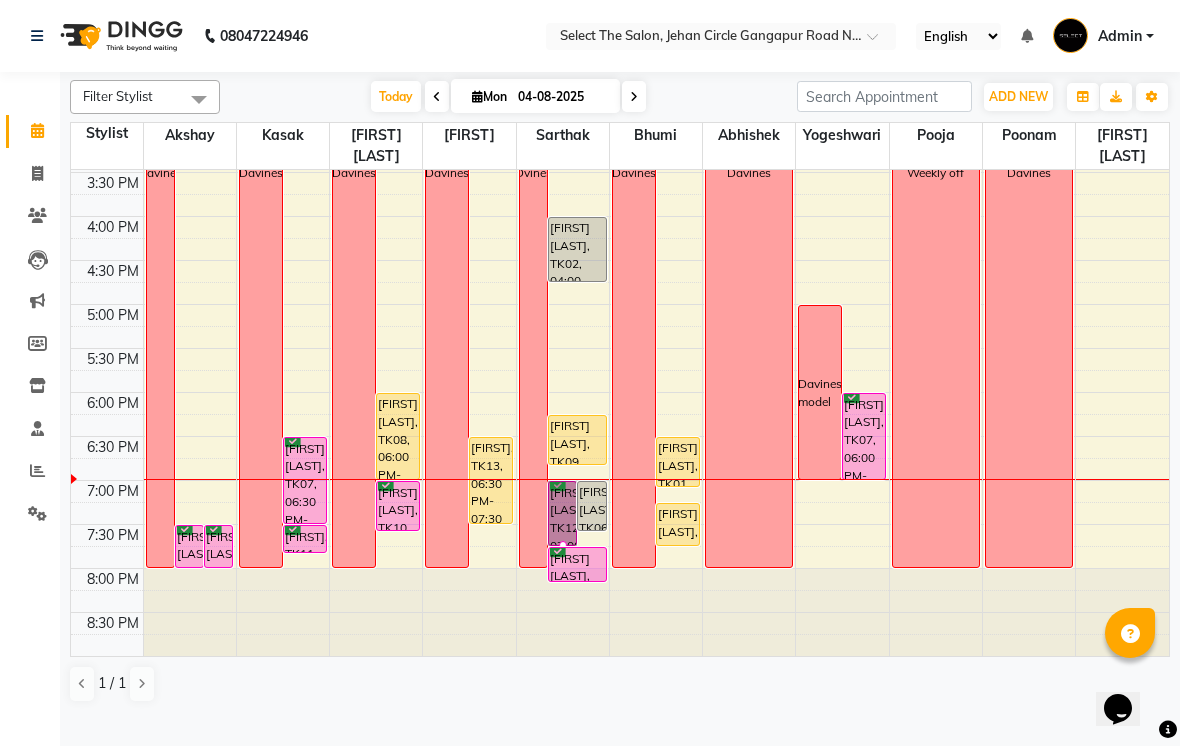 click at bounding box center [563, 545] 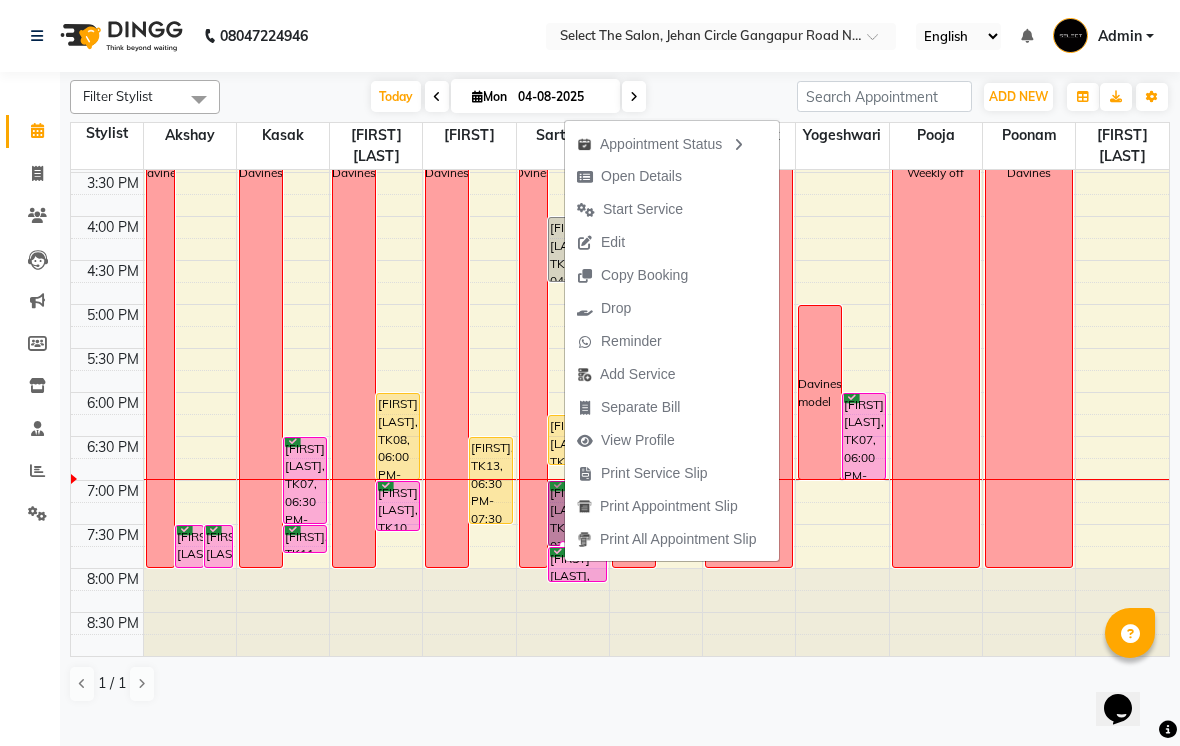 click on "Start Service" at bounding box center [643, 209] 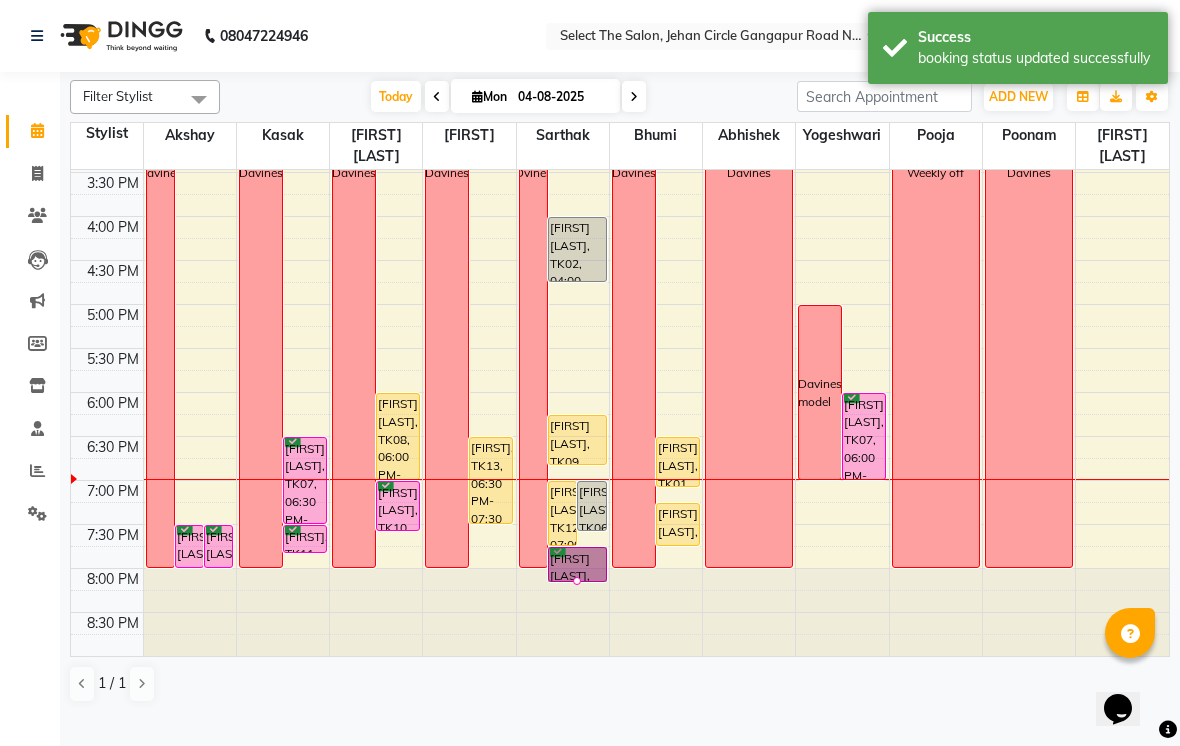 click at bounding box center (577, 581) 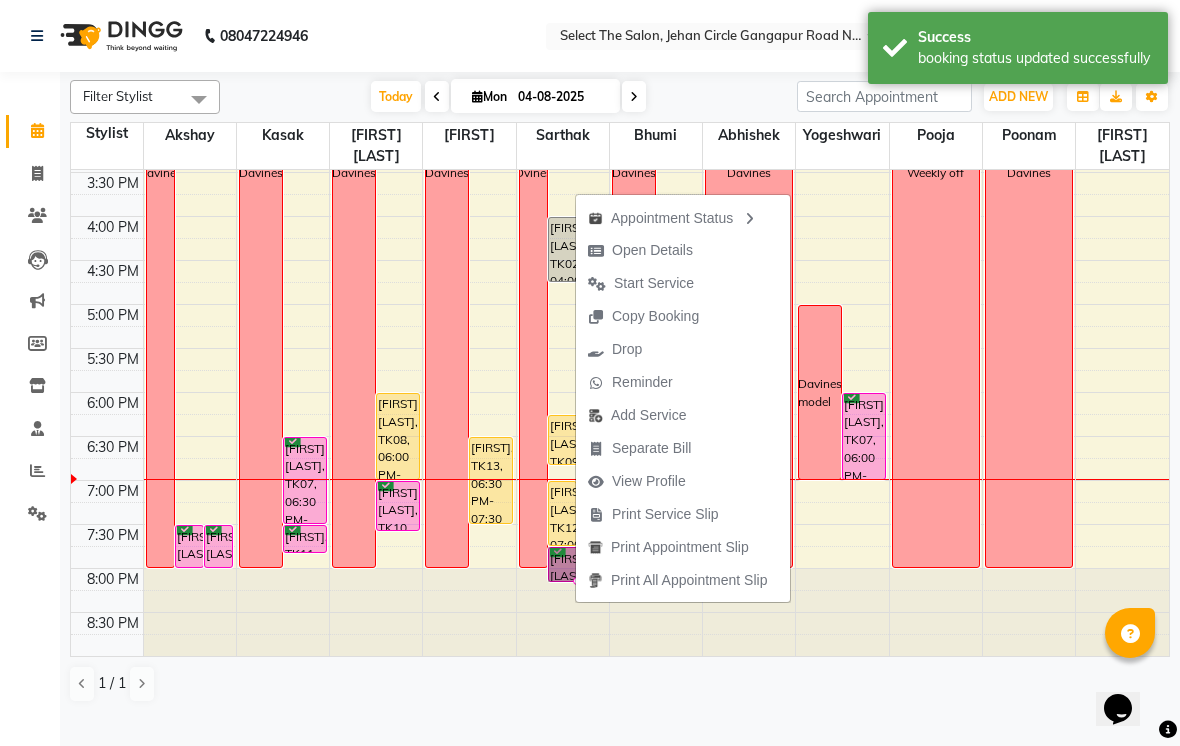 click on "Start Service" at bounding box center [654, 283] 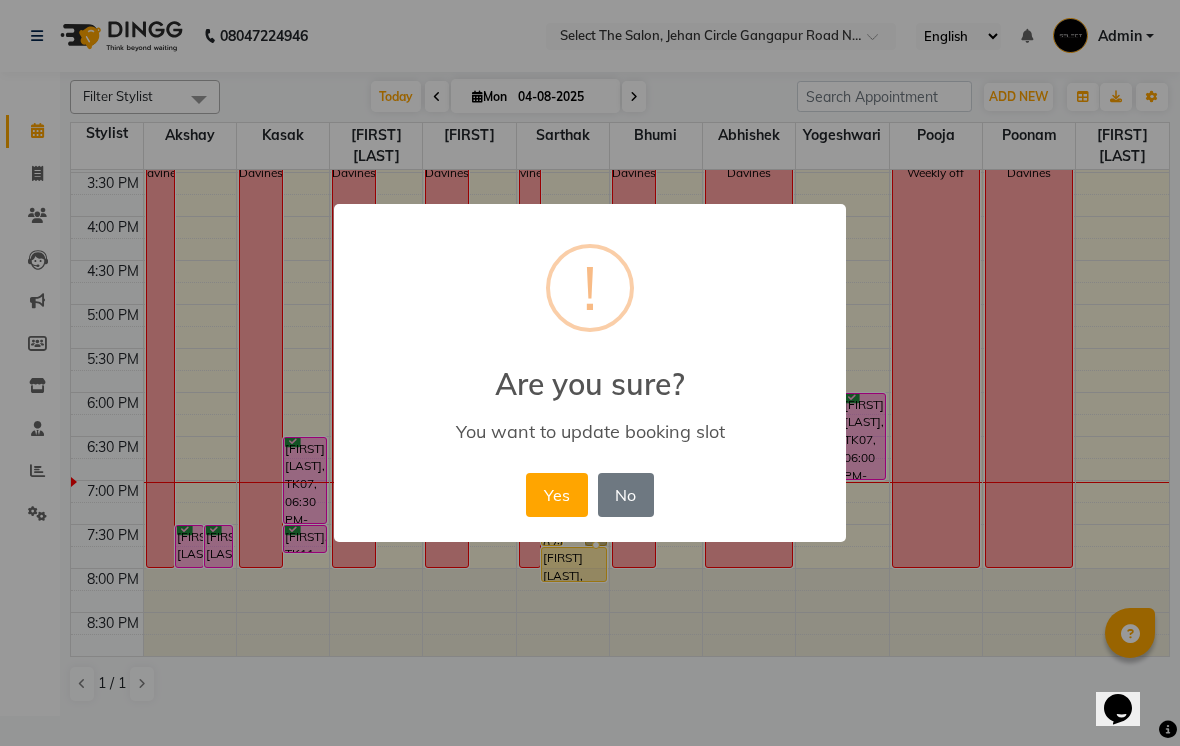 click on "Yes" at bounding box center [556, 495] 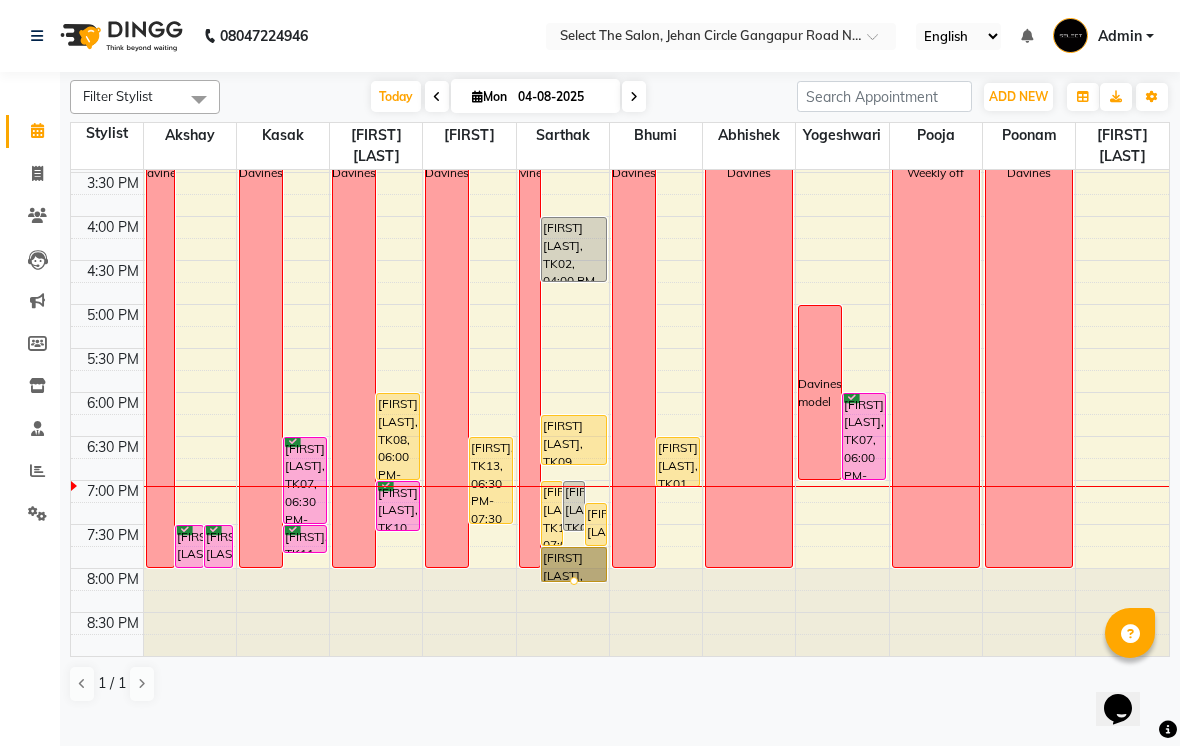 click at bounding box center [574, 581] 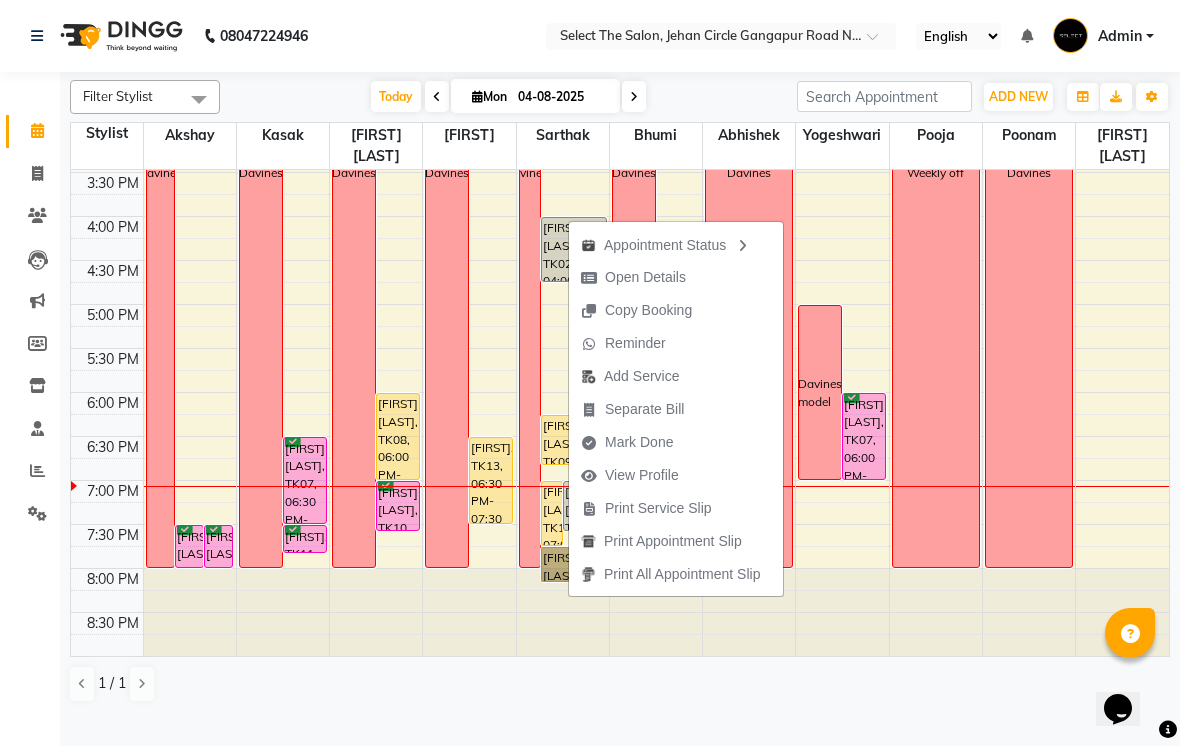 click at bounding box center [589, 278] 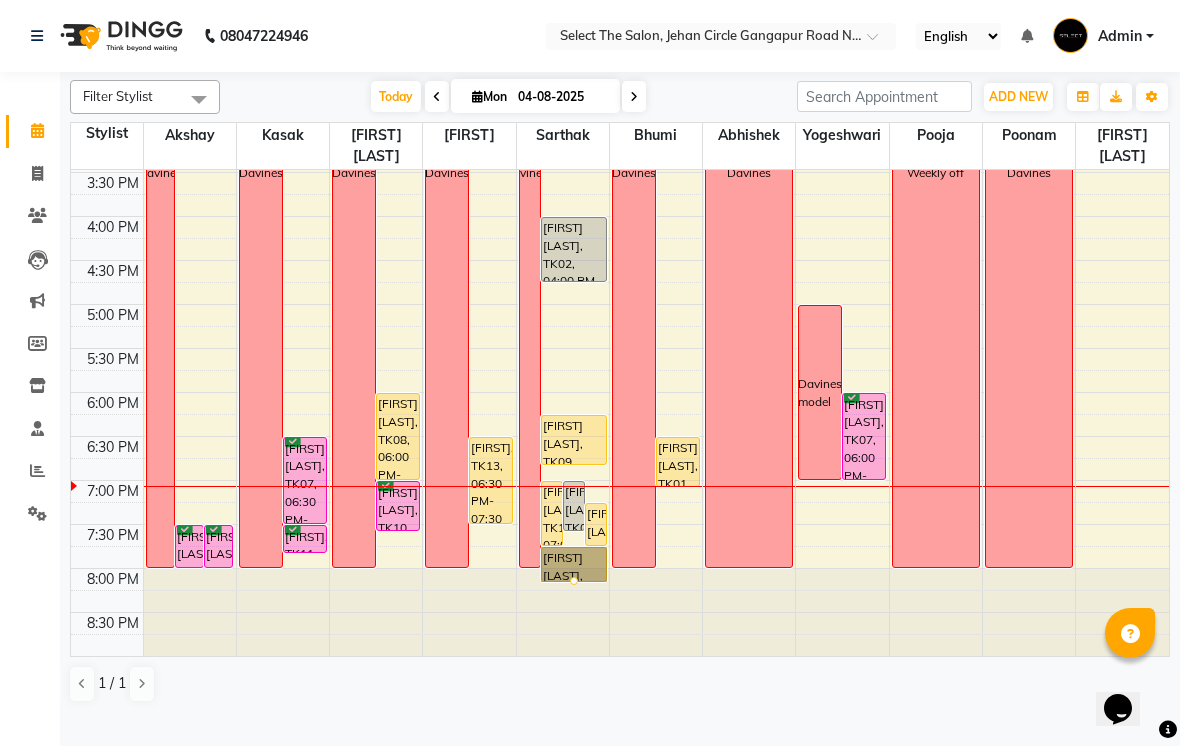 click at bounding box center (574, 581) 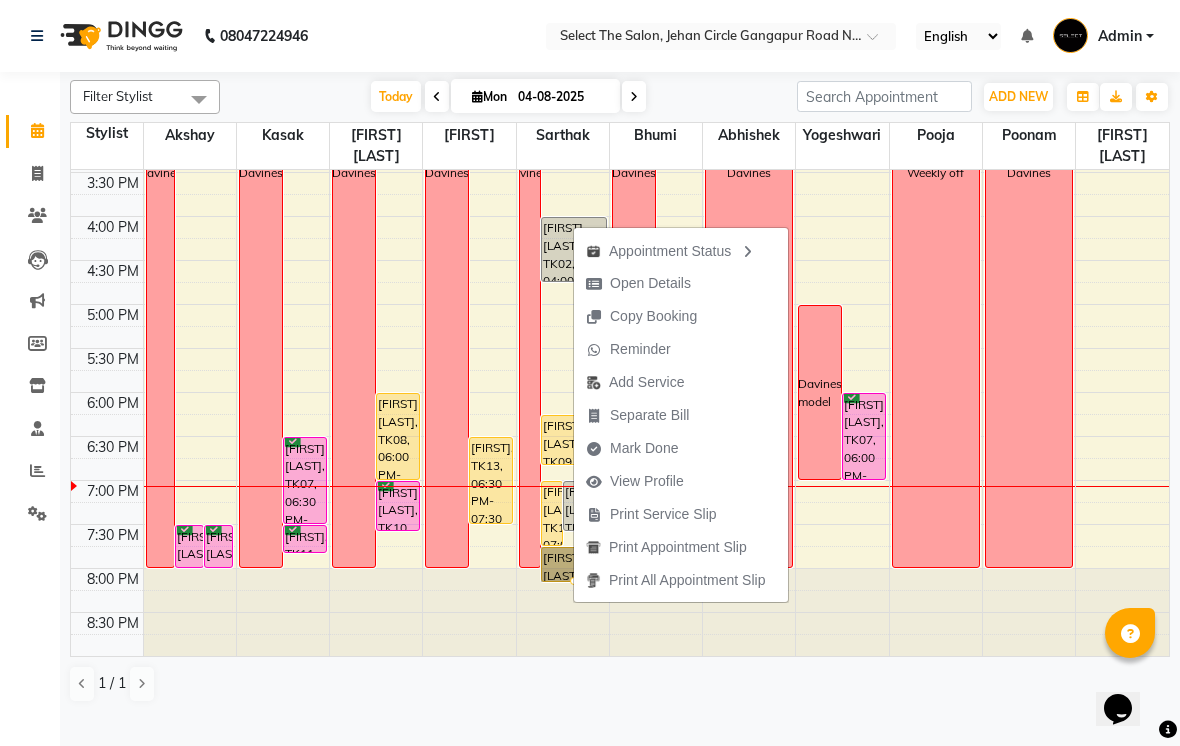 click on "Open Details" at bounding box center [638, 283] 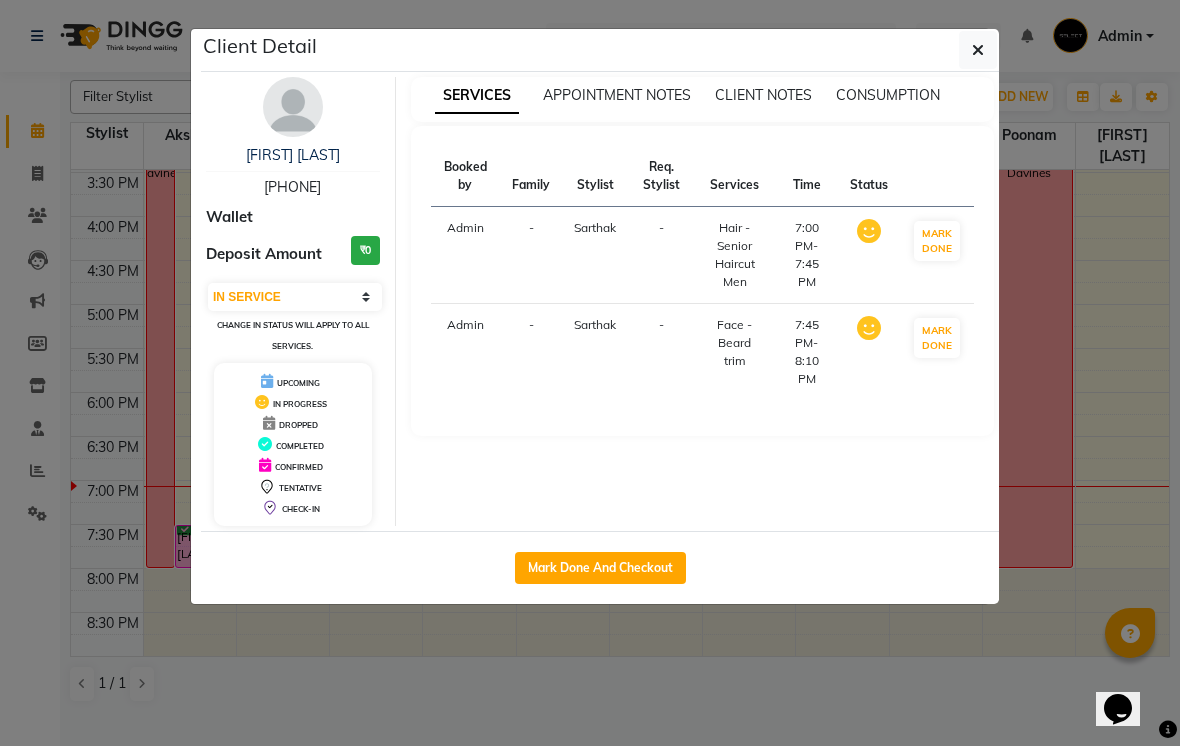 click on "Select IN SERVICE CONFIRMED TENTATIVE CHECK IN MARK DONE DROPPED UPCOMING" at bounding box center [295, 297] 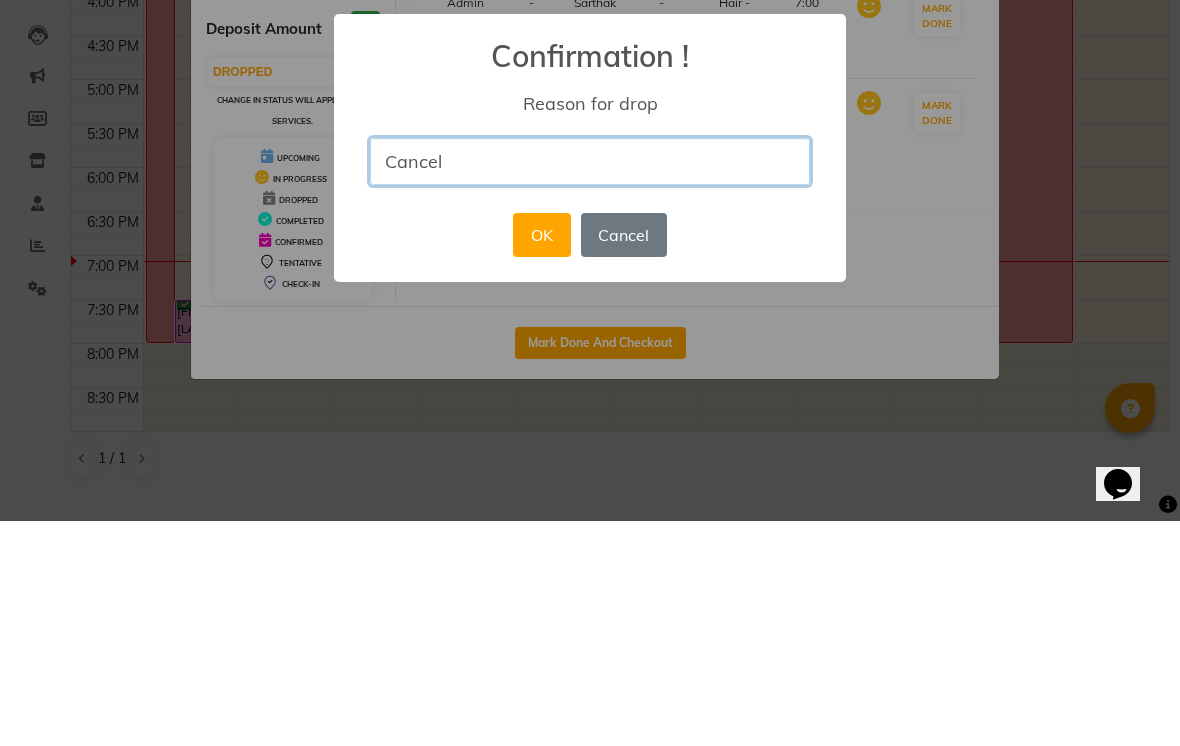 type on "Cancel" 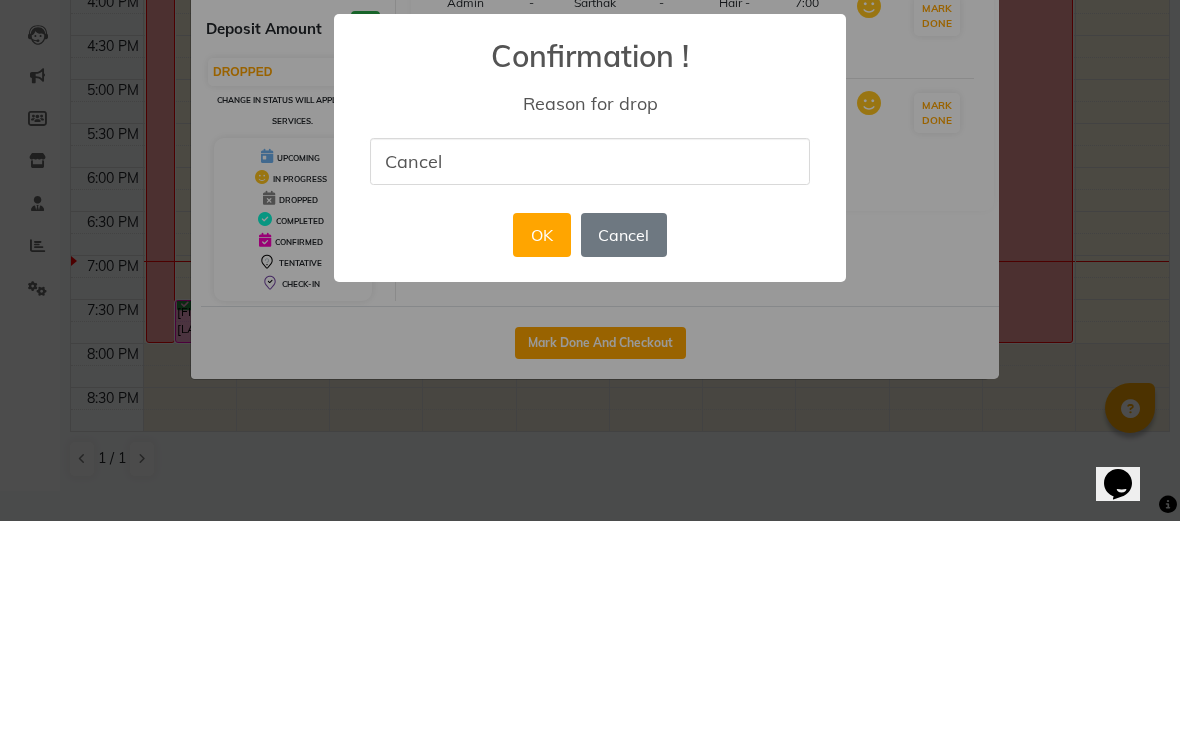 click on "OK" at bounding box center (541, 460) 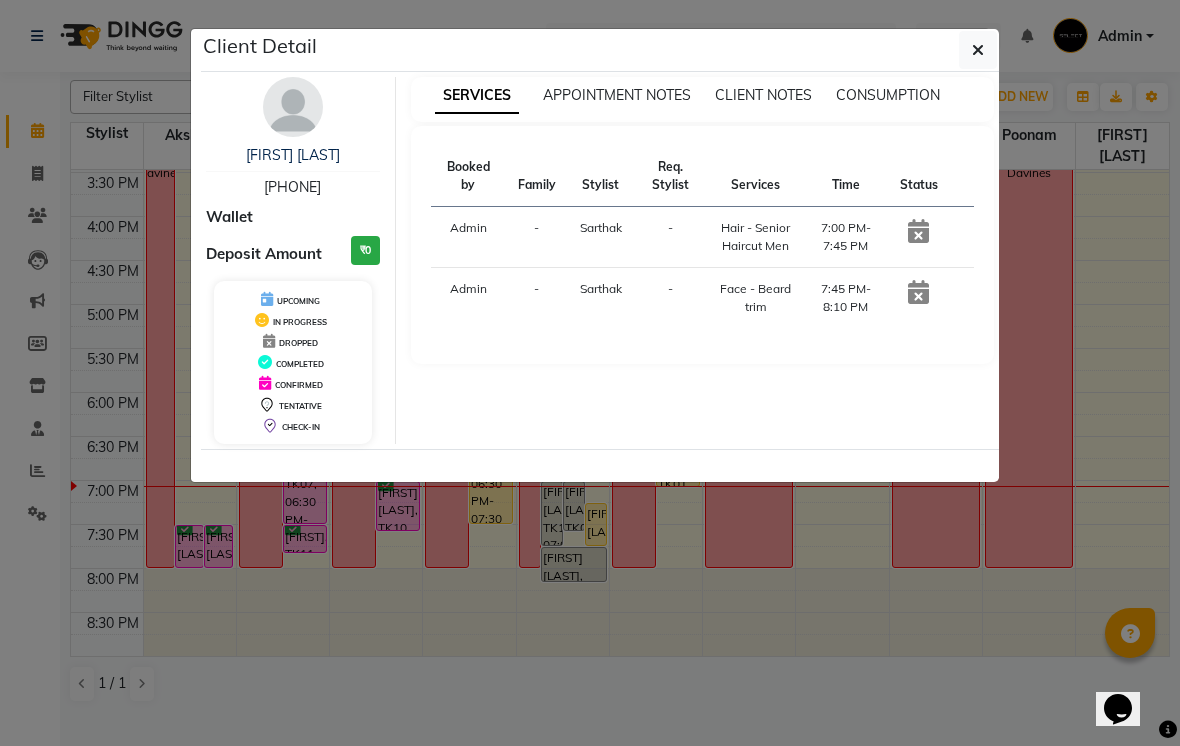 click on "Client Detail  [FIRST] [LAST]   [PHONE] Wallet Deposit Amount  ₹0  UPCOMING IN PROGRESS DROPPED COMPLETED CONFIRMED TENTATIVE CHECK-IN SERVICES APPOINTMENT NOTES CLIENT NOTES CONSUMPTION Booked by Family Stylist Req. Stylist Services Time Status  Admin  - Sarthak  -  Hair - Senior Haircut Men   7:00 PM-7:45 PM   Admin  - Sarthak  -  Face - Beard trim   7:45 PM-8:10 PM" 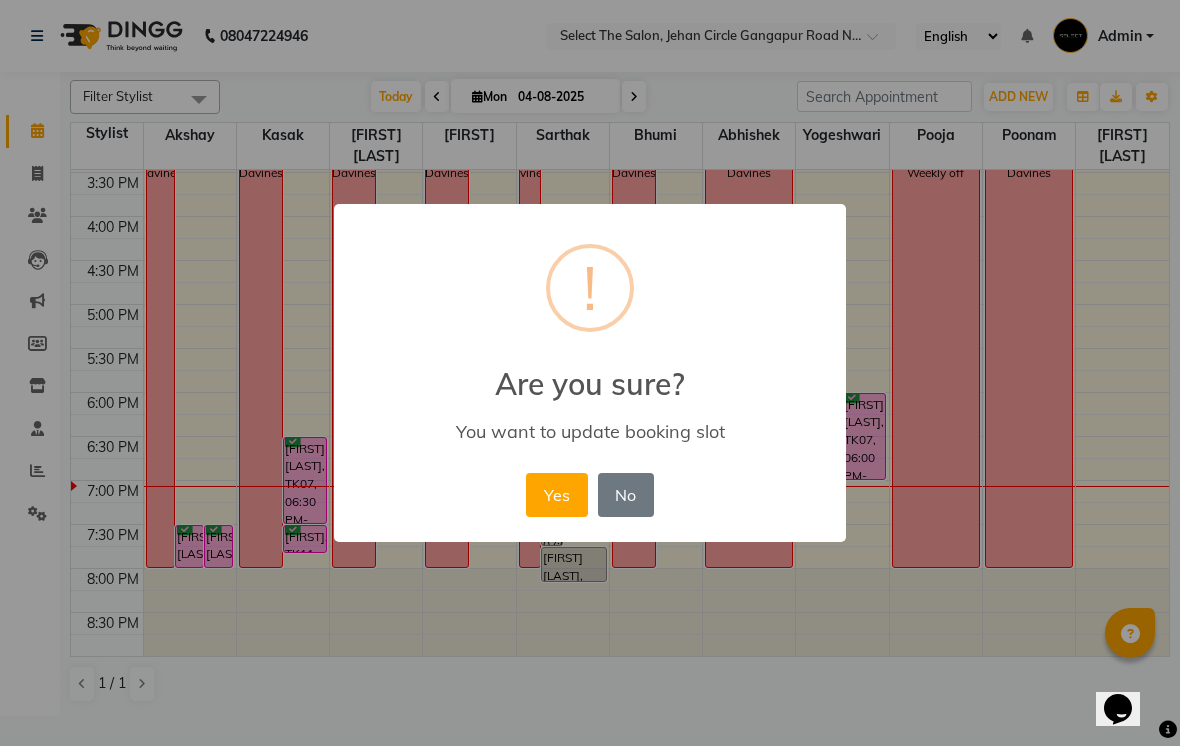 click on "Yes" at bounding box center [556, 495] 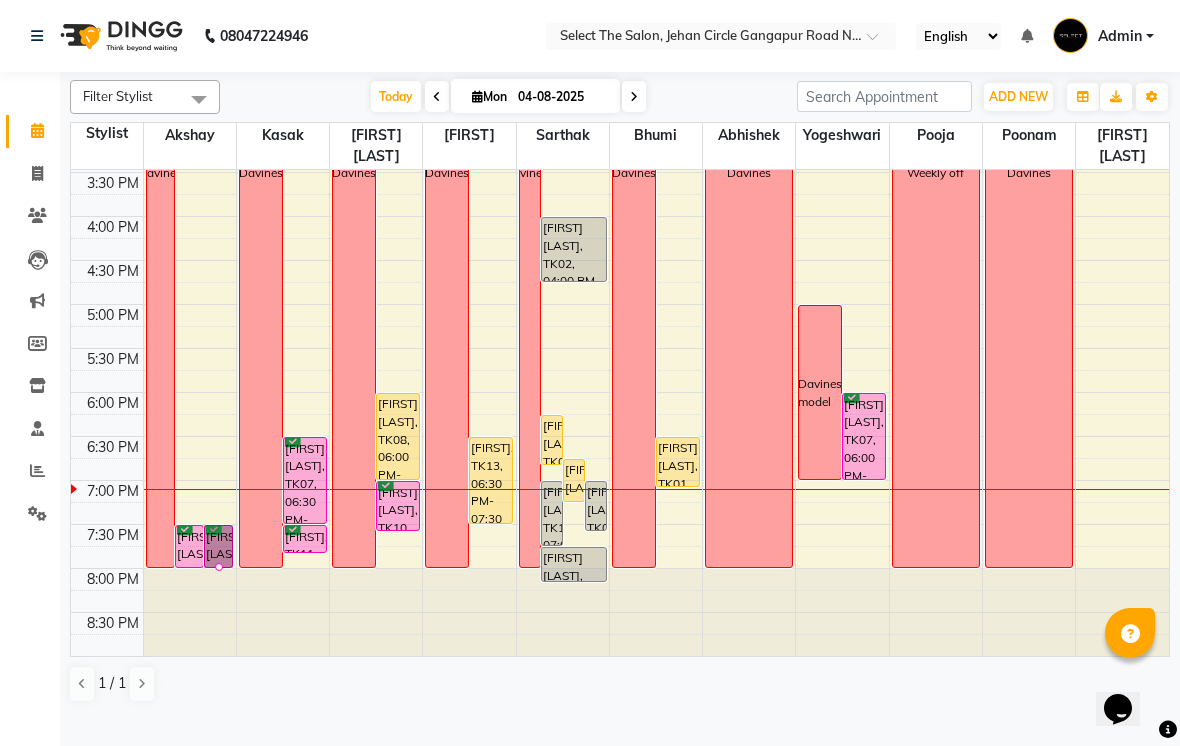 click at bounding box center (219, 567) 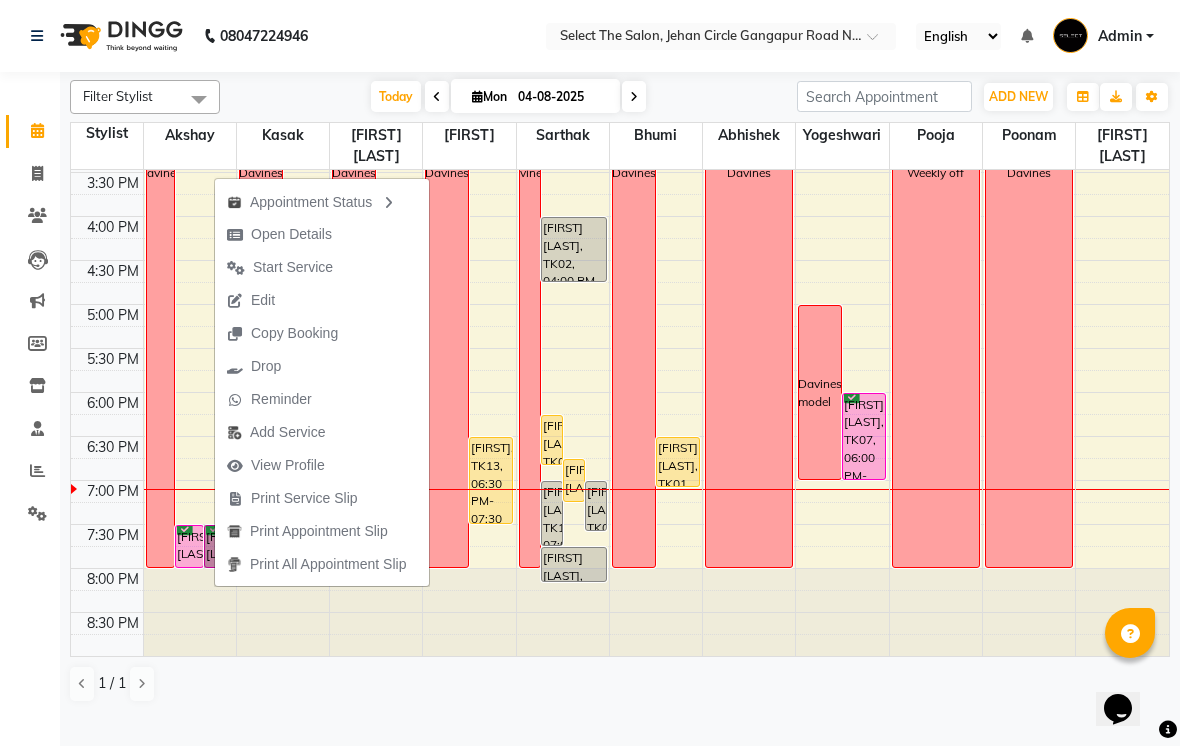 click on "Drop" at bounding box center (266, 366) 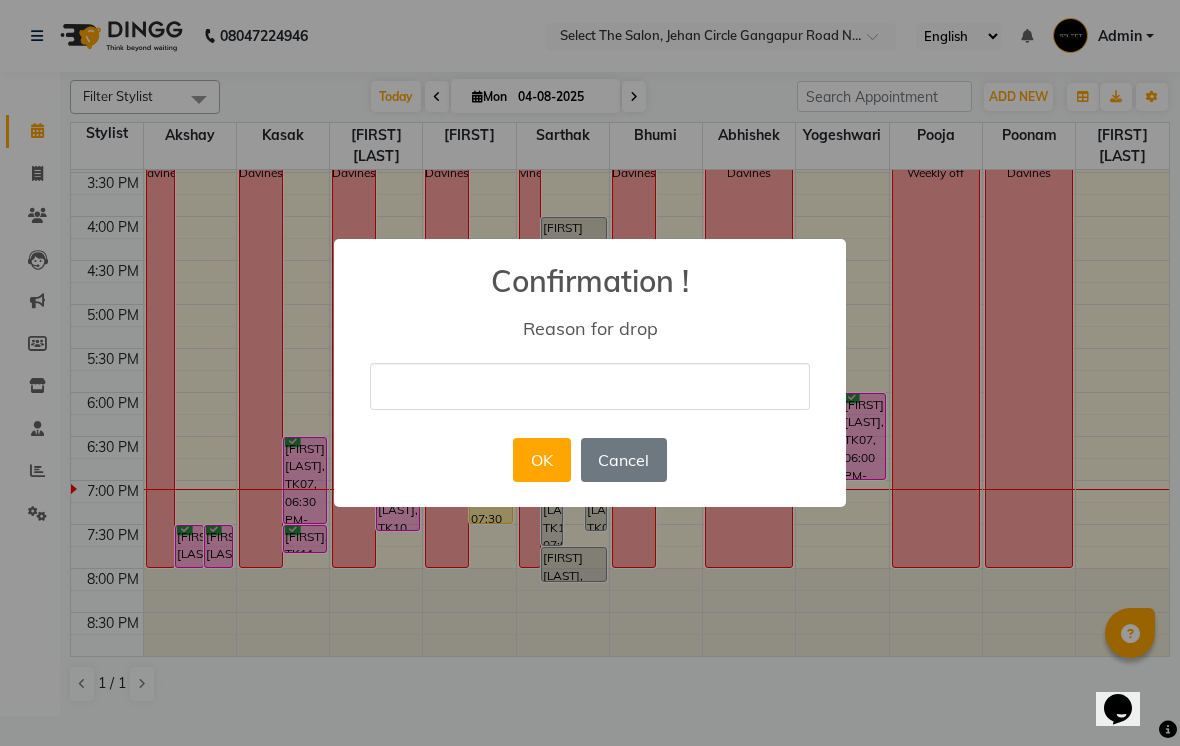 click at bounding box center (590, 386) 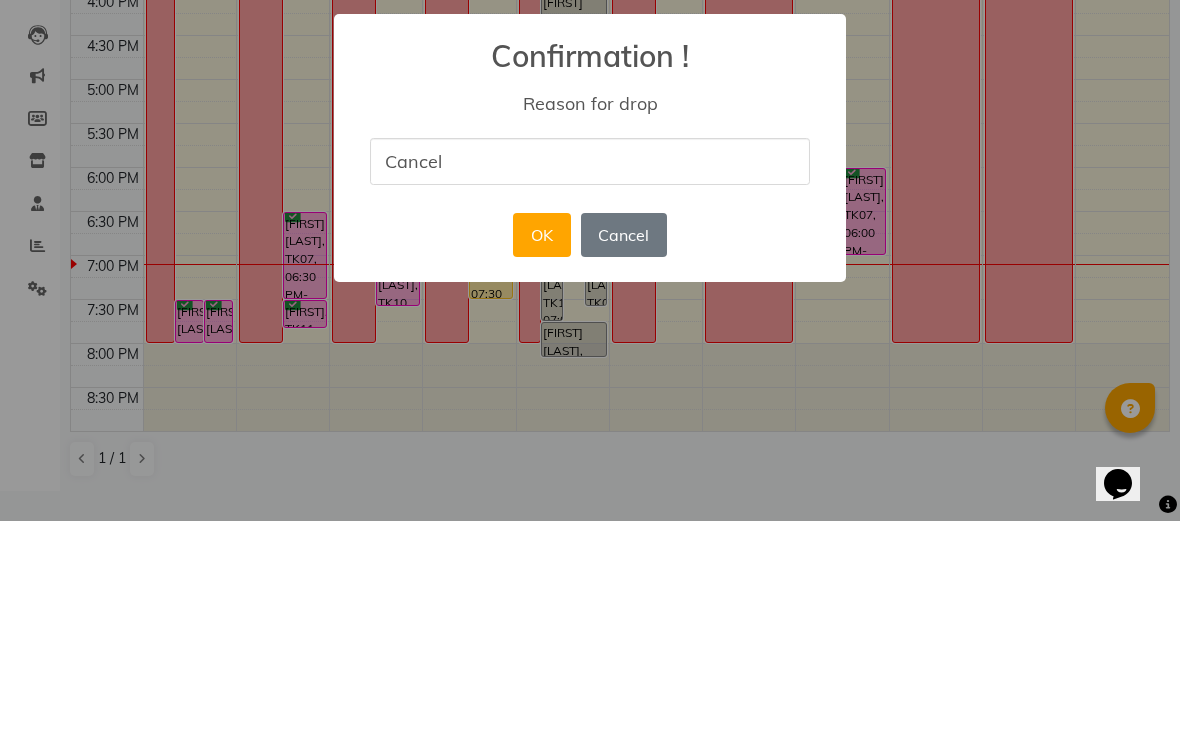 type on "Cancel" 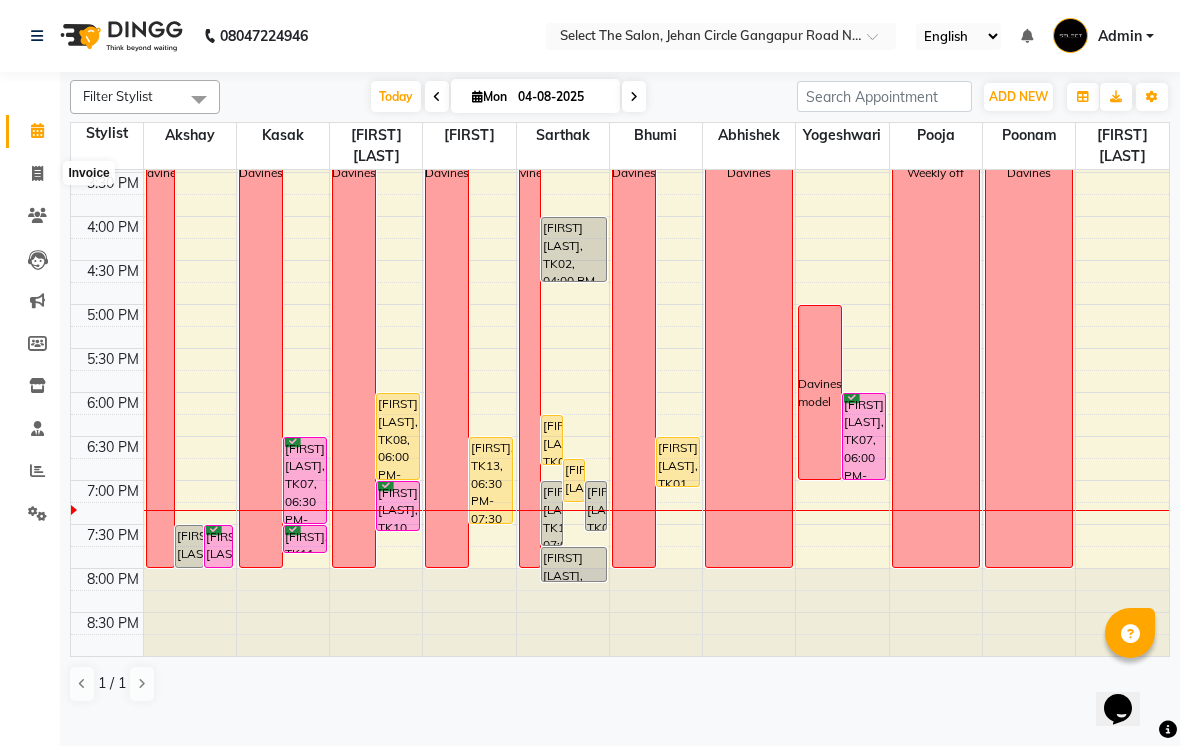 click 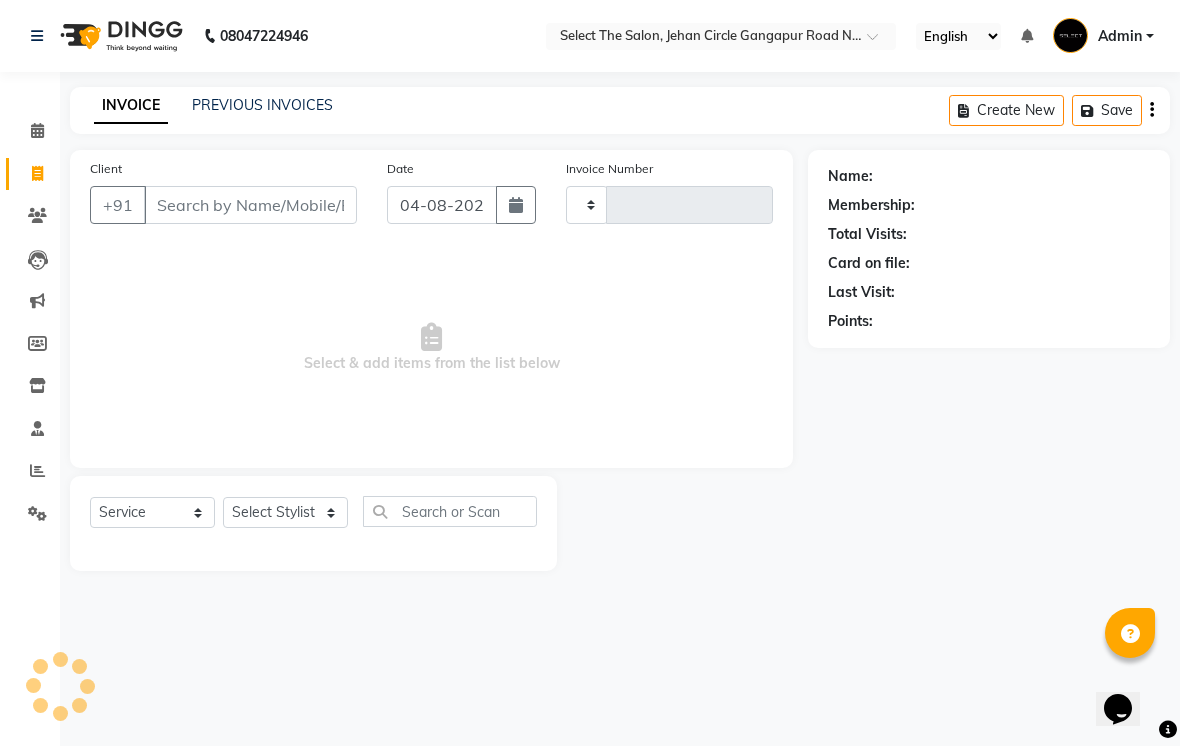 type on "2822" 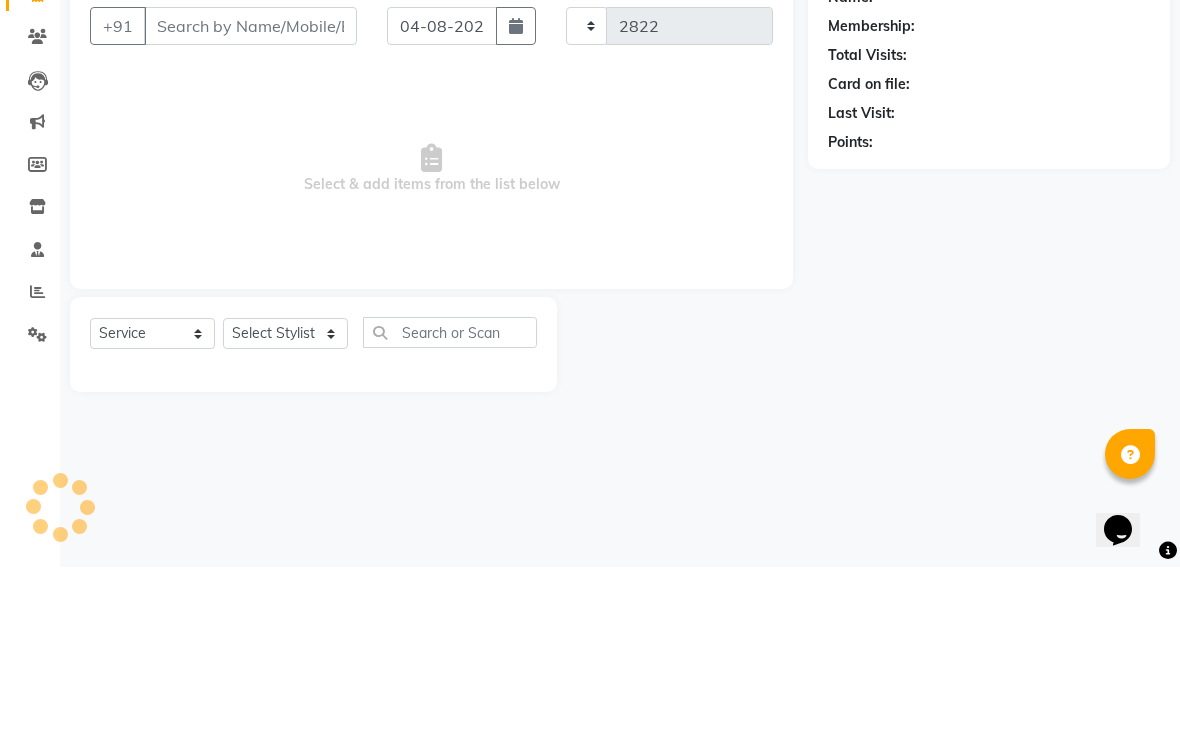 select on "4969" 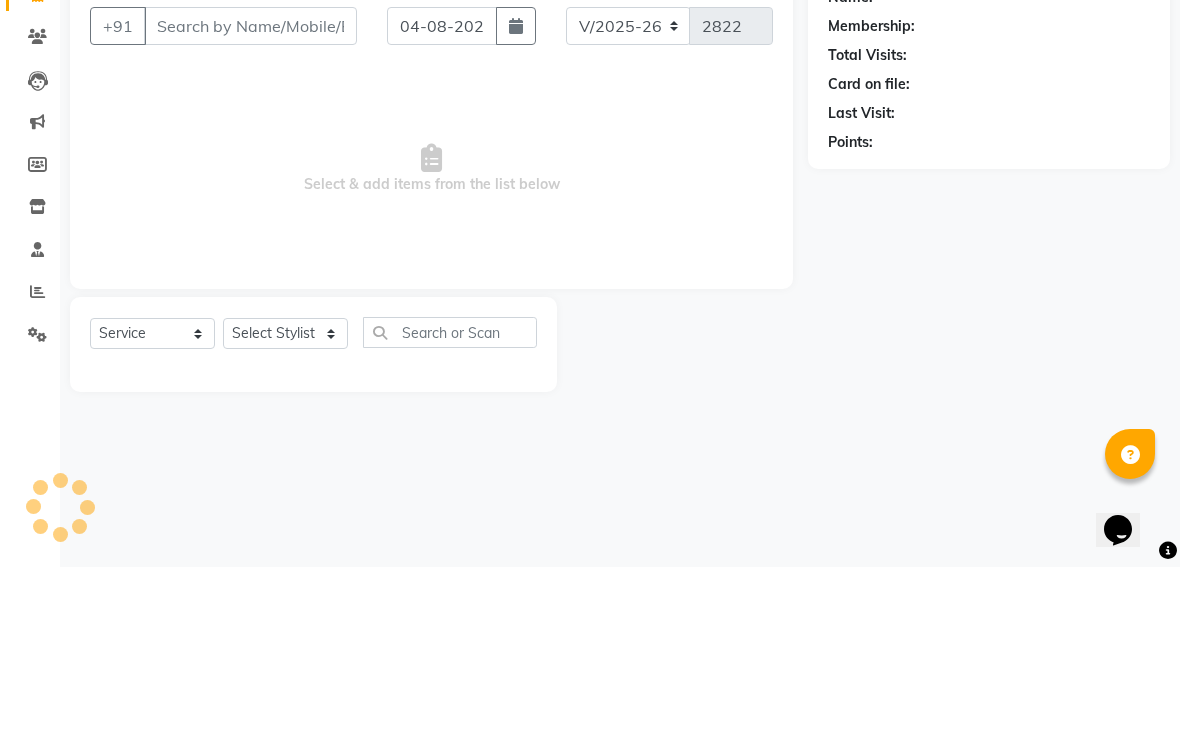 click on "Client" at bounding box center [250, 205] 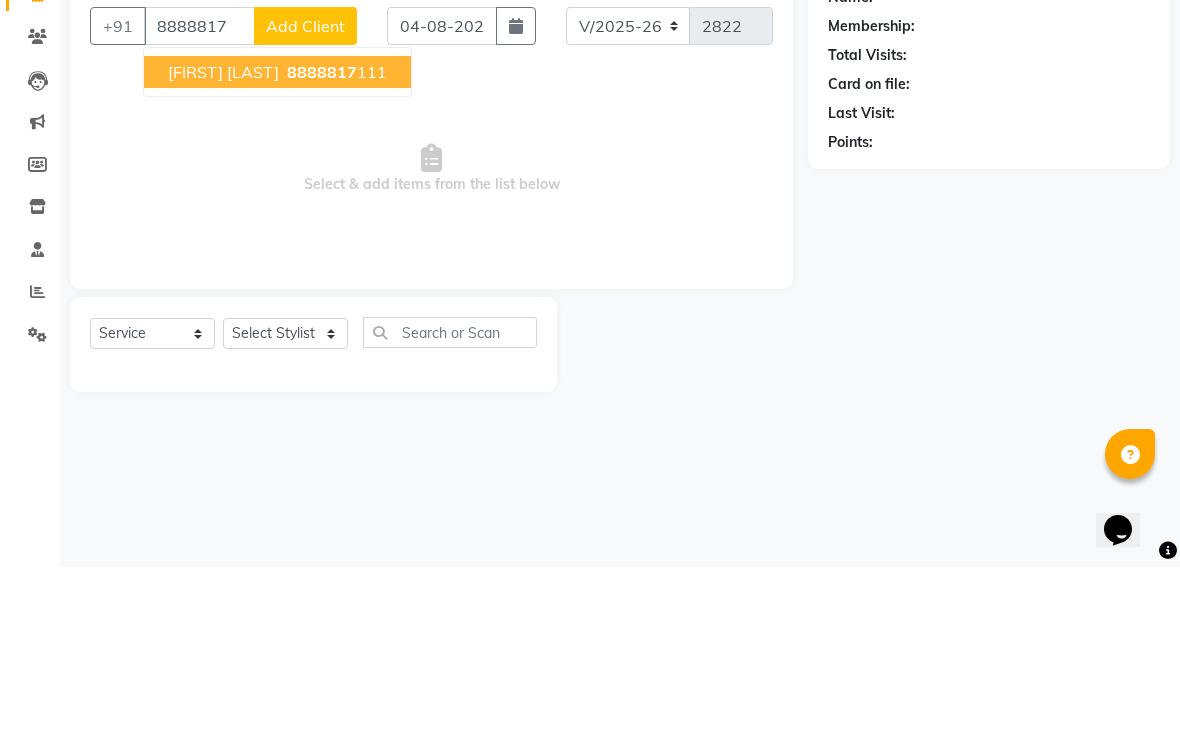 click on "8888817" at bounding box center [322, 251] 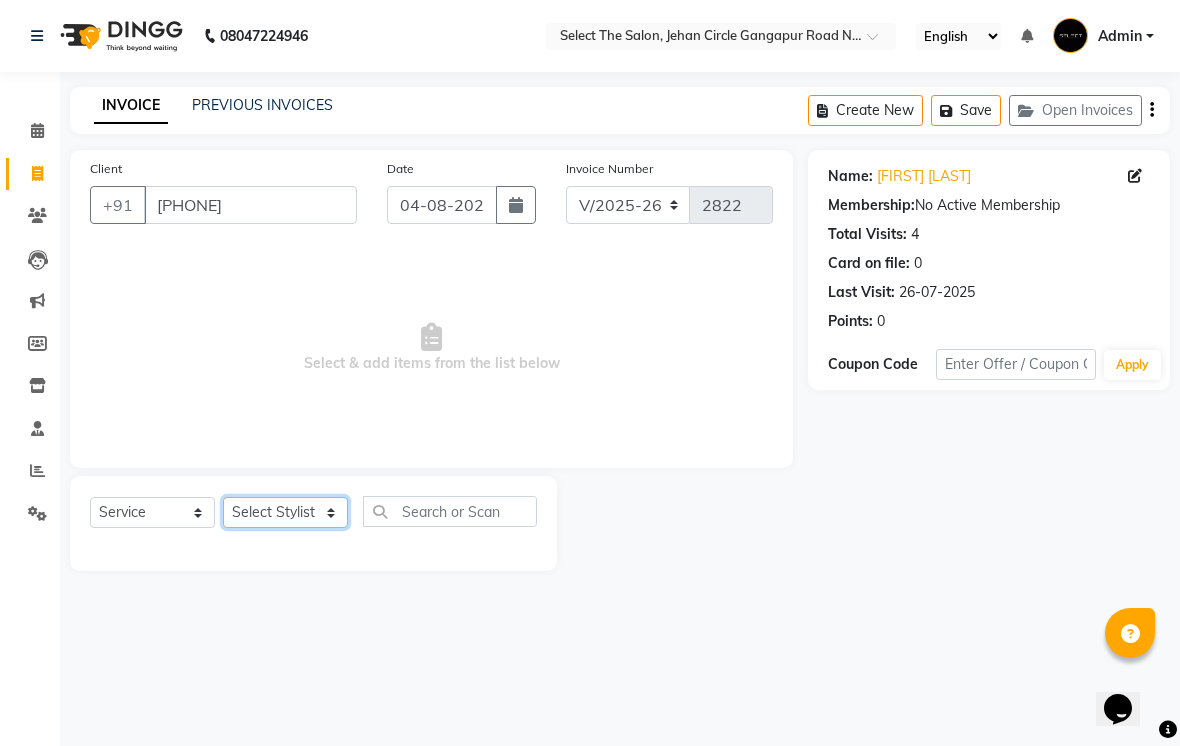 click on "Select Stylist Abhishek  Akshay  Bhumi  Kasak Pooja  Poonam  Sachin Wagh  Sarthak  Siddhika  Venkatesh warule Yogeshwari" 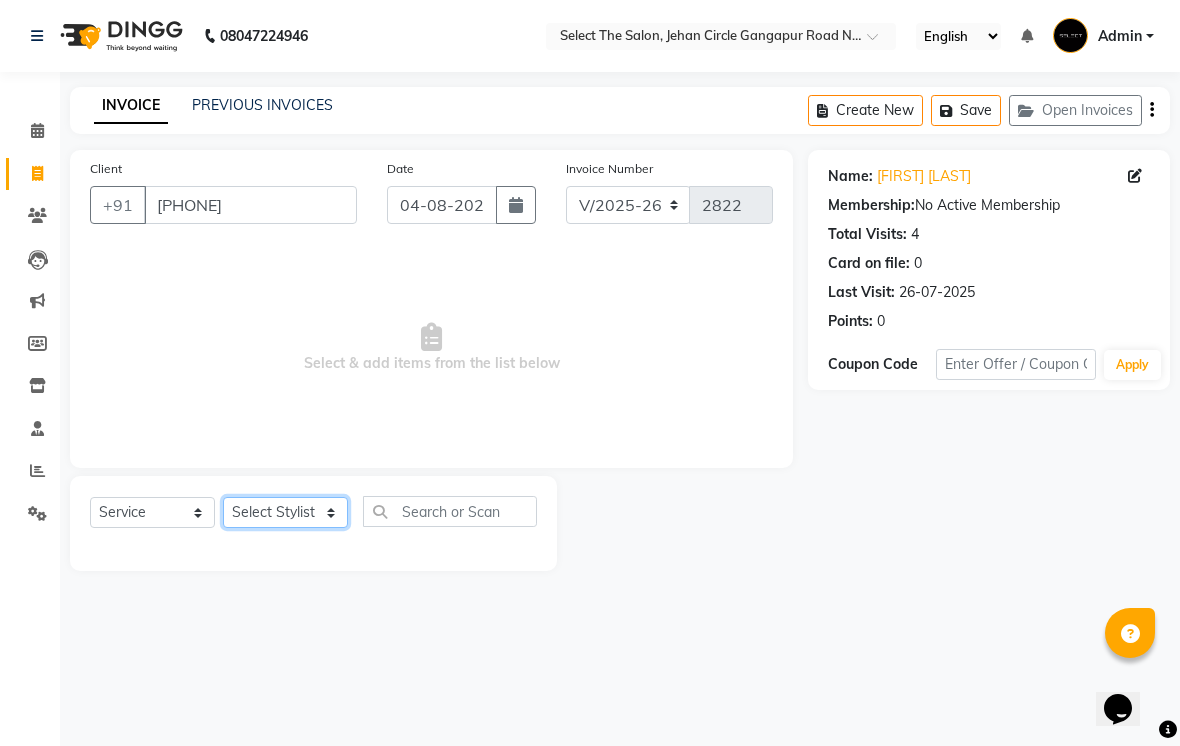 select on "81945" 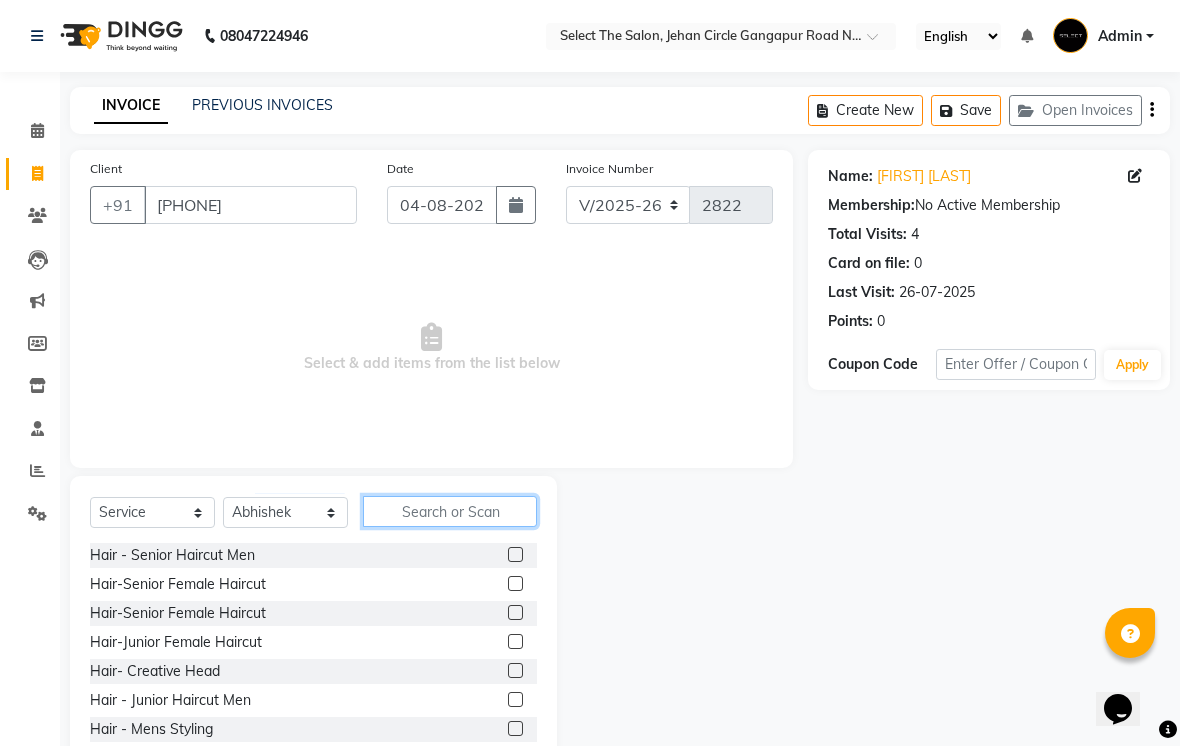 click 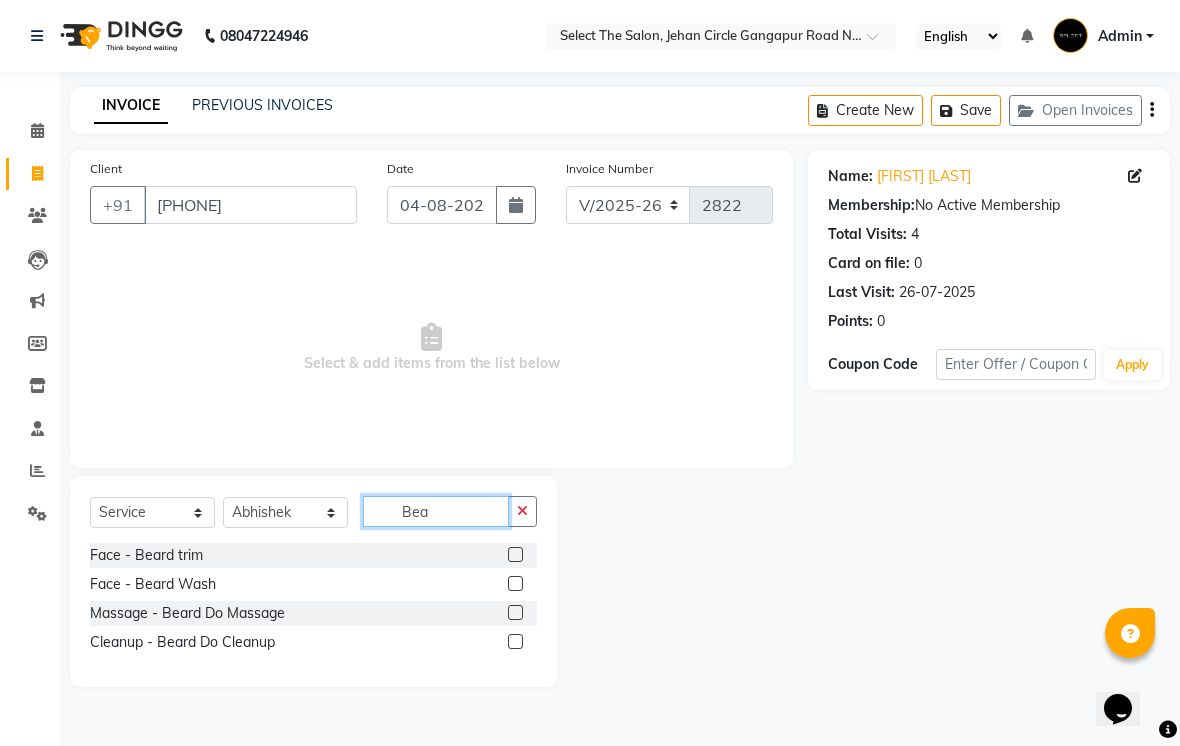 scroll, scrollTop: 0, scrollLeft: 0, axis: both 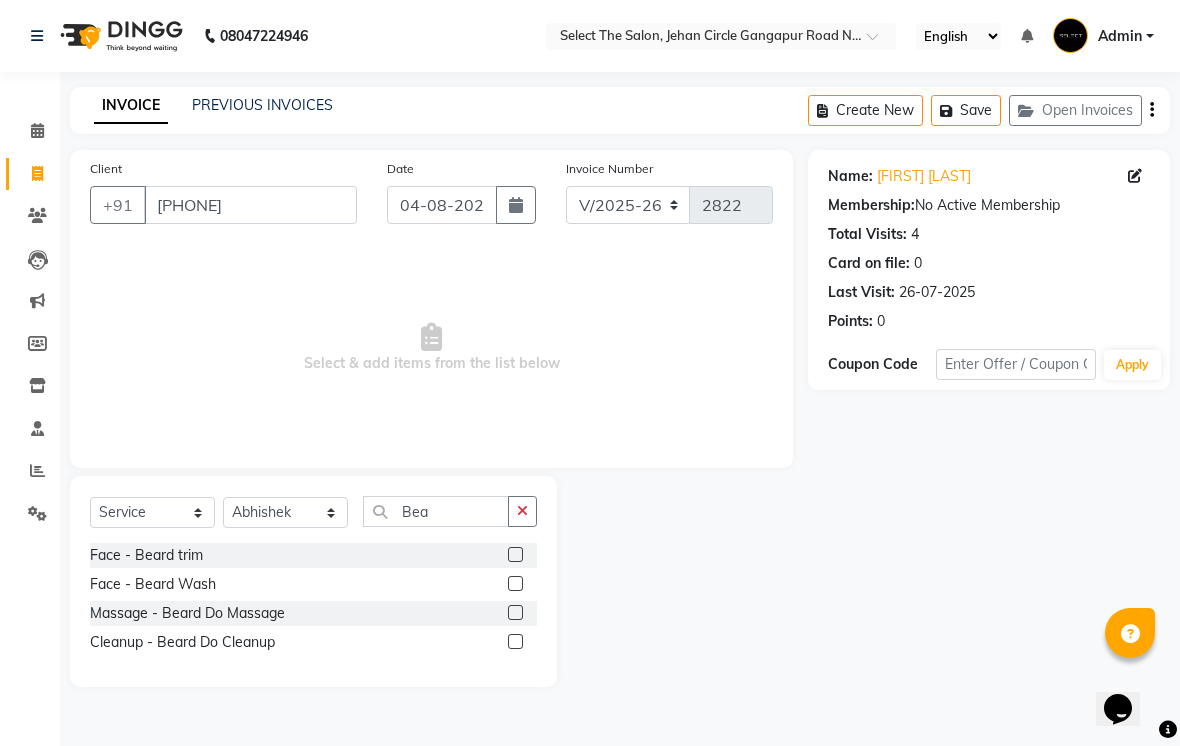 click on "Select  Service  Product  Membership  Package Voucher Prepaid Gift Card  Select Stylist [FIRST]  [FIRST]  [FIRST]  [FIRST] [FIRST]  [FIRST]  [FIRST]  [FIRST]  [FIRST] [FIRST] [FIRST] Bea" 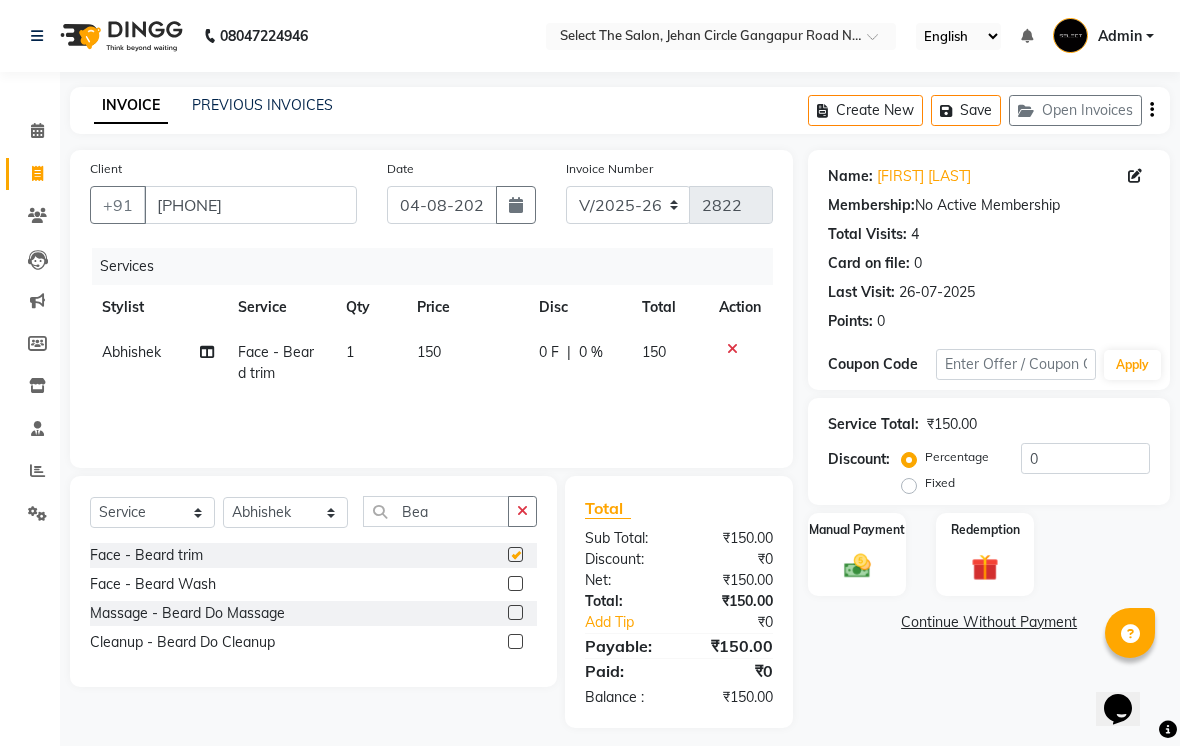 checkbox on "false" 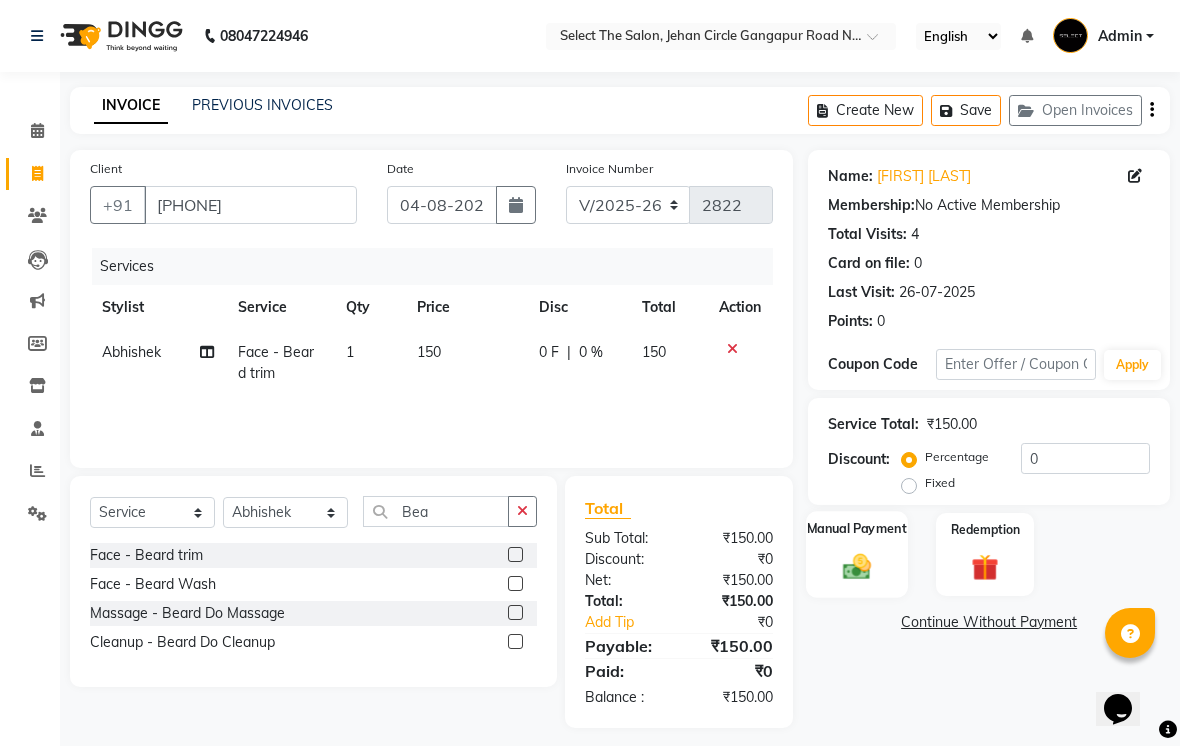 click on "Manual Payment" 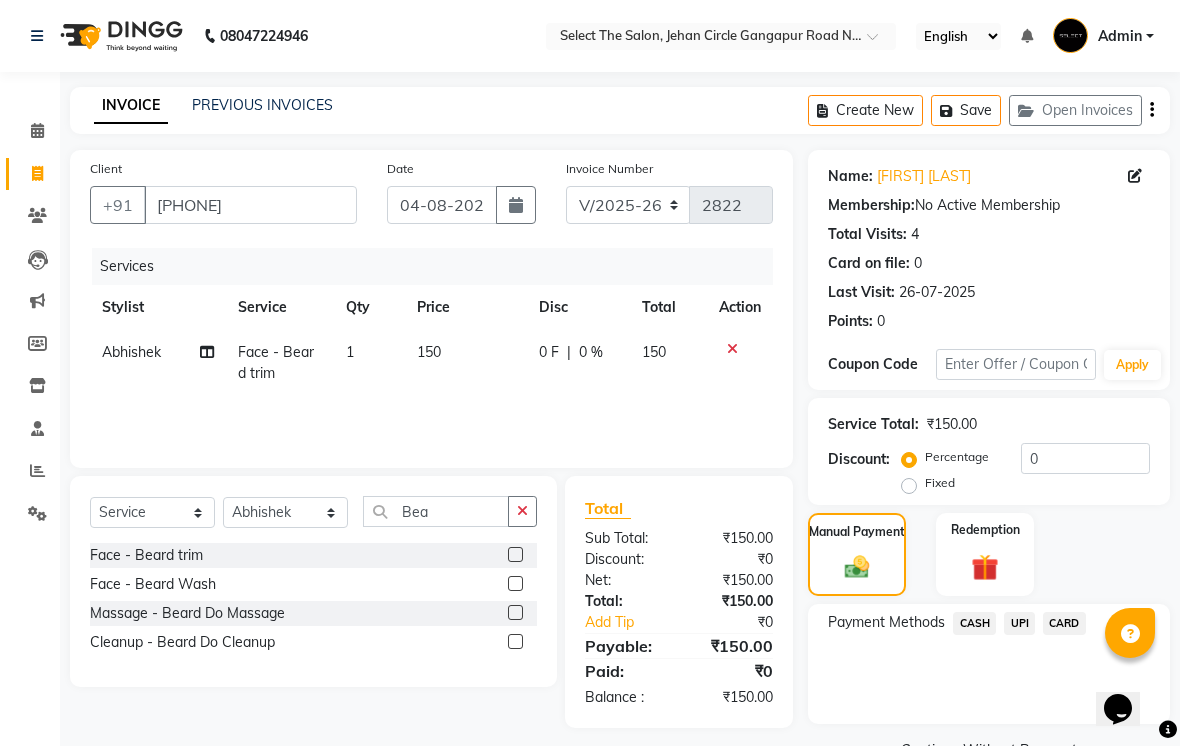click on "CASH" 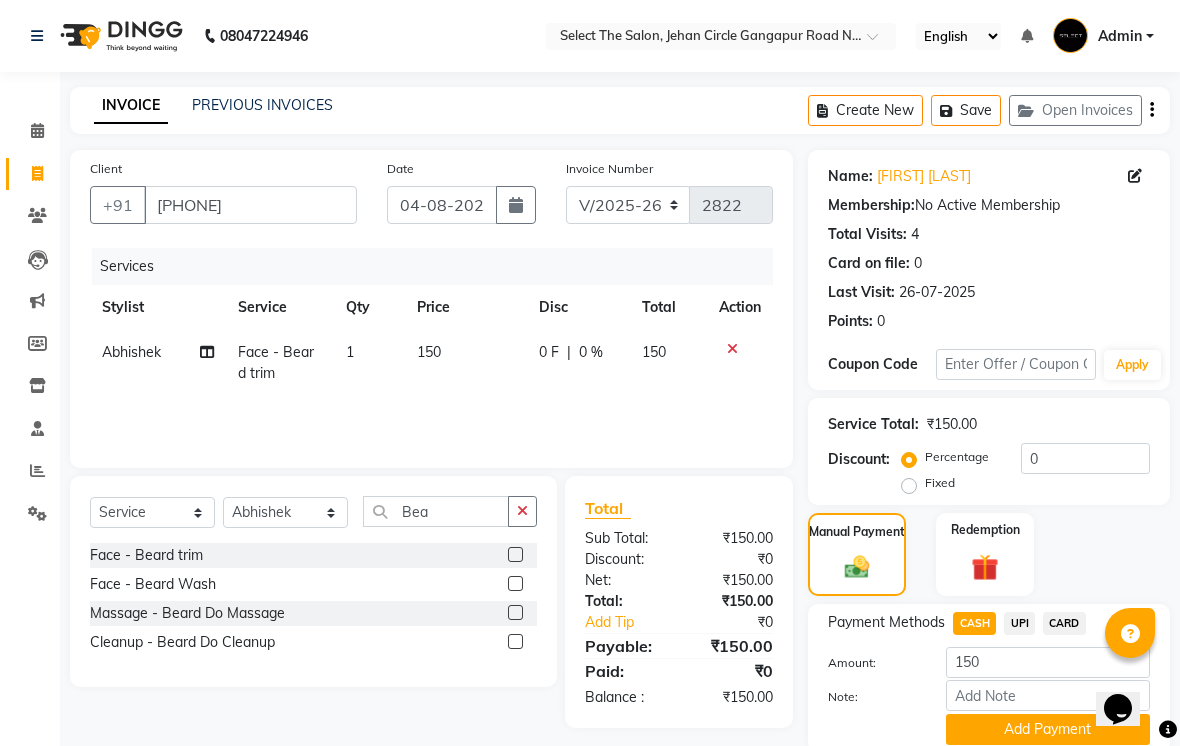 scroll, scrollTop: 77, scrollLeft: 0, axis: vertical 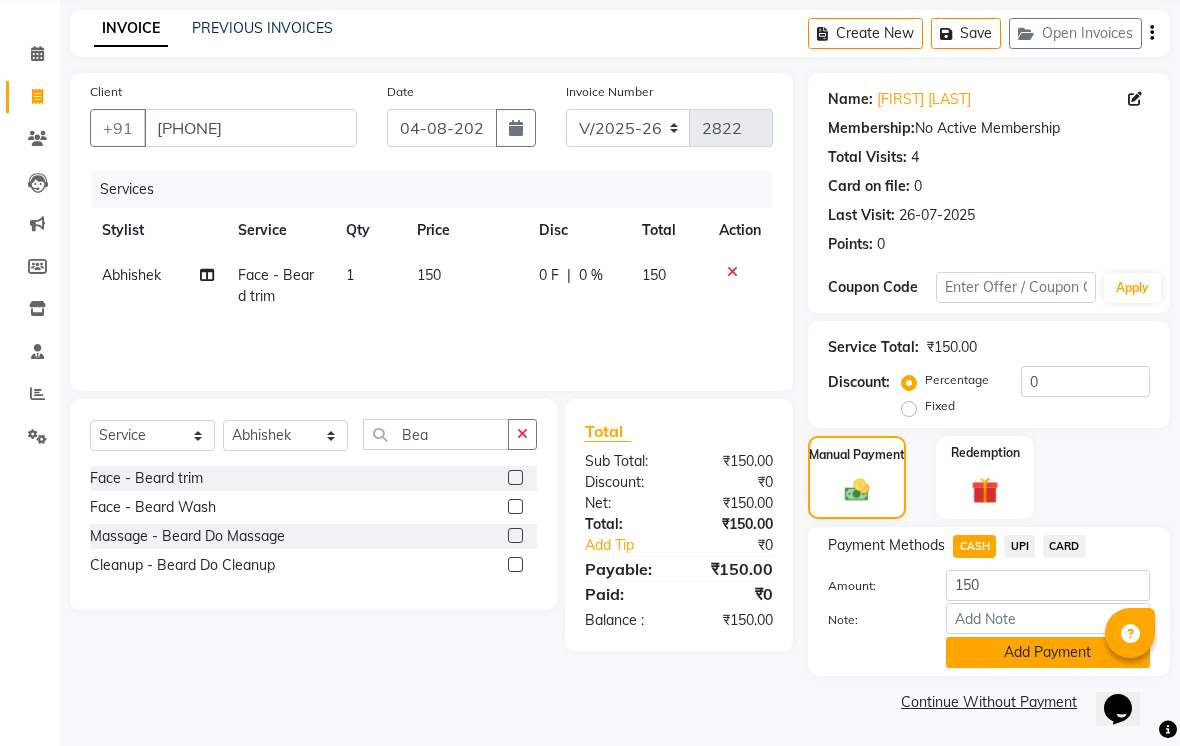 click on "Add Payment" 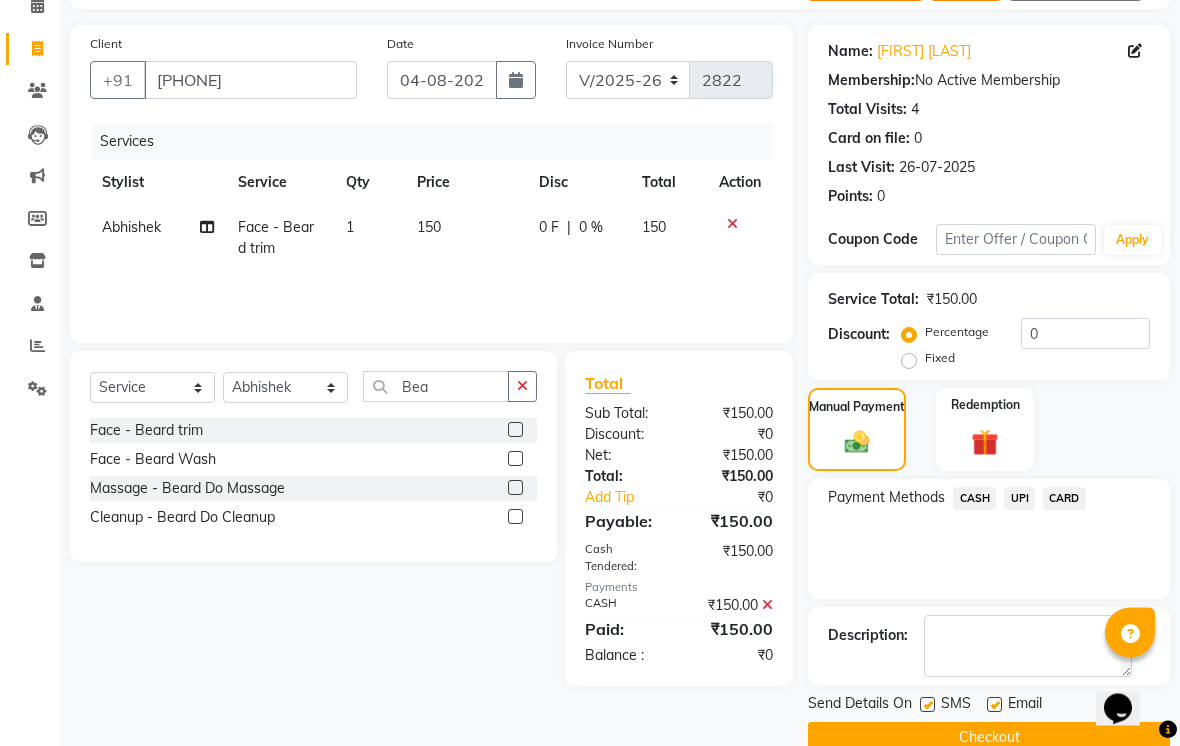 scroll, scrollTop: 161, scrollLeft: 0, axis: vertical 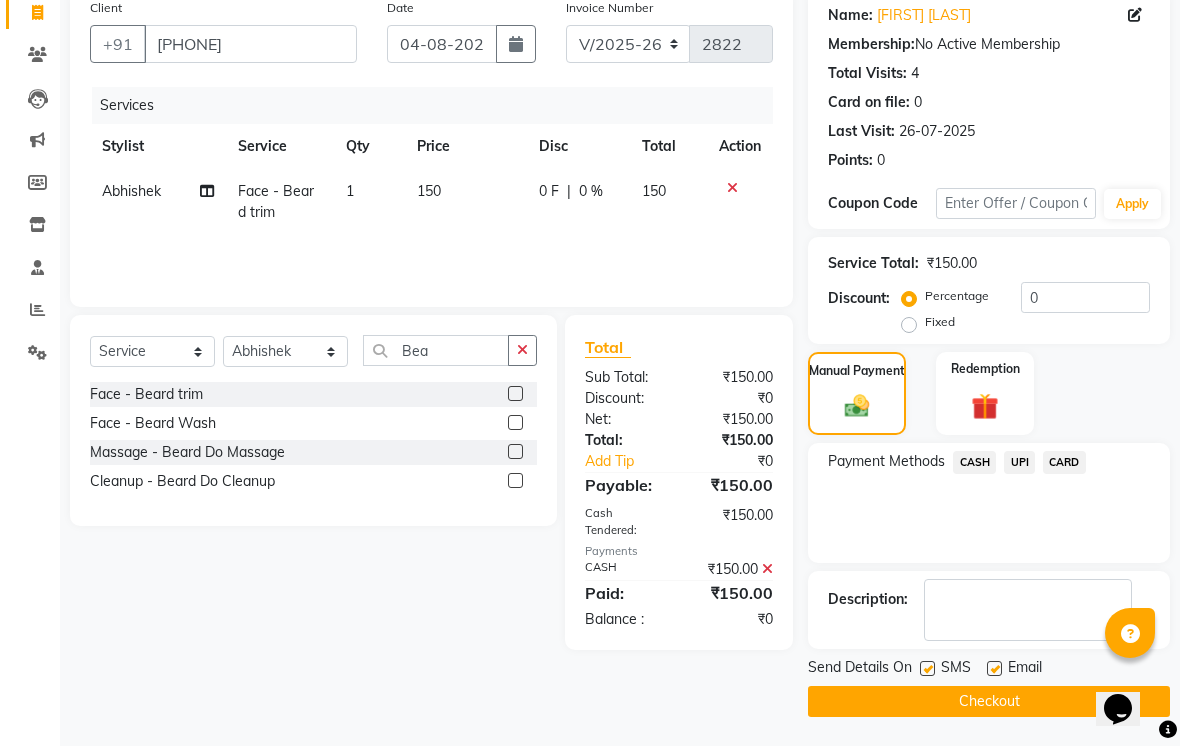 click 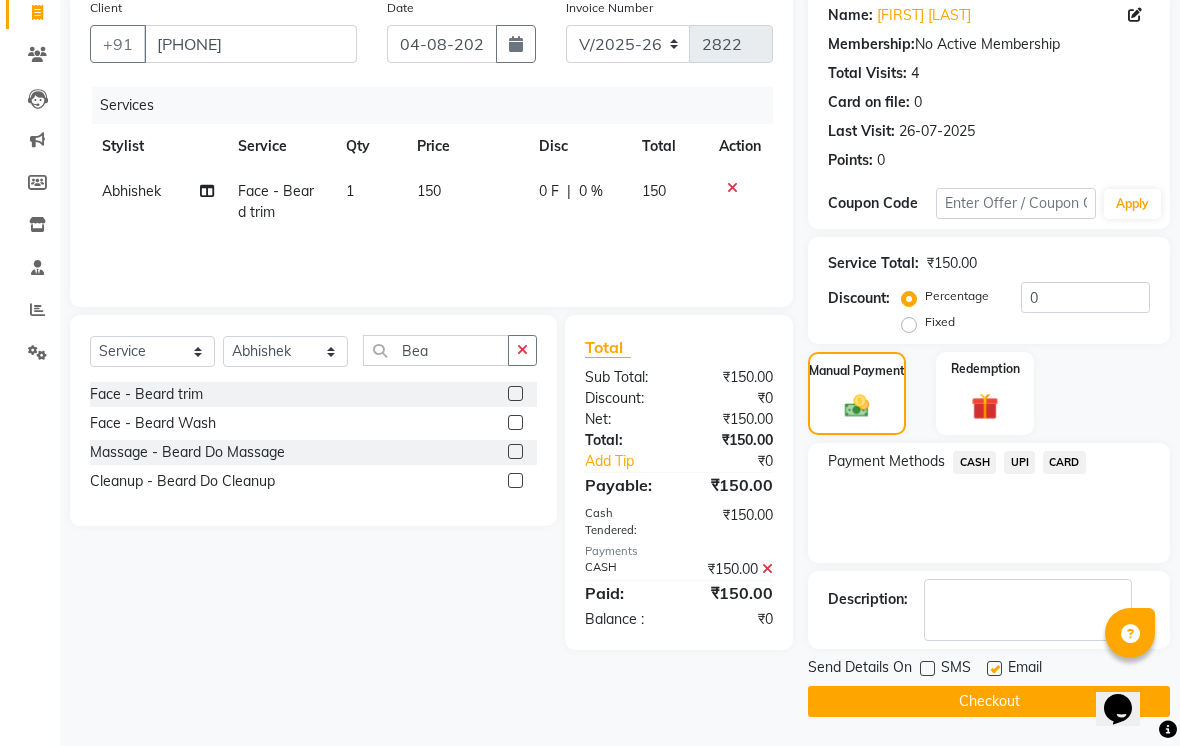 click 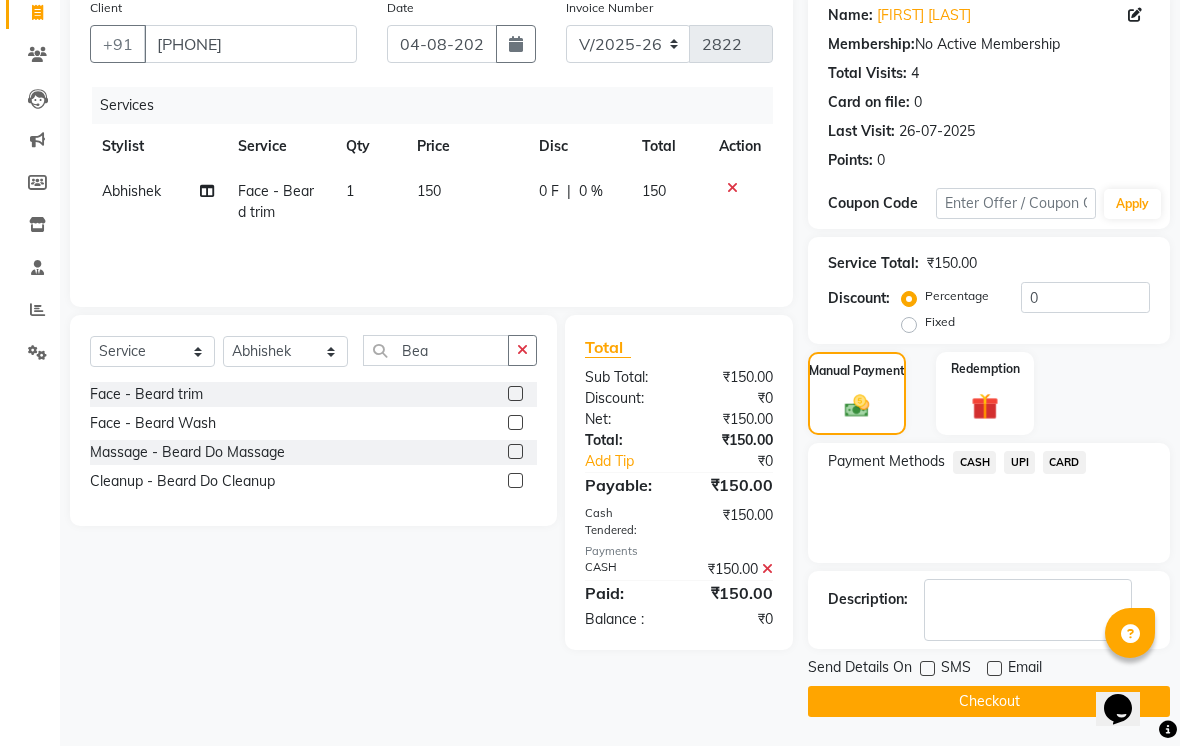 click on "Checkout" 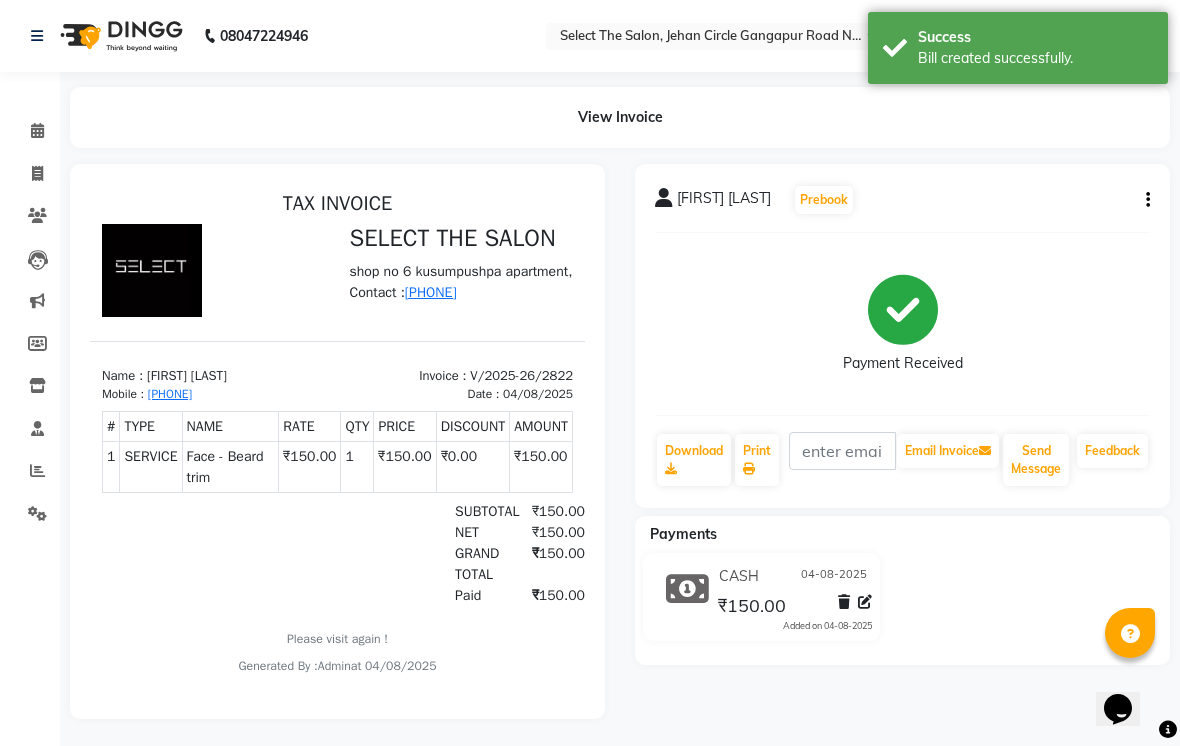 scroll, scrollTop: 0, scrollLeft: 0, axis: both 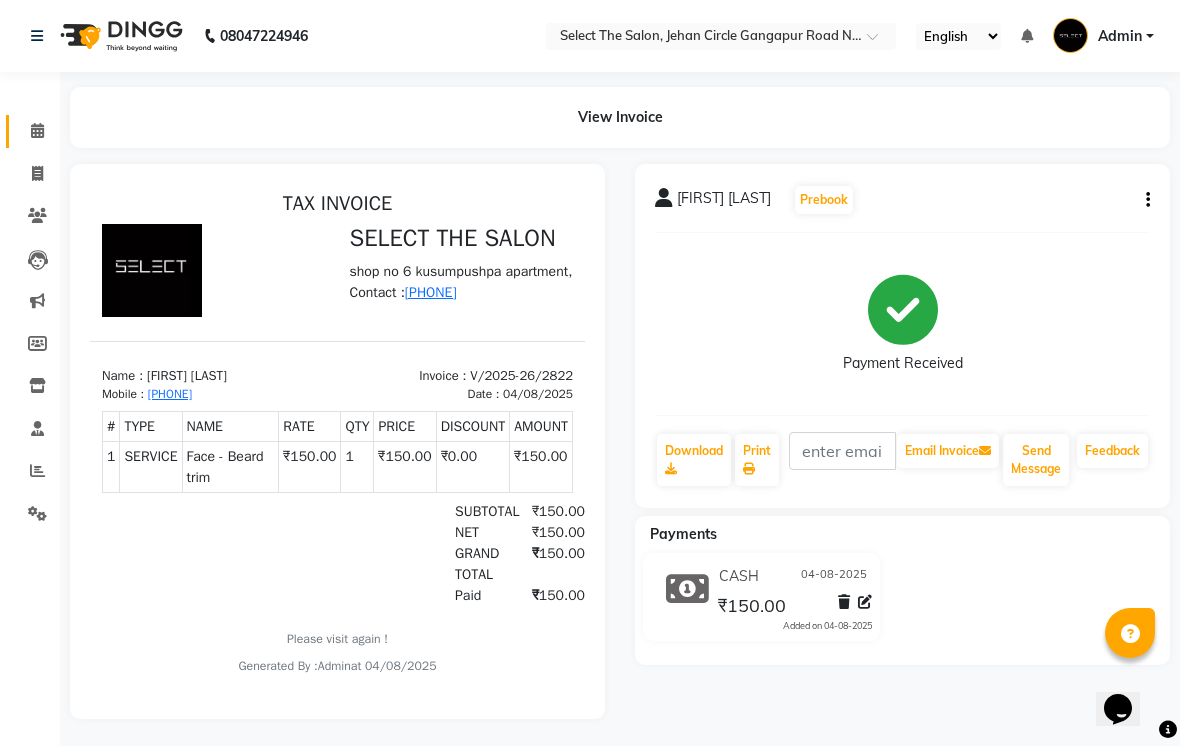 click on "Calendar" 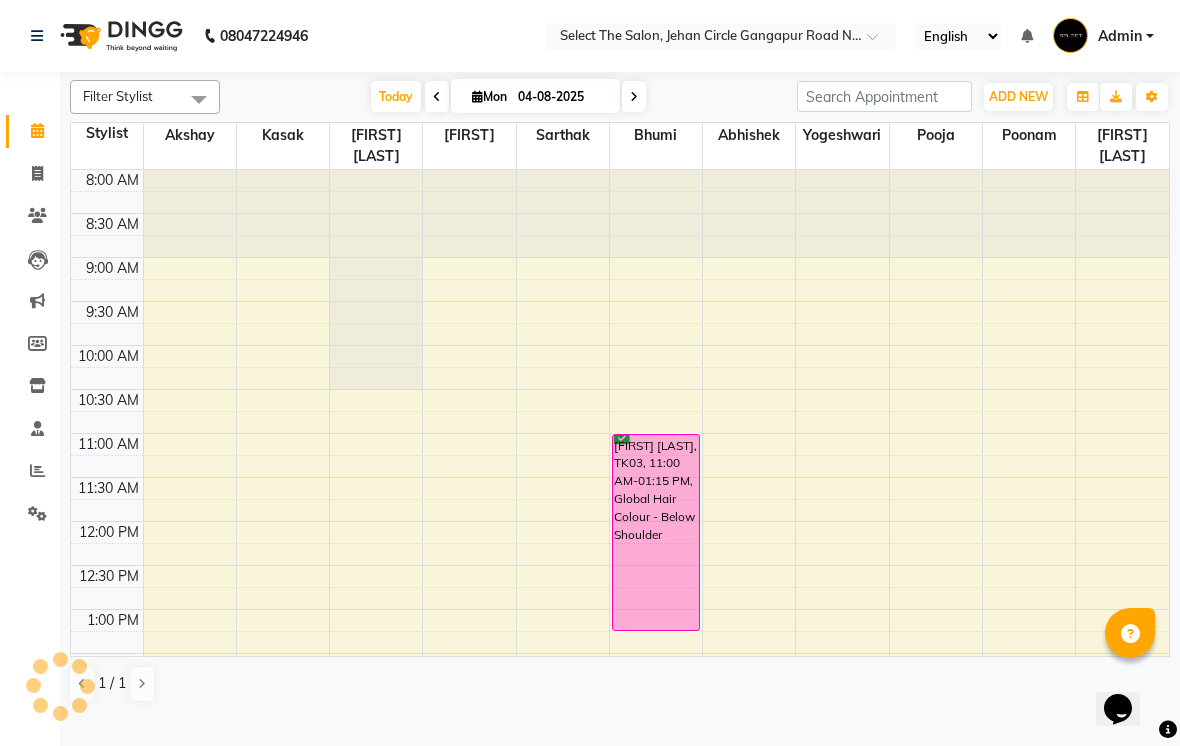 scroll, scrollTop: 619, scrollLeft: 0, axis: vertical 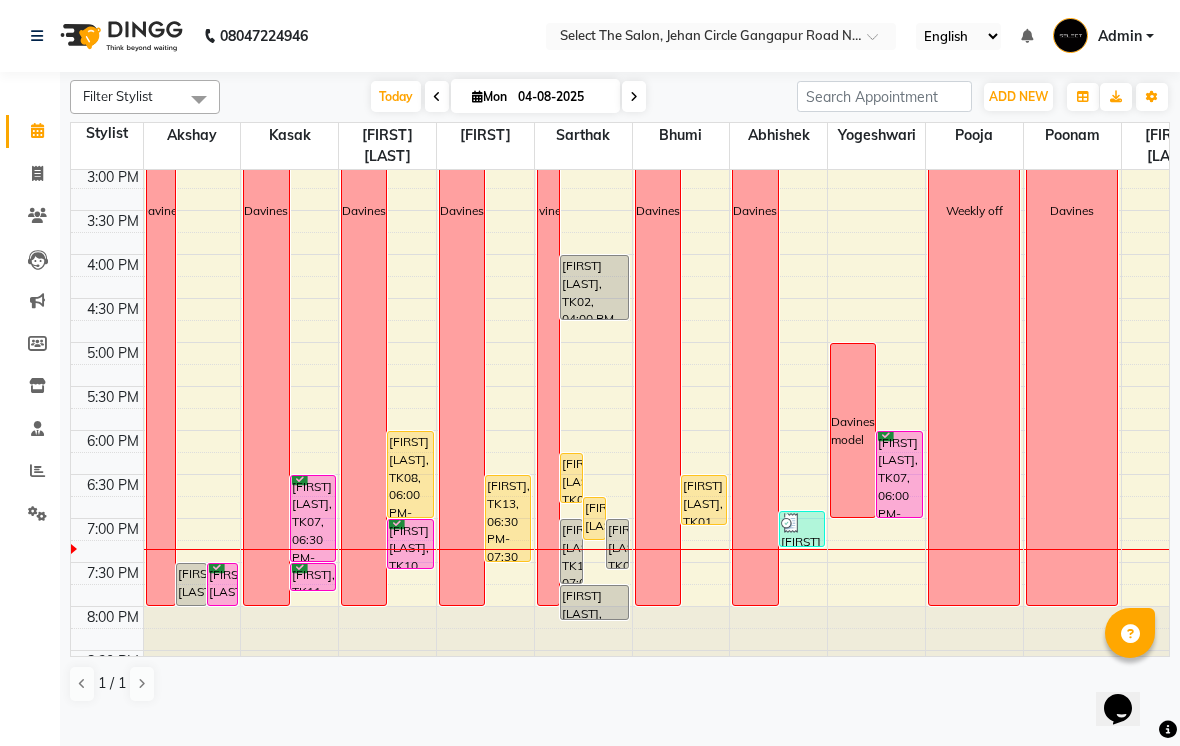 click on "[FIRST] [LAST], TK09, 06:15 PM-06:50 PM, Hair-Senior Female Haircut" at bounding box center [571, 478] 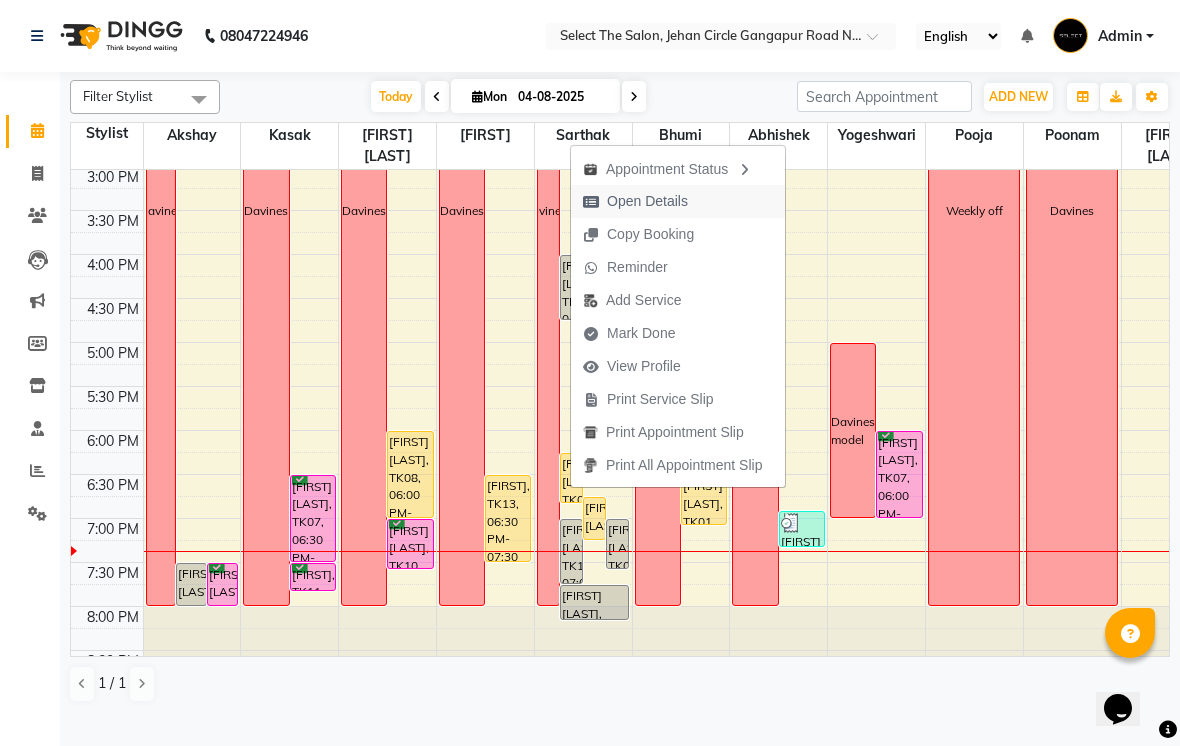 click on "Open Details" at bounding box center (647, 201) 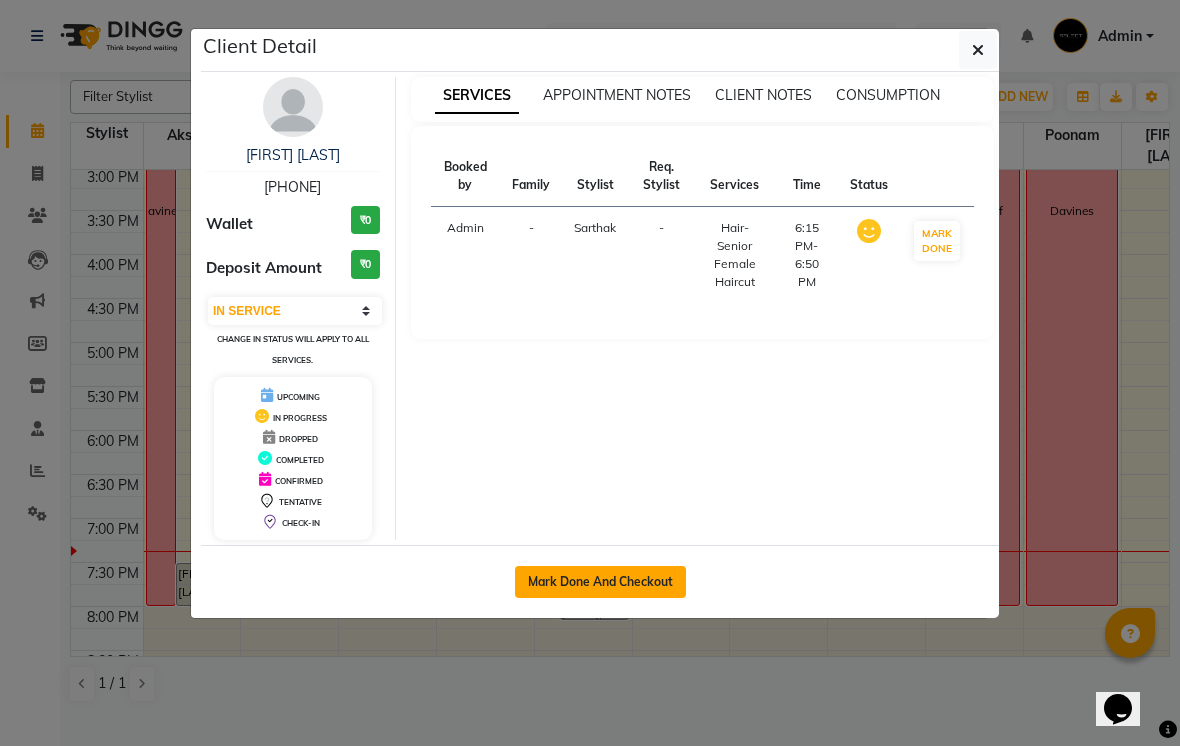 click on "Mark Done And Checkout" 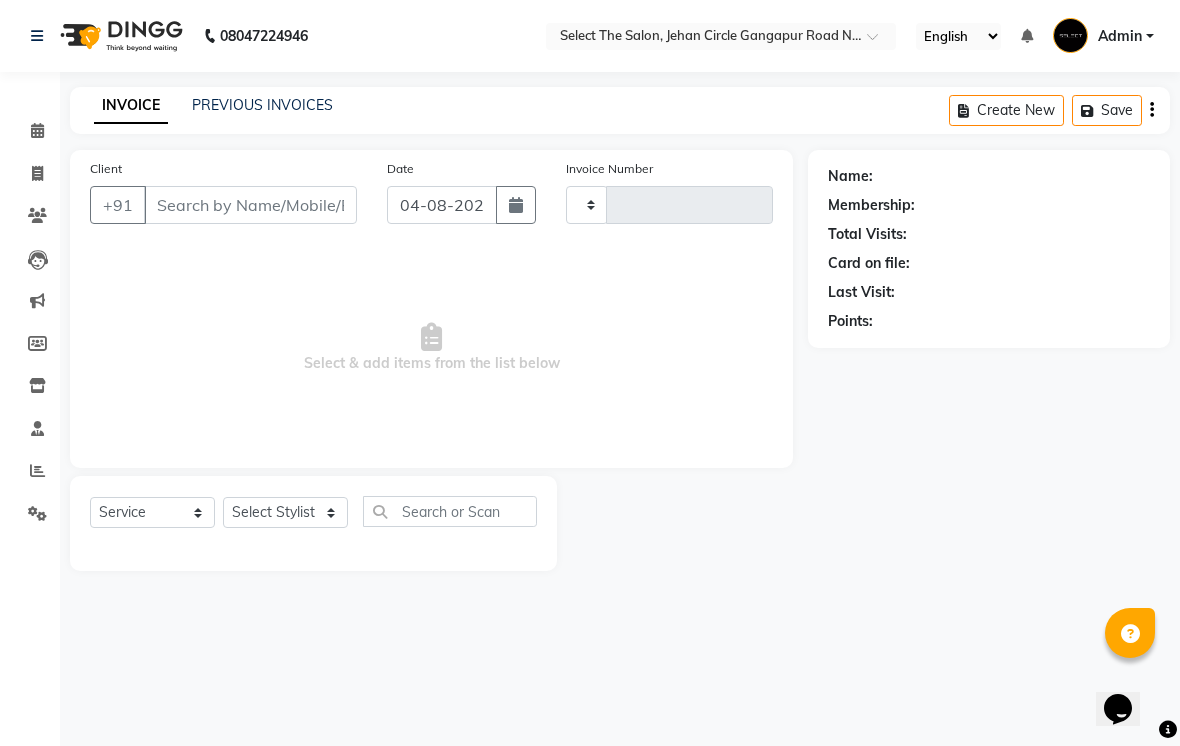 type on "2823" 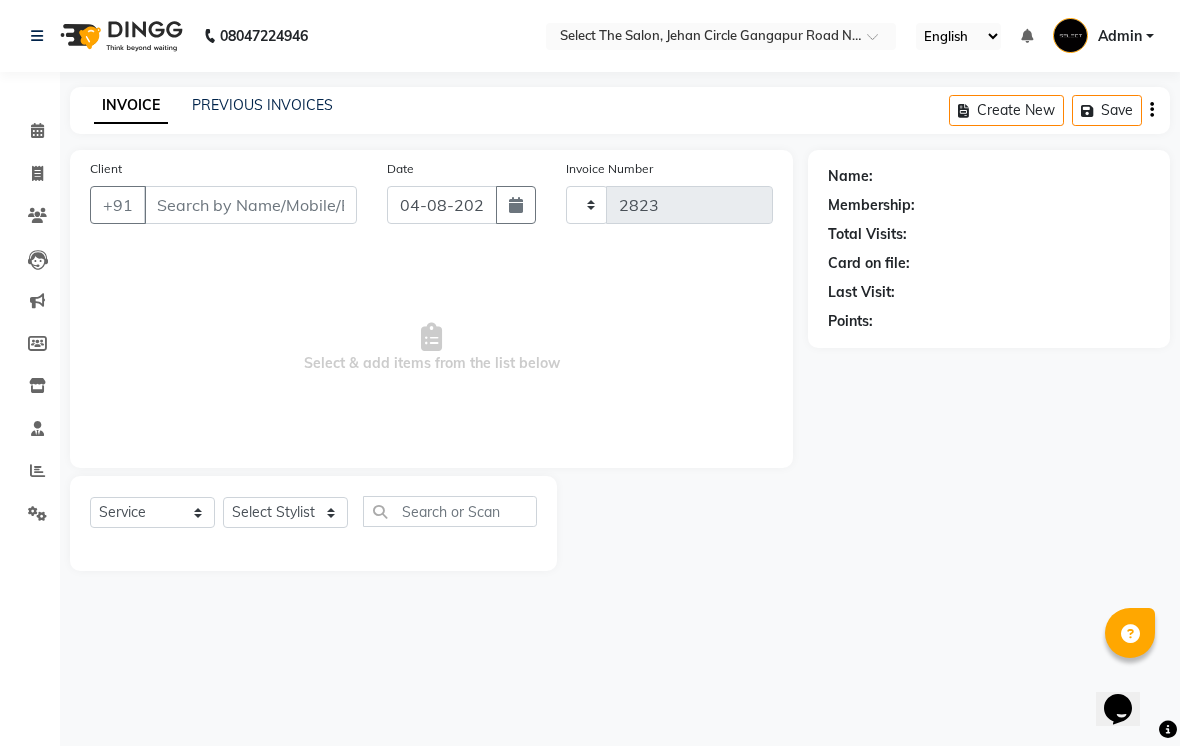 select on "4969" 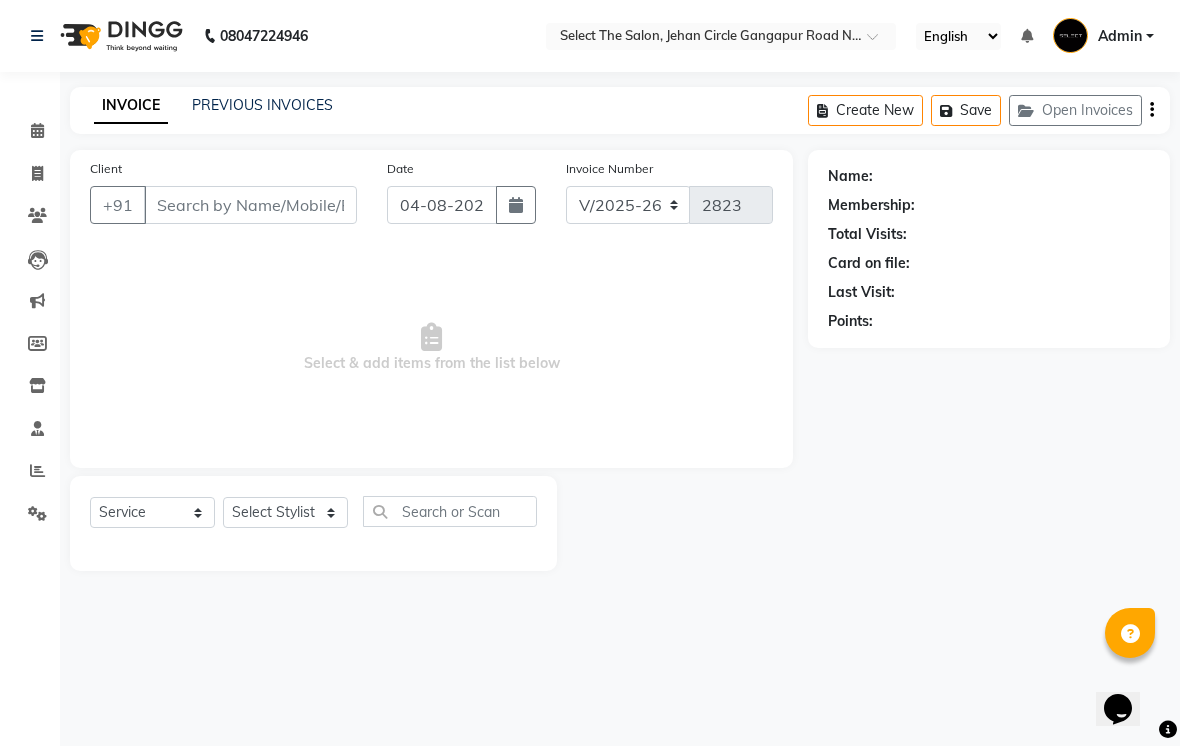 type on "[PHONE]" 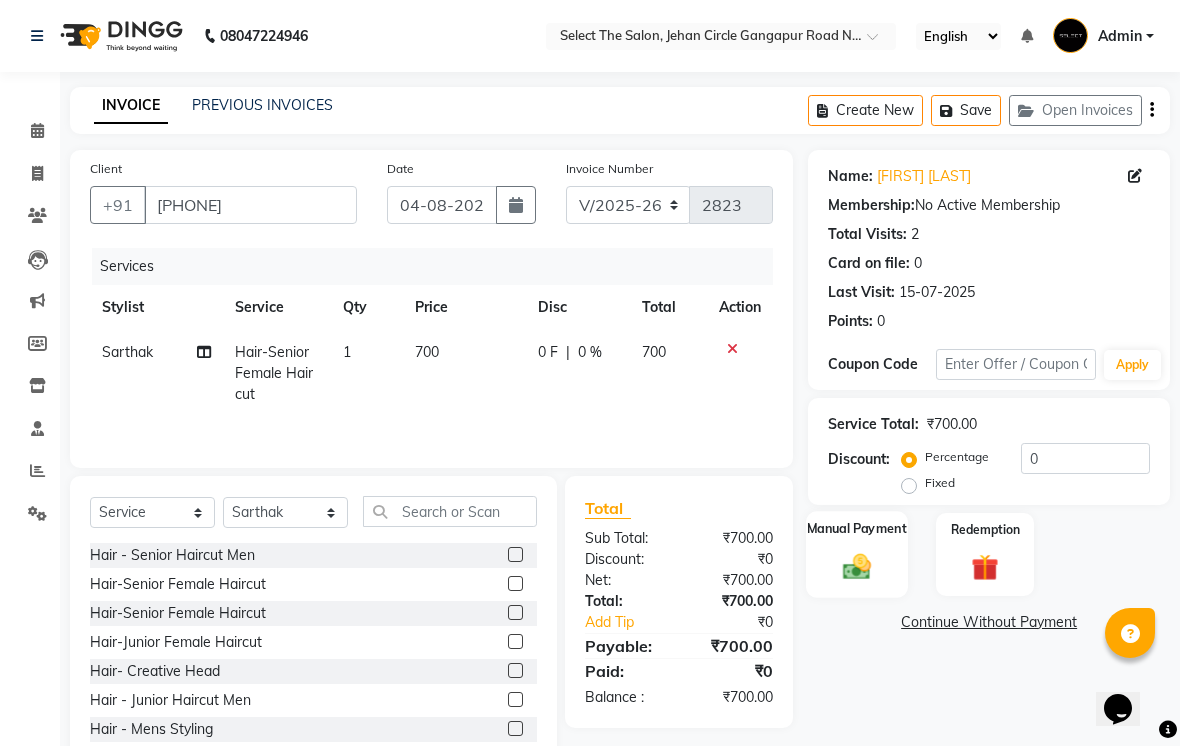 click on "Manual Payment" 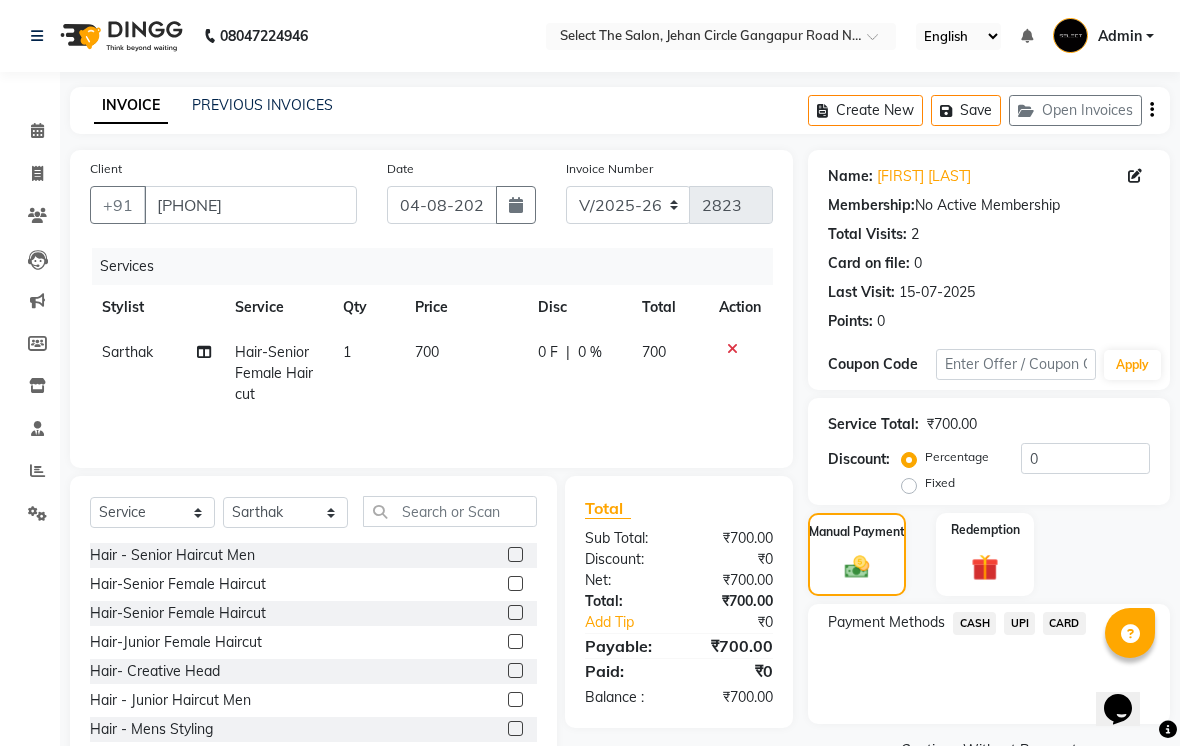 click on "700" 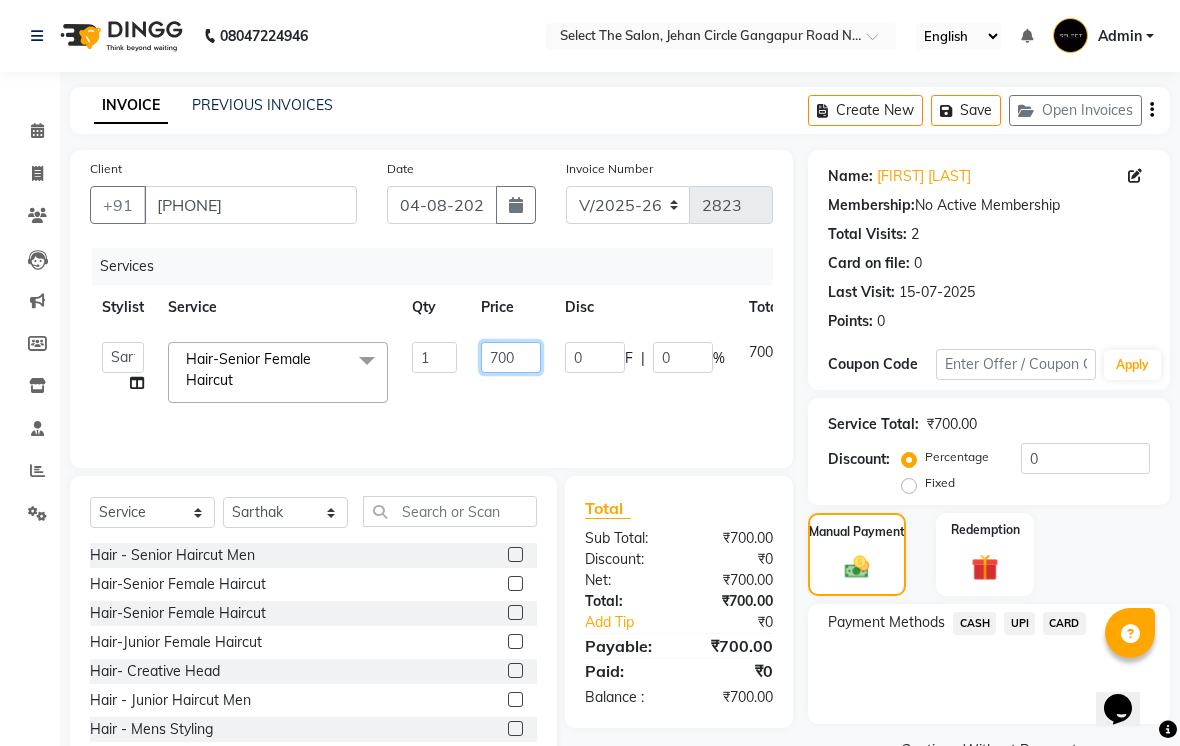 click on "700" 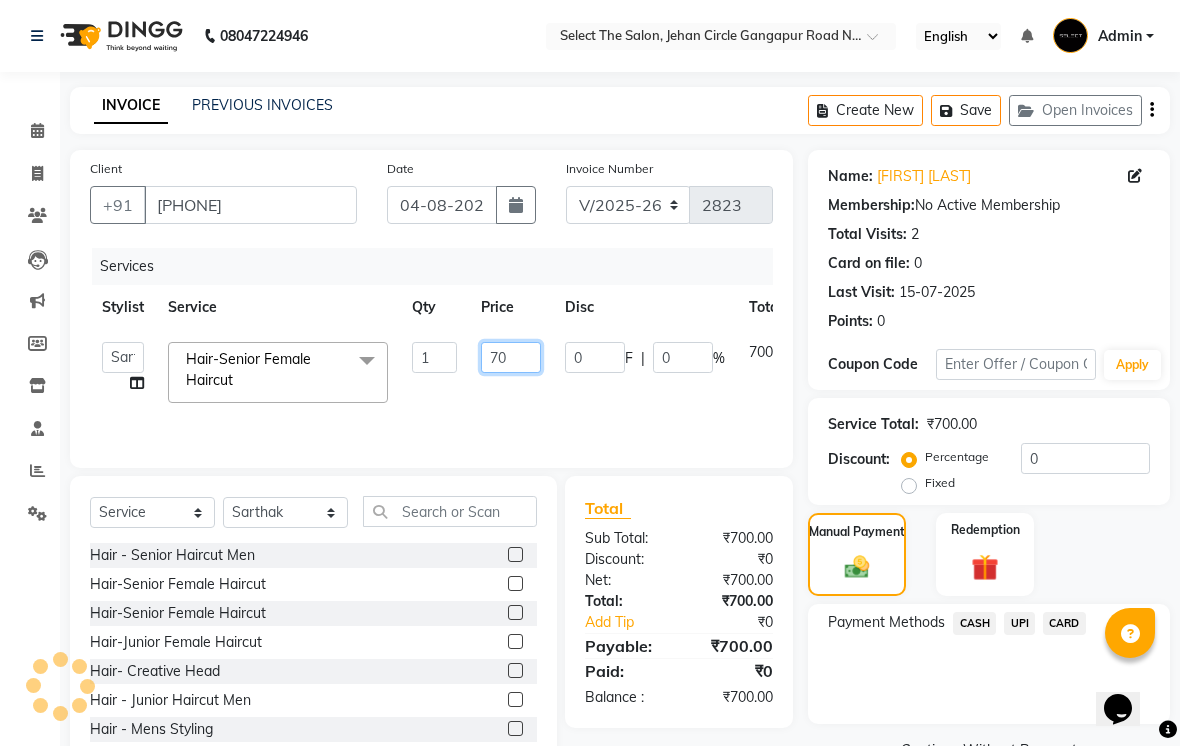 type on "7" 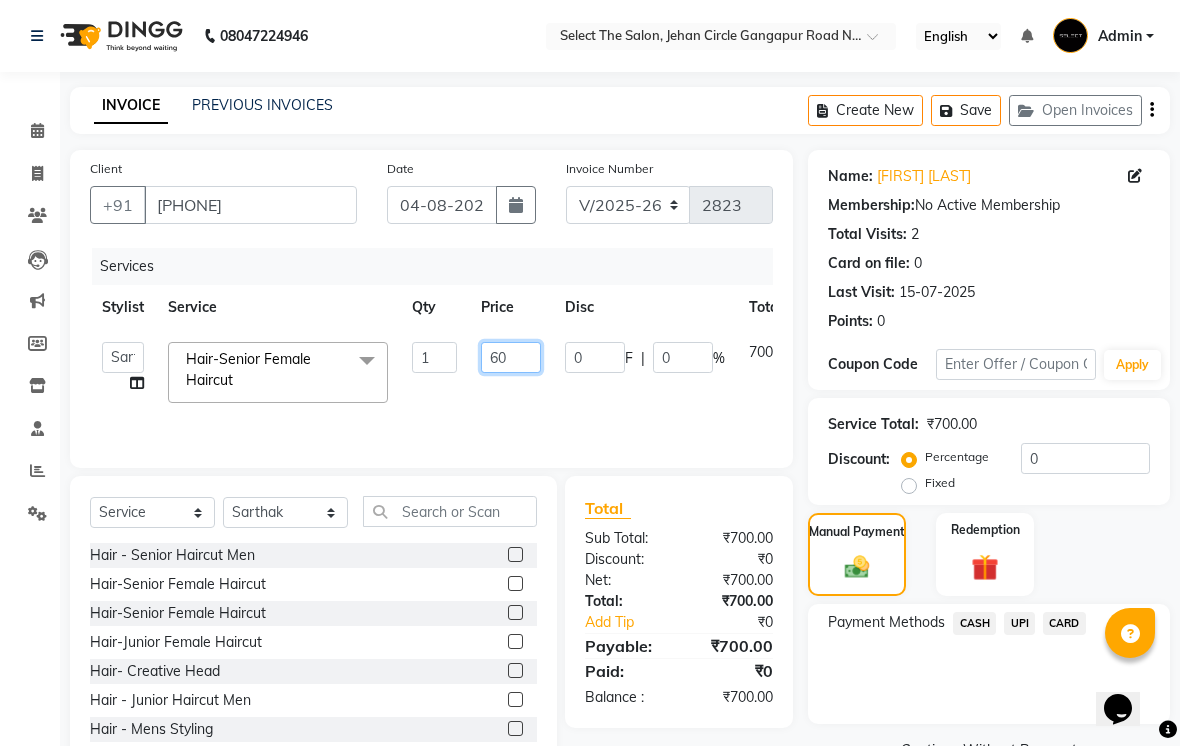 type on "600" 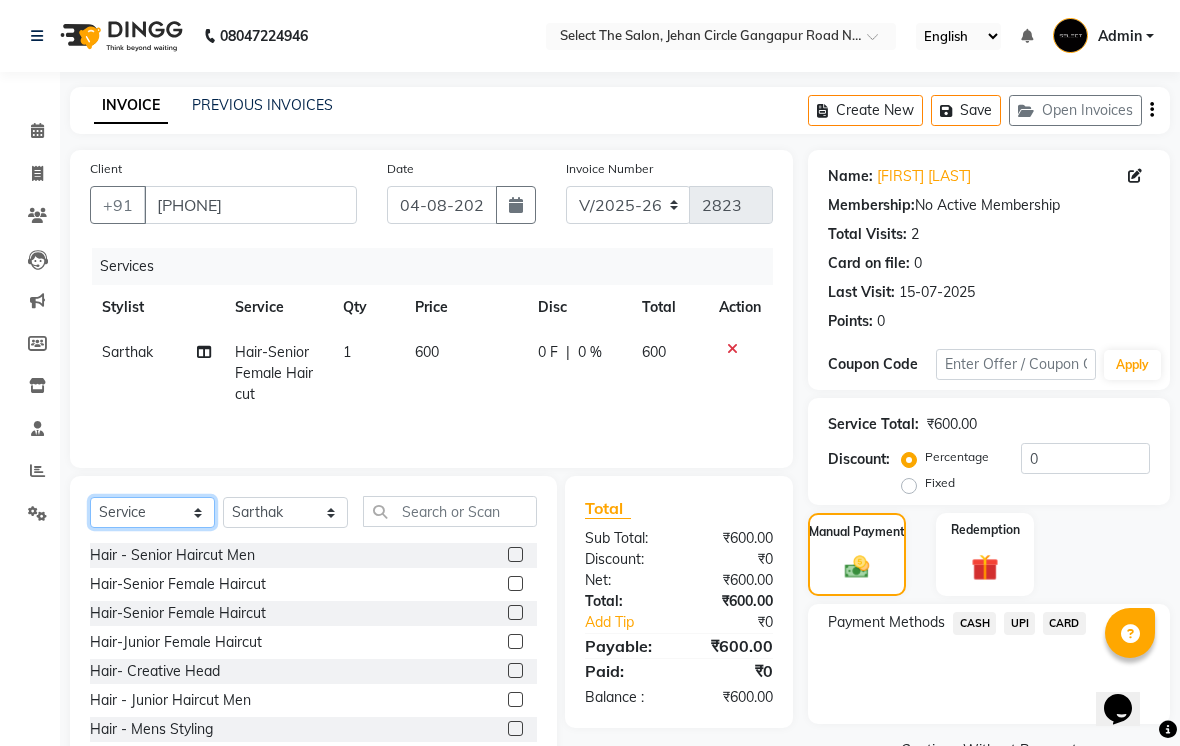 click on "Select  Service  Product  Membership  Package Voucher Prepaid Gift Card" 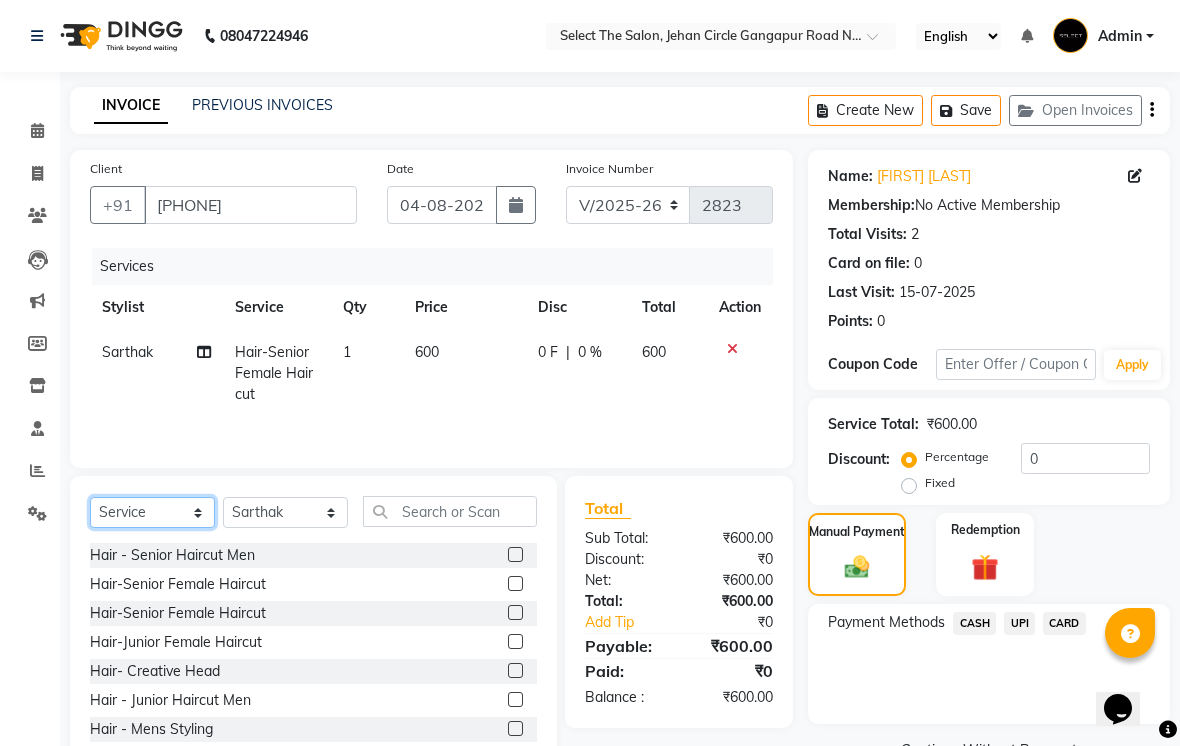 select on "product" 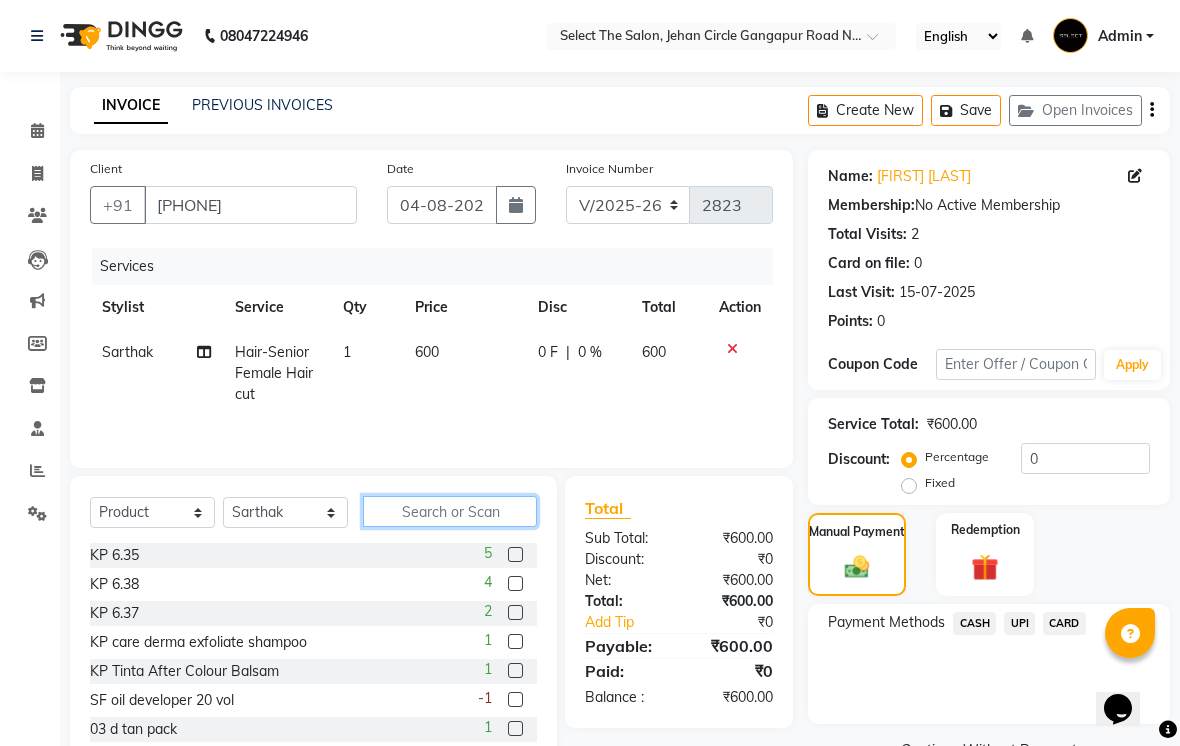 click 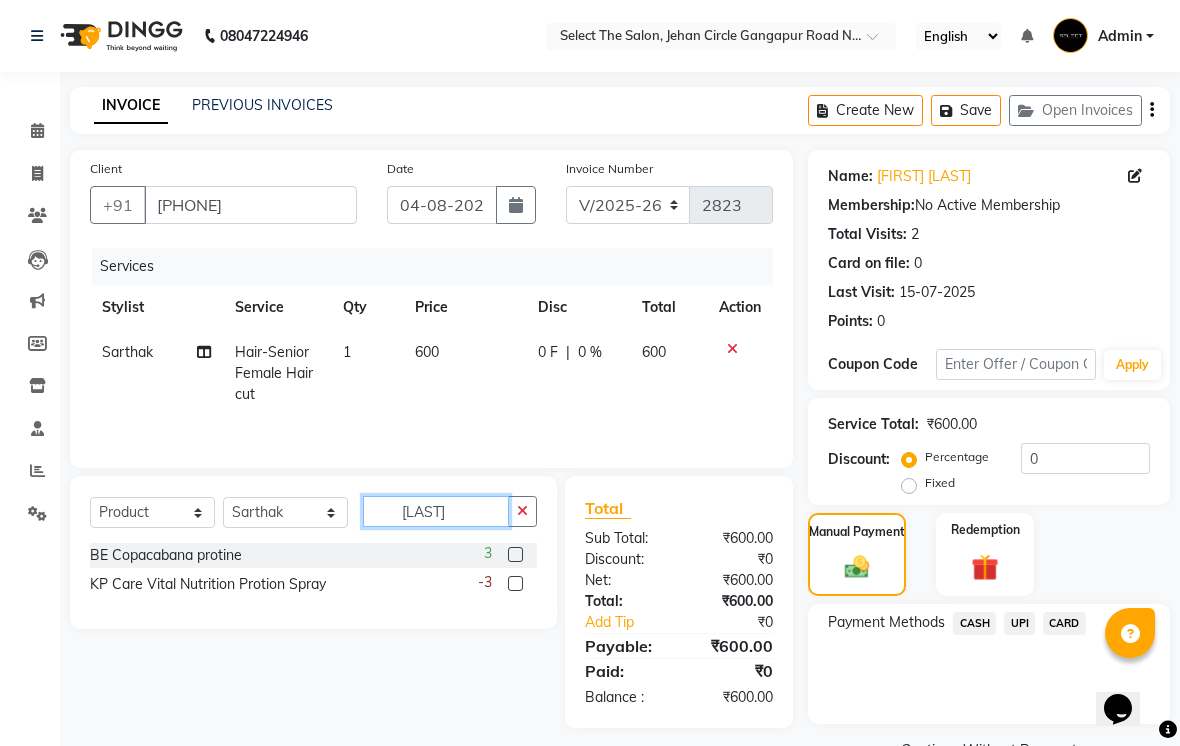 type on "[LAST]" 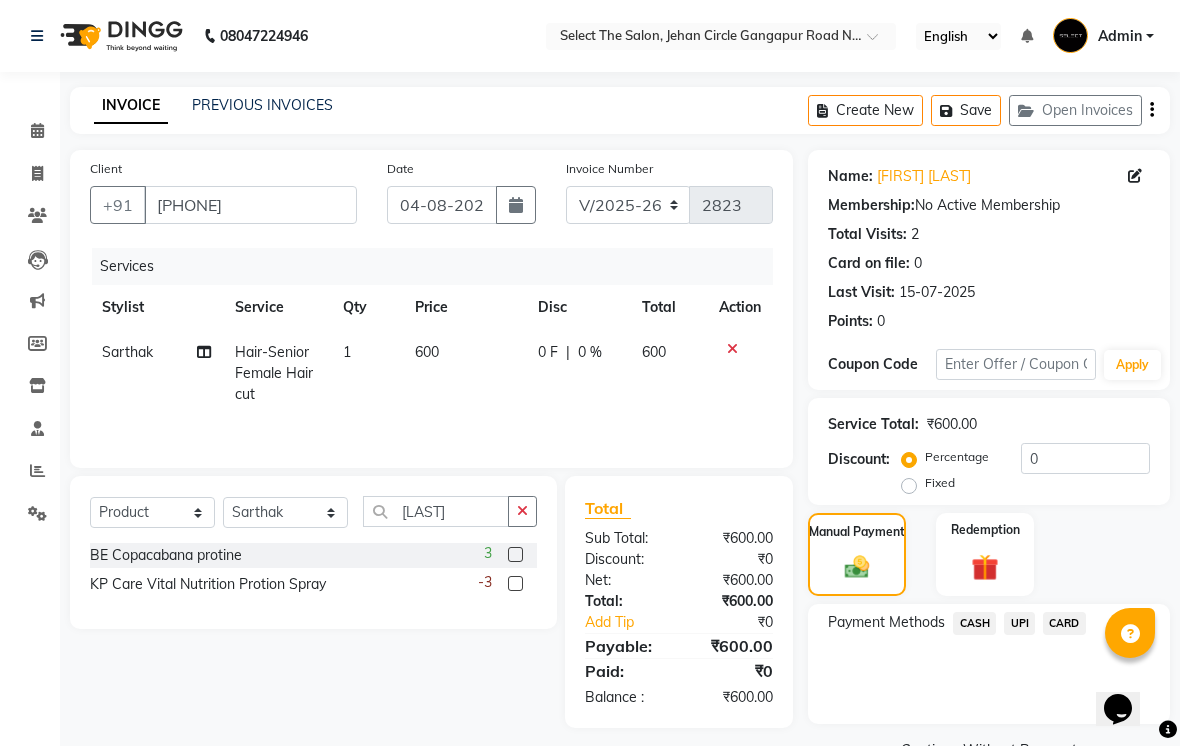 click 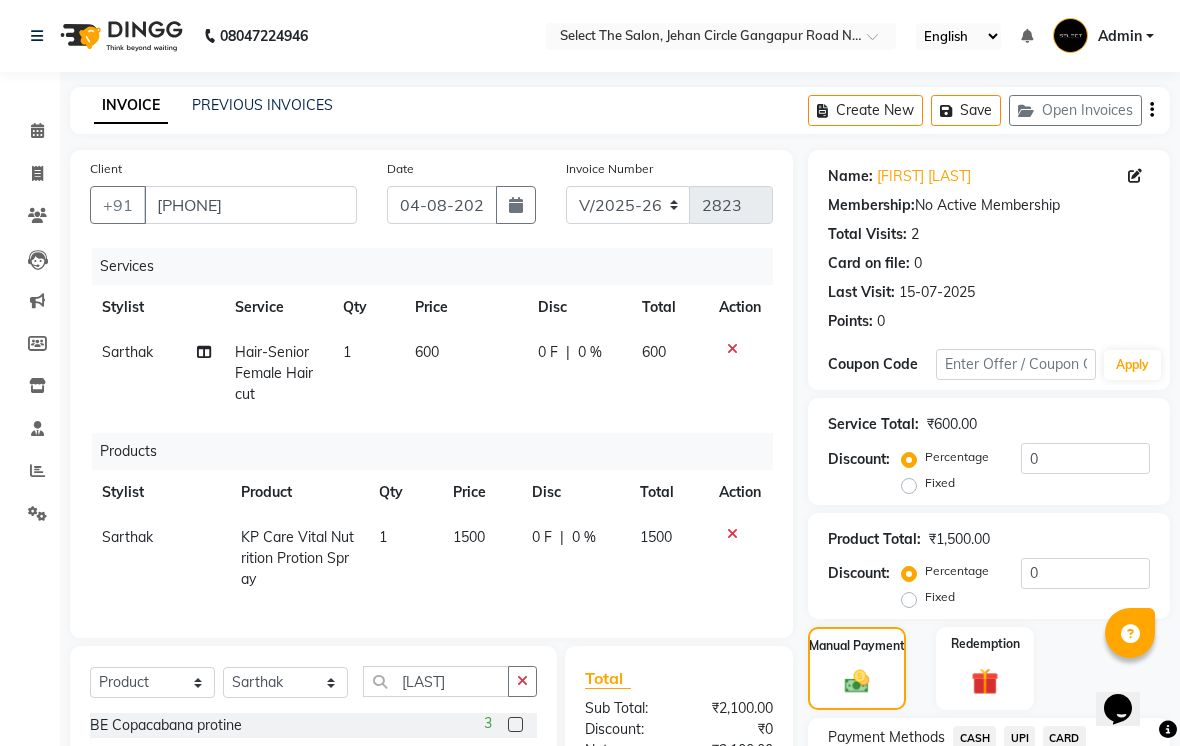 checkbox on "false" 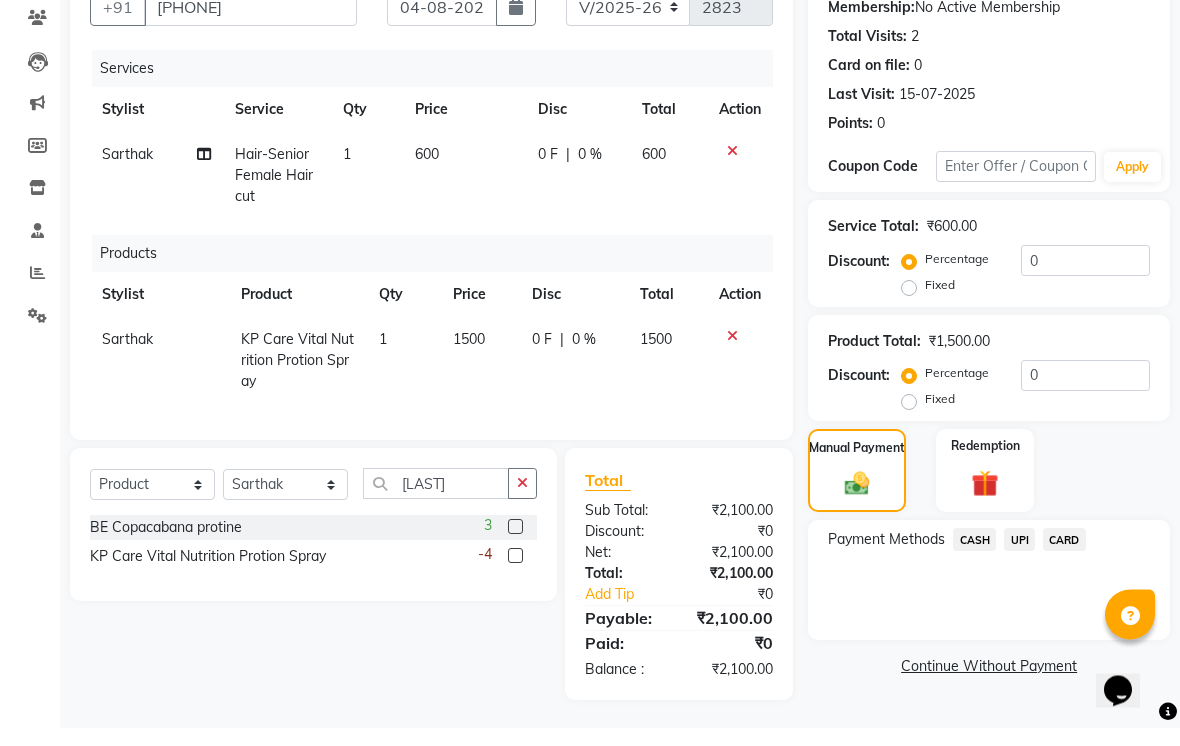 scroll, scrollTop: 179, scrollLeft: 0, axis: vertical 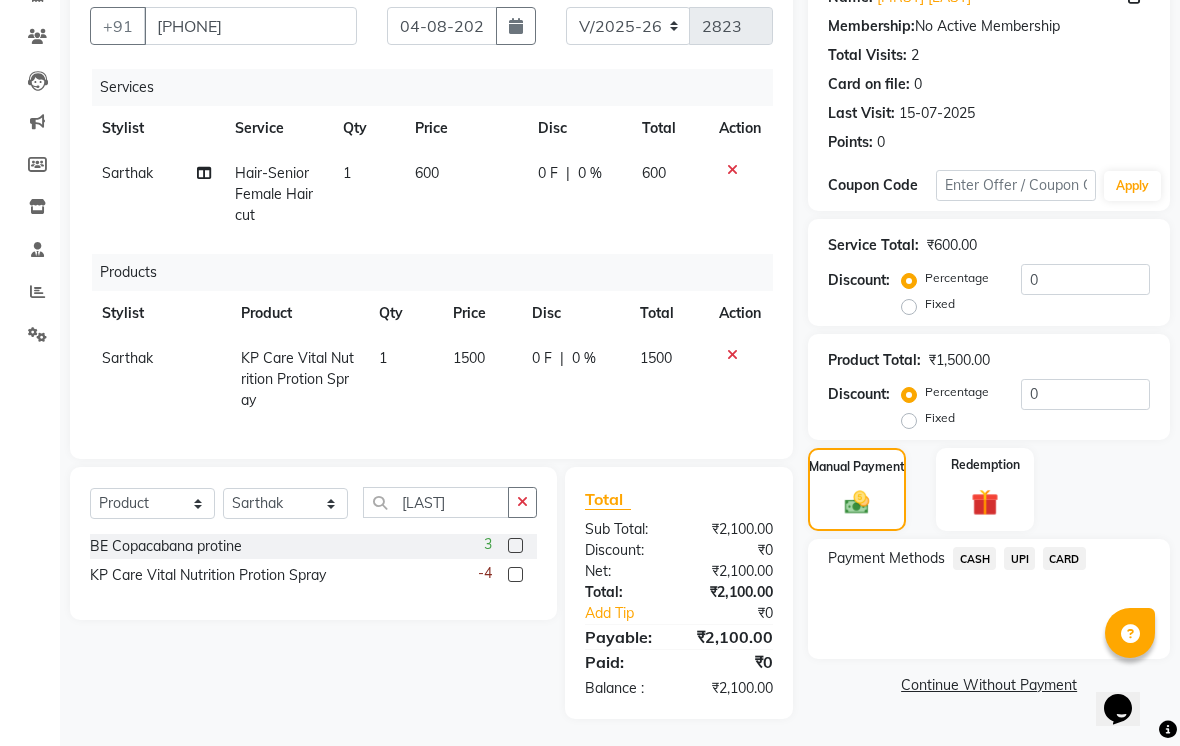 click on "UPI" 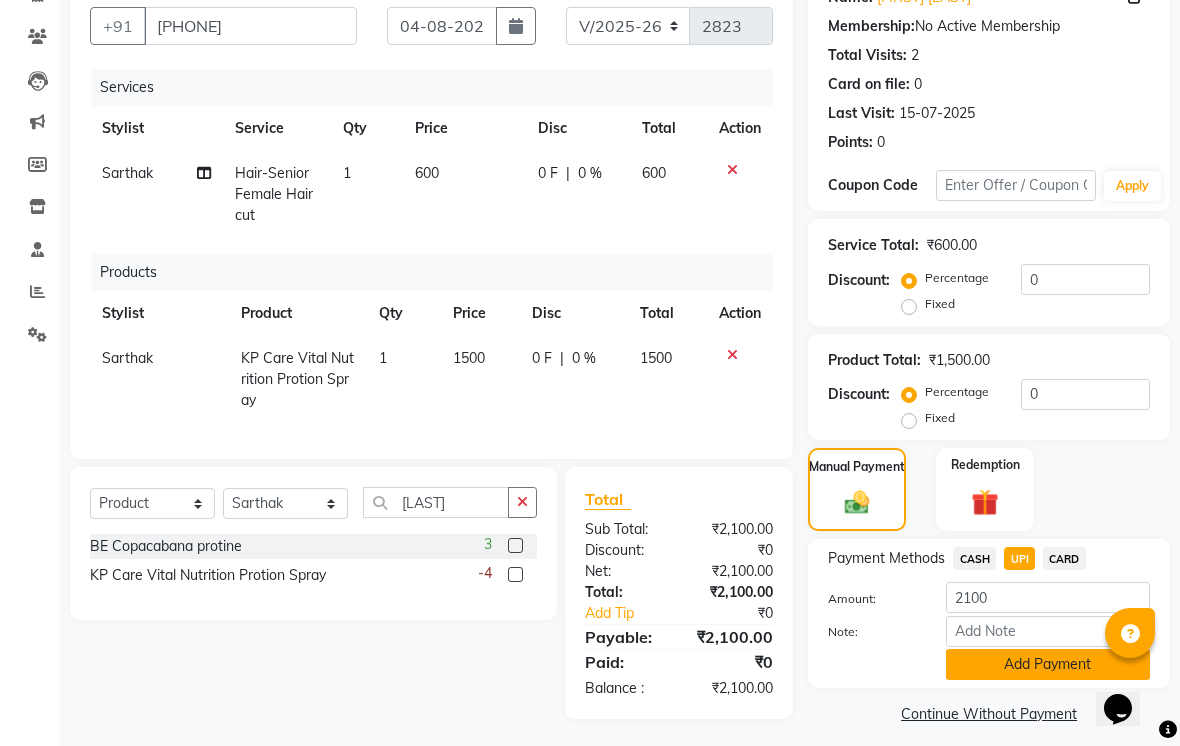 click on "Add Payment" 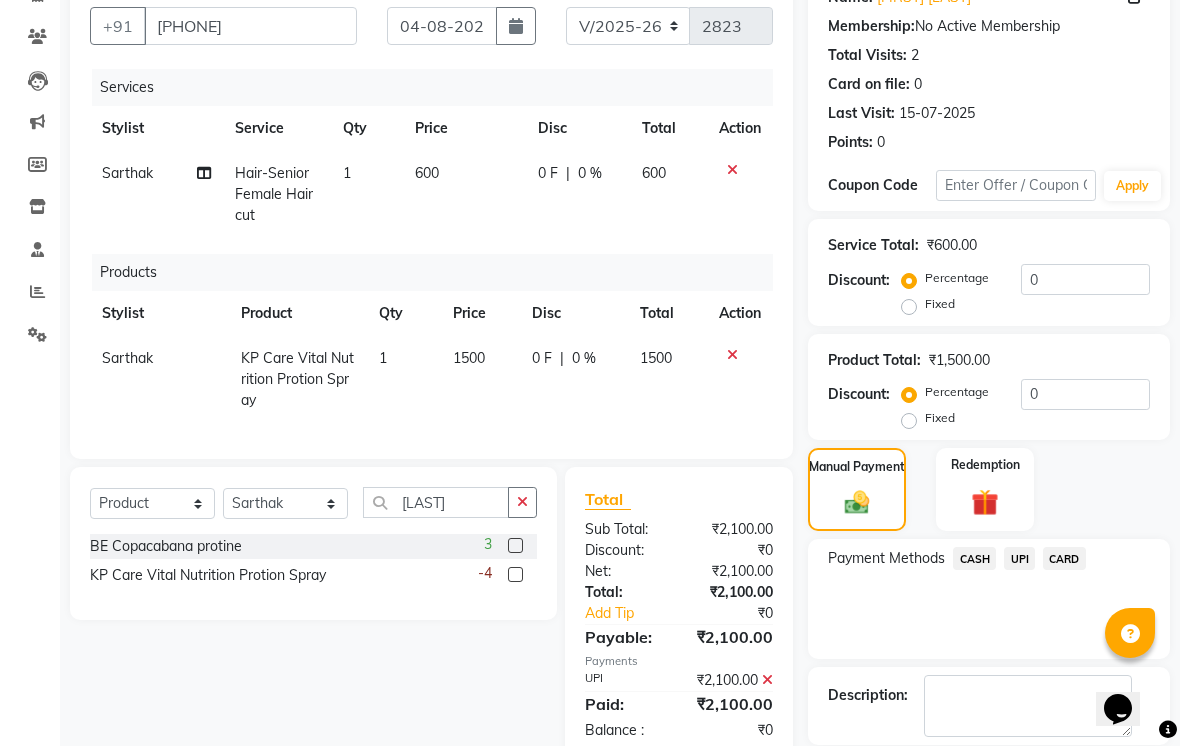 scroll, scrollTop: 276, scrollLeft: 0, axis: vertical 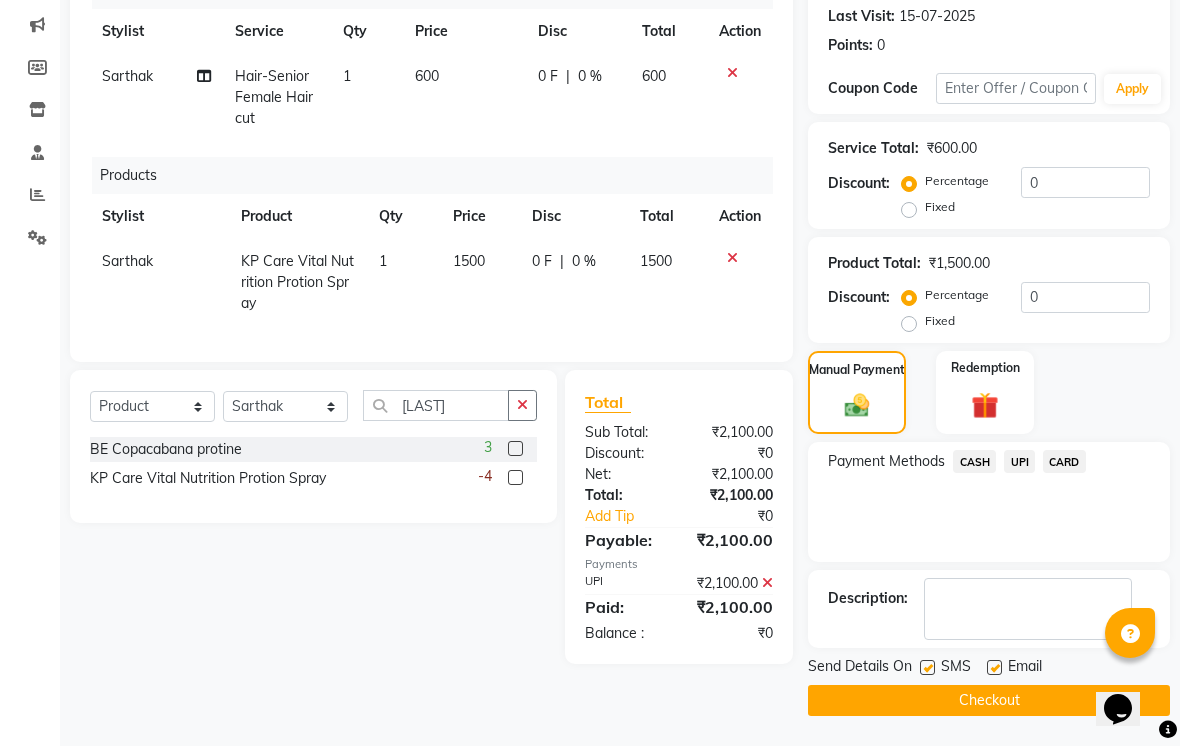 click 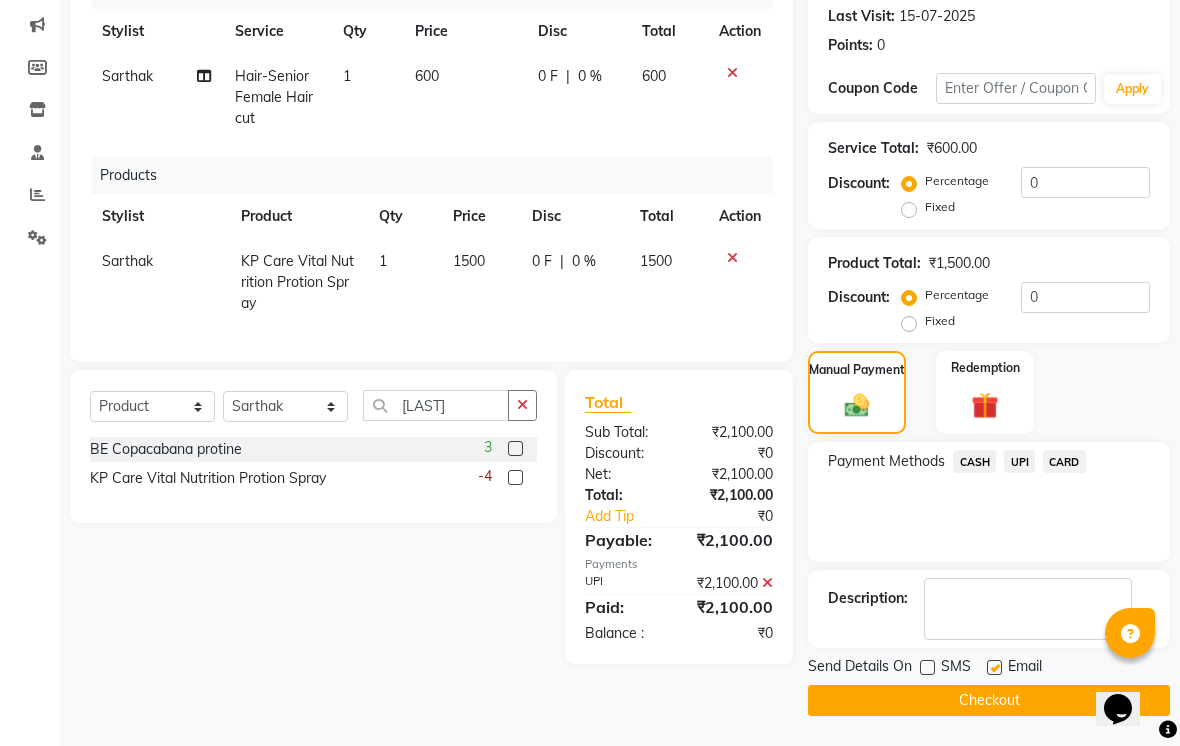 click 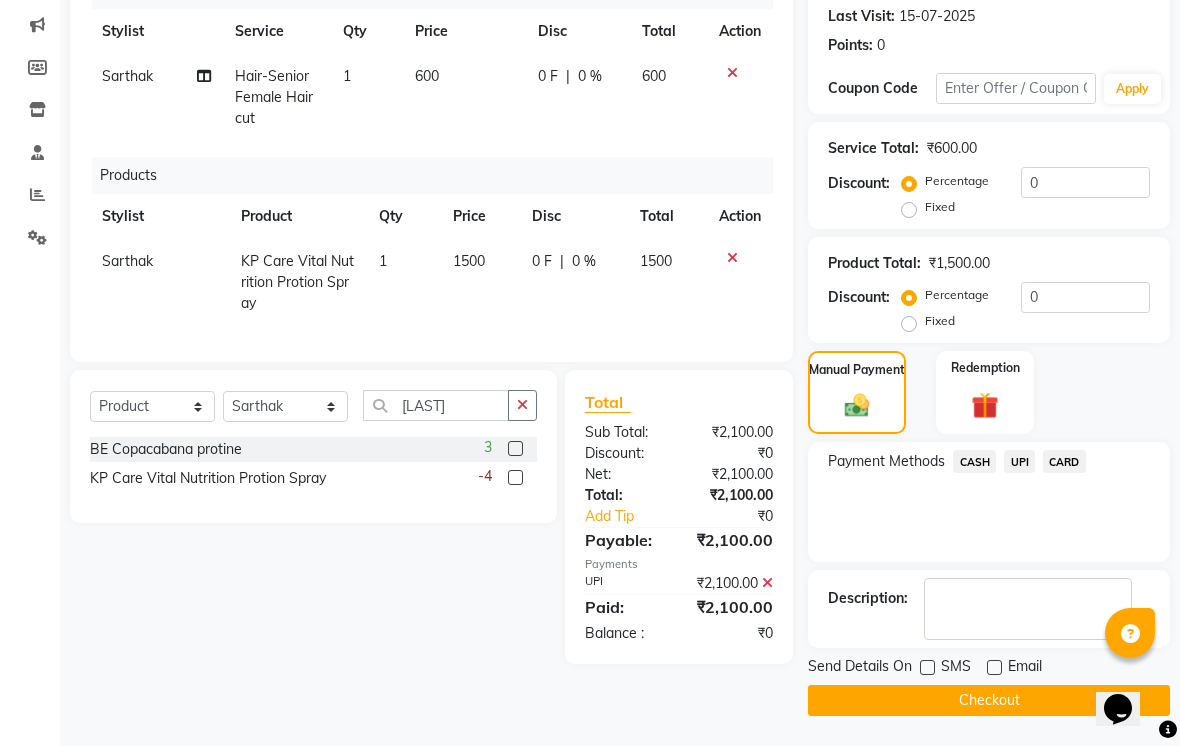 click on "Checkout" 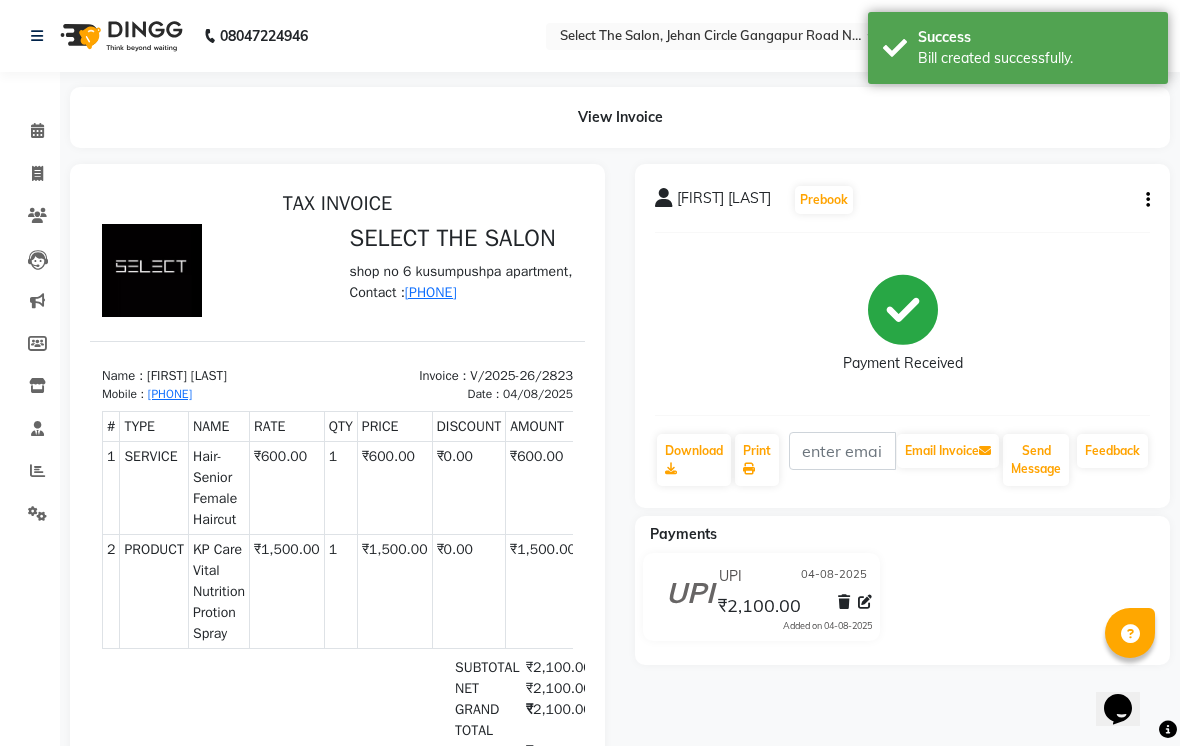 scroll, scrollTop: 0, scrollLeft: 0, axis: both 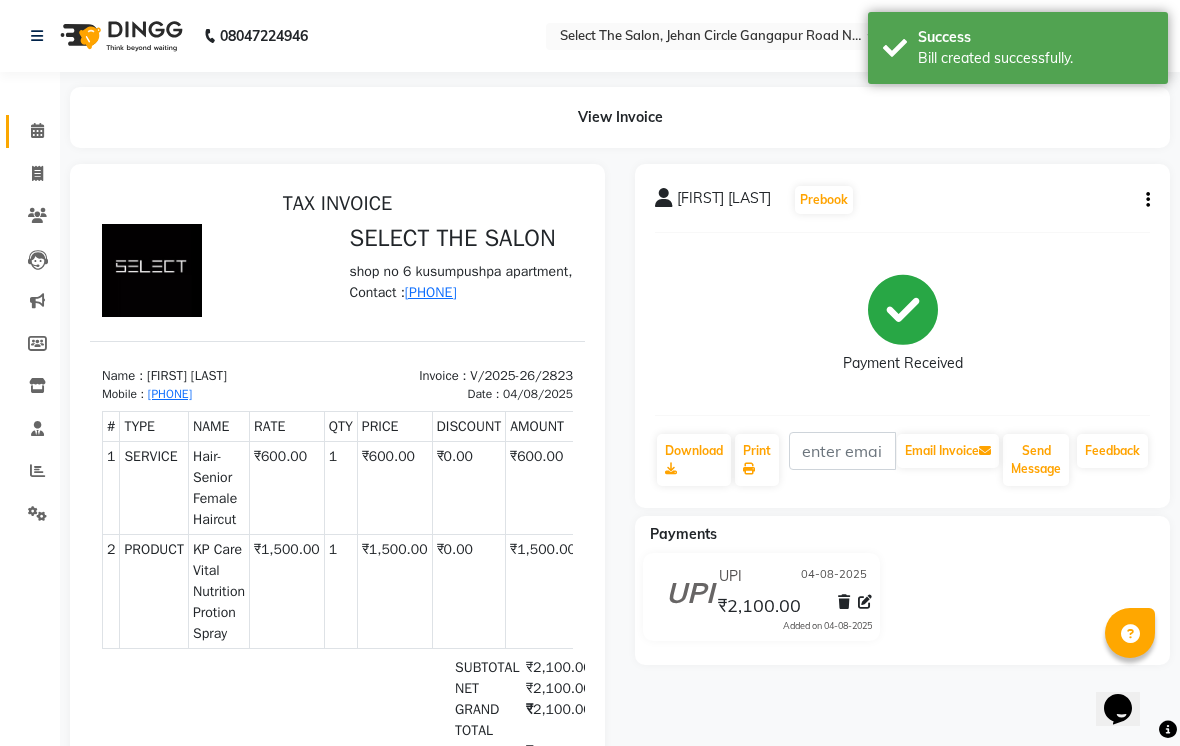 click 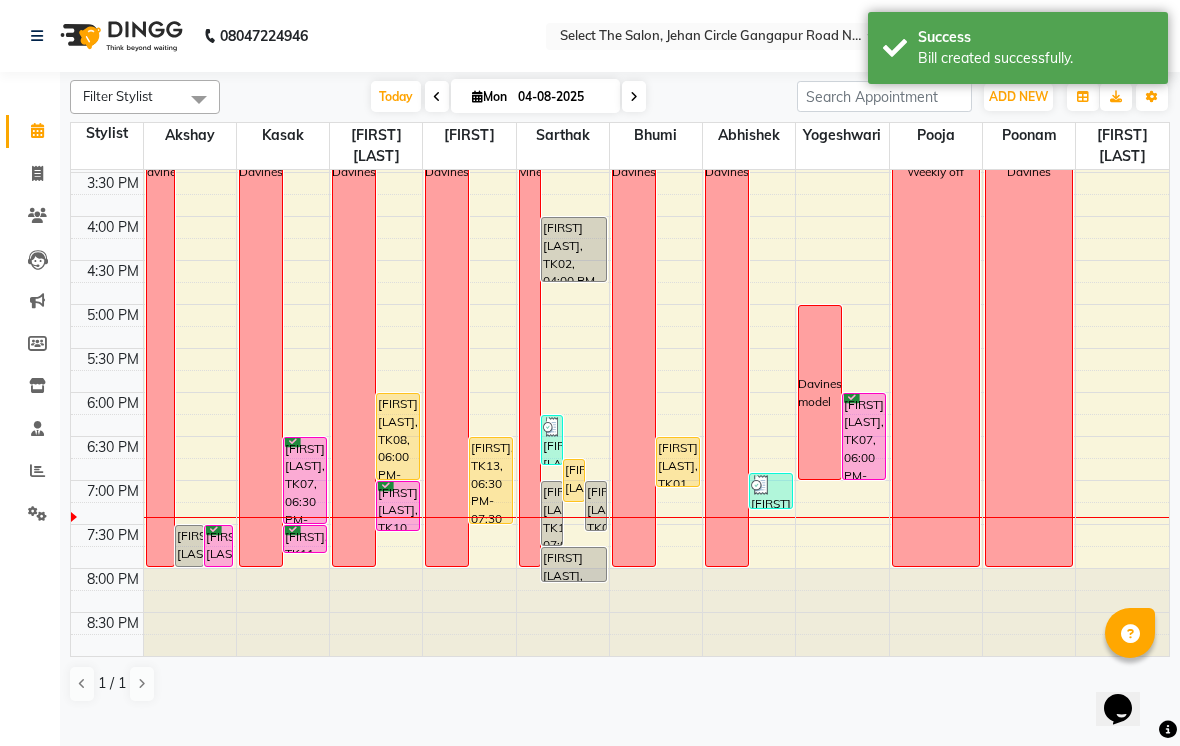 scroll, scrollTop: 657, scrollLeft: 0, axis: vertical 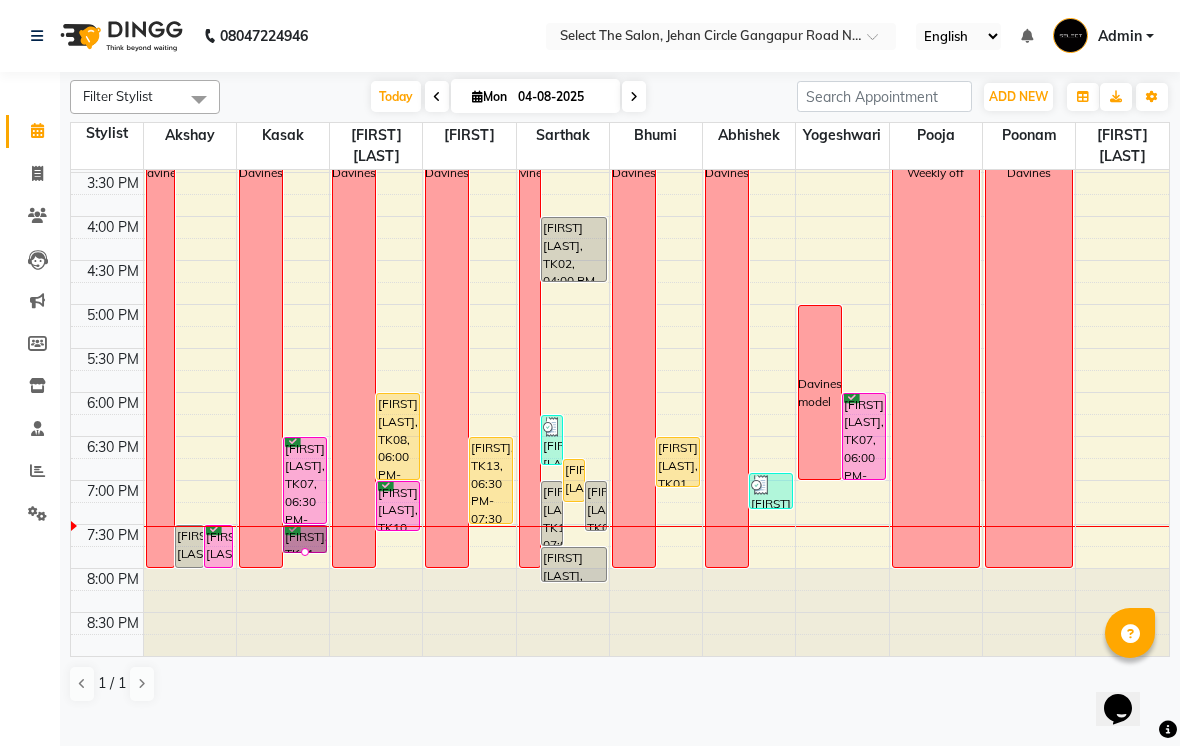 click at bounding box center (305, 552) 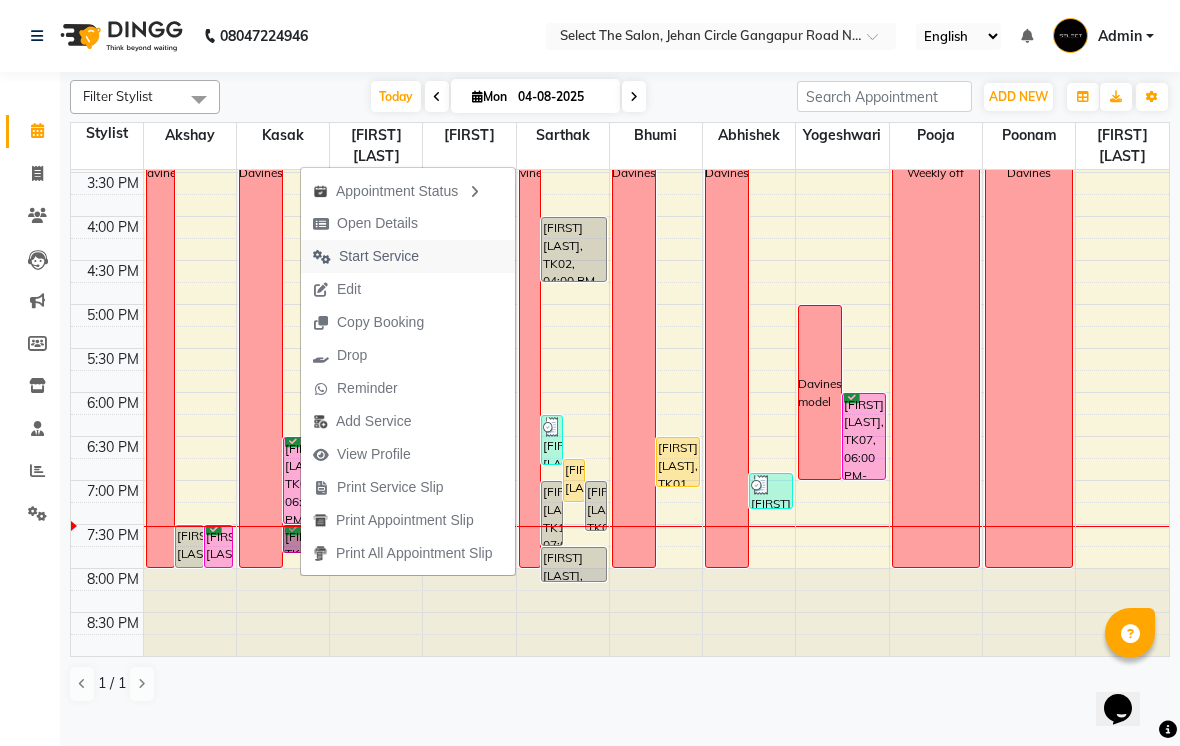 click on "Start Service" at bounding box center (379, 256) 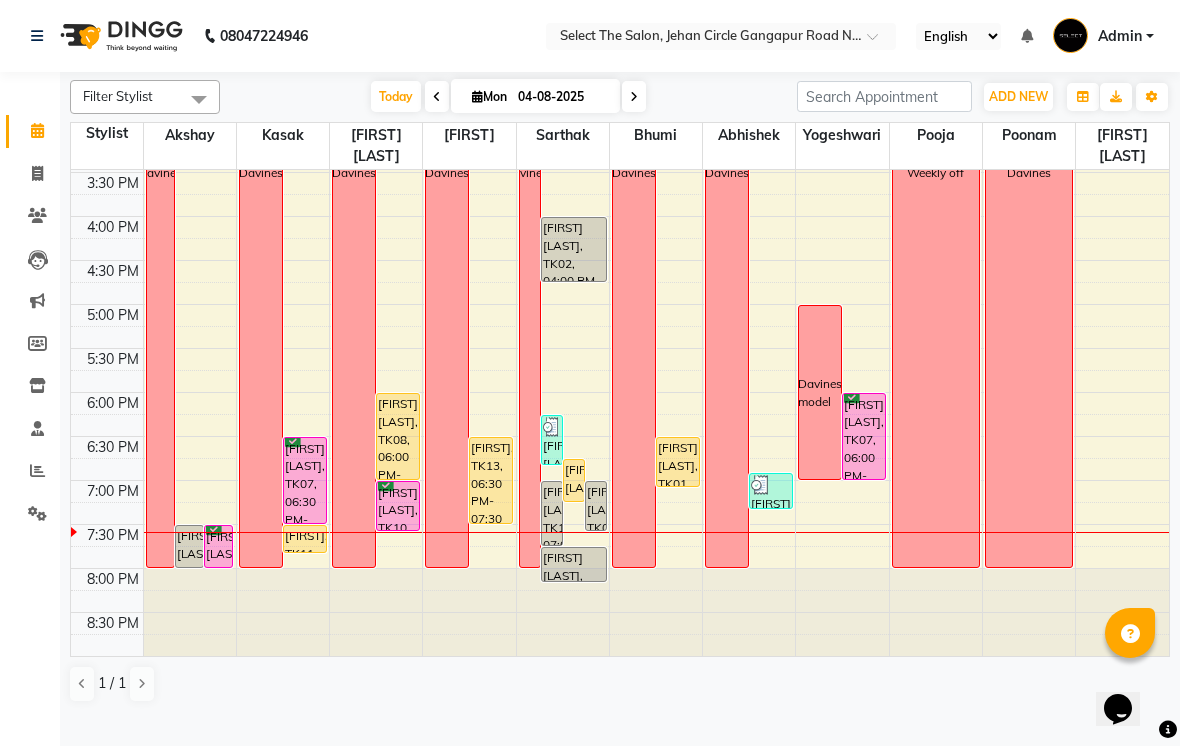 click at bounding box center (634, 96) 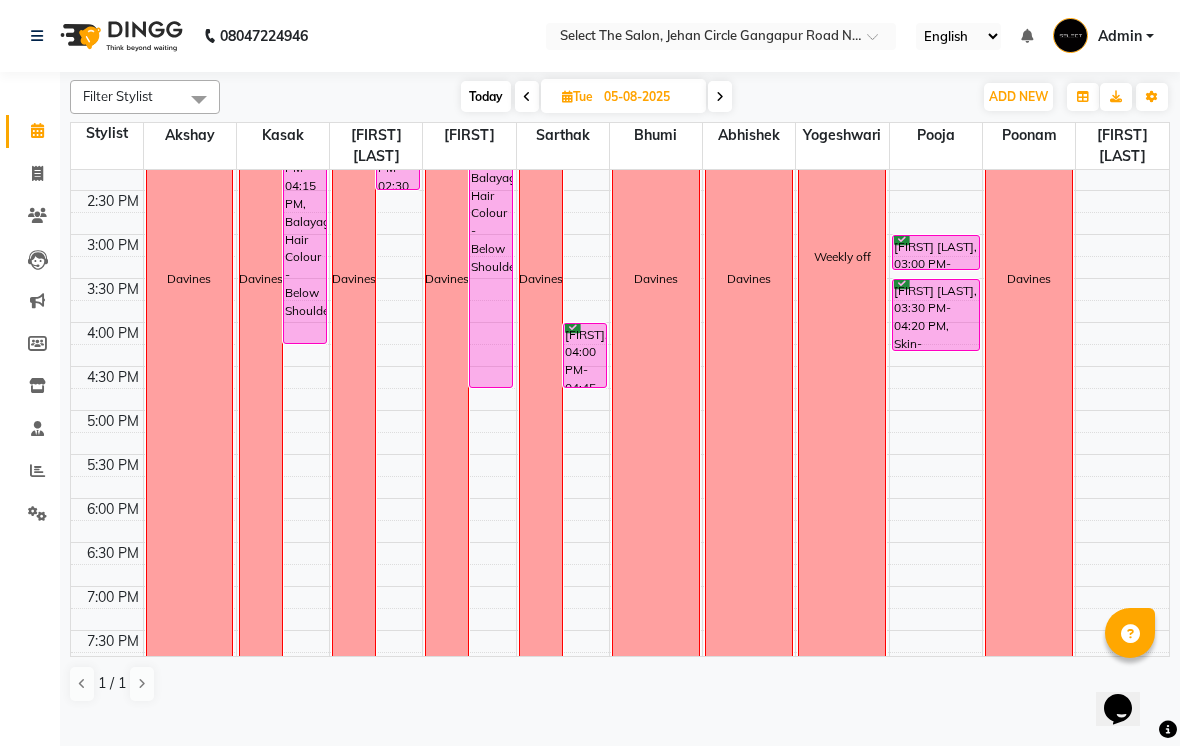 scroll, scrollTop: 537, scrollLeft: 0, axis: vertical 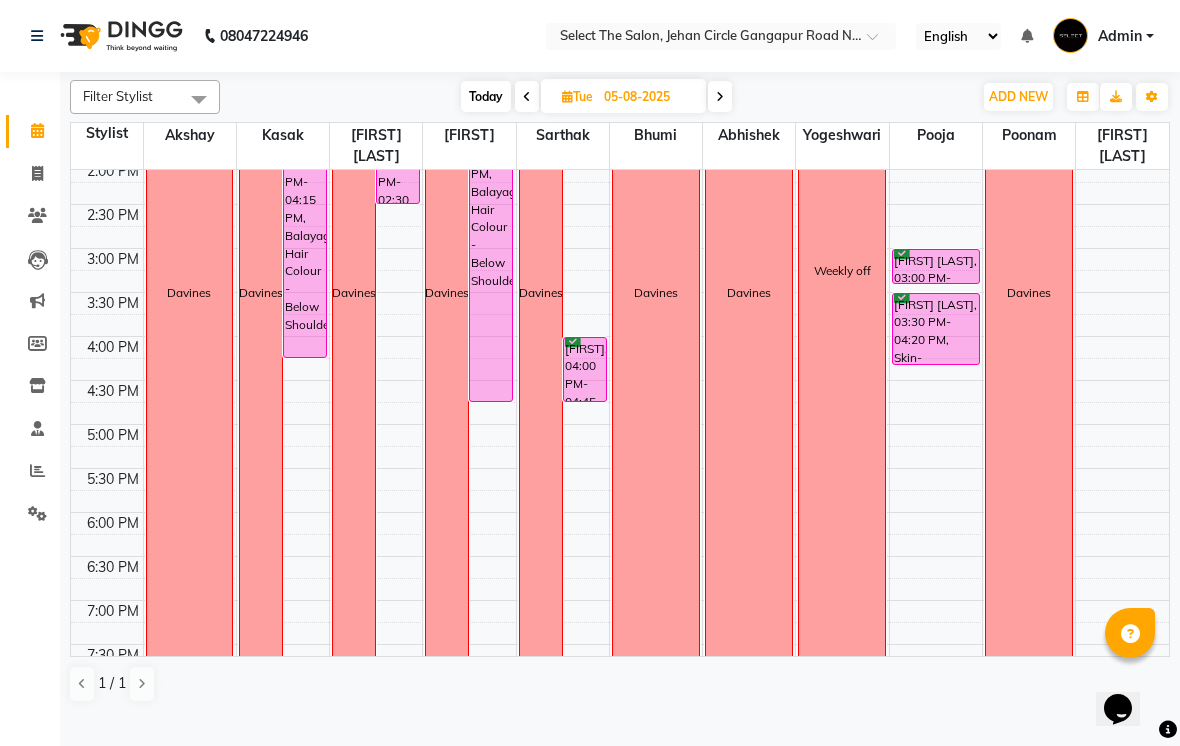 click at bounding box center [720, 97] 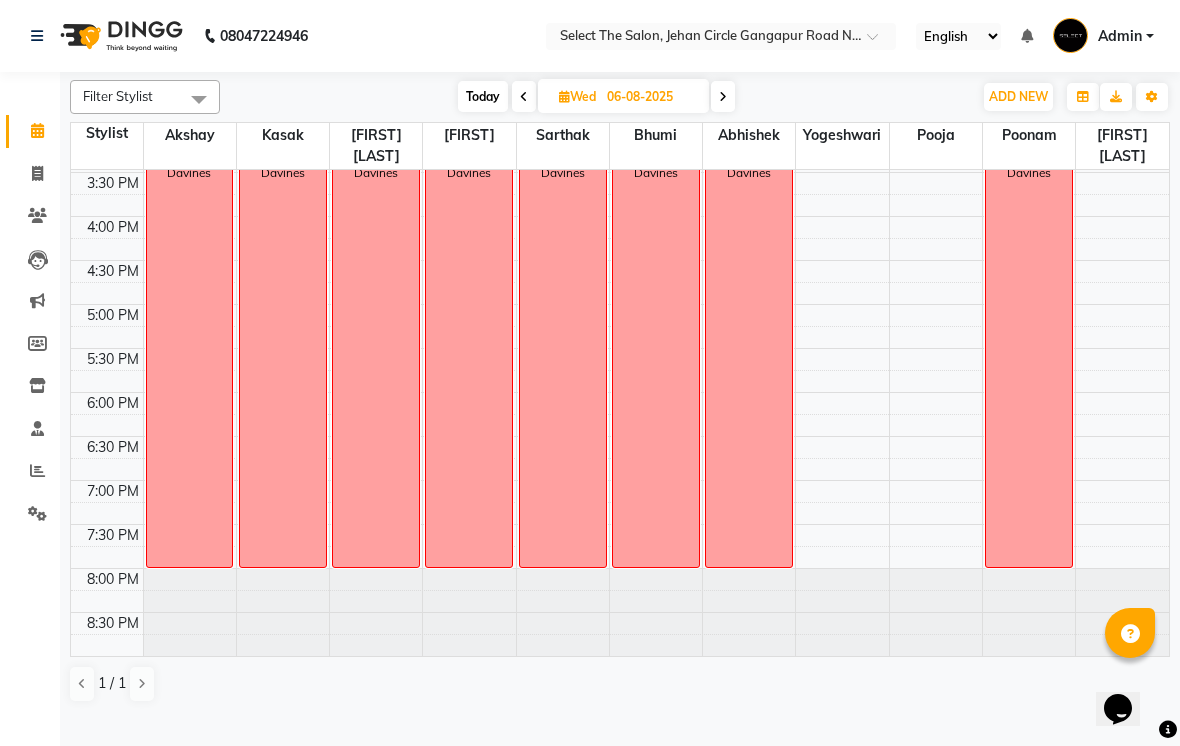 scroll, scrollTop: 657, scrollLeft: 0, axis: vertical 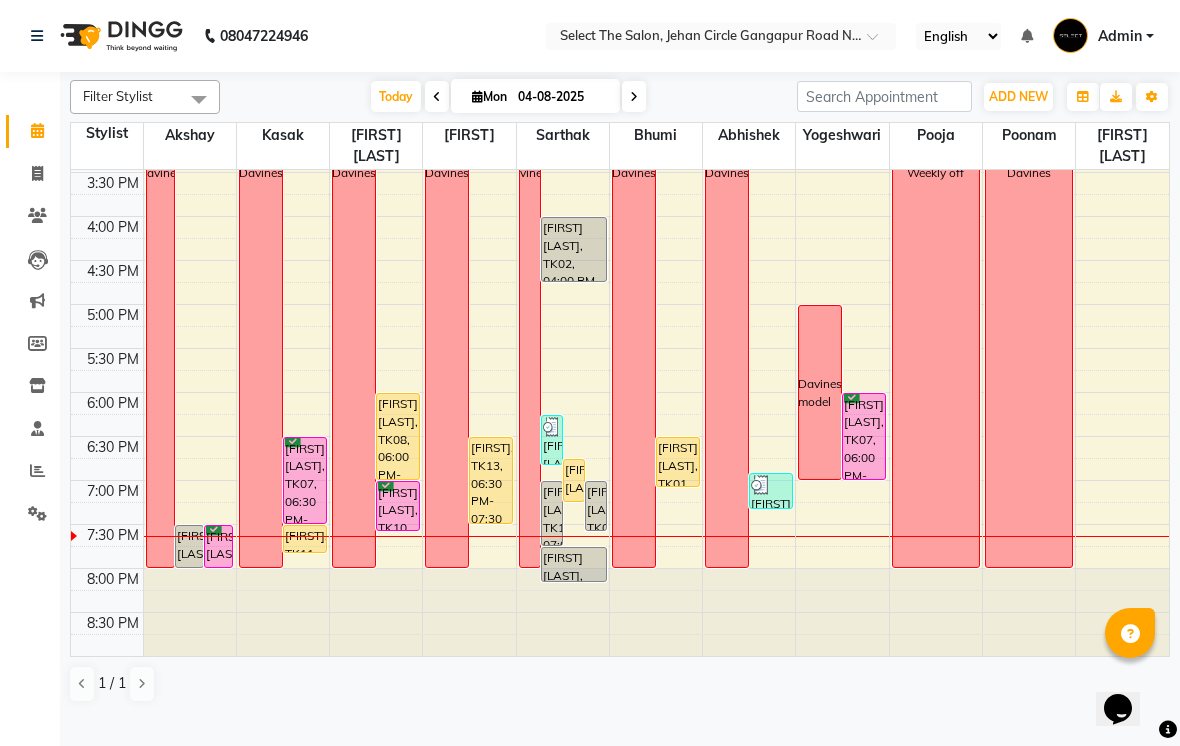 click at bounding box center [634, 96] 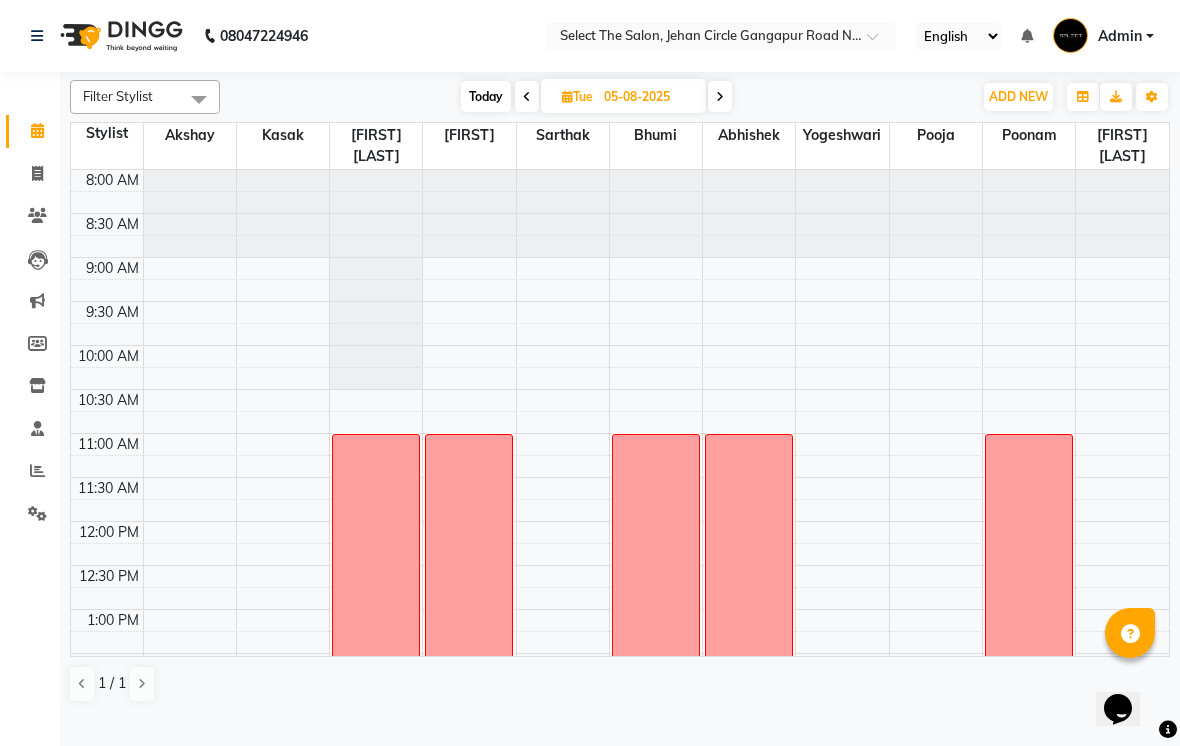 scroll, scrollTop: 657, scrollLeft: 0, axis: vertical 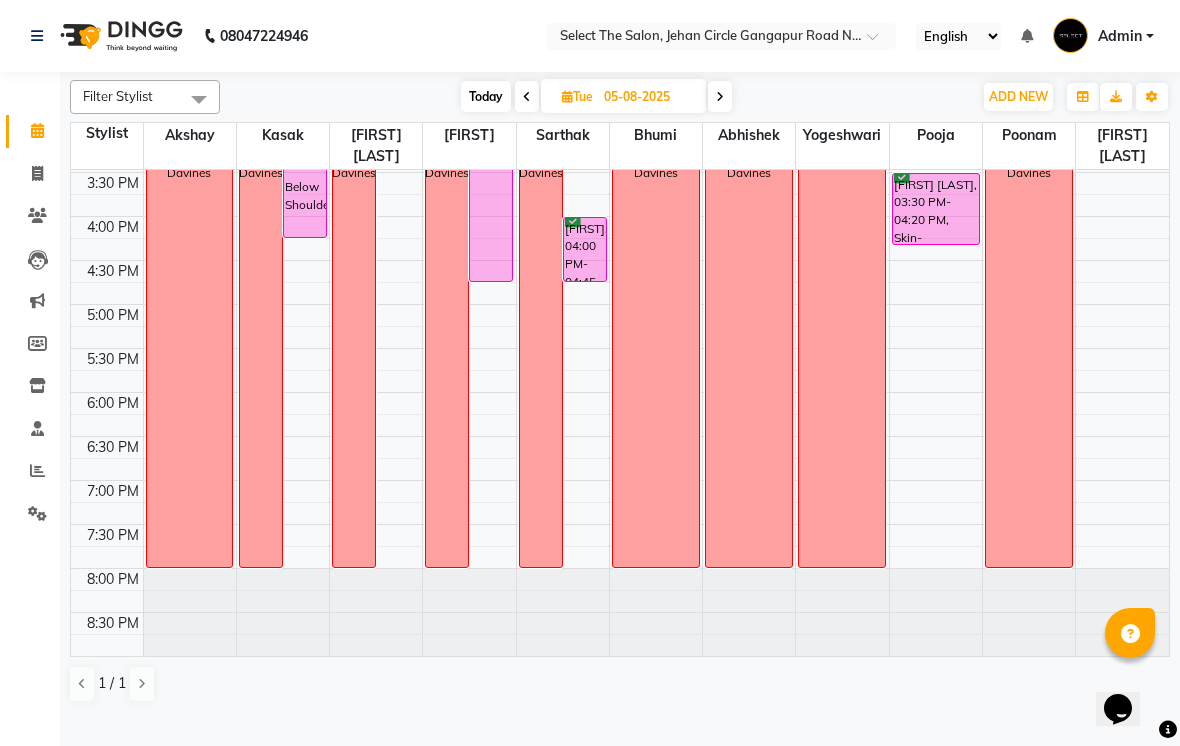 click on "Today" at bounding box center [486, 96] 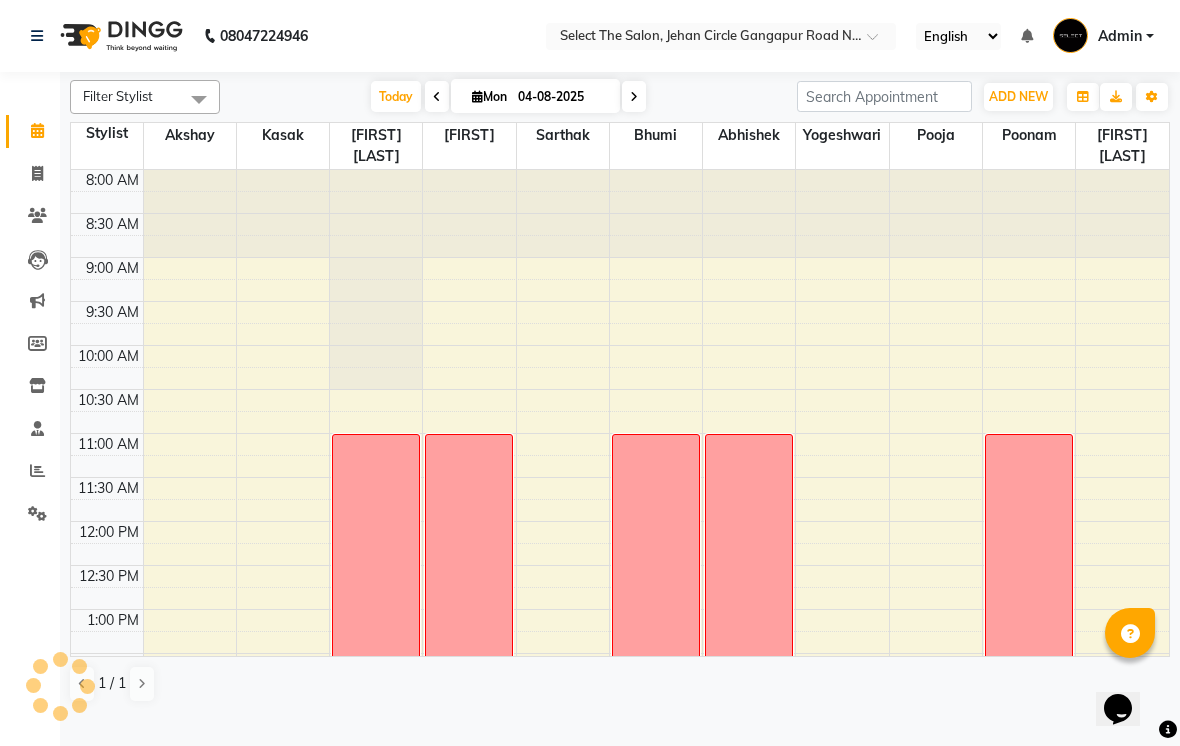 scroll, scrollTop: 657, scrollLeft: 0, axis: vertical 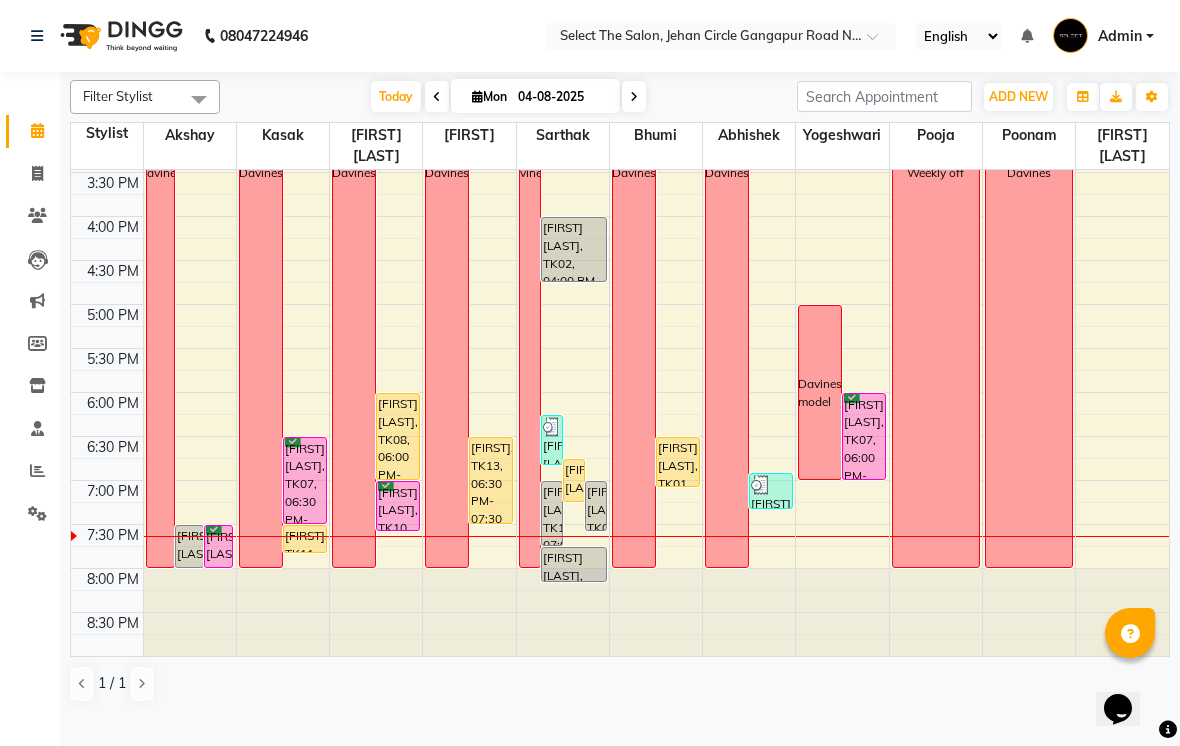 click at bounding box center (634, 96) 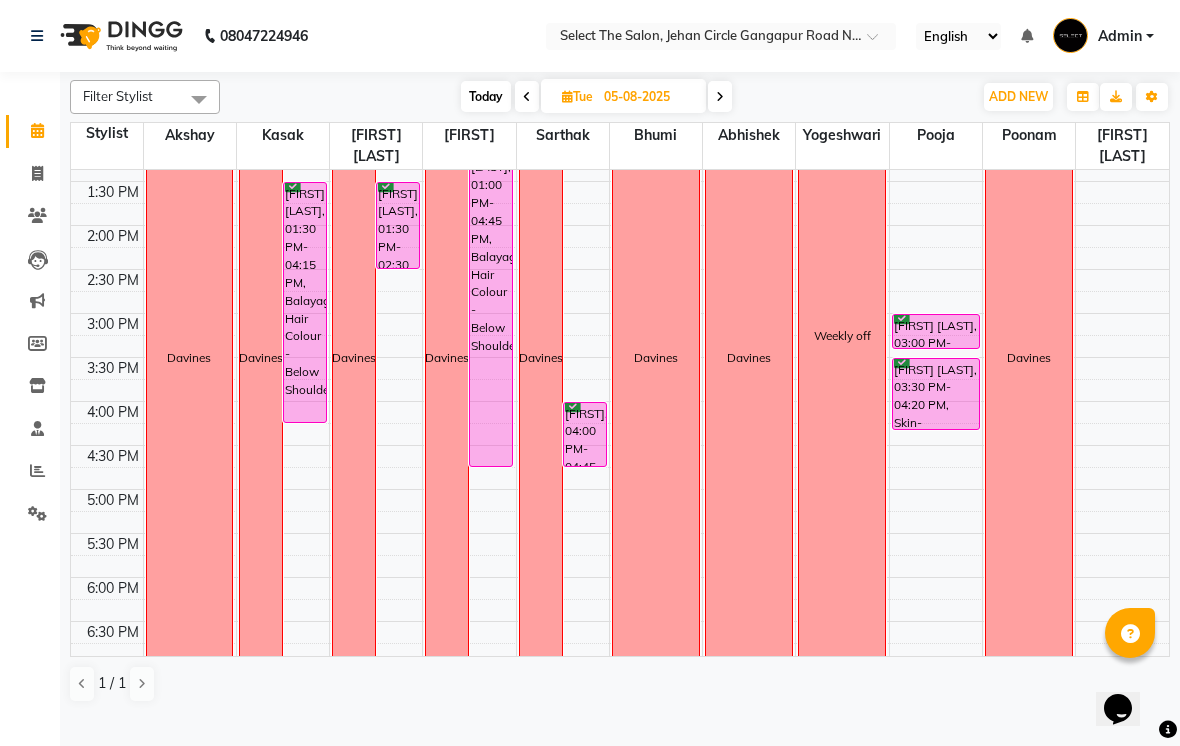scroll, scrollTop: 383, scrollLeft: 0, axis: vertical 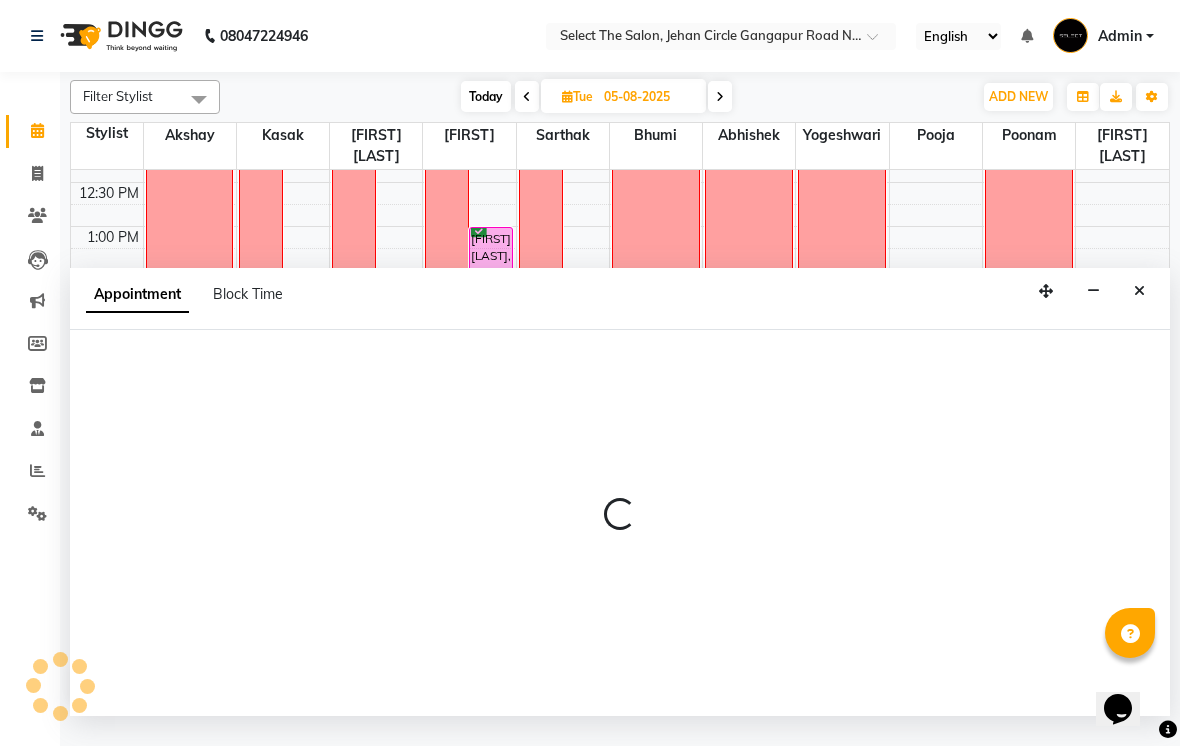 select on "31292" 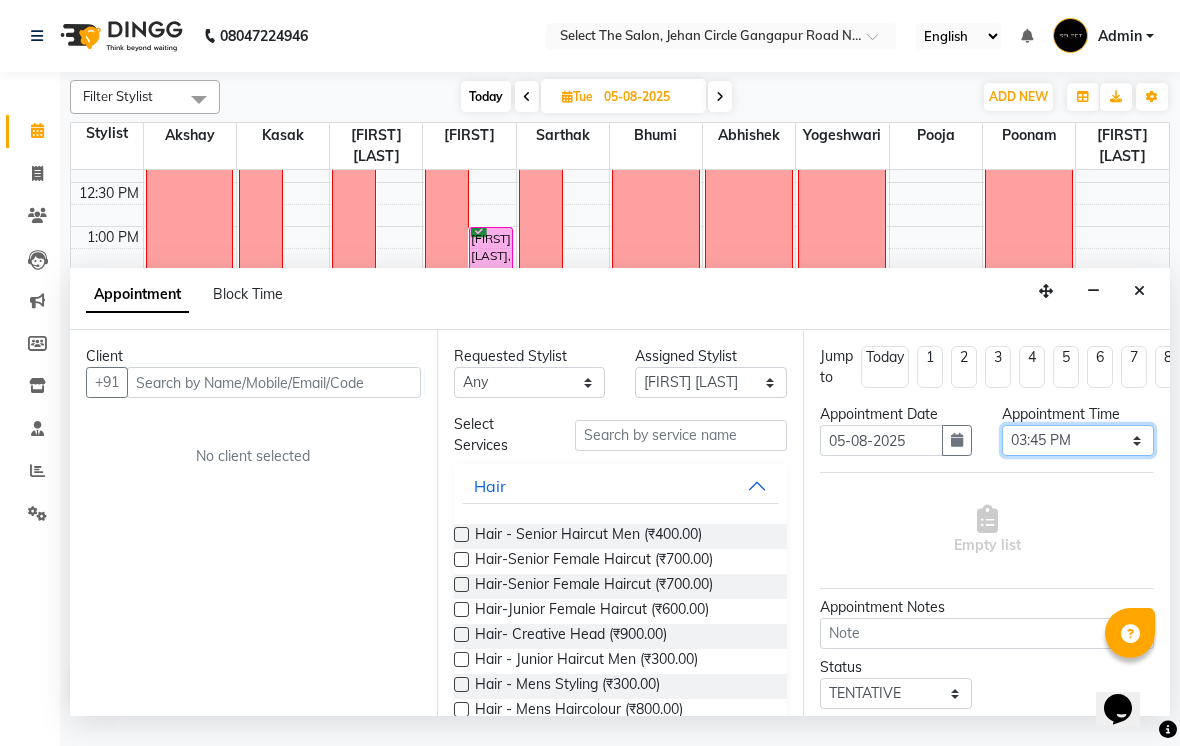 click on "Select 09:00 AM 09:15 AM 09:30 AM 09:45 AM 10:00 AM 10:15 AM 10:30 AM 10:45 AM 11:00 AM 11:15 AM 11:30 AM 11:45 AM 12:00 PM 12:15 PM 12:30 PM 12:45 PM 01:00 PM 01:15 PM 01:30 PM 01:45 PM 02:00 PM 02:15 PM 02:30 PM 02:45 PM 03:00 PM 03:15 PM 03:30 PM 03:45 PM 04:00 PM 04:15 PM 04:30 PM 04:45 PM 05:00 PM 05:15 PM 05:30 PM 05:45 PM 06:00 PM 06:15 PM 06:30 PM 06:45 PM 07:00 PM 07:15 PM 07:30 PM 07:45 PM 08:00 PM" at bounding box center [1078, 440] 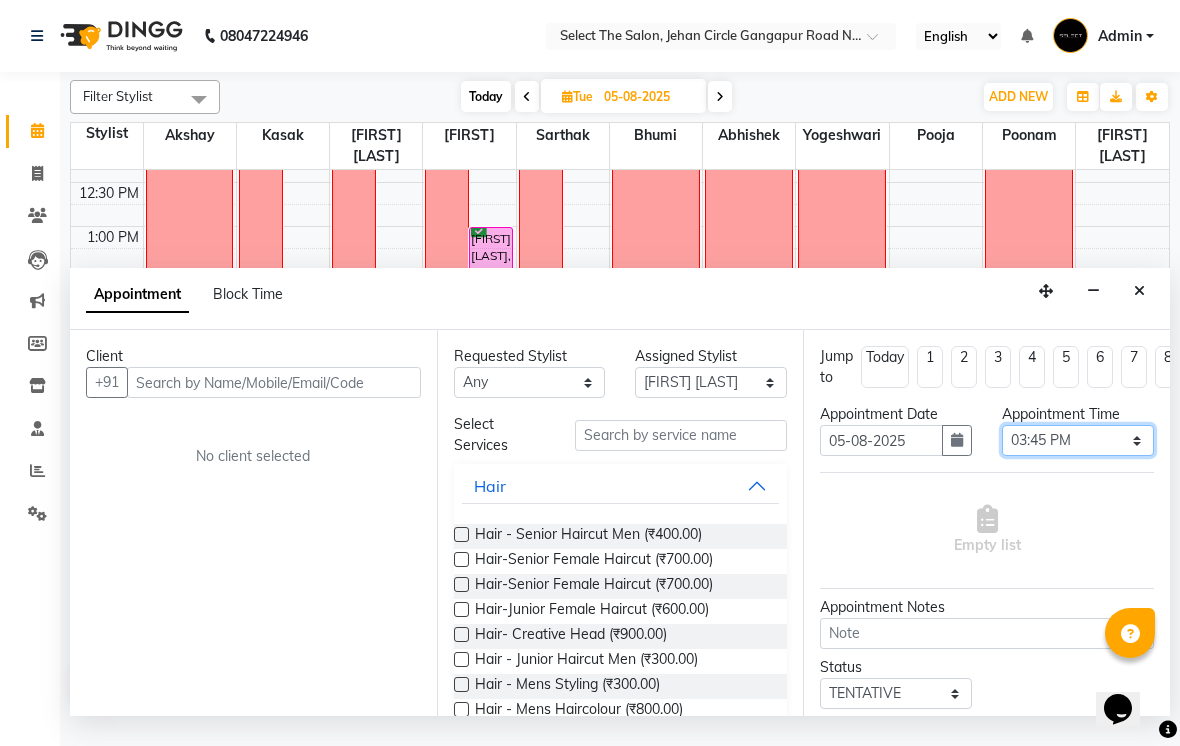 select on "960" 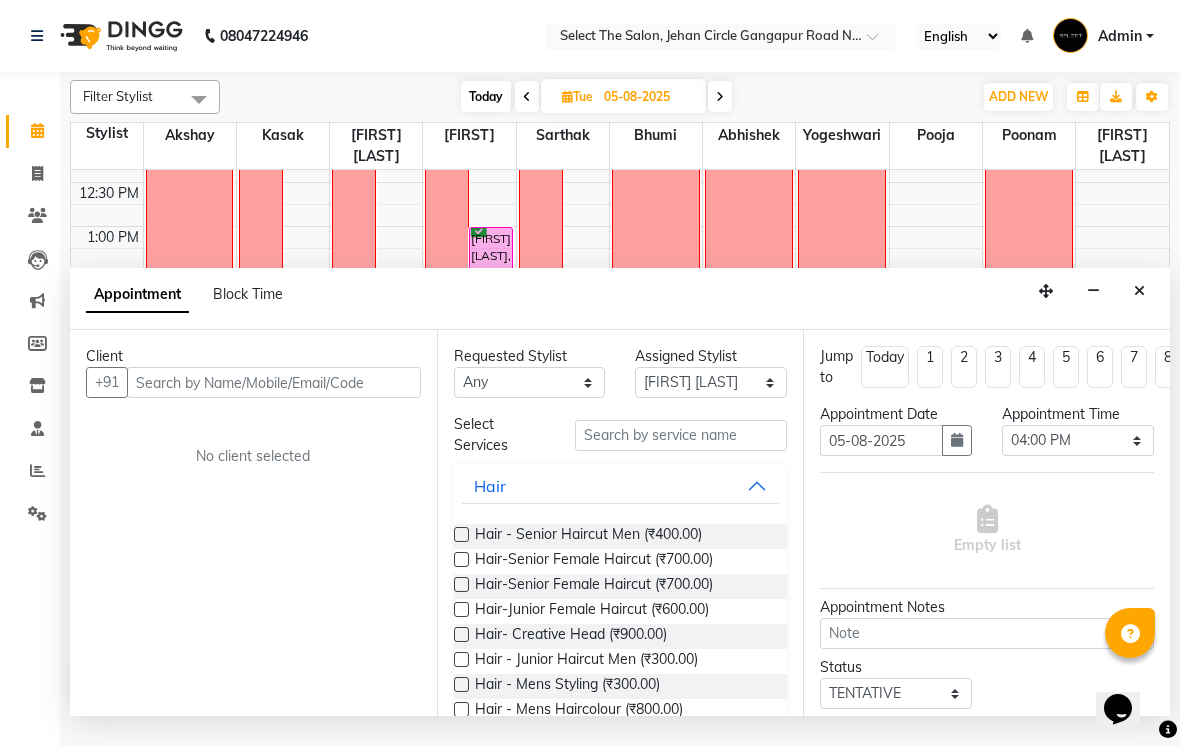 click at bounding box center (461, 534) 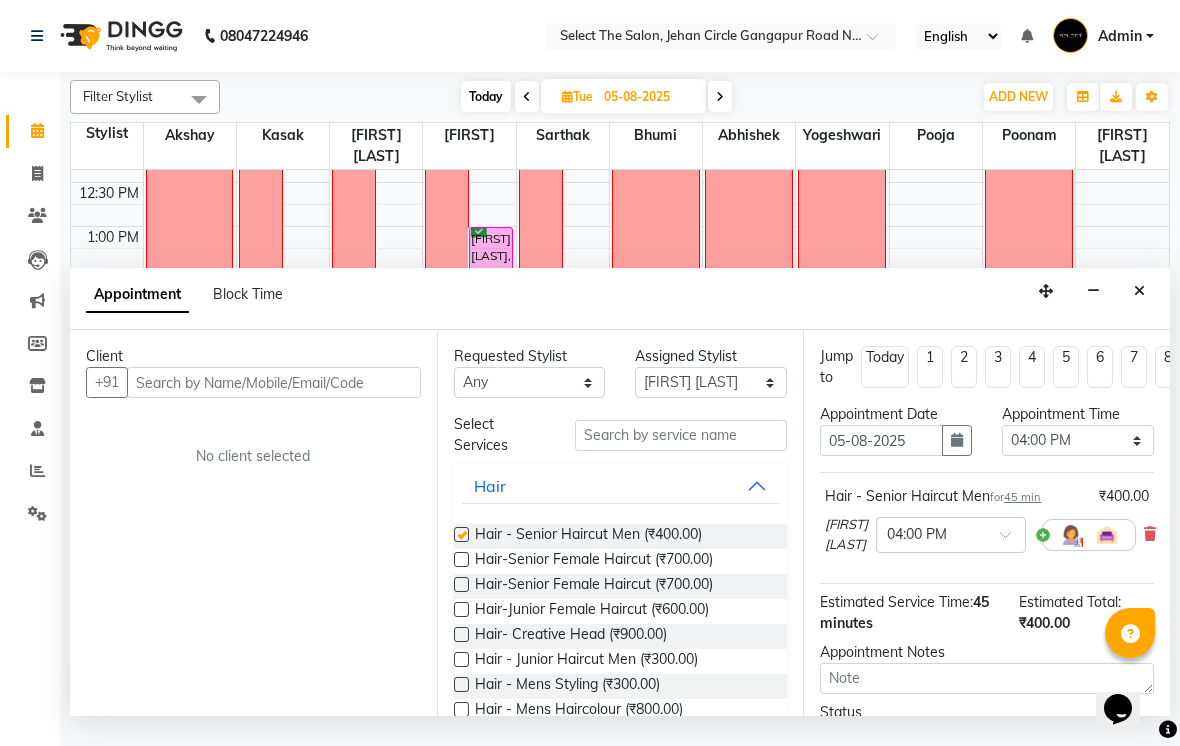 checkbox on "false" 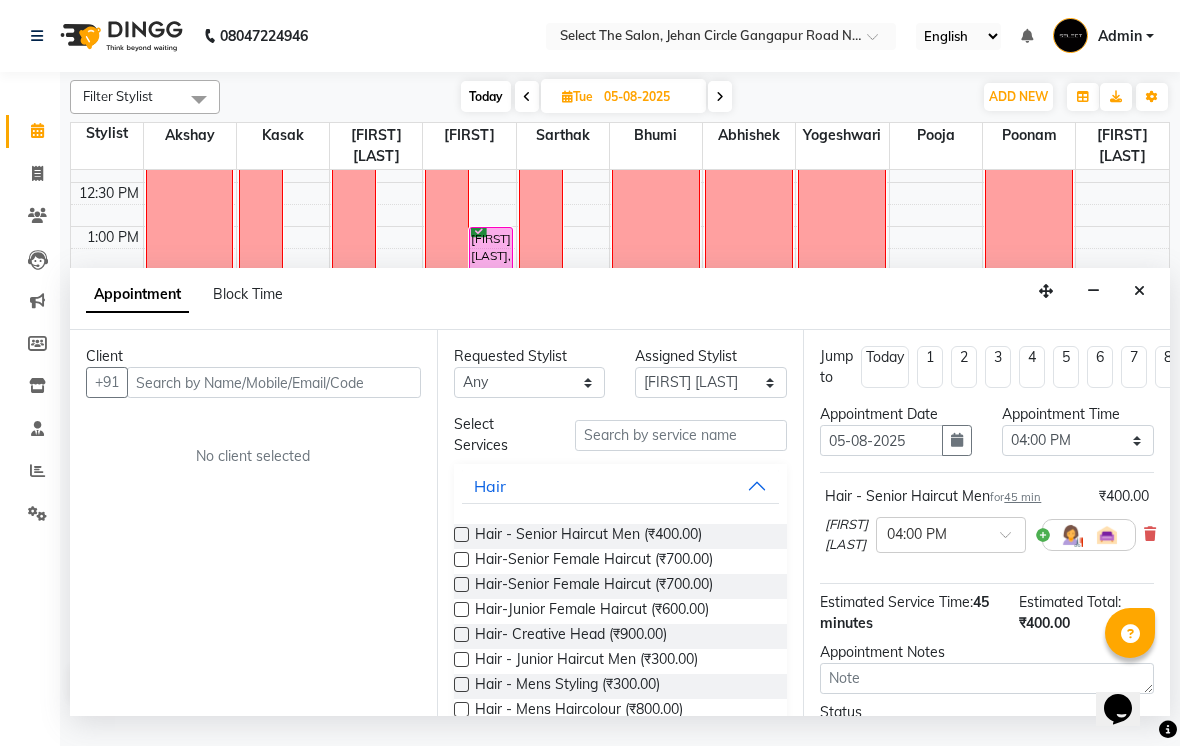 click at bounding box center (1139, 291) 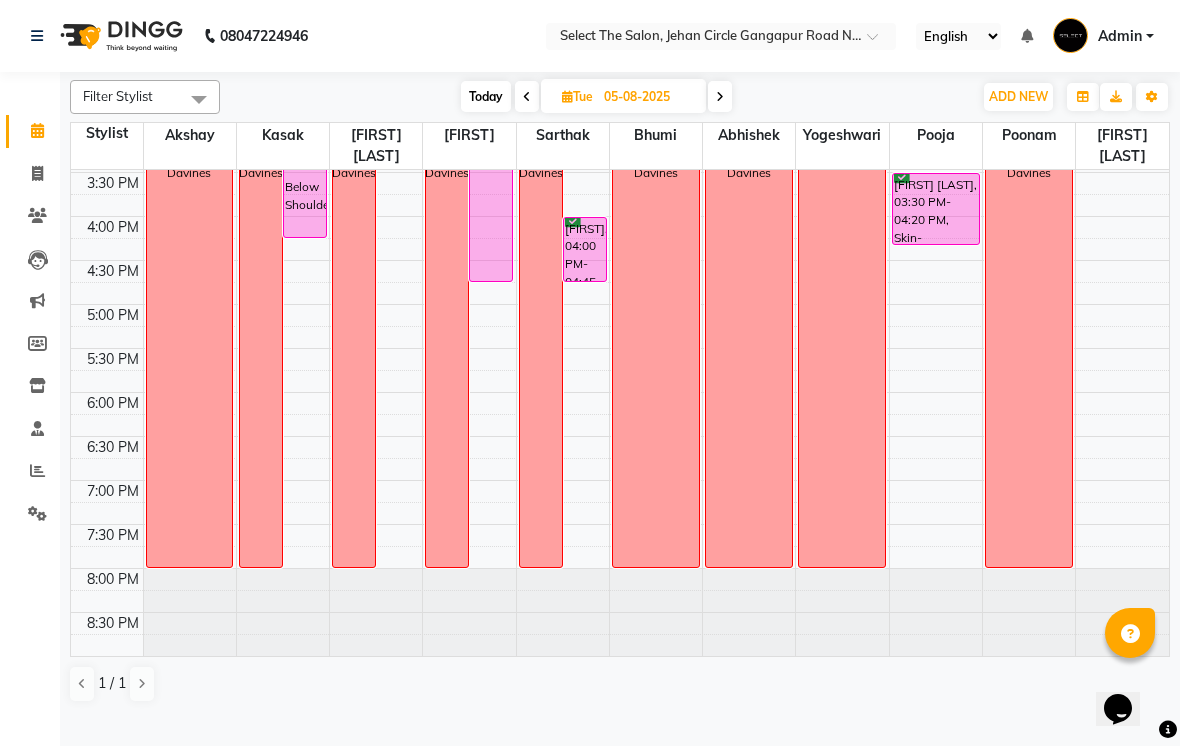 scroll, scrollTop: 657, scrollLeft: 0, axis: vertical 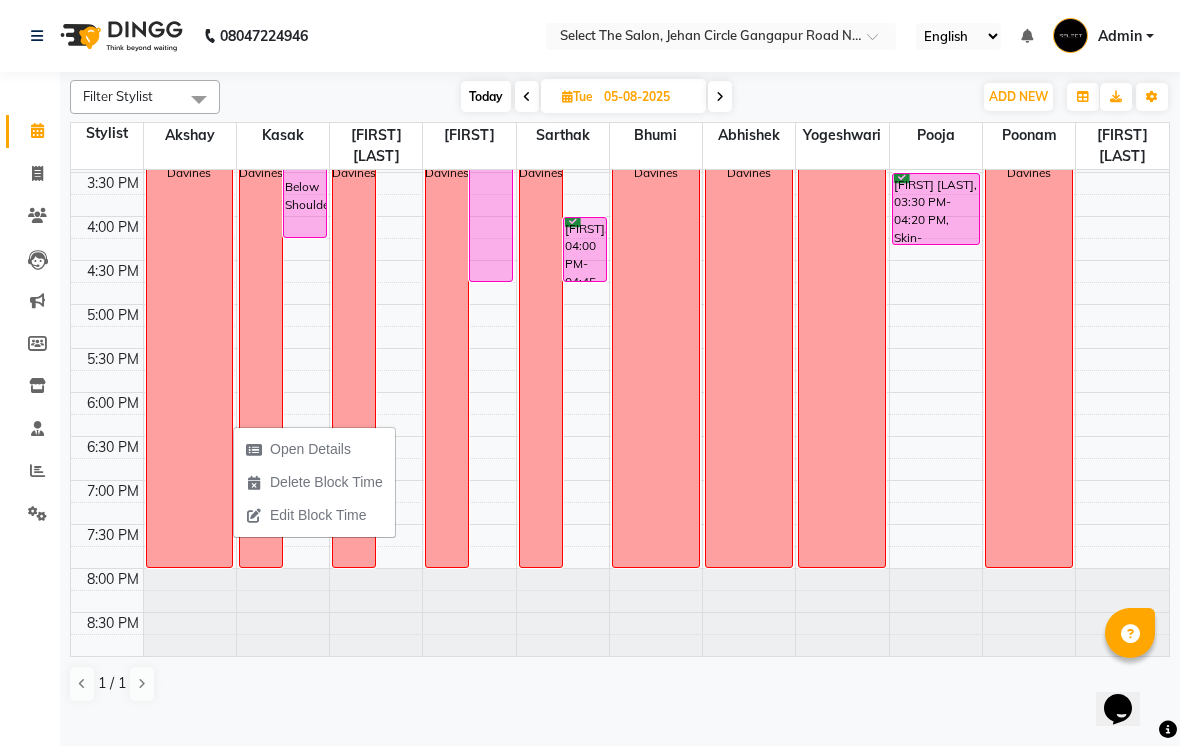 click on "Davines" at bounding box center [190, 172] 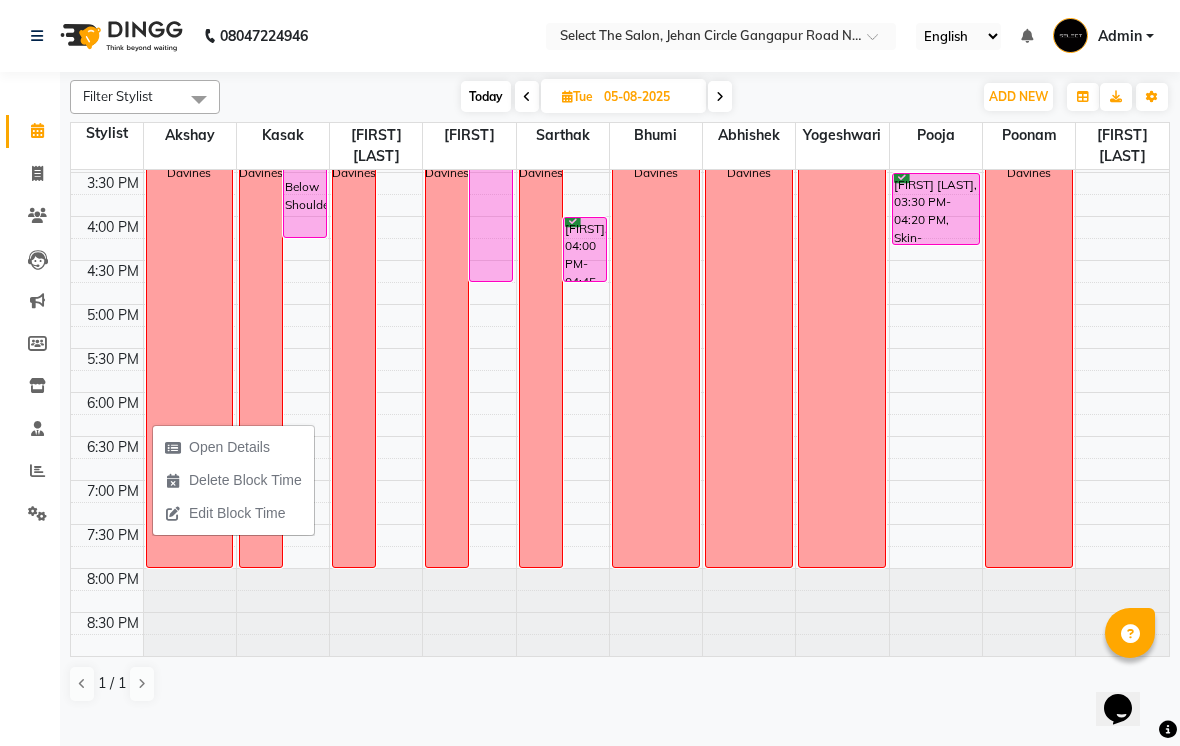 select on "36897" 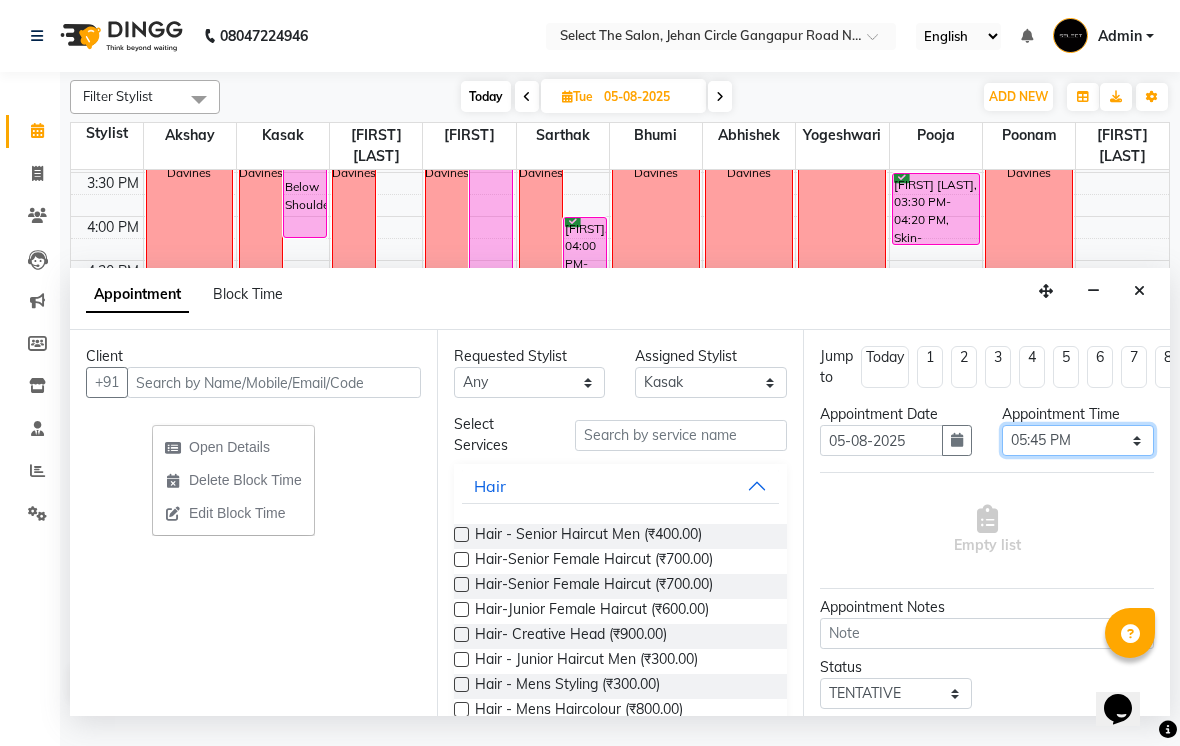 click on "Select 09:00 AM 09:15 AM 09:30 AM 09:45 AM 10:00 AM 10:15 AM 10:30 AM 10:45 AM 11:00 AM 11:15 AM 11:30 AM 11:45 AM 12:00 PM 12:15 PM 12:30 PM 12:45 PM 01:00 PM 01:15 PM 01:30 PM 01:45 PM 02:00 PM 02:15 PM 02:30 PM 02:45 PM 03:00 PM 03:15 PM 03:30 PM 03:45 PM 04:00 PM 04:15 PM 04:30 PM 04:45 PM 05:00 PM 05:15 PM 05:30 PM 05:45 PM 06:00 PM 06:15 PM 06:30 PM 06:45 PM 07:00 PM 07:15 PM 07:30 PM 07:45 PM 08:00 PM" at bounding box center [1078, 440] 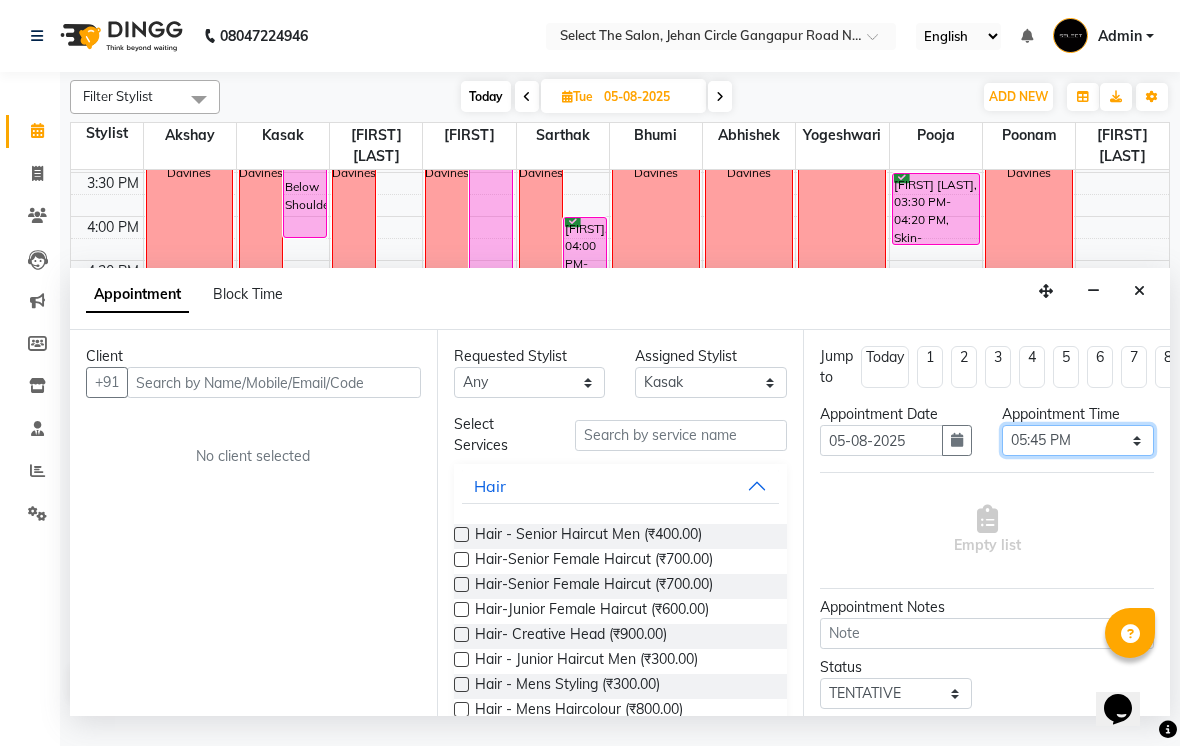 select on "1080" 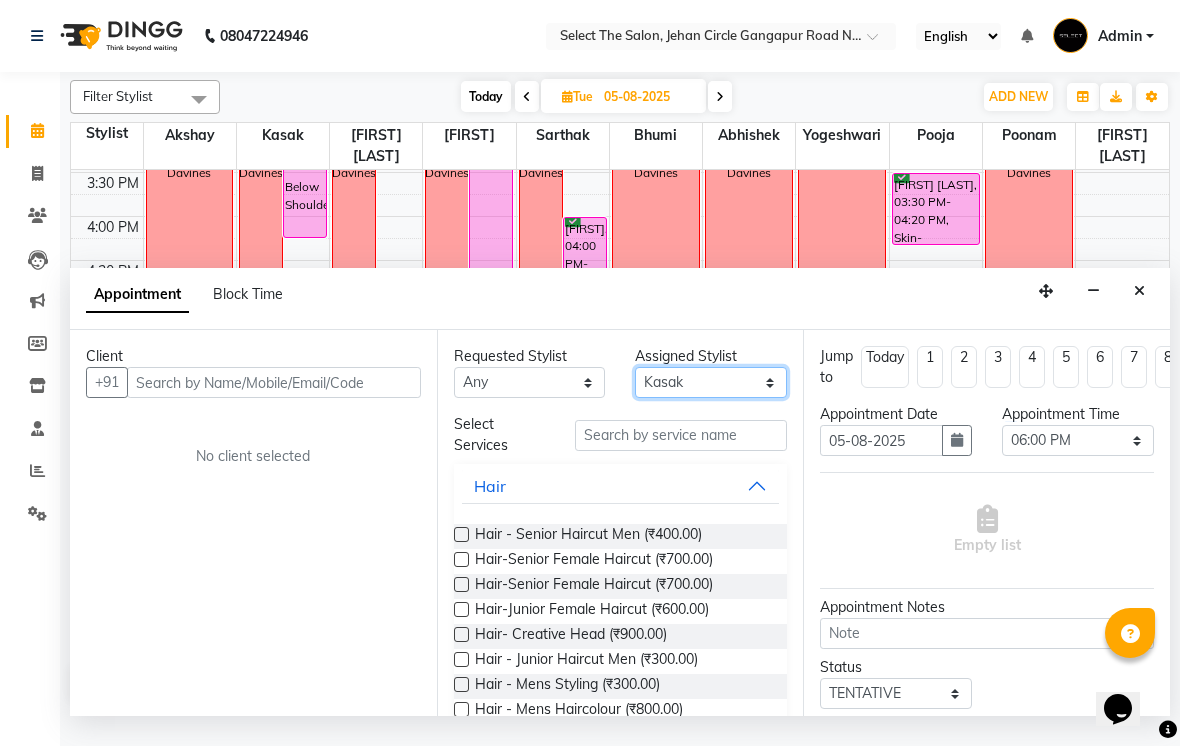 click on "Select Abhishek  Akshay  Bhumi  Kasak Pooja  Poonam  Sachin Wagh  Sarthak  Siddhika  Venkatesh warule Yogeshwari" at bounding box center (711, 382) 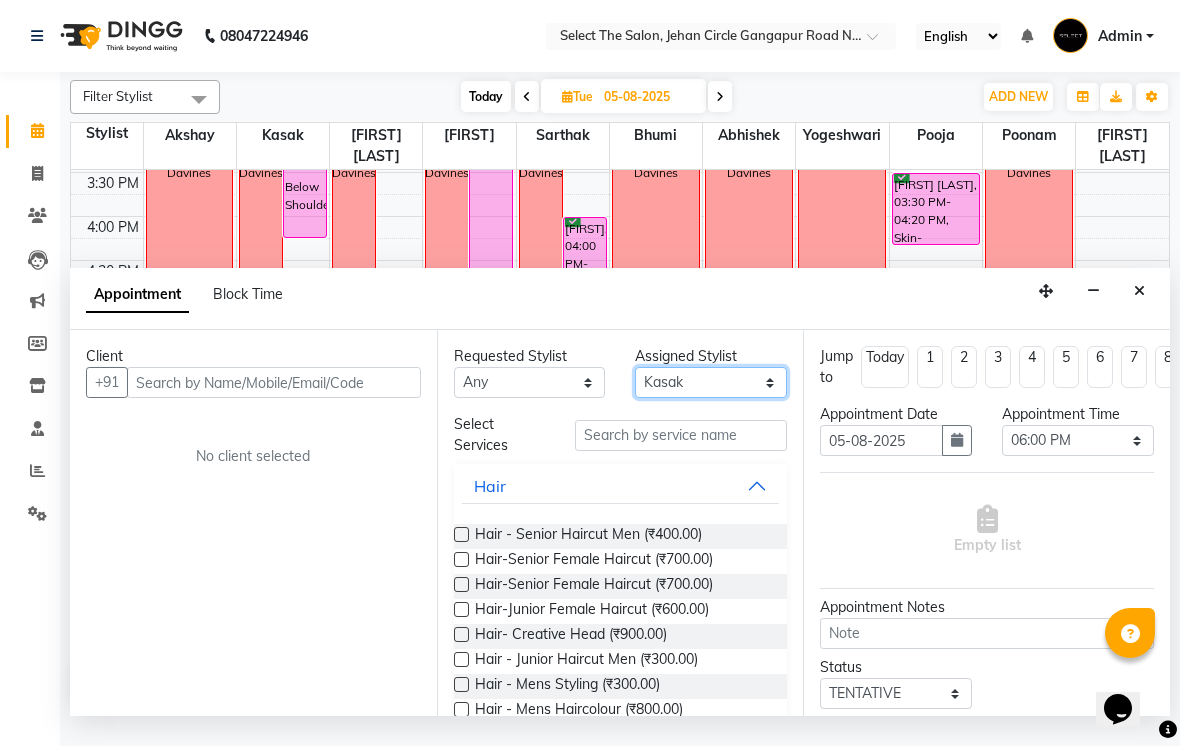 select on "31289" 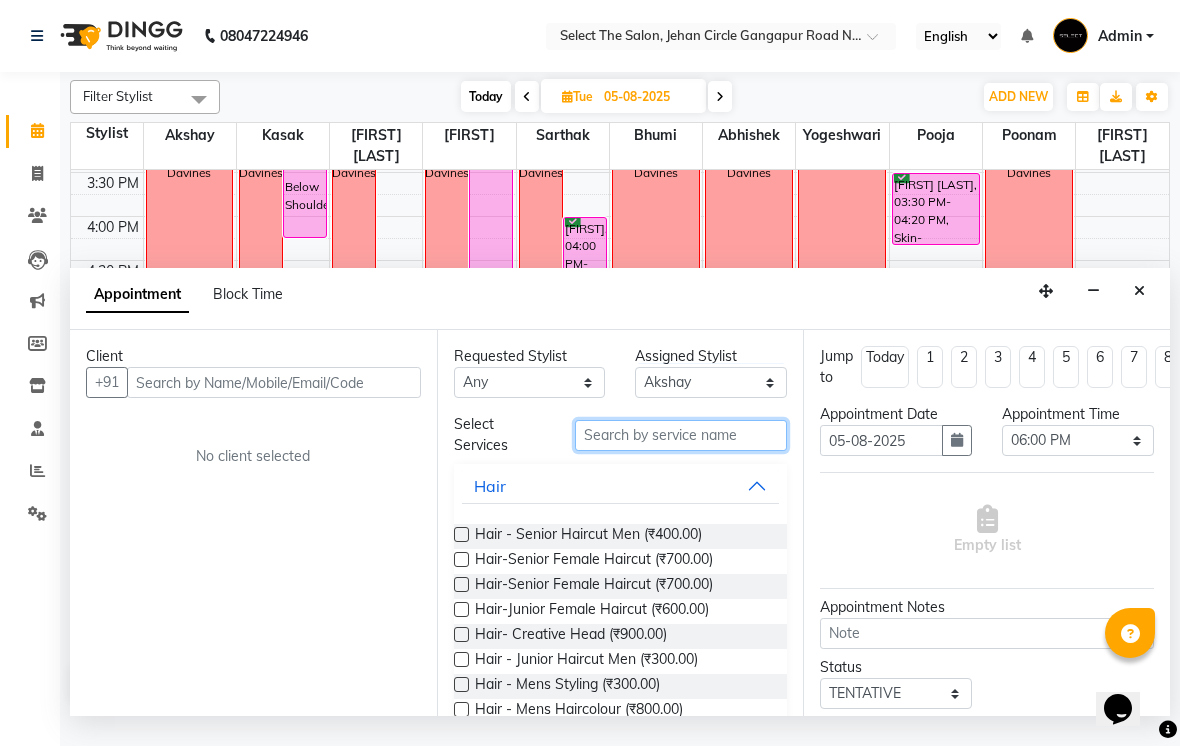 click at bounding box center [681, 435] 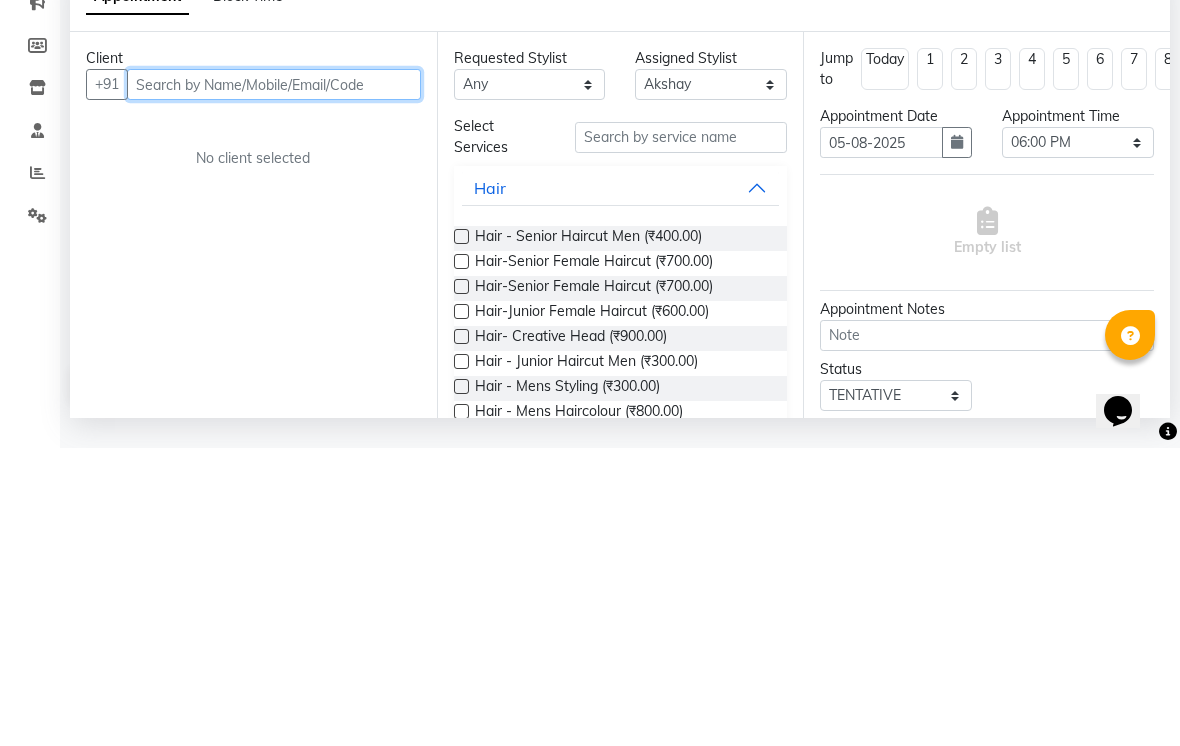 click at bounding box center [274, 382] 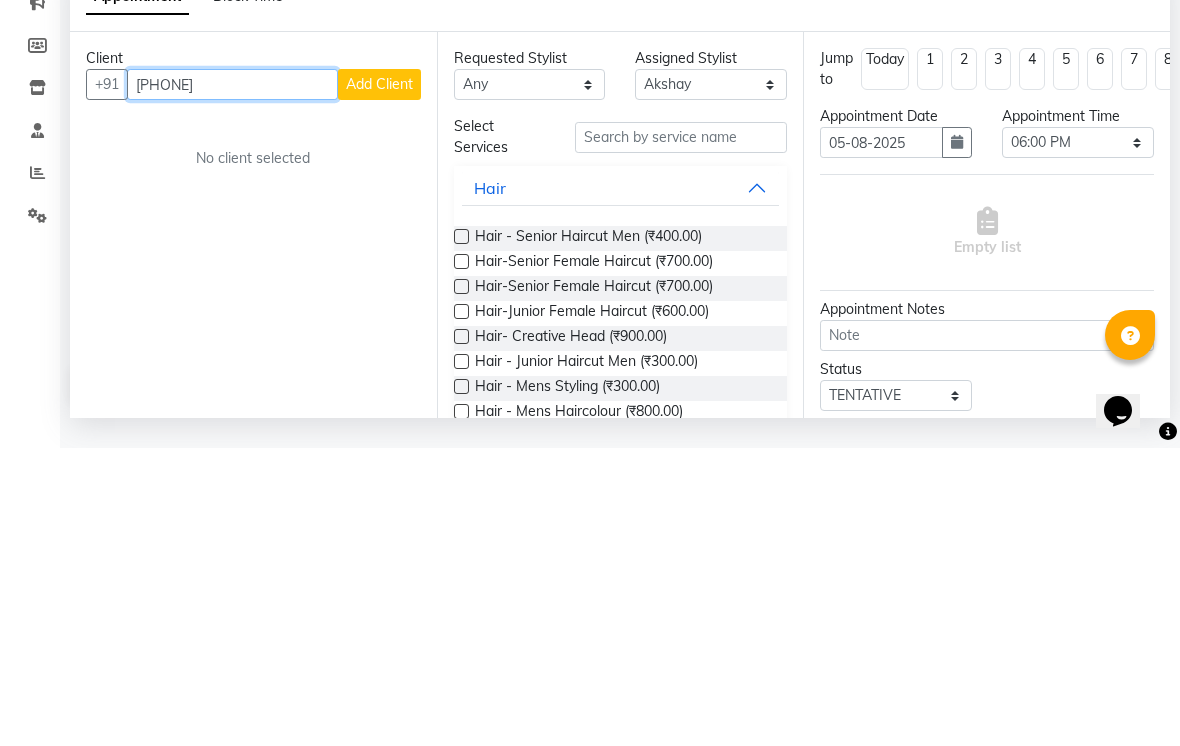 type on "[PHONE]" 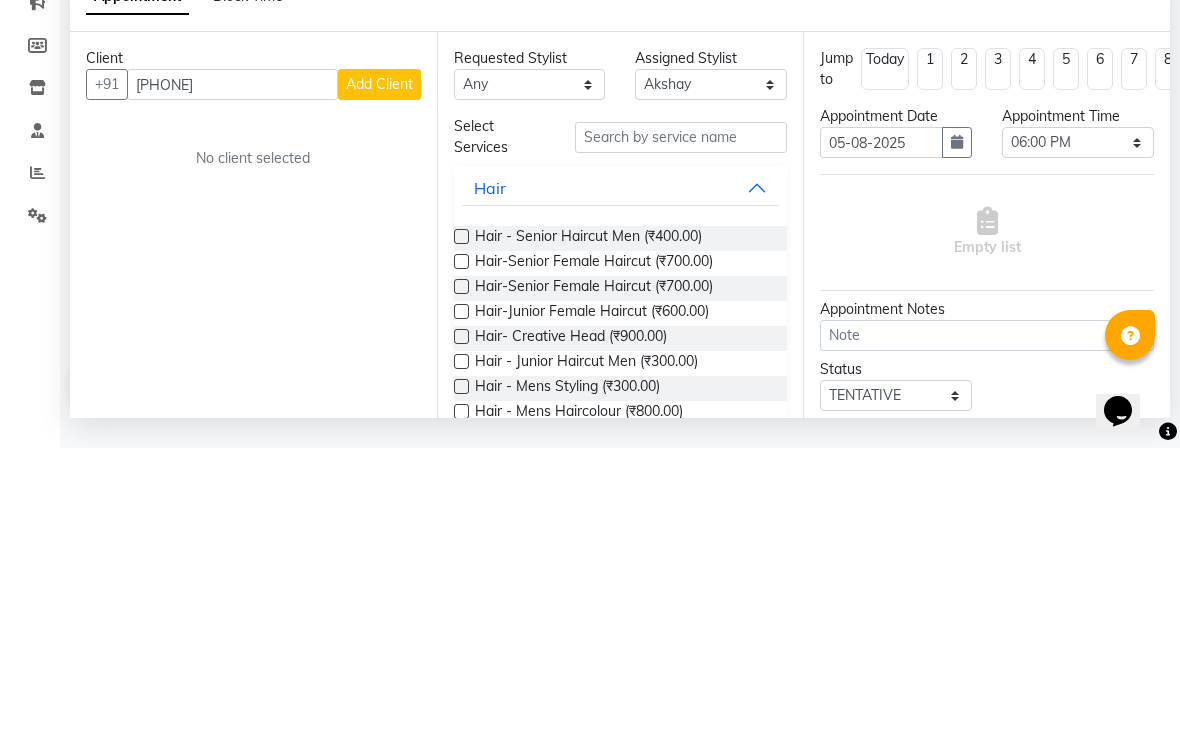 click on "Add Client" at bounding box center [379, 382] 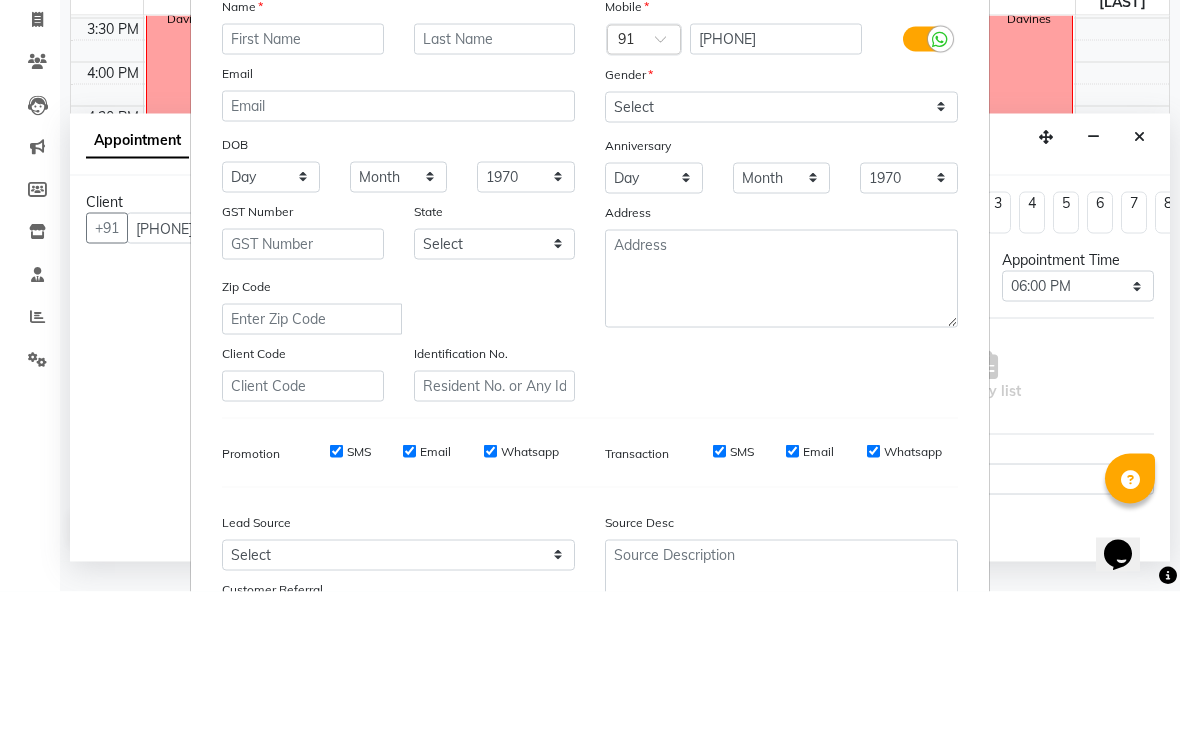 click at bounding box center (303, 193) 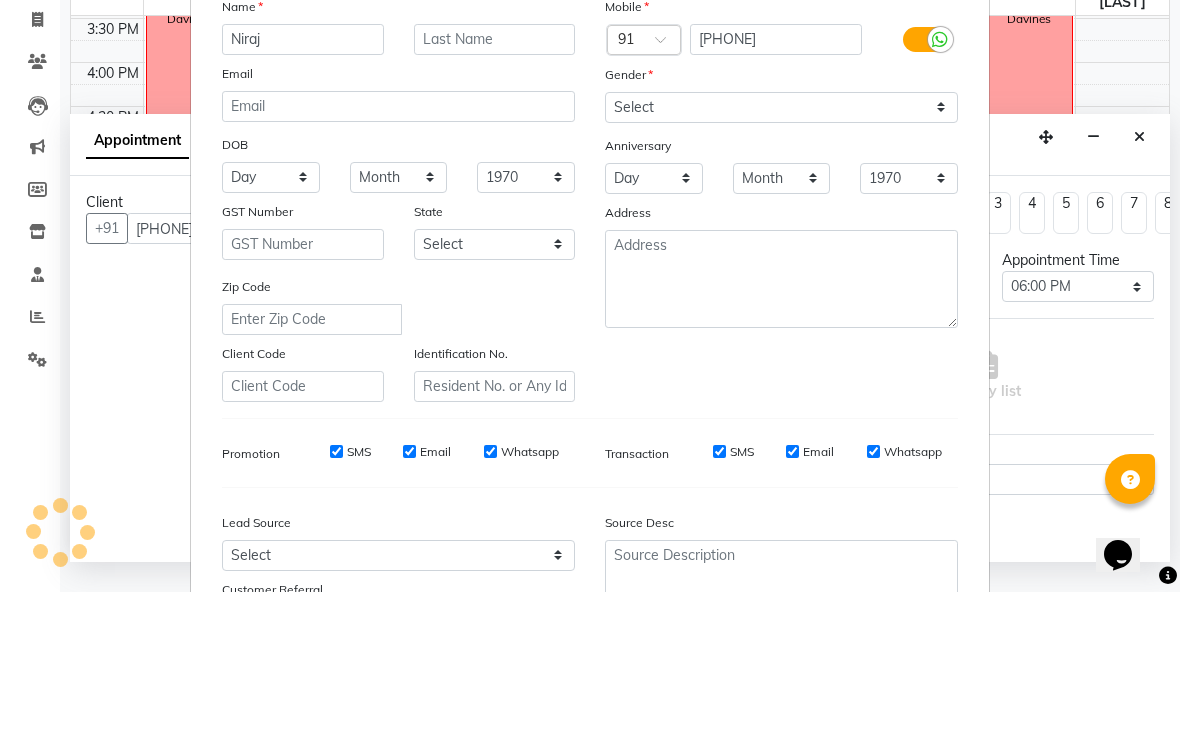 type on "Niraj" 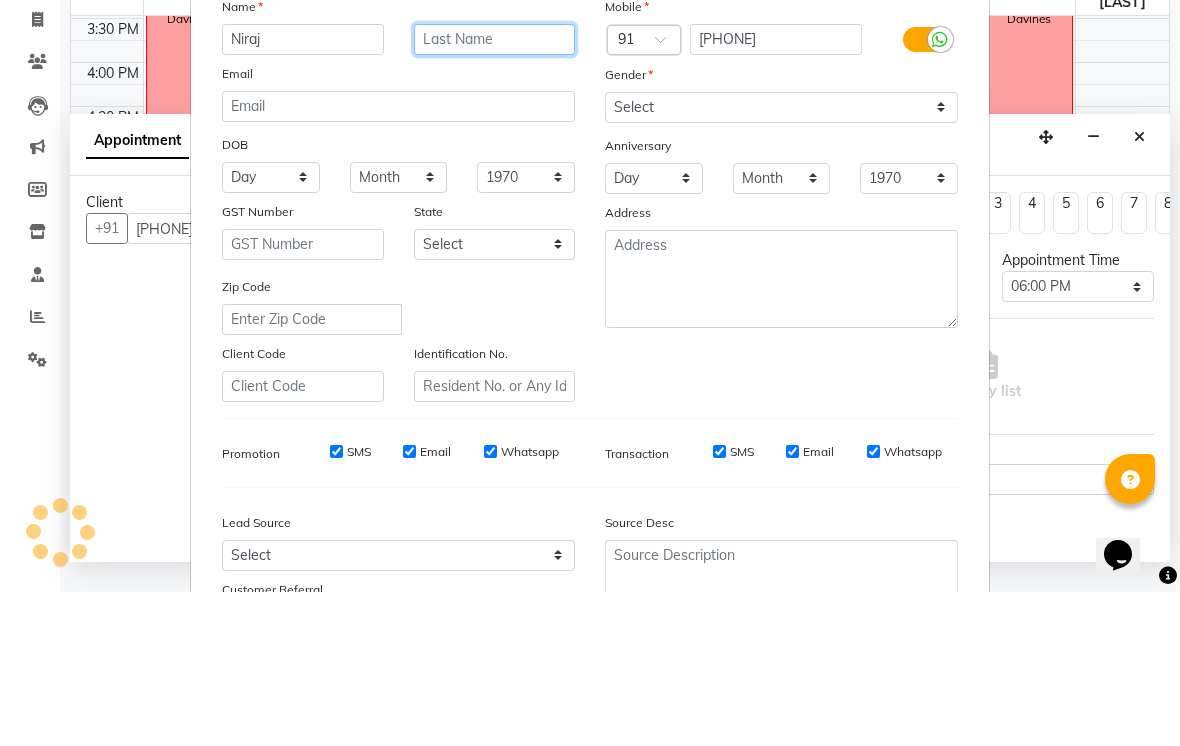 click at bounding box center [495, 193] 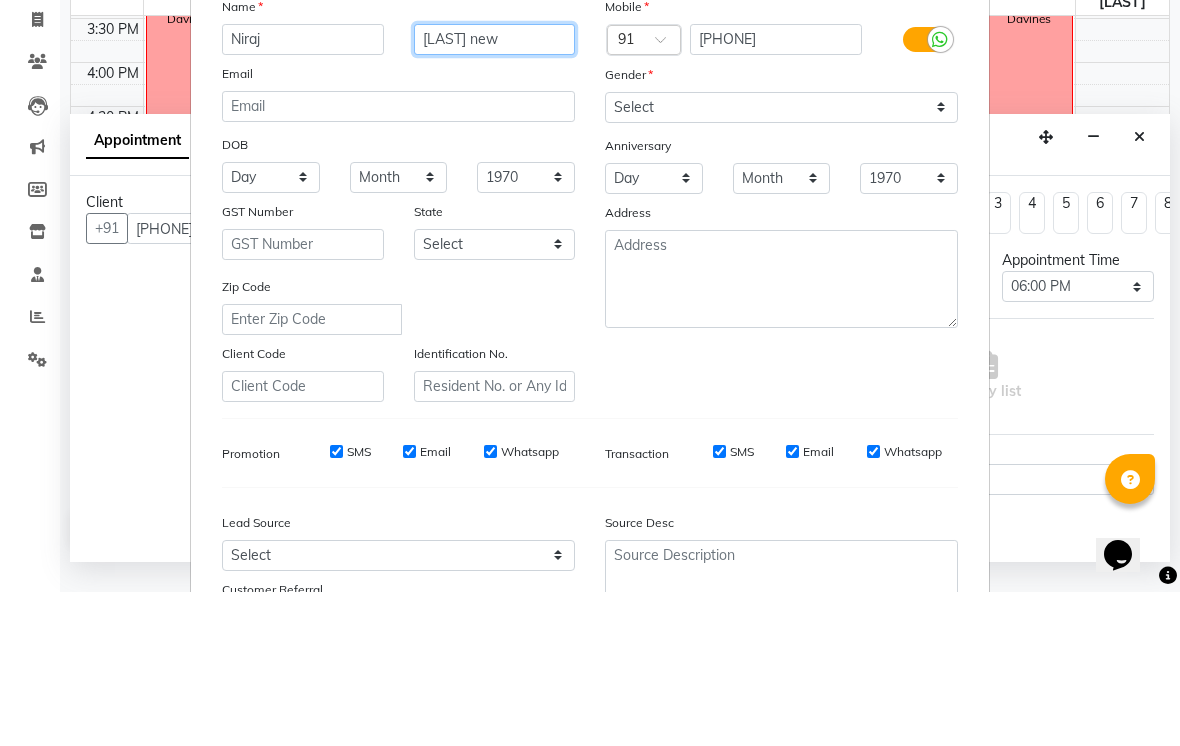 type on "[LAST] new" 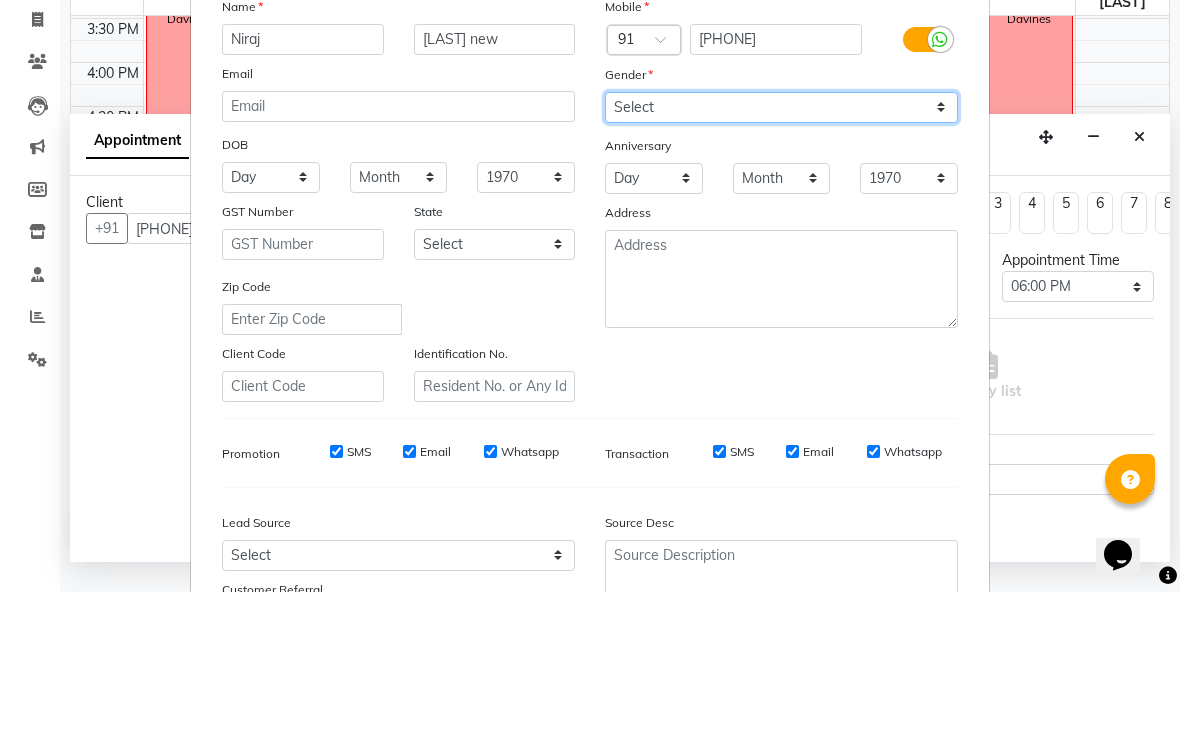 click on "Select Male Female Other Prefer Not To Say" at bounding box center (781, 261) 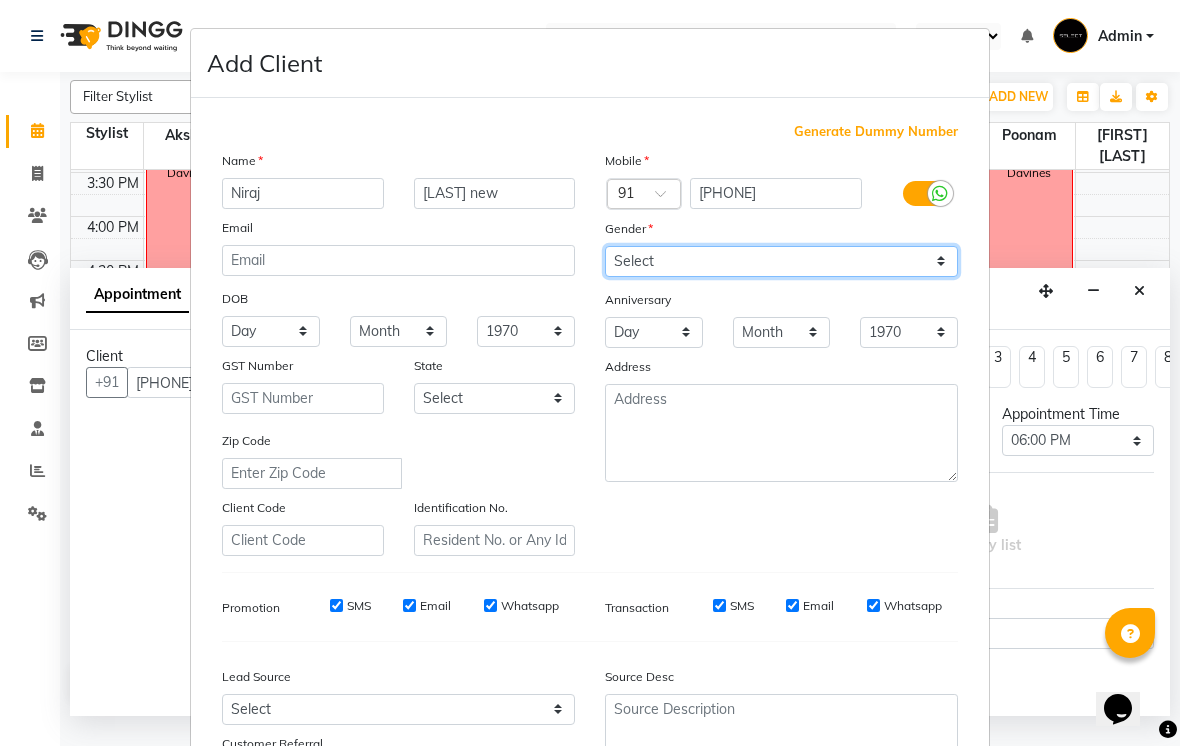 select on "male" 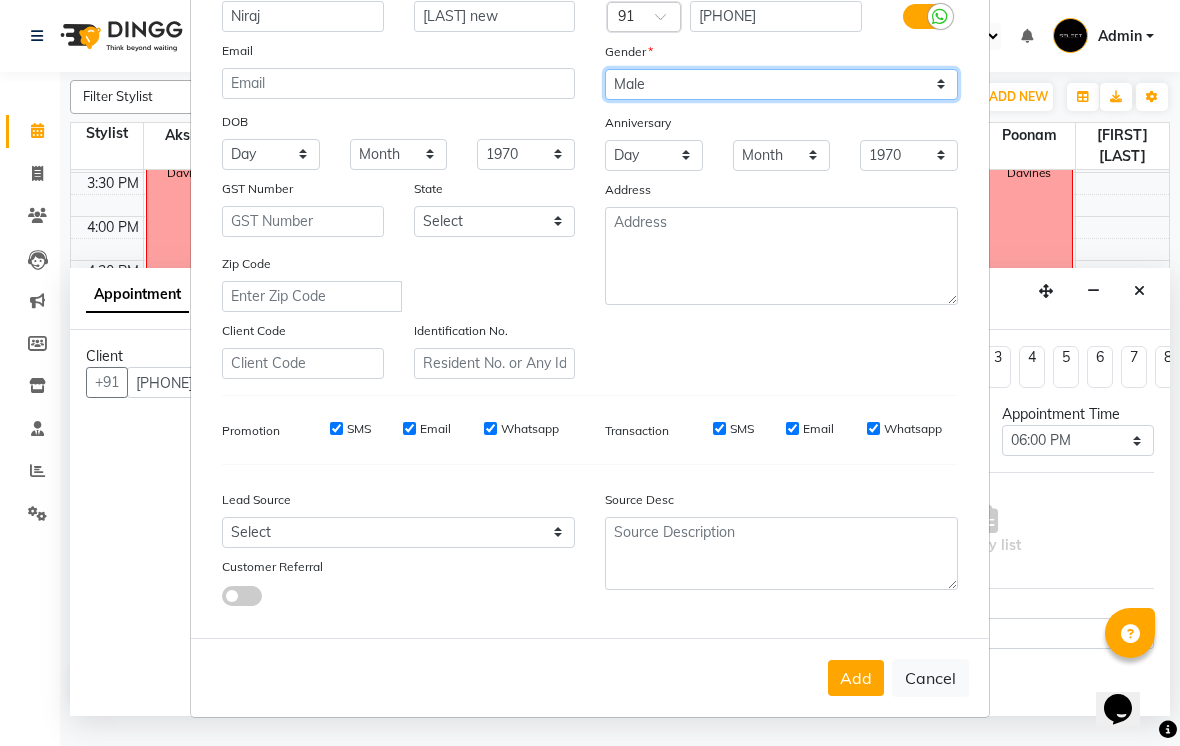 scroll, scrollTop: 176, scrollLeft: 0, axis: vertical 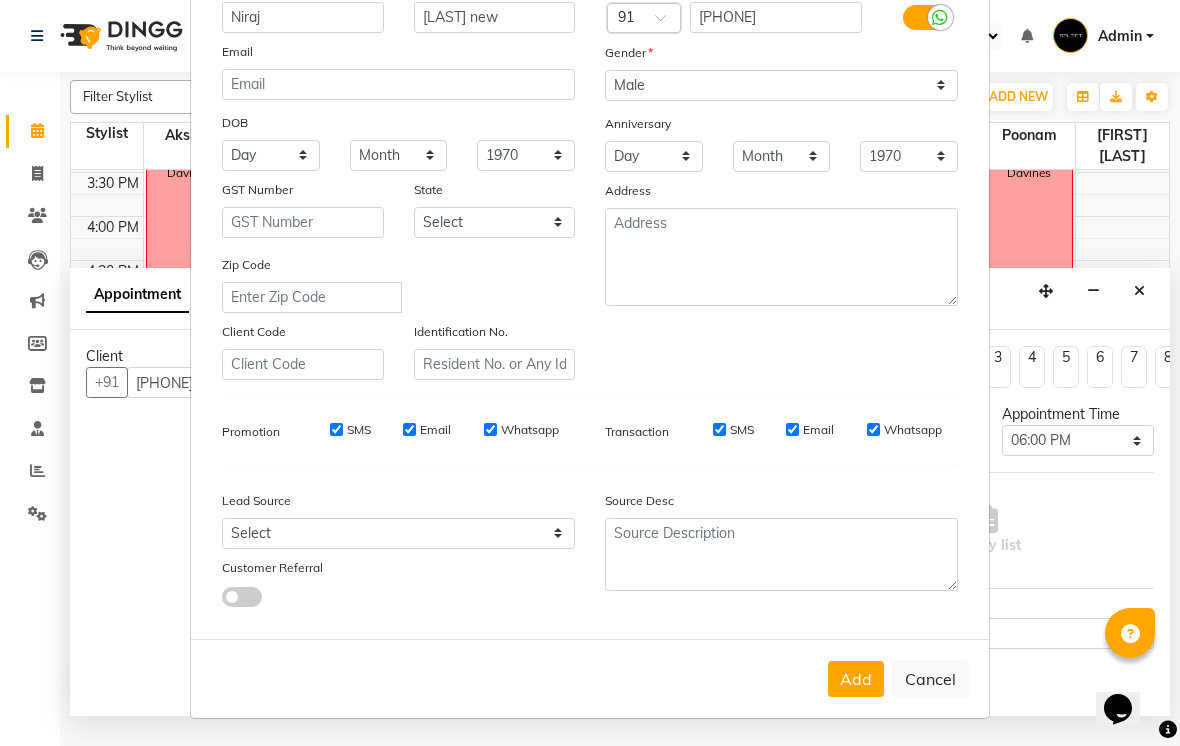 click on "Add" at bounding box center (856, 679) 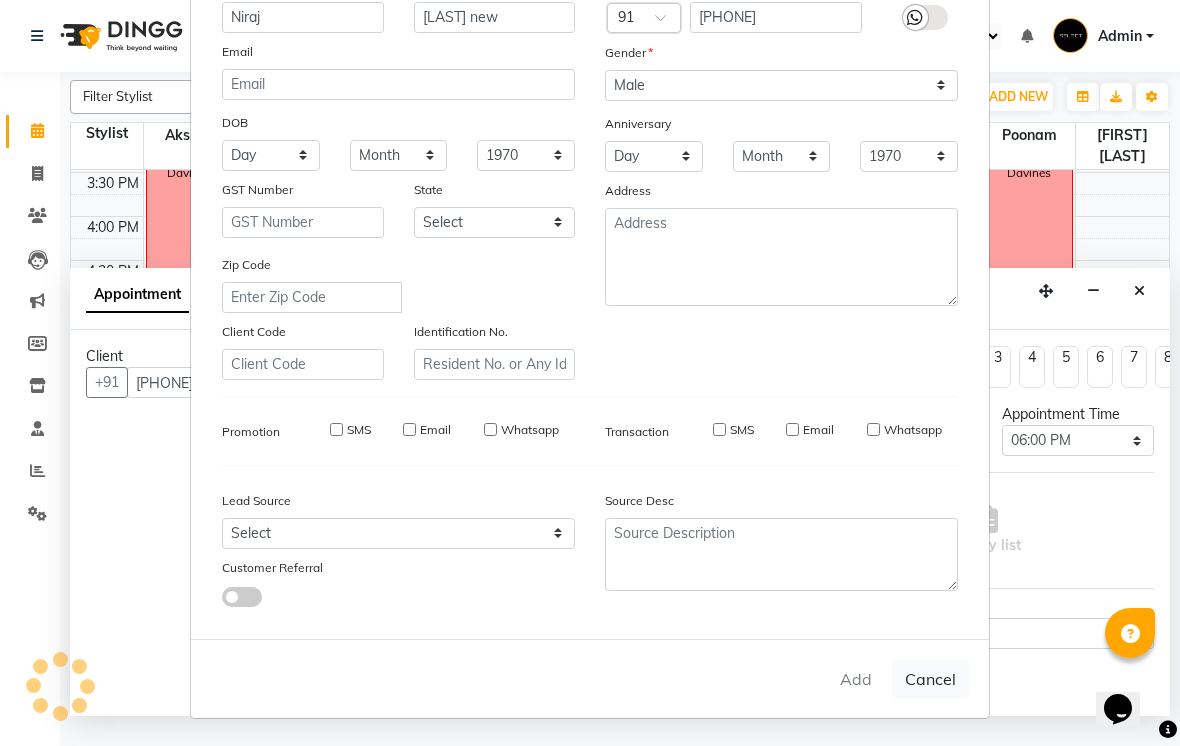 type 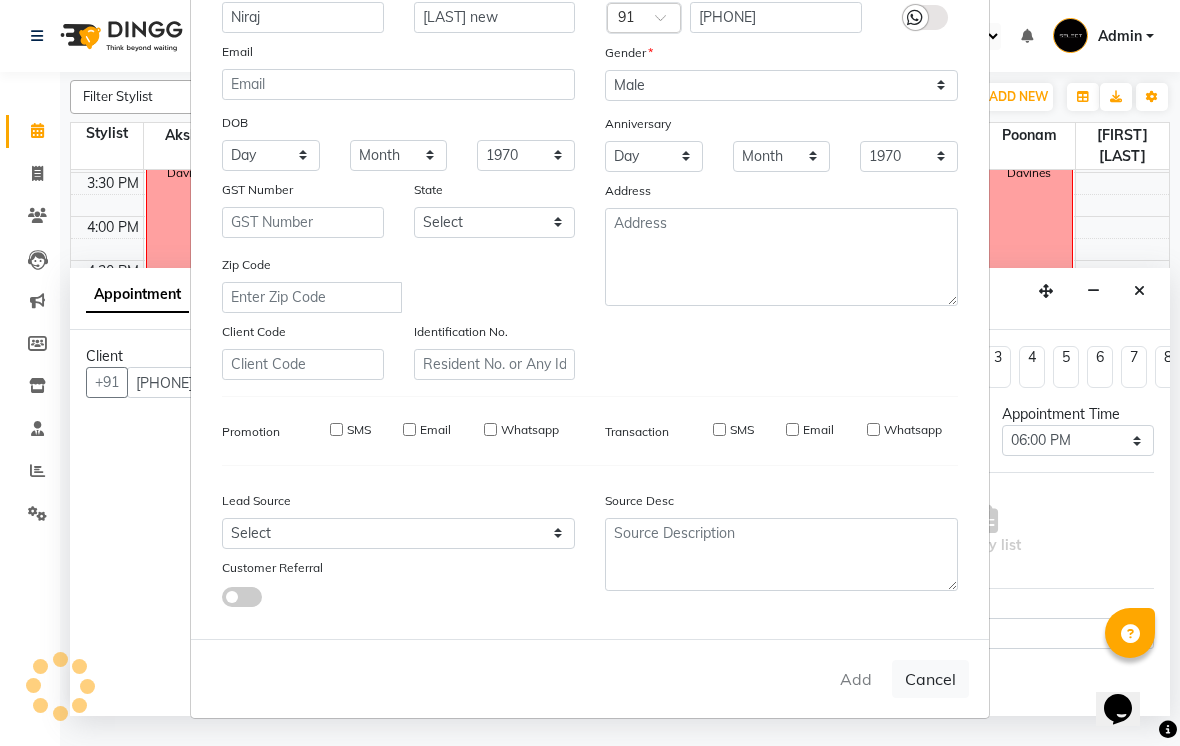 type 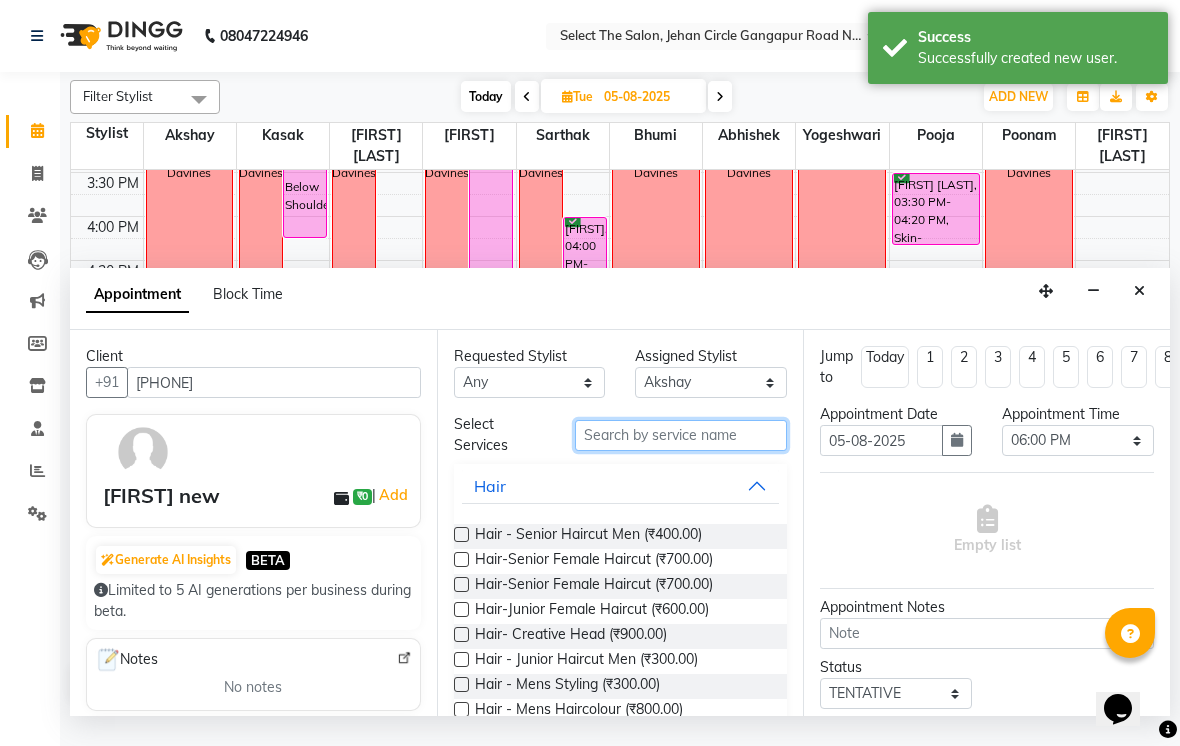 click at bounding box center (681, 435) 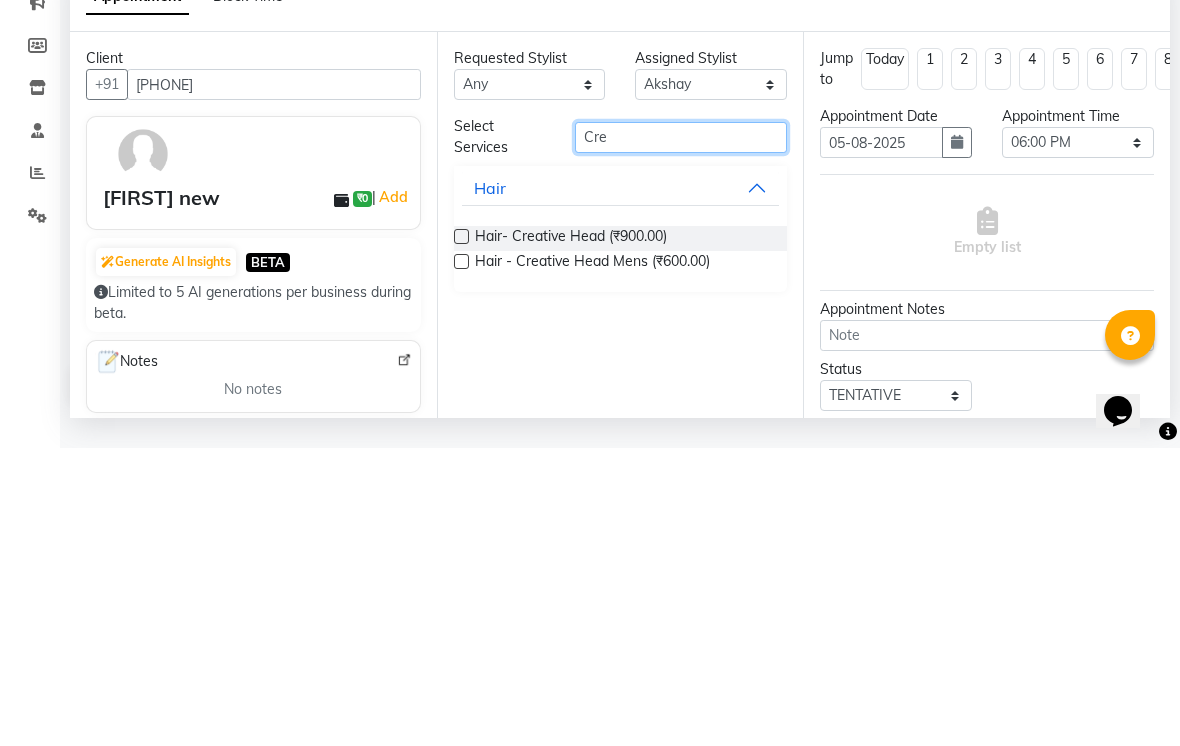 type on "Cre" 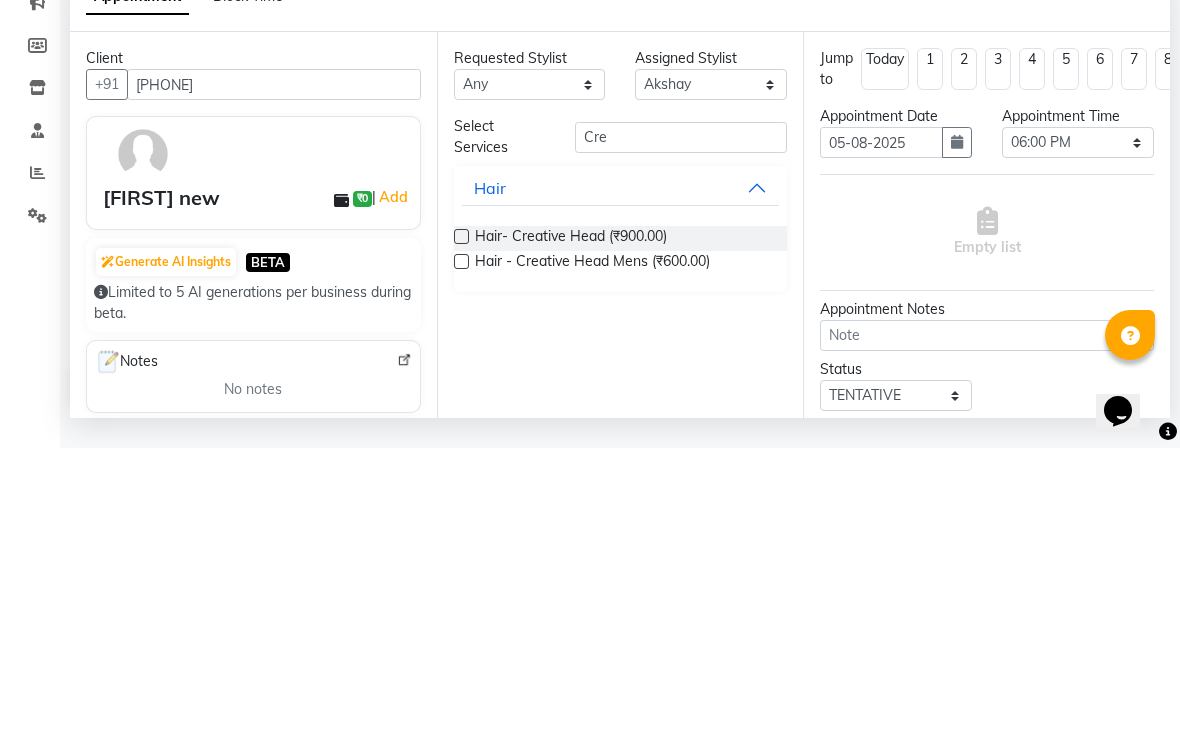click at bounding box center (461, 559) 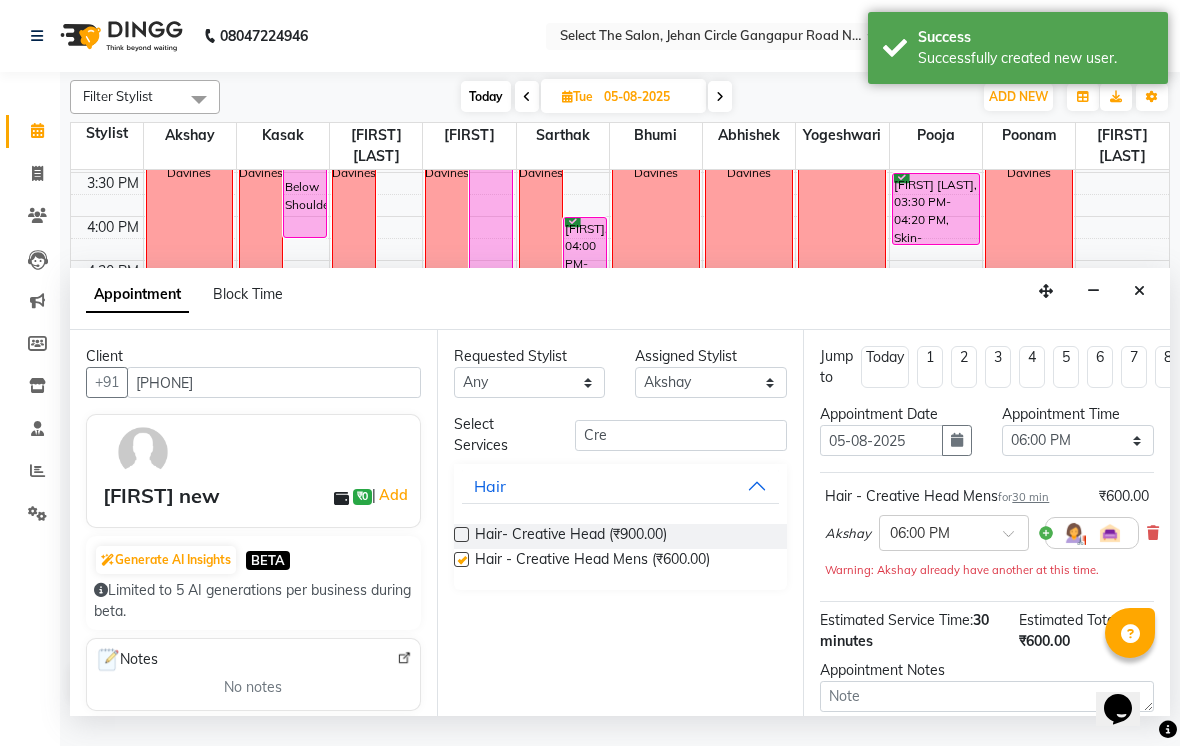 checkbox on "false" 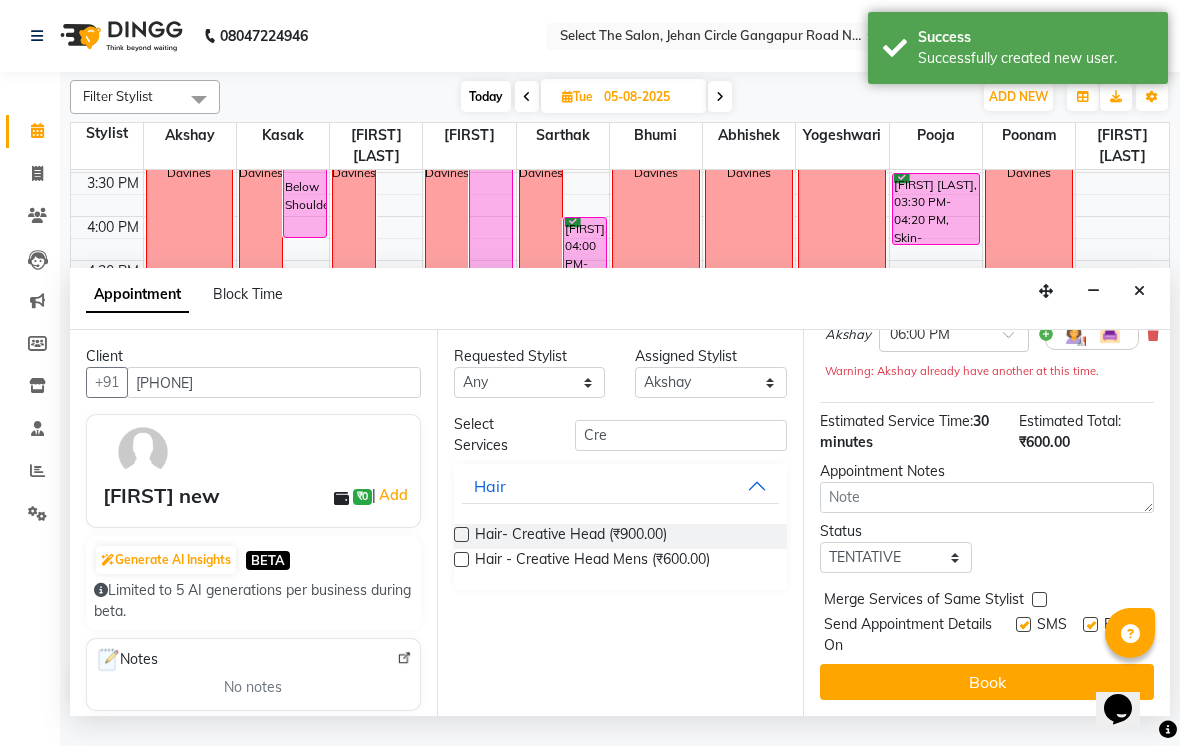 scroll, scrollTop: 197, scrollLeft: 0, axis: vertical 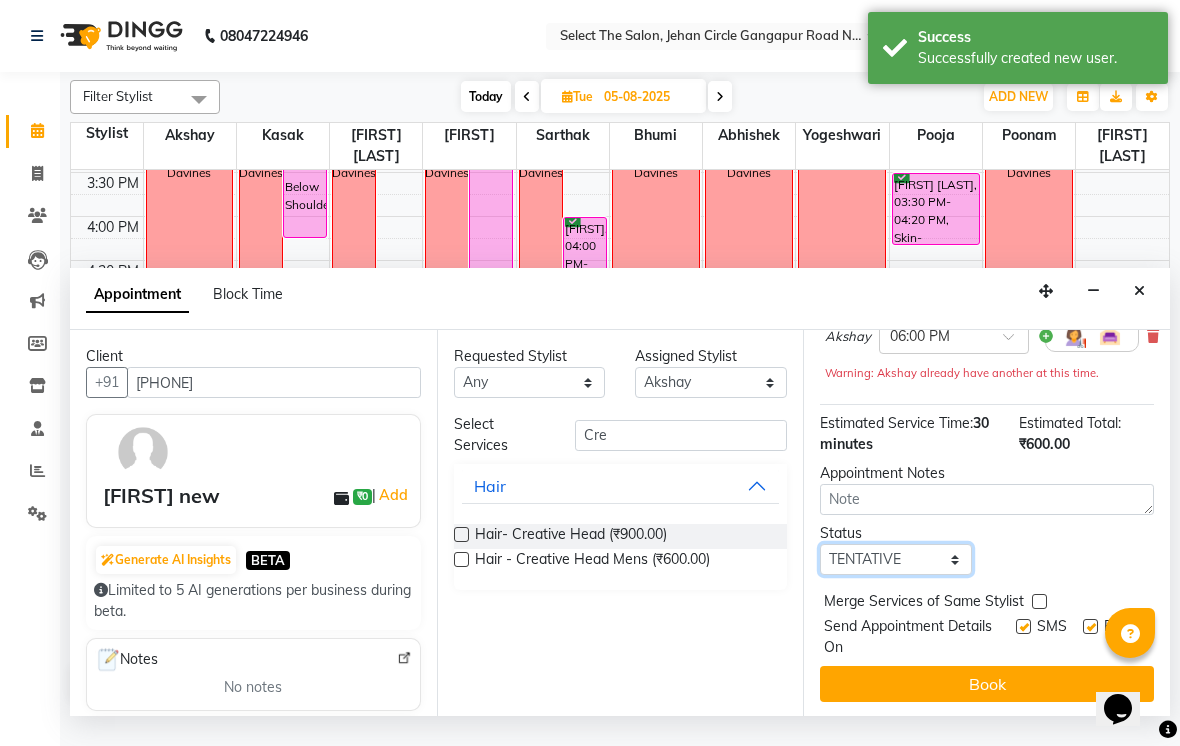click on "Select TENTATIVE CONFIRM UPCOMING" at bounding box center [896, 559] 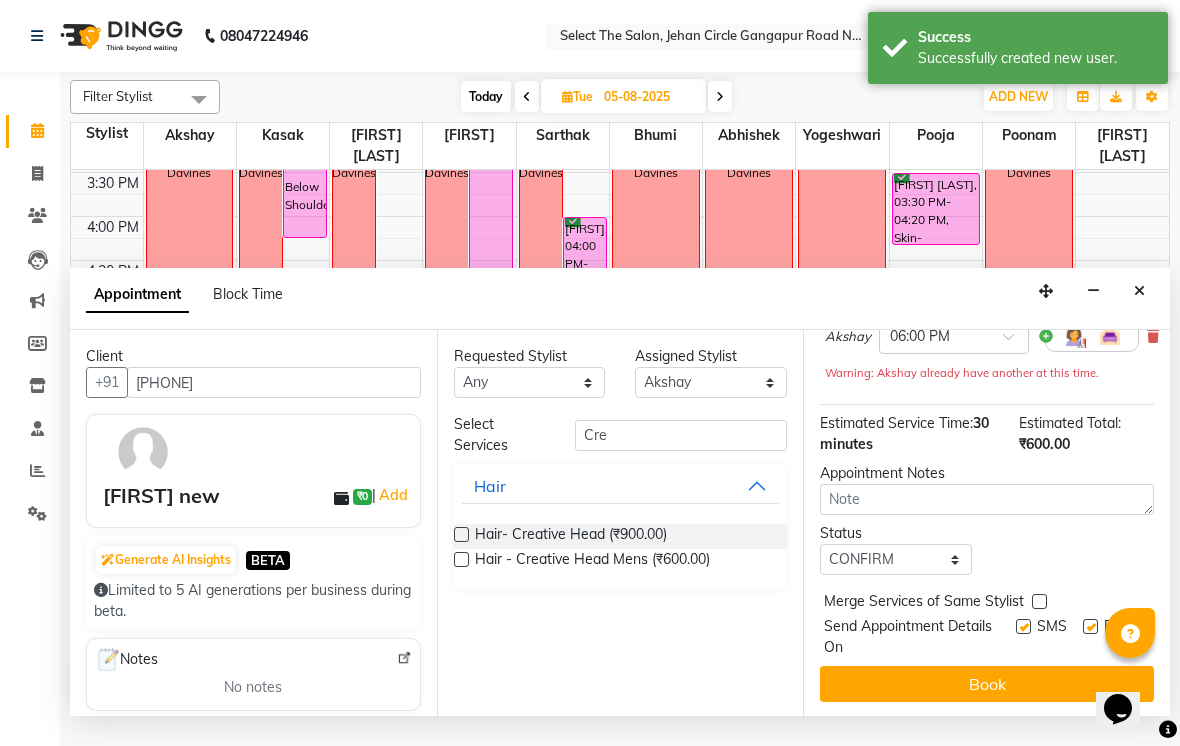click on "Book" at bounding box center [987, 684] 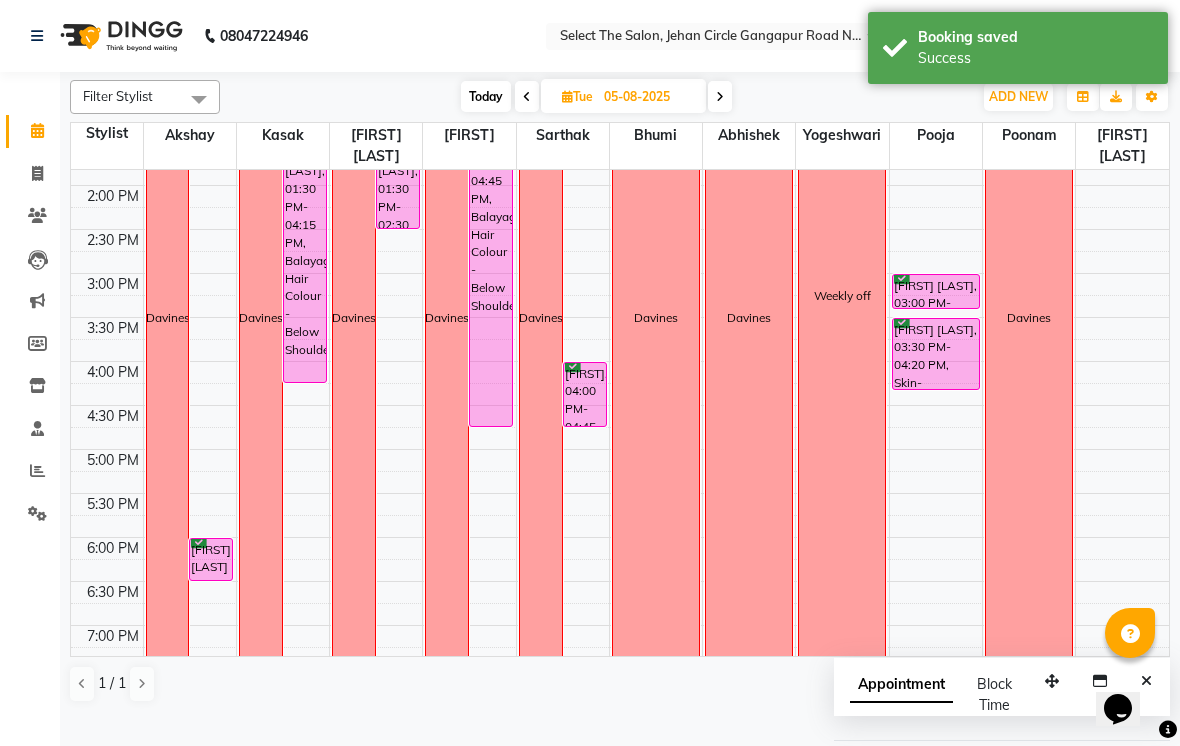 scroll, scrollTop: 506, scrollLeft: 0, axis: vertical 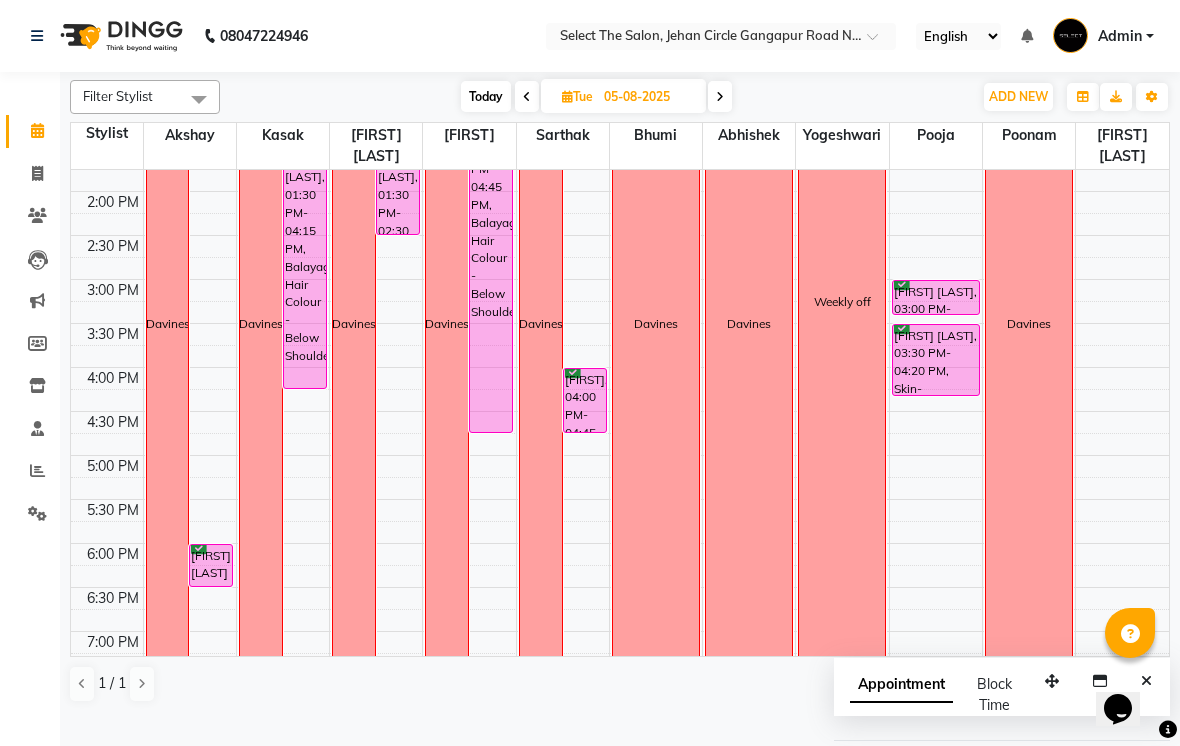 click on "Today" at bounding box center [486, 96] 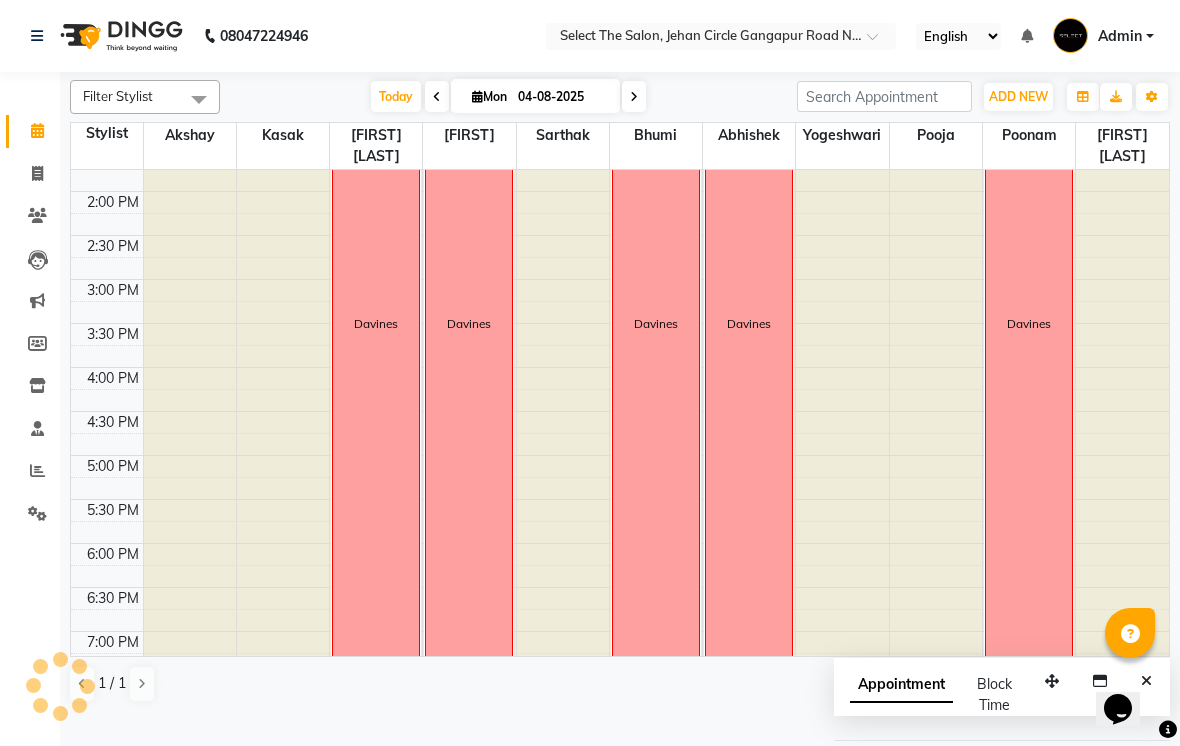 scroll, scrollTop: 657, scrollLeft: 0, axis: vertical 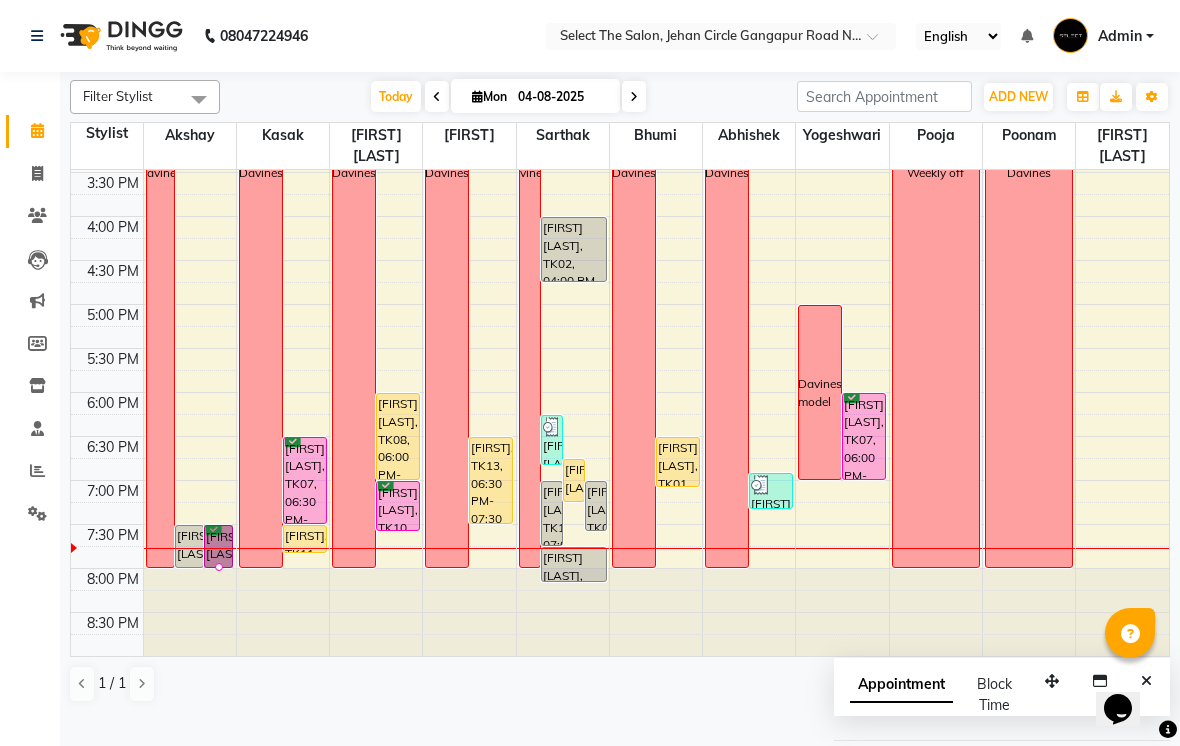 click at bounding box center (219, 567) 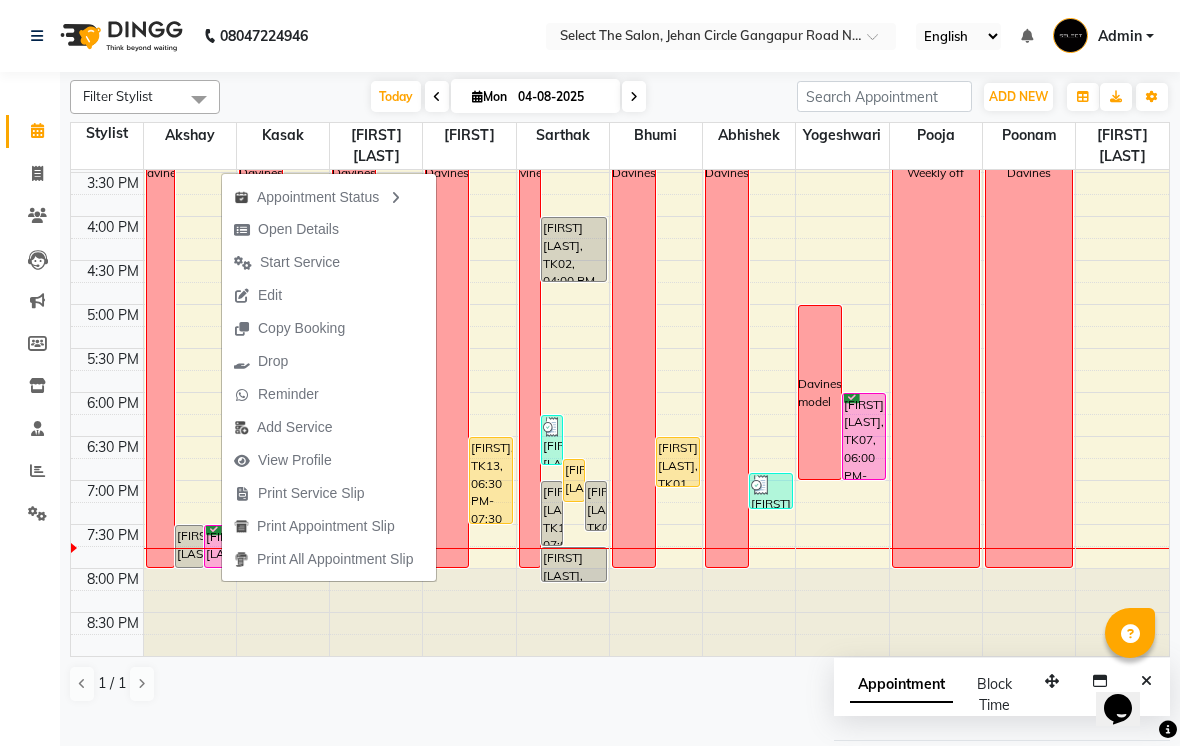 click on "Start Service" at bounding box center [300, 262] 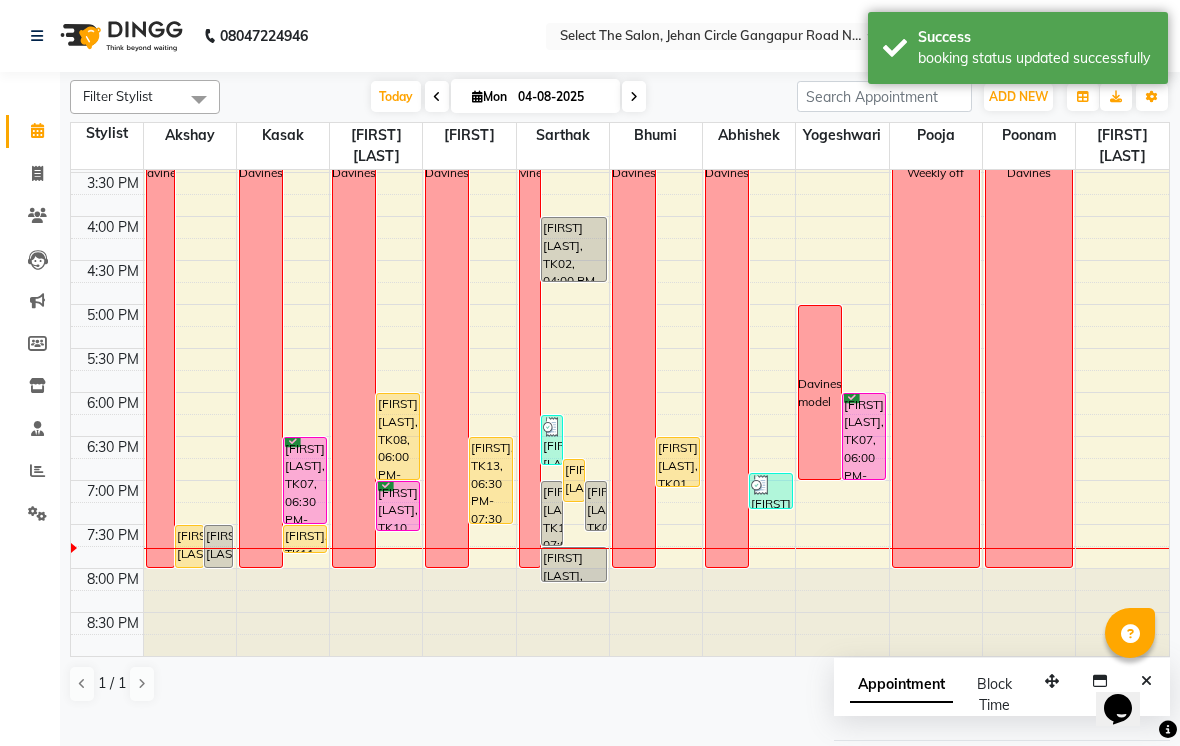 click at bounding box center (634, 96) 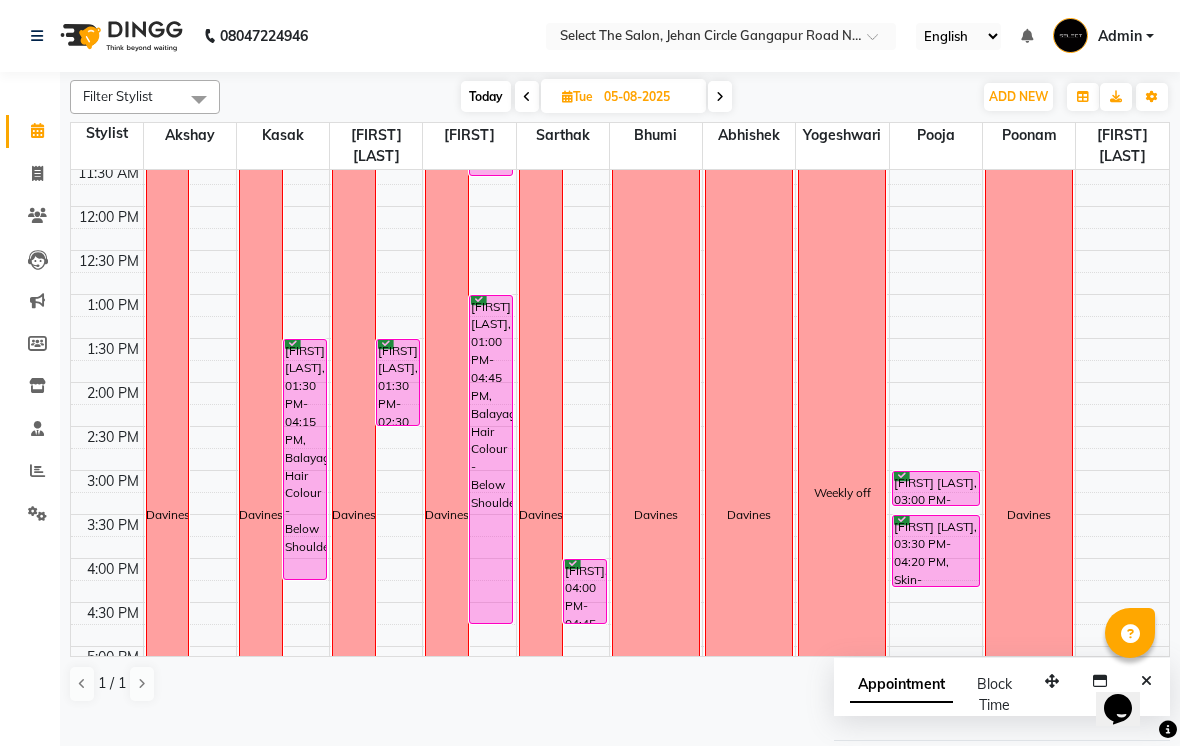 scroll, scrollTop: 314, scrollLeft: 0, axis: vertical 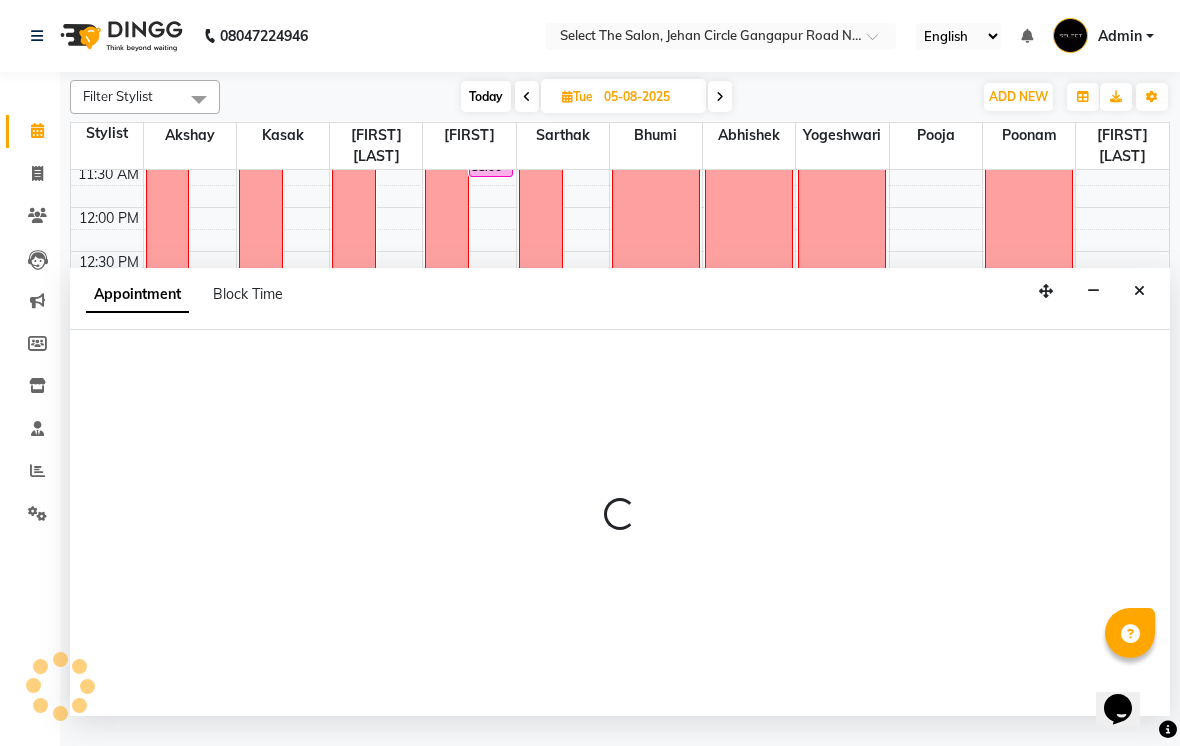 select on "31289" 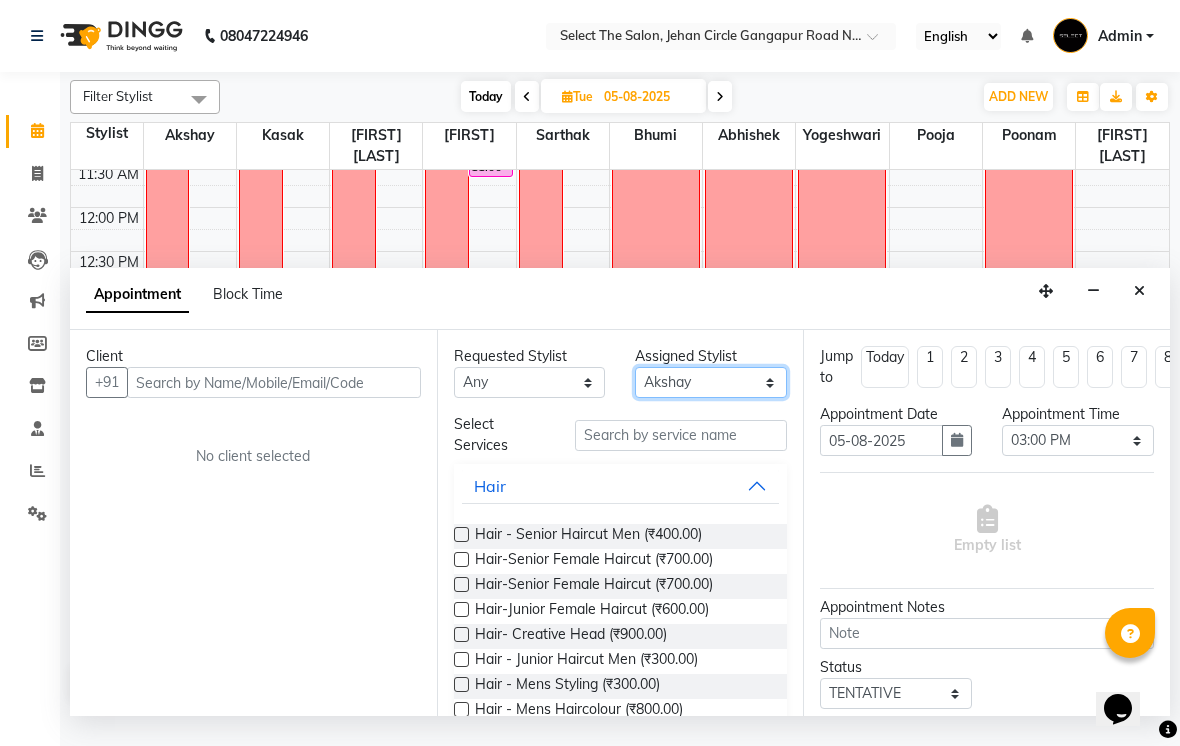 click on "Select Abhishek  Akshay  Bhumi  Kasak Pooja  Poonam  Sachin Wagh  Sarthak  Siddhika  Venkatesh warule Yogeshwari" at bounding box center (711, 382) 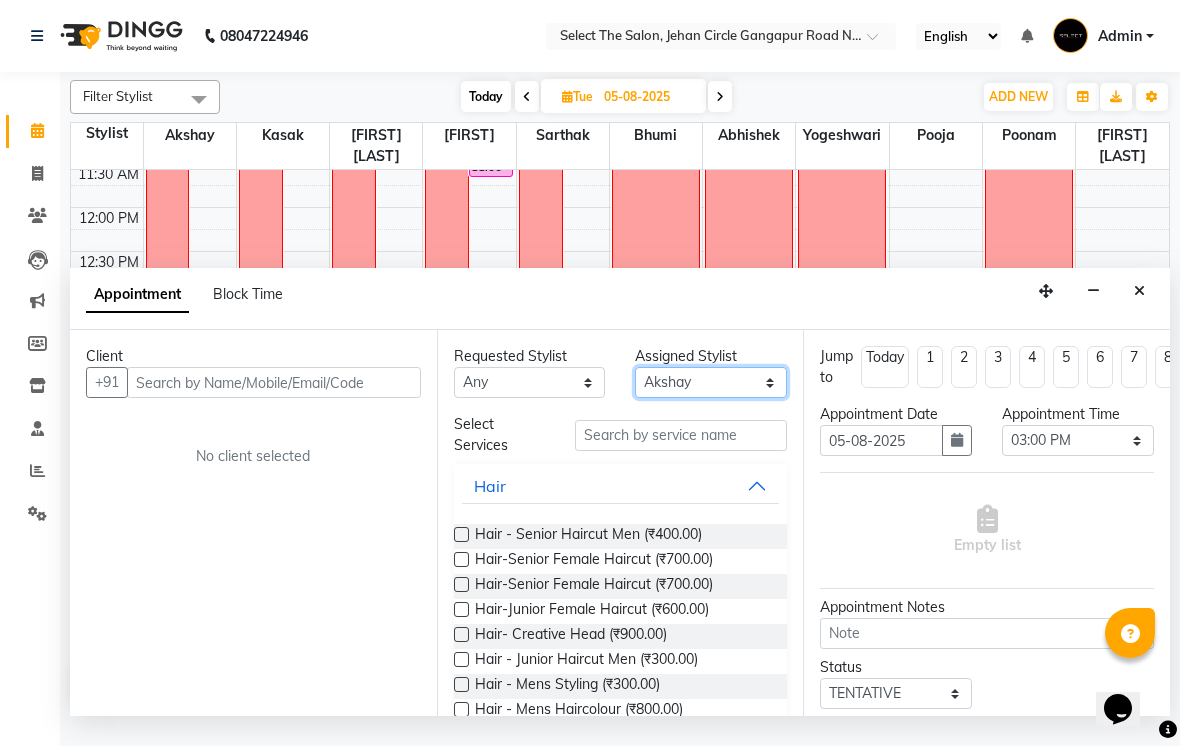 select on "36897" 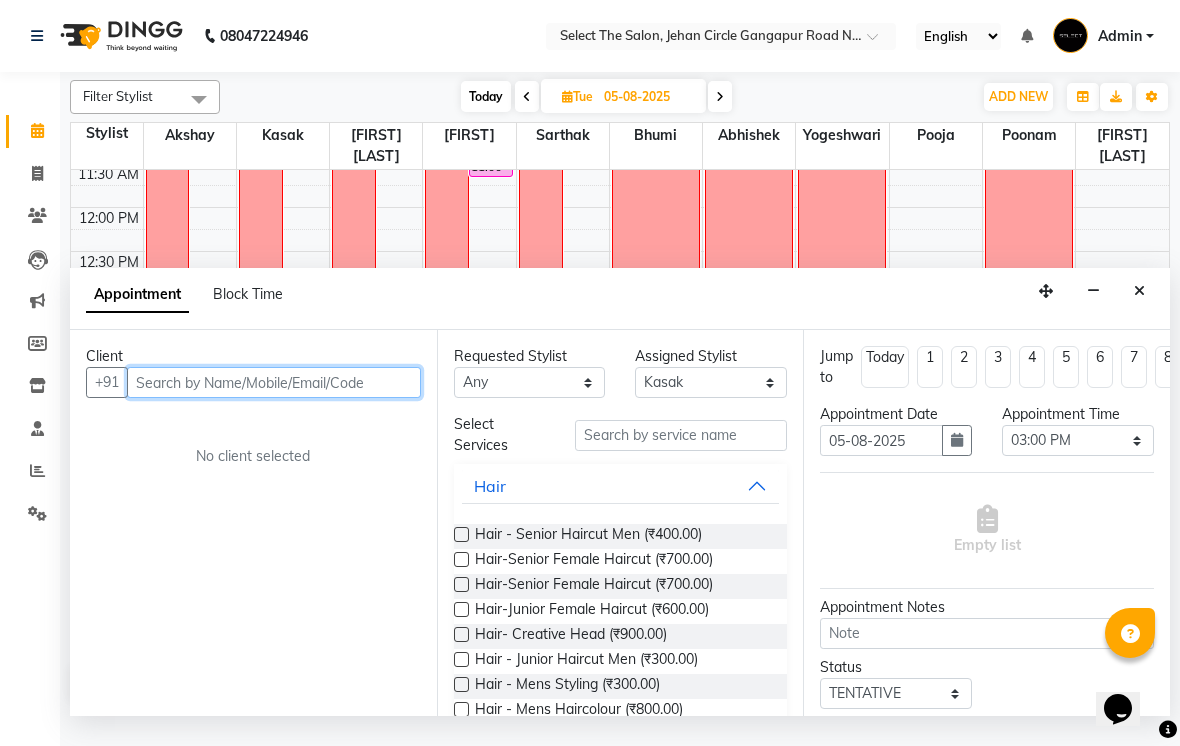 click at bounding box center [274, 382] 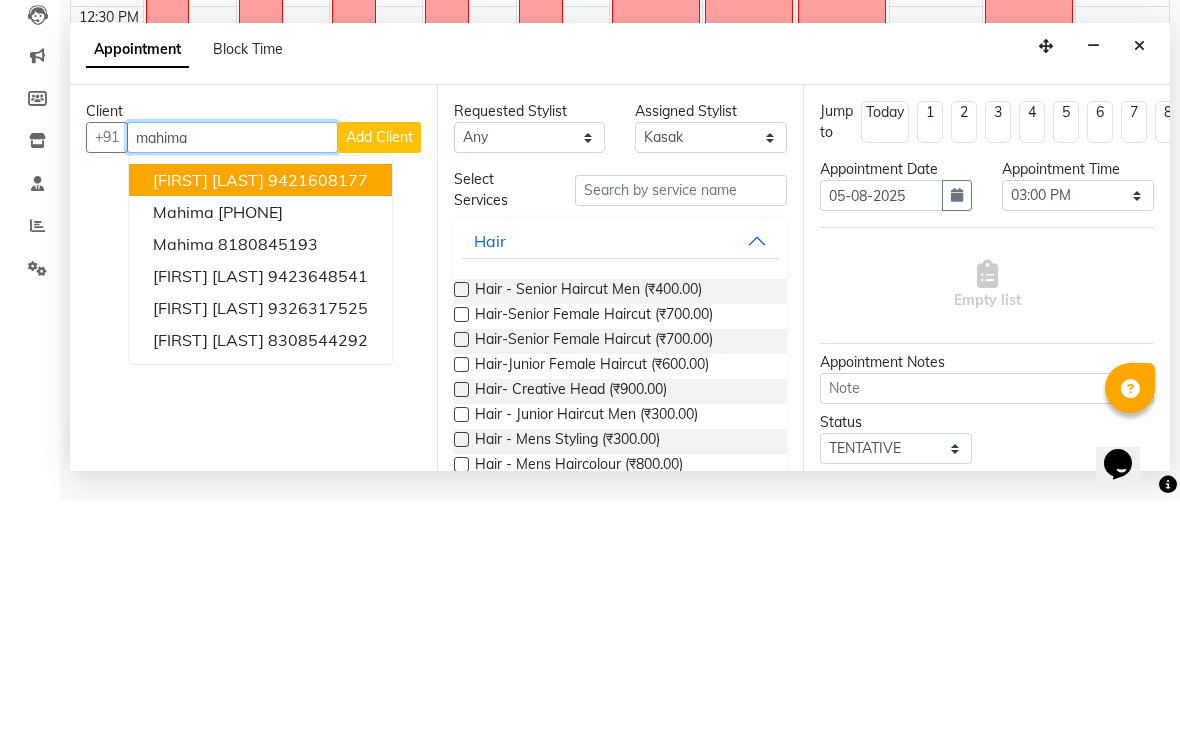 click on "[PHONE]" at bounding box center [250, 457] 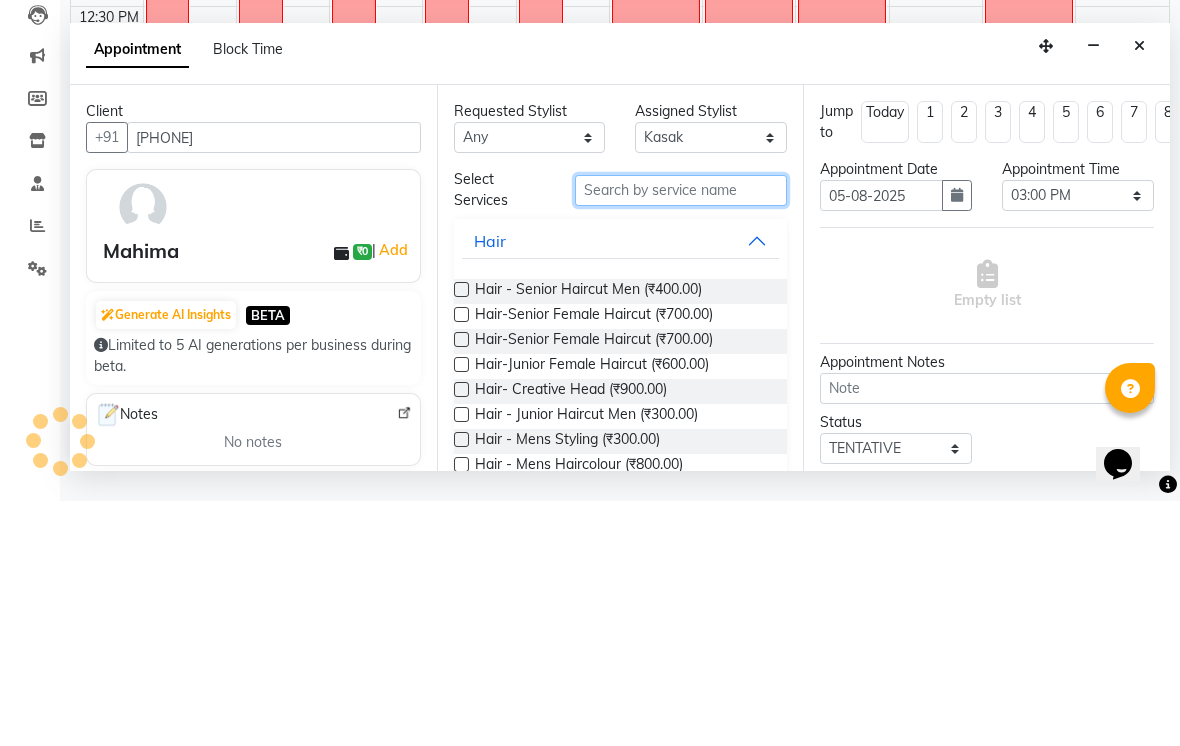 click at bounding box center (681, 435) 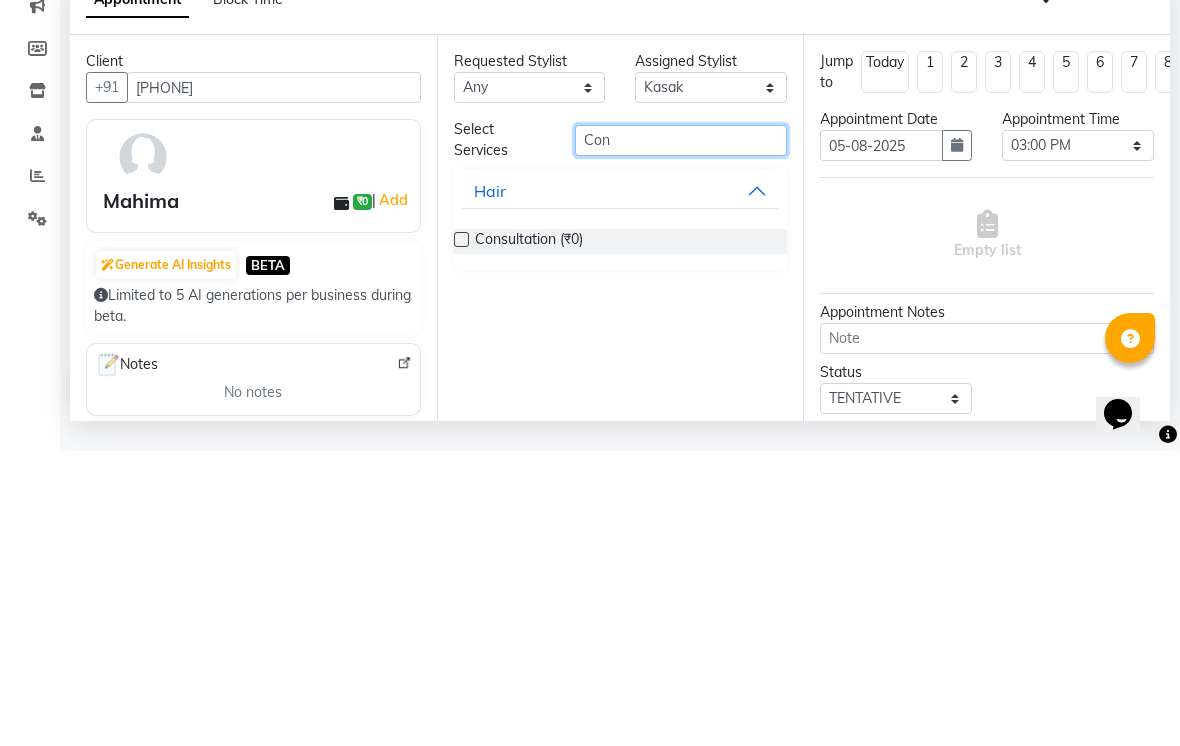 type on "Con" 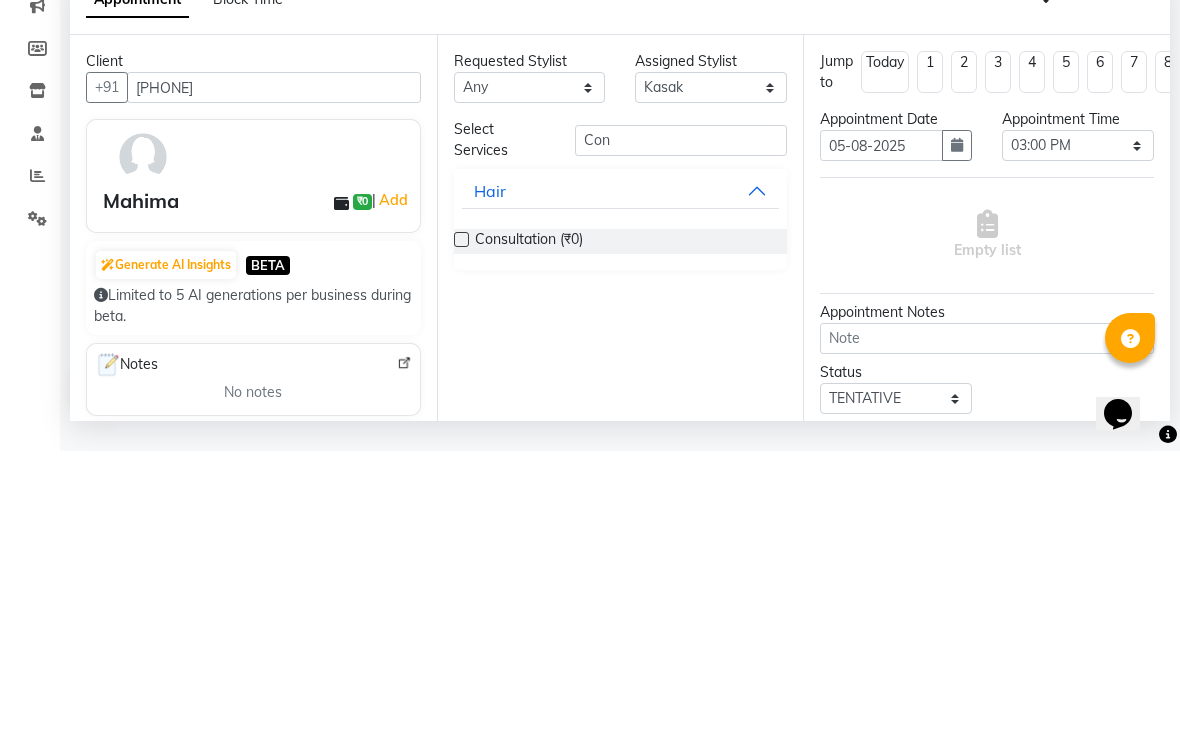click at bounding box center [461, 534] 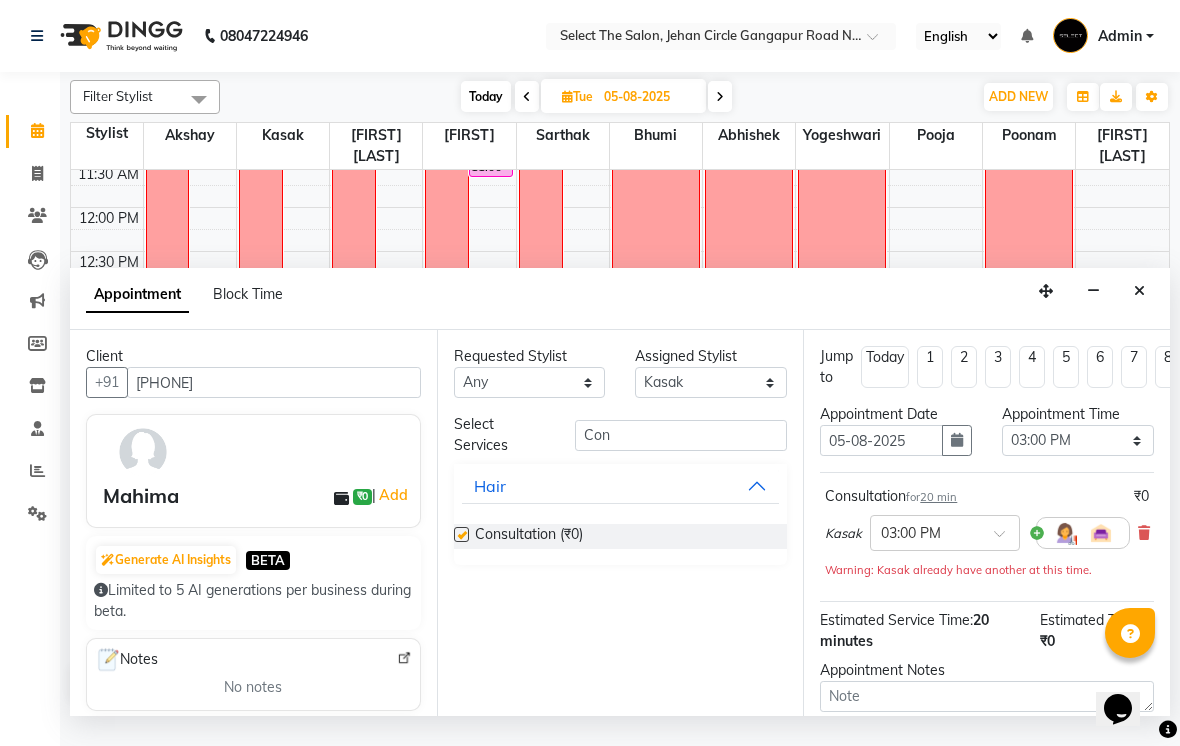 checkbox on "false" 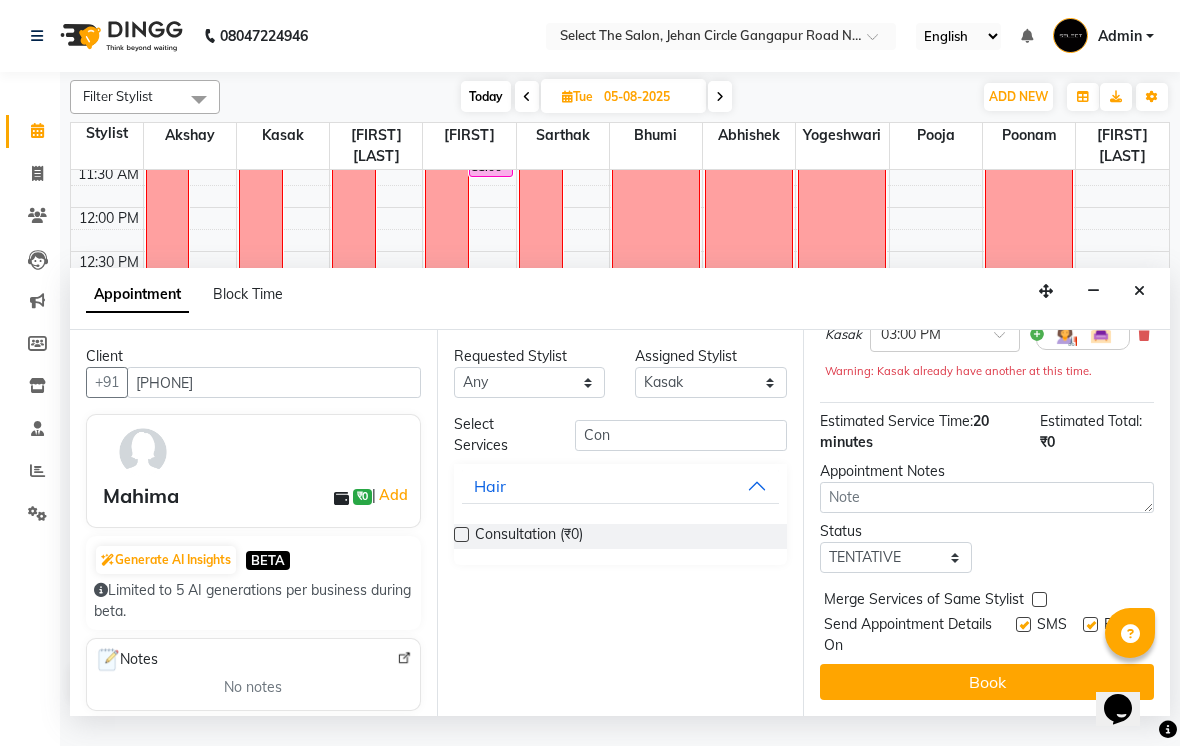 scroll, scrollTop: 197, scrollLeft: 0, axis: vertical 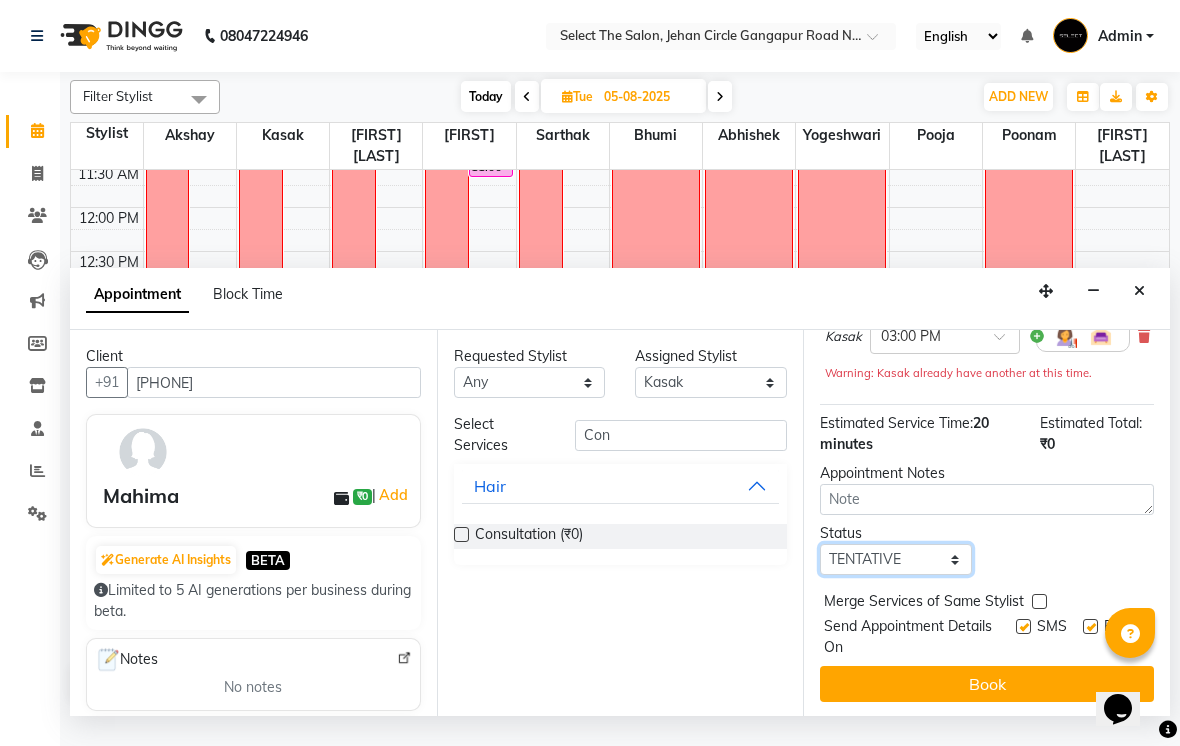 click on "Select TENTATIVE CONFIRM UPCOMING" at bounding box center [896, 559] 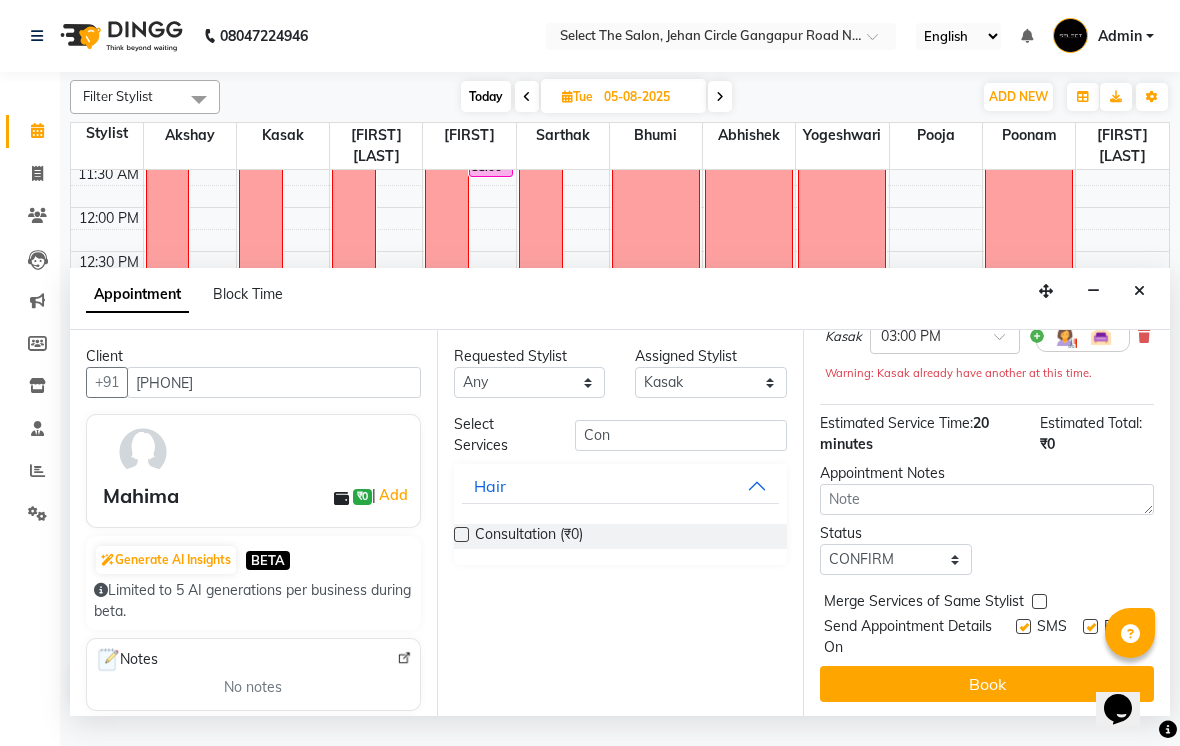 click on "Book" at bounding box center (987, 684) 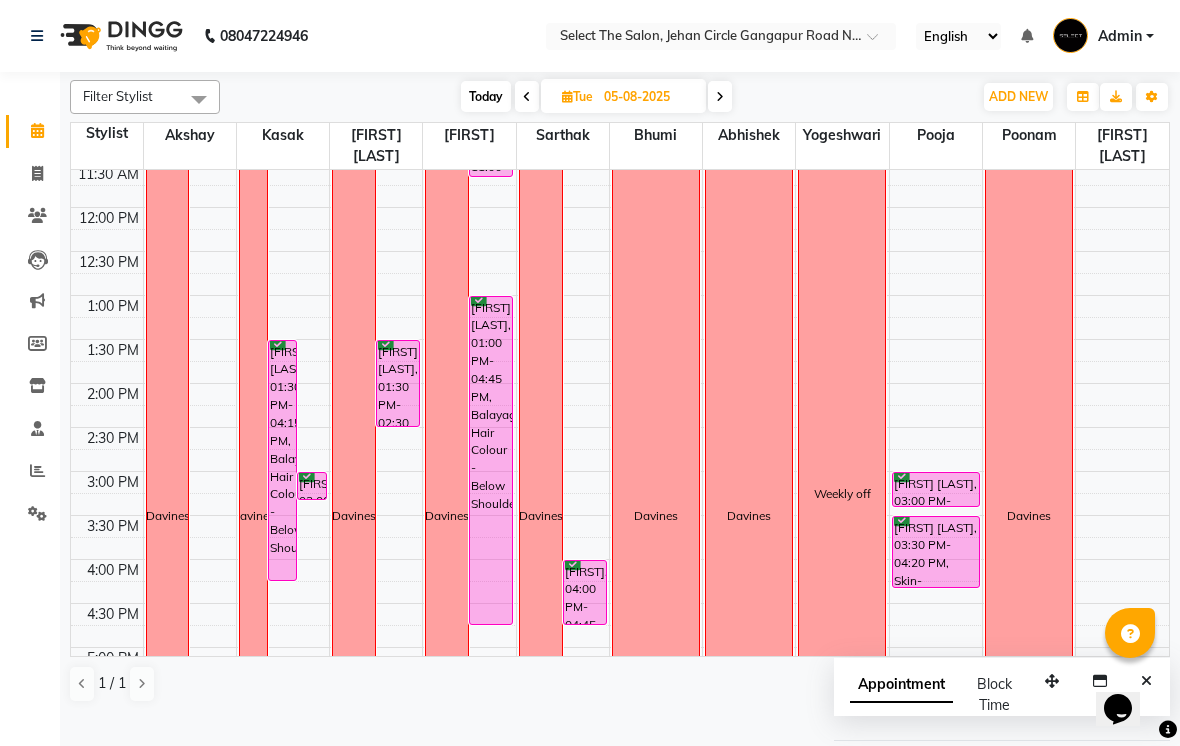 click on "Today" at bounding box center [486, 96] 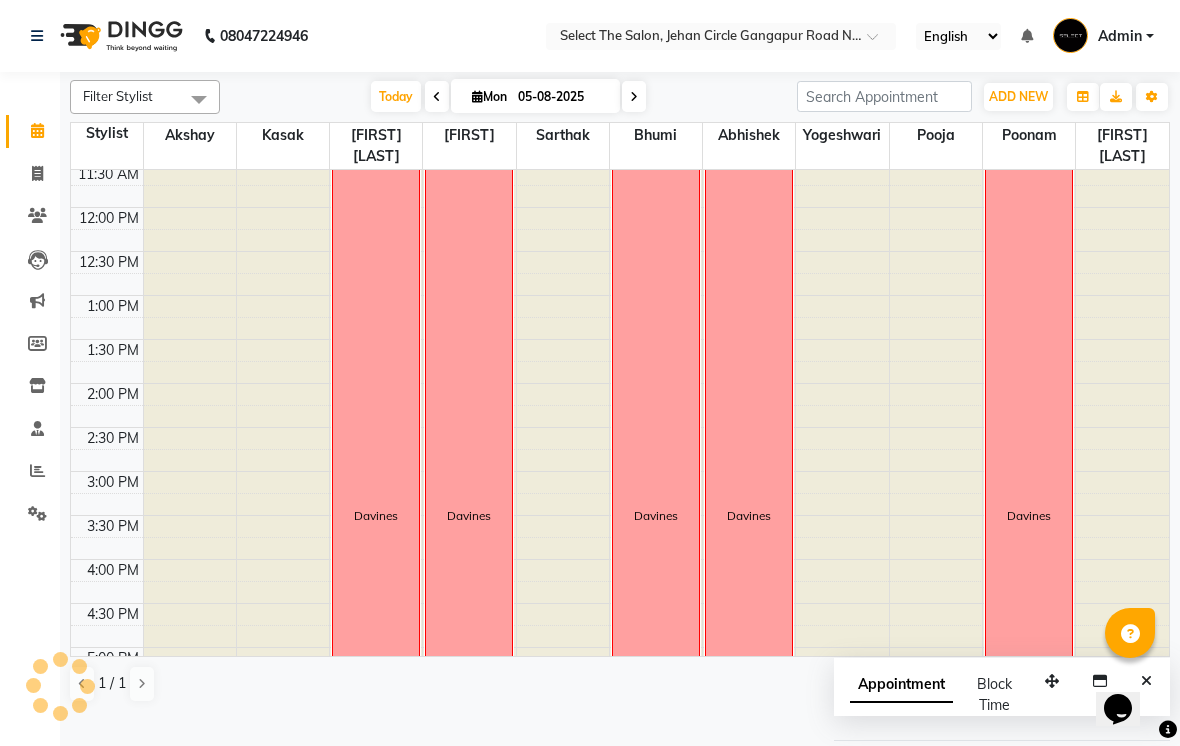 type on "04-08-2025" 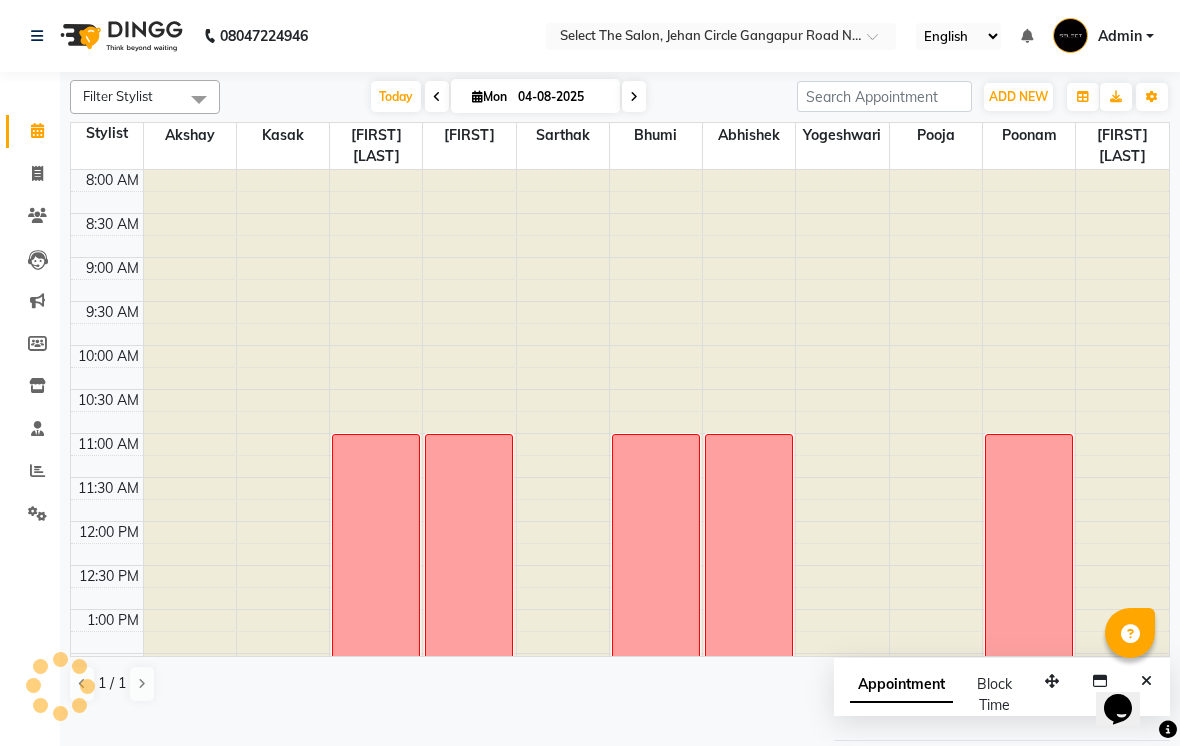 scroll, scrollTop: 657, scrollLeft: 0, axis: vertical 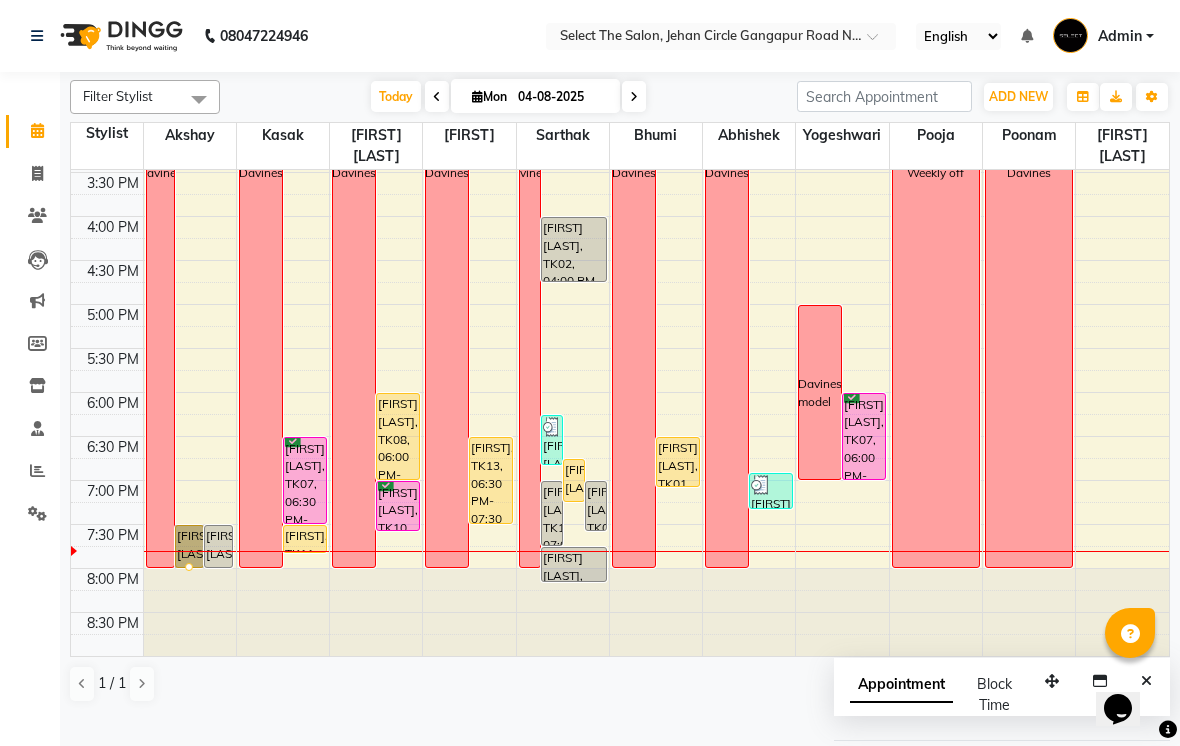 select on "31289" 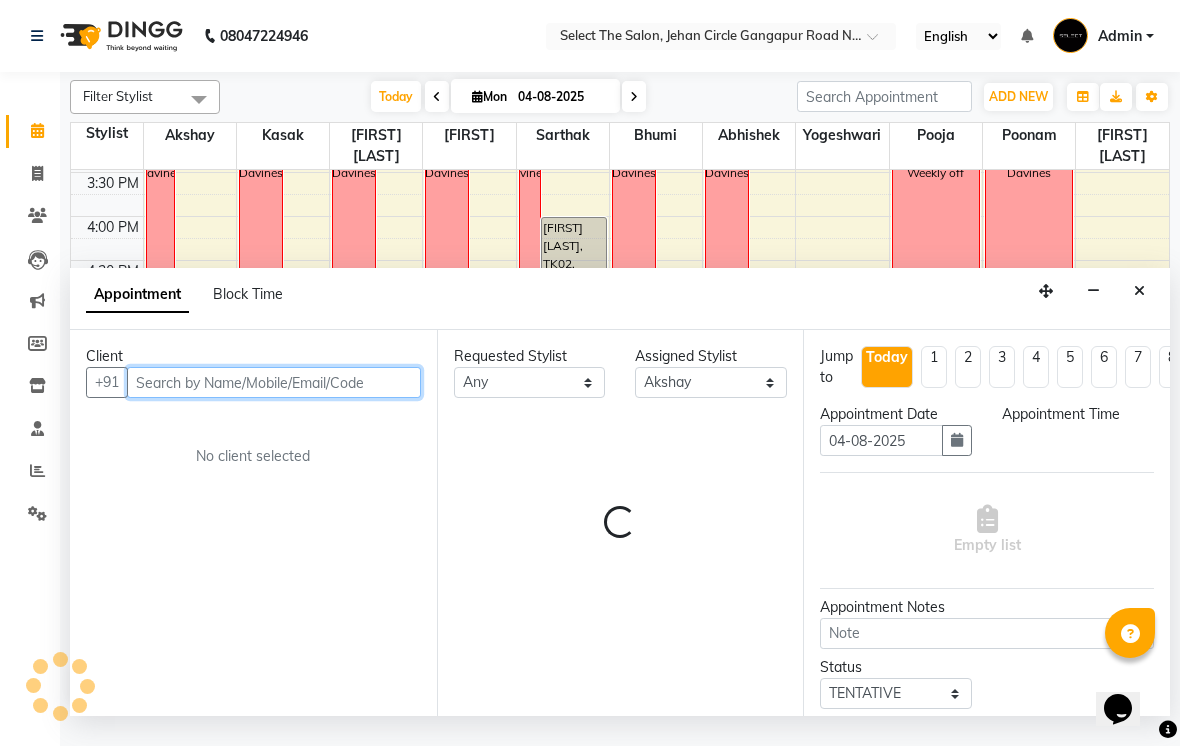 select on "1185" 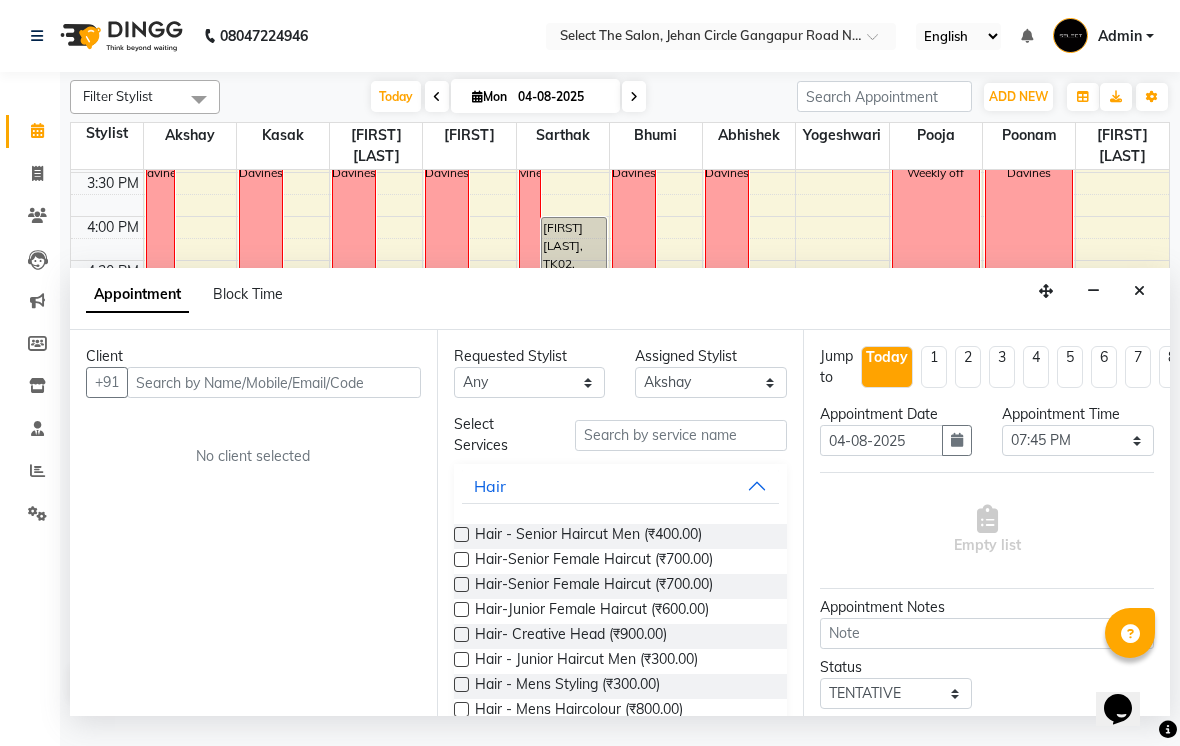 click at bounding box center [1139, 291] 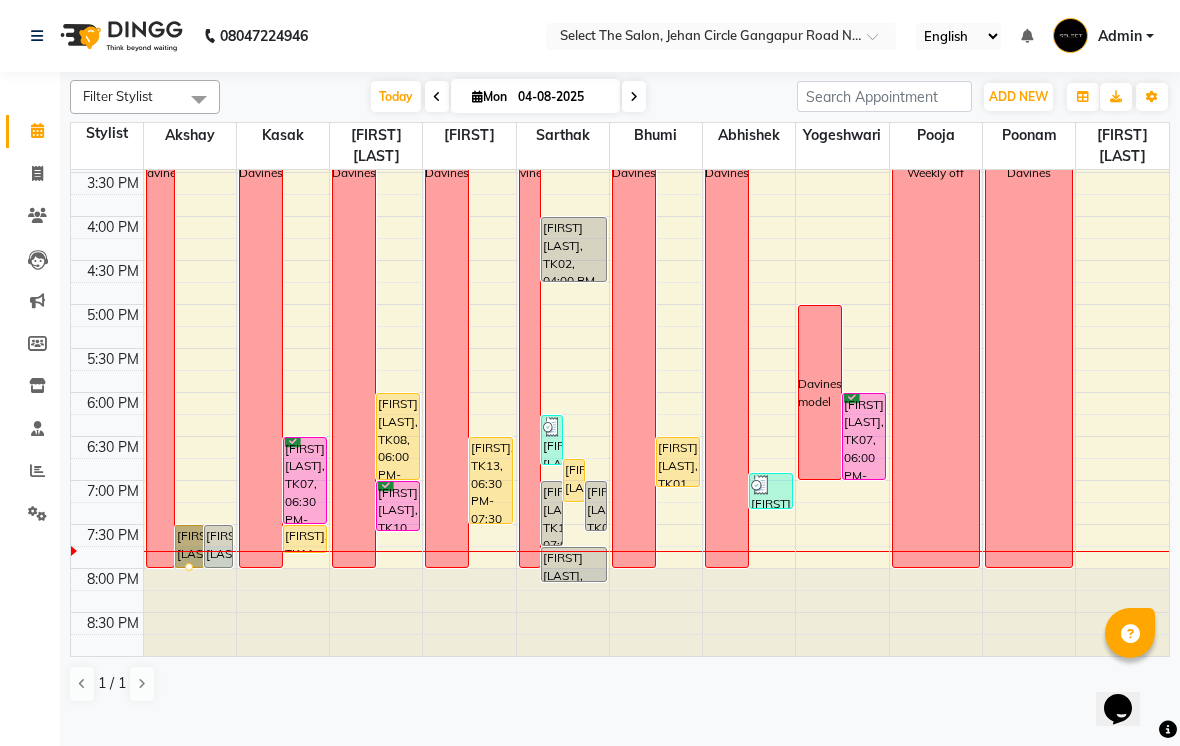 select on "31289" 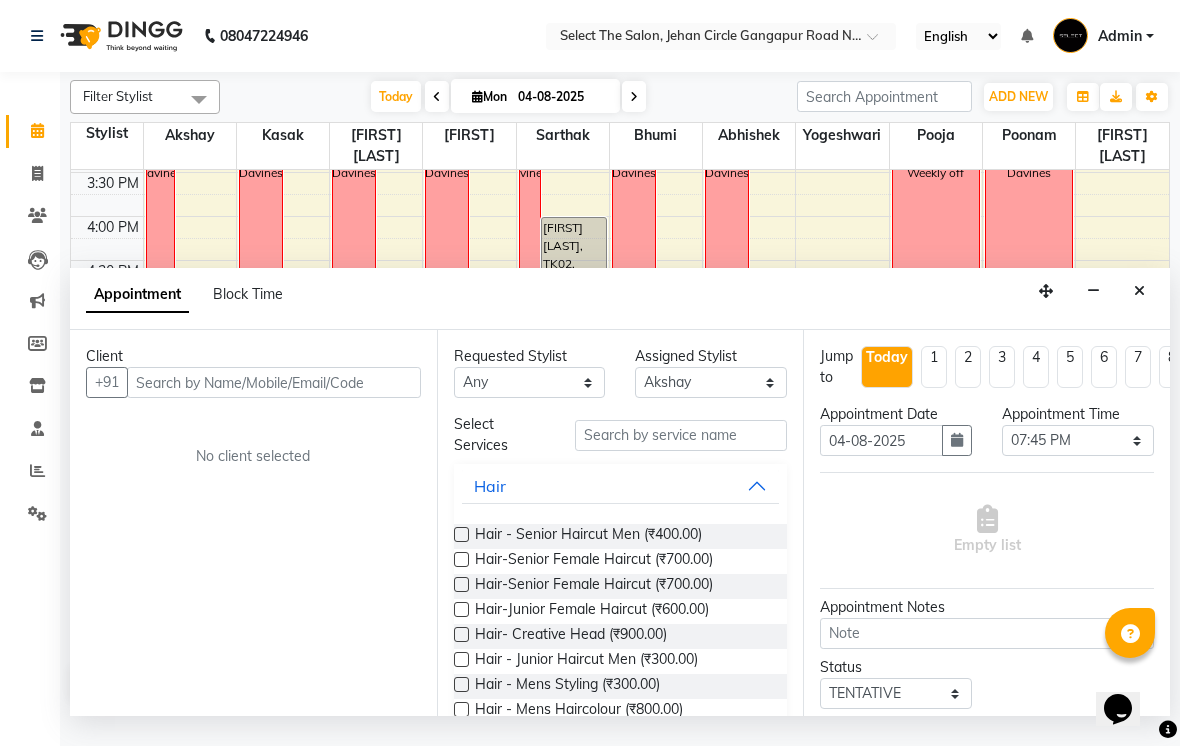 click at bounding box center [1139, 291] 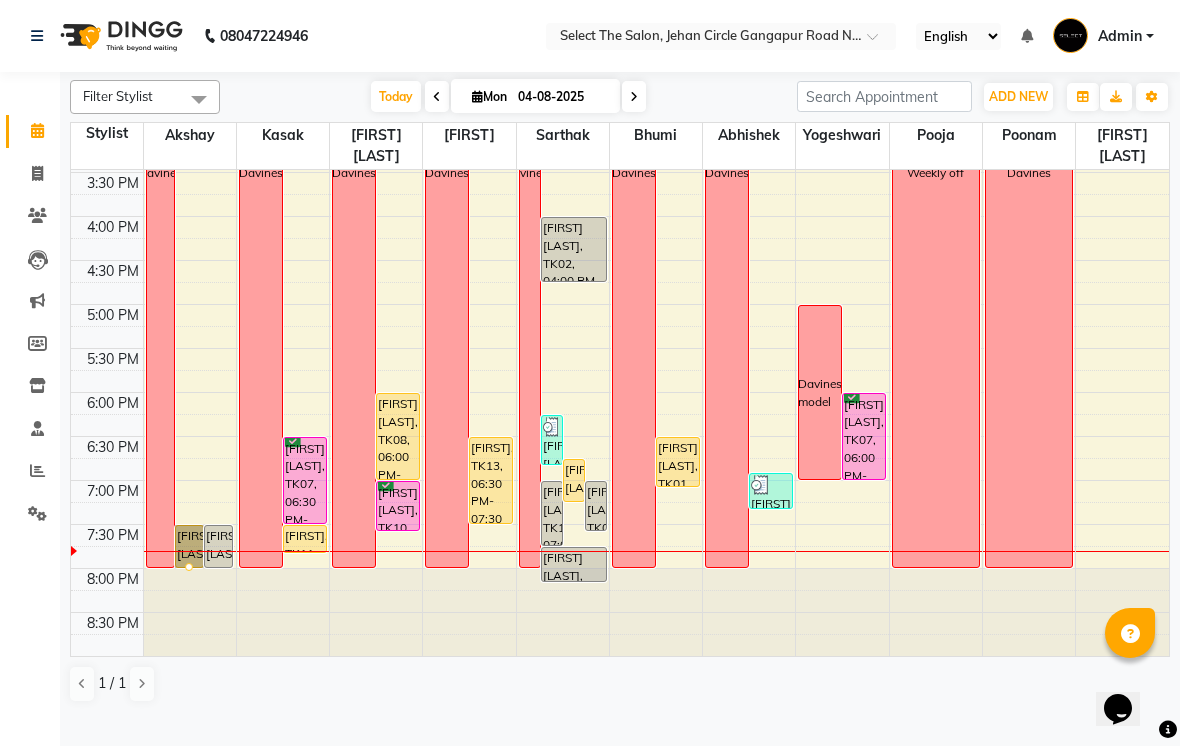 select on "31289" 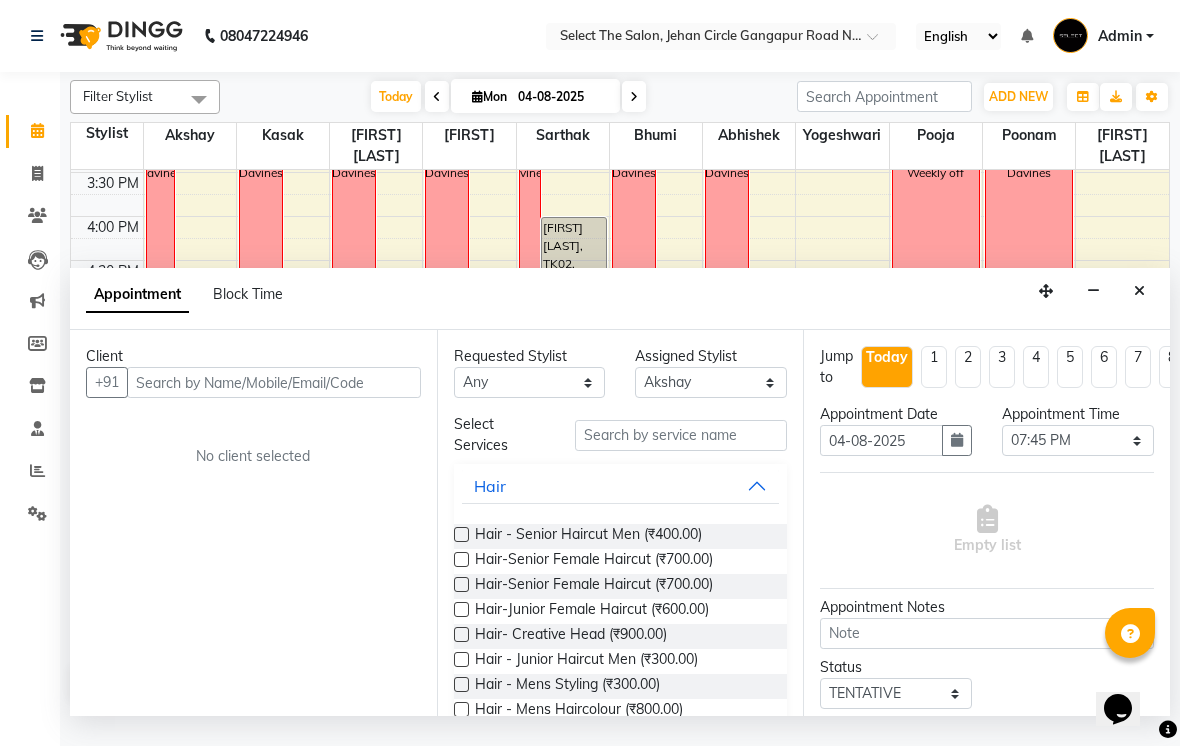 click at bounding box center (1139, 291) 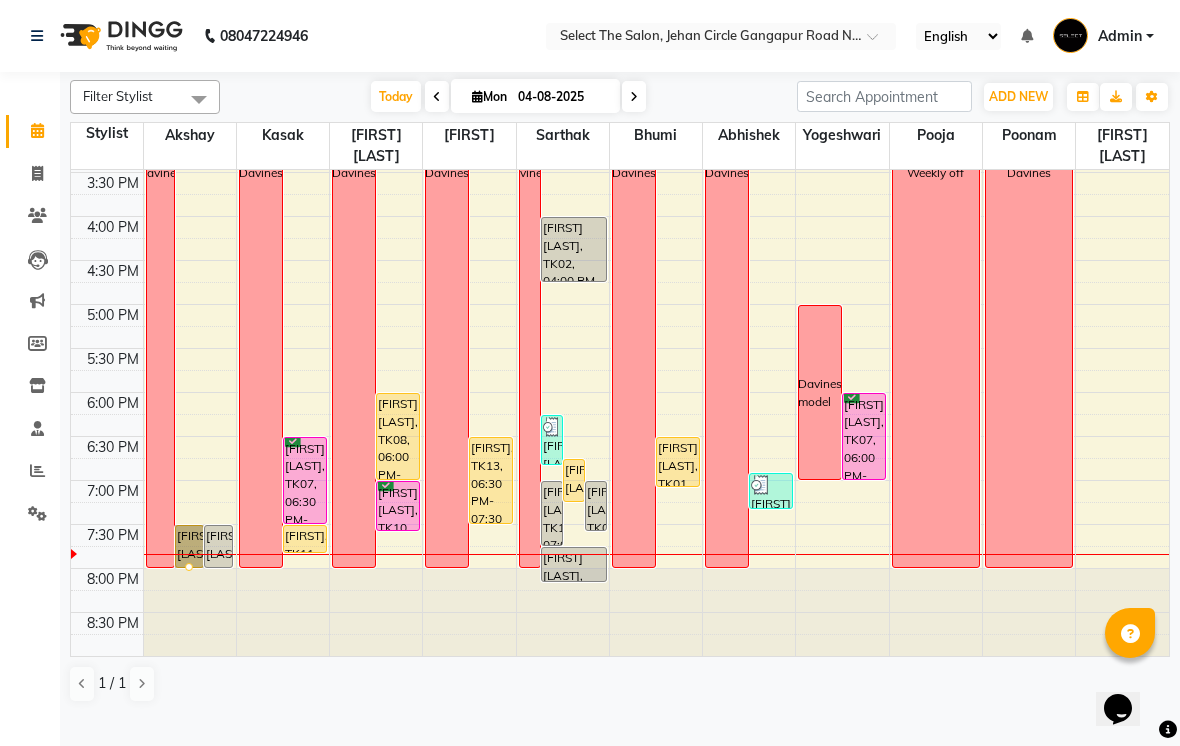 click at bounding box center (189, 567) 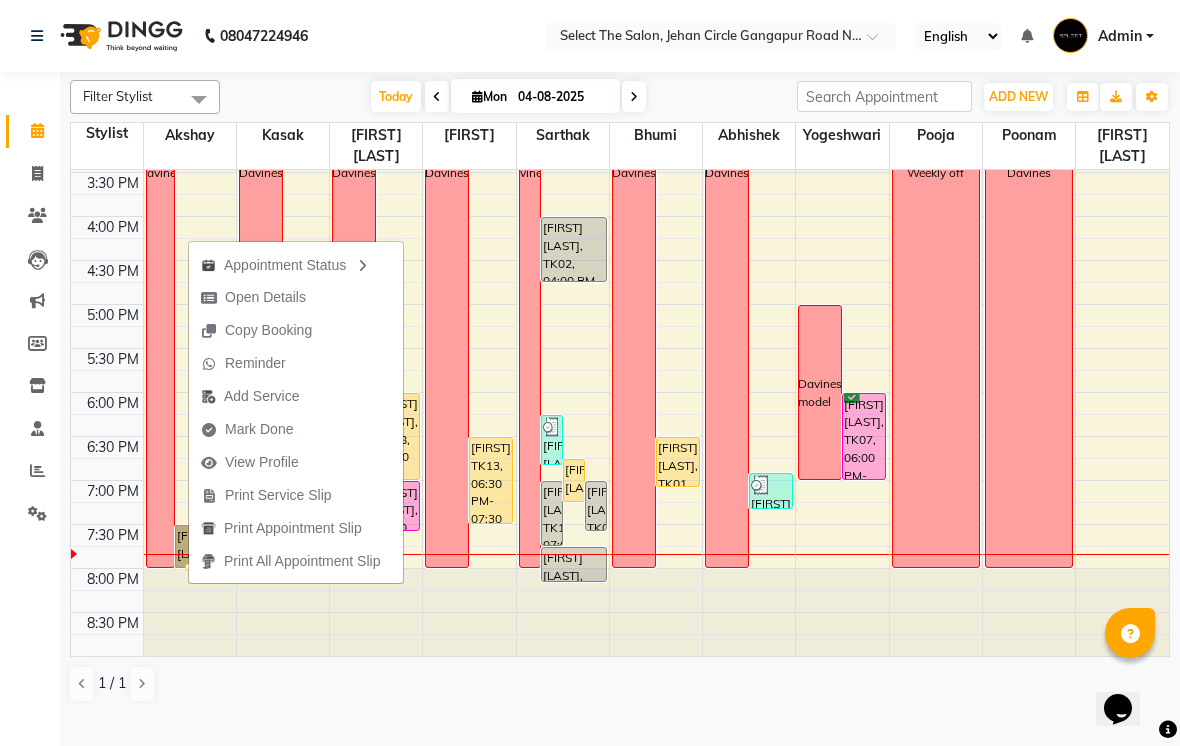 click on "Open Details" at bounding box center (265, 297) 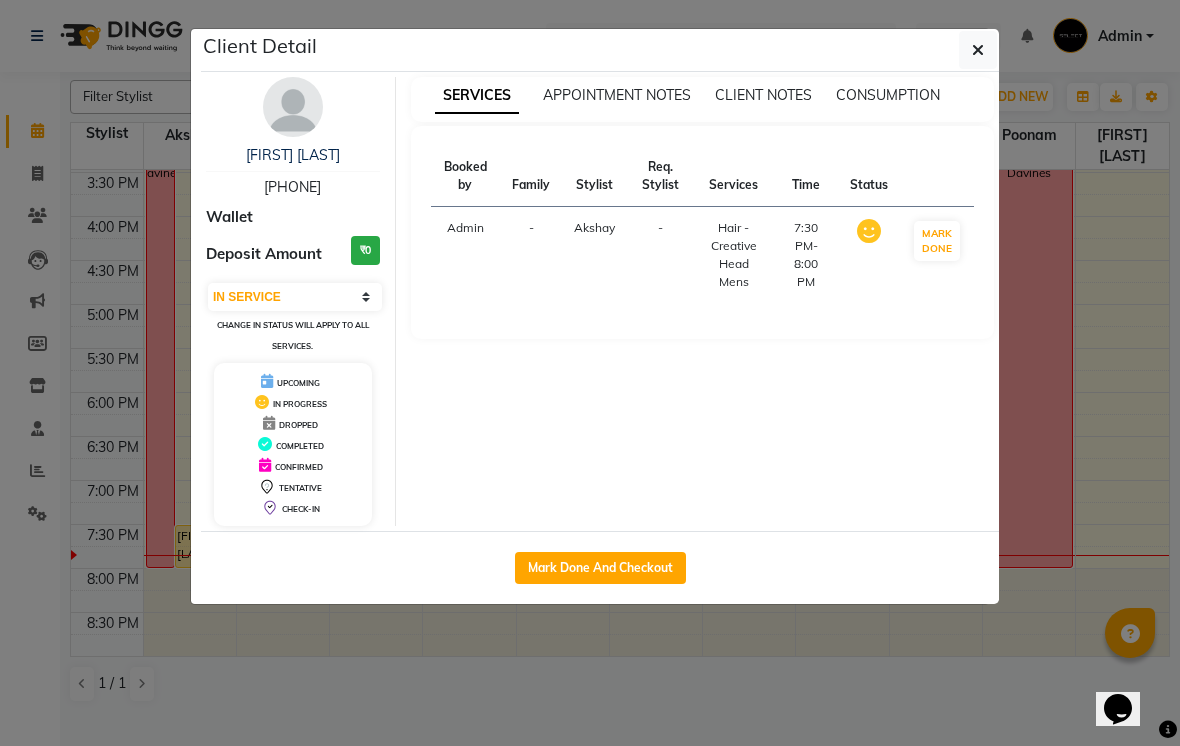 click 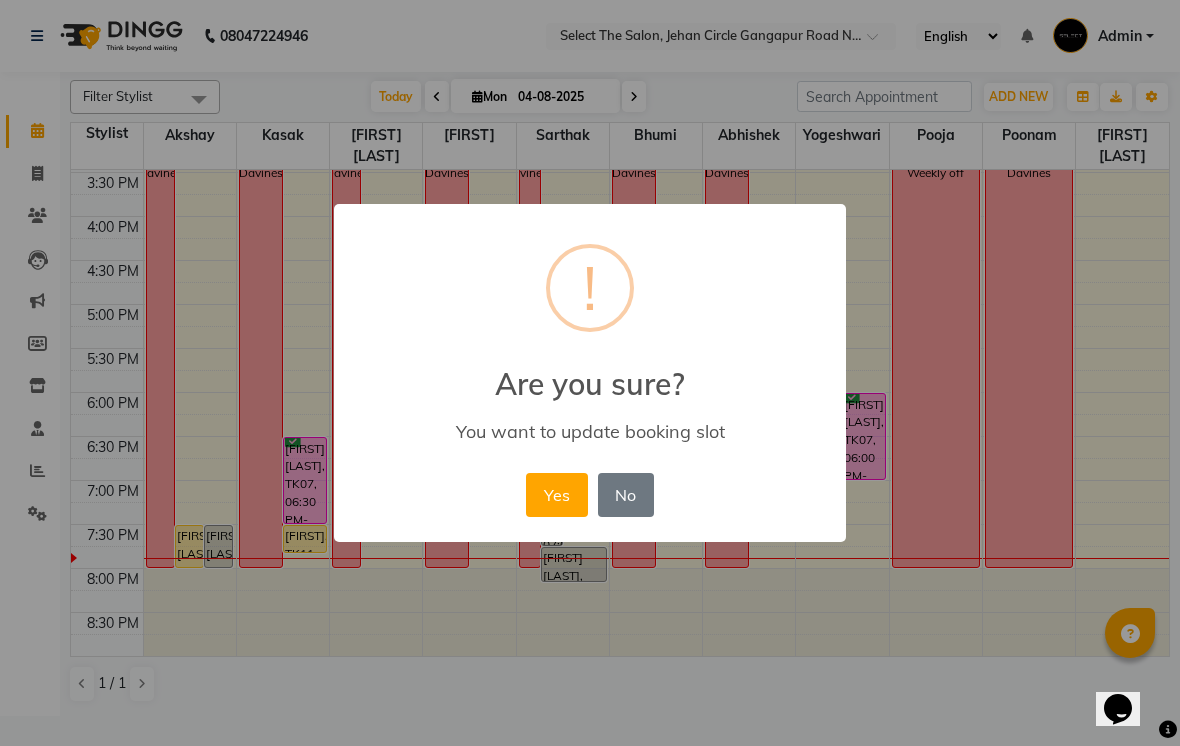 click on "No" at bounding box center (626, 495) 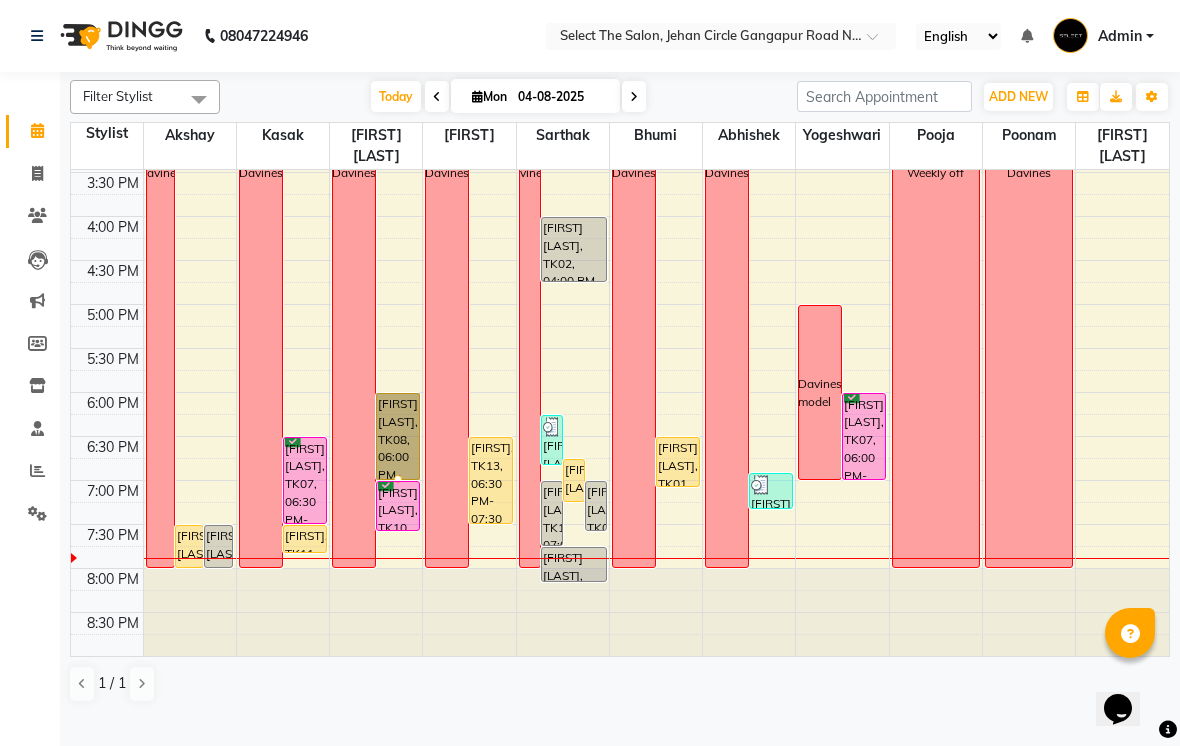 click at bounding box center [398, 479] 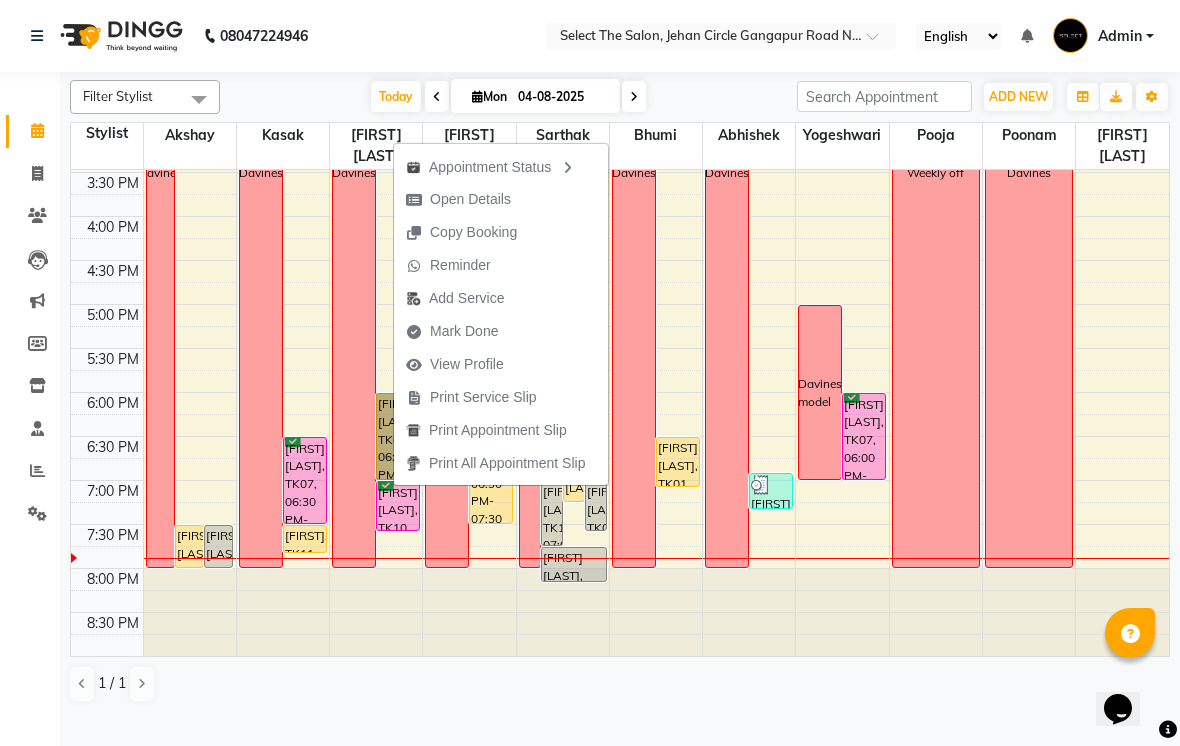 click on "Open Details" at bounding box center (458, 199) 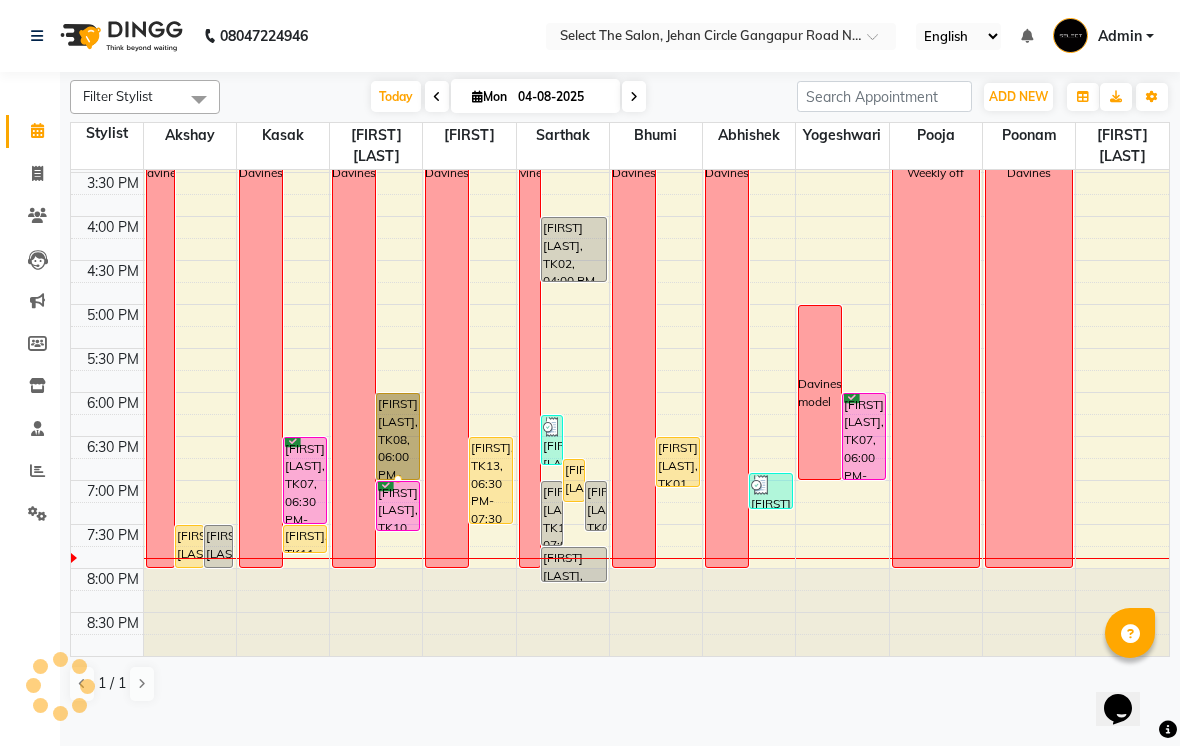 click at bounding box center [398, 479] 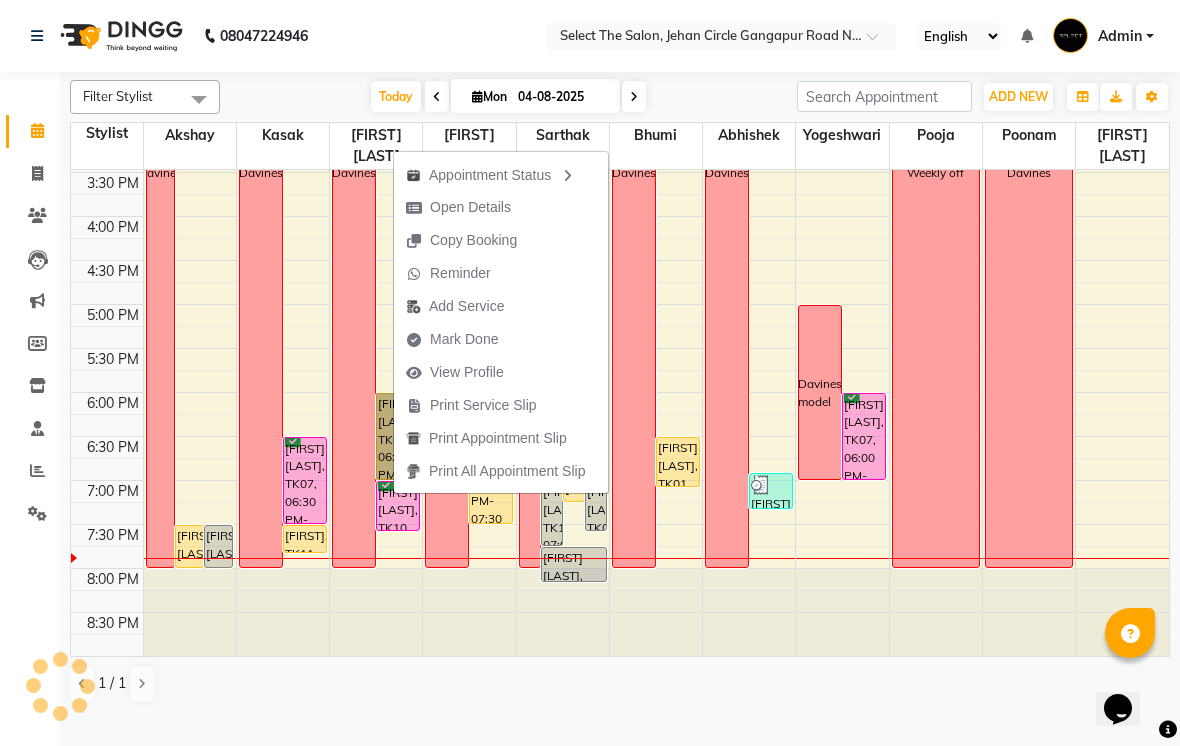 click on "Open Details" at bounding box center (470, 207) 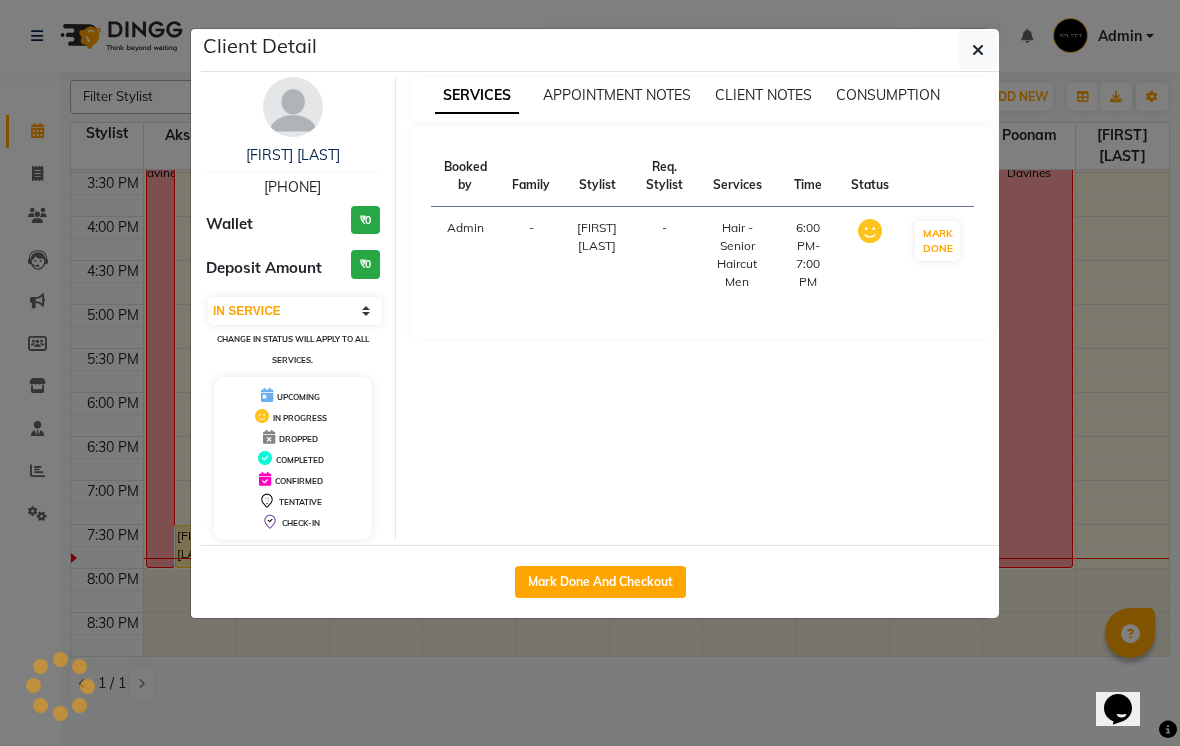 click on "Mark Done And Checkout" 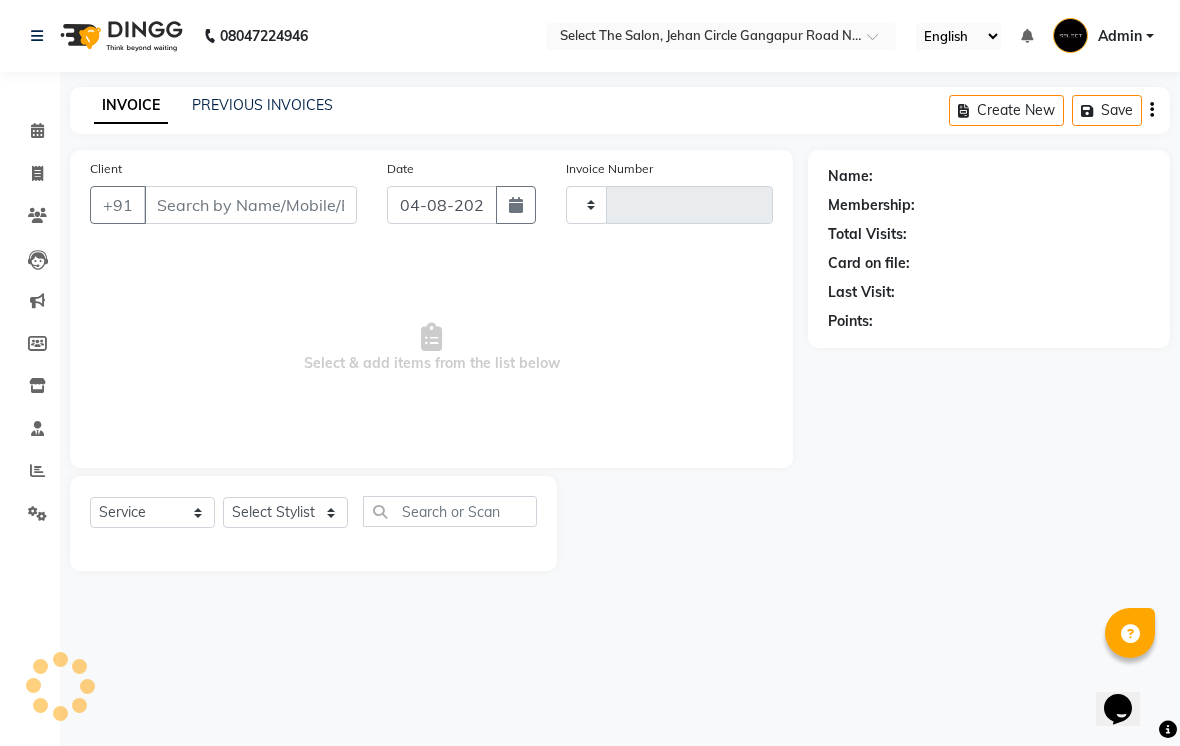 type on "2824" 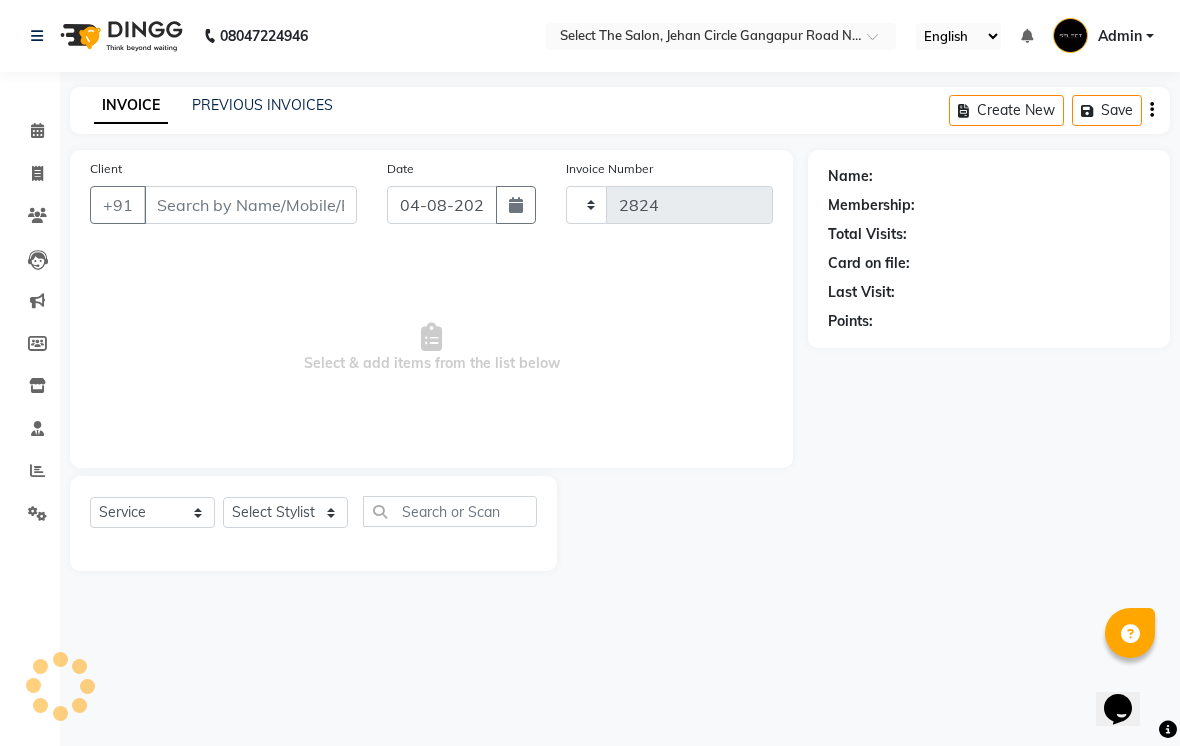 select on "4969" 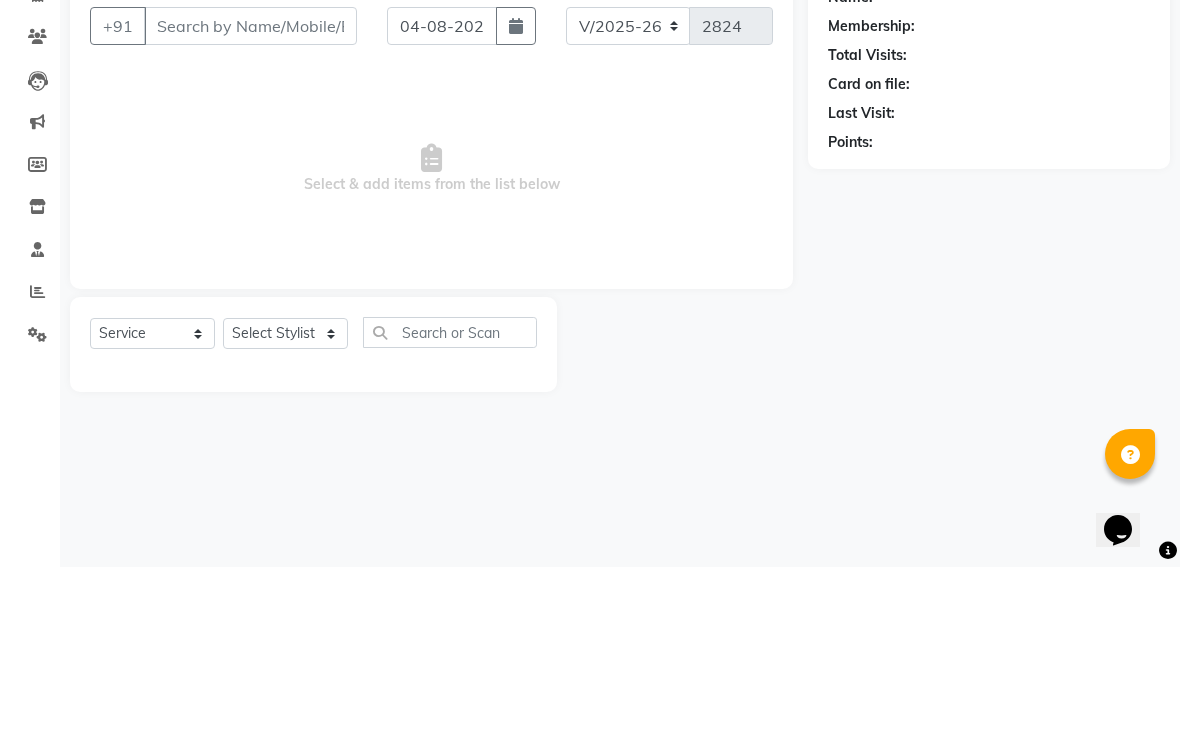 type on "[PHONE]" 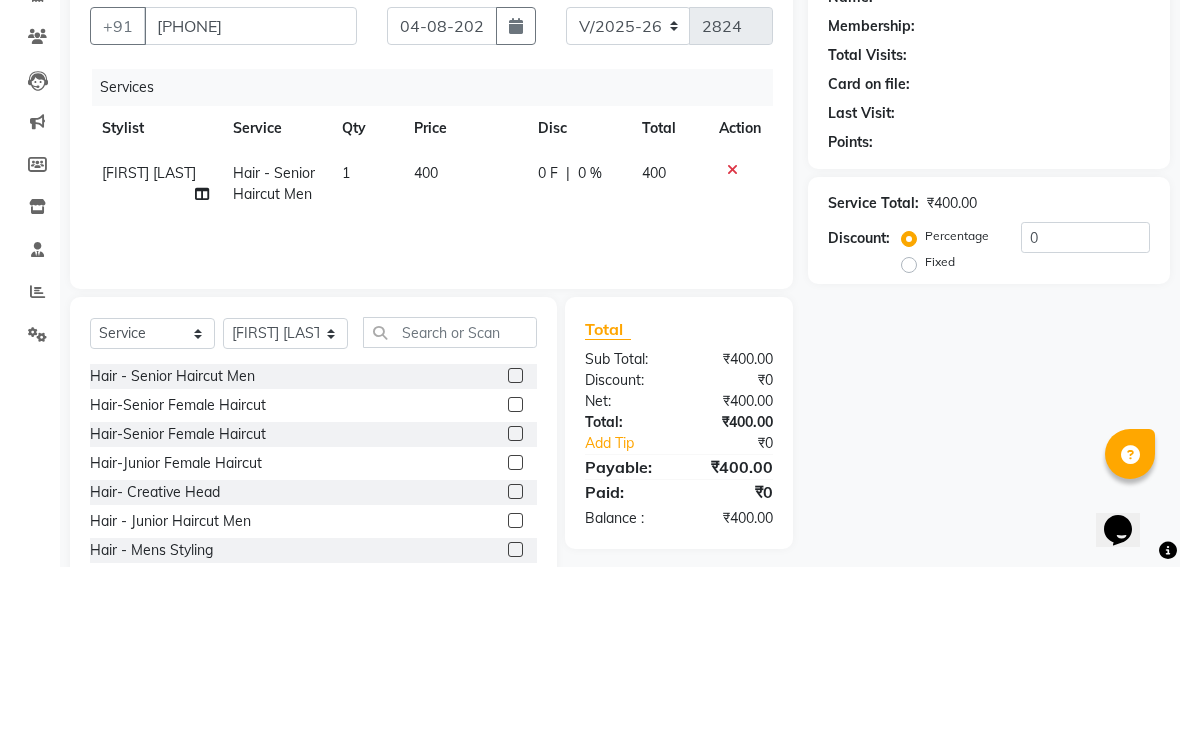 scroll, scrollTop: 83, scrollLeft: 0, axis: vertical 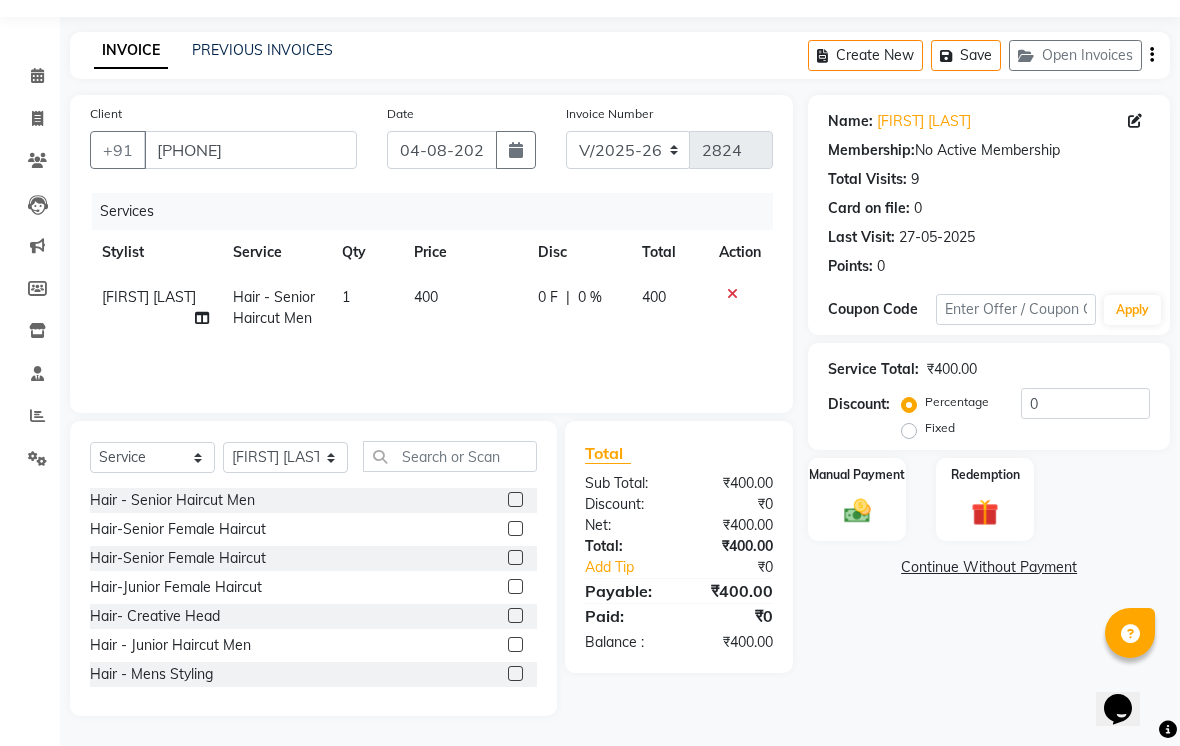 click on "Manual Payment" 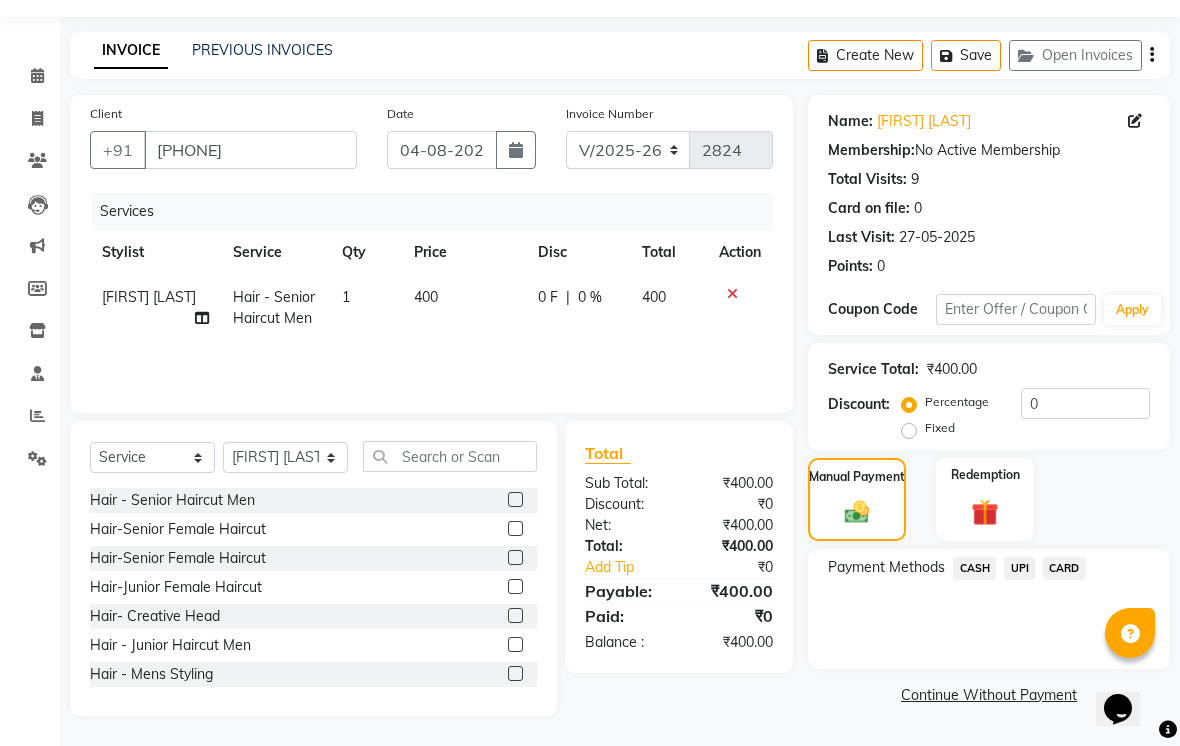 click on "UPI" 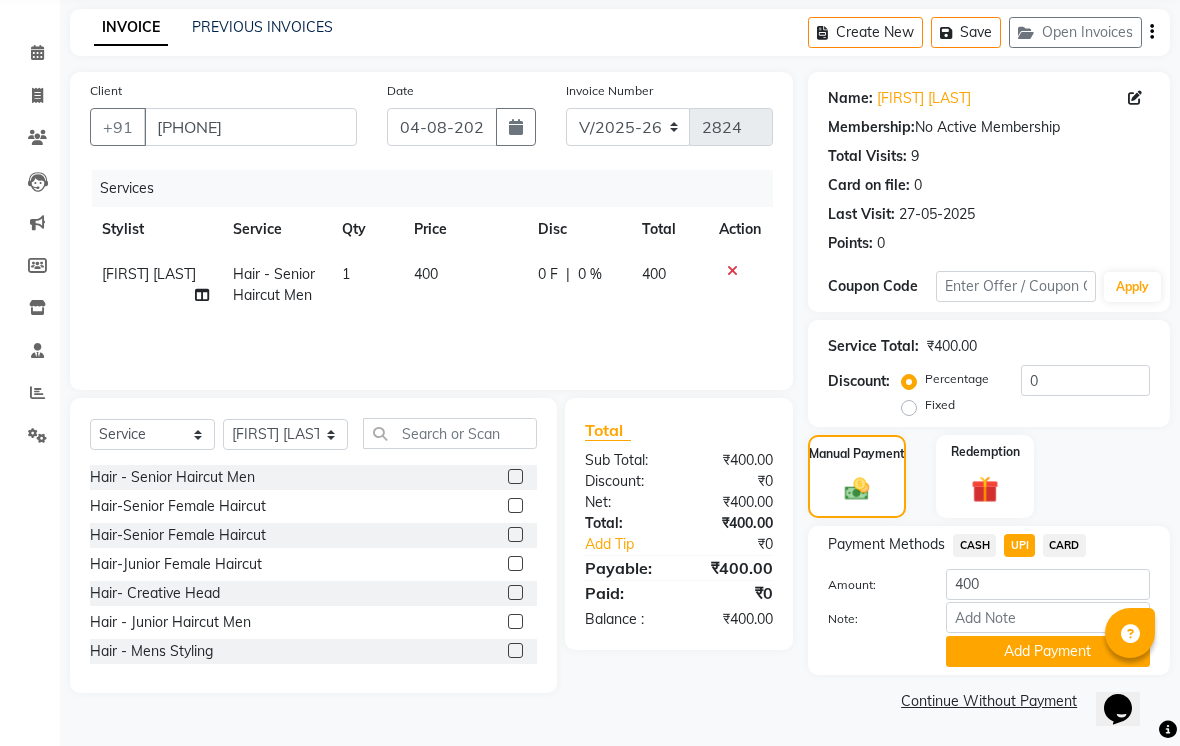 click on "Add Payment" 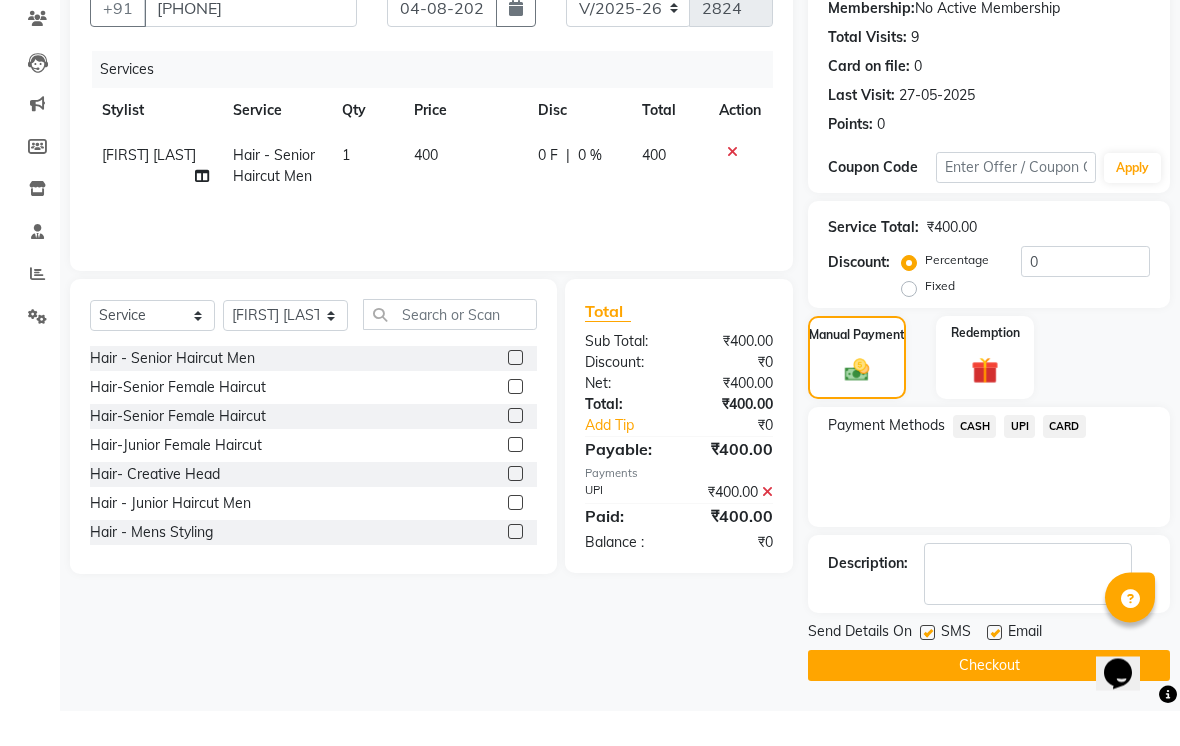 scroll, scrollTop: 161, scrollLeft: 0, axis: vertical 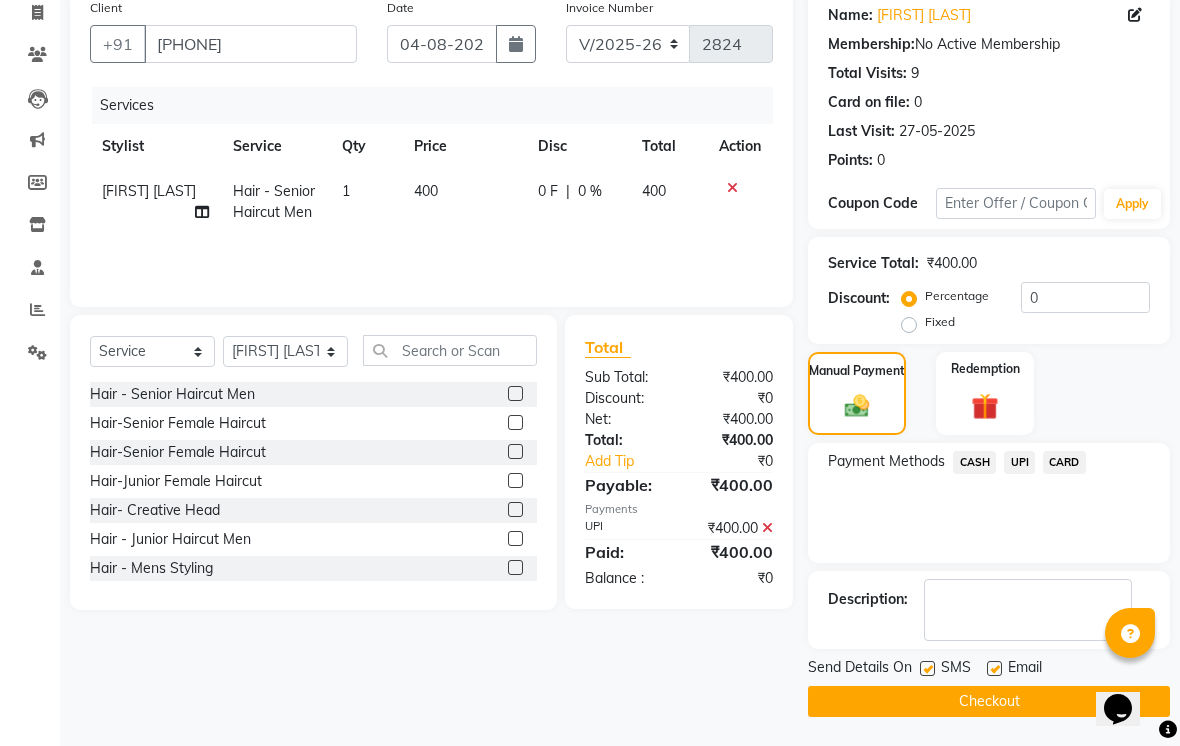 click 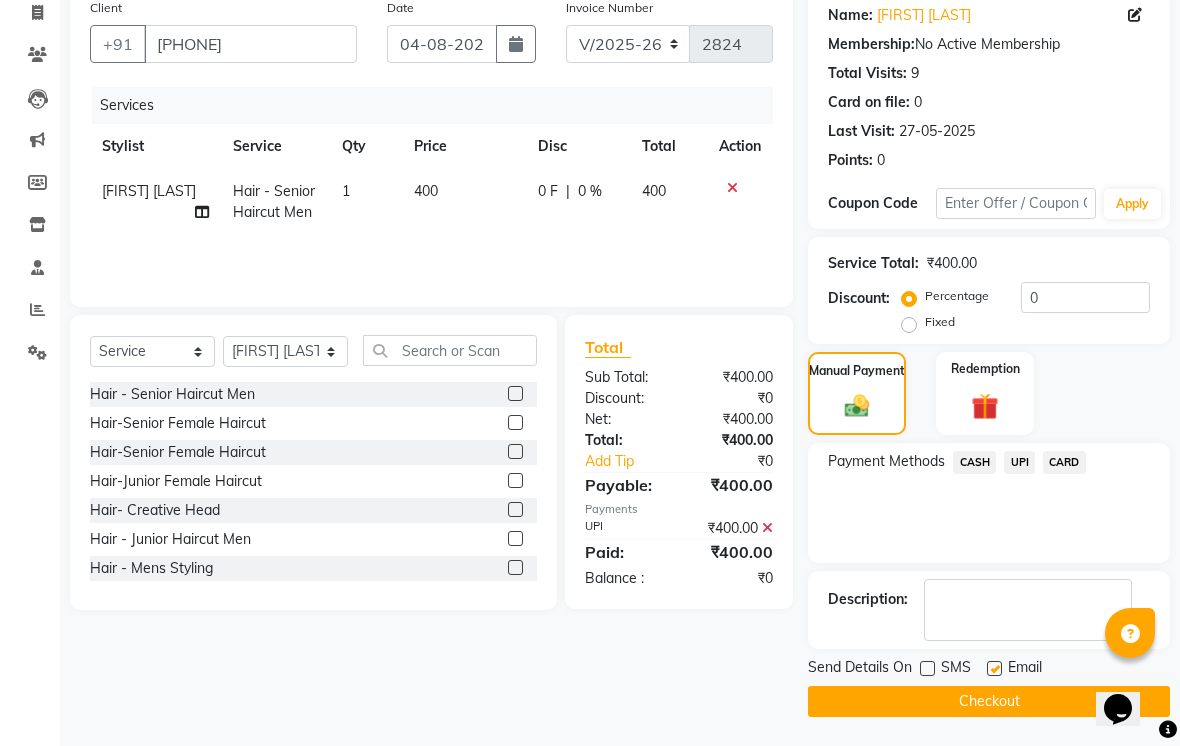 click on "Name: [FIRST] [LAST] Membership:  No Active Membership  Total Visits:  9 Card on file:  0 Last Visit:   27-05-2025 Points:   0  Coupon Code Apply Service Total:  ₹400.00  Discount:  Percentage   Fixed  0 Manual Payment Redemption Payment Methods  CASH   UPI   CARD  Description:                  Send Details On SMS Email  Checkout" 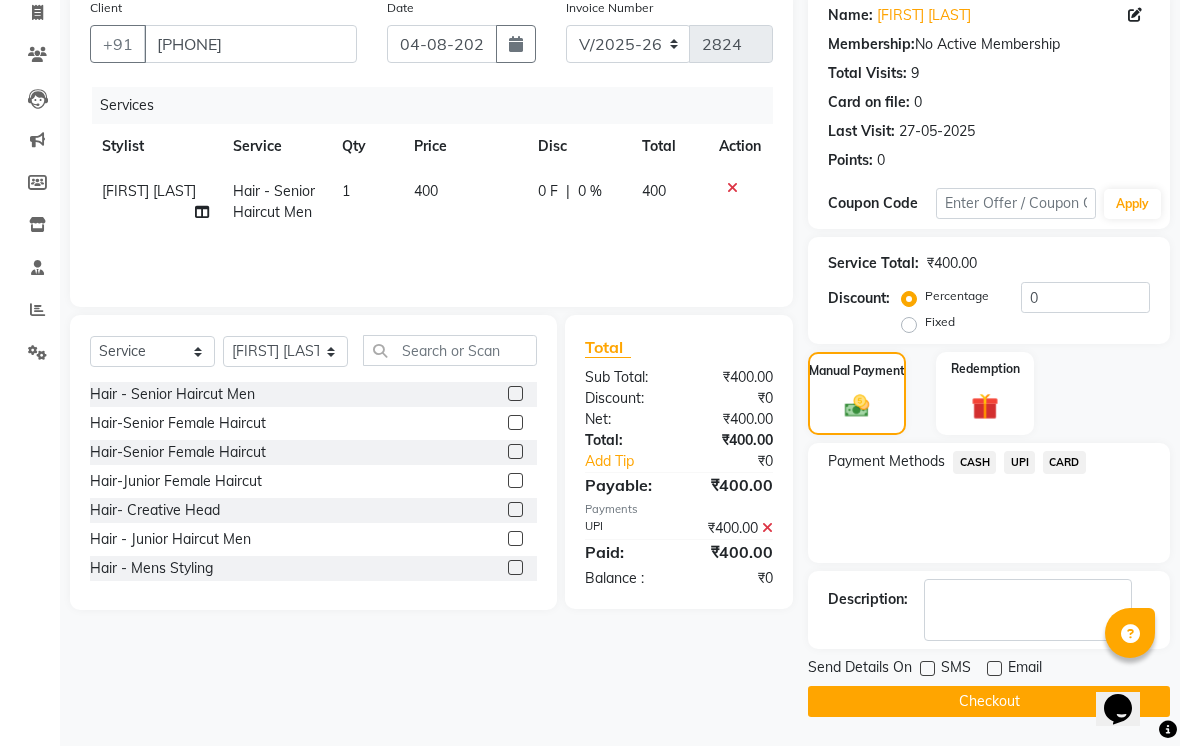 click on "Checkout" 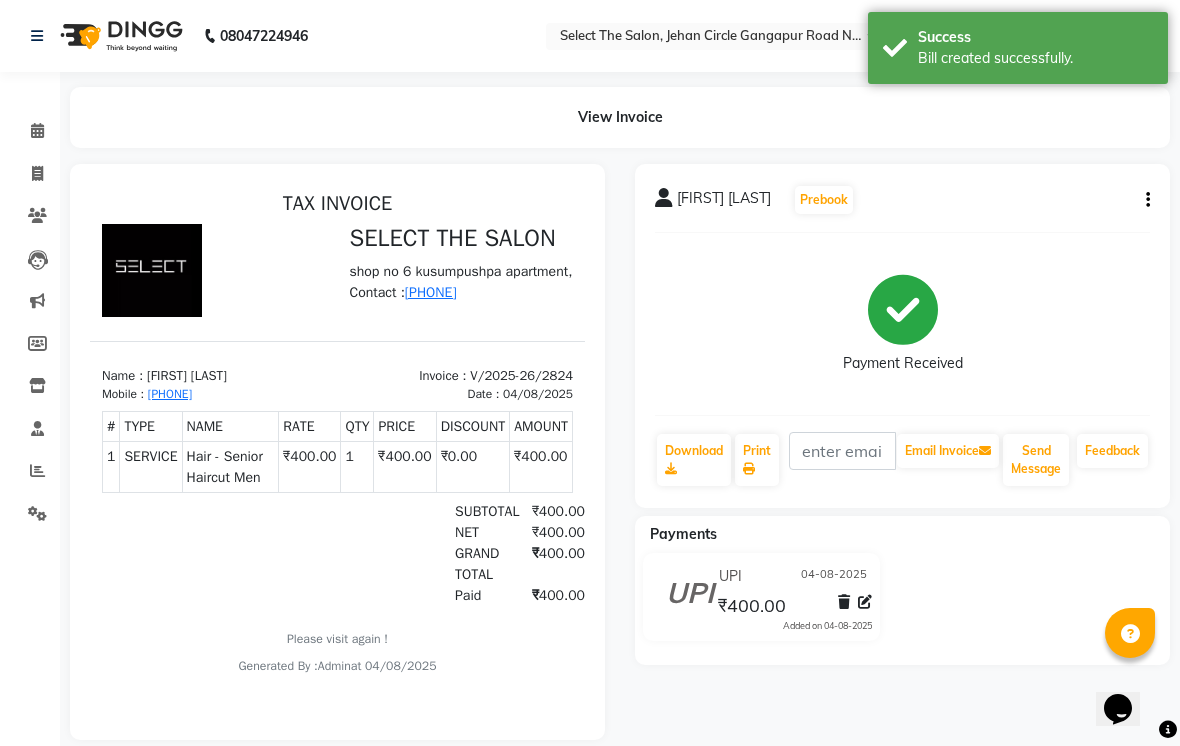 scroll, scrollTop: 0, scrollLeft: 0, axis: both 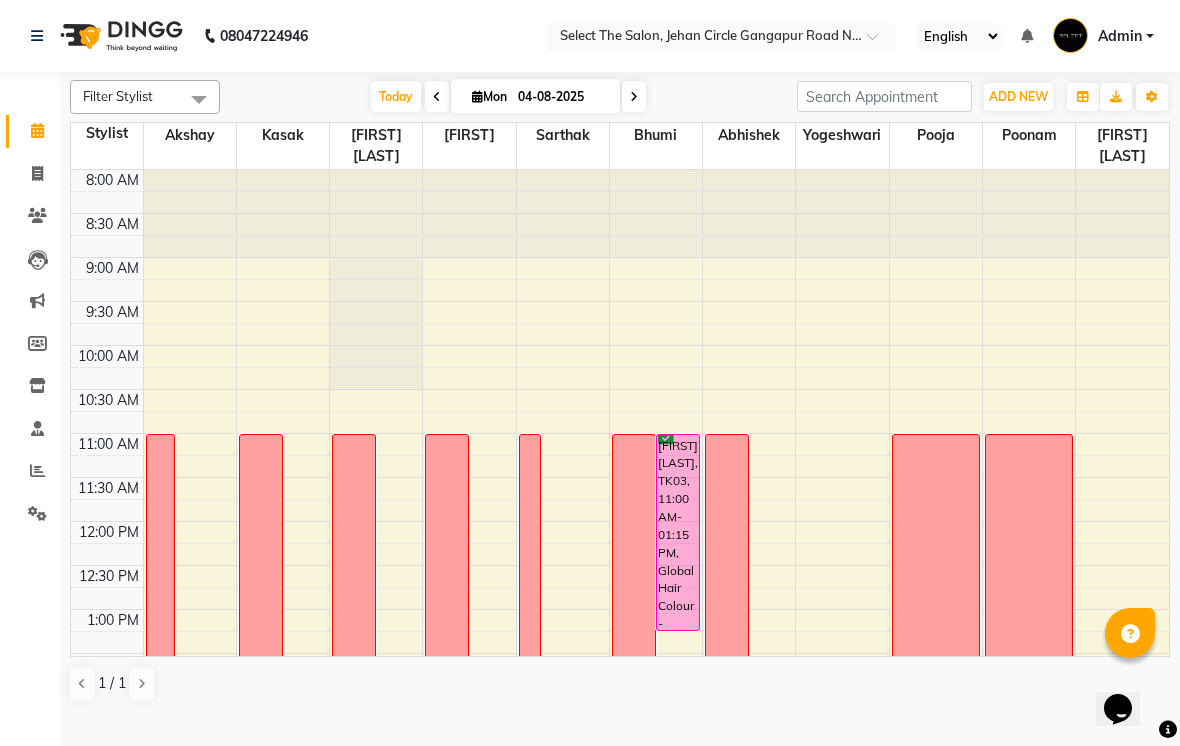 click on "Today" at bounding box center (396, 96) 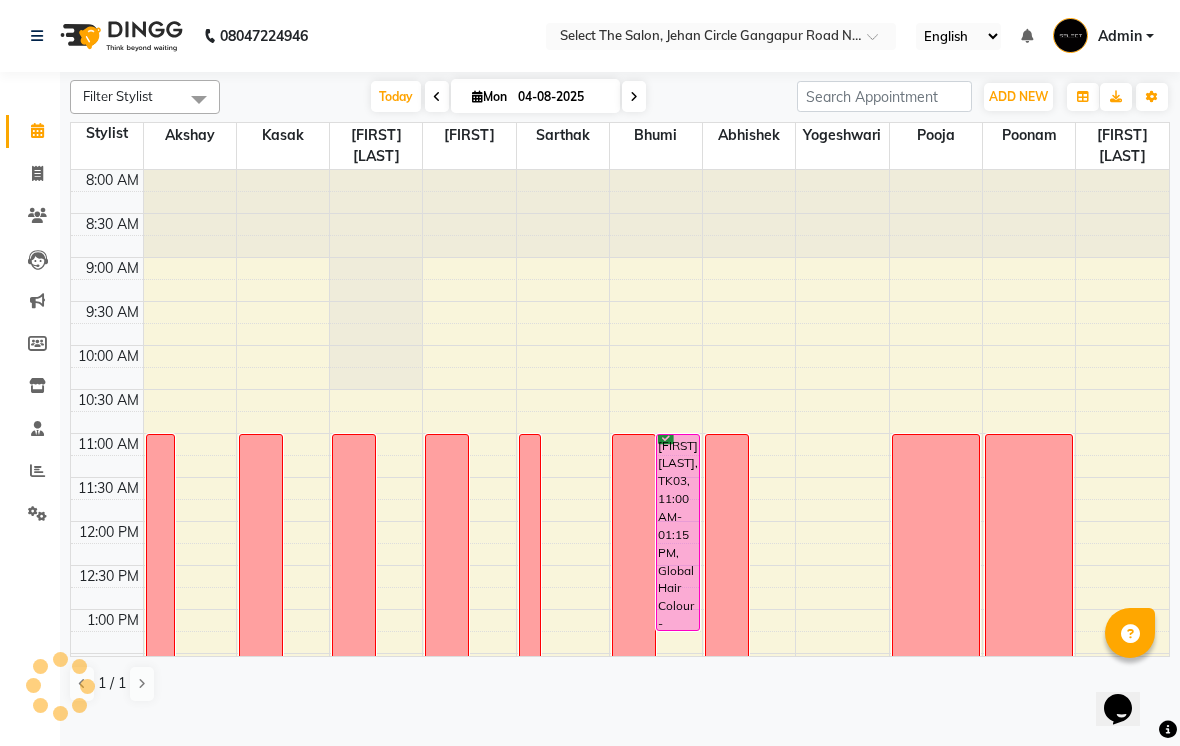 scroll, scrollTop: 657, scrollLeft: 0, axis: vertical 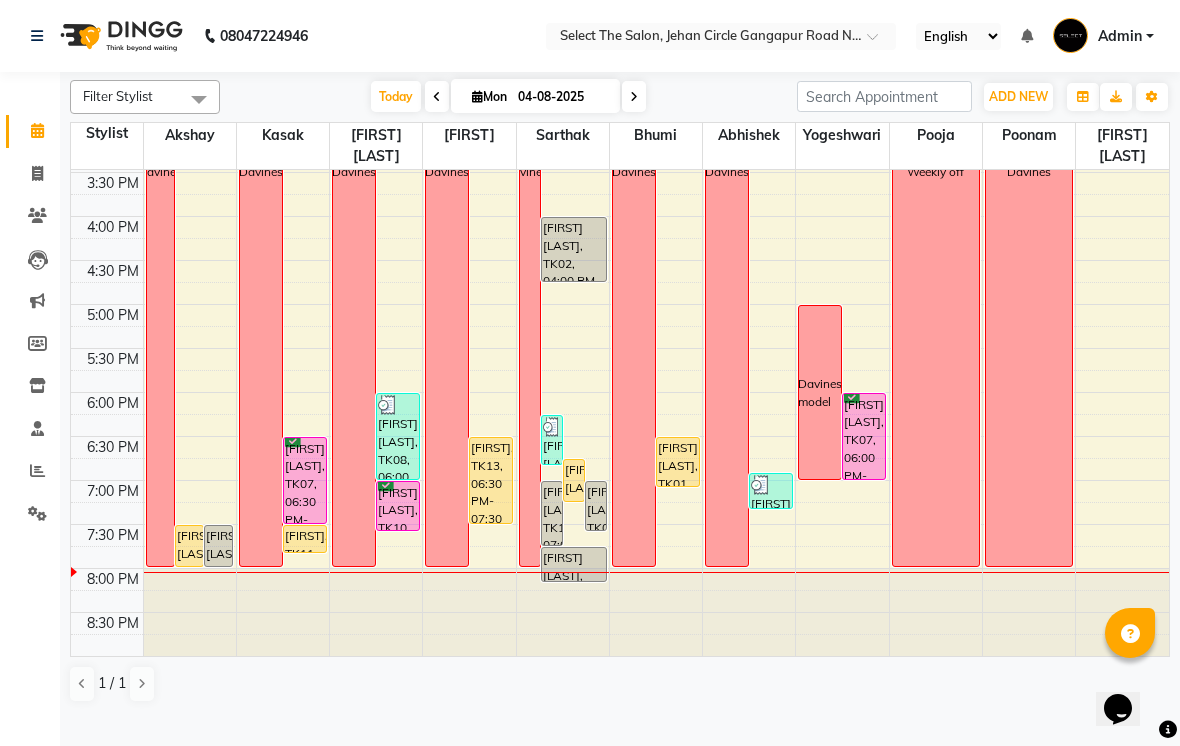 click on "Clients" 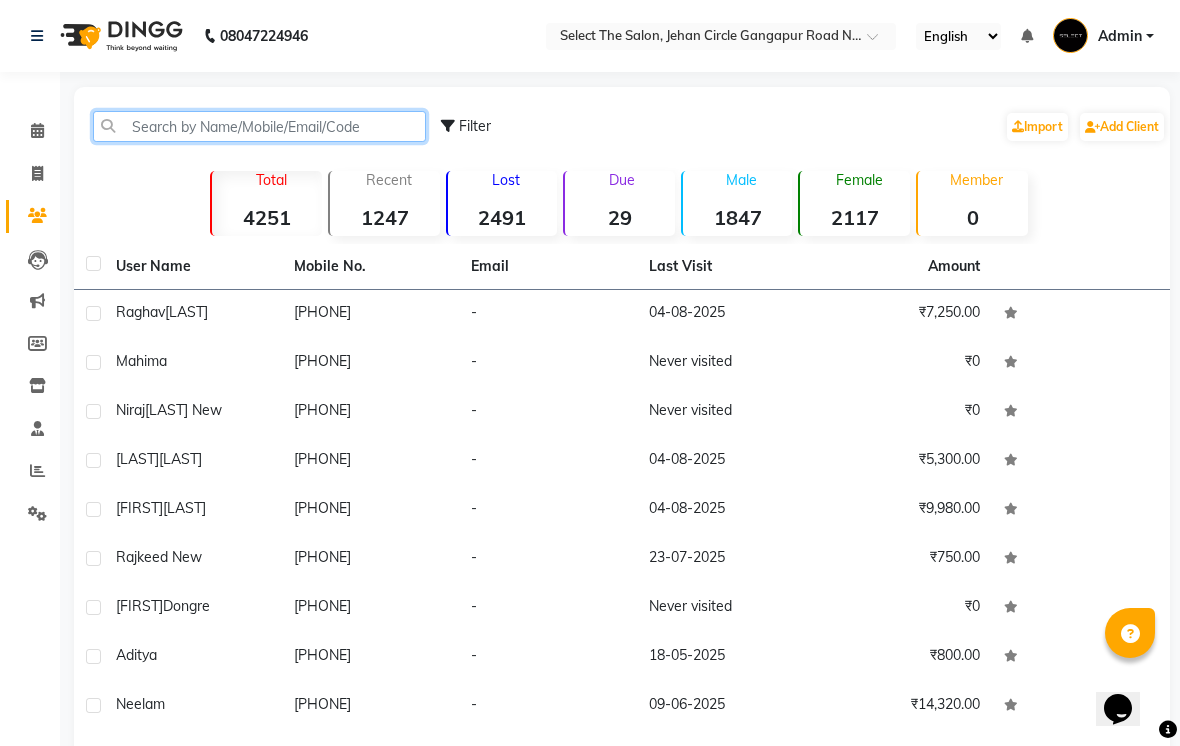 click 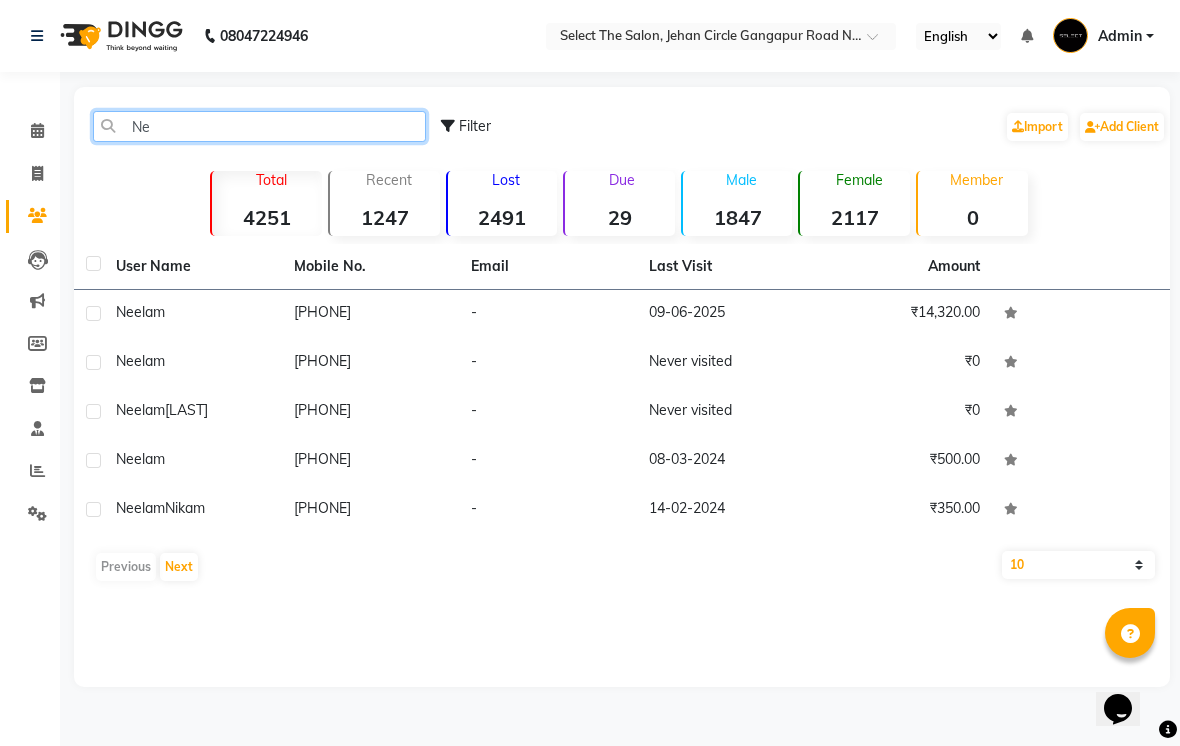 type on "N" 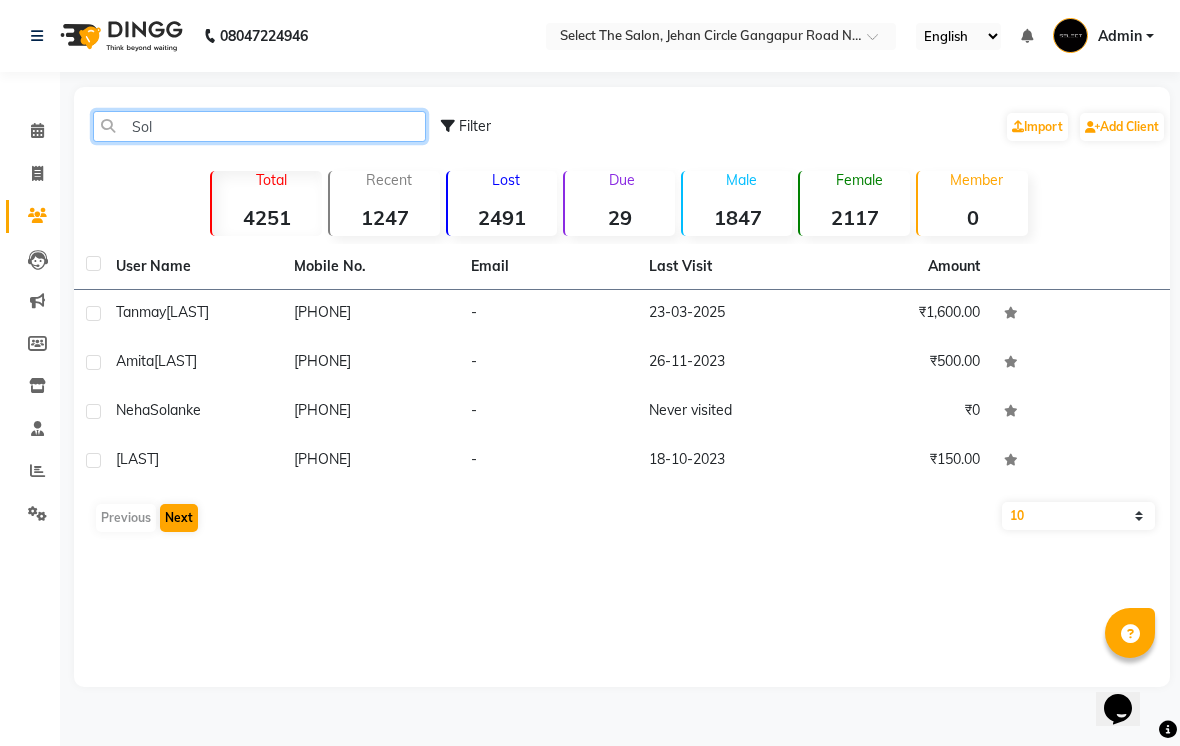 type on "Sol" 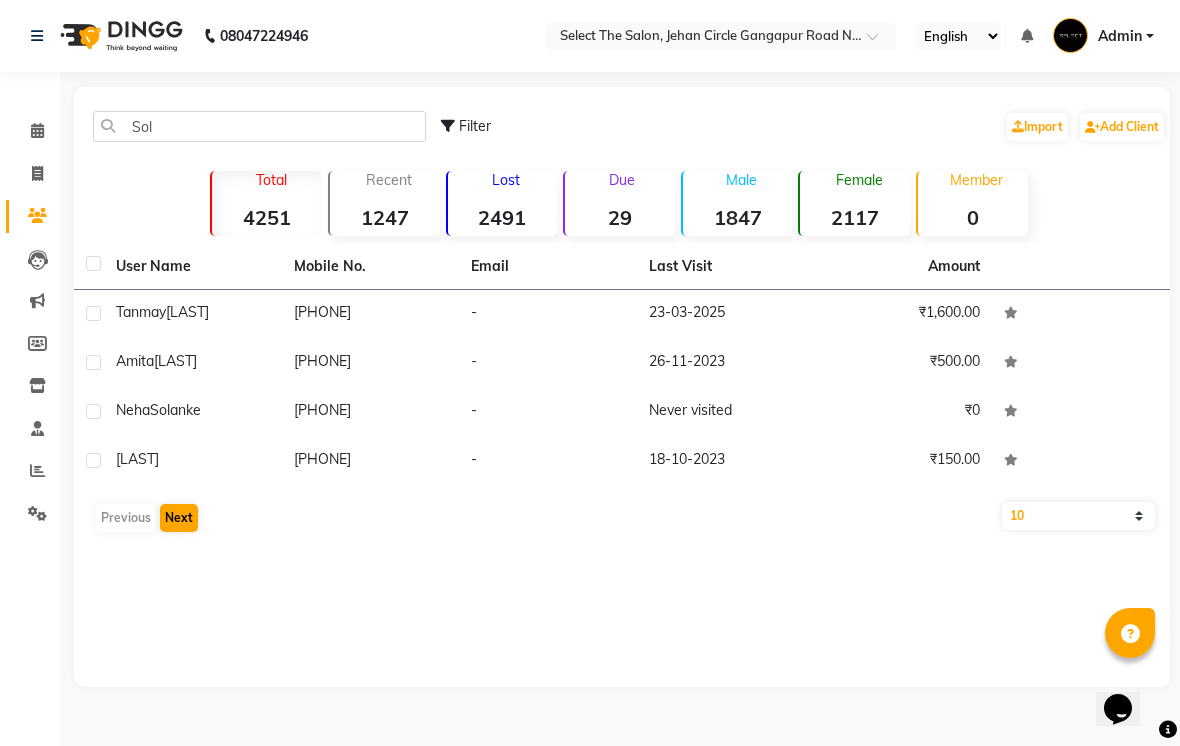 click on "Next" 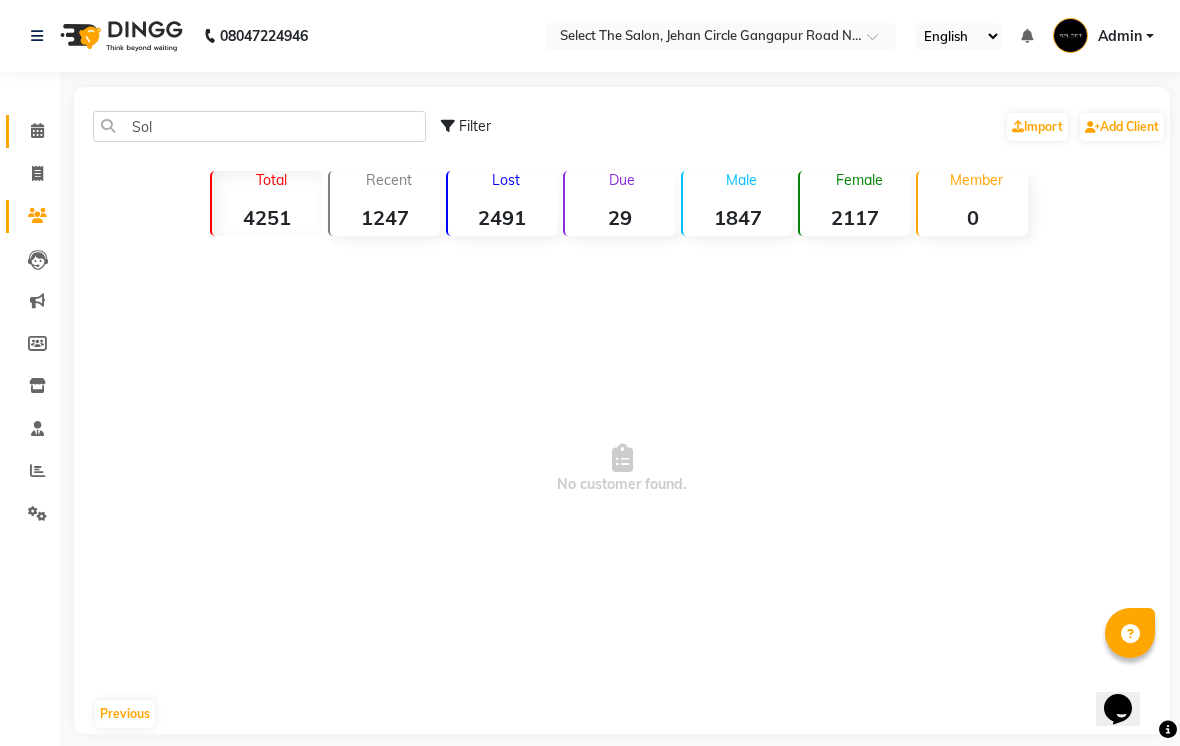 click on "Calendar" 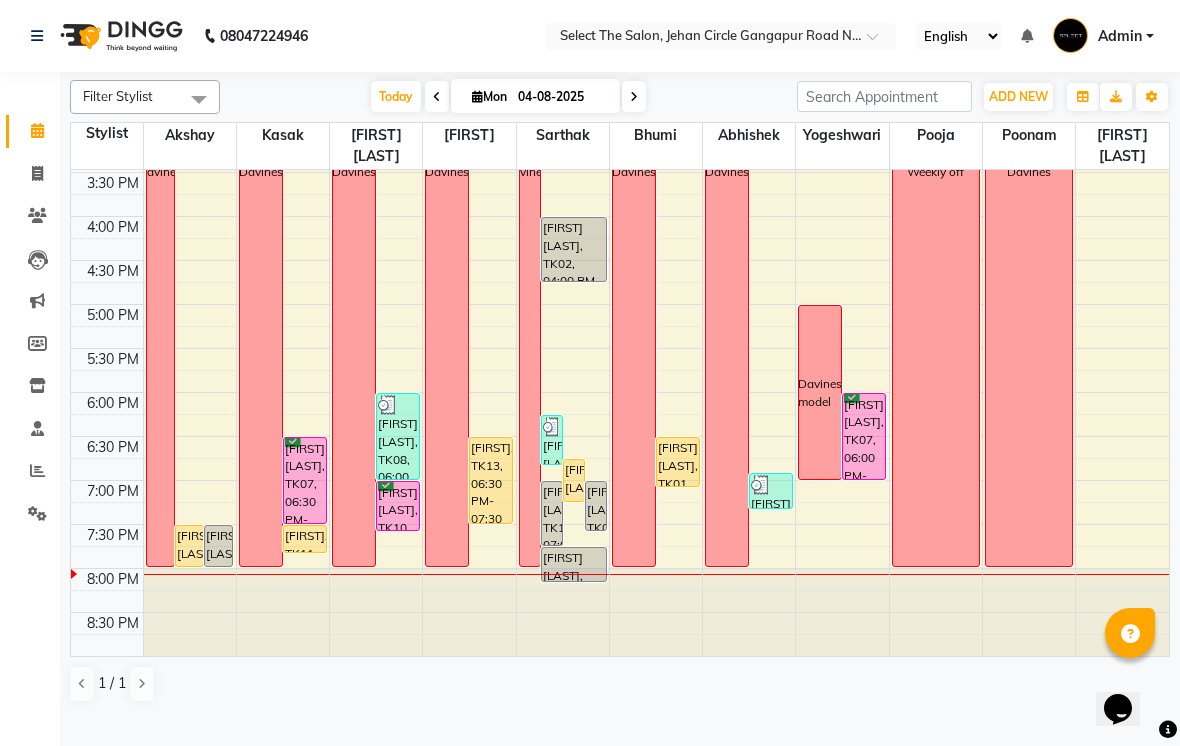 scroll, scrollTop: 657, scrollLeft: 0, axis: vertical 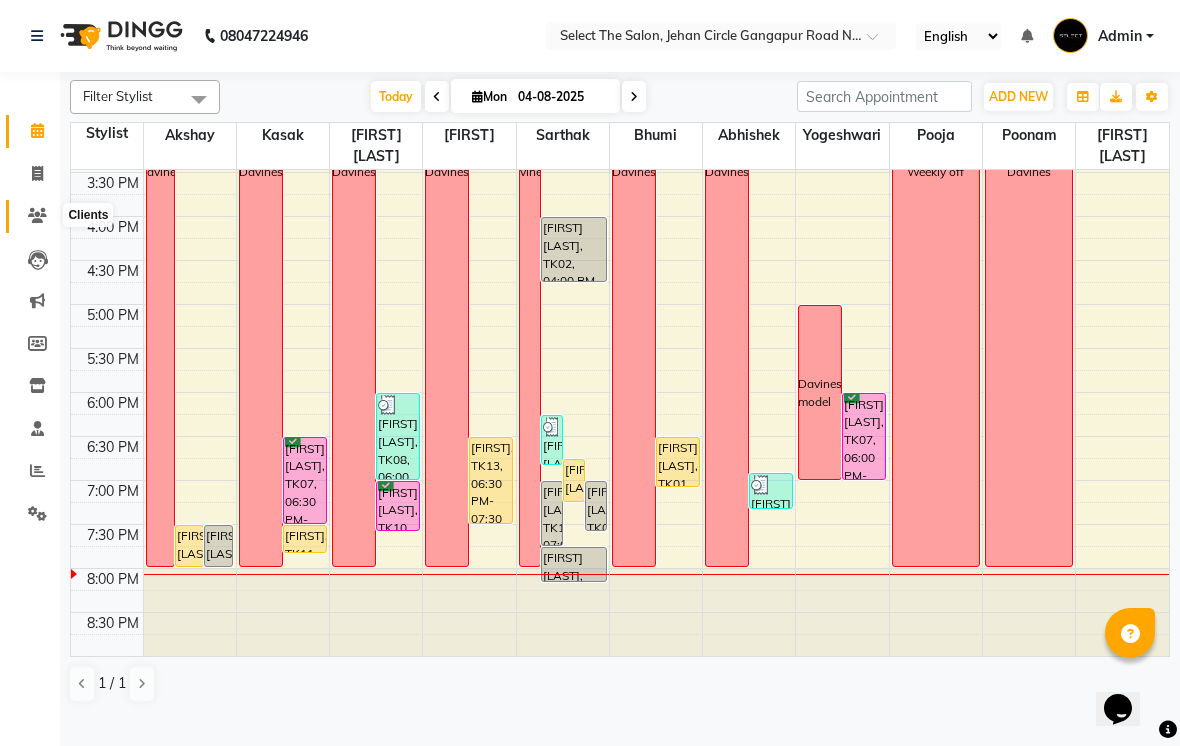 click 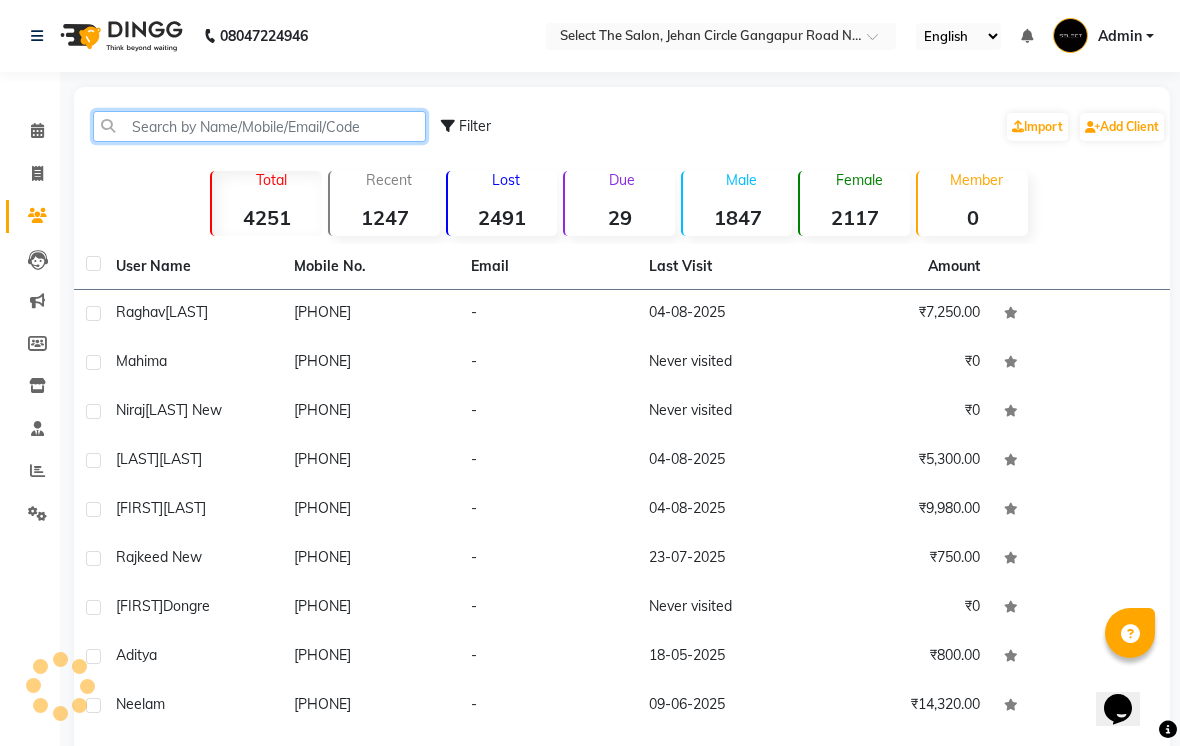 click 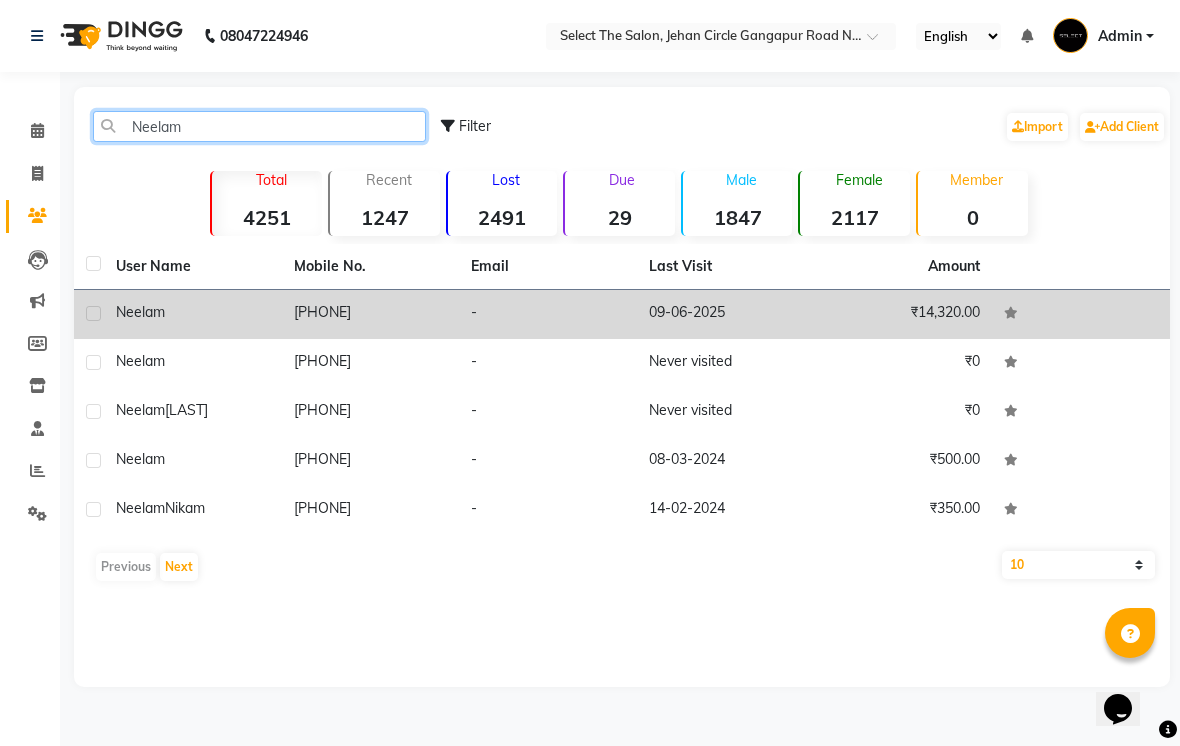type on "Neelam" 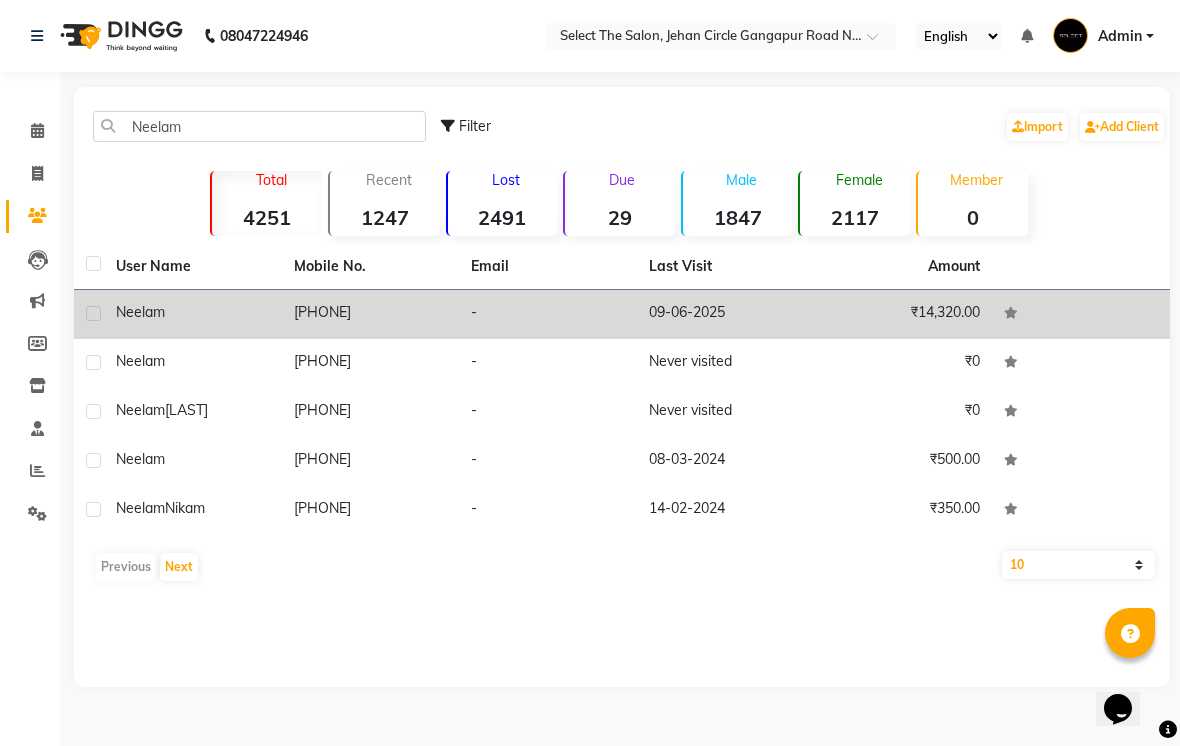 click on "09-06-2025" 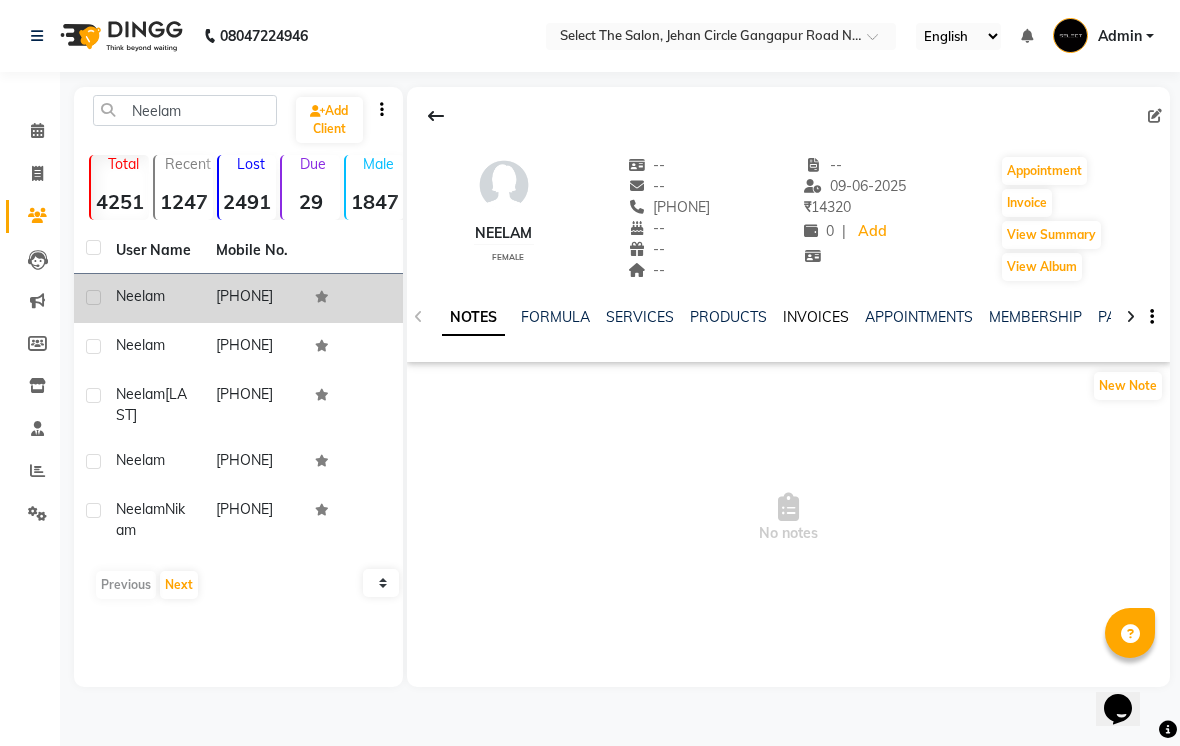 click on "INVOICES" 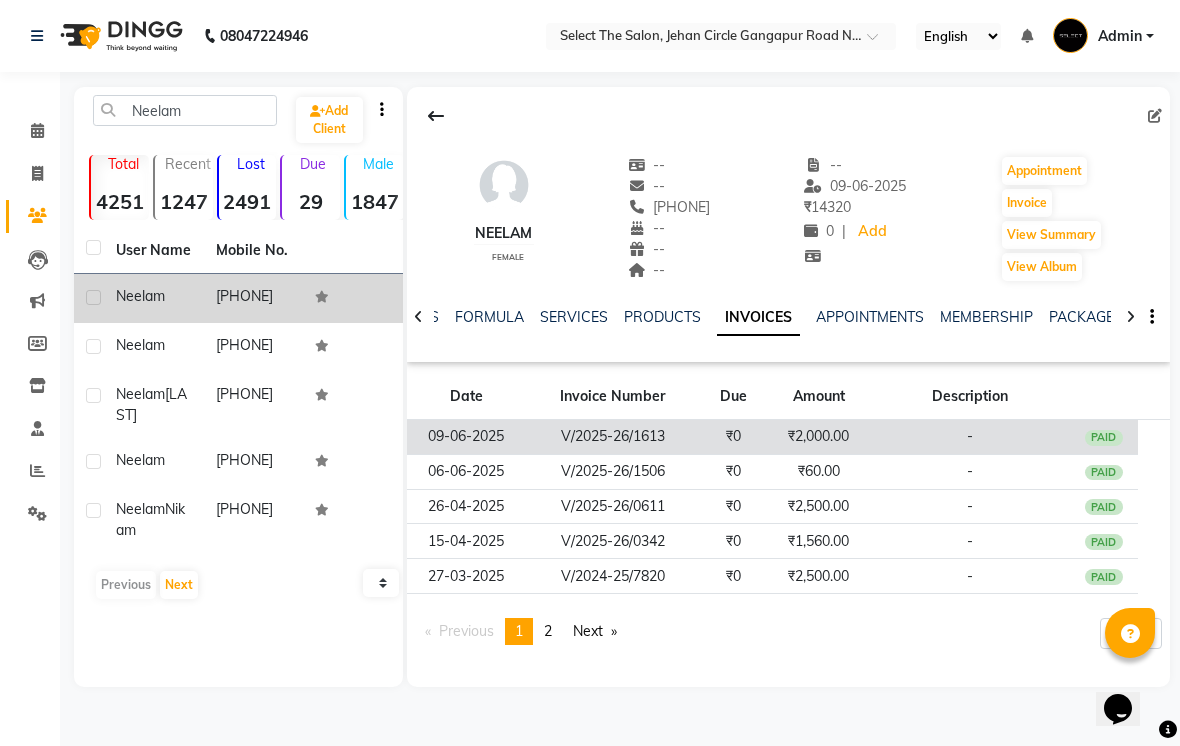 click on "PAID" 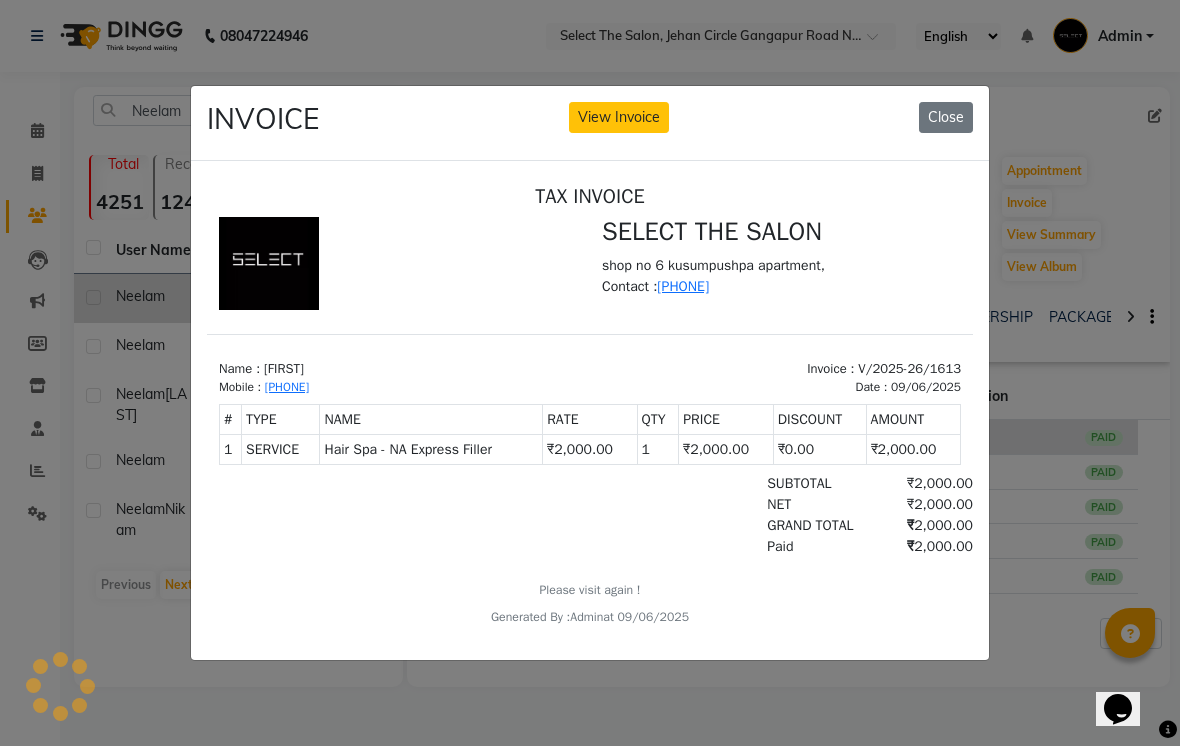 scroll, scrollTop: 0, scrollLeft: 0, axis: both 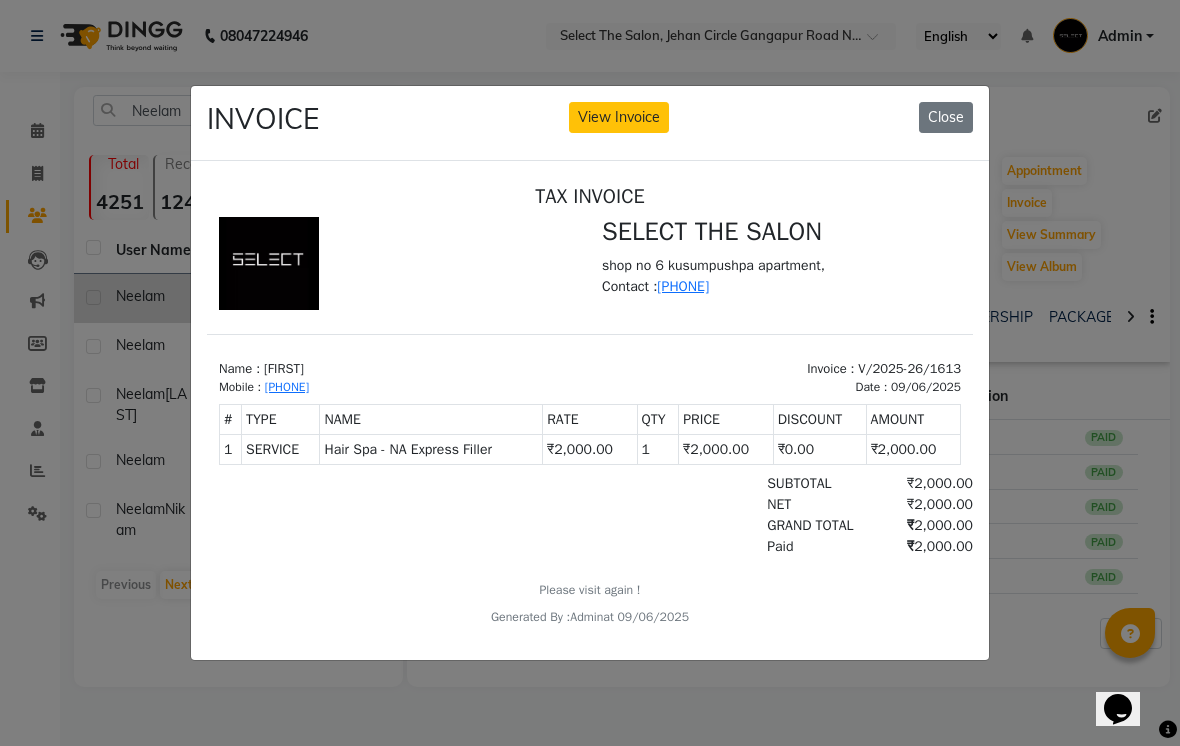 click on "INVOICE View Invoice Close" 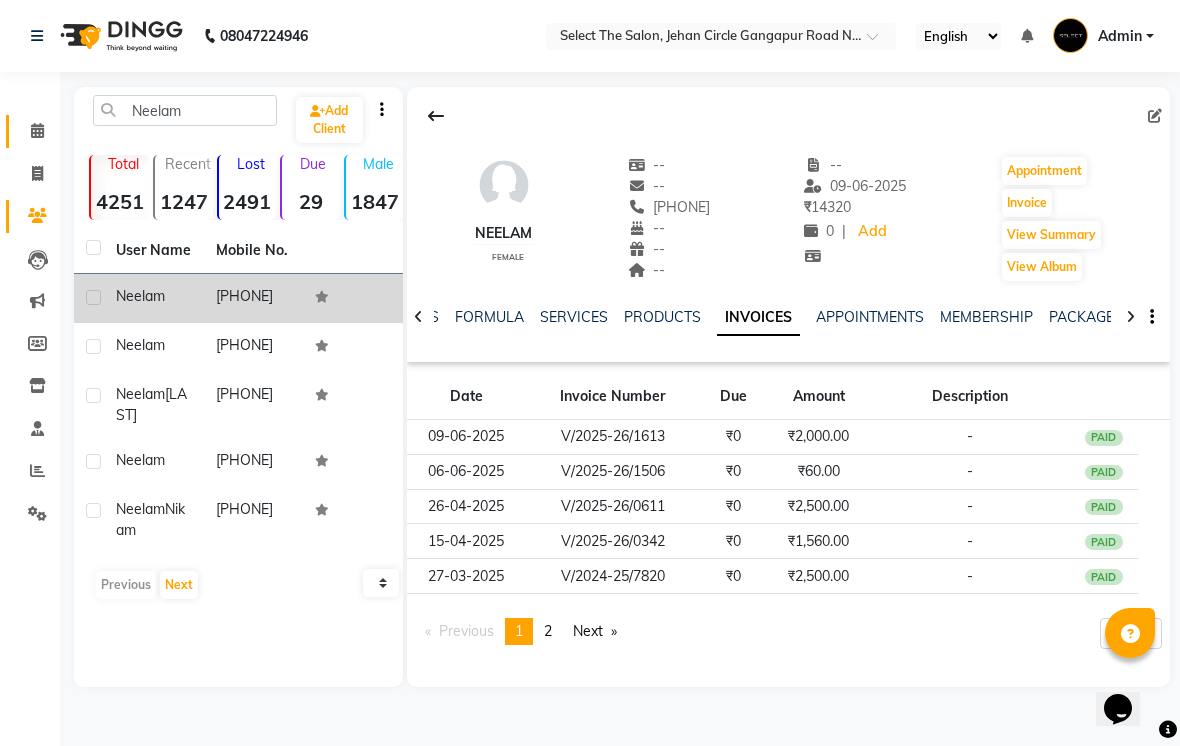 click 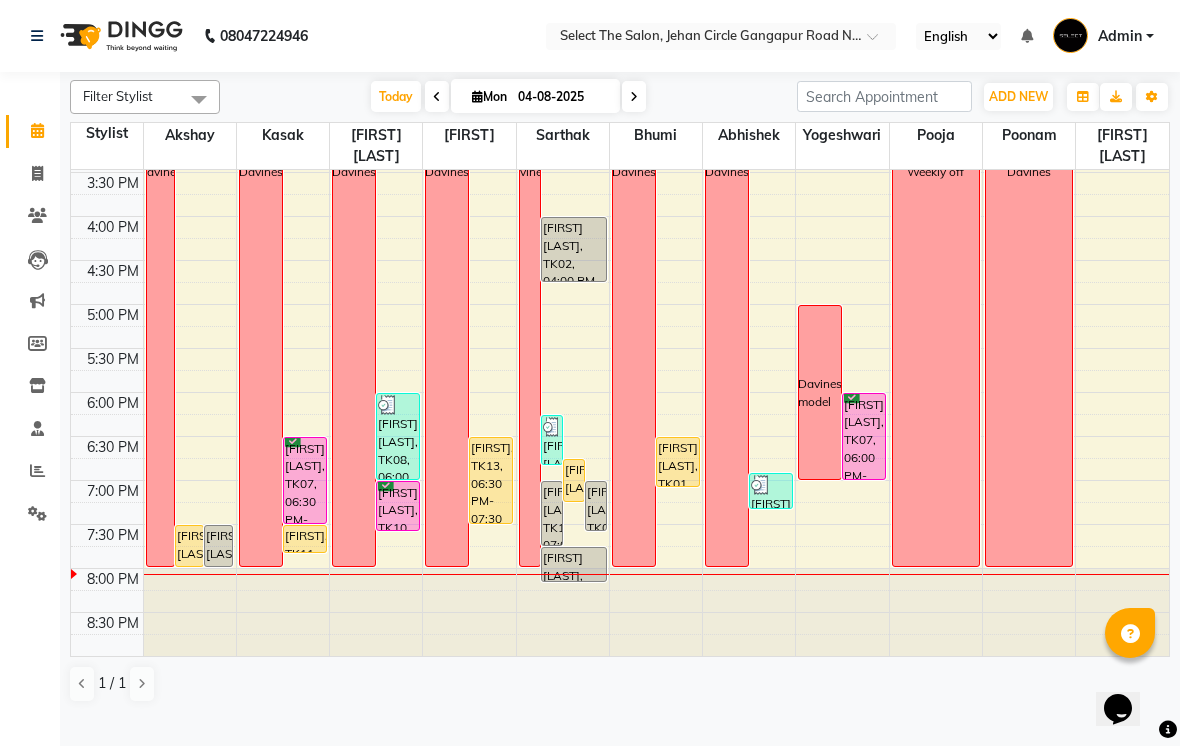 scroll, scrollTop: 657, scrollLeft: 0, axis: vertical 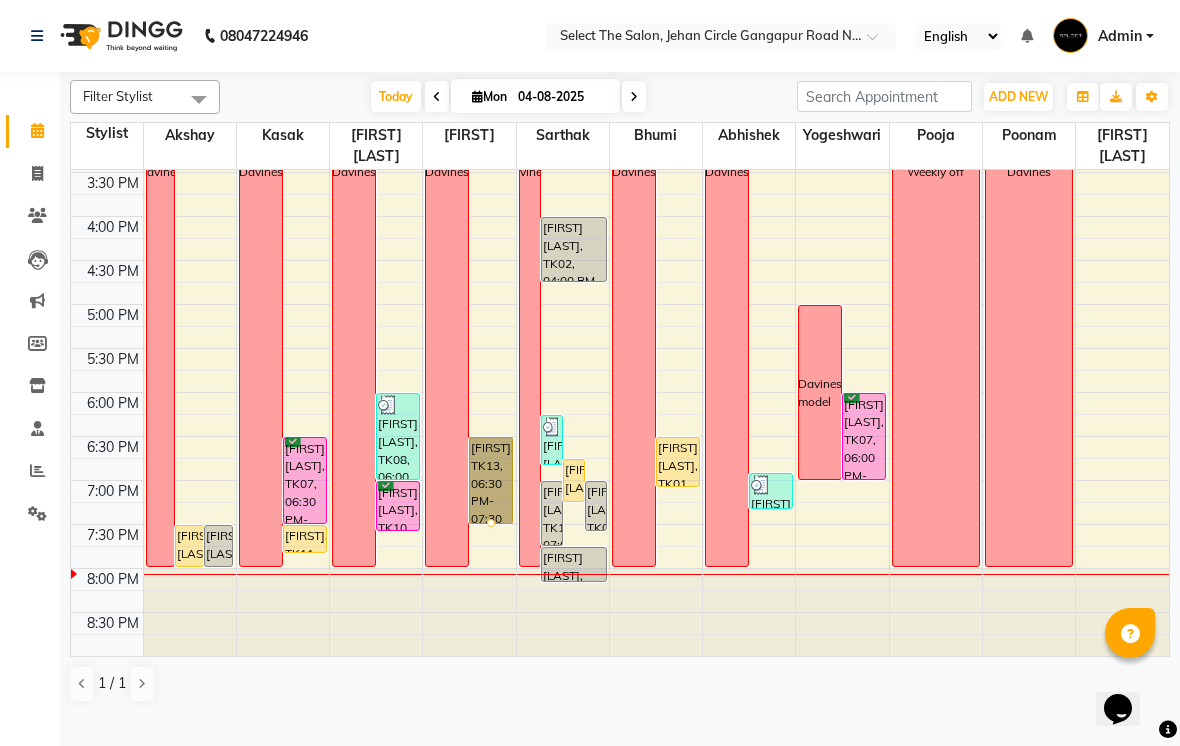 click at bounding box center (491, 523) 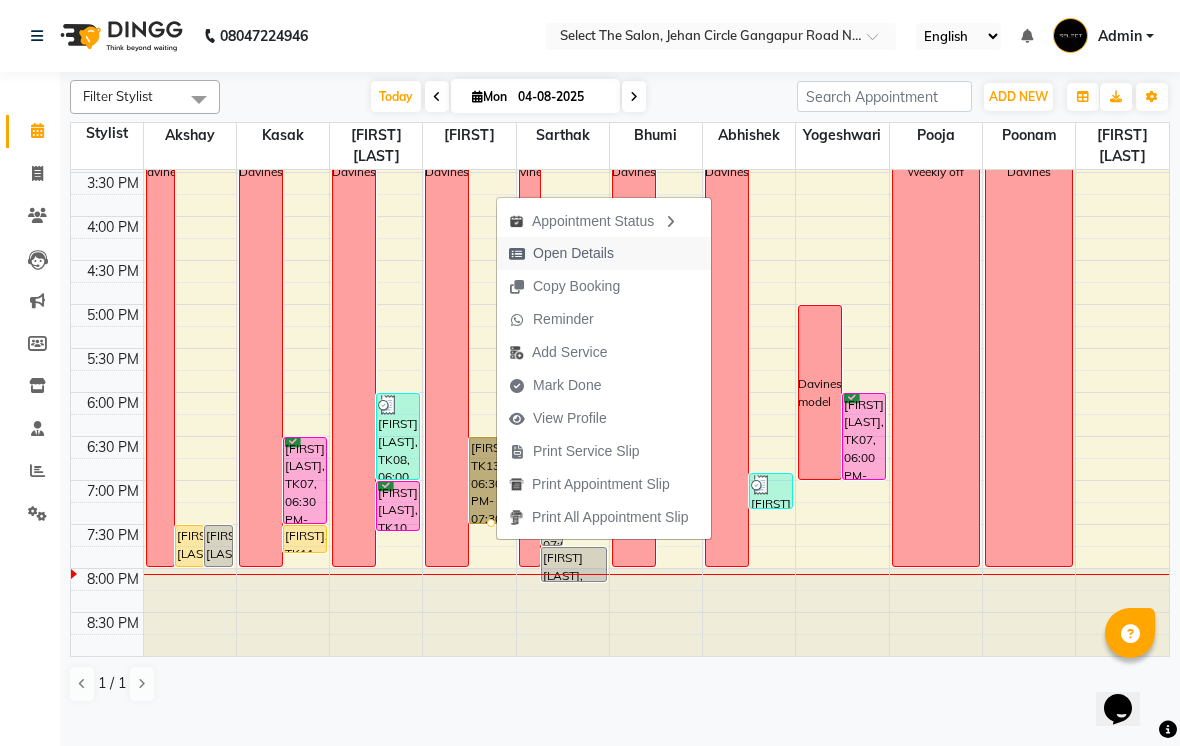 click on "Open Details" at bounding box center (573, 253) 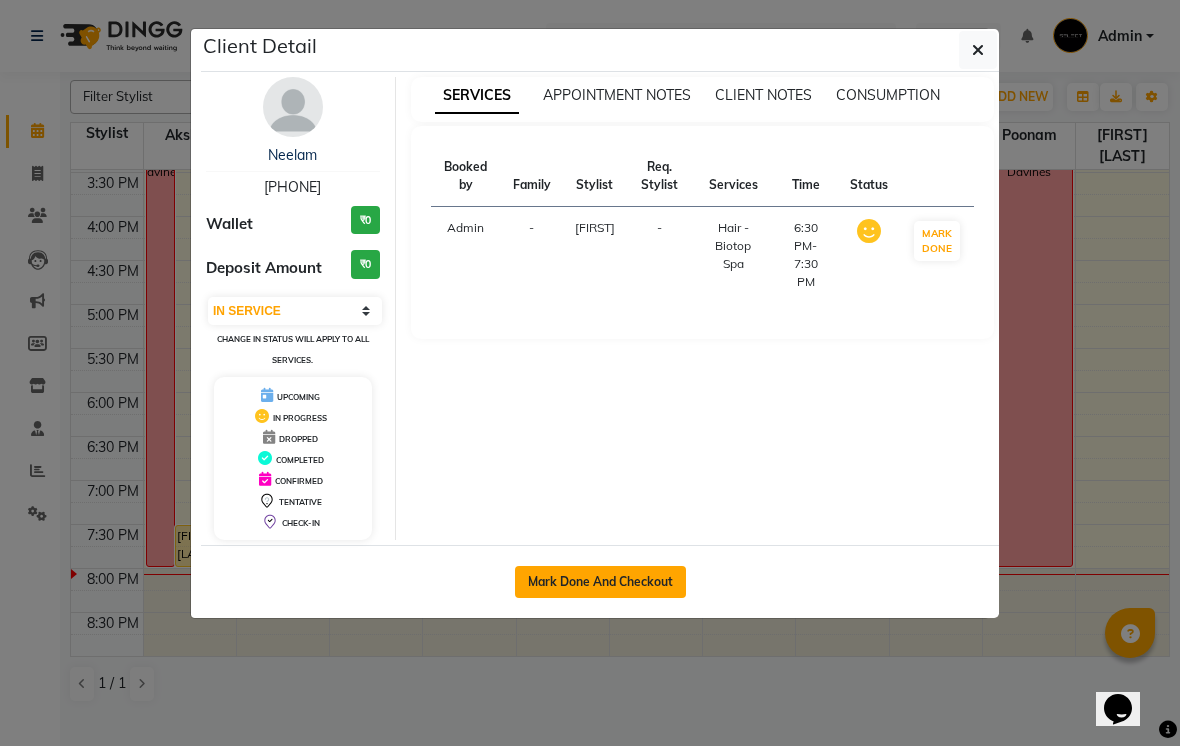 click on "Mark Done And Checkout" 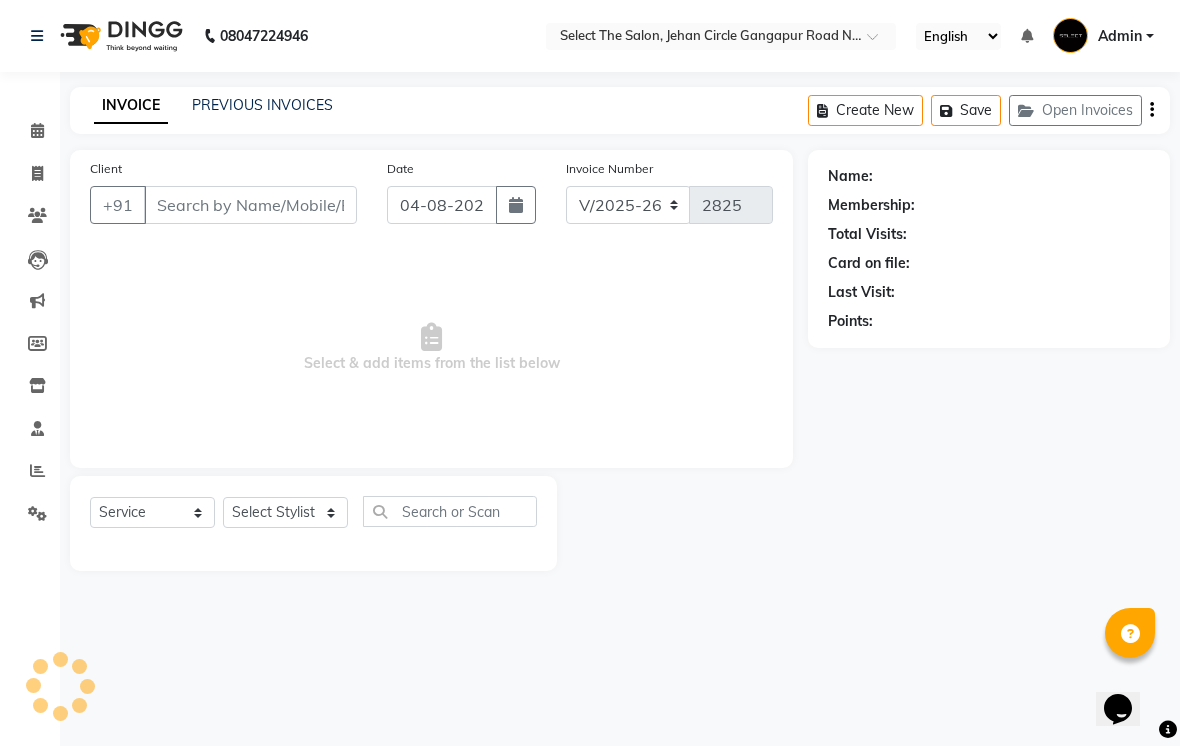 type on "[PHONE]" 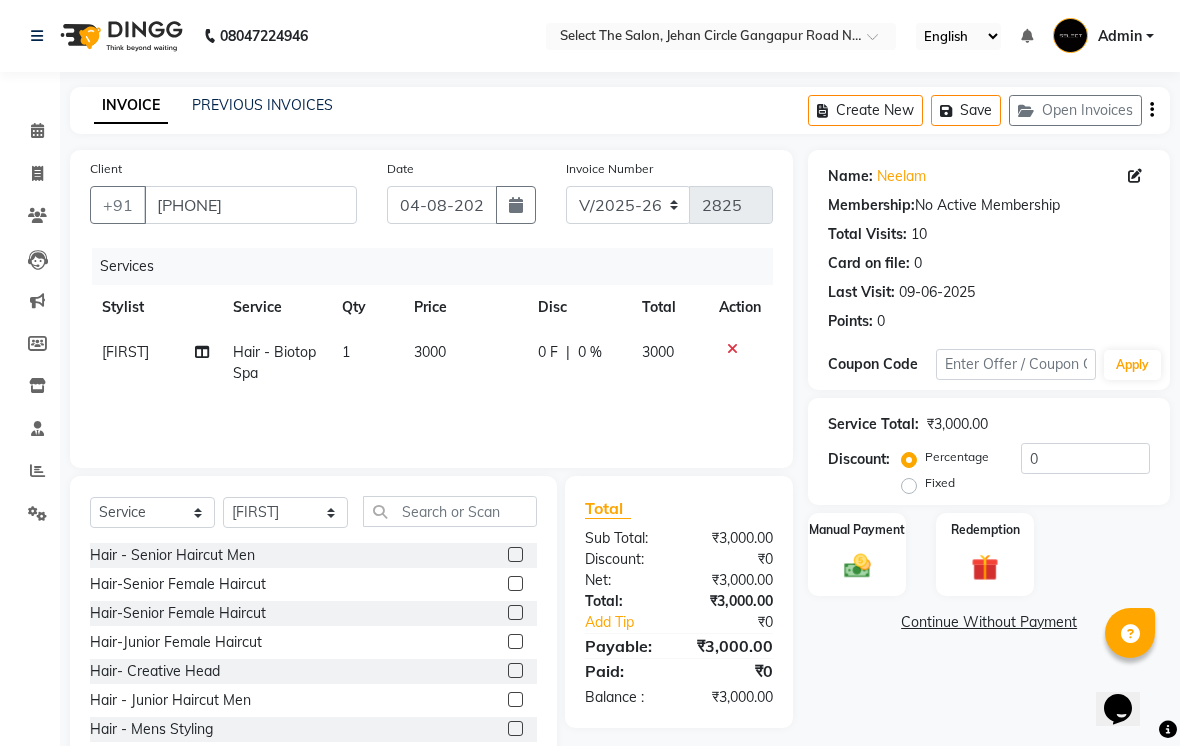 click on "3000" 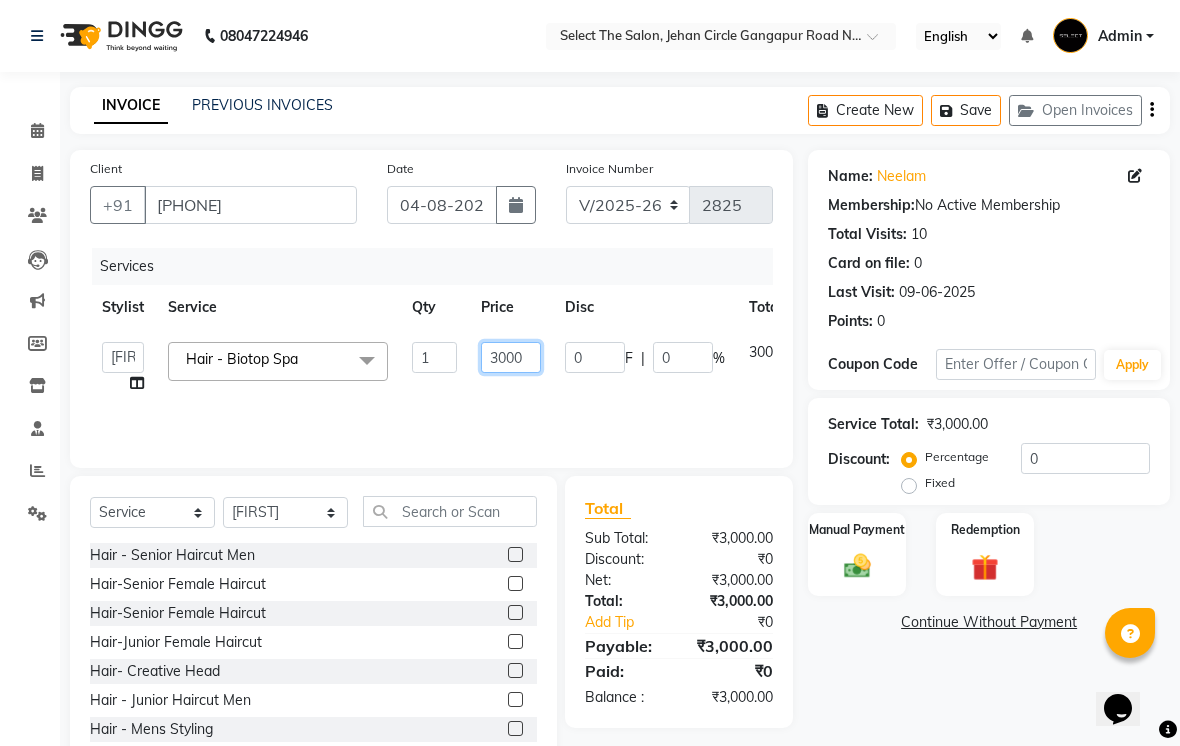 click on "3000" 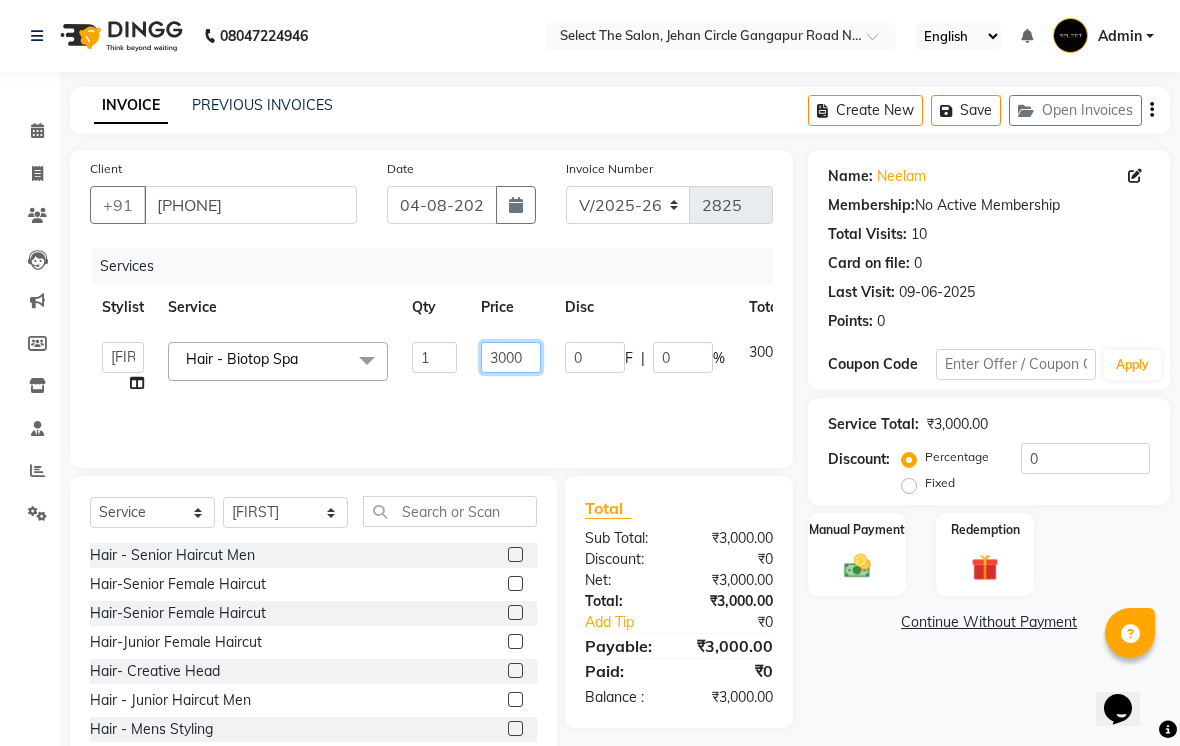 click on "3000" 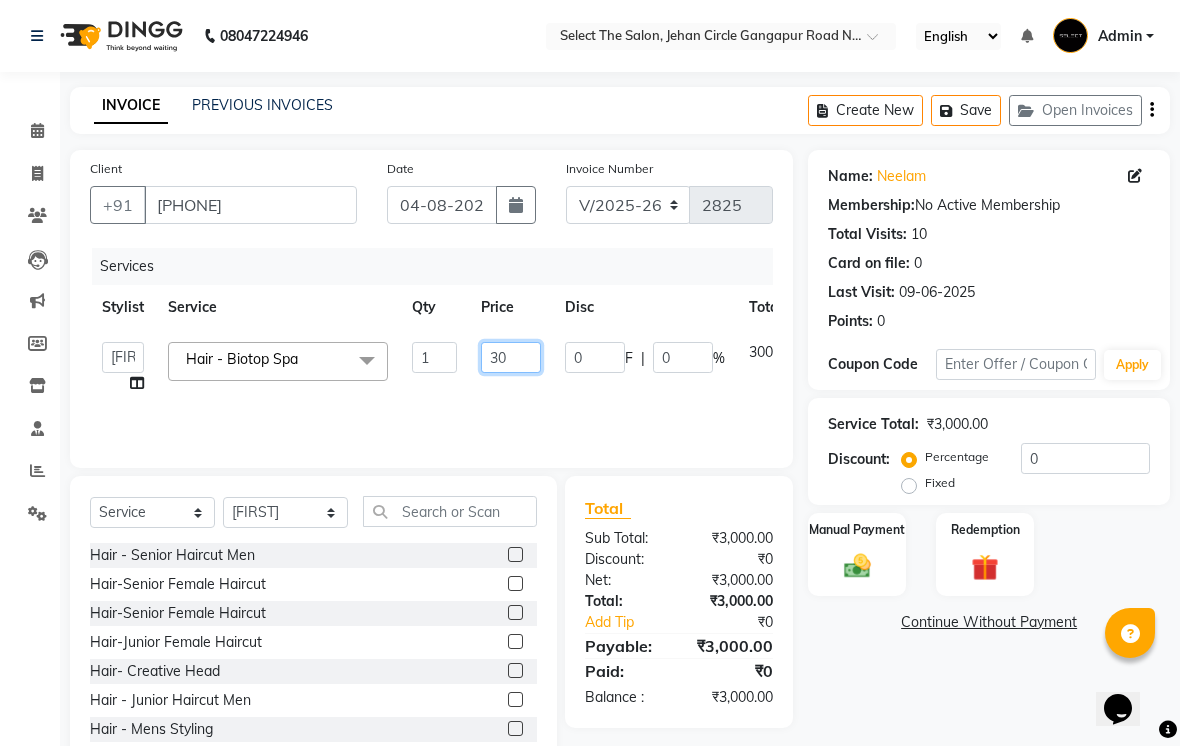 type on "3" 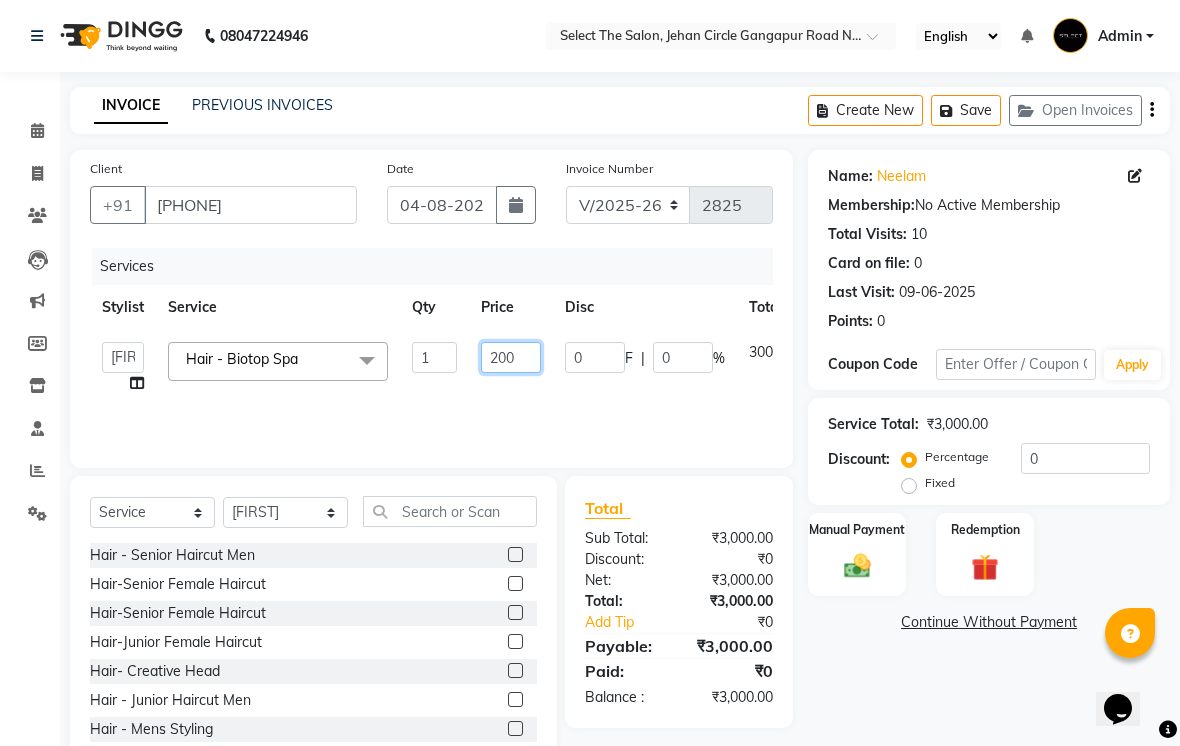 type on "2000" 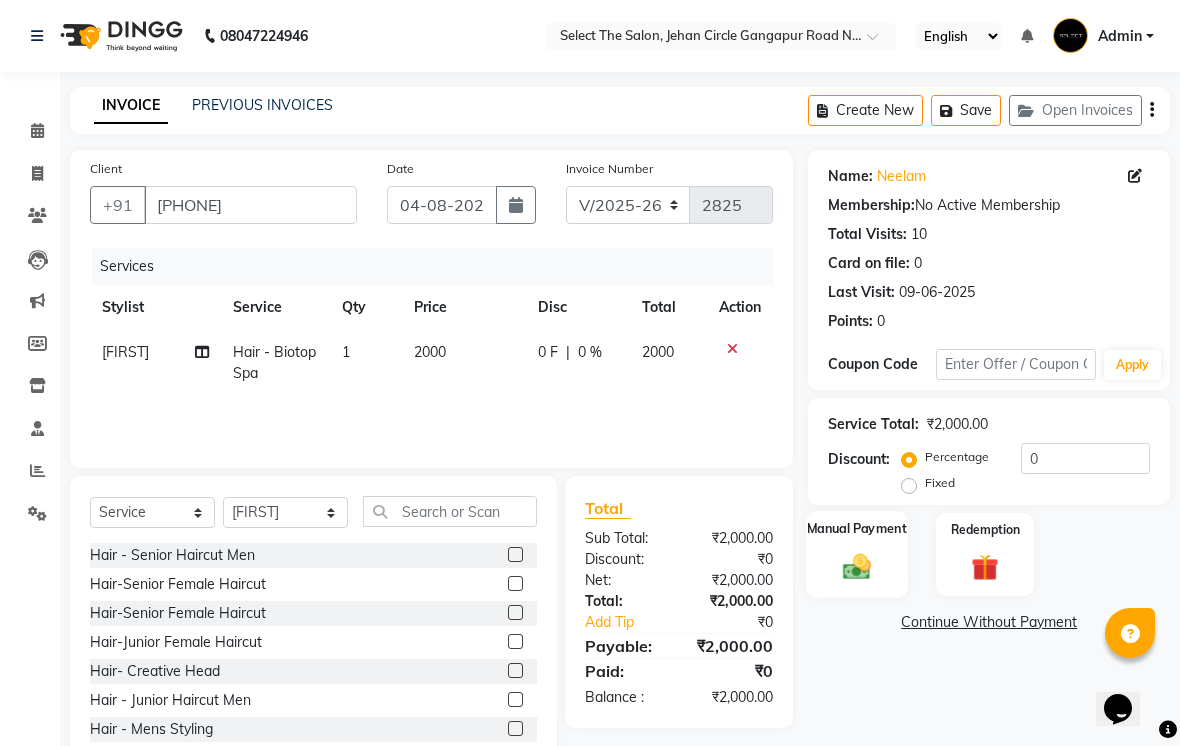 click 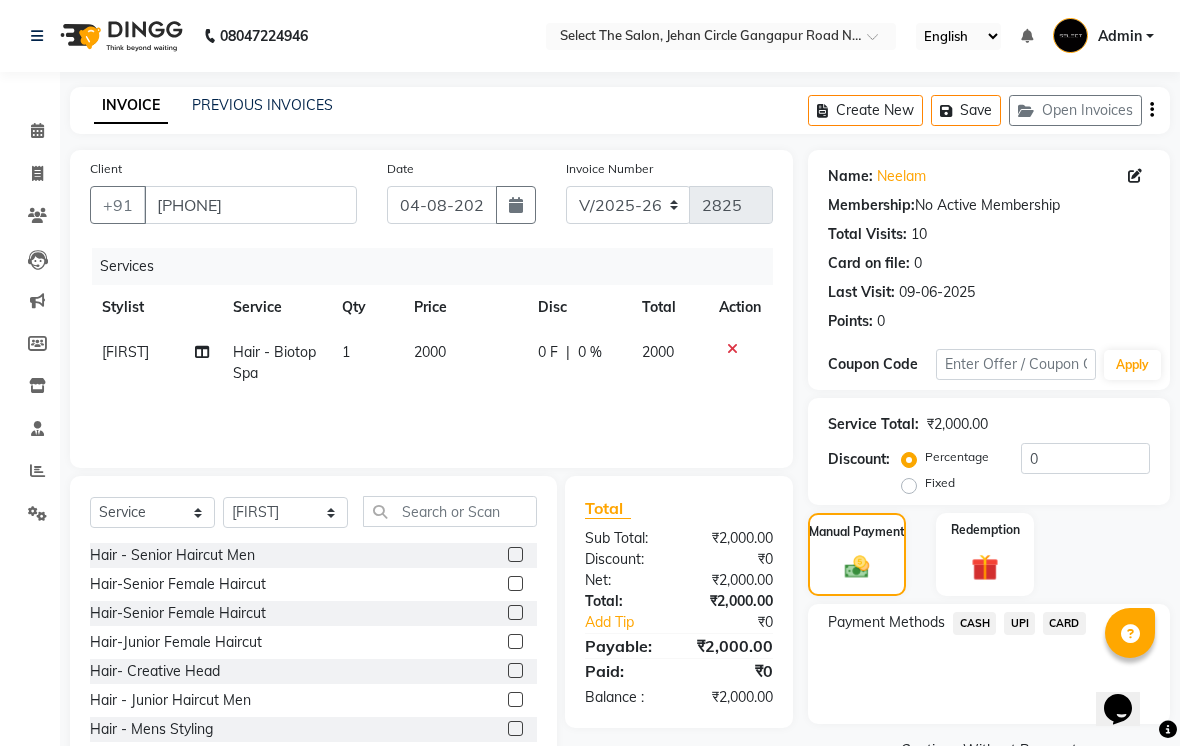 click on "CASH" 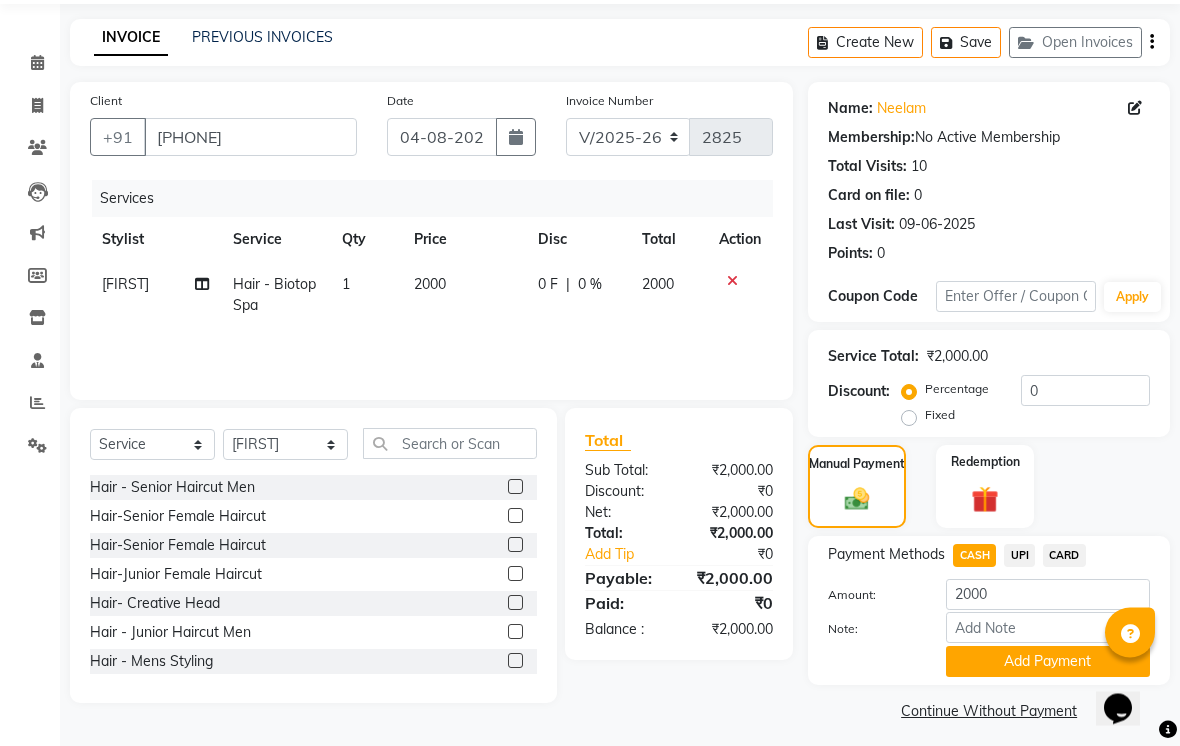 scroll, scrollTop: 77, scrollLeft: 0, axis: vertical 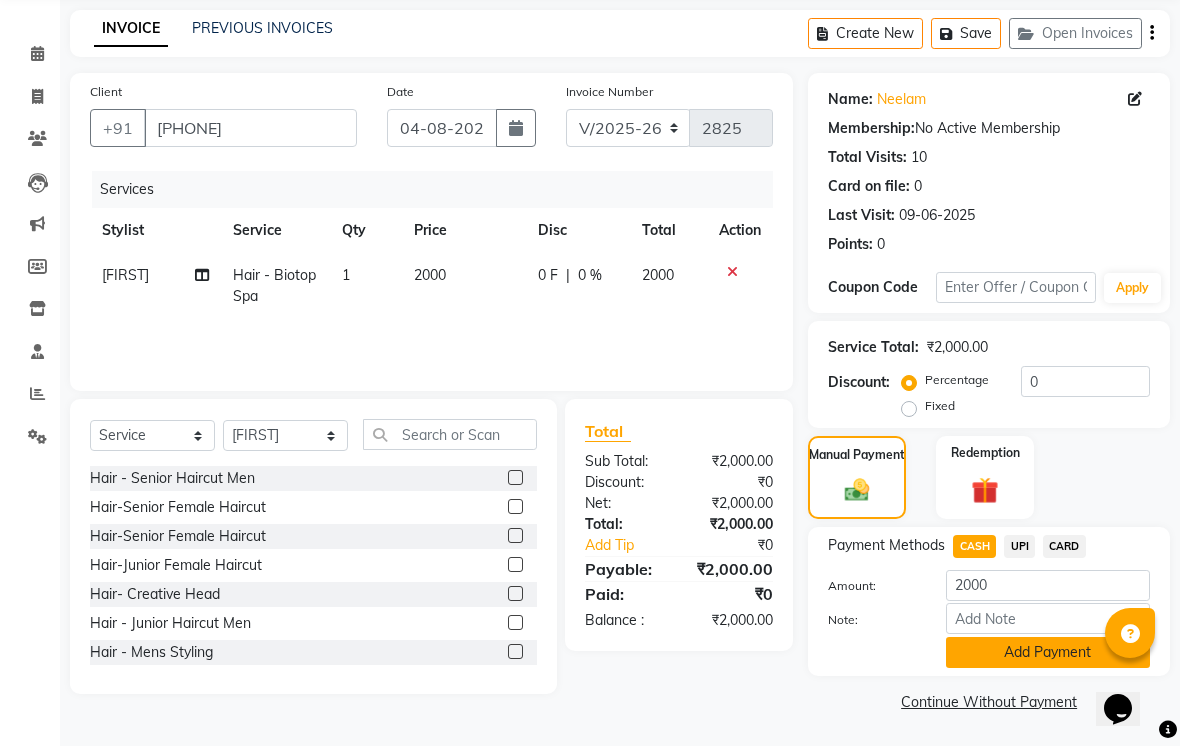 click on "Add Payment" 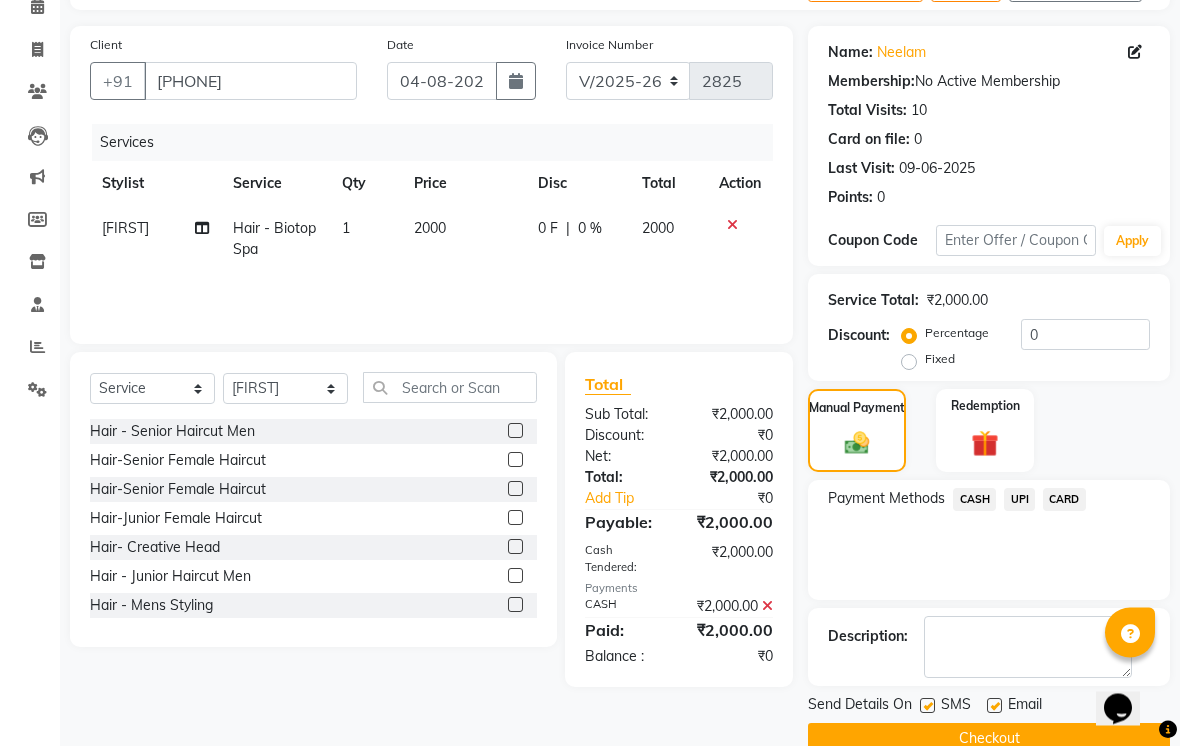 scroll, scrollTop: 161, scrollLeft: 0, axis: vertical 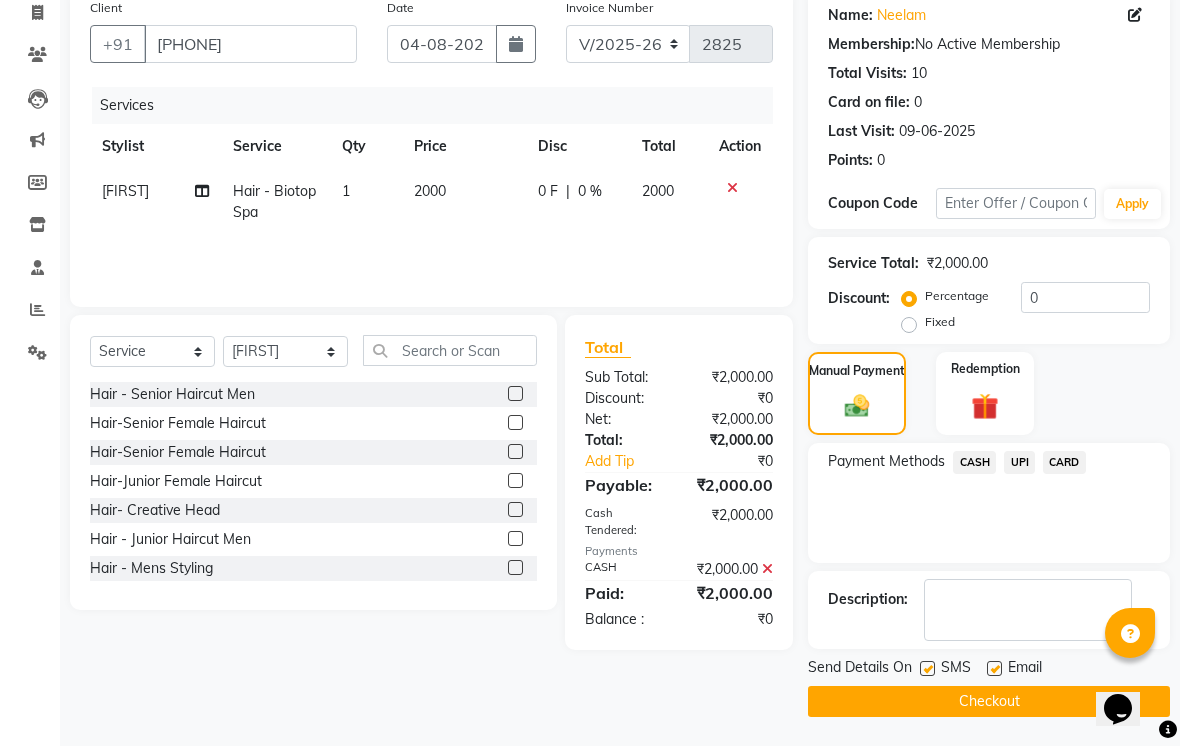 click 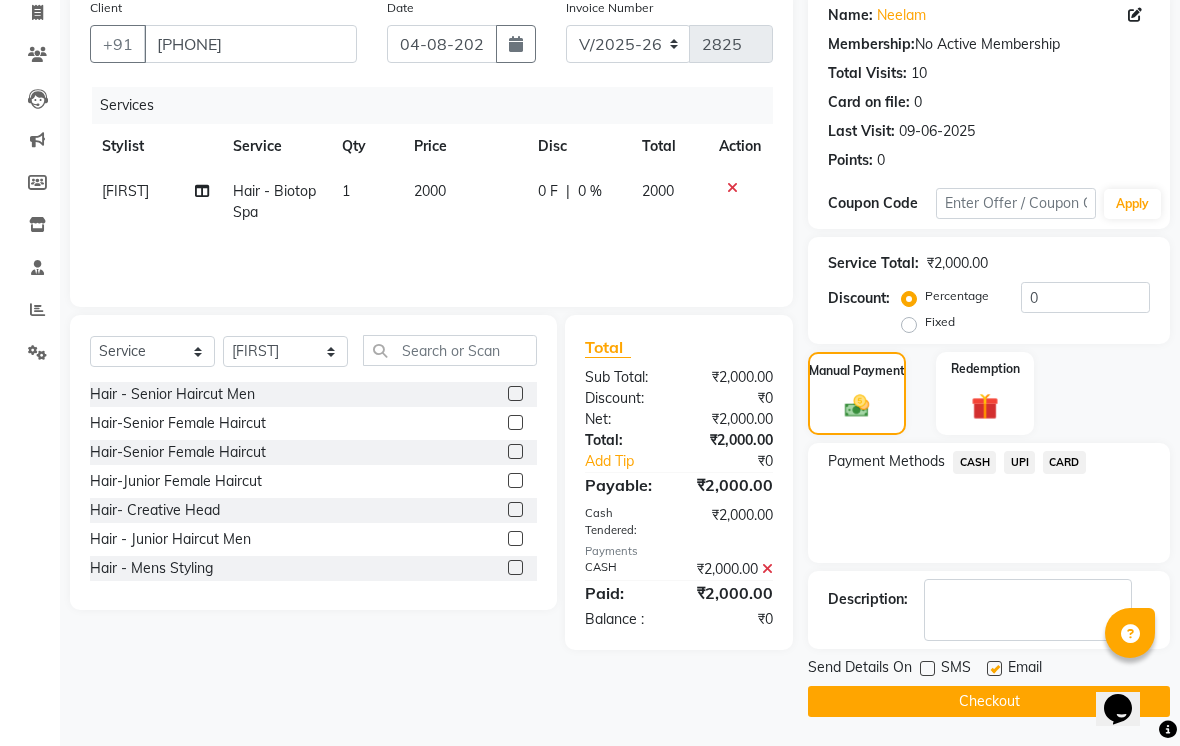 click 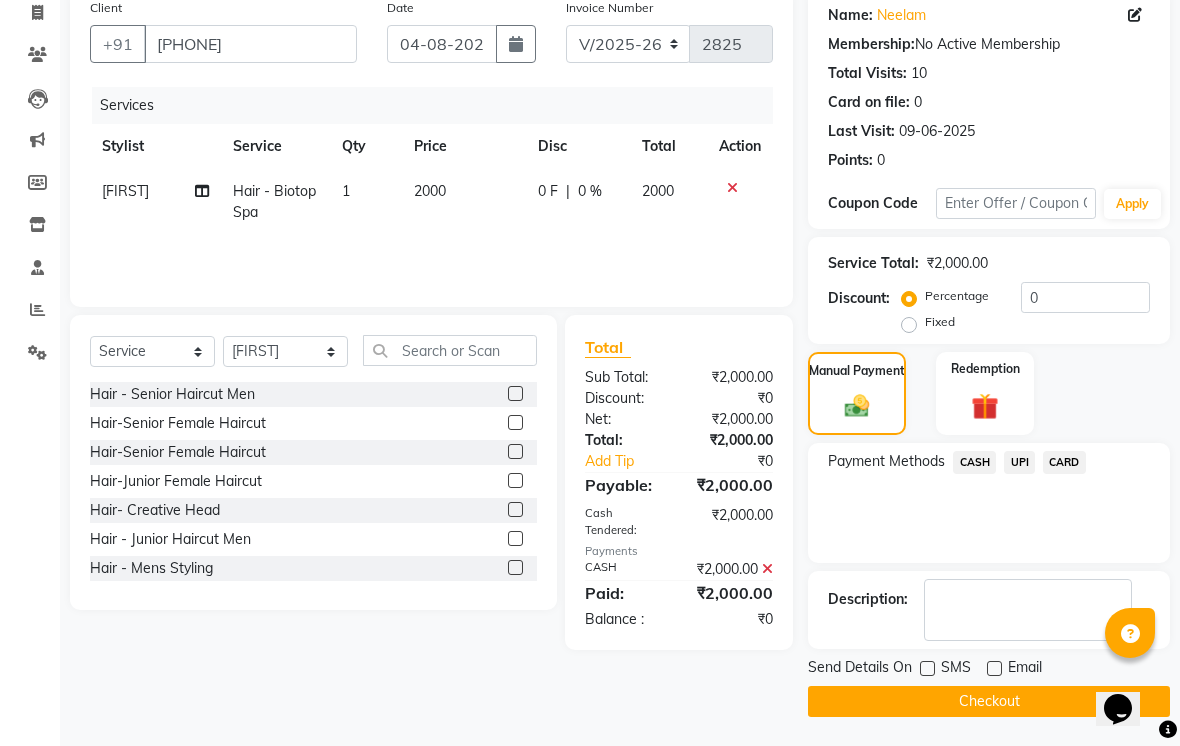 click on "Checkout" 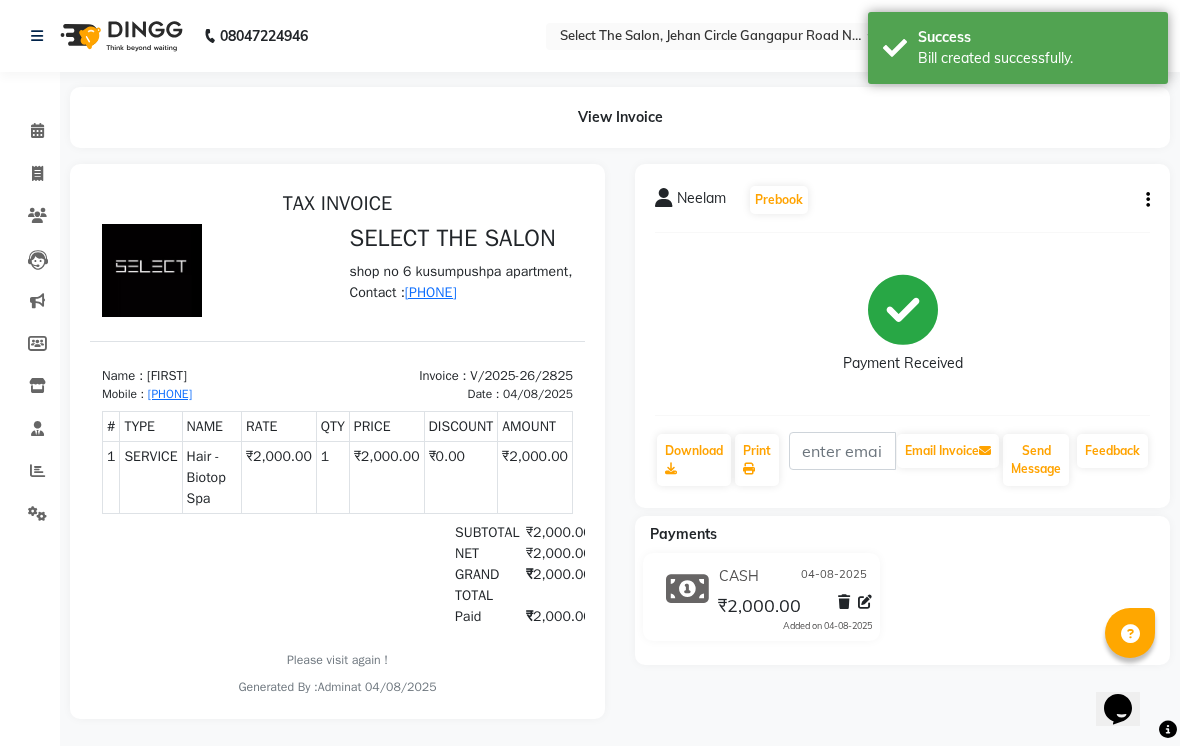 scroll, scrollTop: 0, scrollLeft: 0, axis: both 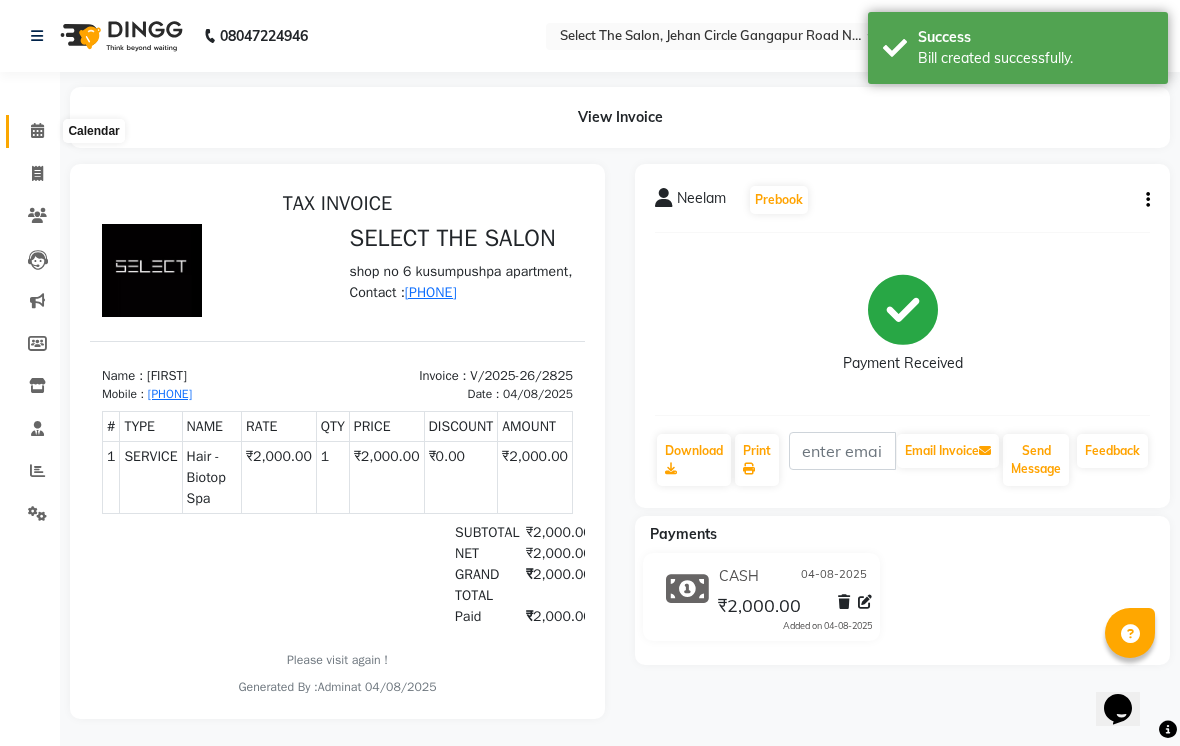 click 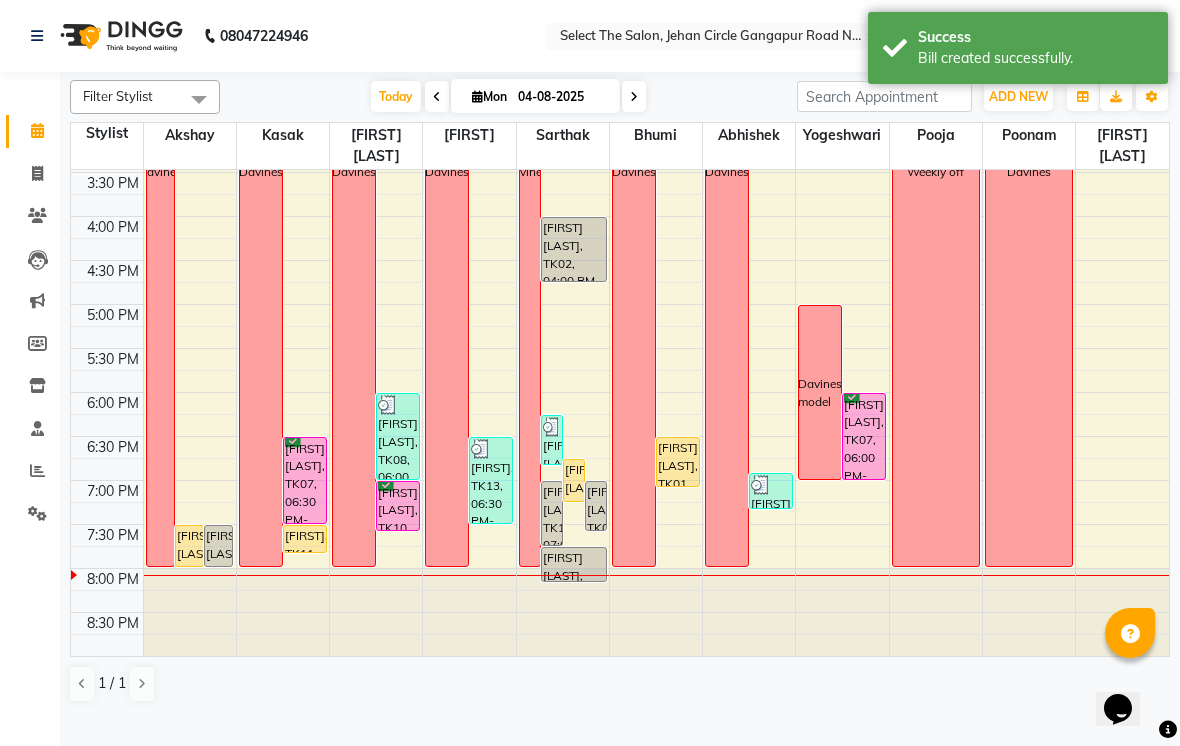 scroll, scrollTop: 657, scrollLeft: 0, axis: vertical 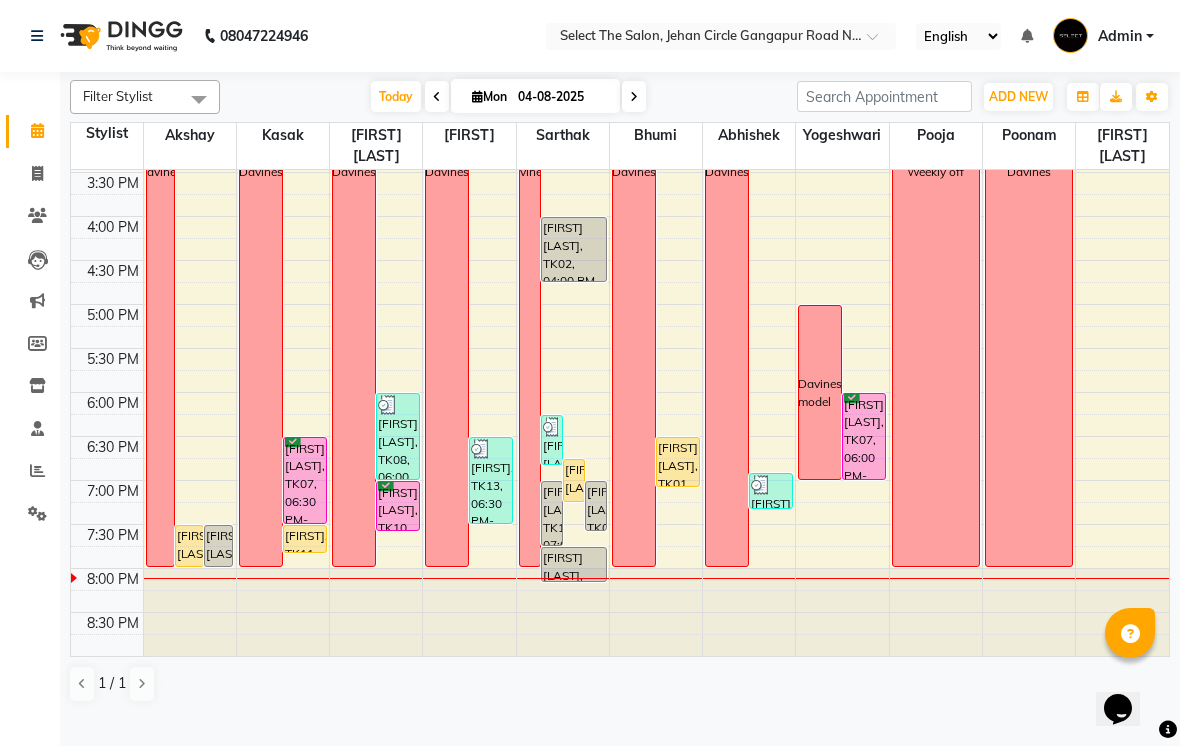 click at bounding box center (437, 96) 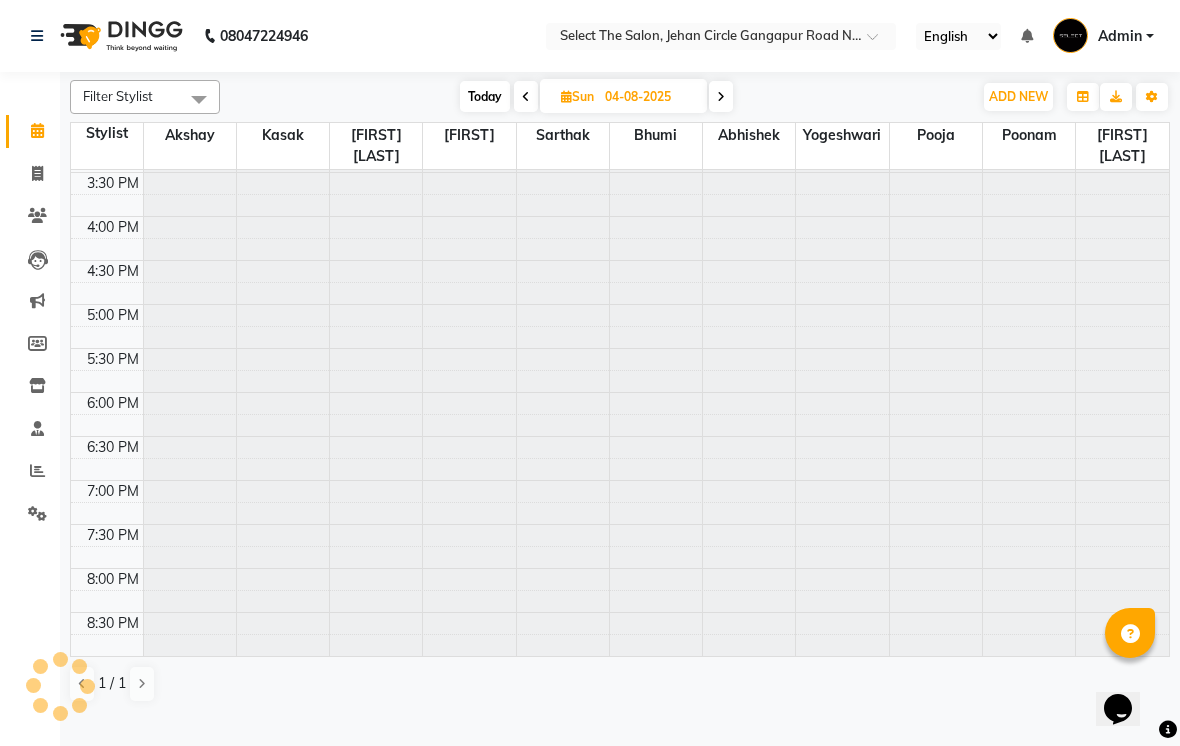 type on "03-08-2025" 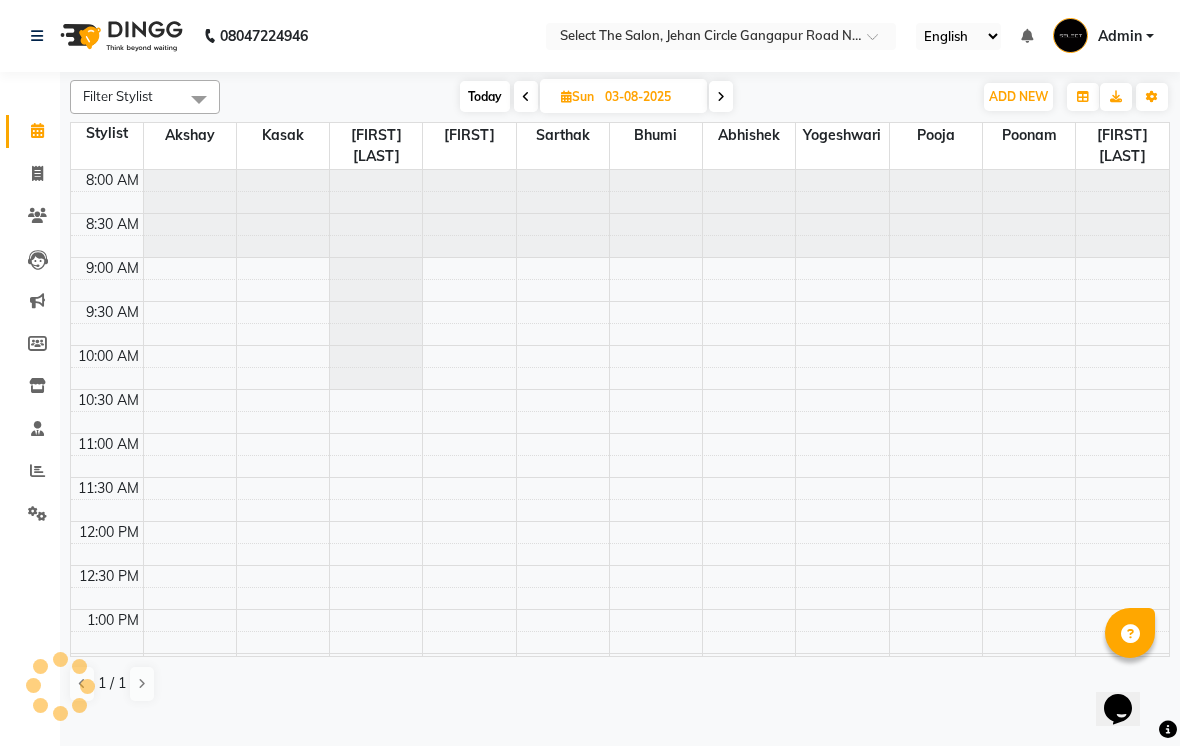 scroll, scrollTop: 657, scrollLeft: 0, axis: vertical 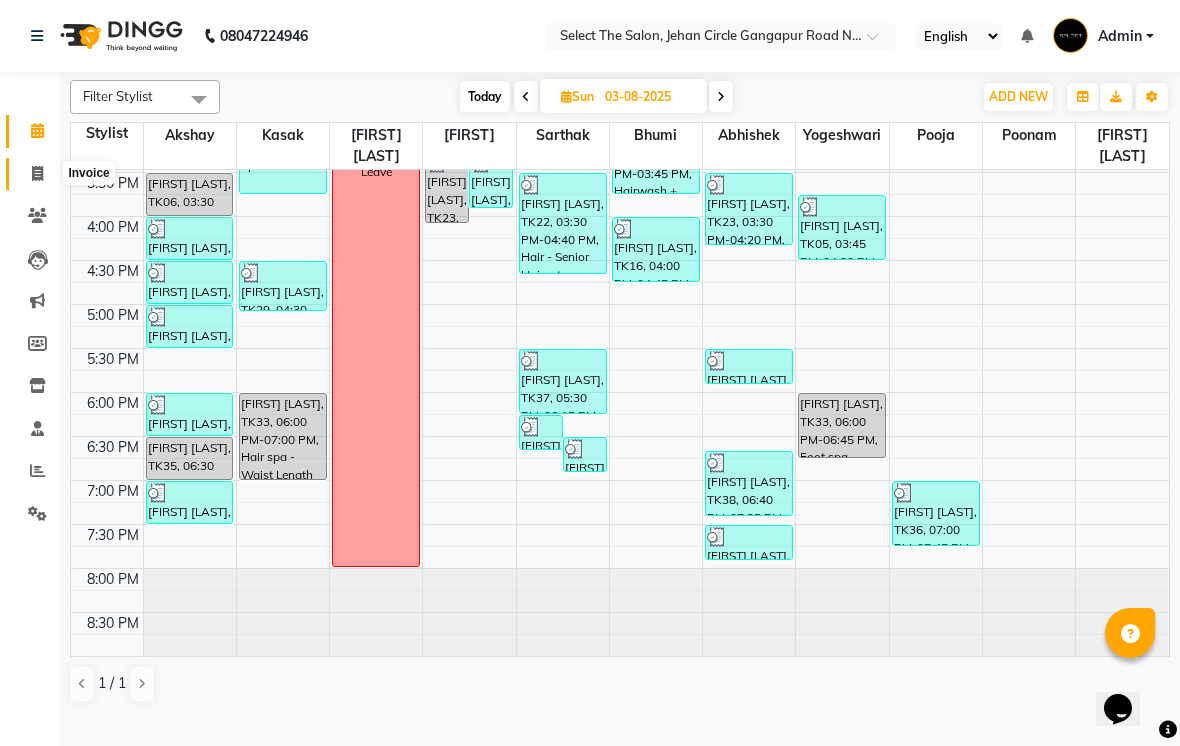 click 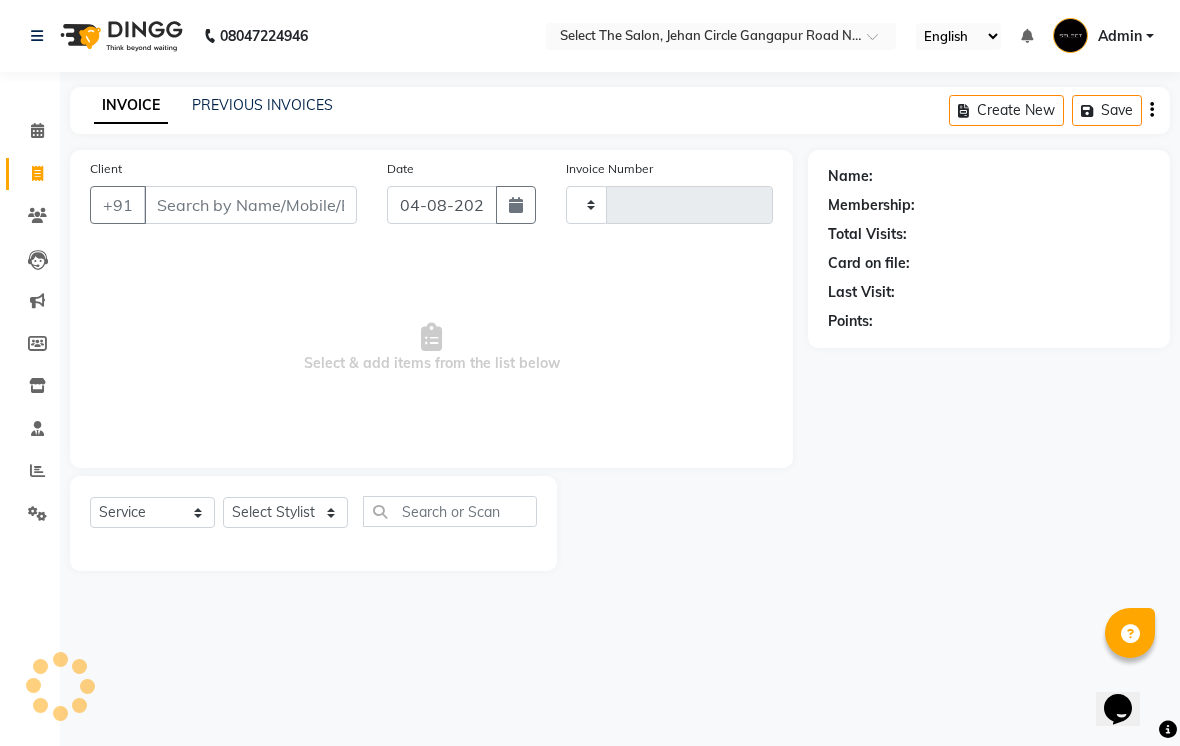 type on "2826" 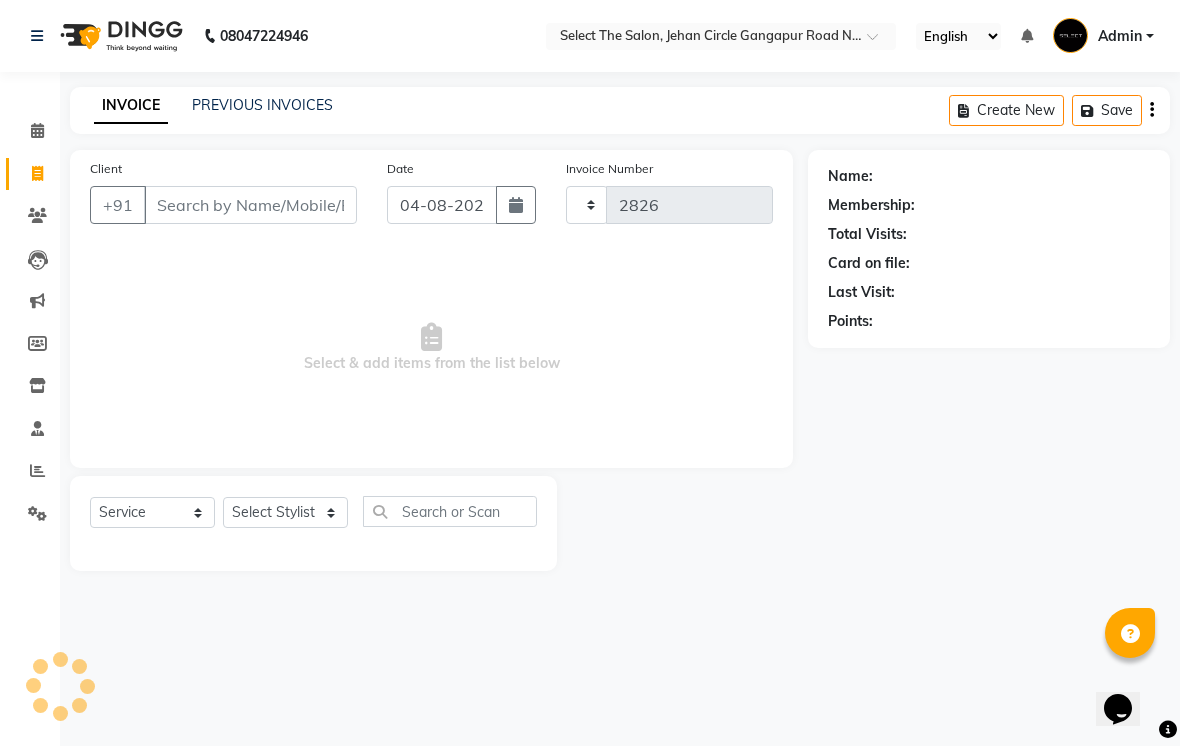 select on "4969" 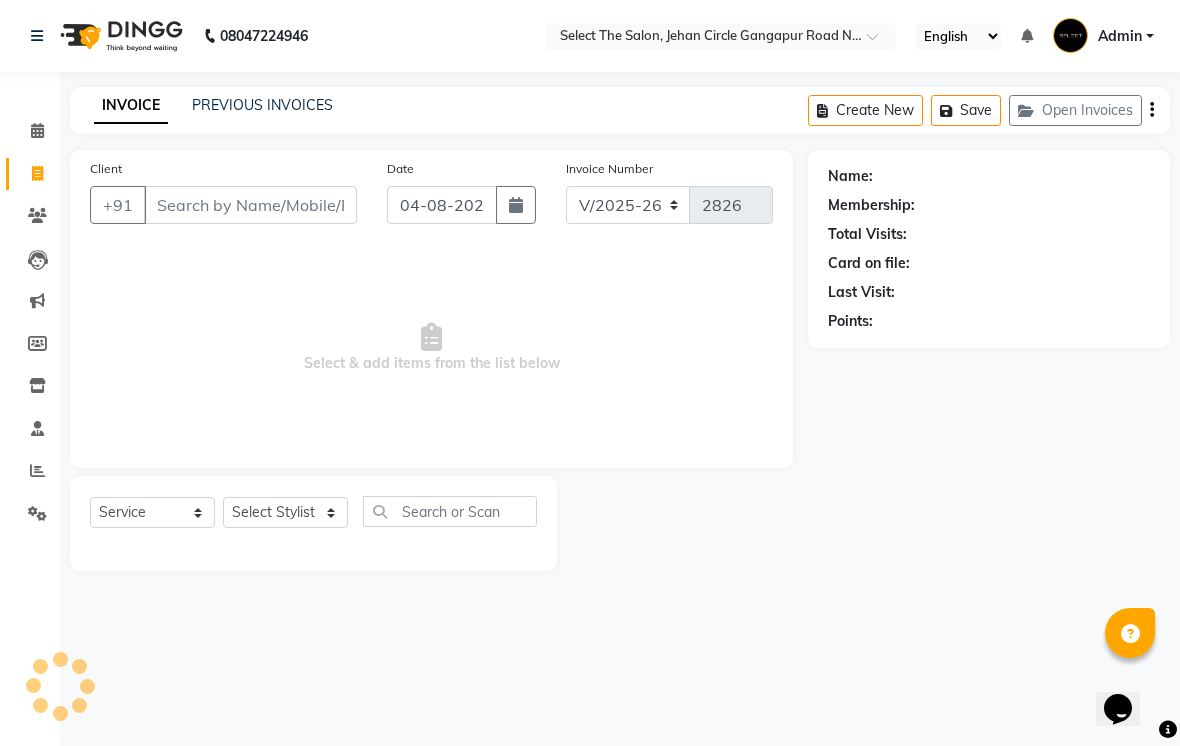 click on "Client" at bounding box center [250, 205] 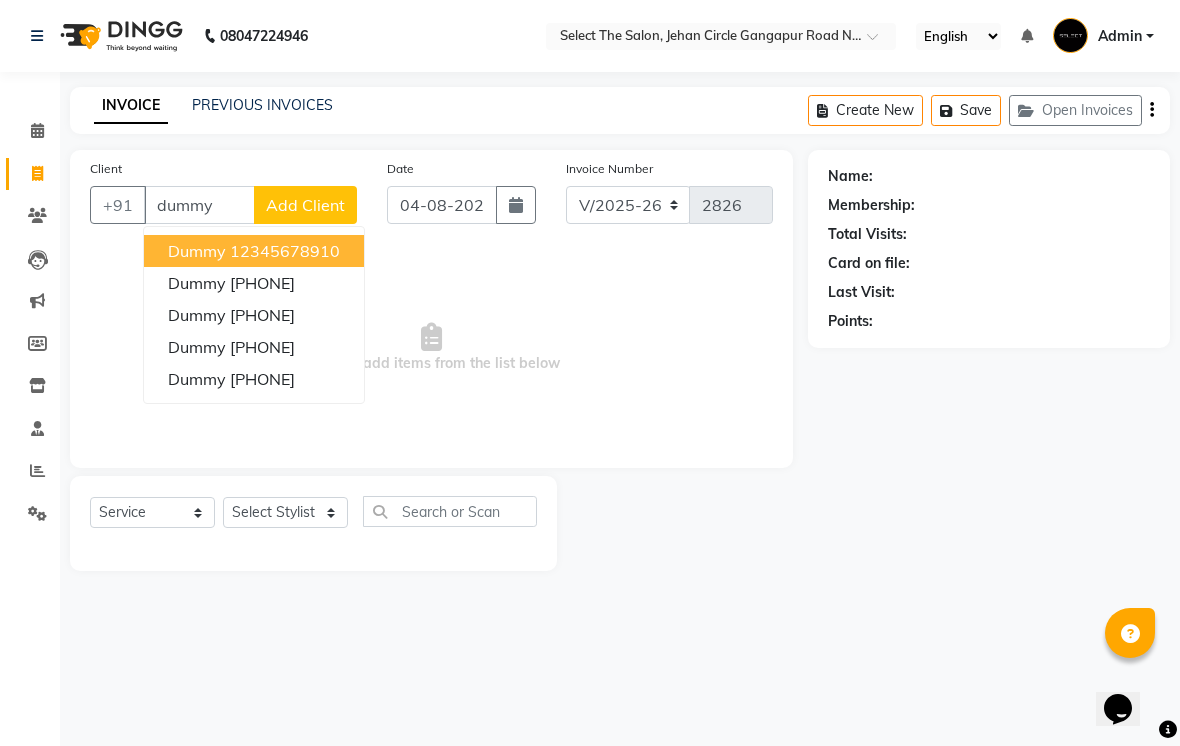 click on "dummy" at bounding box center [197, 251] 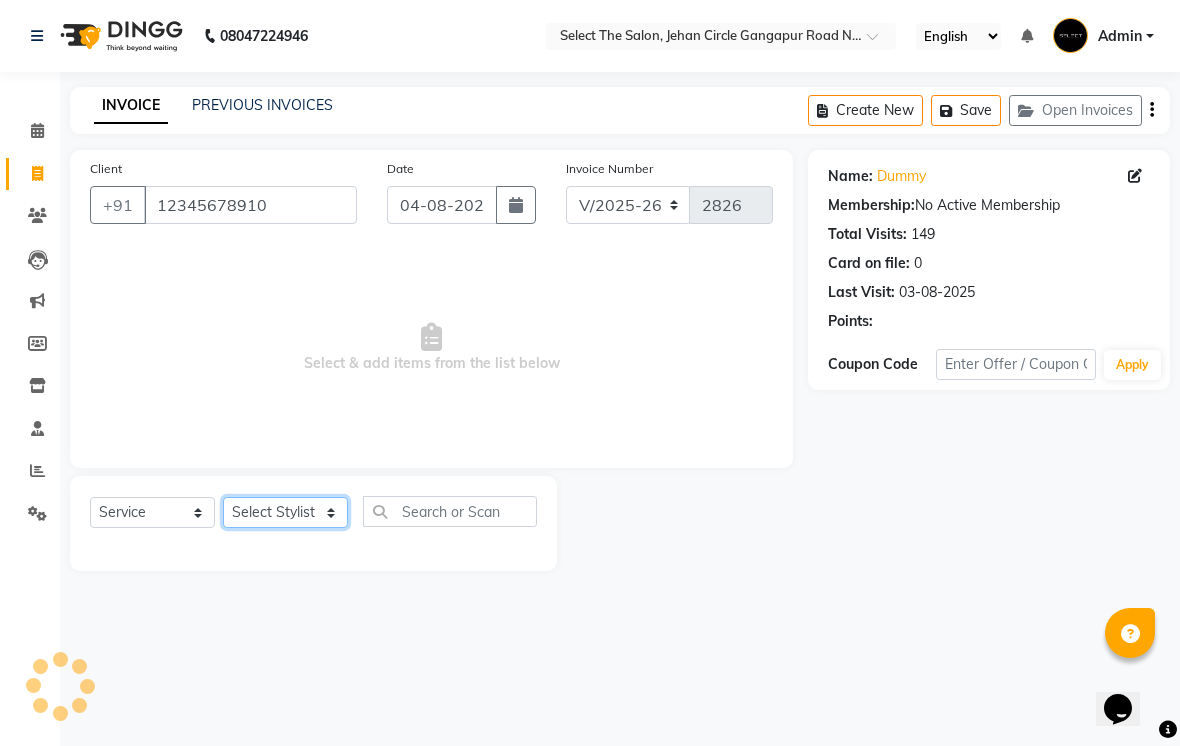 click on "Select Stylist Abhishek  Akshay  Bhumi  Kasak Pooja  Poonam  Sachin Wagh  Sarthak  Siddhika  Venkatesh warule Yogeshwari" 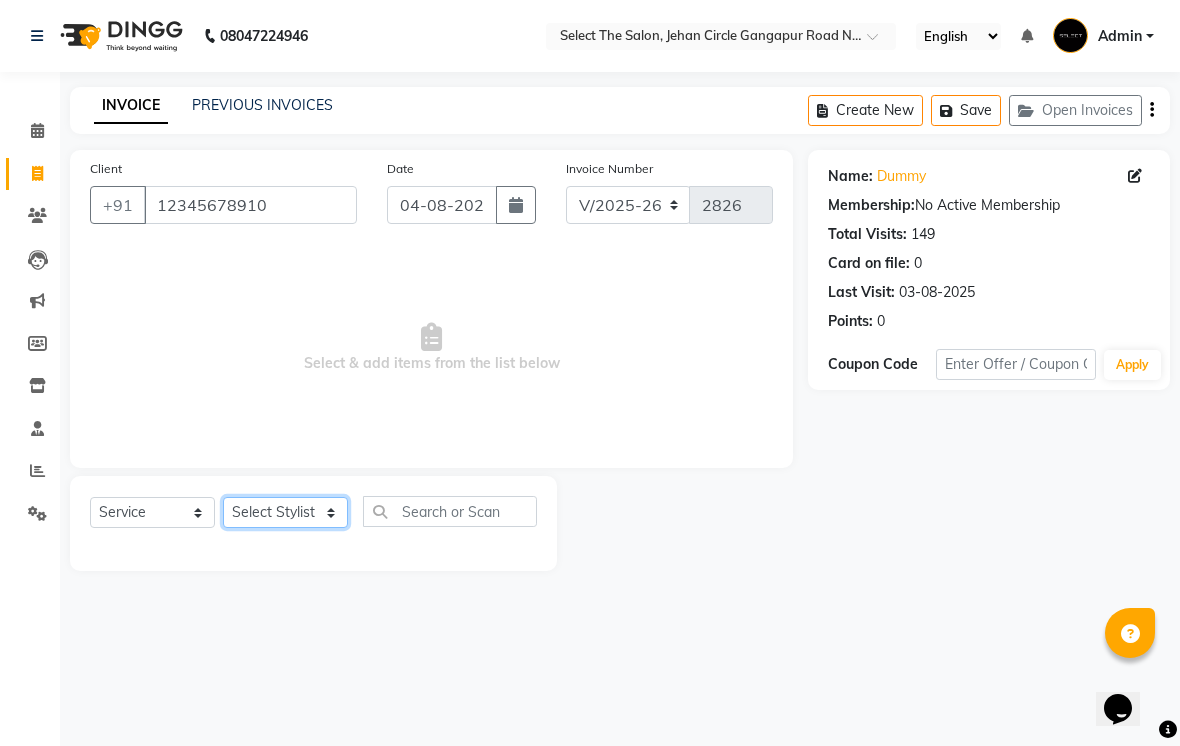 select on "58559" 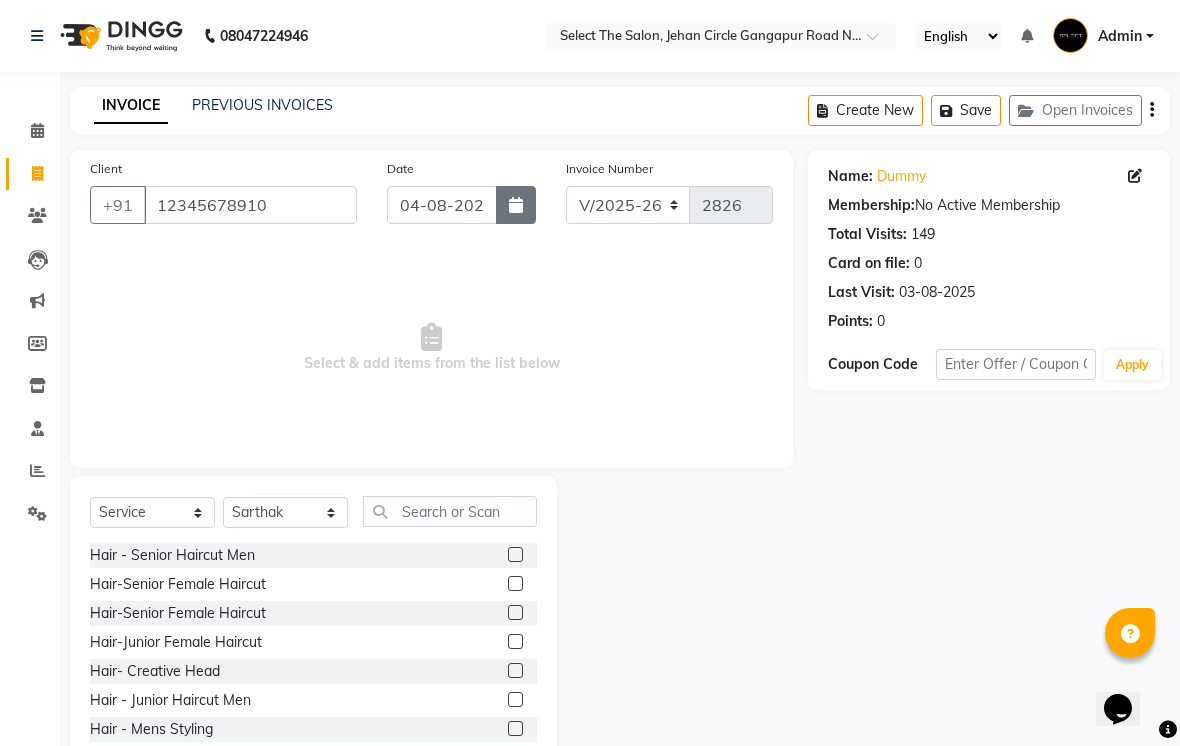 click 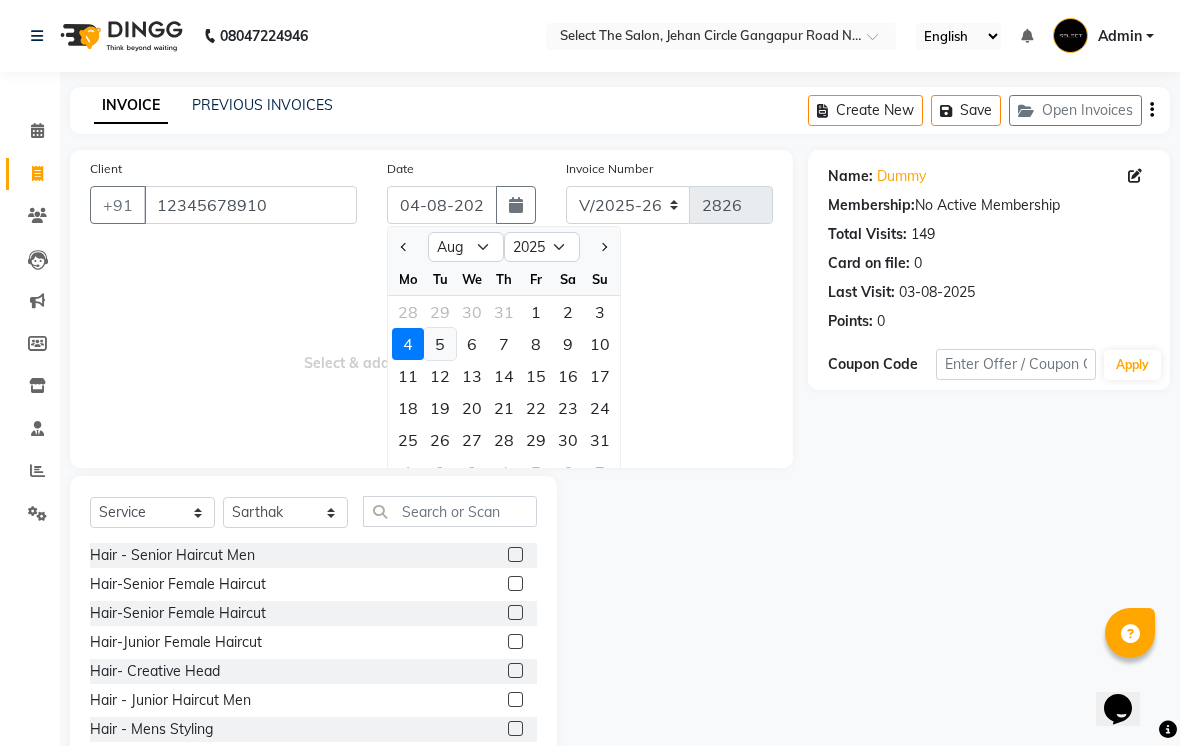 click on "5" 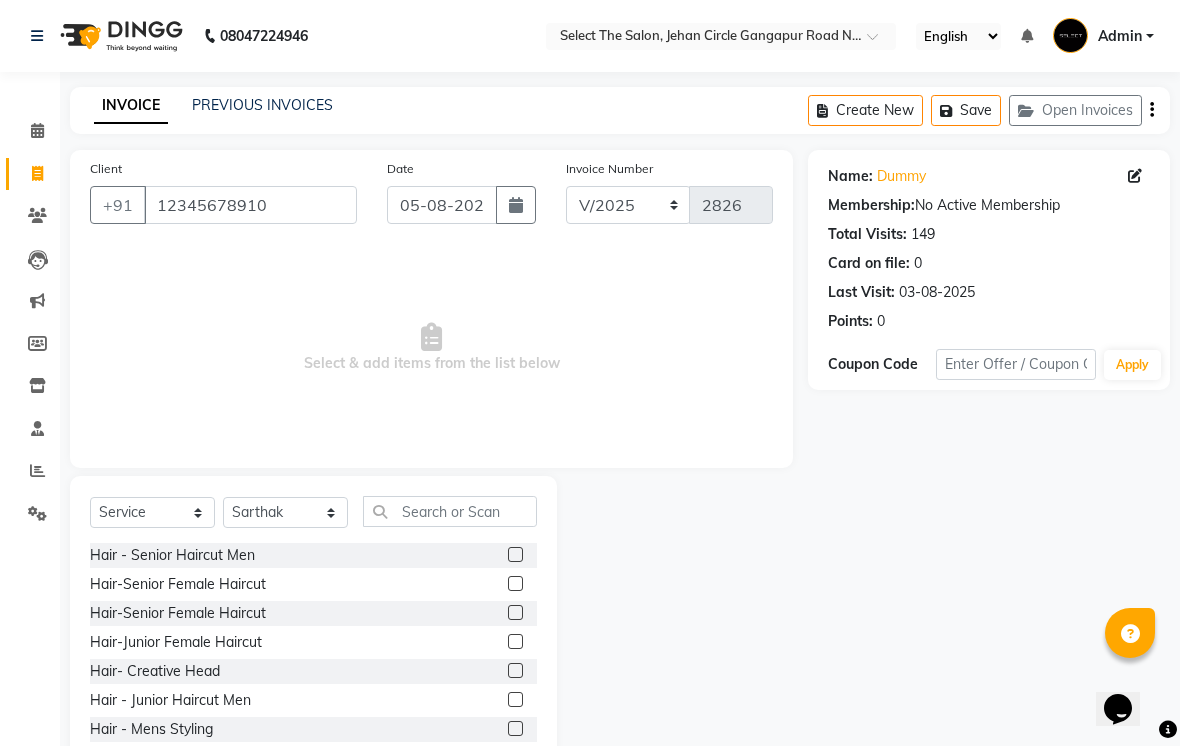 click on "Select  Service  Product  Membership  Package Voucher Prepaid Gift Card  Select Stylist [FIRST]  [FIRST]  [FIRST]  [FIRST] [FIRST]  [FIRST]  [FIRST]  [FIRST]  [FIRST] [FIRST] [FIRST]" 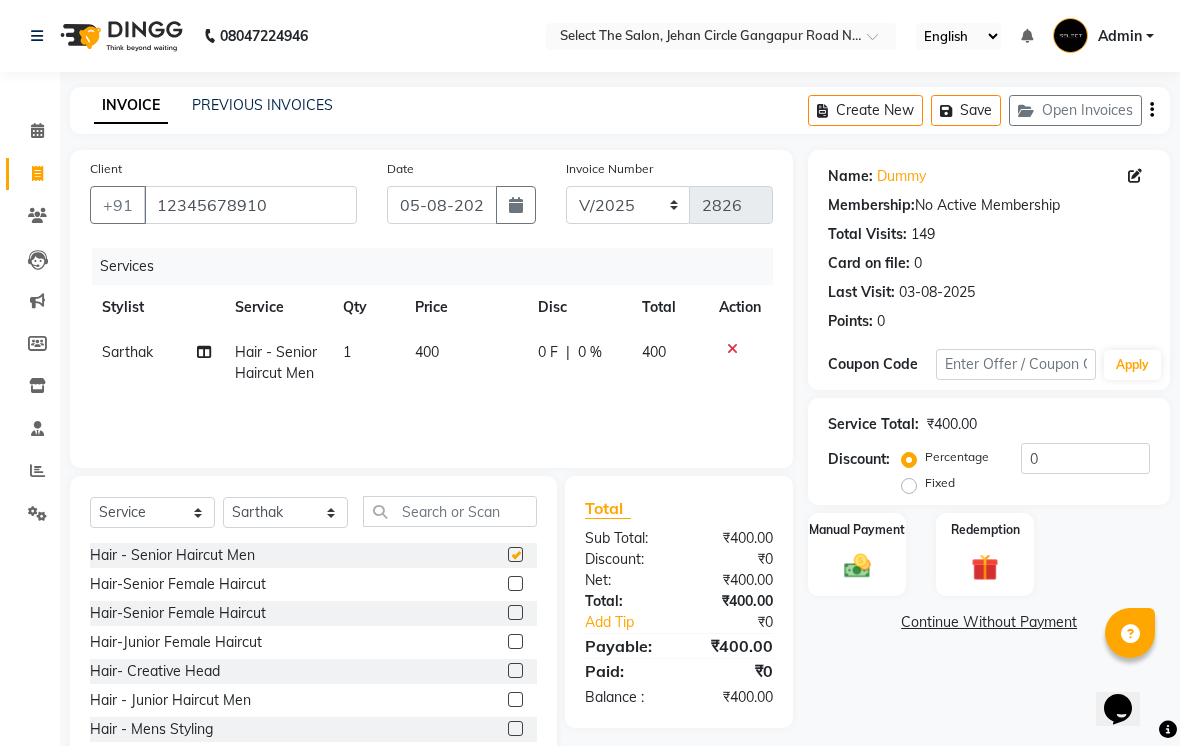 checkbox on "false" 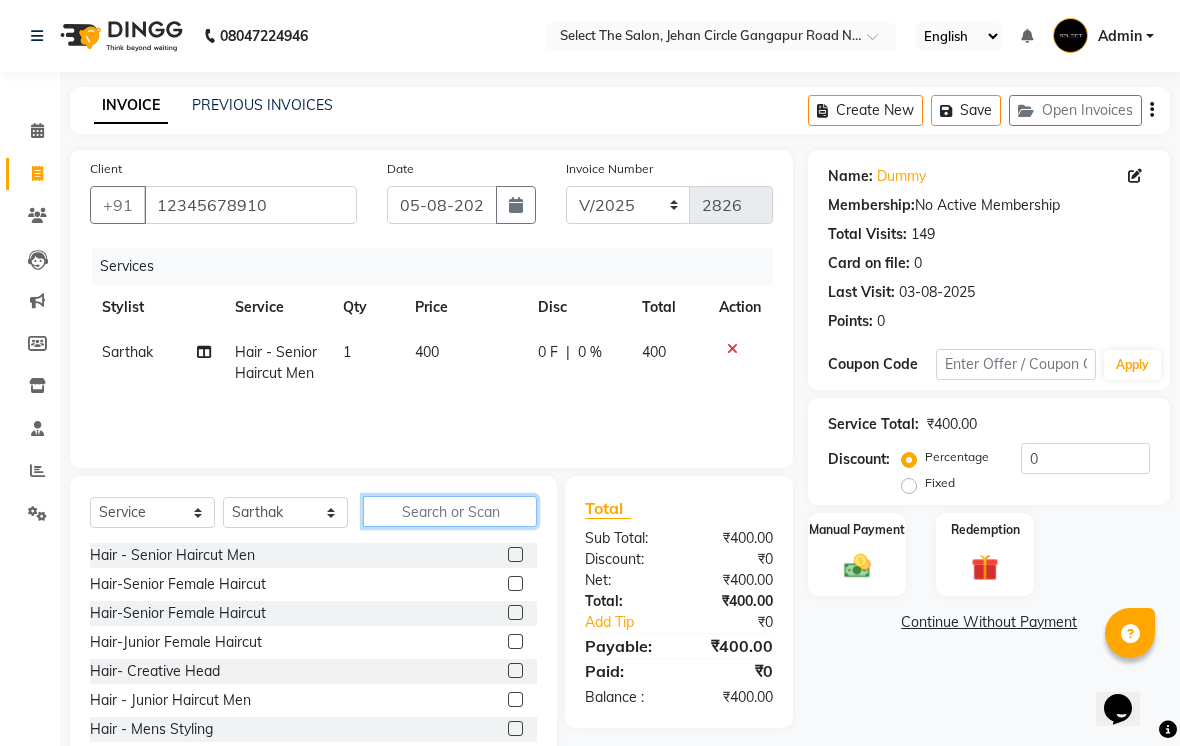 click 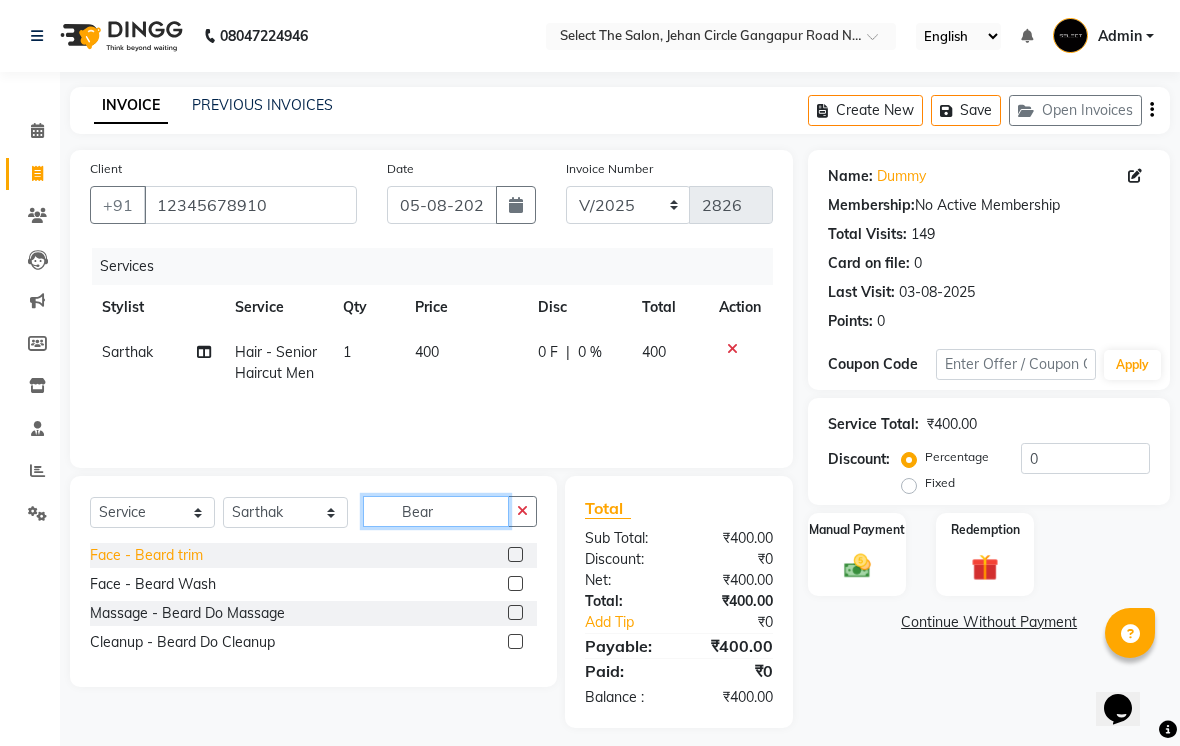 type on "Bear" 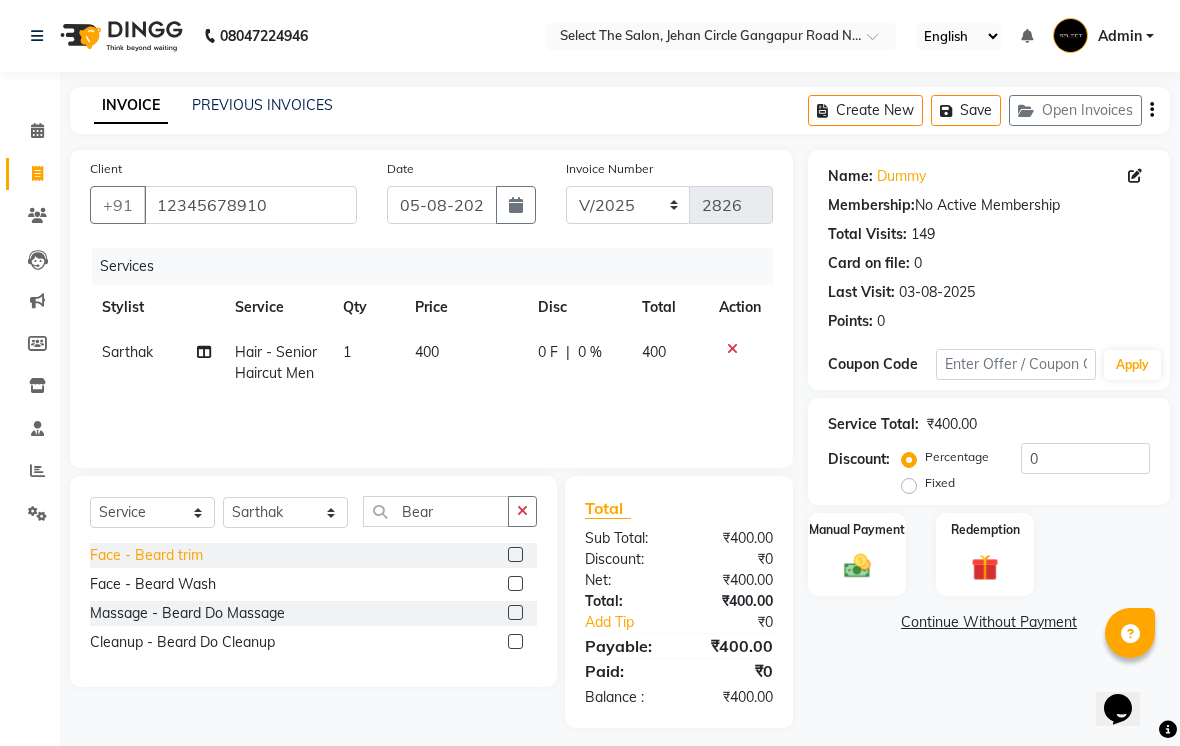 click on "Face - Beard trim" 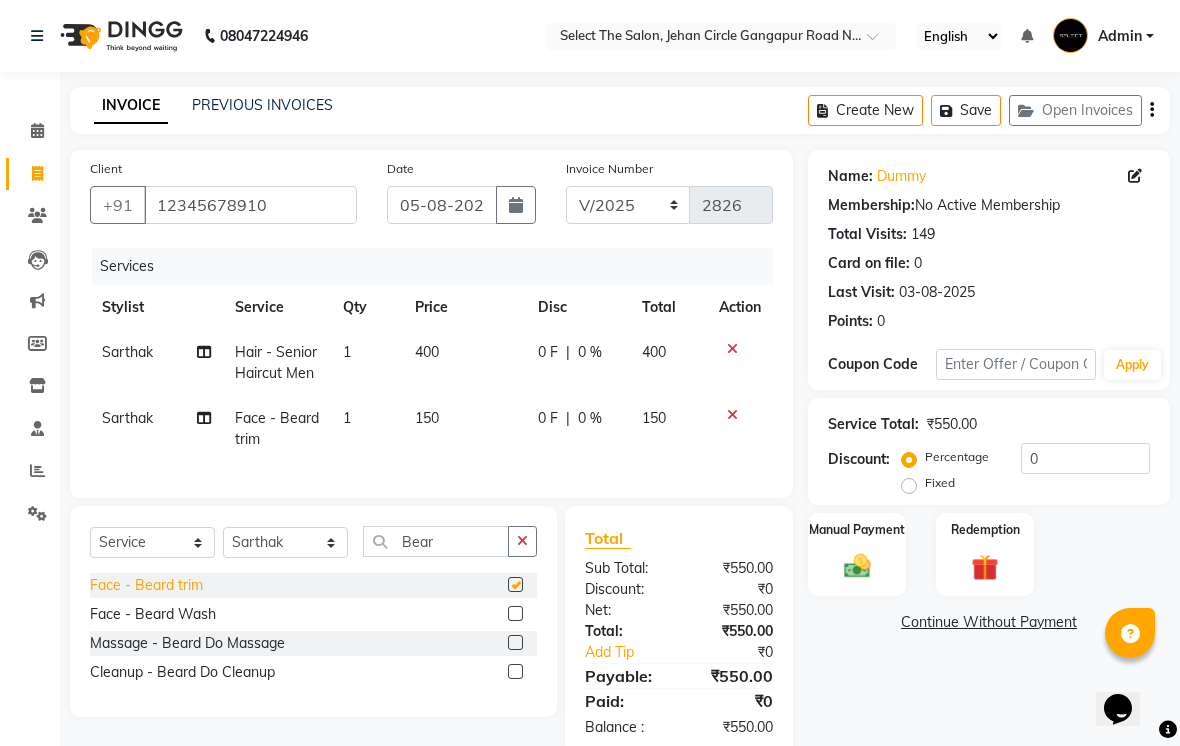 checkbox on "false" 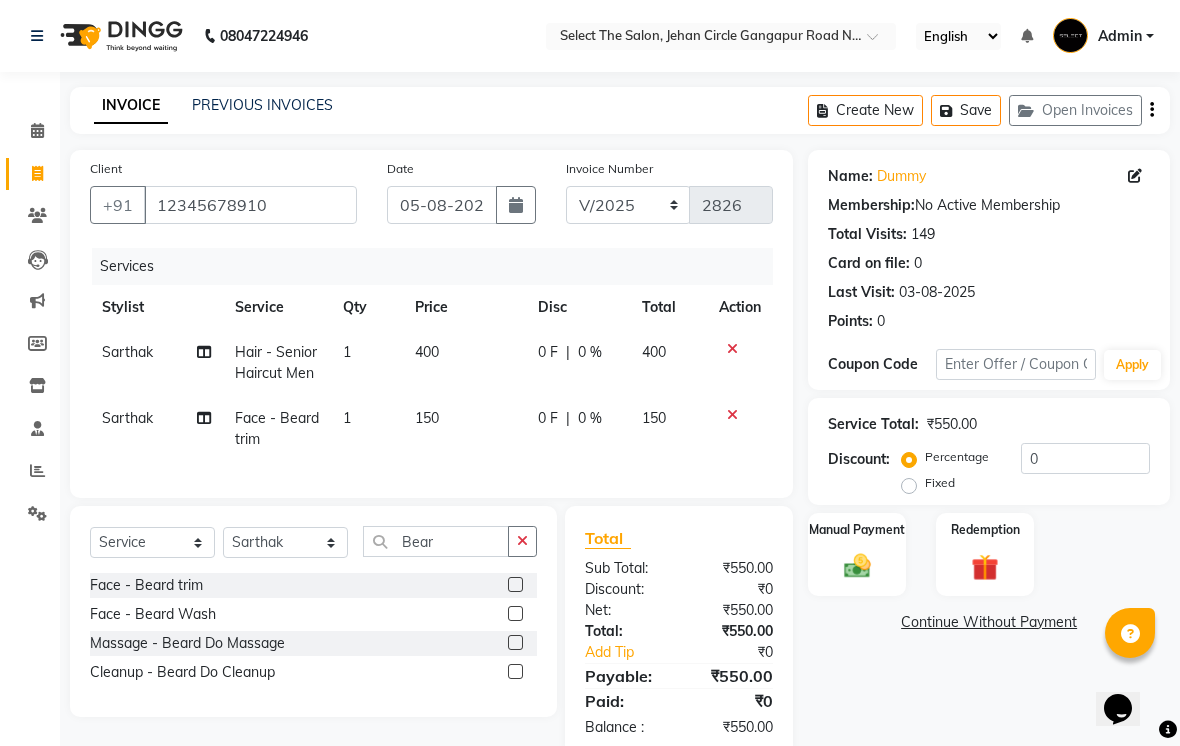 click on "150" 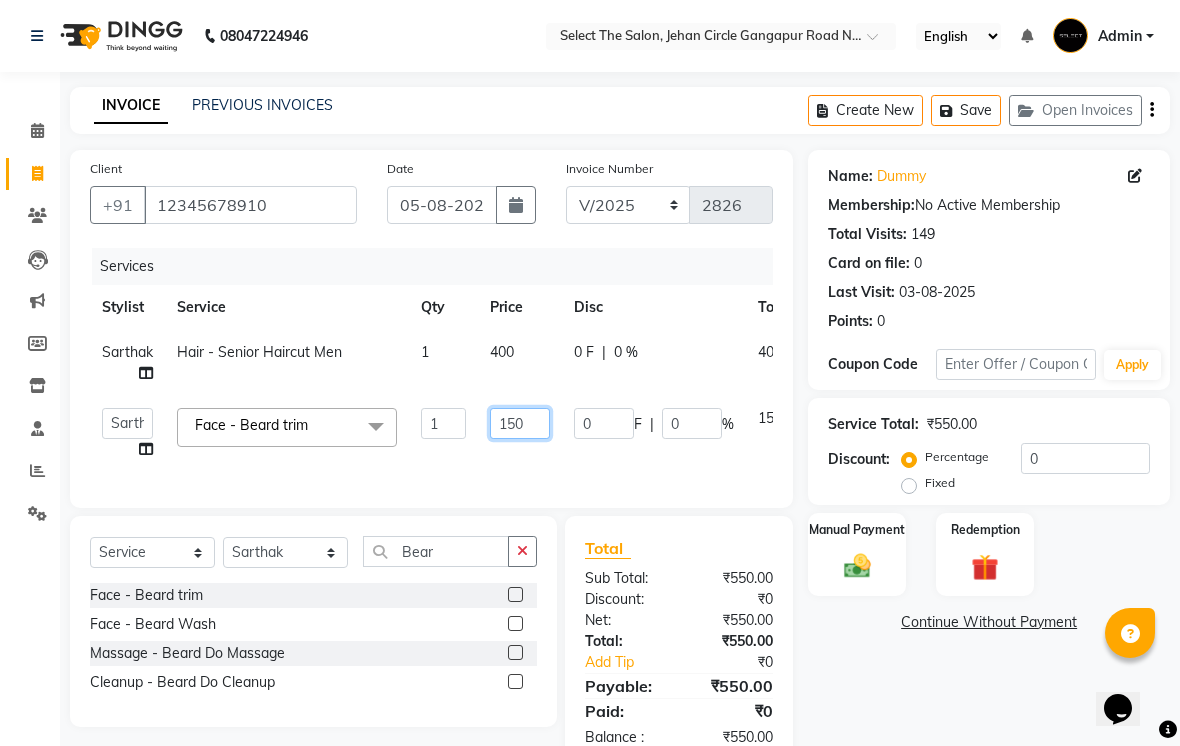 click on "150" 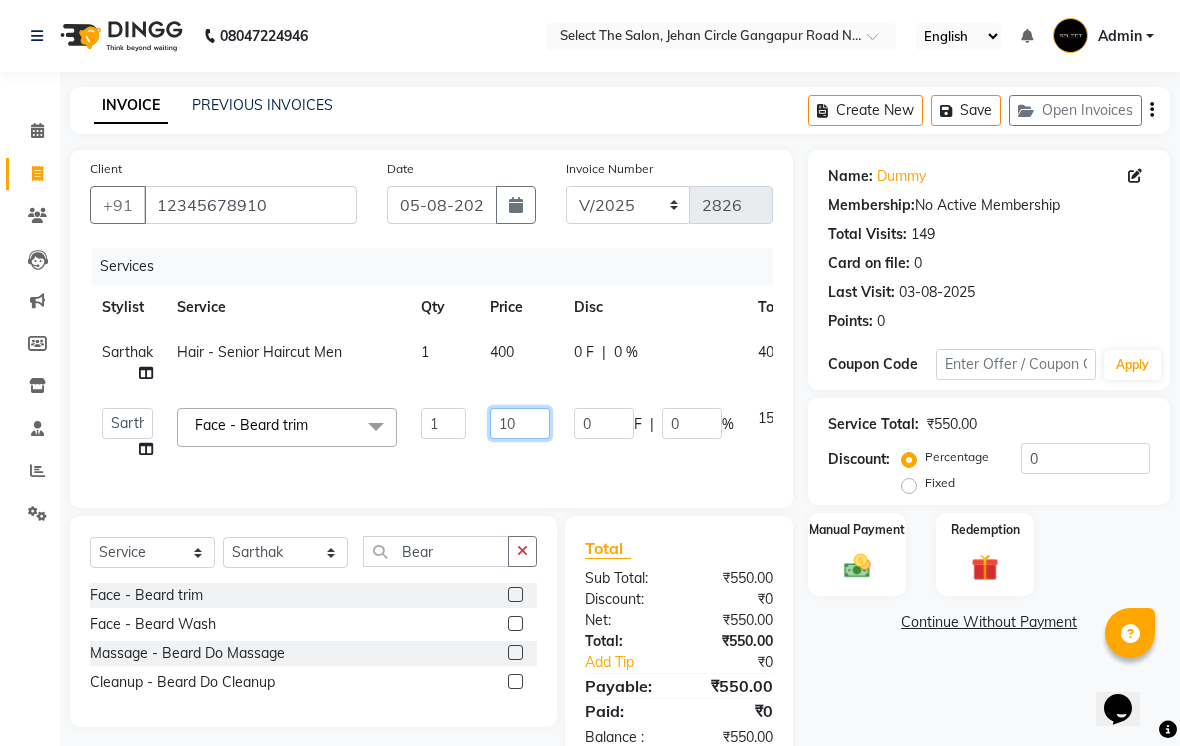 type on "100" 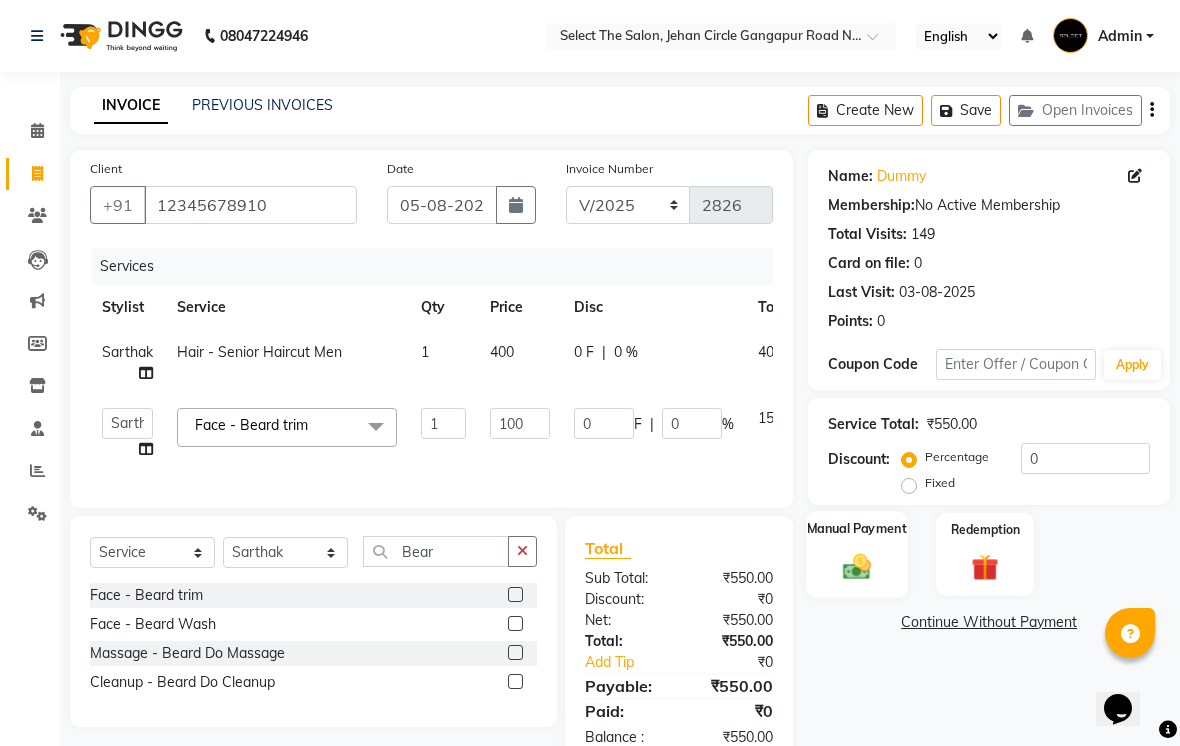 click on "Manual Payment" 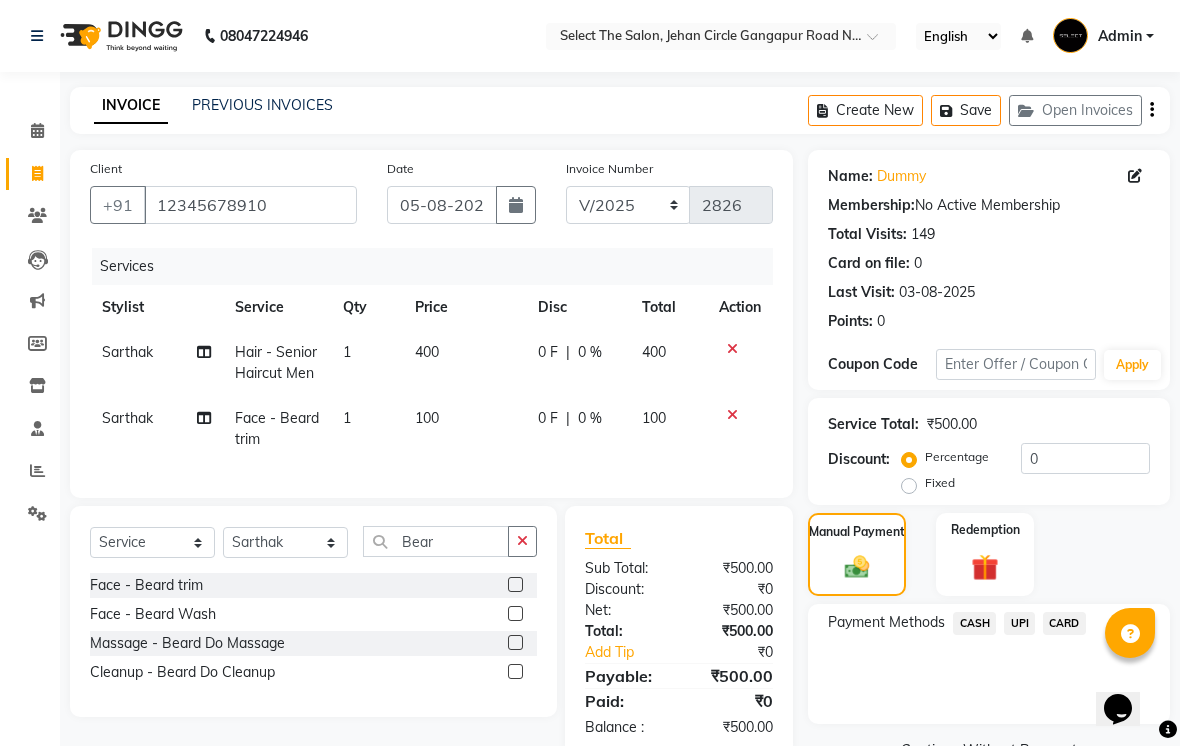 click on "CARD" 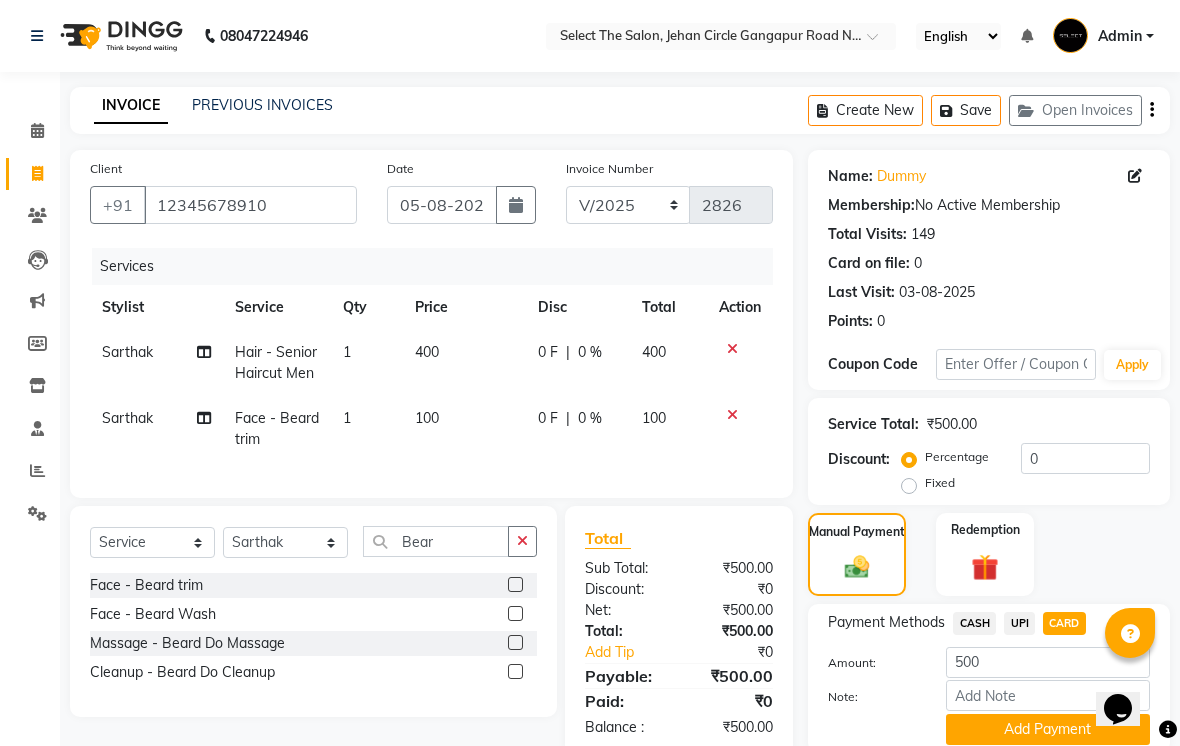 scroll, scrollTop: 24, scrollLeft: 0, axis: vertical 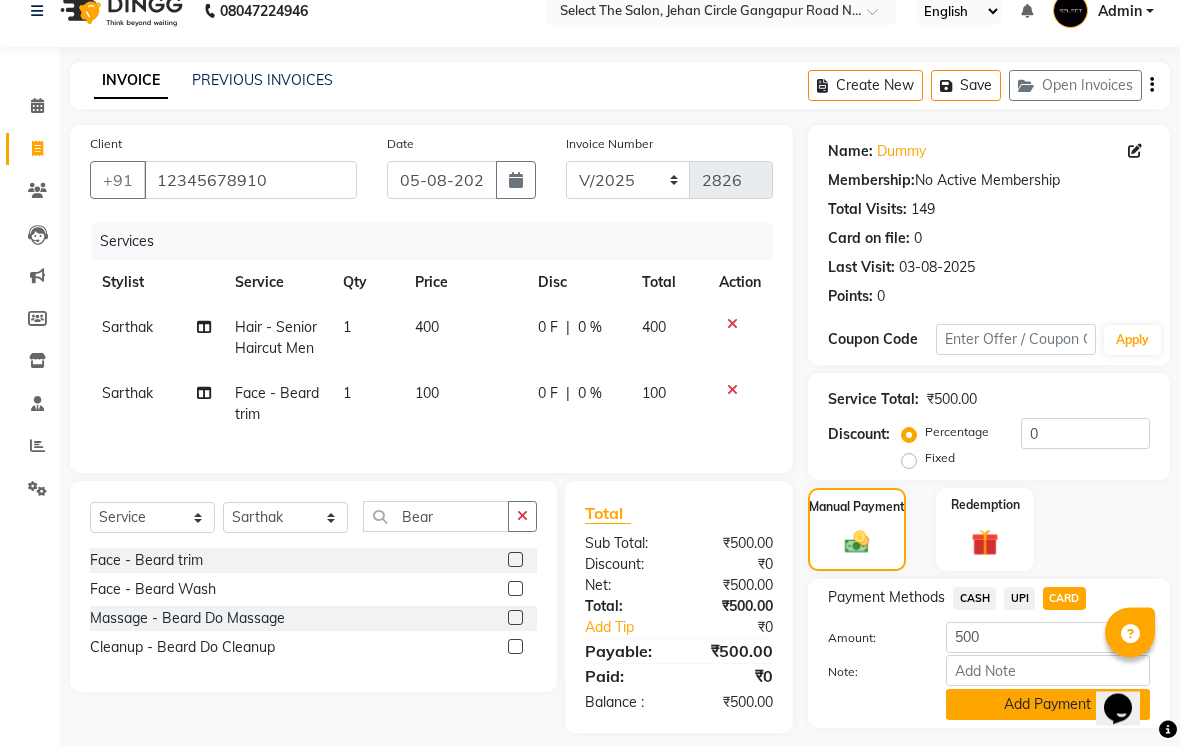 click on "Add Payment" 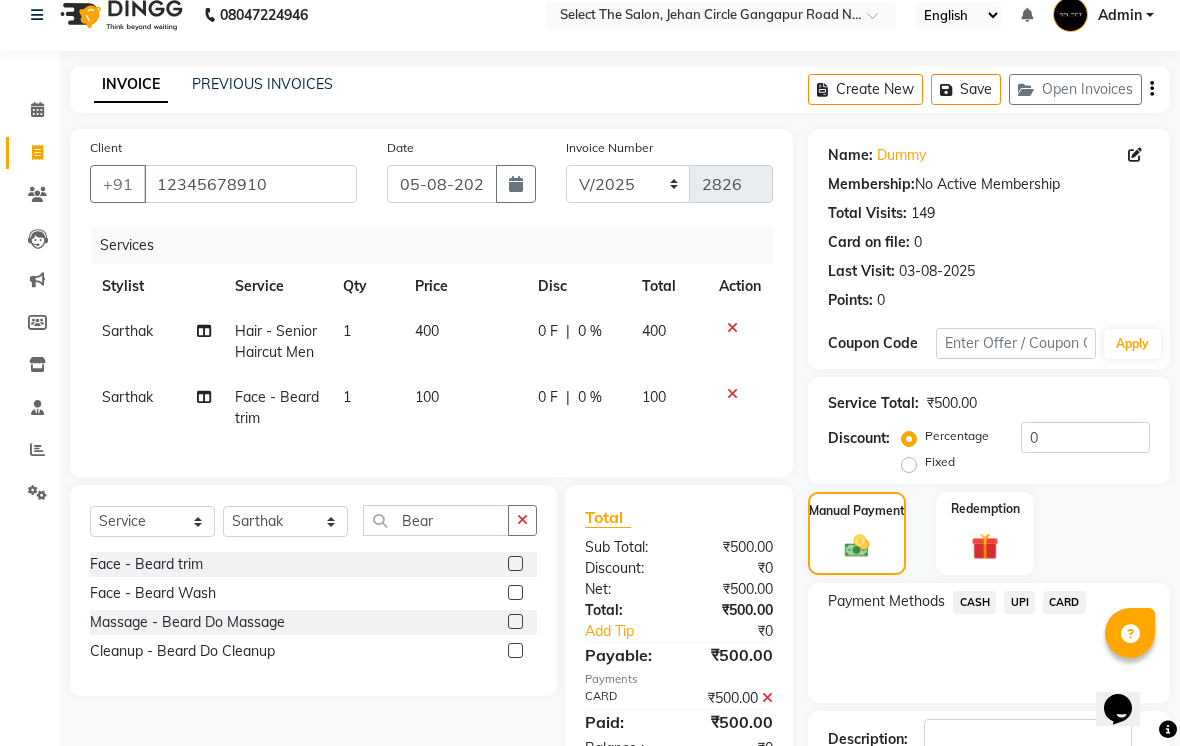 scroll, scrollTop: 0, scrollLeft: 0, axis: both 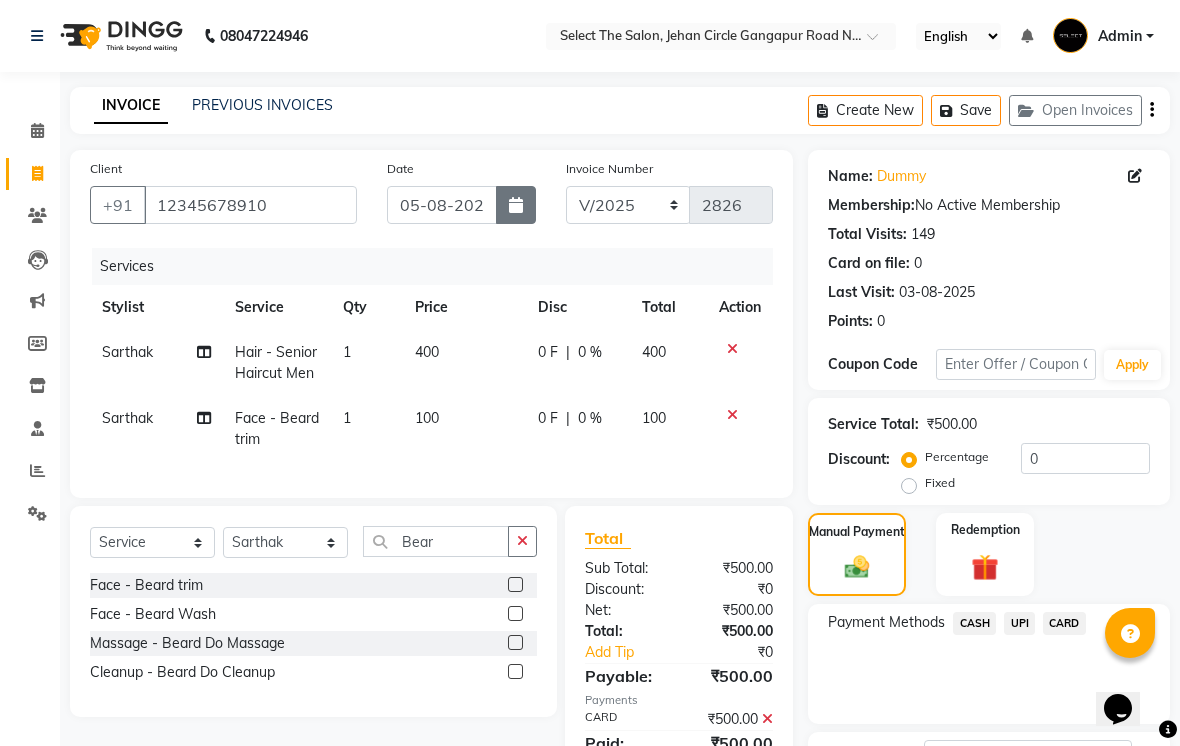 click 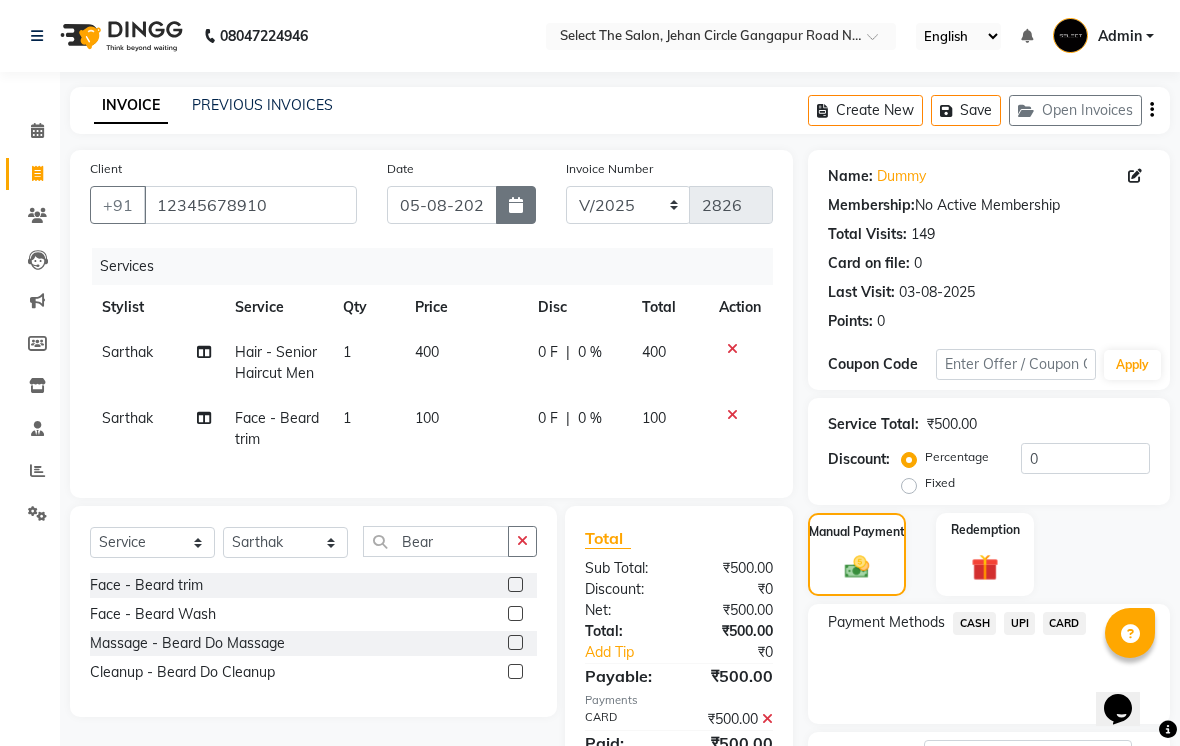 select on "8" 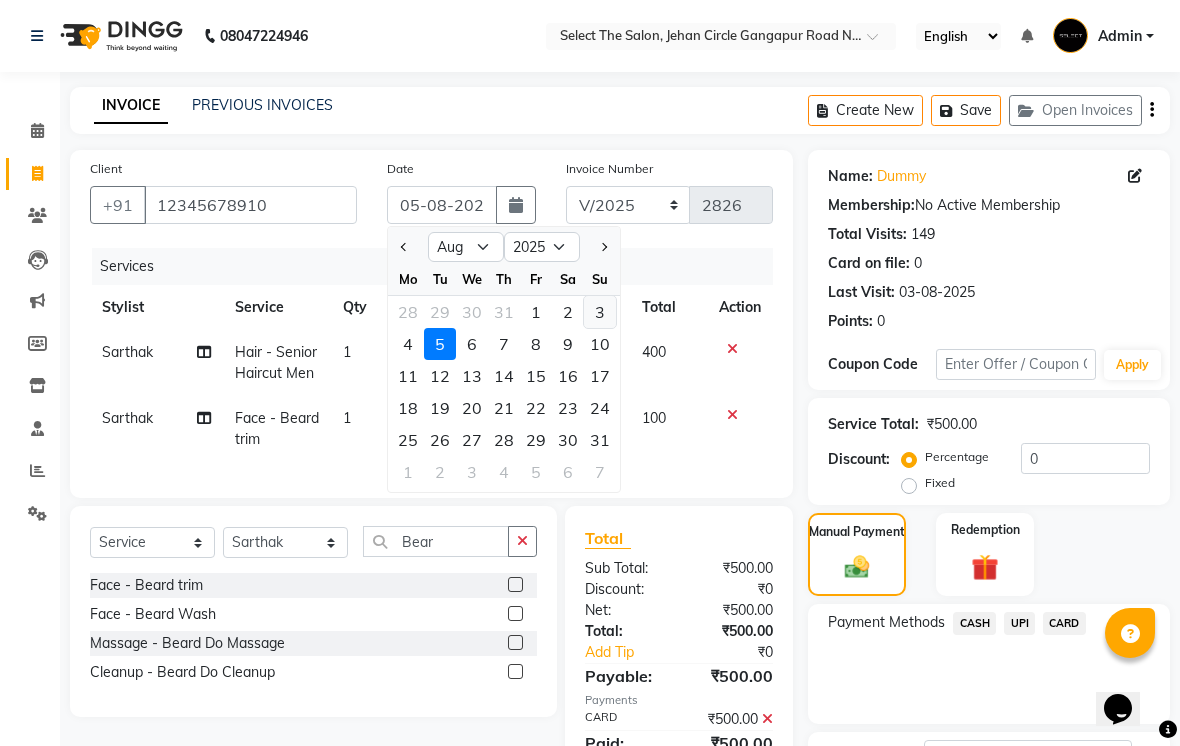 click on "3" 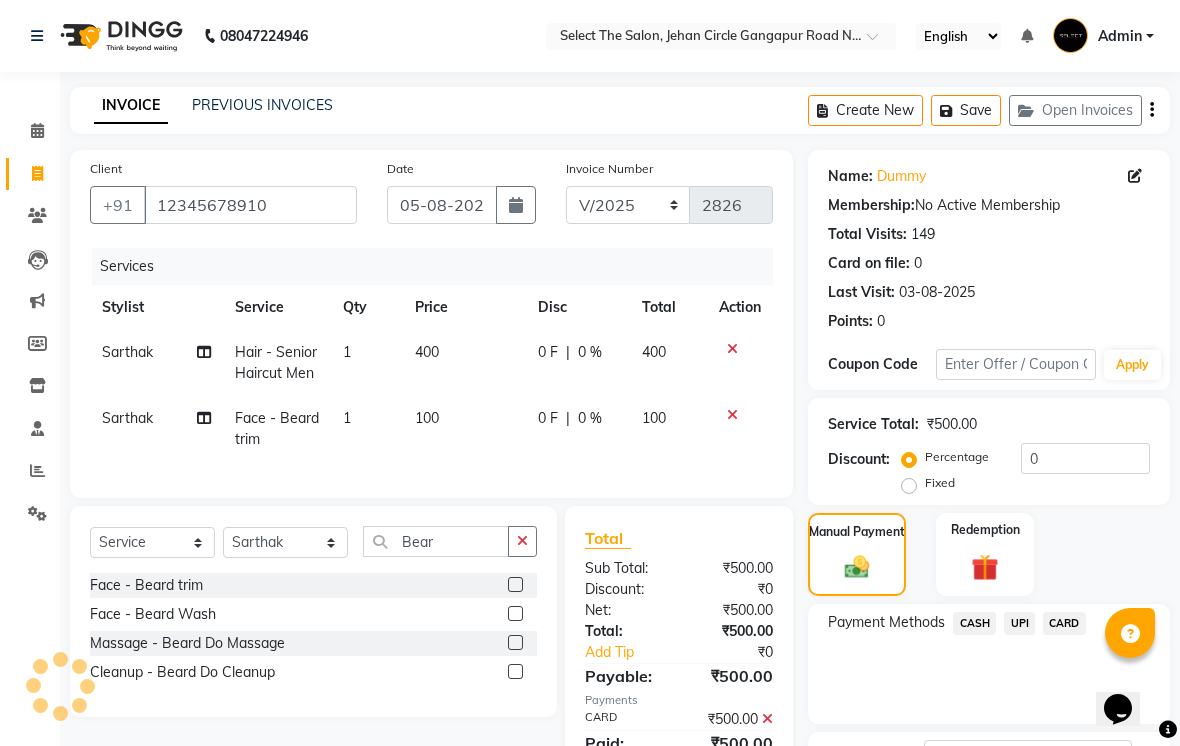 type 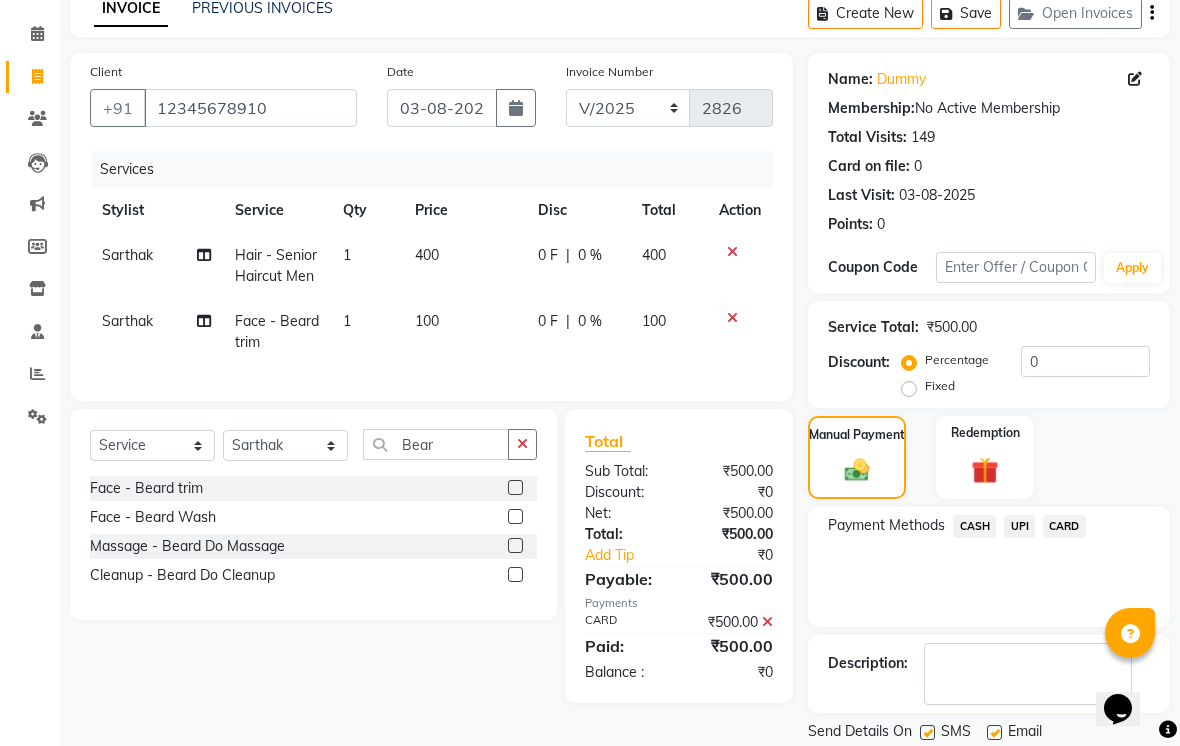 scroll, scrollTop: 161, scrollLeft: 0, axis: vertical 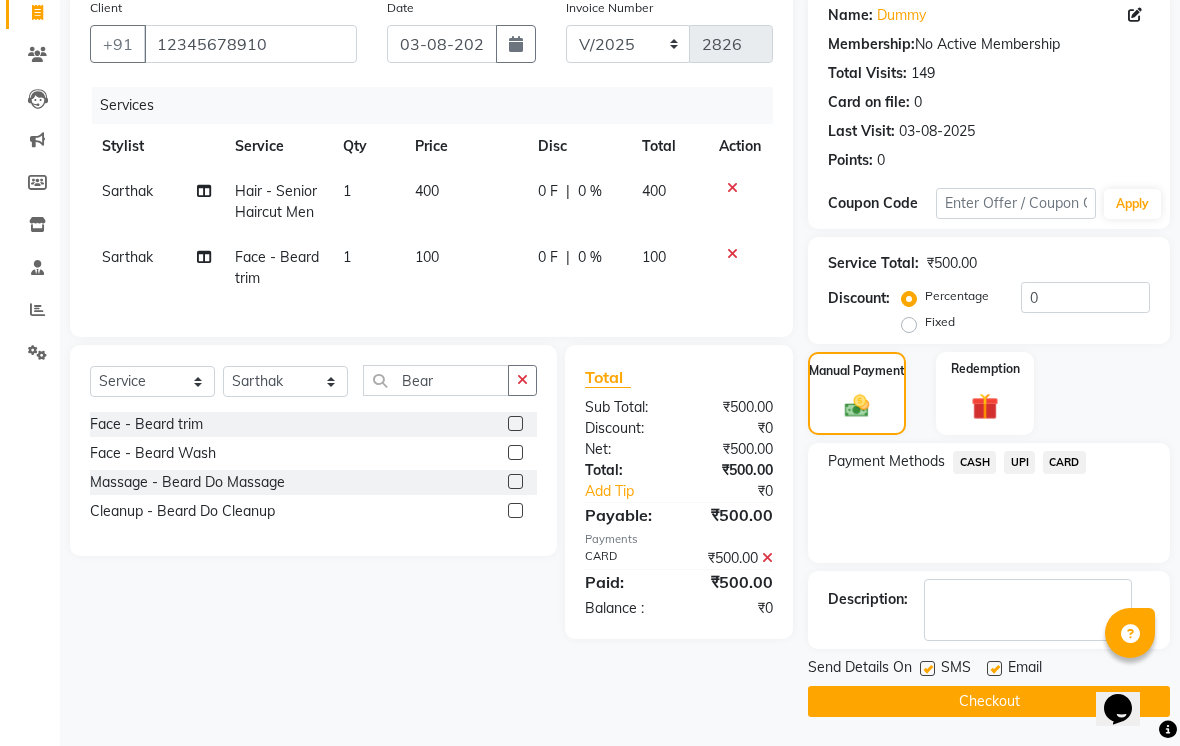 click 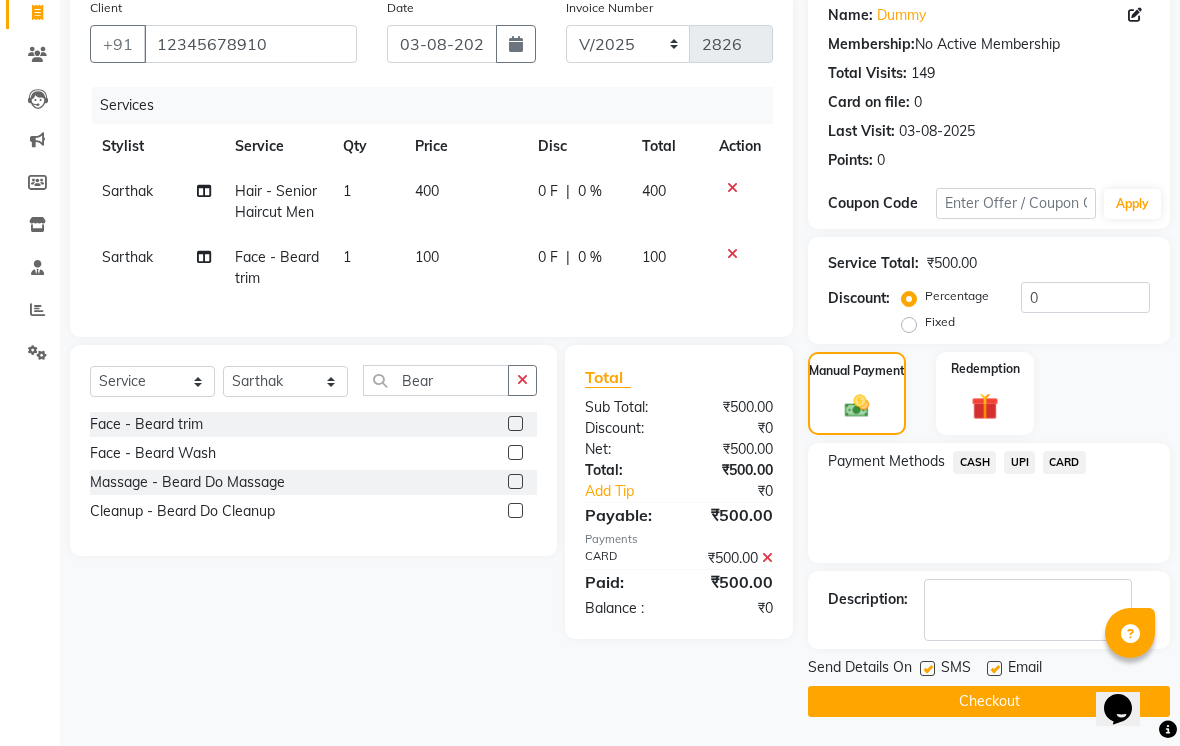 click at bounding box center [926, 669] 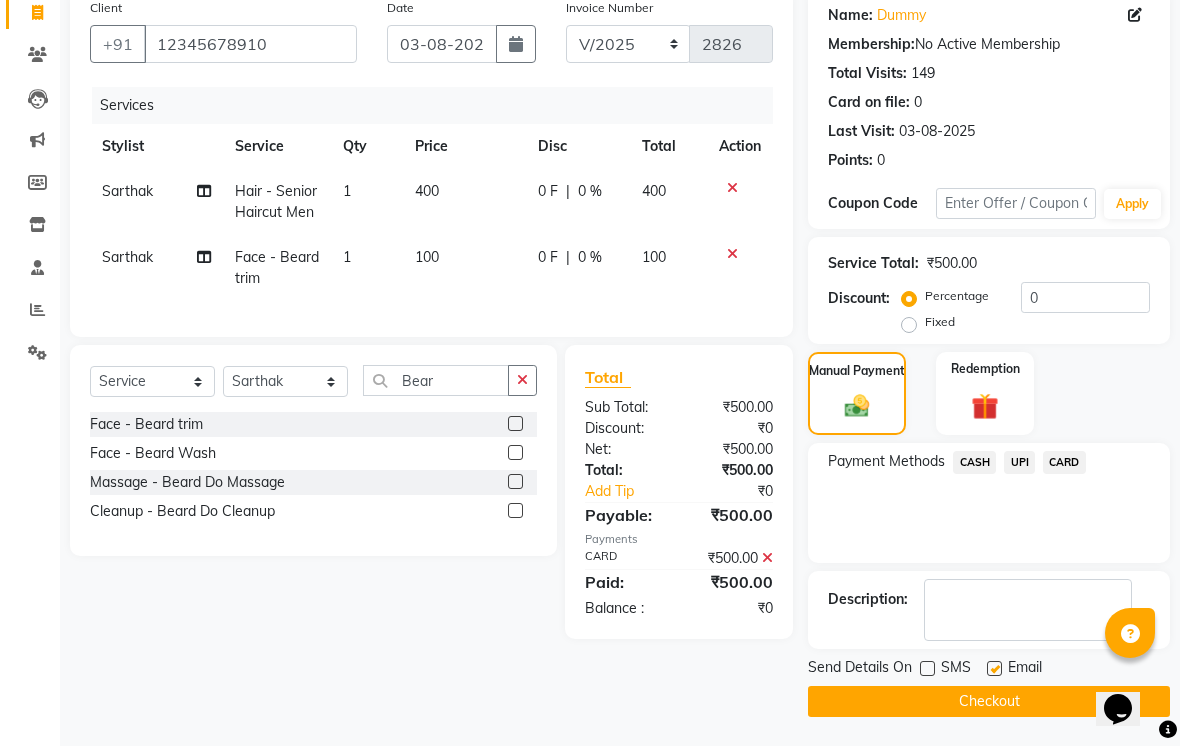click 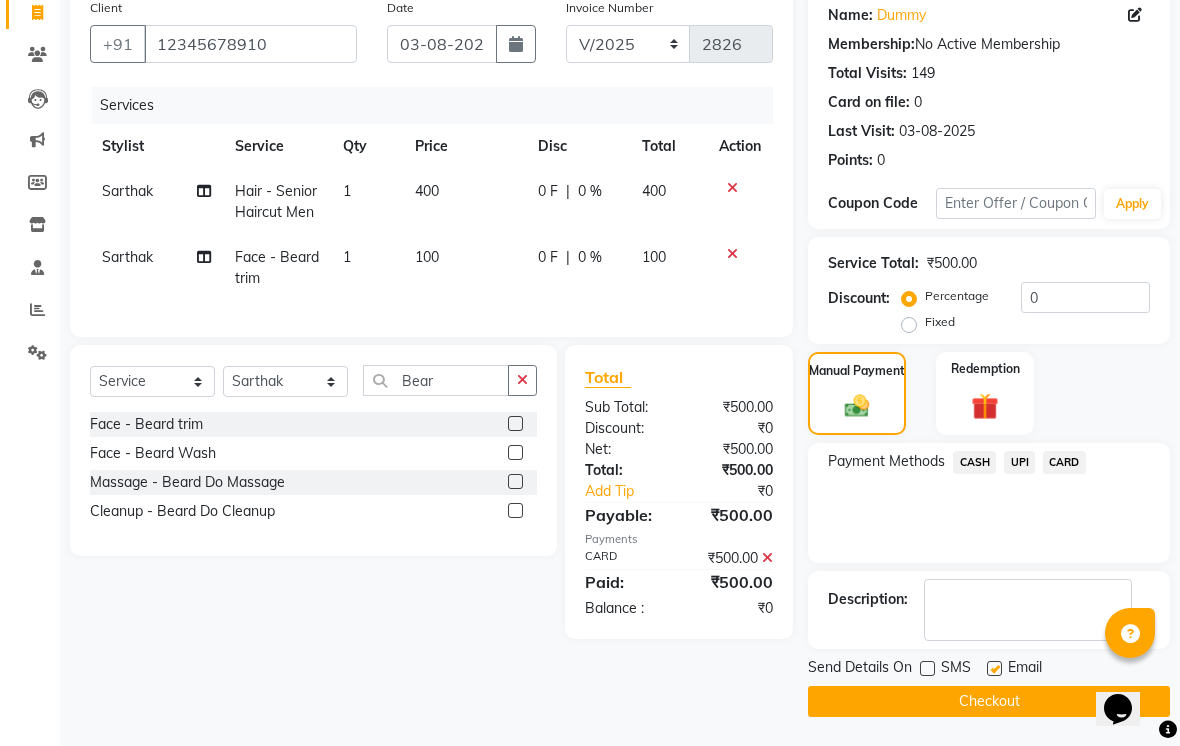 click at bounding box center (993, 669) 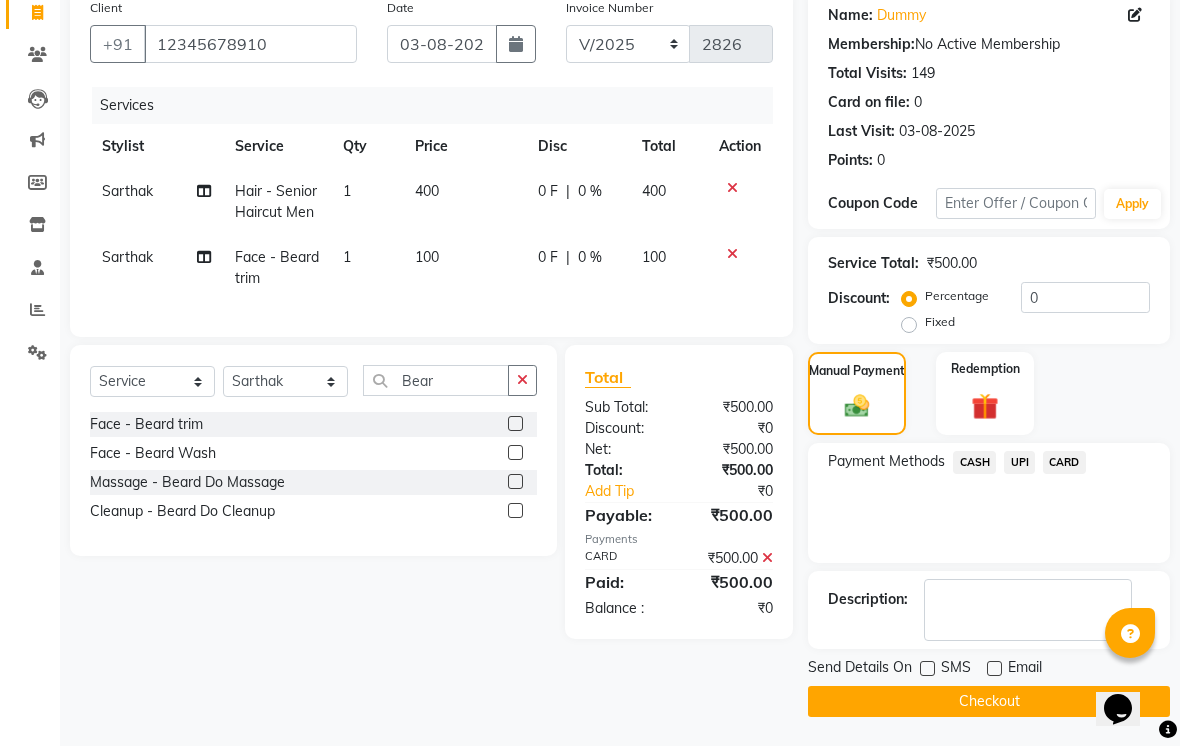 click on "Checkout" 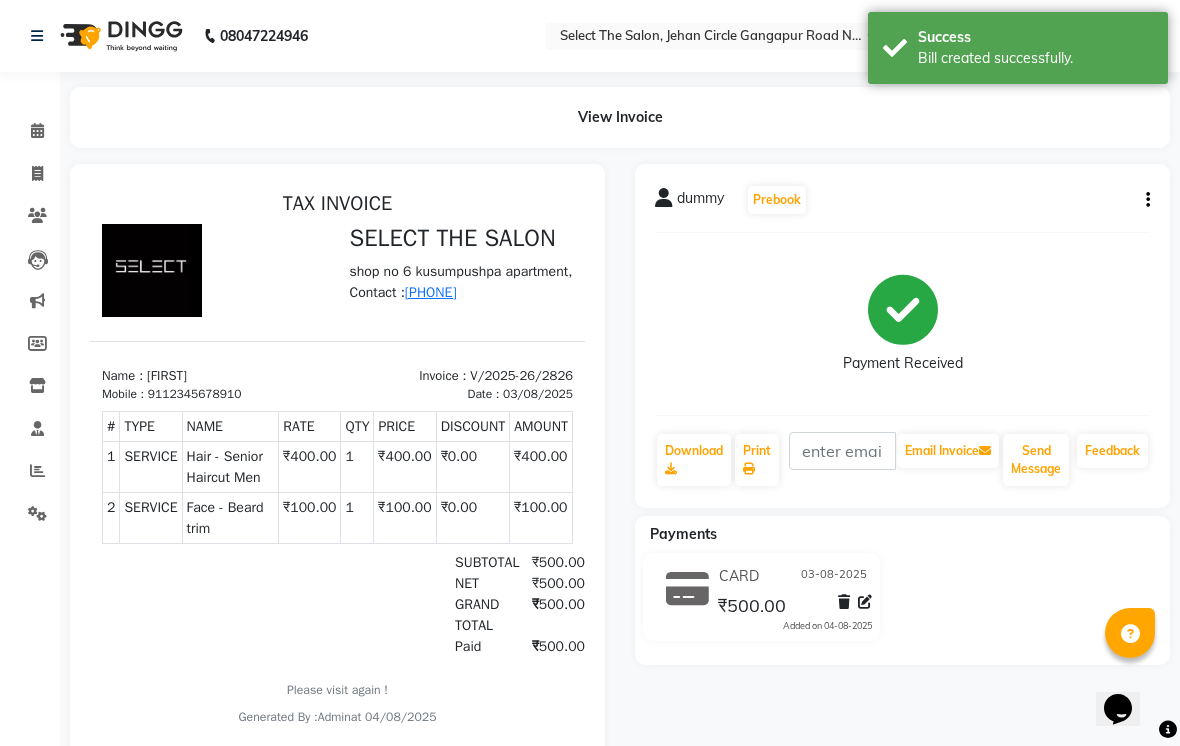 scroll, scrollTop: 0, scrollLeft: 0, axis: both 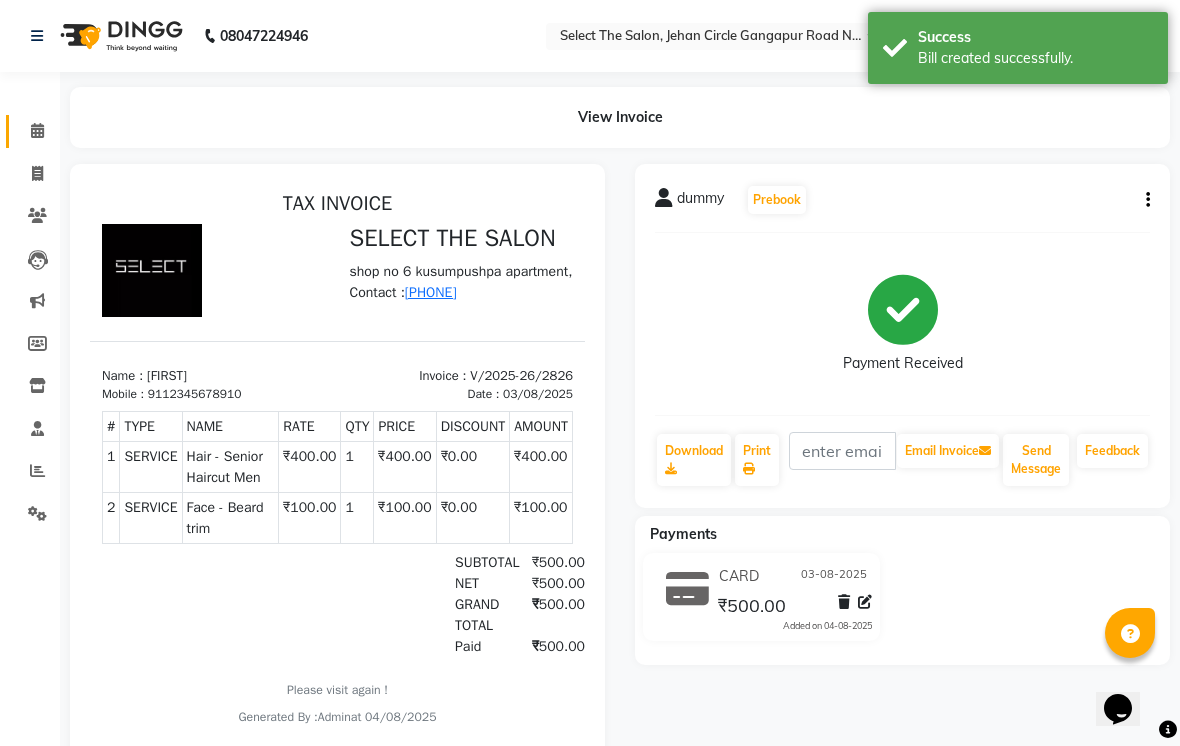 click on "Calendar" 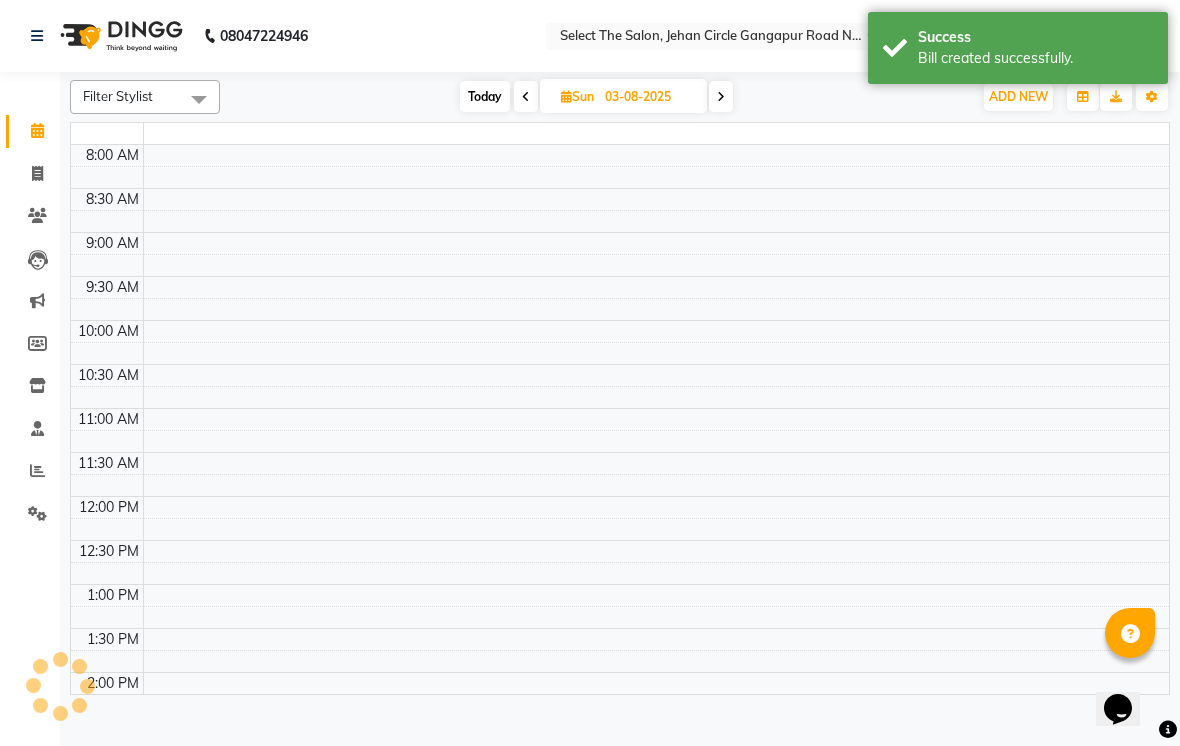 scroll, scrollTop: 0, scrollLeft: 0, axis: both 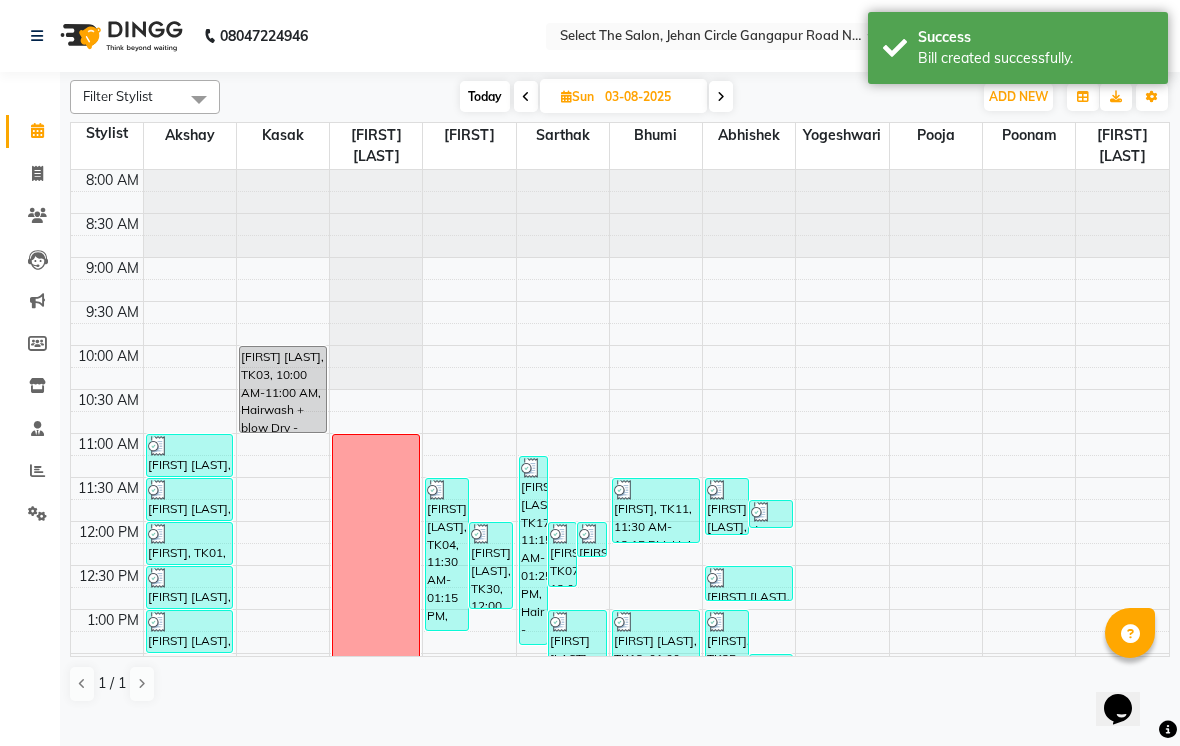 click on "Today" at bounding box center [485, 96] 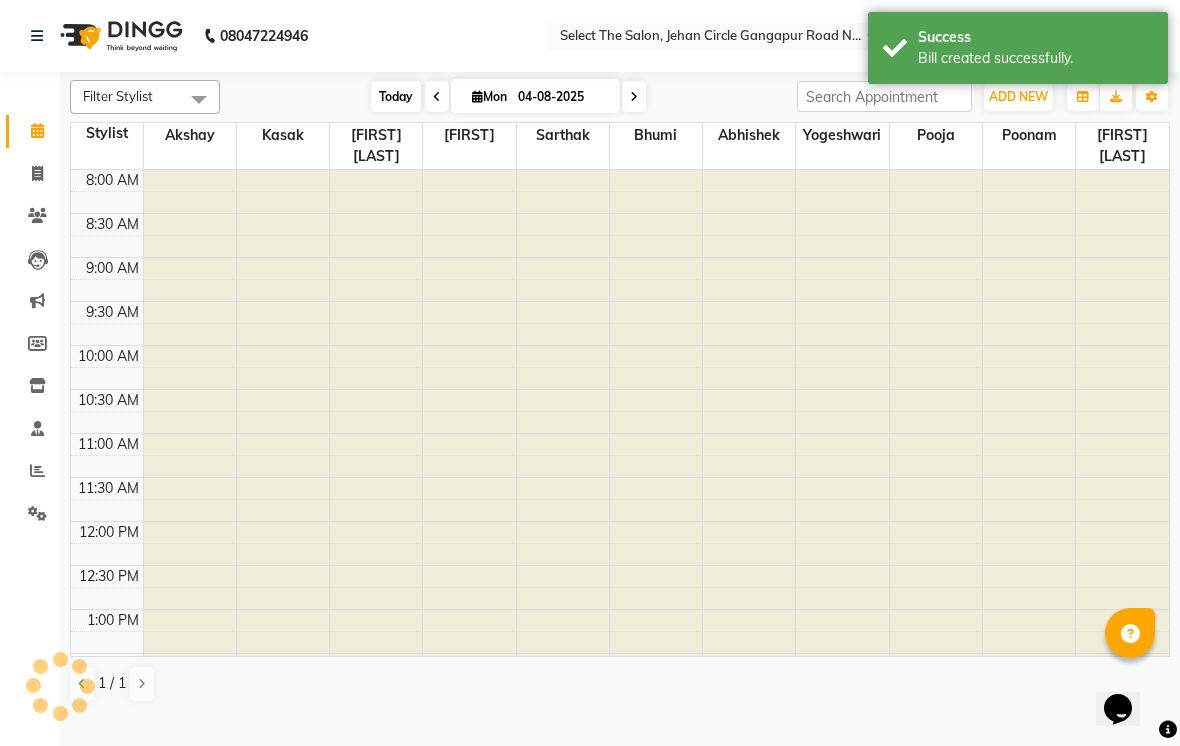 scroll, scrollTop: 657, scrollLeft: 0, axis: vertical 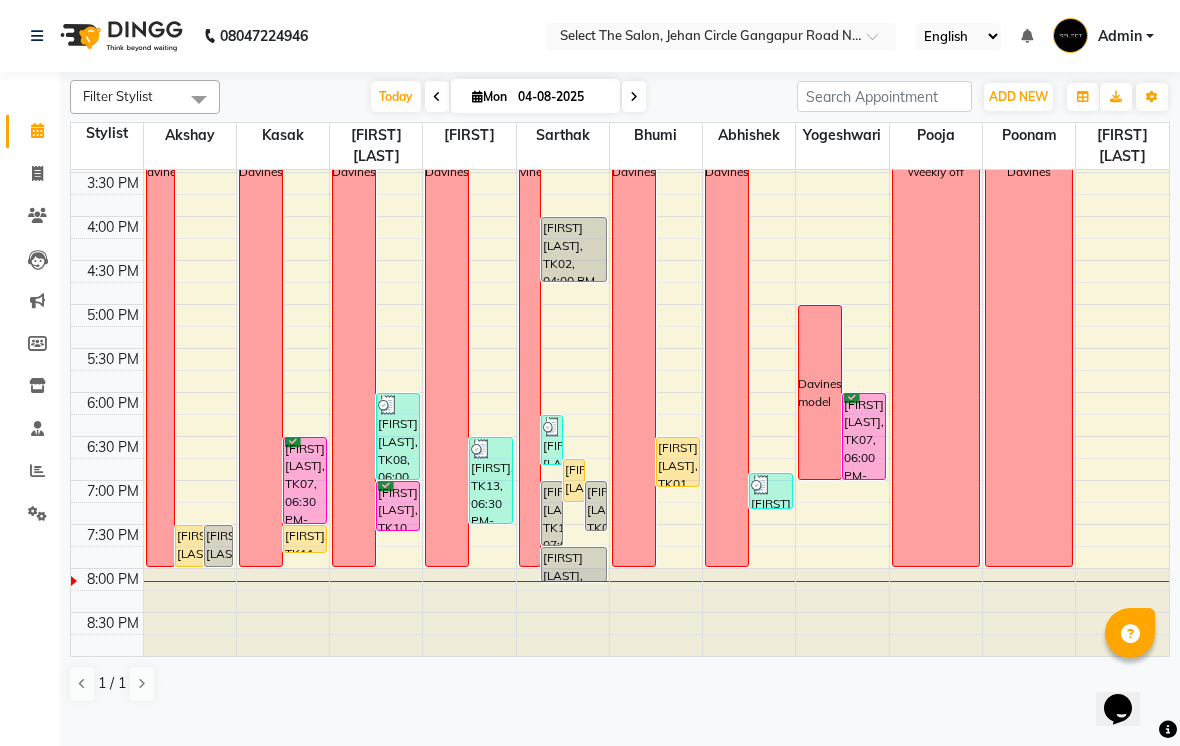 click at bounding box center [634, 96] 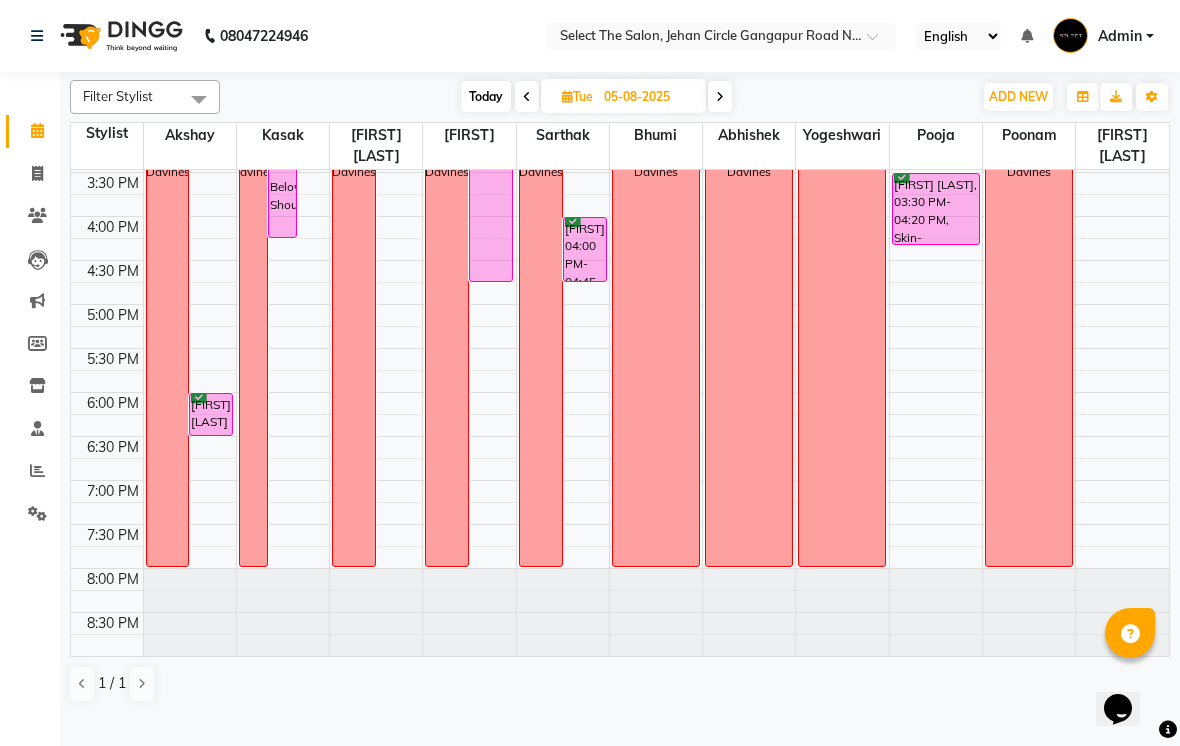 scroll, scrollTop: 657, scrollLeft: 0, axis: vertical 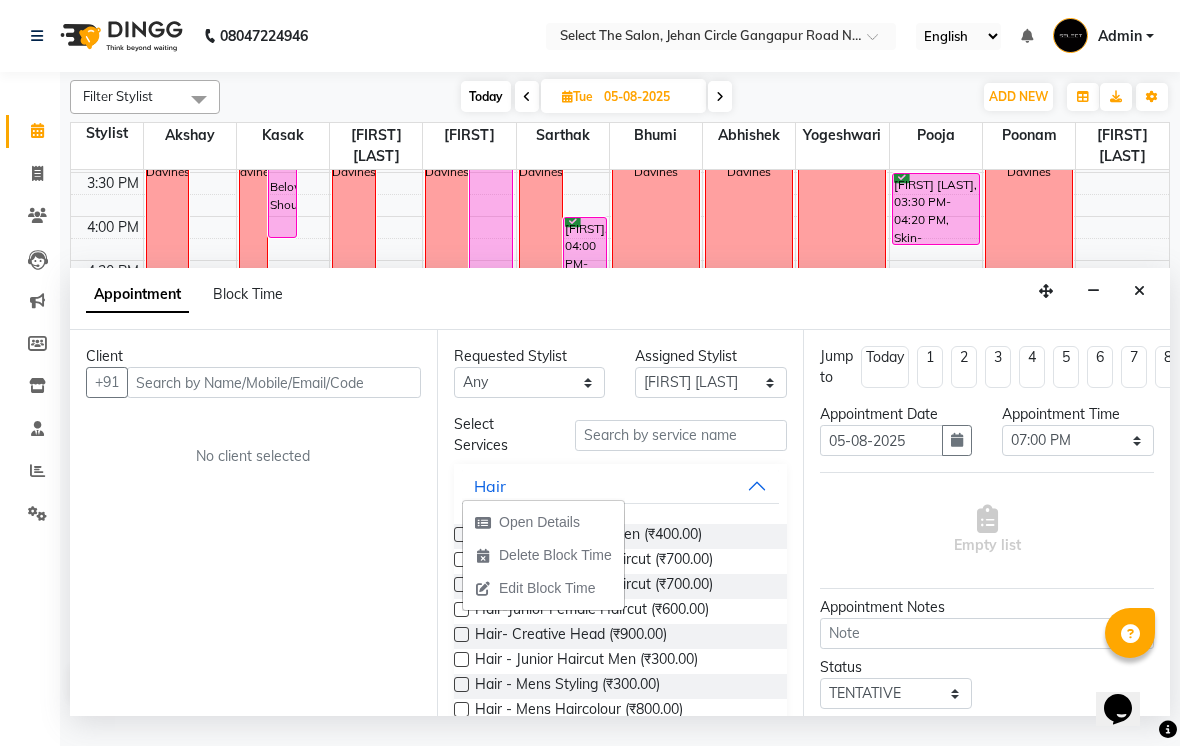 click on "Hair" at bounding box center (621, 486) 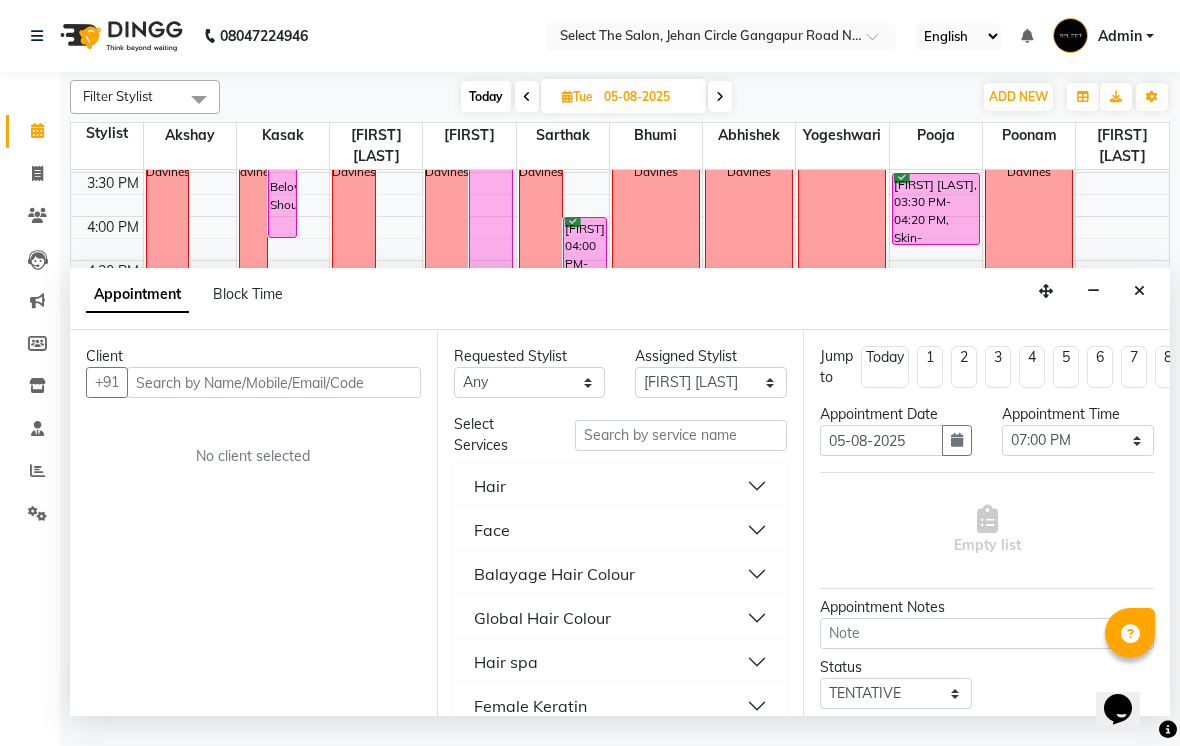 click on "Hair" at bounding box center (621, 486) 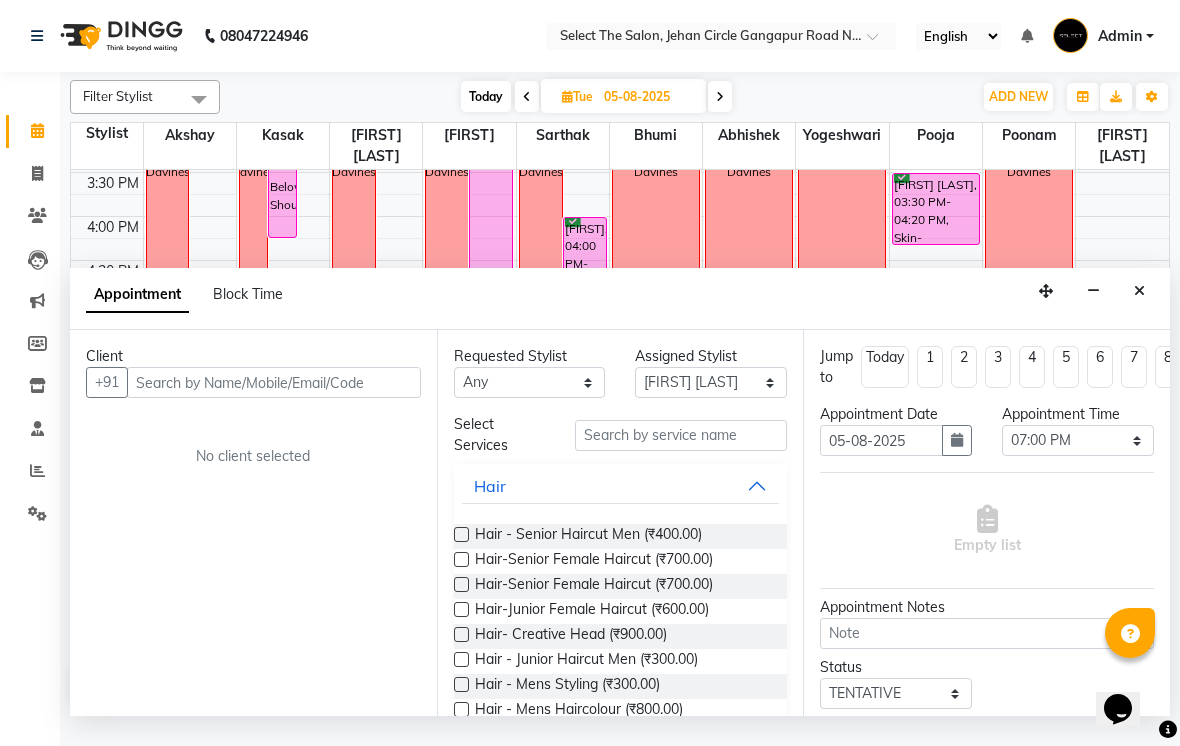 click at bounding box center (461, 534) 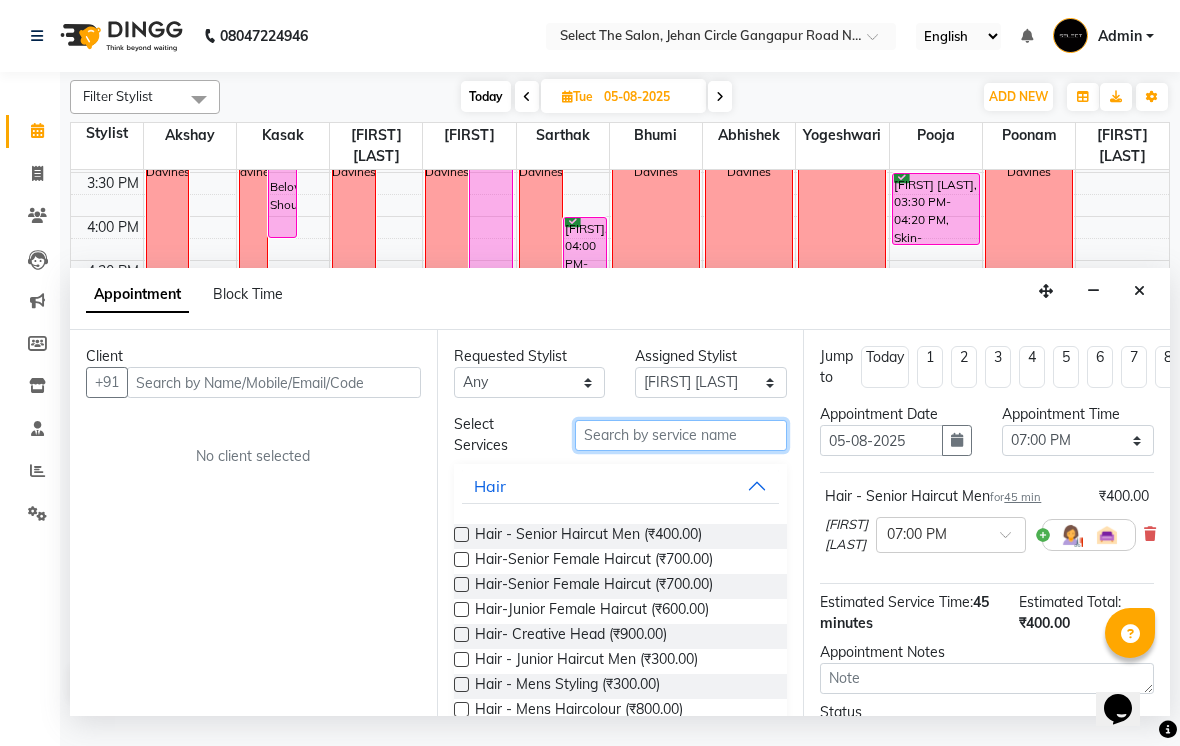 click at bounding box center (681, 435) 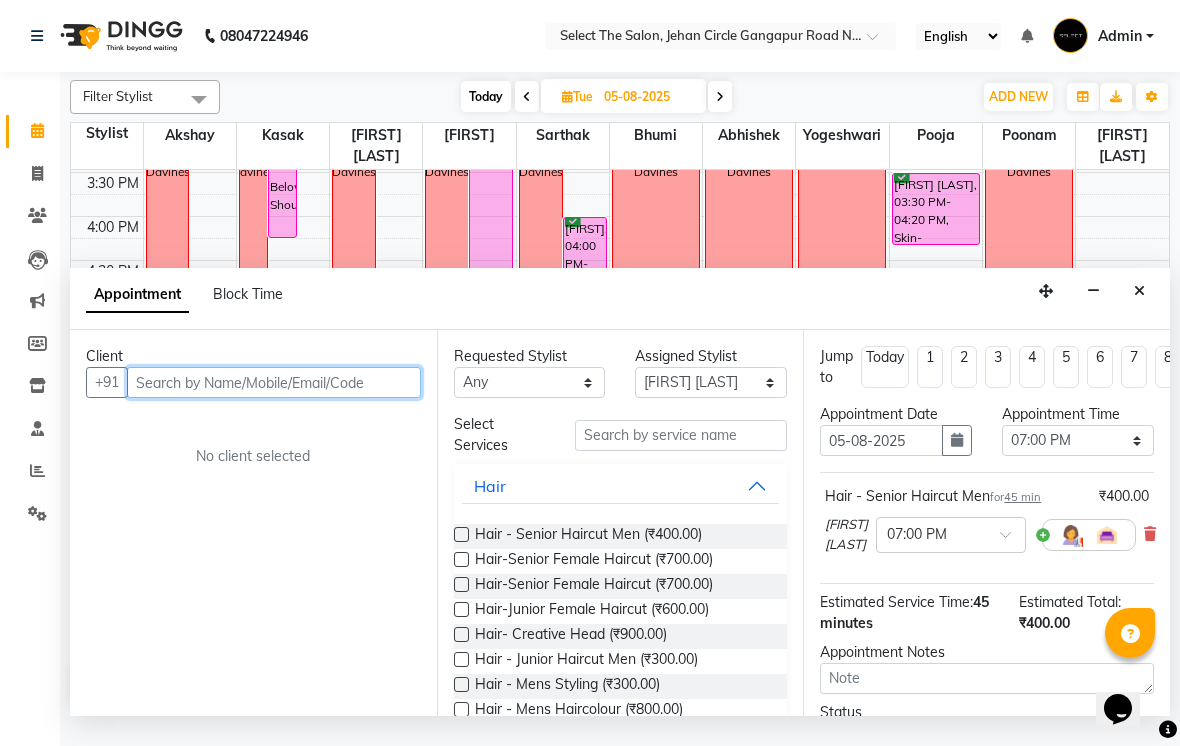 click at bounding box center (274, 382) 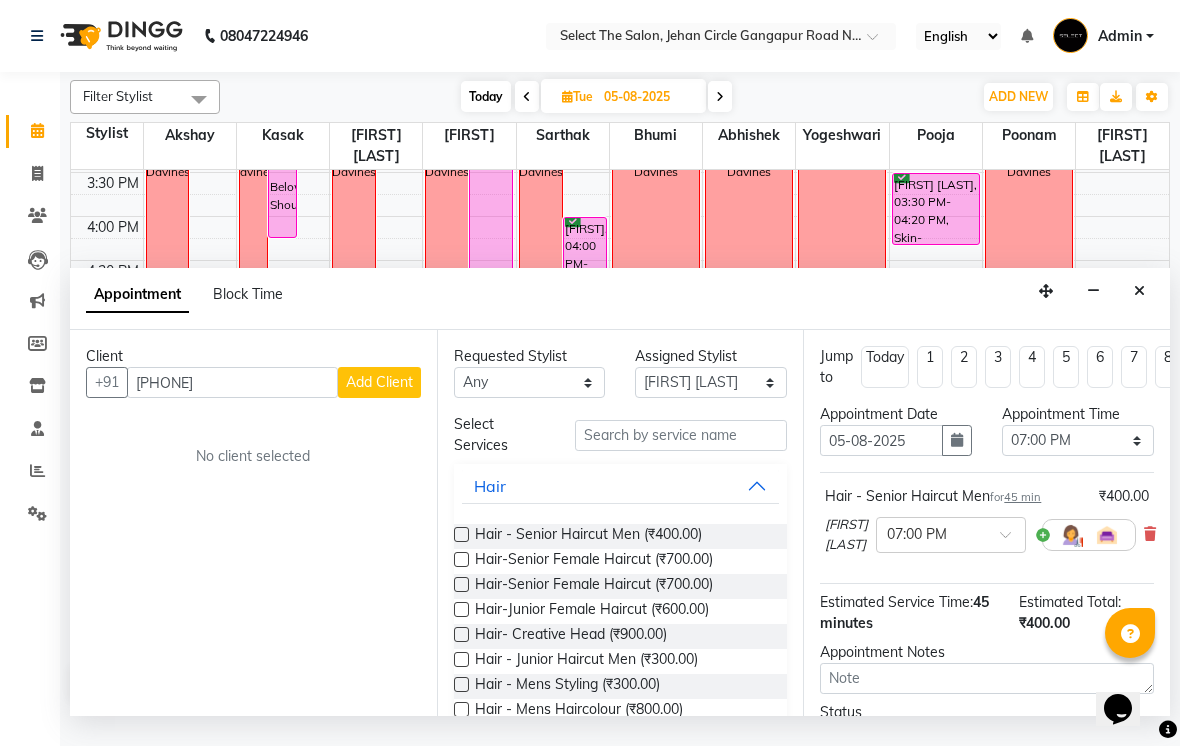 click on "Add Client" at bounding box center [379, 382] 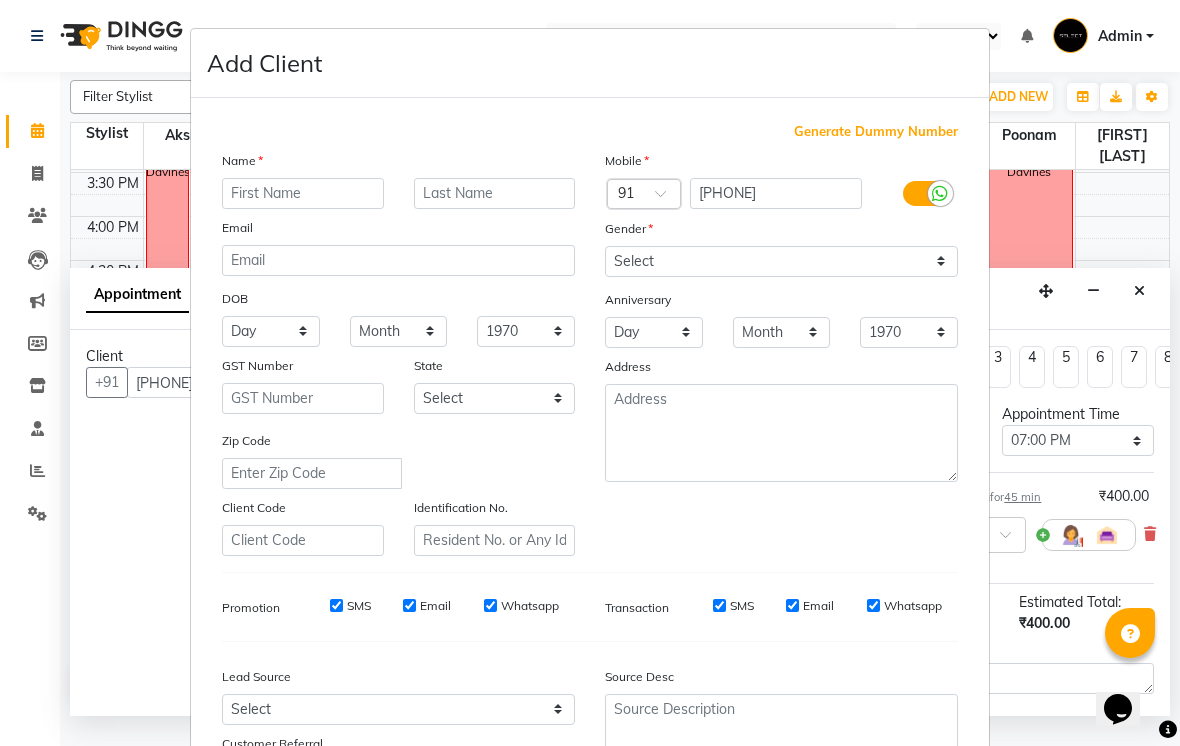 click at bounding box center (303, 193) 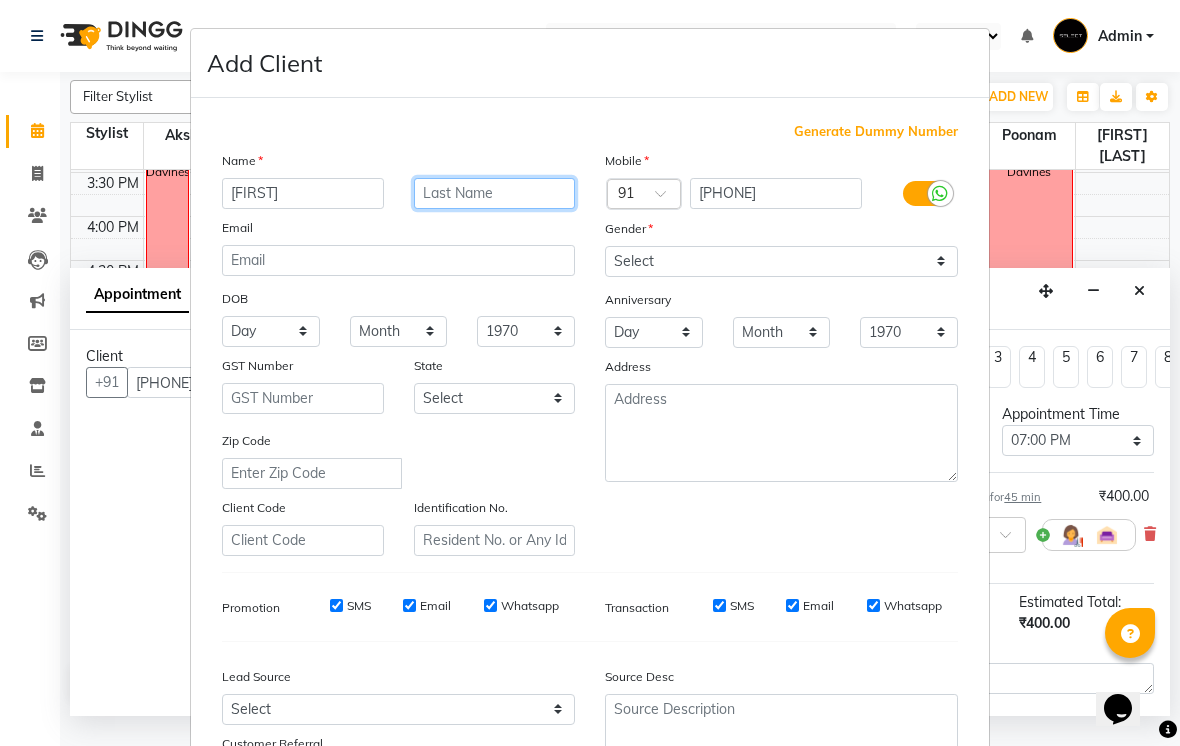 click at bounding box center [495, 193] 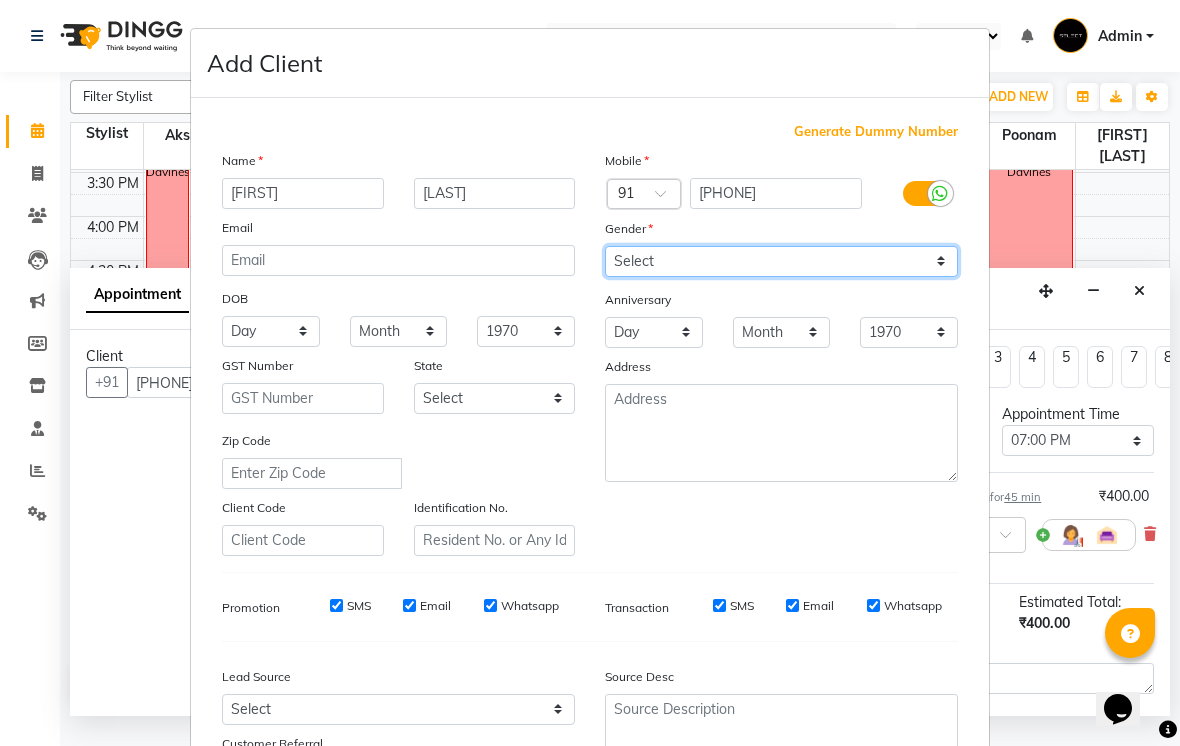 click on "Select Male Female Other Prefer Not To Say" at bounding box center [781, 261] 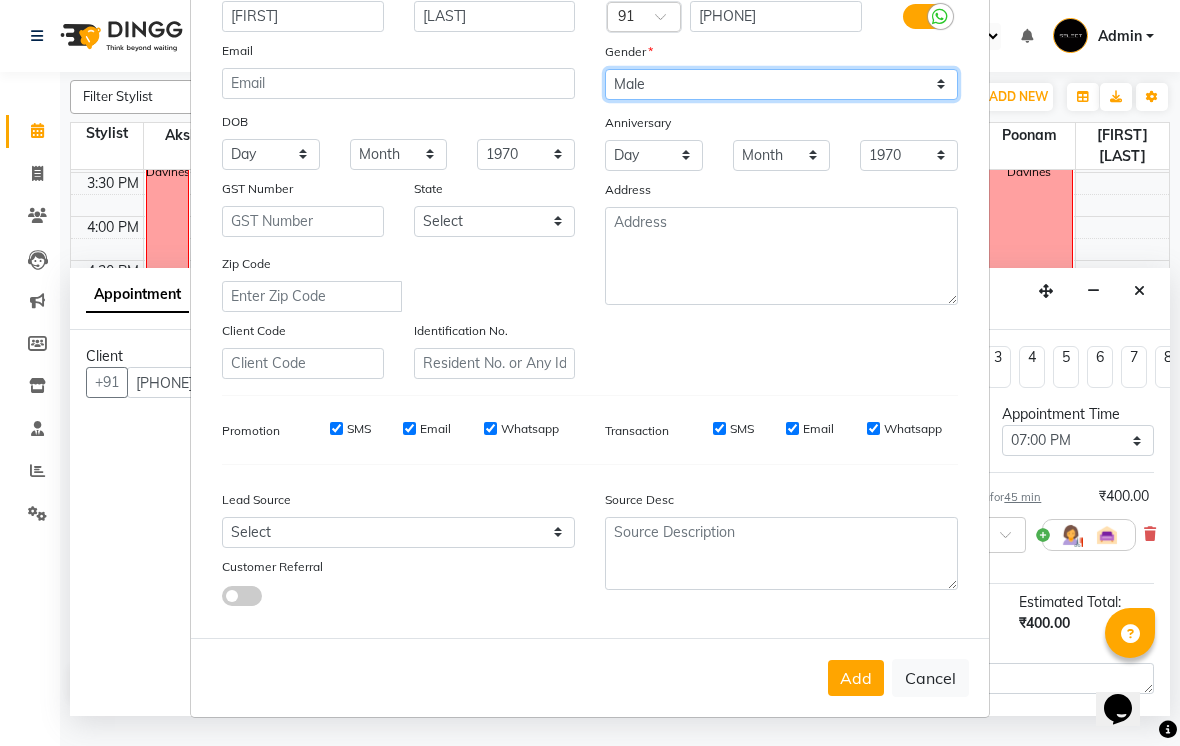 scroll, scrollTop: 176, scrollLeft: 0, axis: vertical 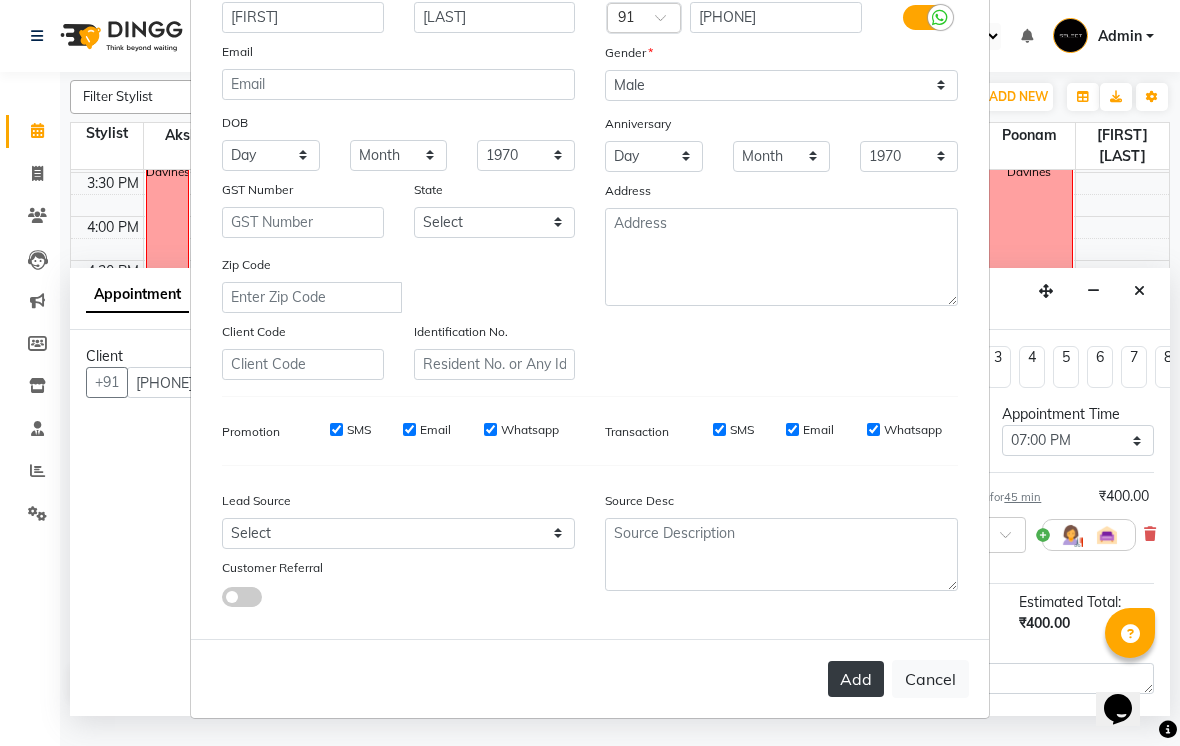 click on "Add" at bounding box center [856, 679] 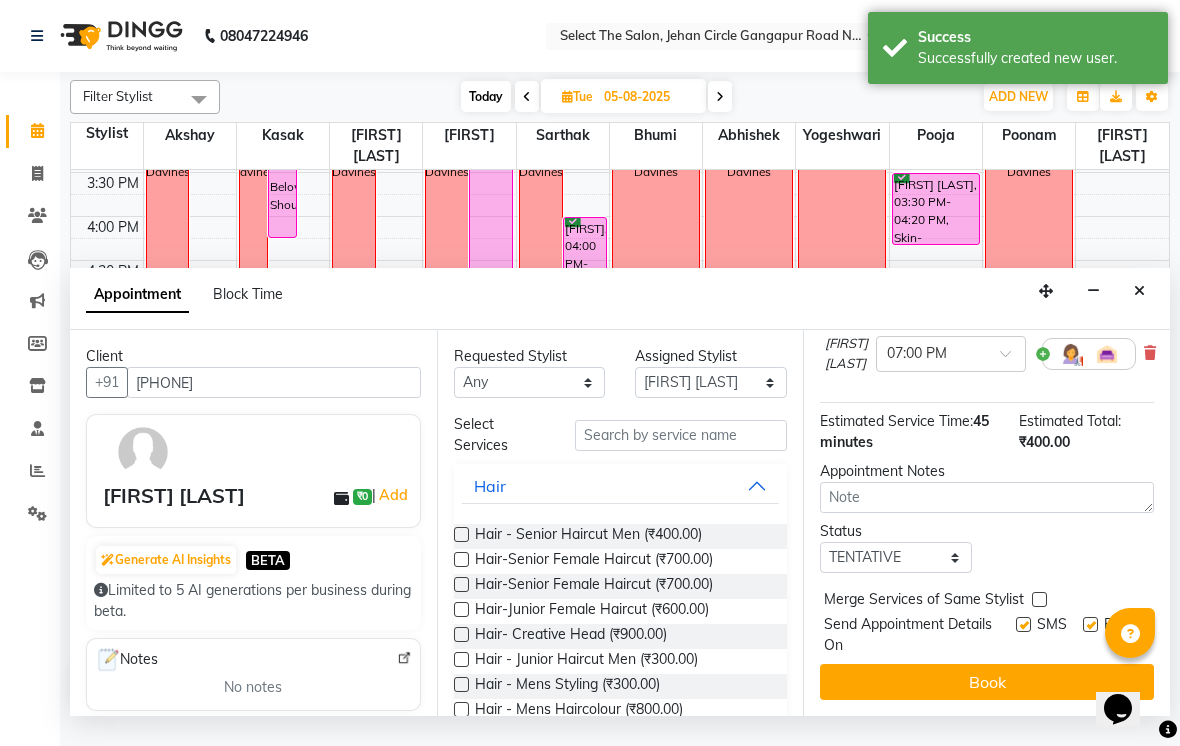 scroll, scrollTop: 178, scrollLeft: 0, axis: vertical 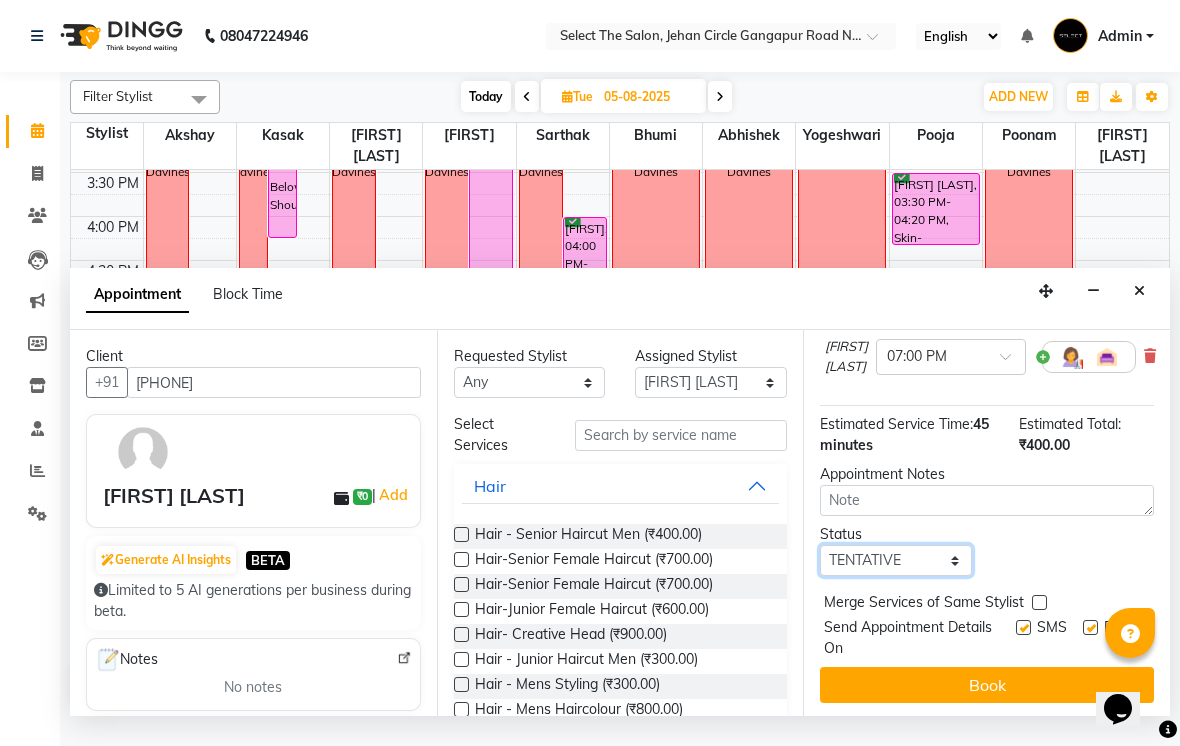 click on "Select TENTATIVE CONFIRM UPCOMING" at bounding box center [896, 560] 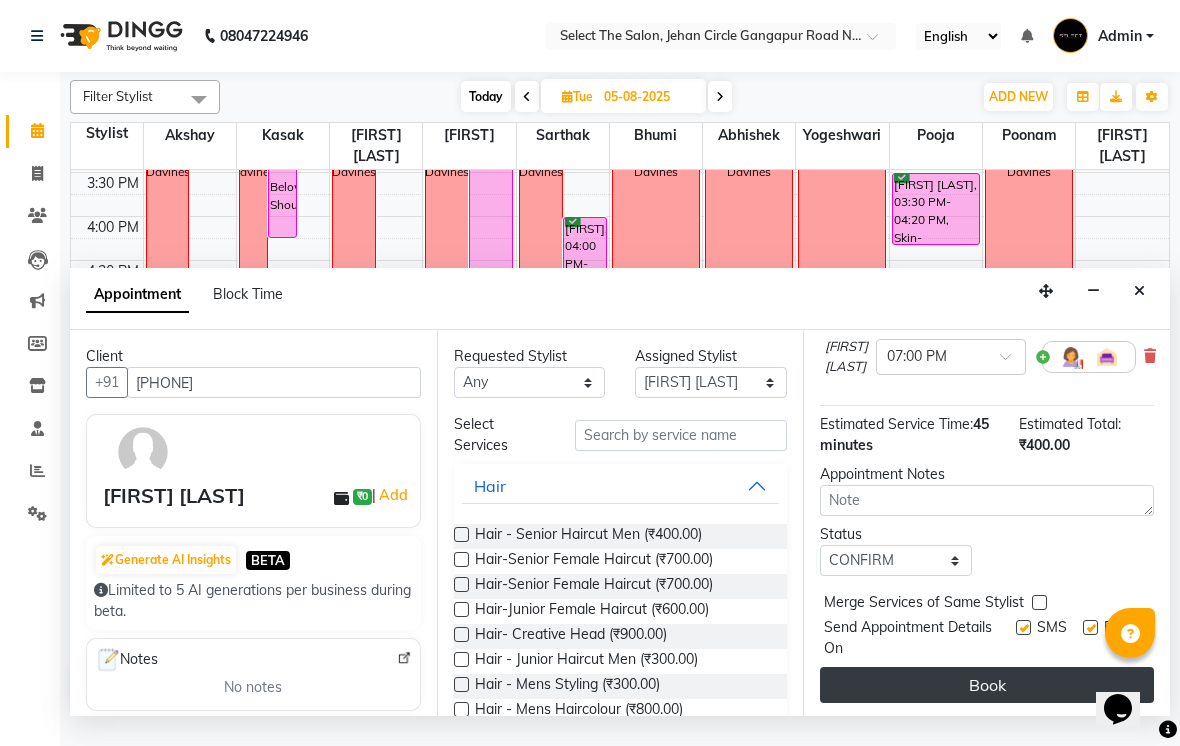 click on "Book" at bounding box center [987, 685] 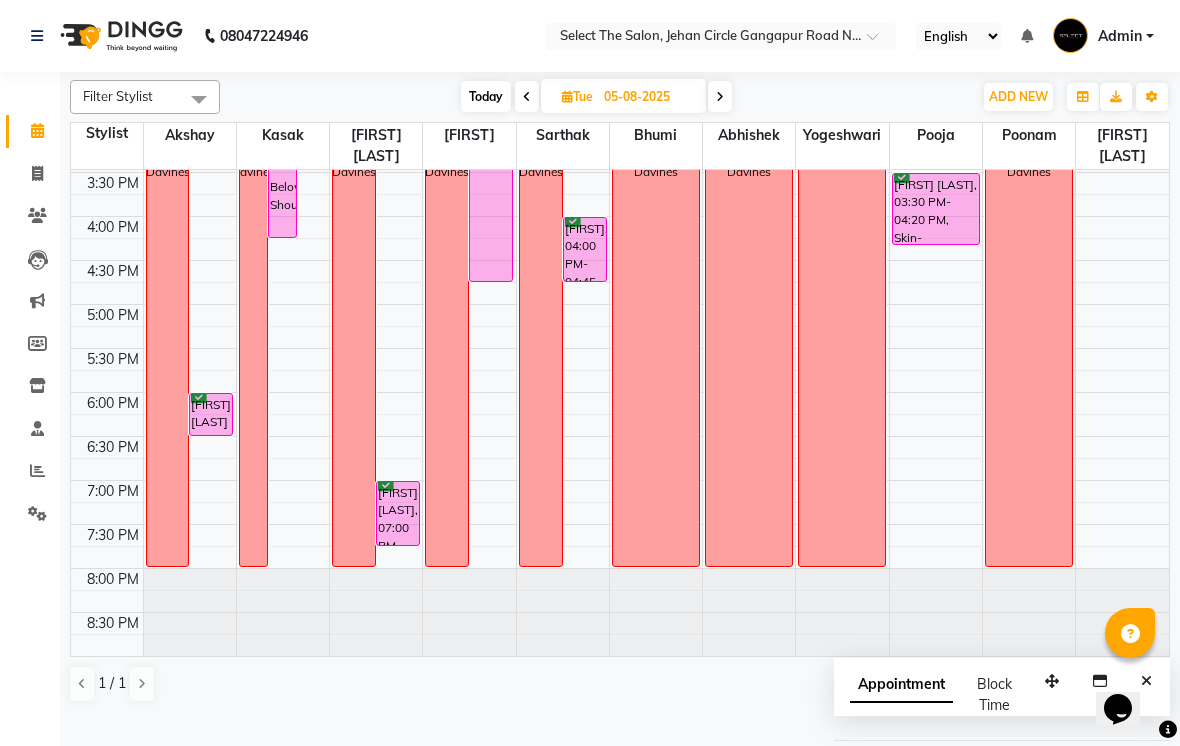 click on "Today" at bounding box center (486, 96) 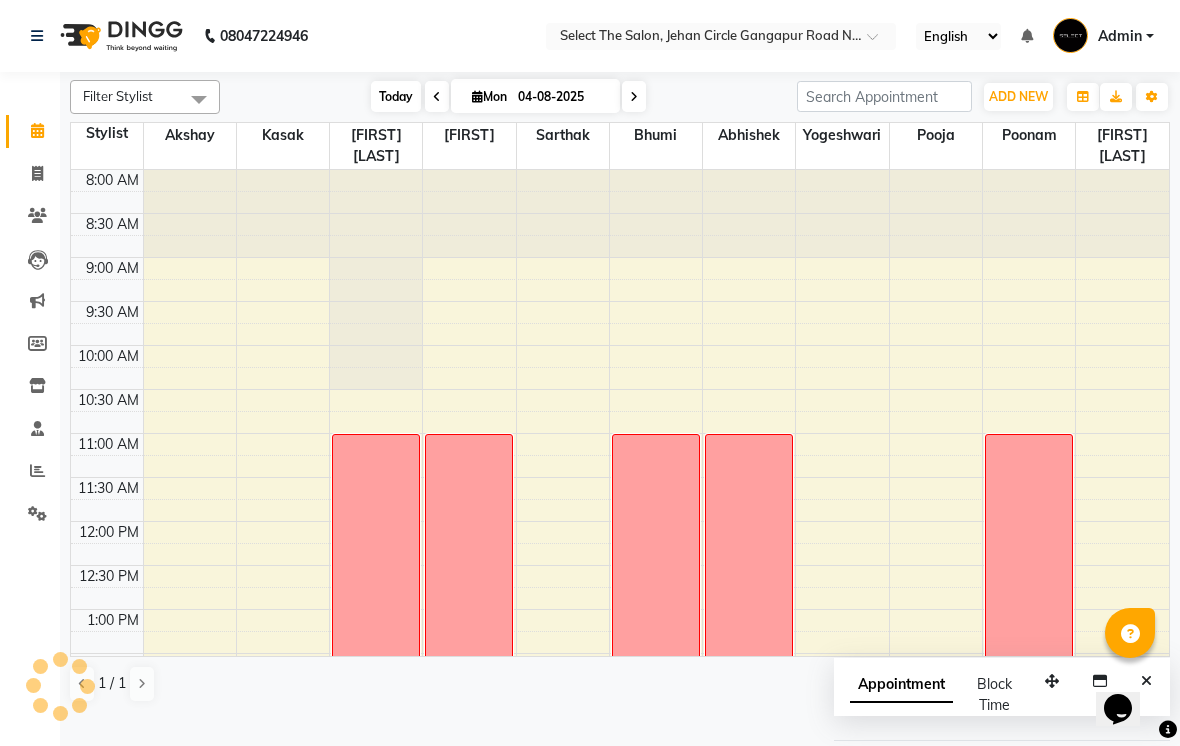 scroll, scrollTop: 657, scrollLeft: 0, axis: vertical 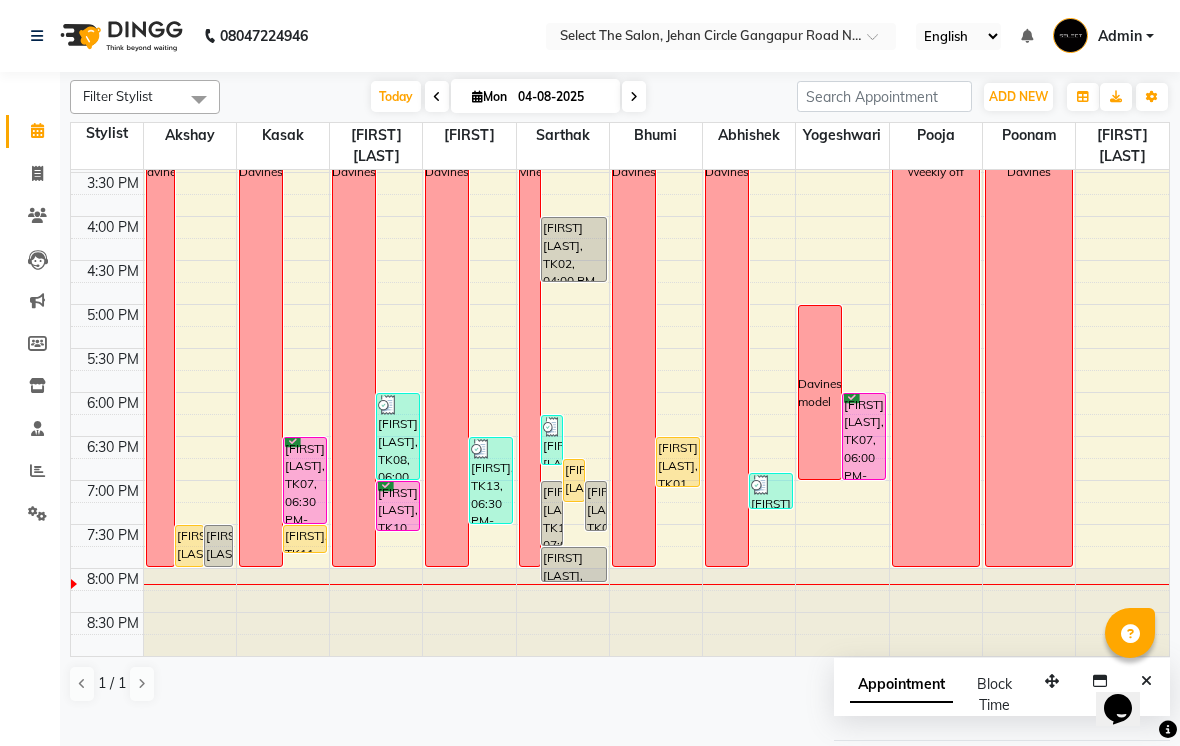 click at bounding box center [477, 96] 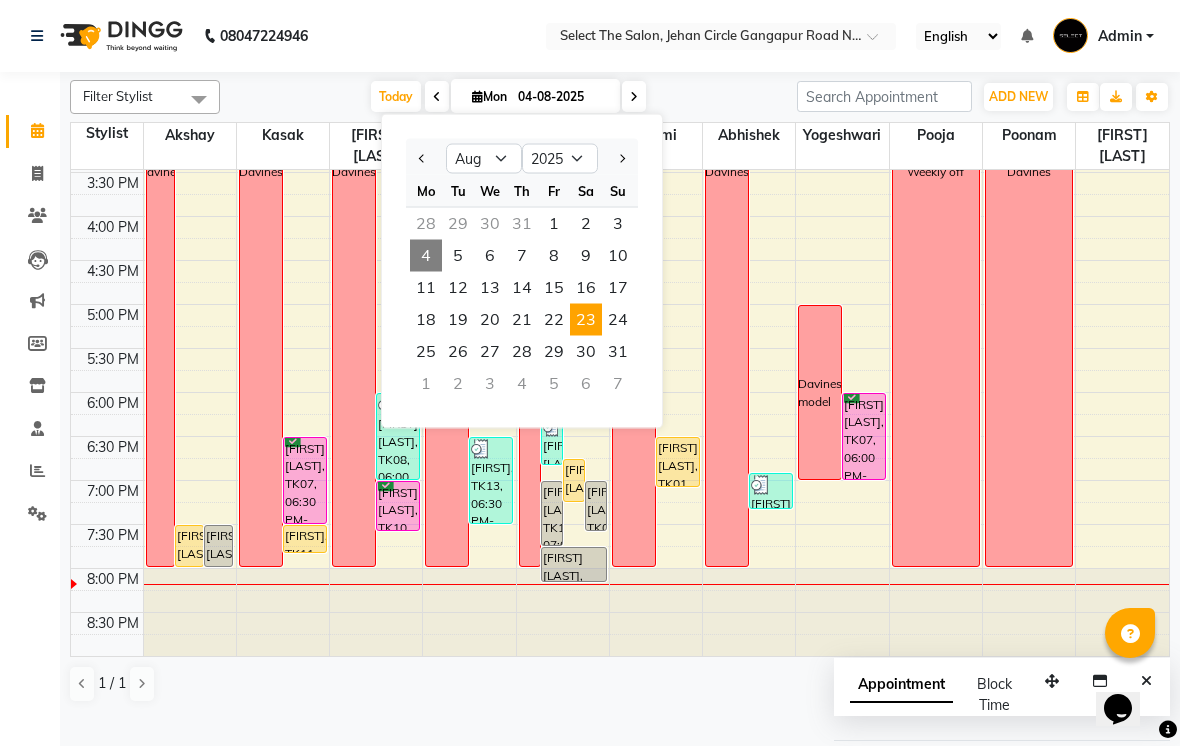 click on "23" at bounding box center (586, 320) 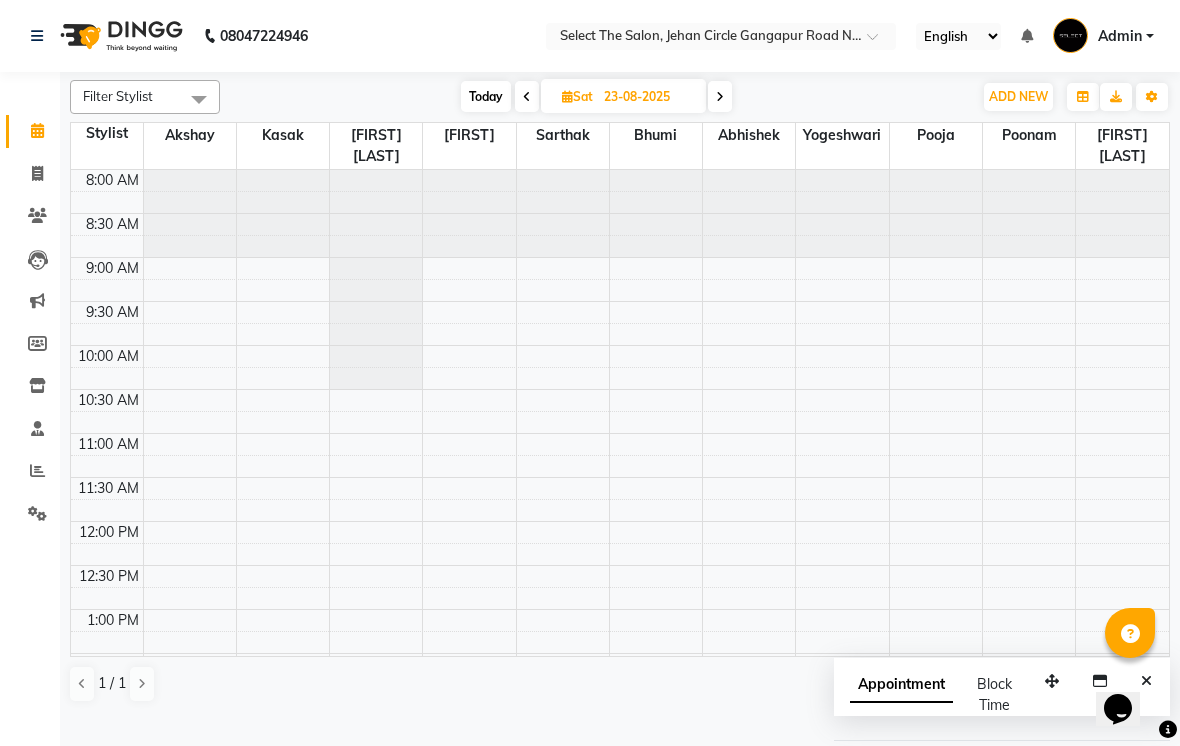 scroll, scrollTop: 0, scrollLeft: 0, axis: both 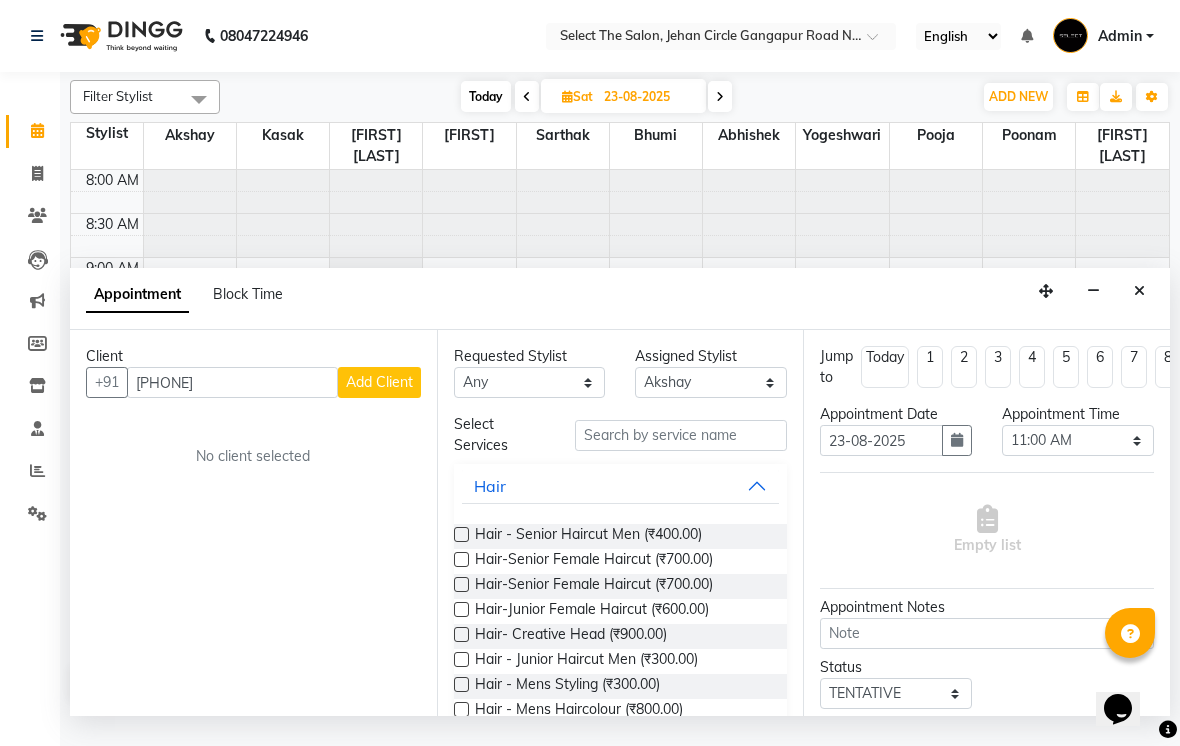 click on "Add Client" at bounding box center (379, 382) 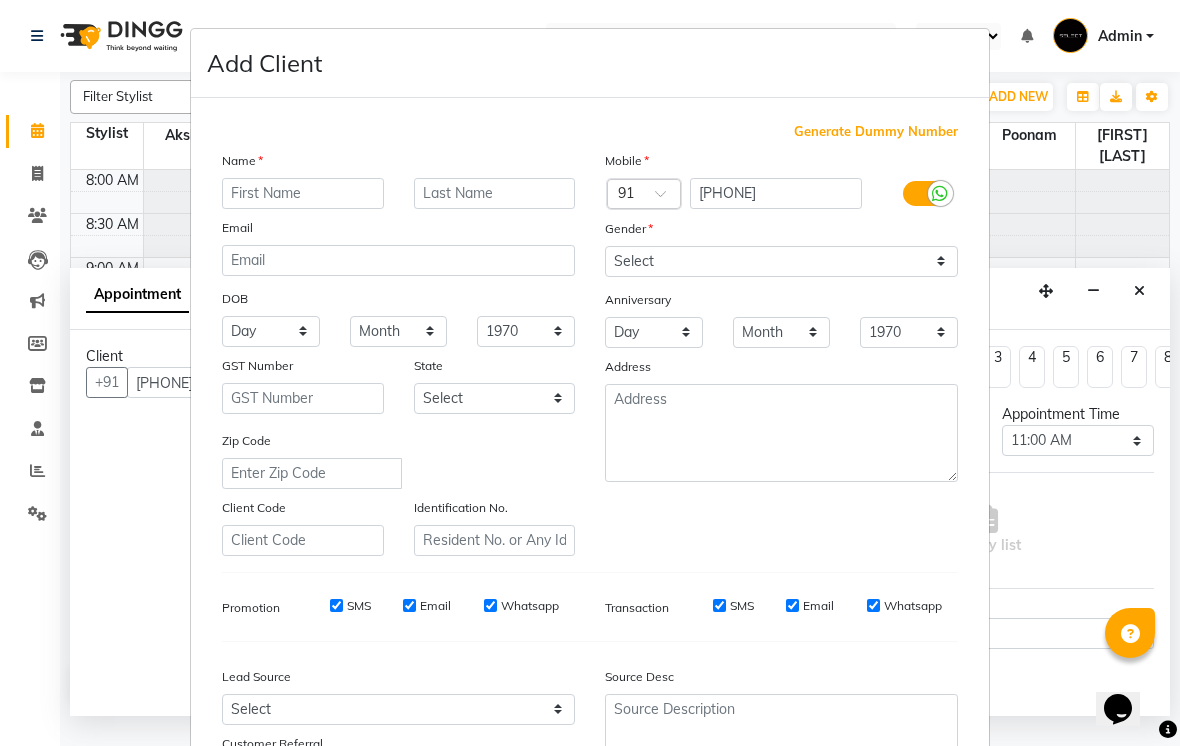 click at bounding box center [303, 193] 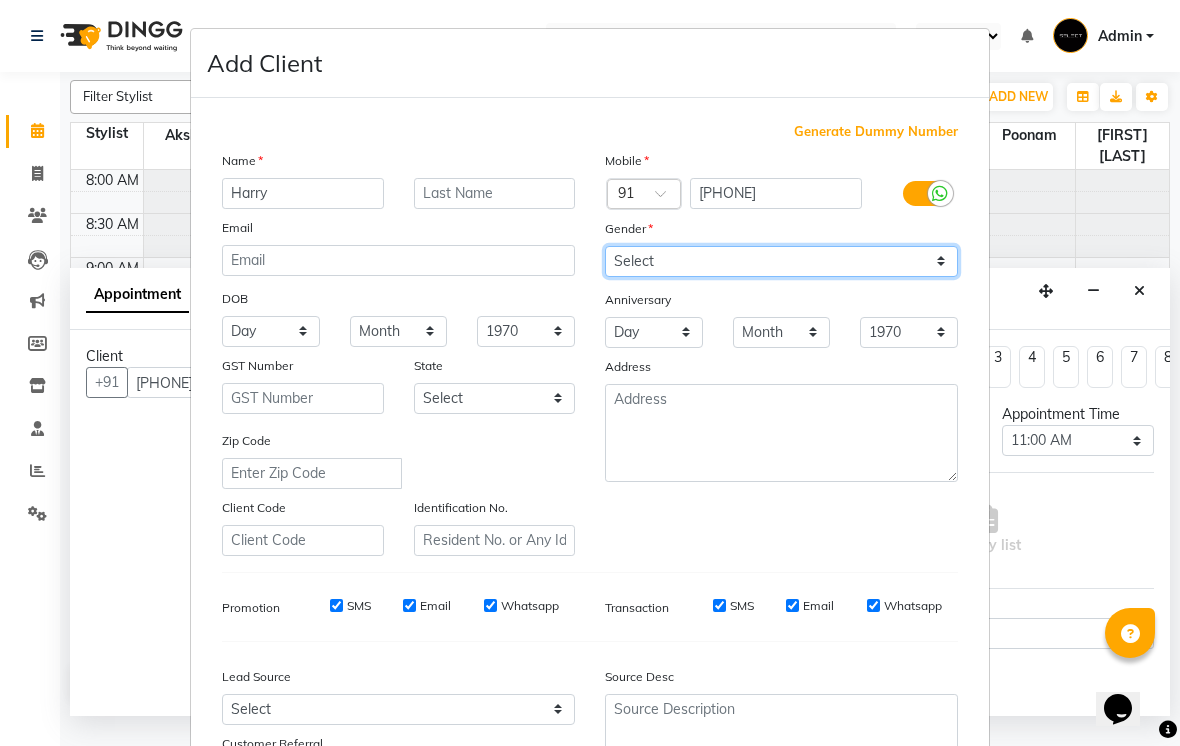 click on "Select Male Female Other Prefer Not To Say" at bounding box center (781, 261) 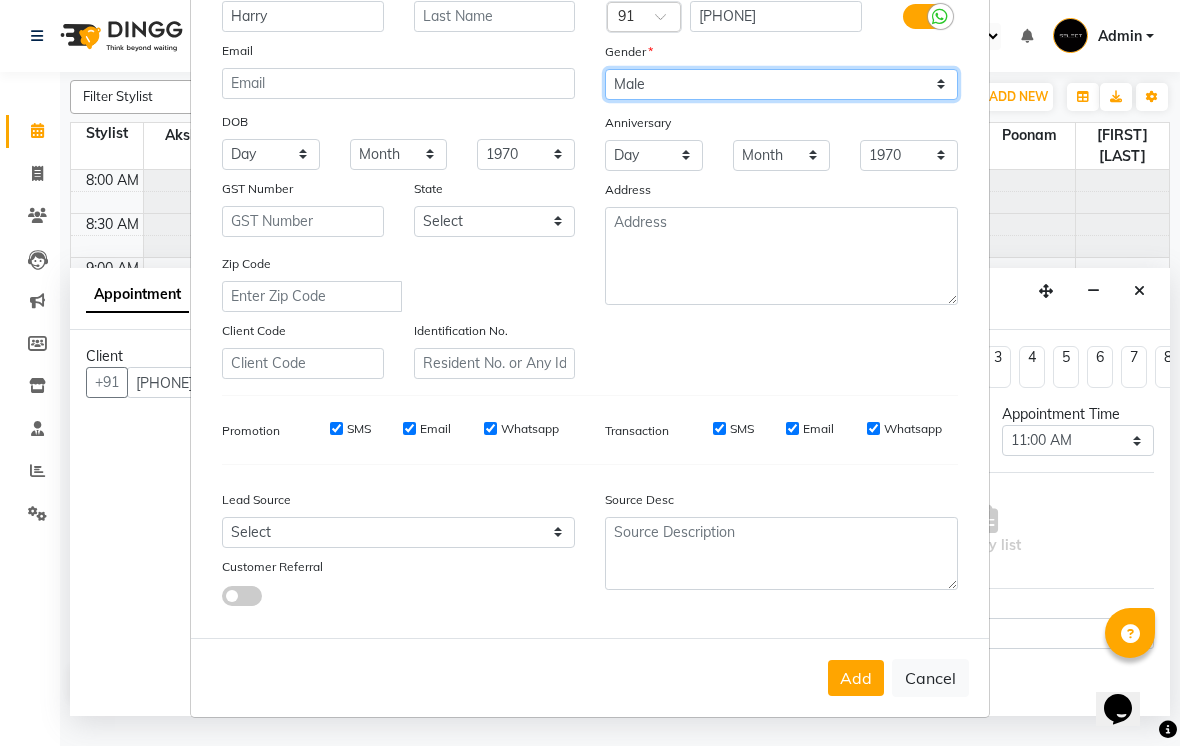 scroll, scrollTop: 176, scrollLeft: 0, axis: vertical 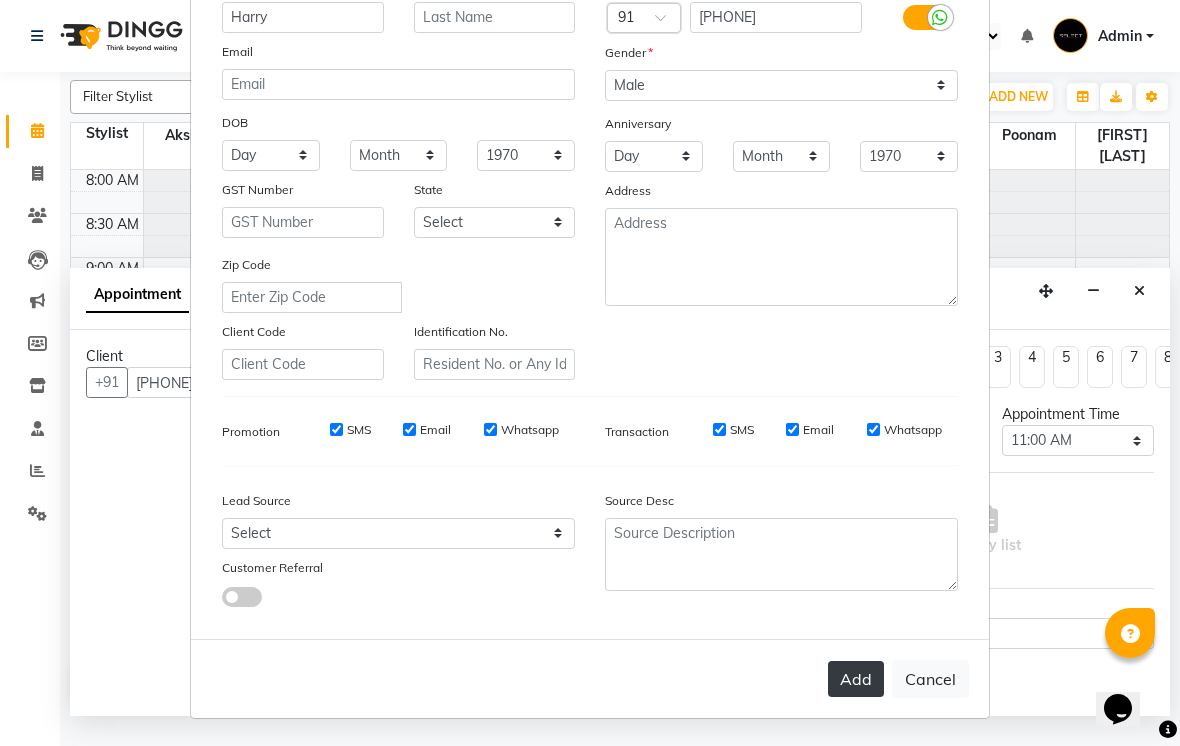 click on "Add" at bounding box center [856, 679] 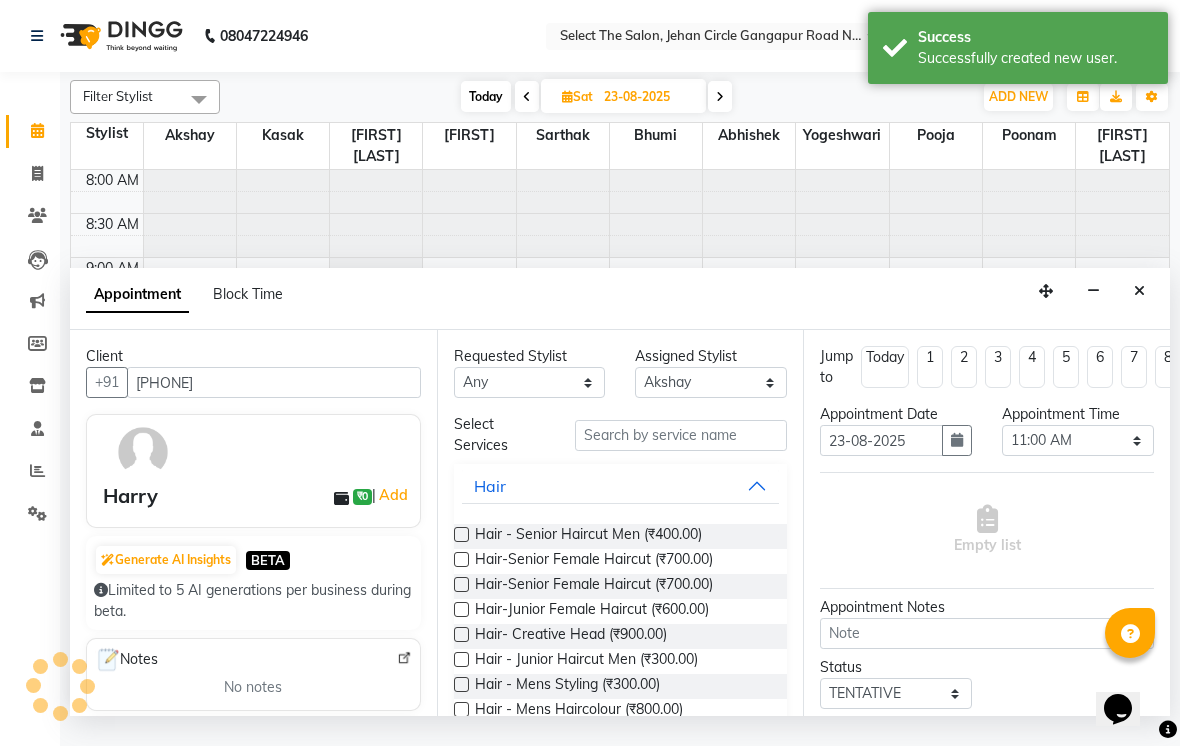 click on "Select Services" at bounding box center [621, 435] 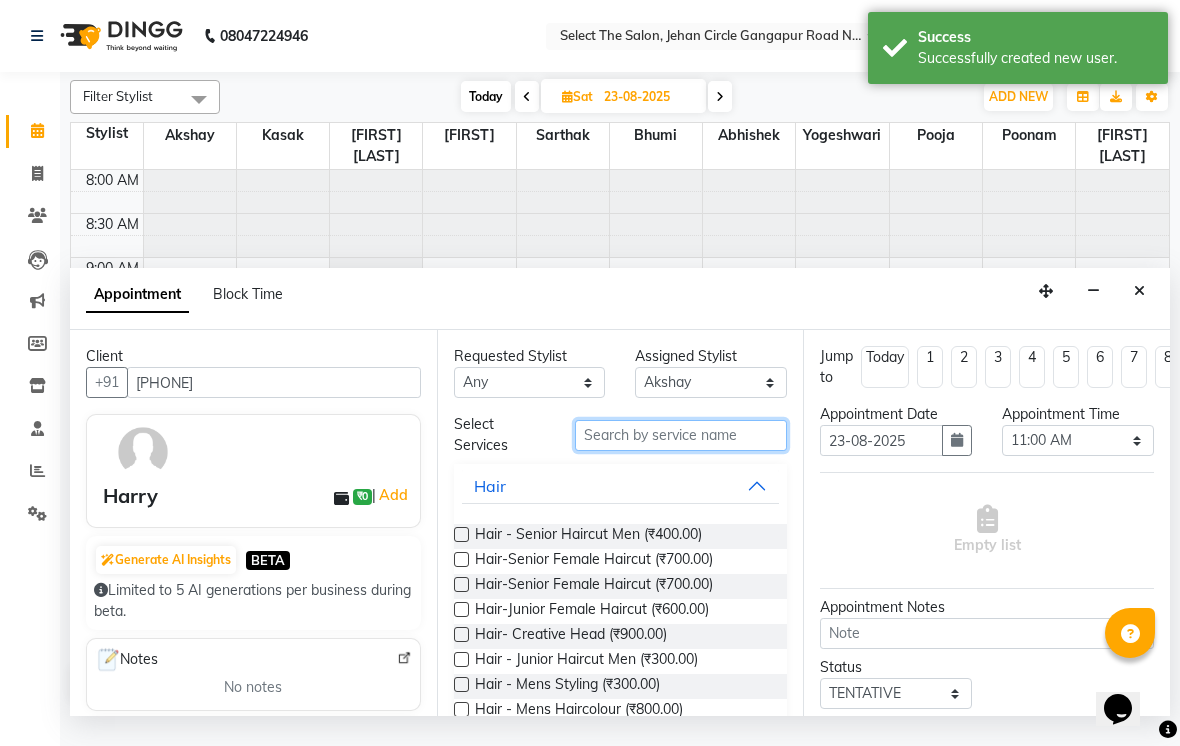 click at bounding box center [681, 435] 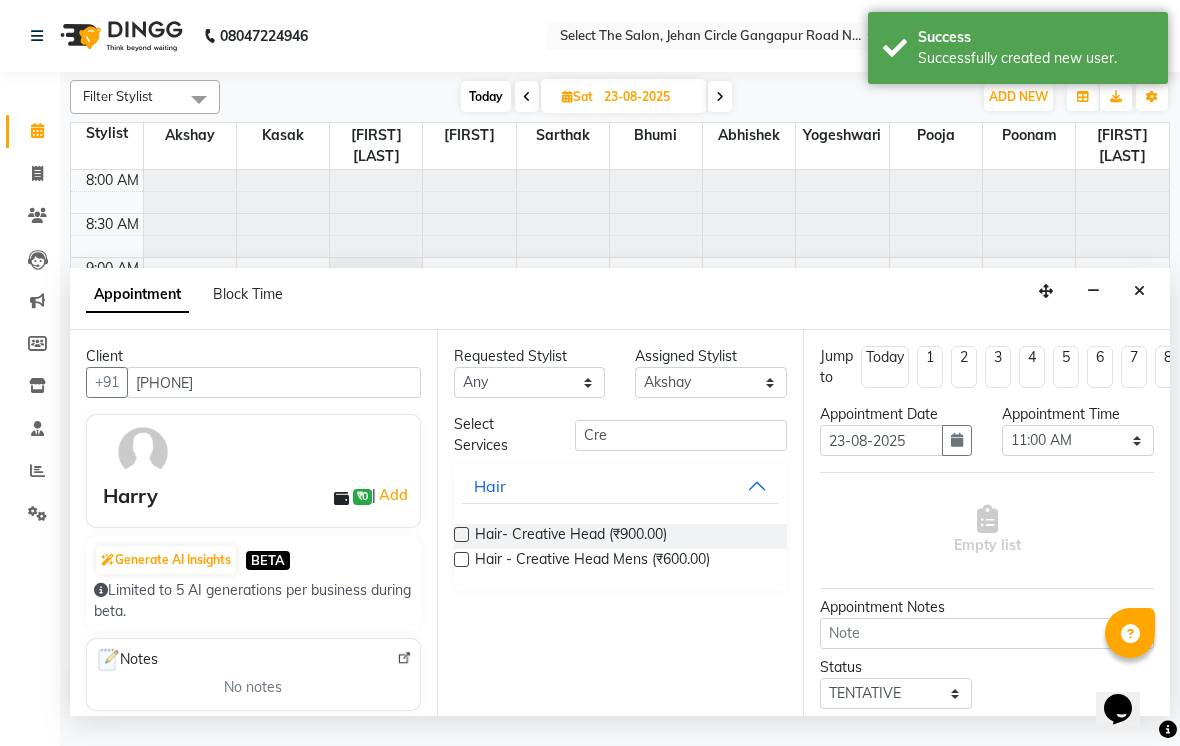 click at bounding box center [461, 559] 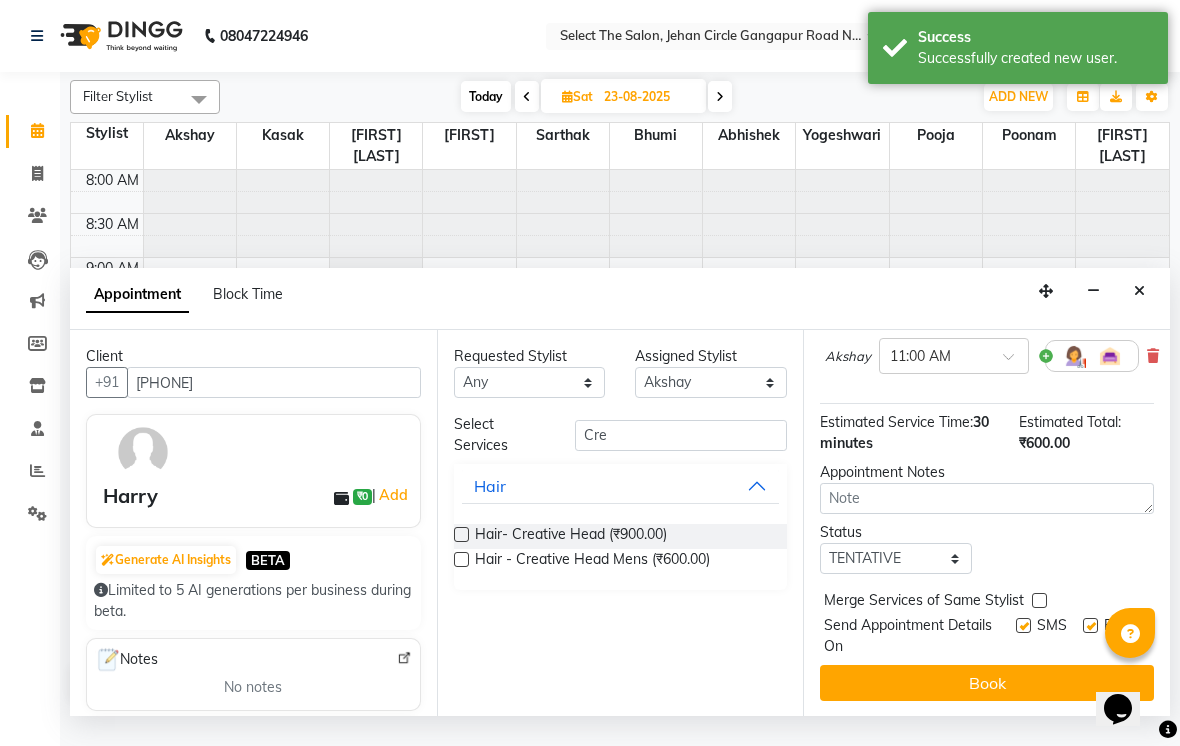 scroll, scrollTop: 176, scrollLeft: 0, axis: vertical 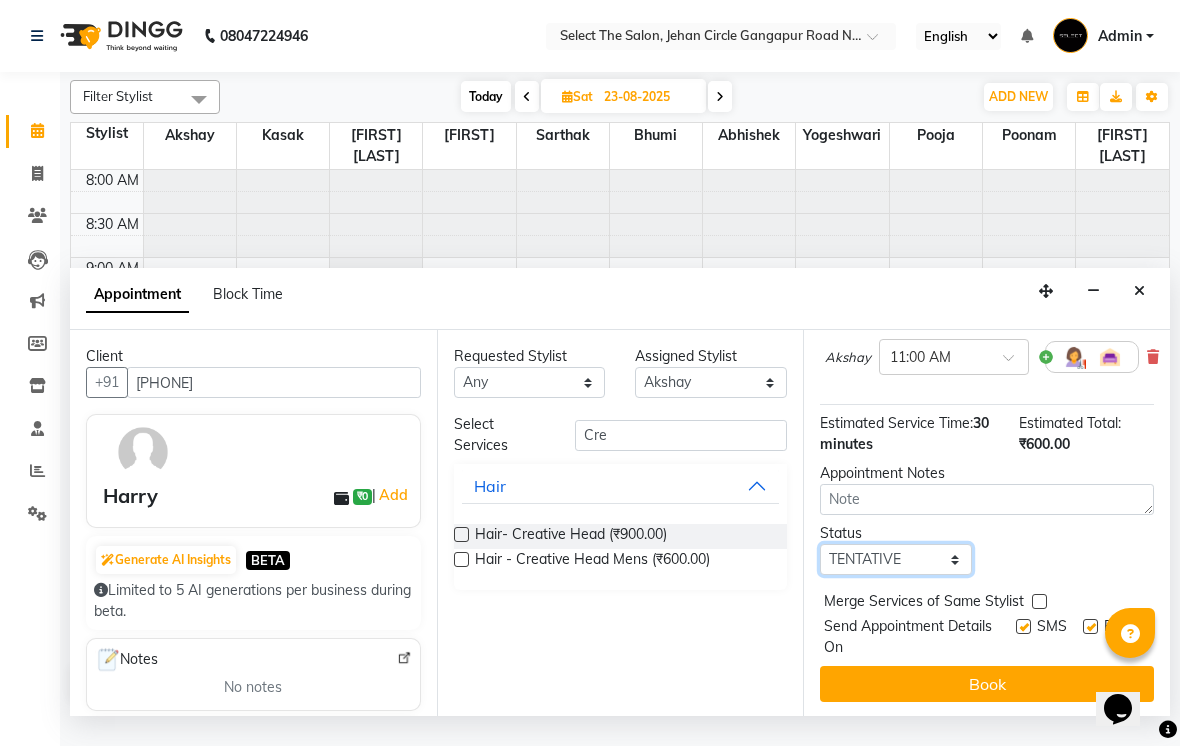 click on "Select TENTATIVE CONFIRM UPCOMING" at bounding box center [896, 559] 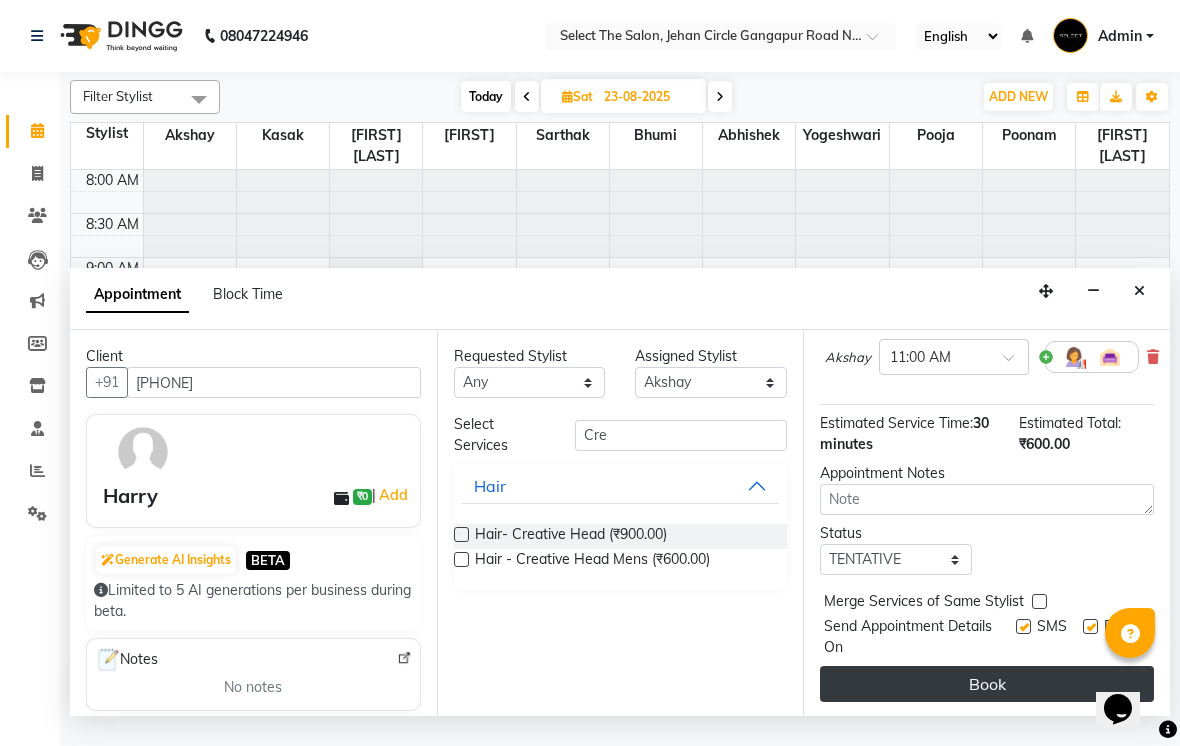 click on "Book" at bounding box center (987, 684) 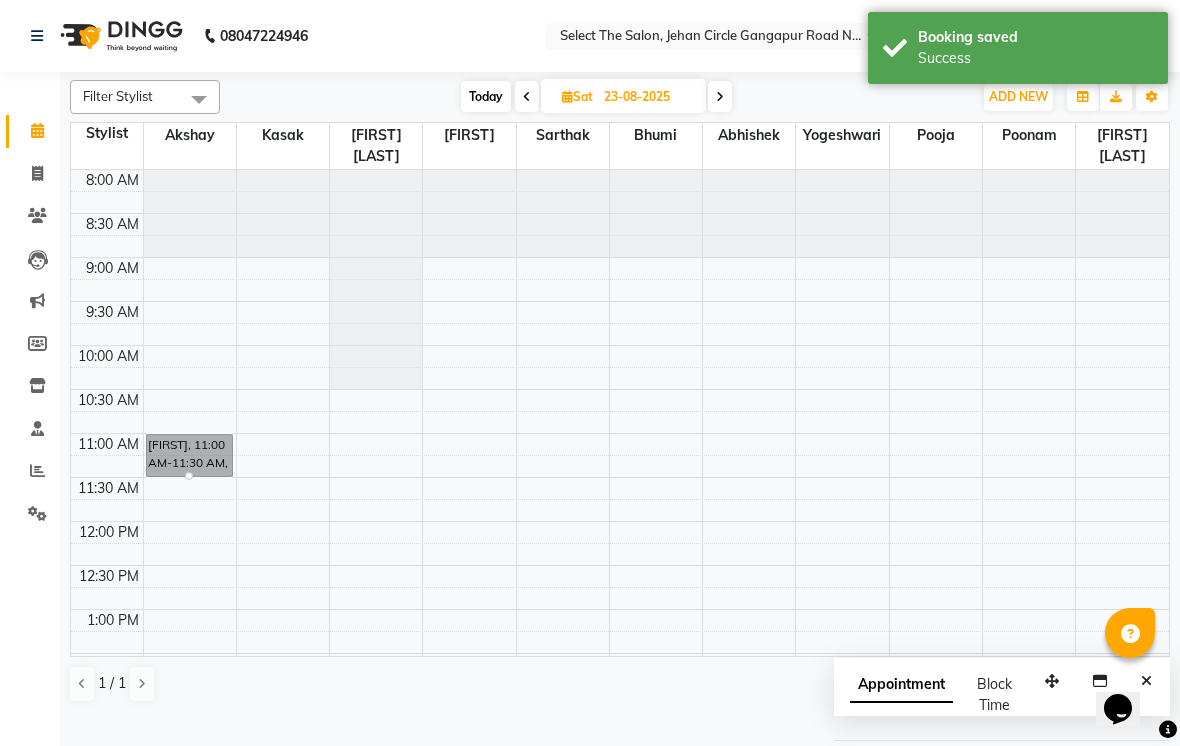 click at bounding box center (189, 476) 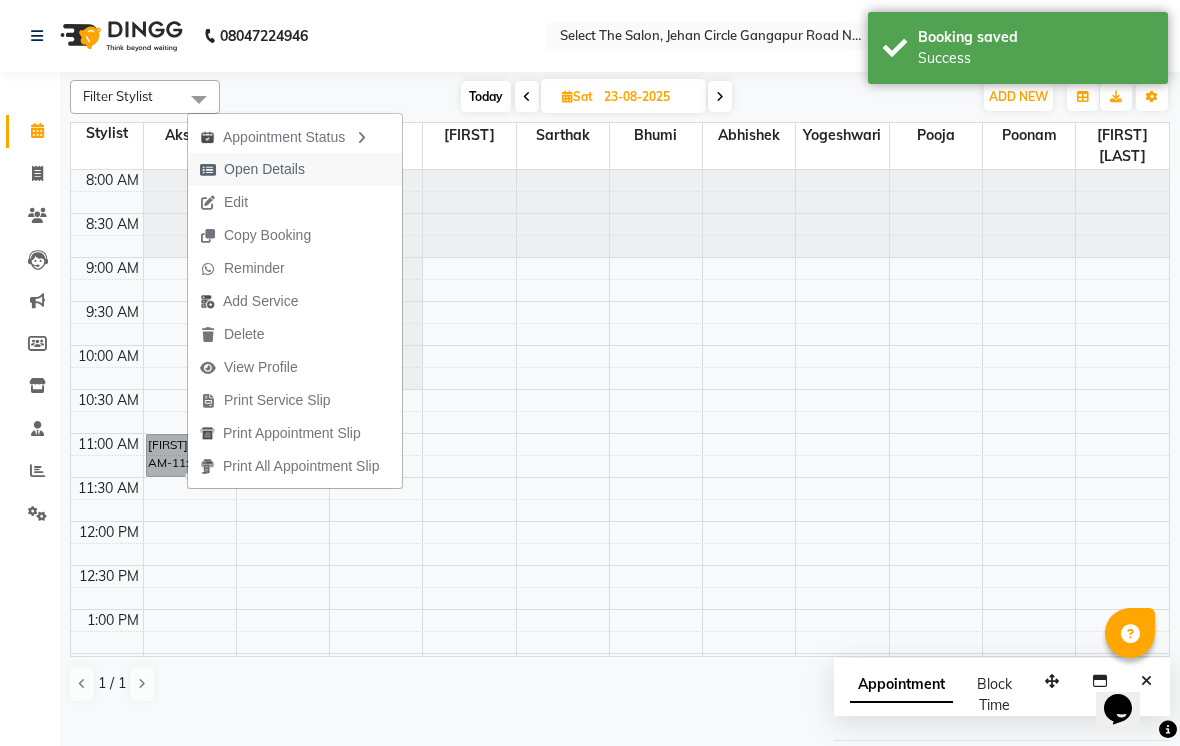 click on "Open Details" at bounding box center (264, 169) 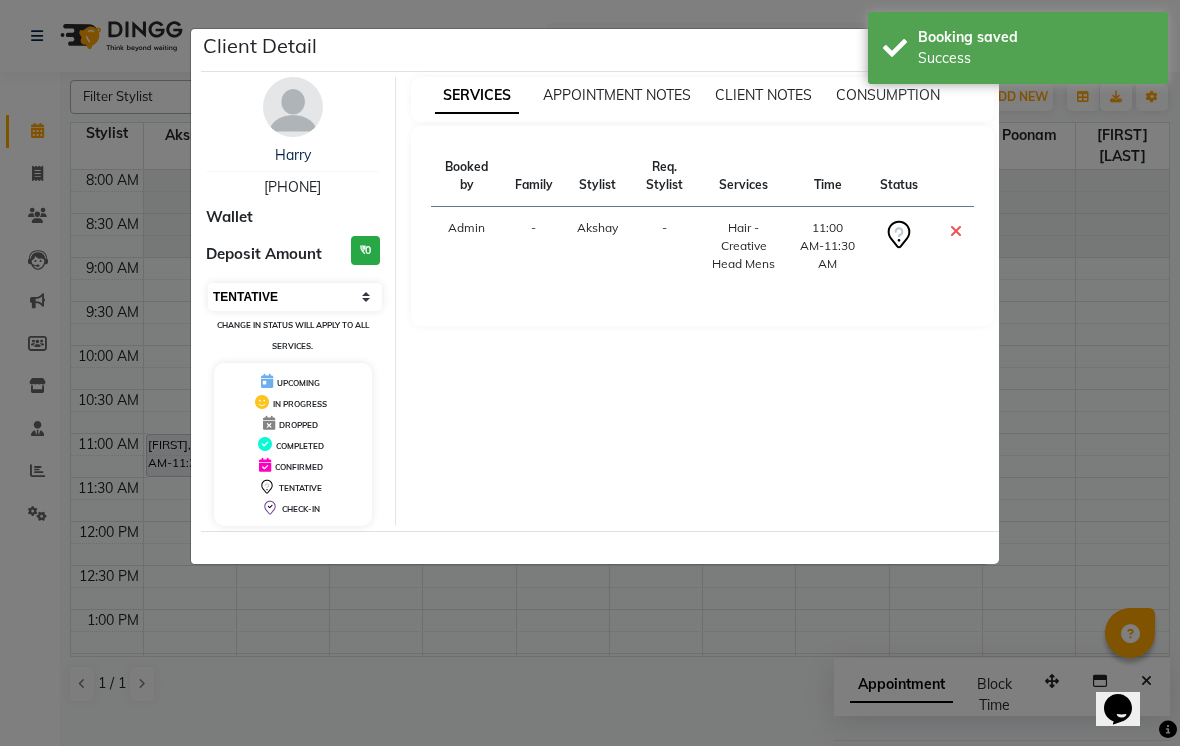 click on "Select CONFIRMED TENTATIVE" at bounding box center [295, 297] 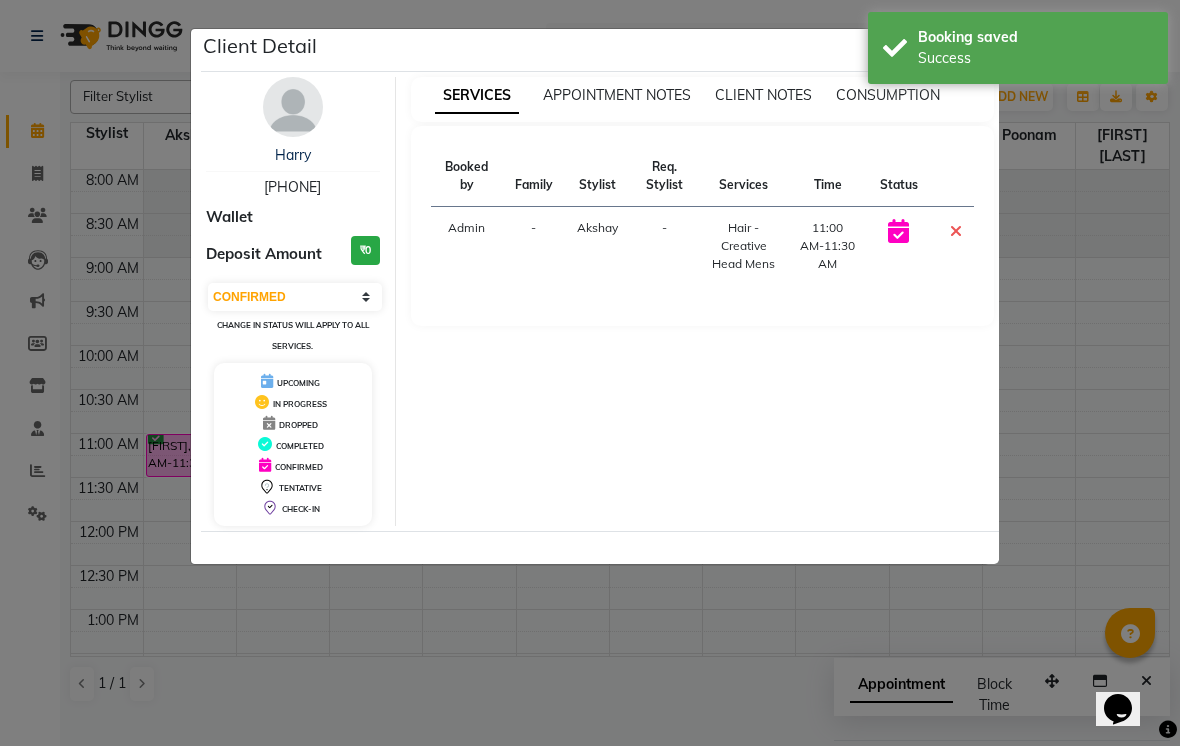 click on "Client Detail  [FIRST]   [PHONE] Wallet Deposit Amount  ₹0  Select CONFIRMED TENTATIVE Change in status will apply to all services. UPCOMING IN PROGRESS DROPPED COMPLETED CONFIRMED TENTATIVE CHECK-IN SERVICES APPOINTMENT NOTES CLIENT NOTES CONSUMPTION Booked by Family Stylist Req. Stylist Services Time Status  Admin  - Akshay  -  Hair - Creative Head Mens   11:00 AM-11:30 AM" 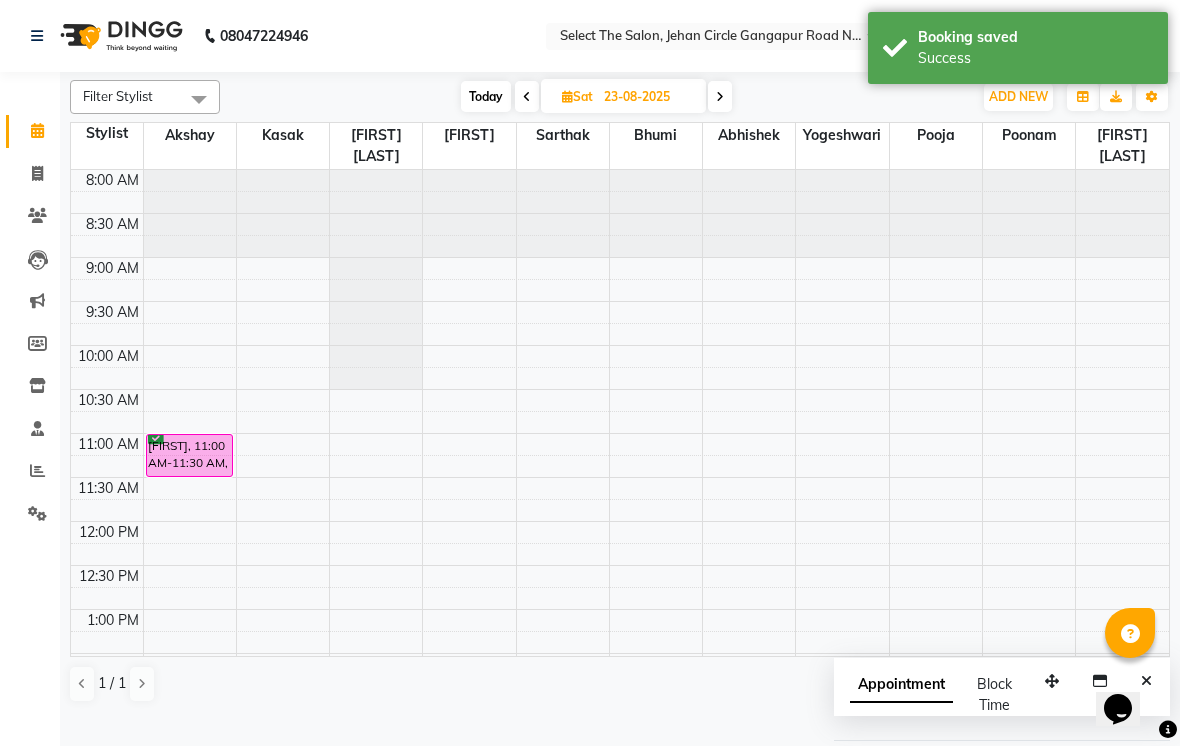 click on "Today" at bounding box center (486, 96) 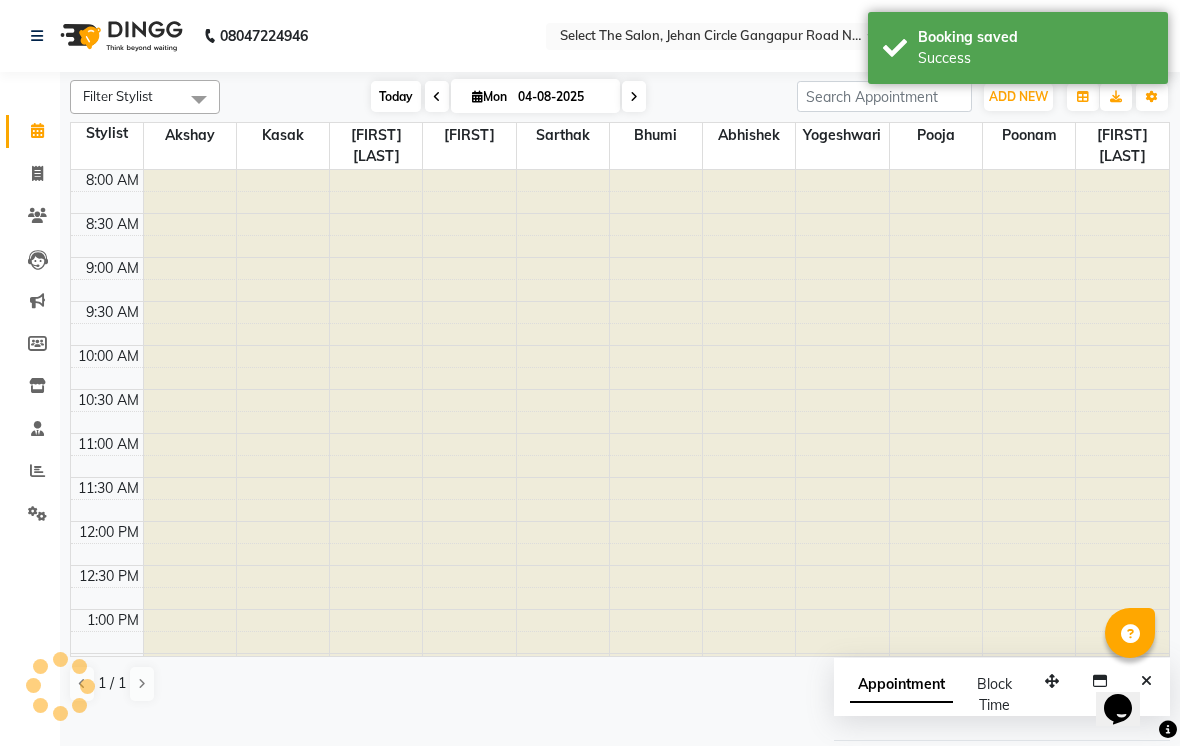 scroll, scrollTop: 657, scrollLeft: 0, axis: vertical 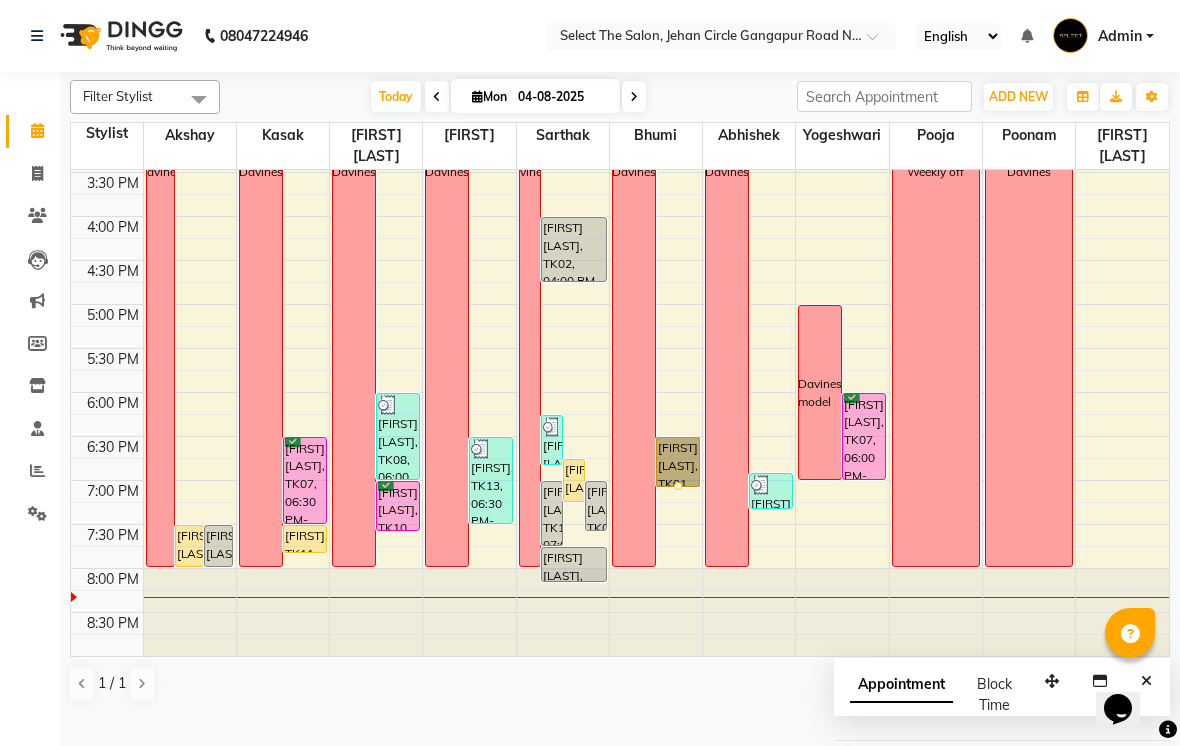 click at bounding box center [678, 486] 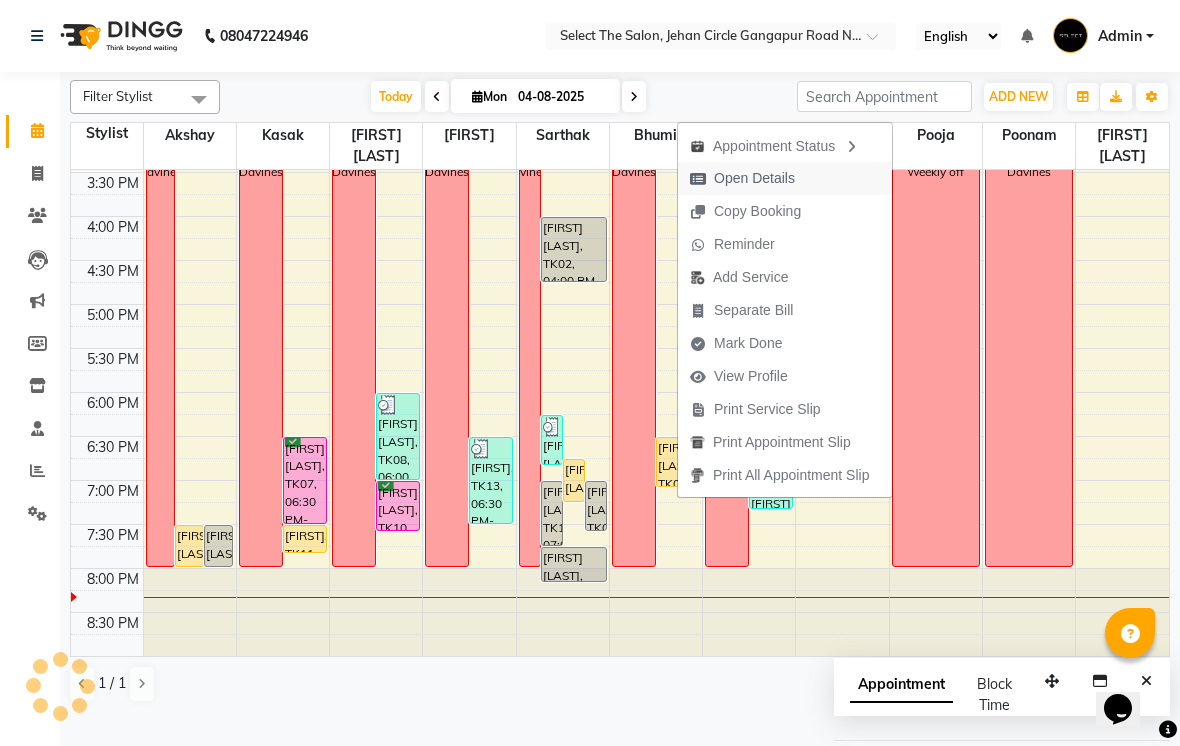 click on "Open Details" at bounding box center [754, 178] 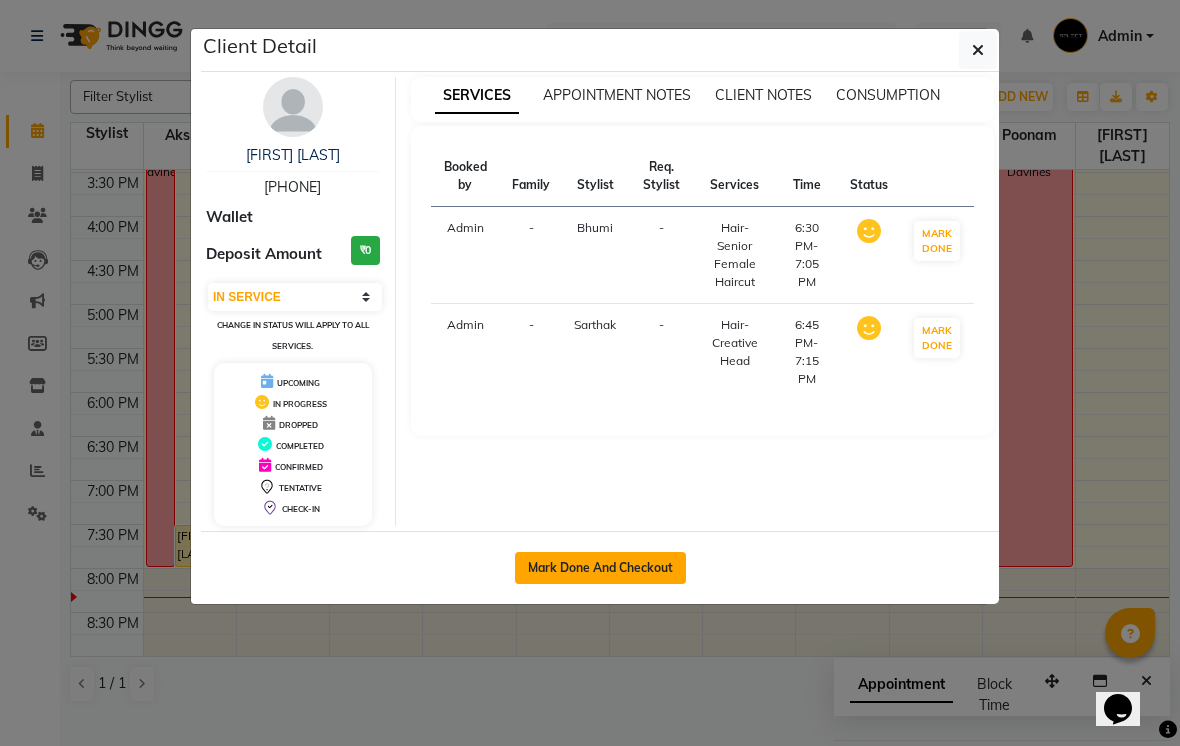 click on "Mark Done And Checkout" 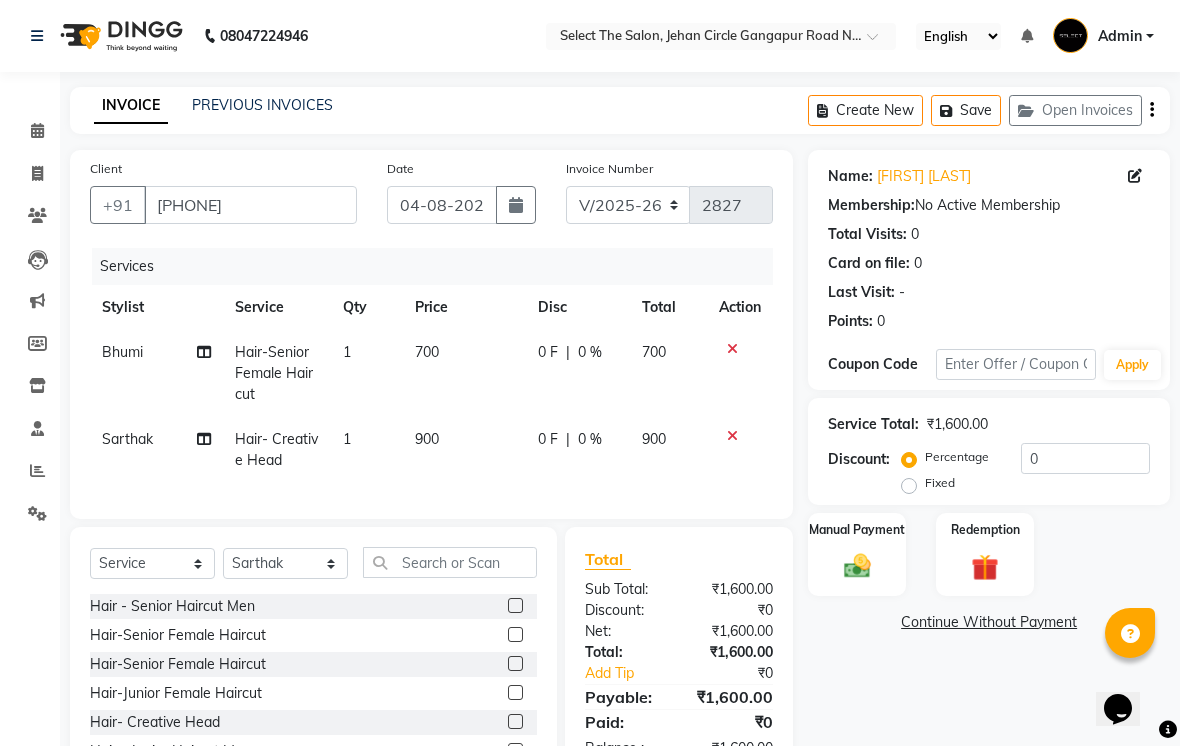 click 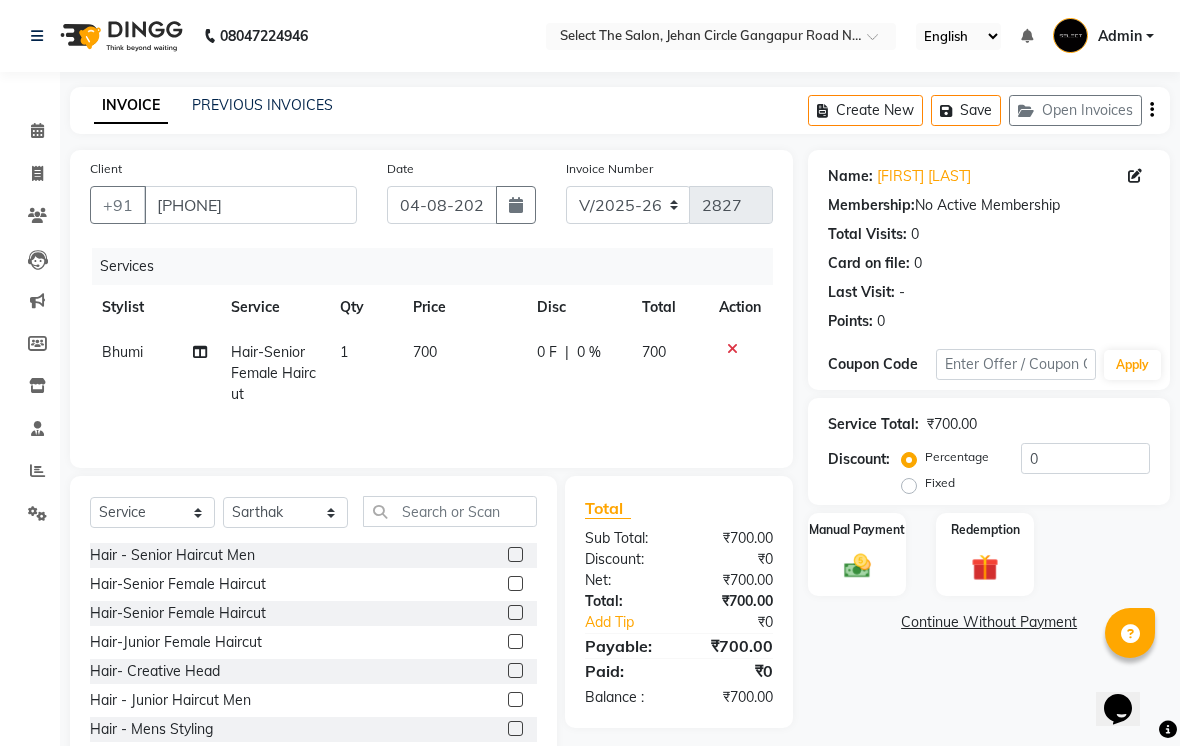click 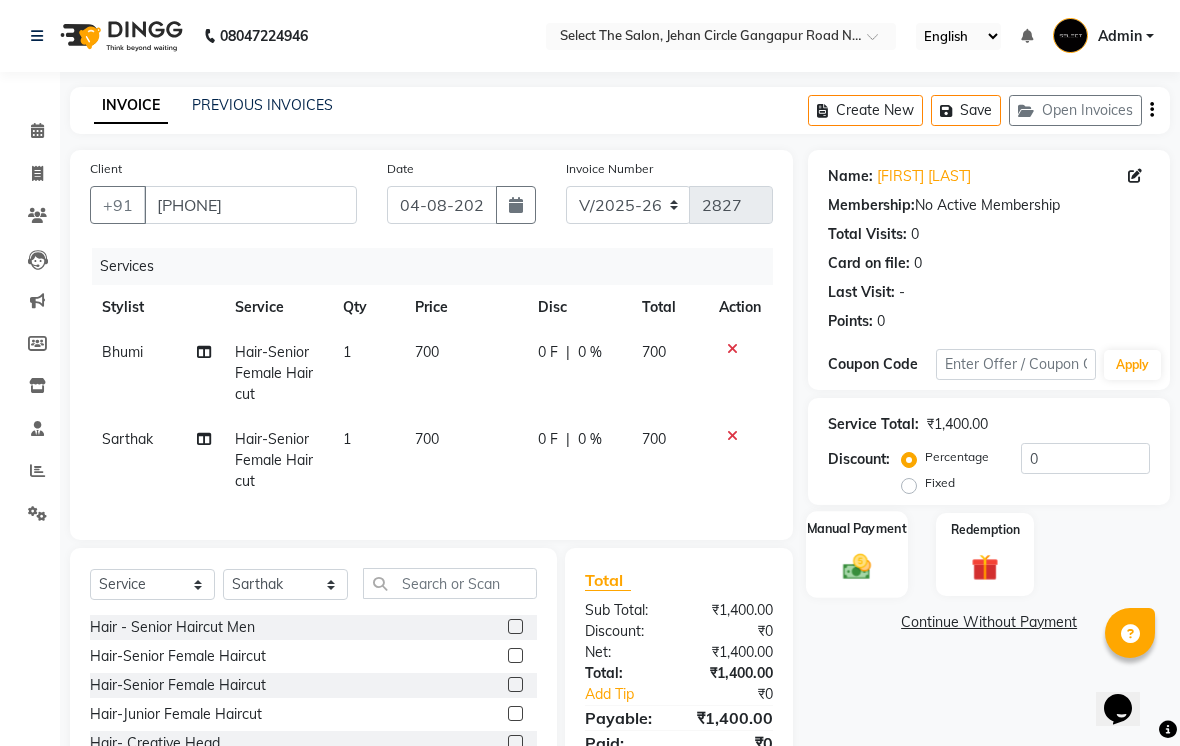 click 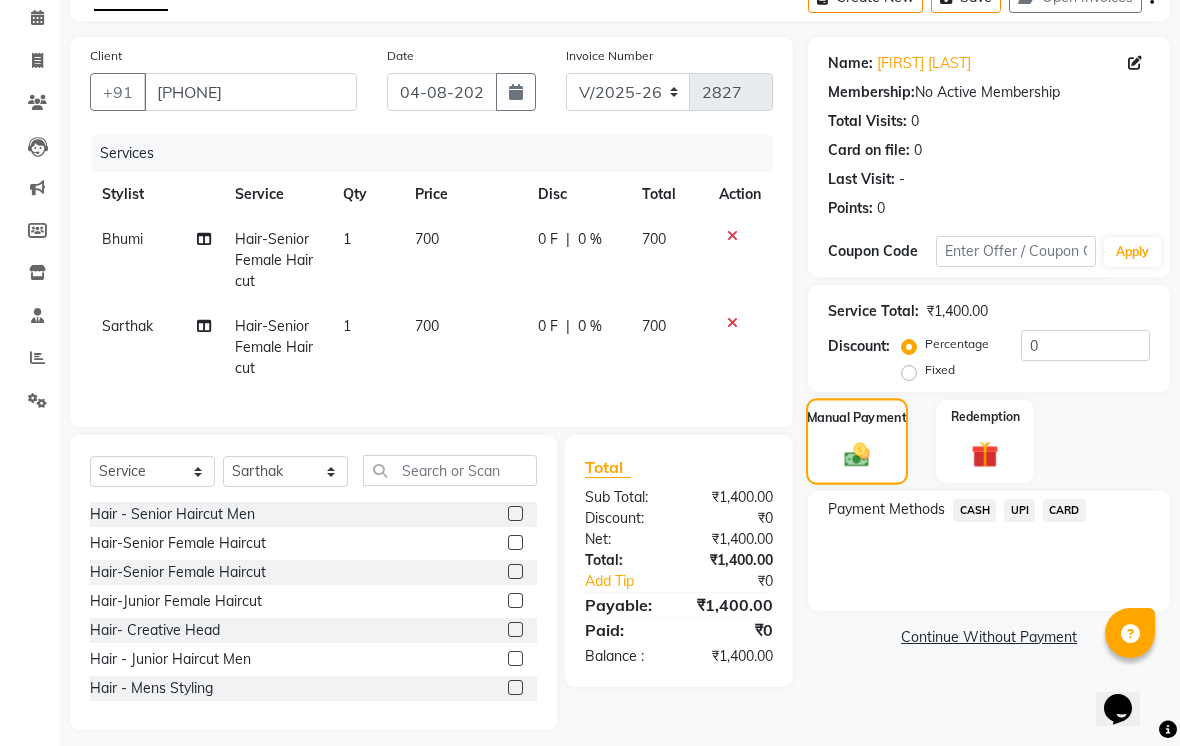 scroll, scrollTop: 124, scrollLeft: 0, axis: vertical 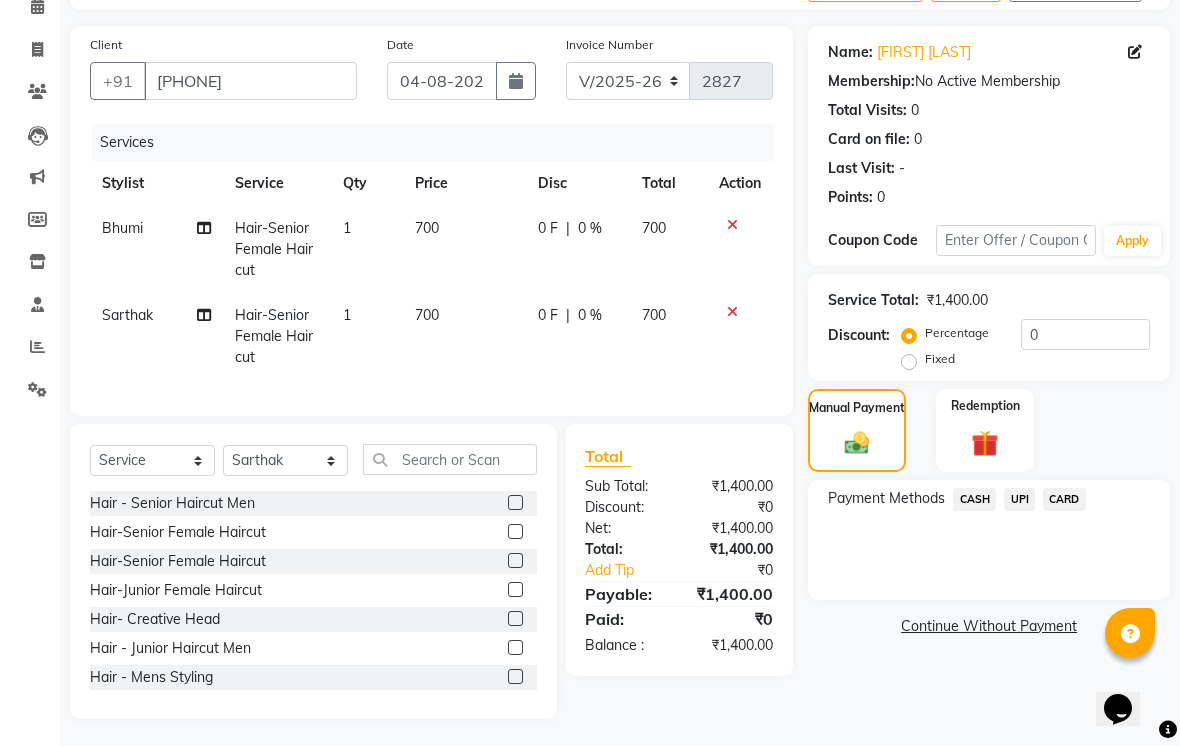 click on "UPI" 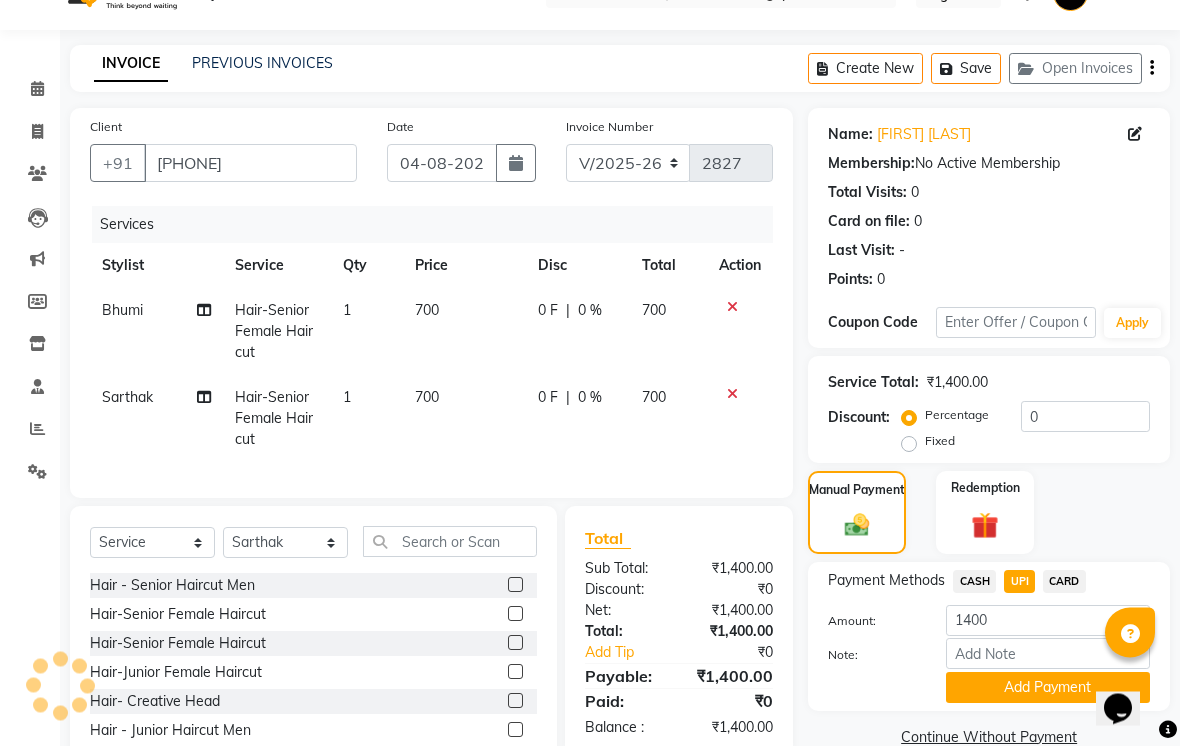 scroll, scrollTop: 42, scrollLeft: 0, axis: vertical 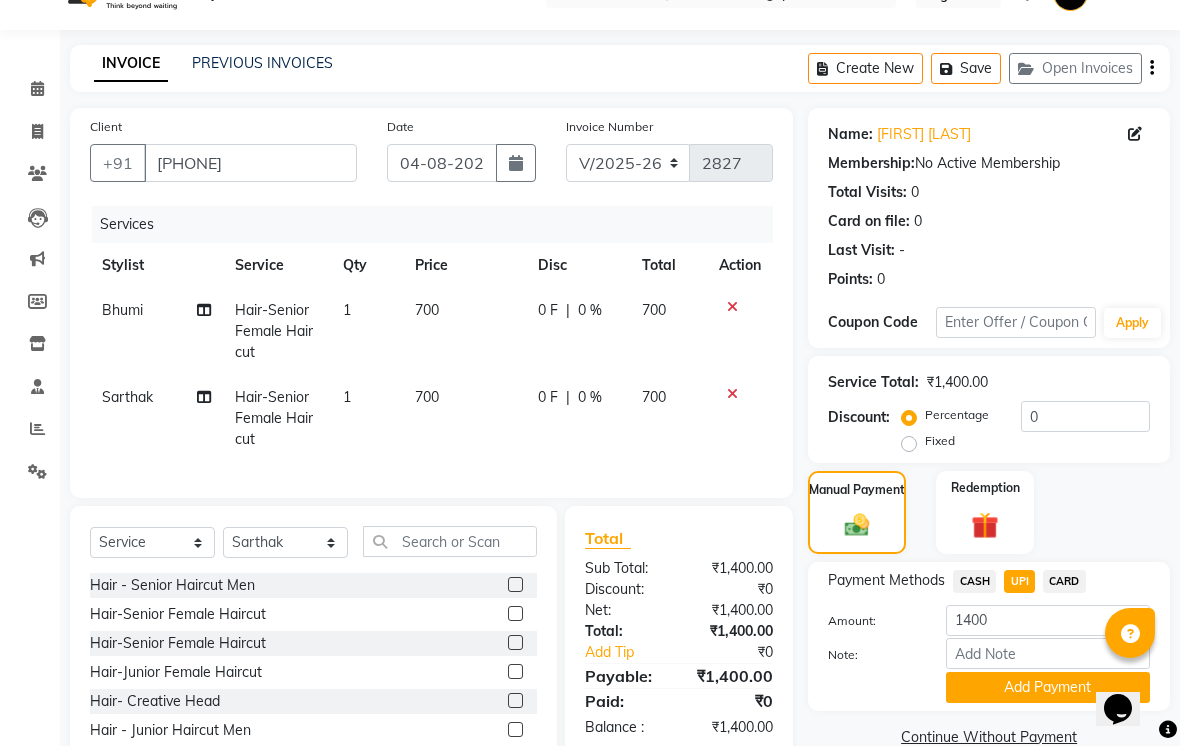 click on "Save" 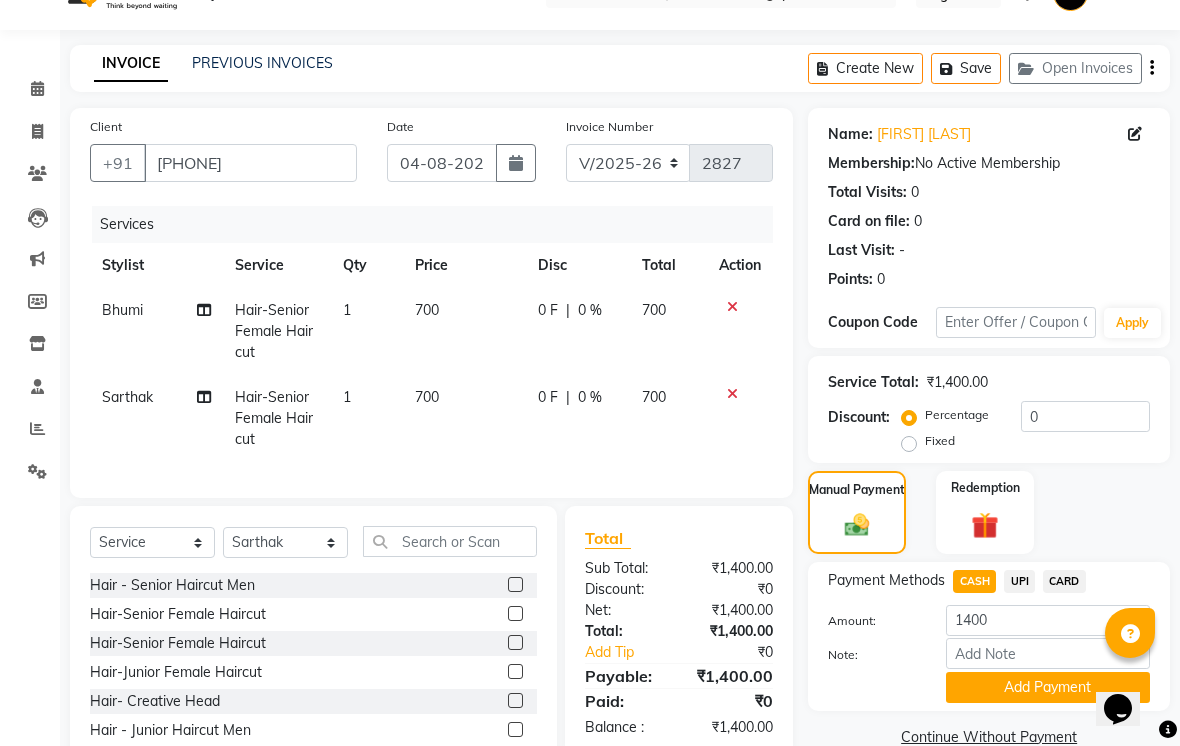 click on "Add Payment" 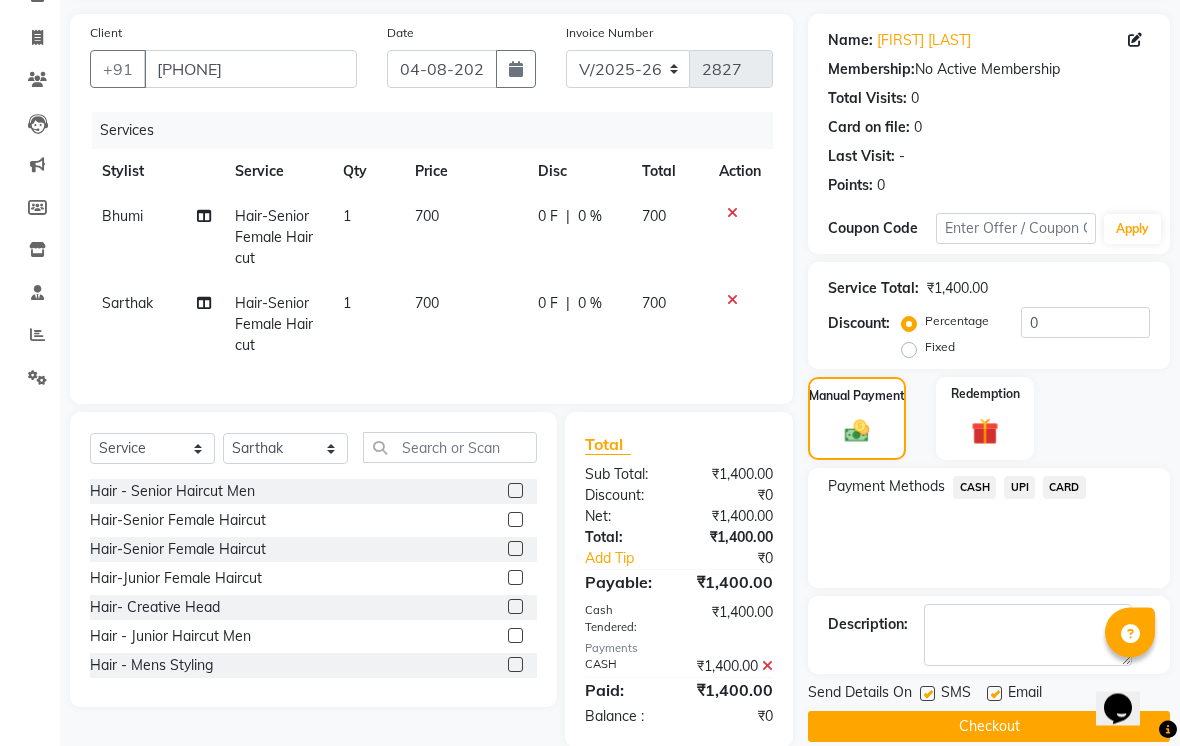 scroll, scrollTop: 183, scrollLeft: 0, axis: vertical 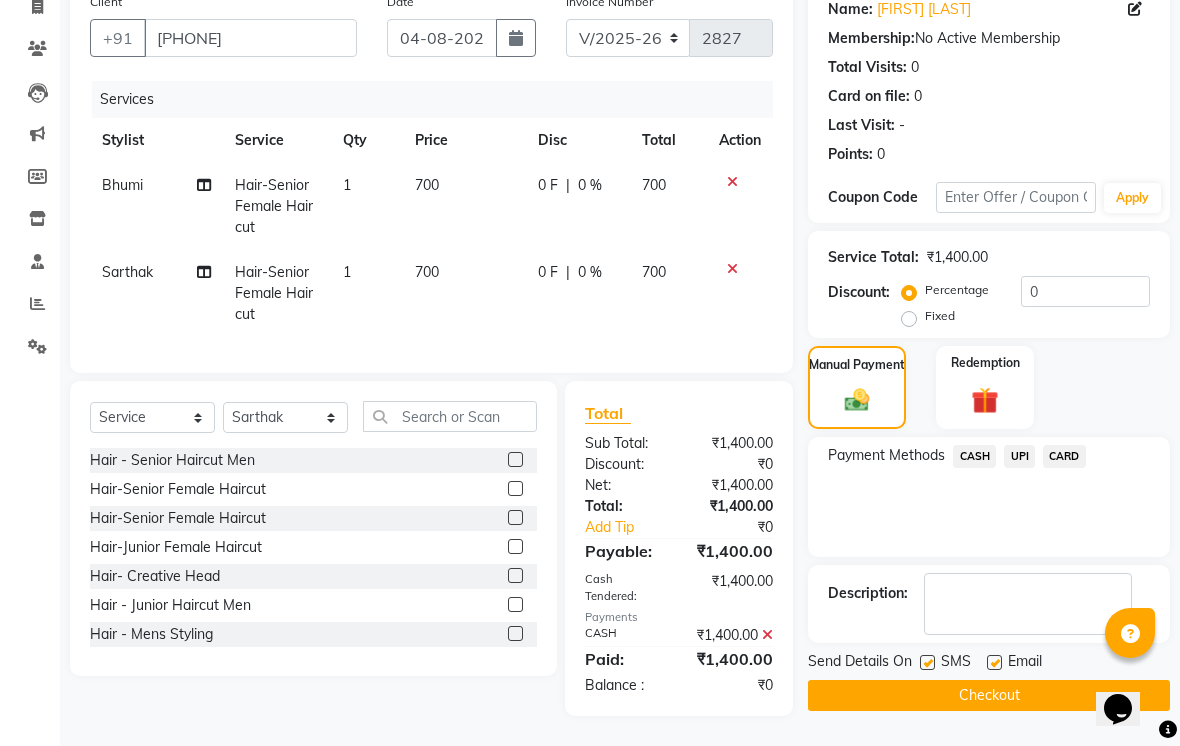 click 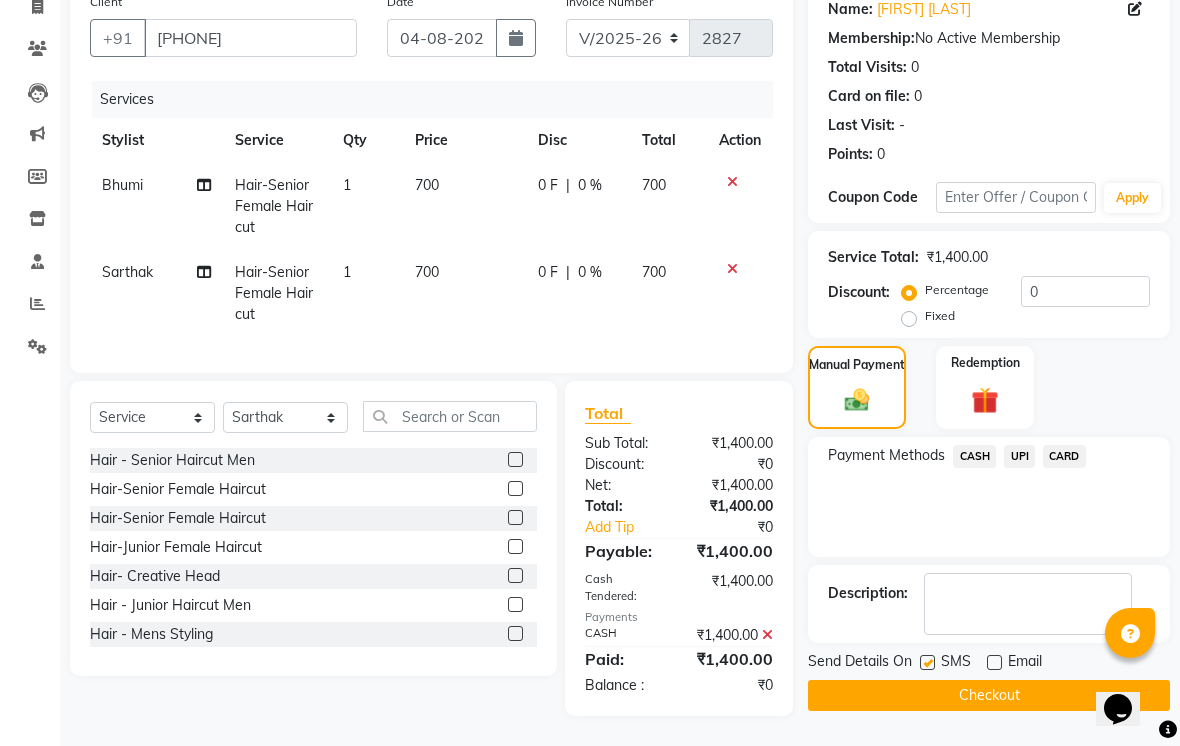 click on "Send Details On SMS Email" 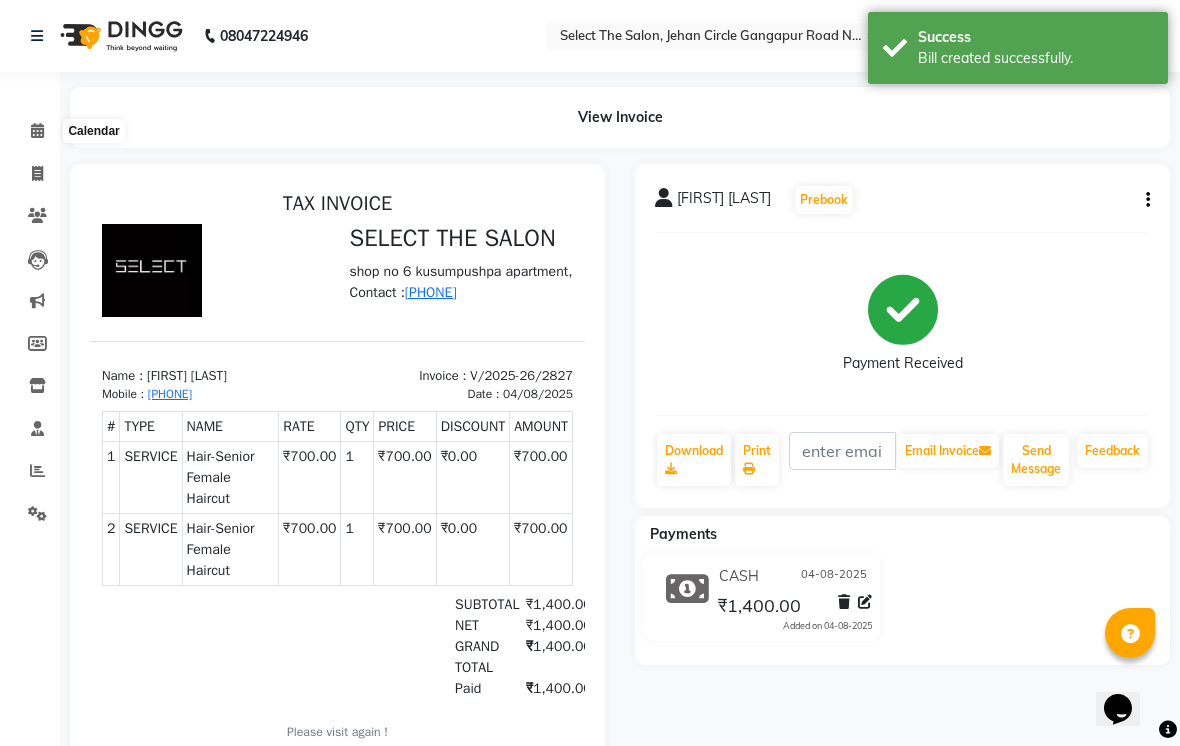 scroll, scrollTop: 0, scrollLeft: 0, axis: both 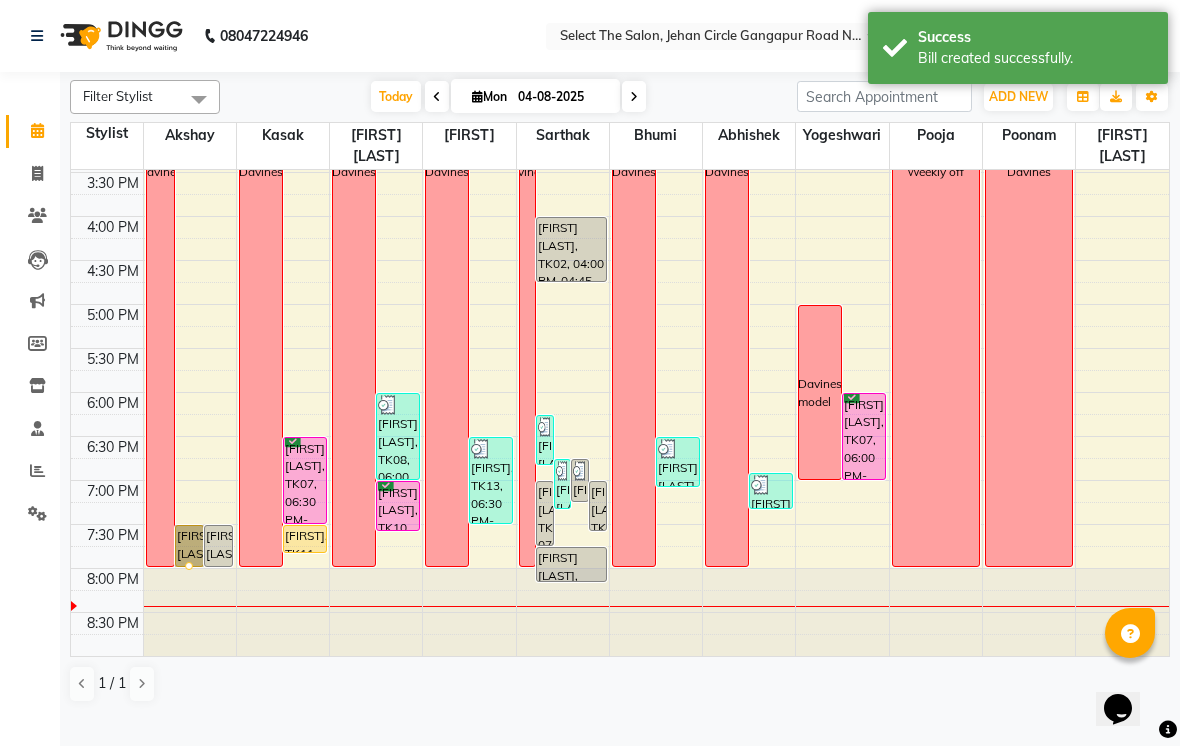 click at bounding box center [189, 566] 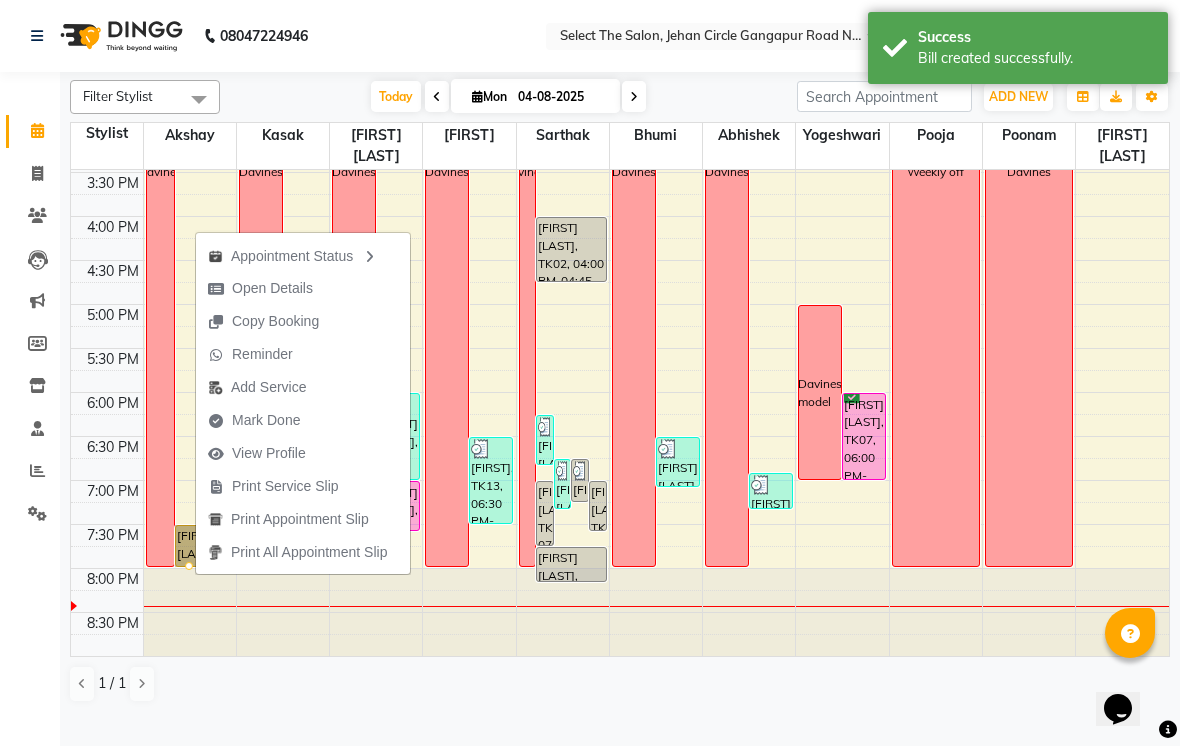 click on "Open Details" at bounding box center [272, 288] 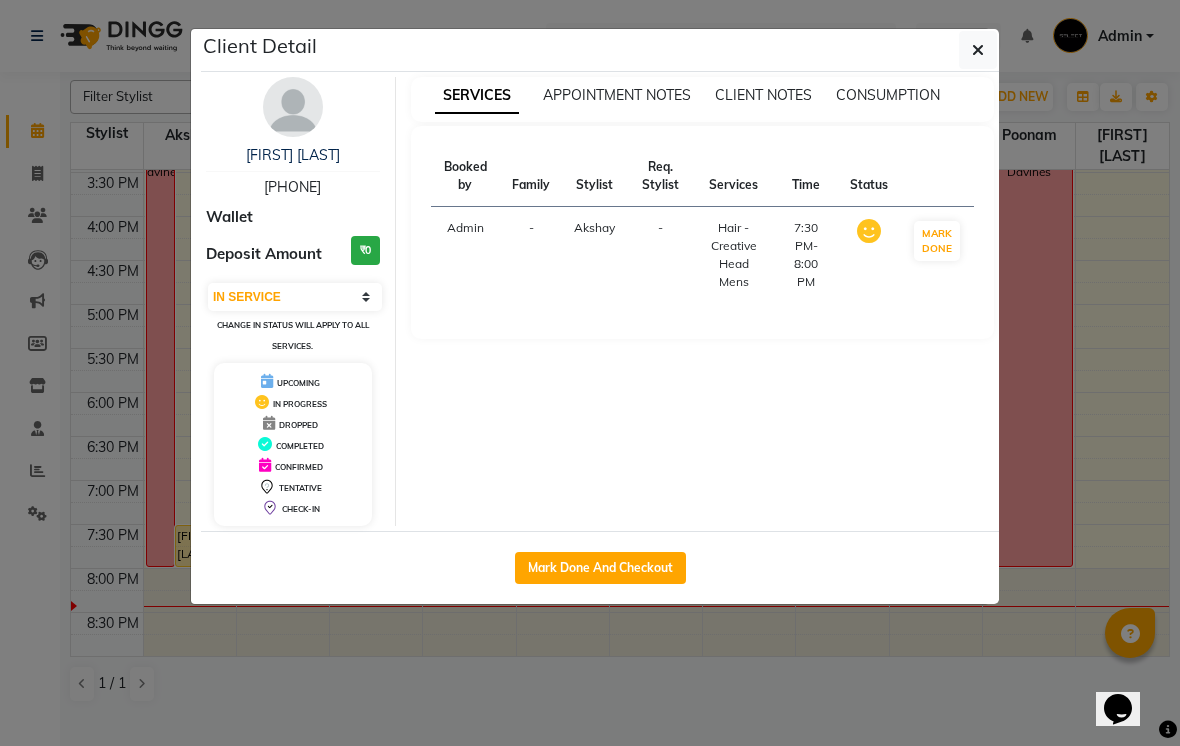 click on "Mark Done And Checkout" 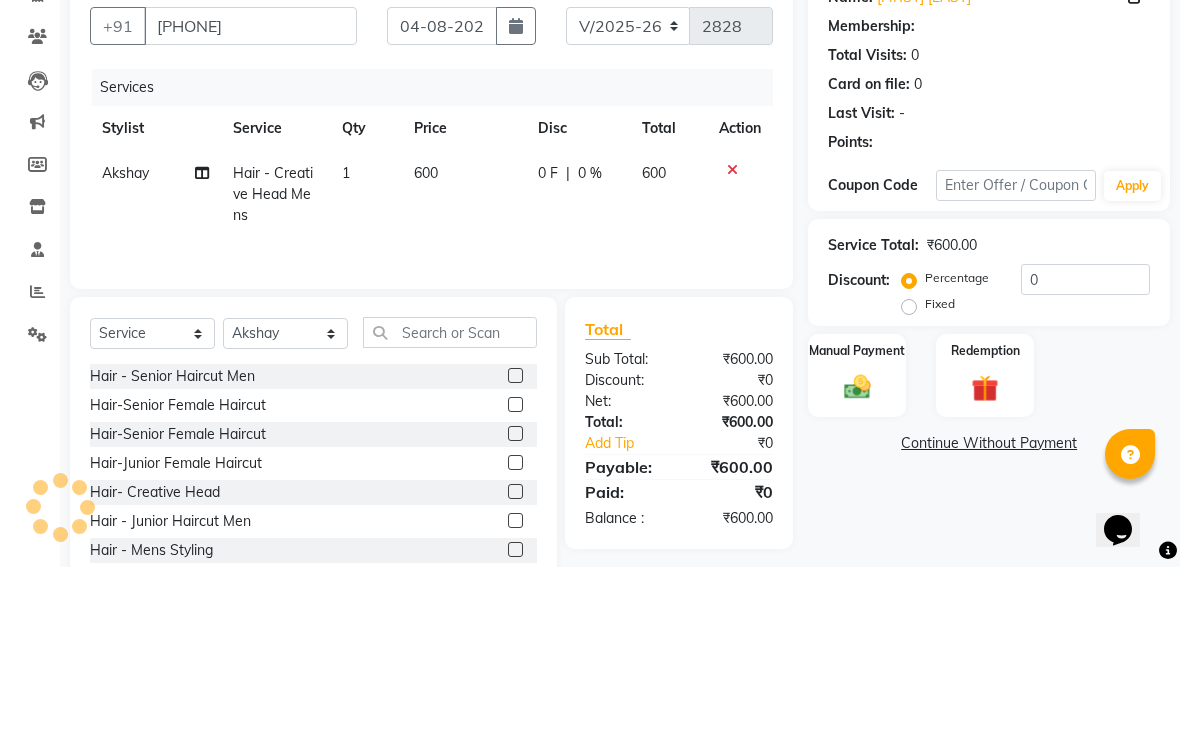 scroll, scrollTop: 83, scrollLeft: 0, axis: vertical 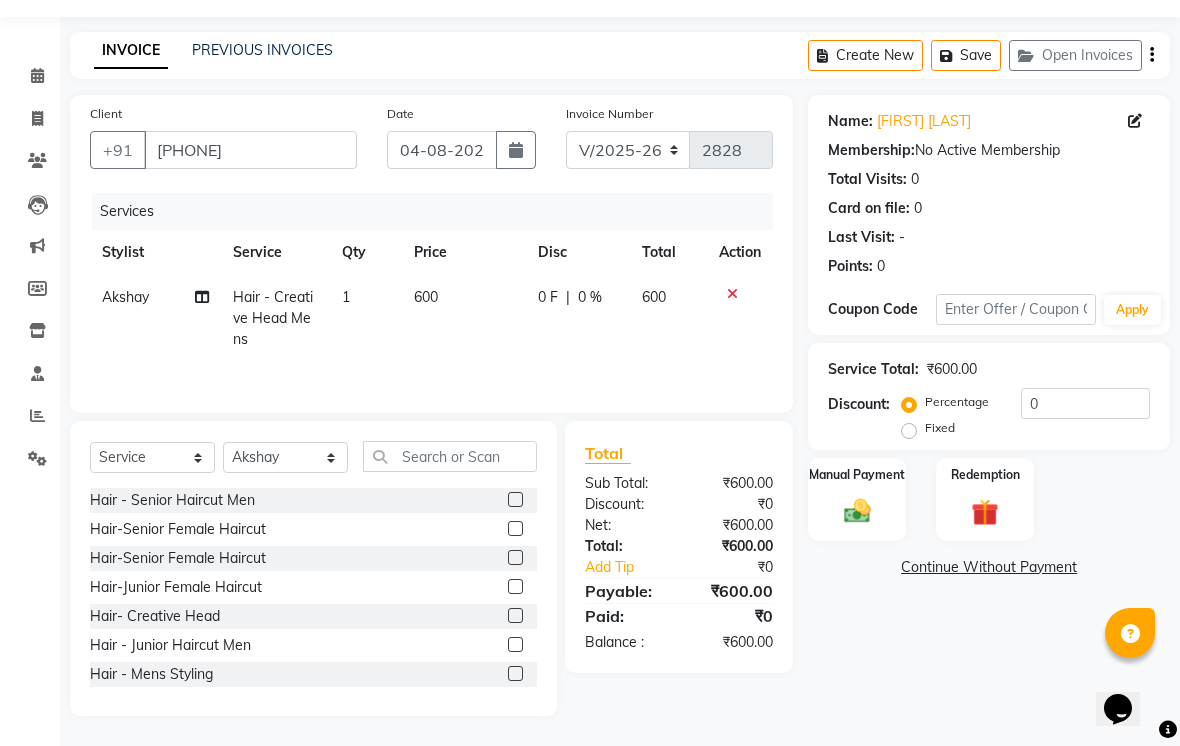 click 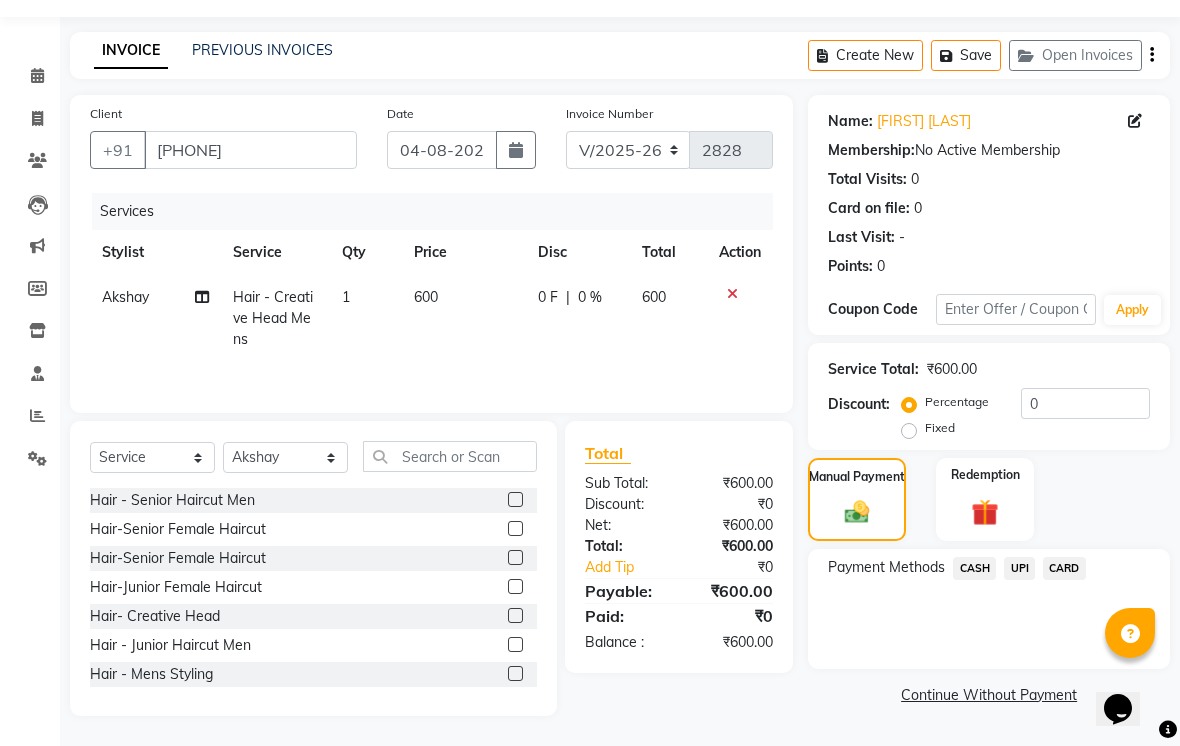 click on "UPI" 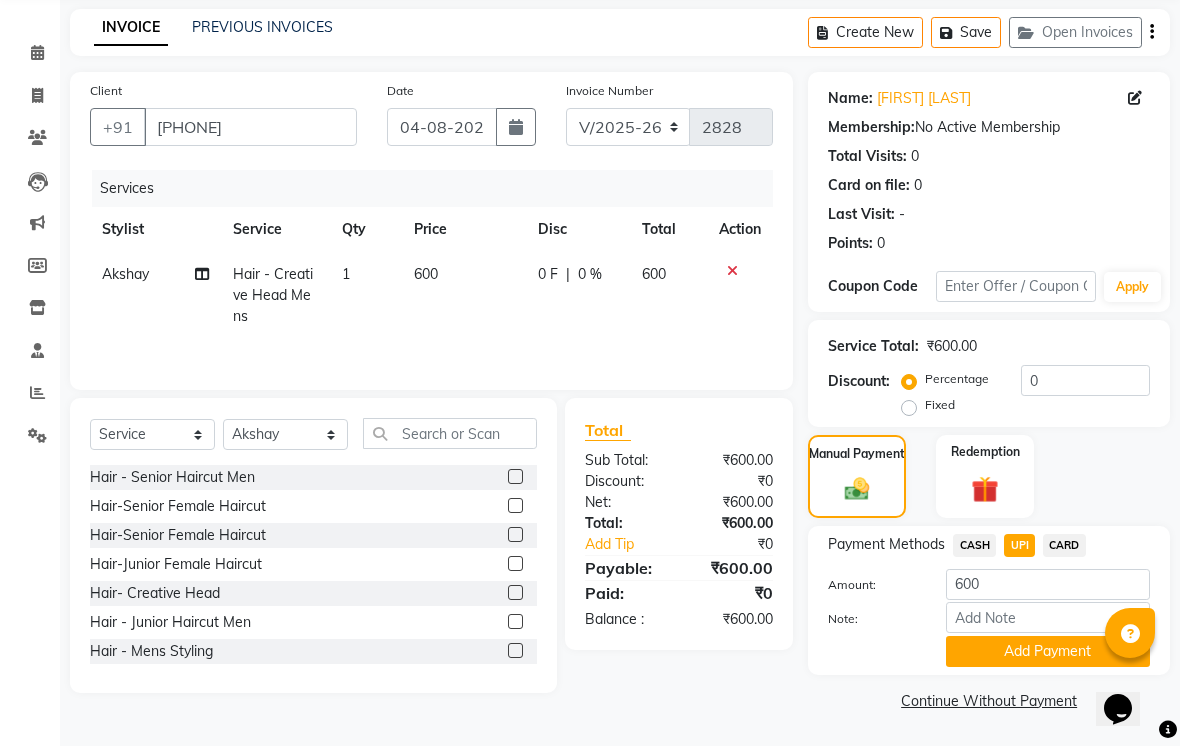 click on "Add Payment" 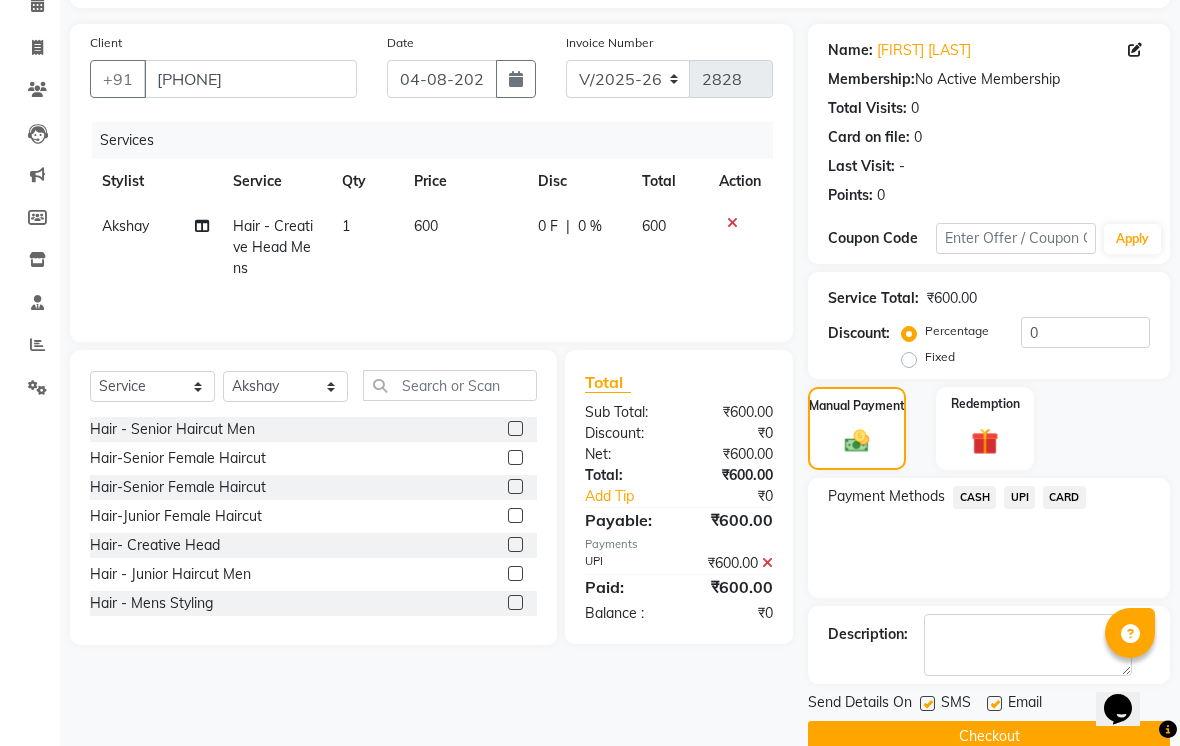 scroll, scrollTop: 192, scrollLeft: 0, axis: vertical 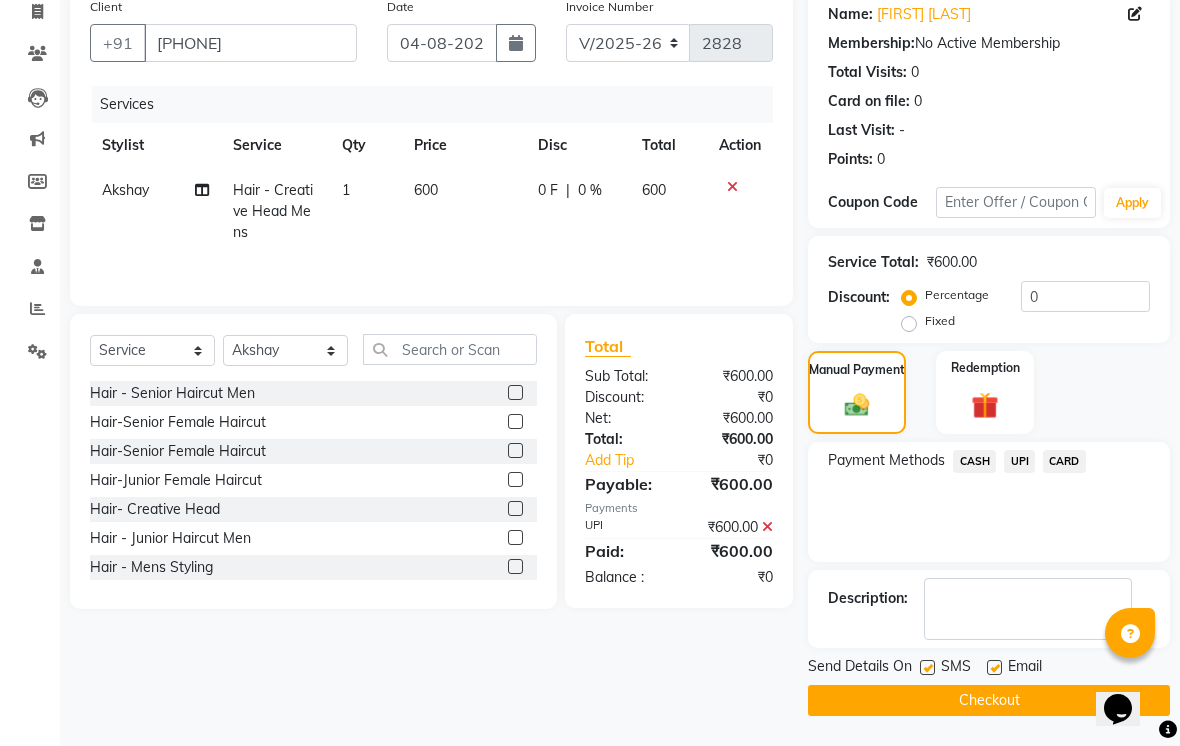 click 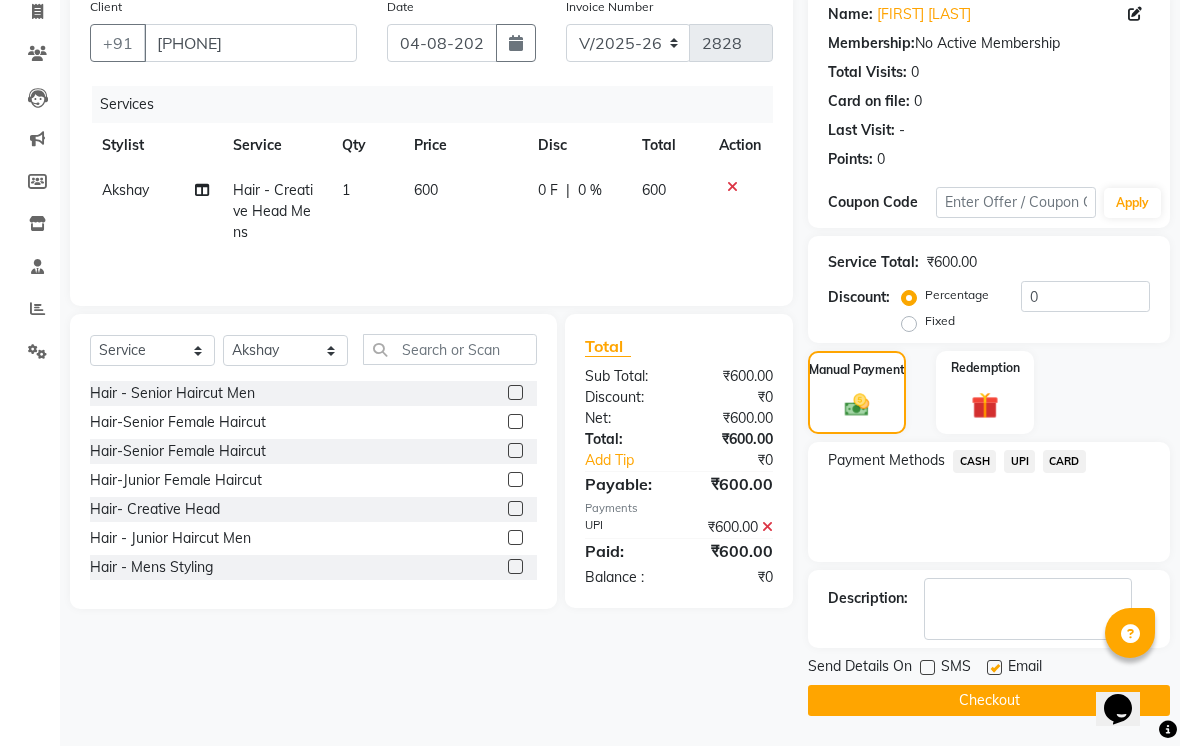 click 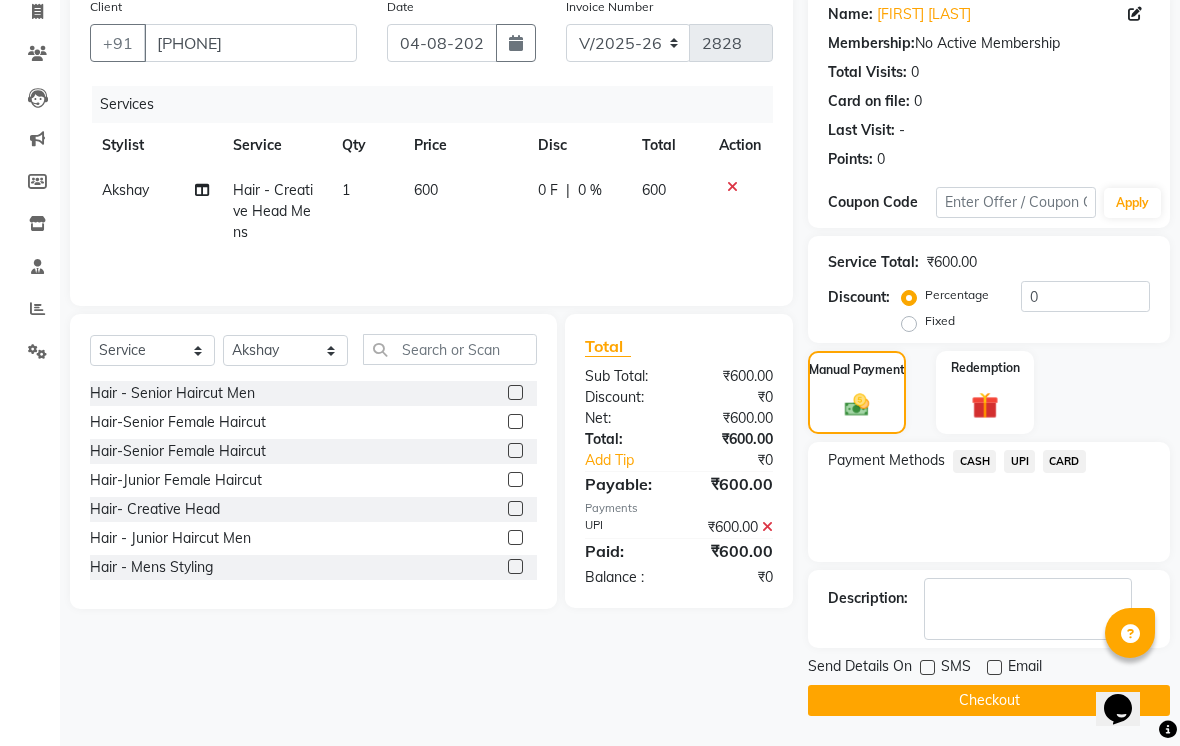 click on "Checkout" 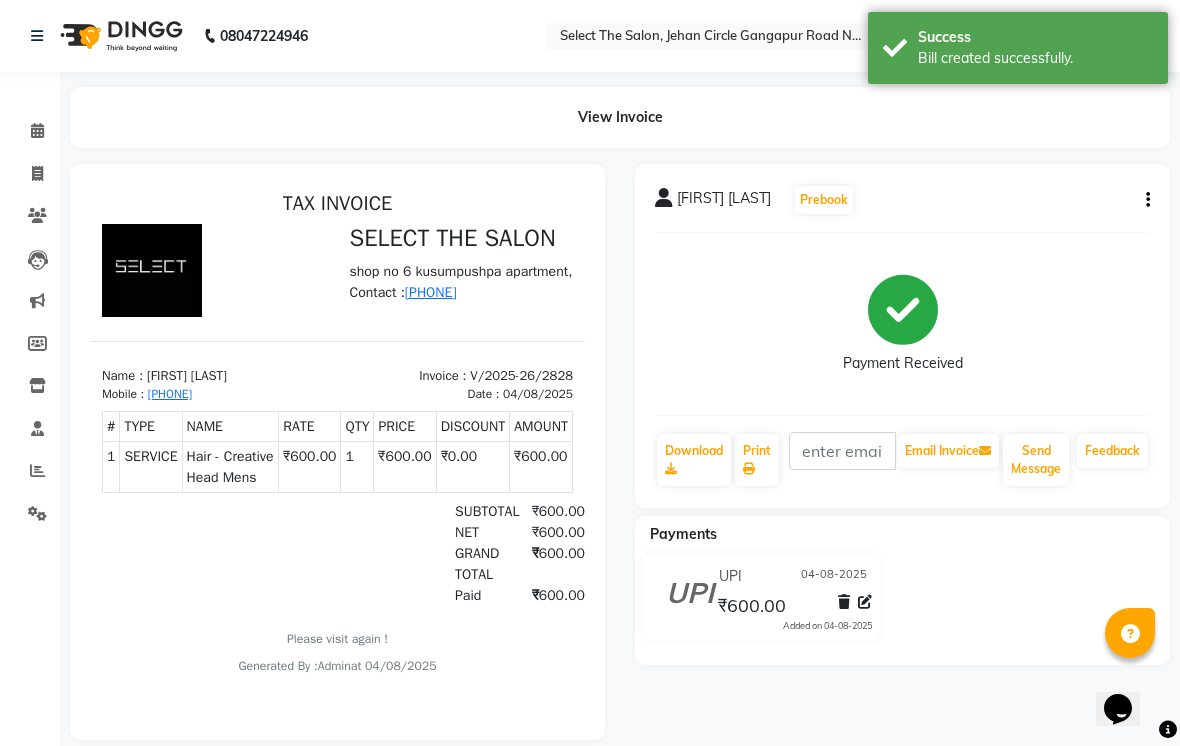 scroll, scrollTop: 0, scrollLeft: 0, axis: both 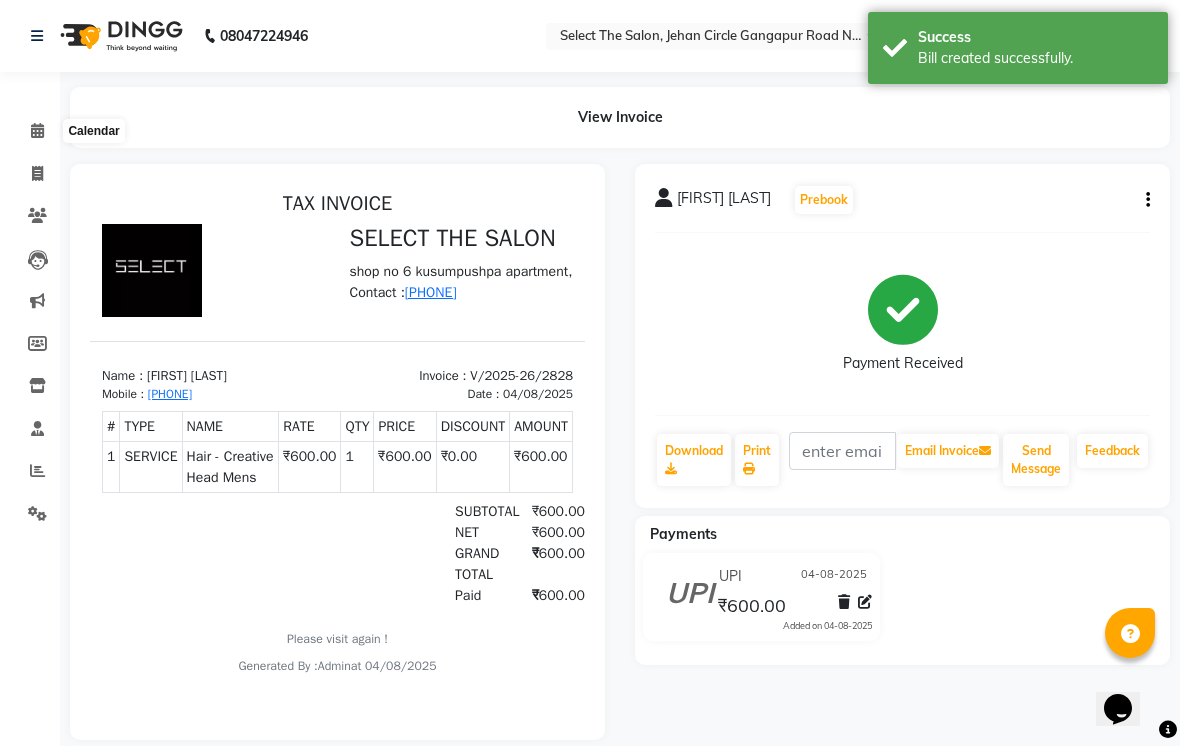 click 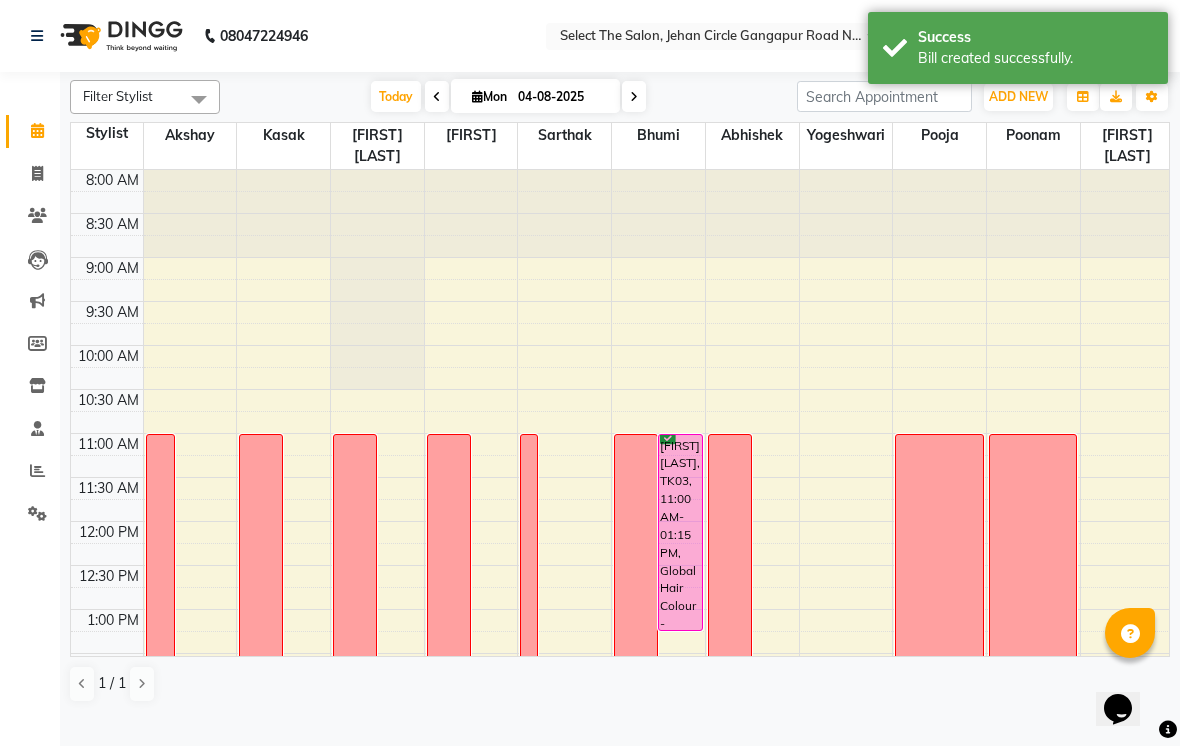click on "Reports" 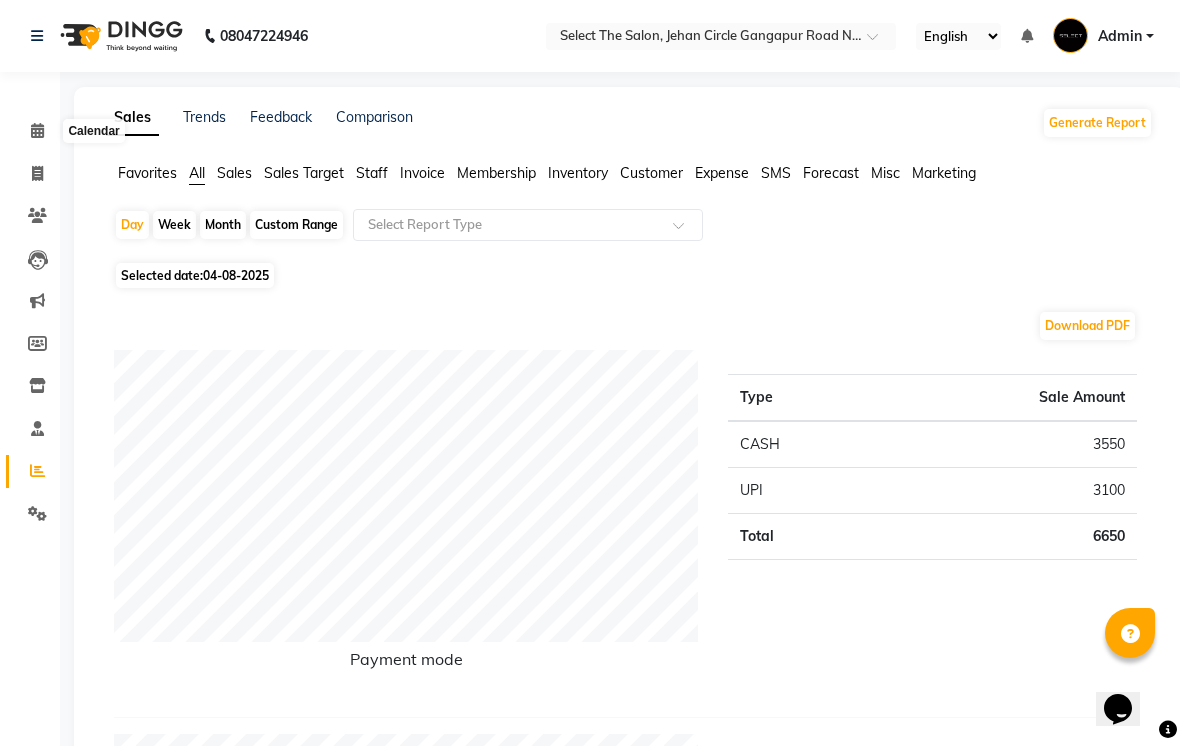 click 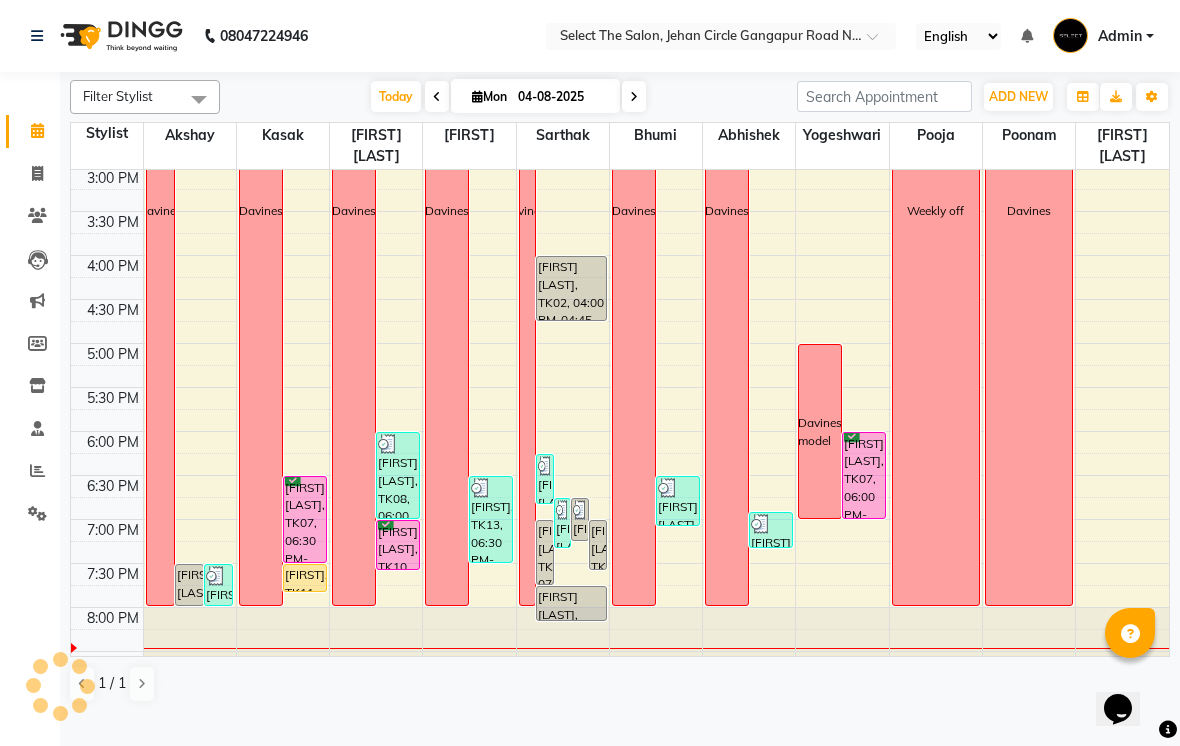 scroll, scrollTop: 622, scrollLeft: 0, axis: vertical 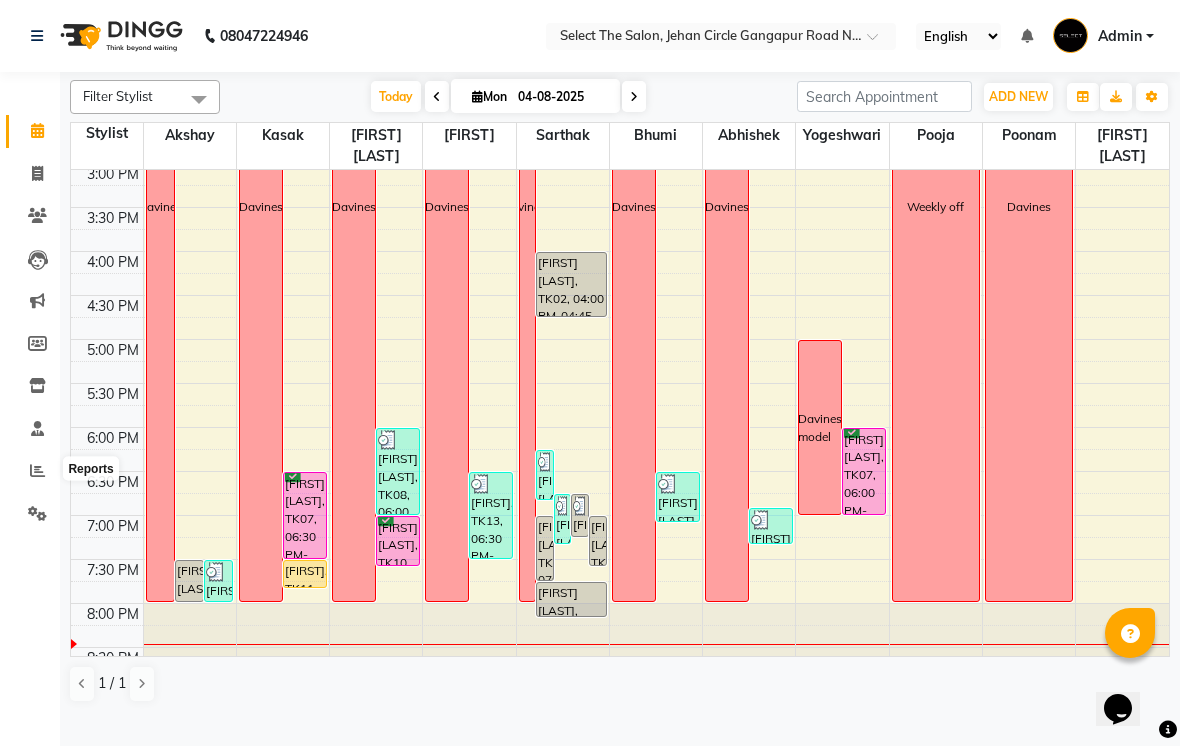 click 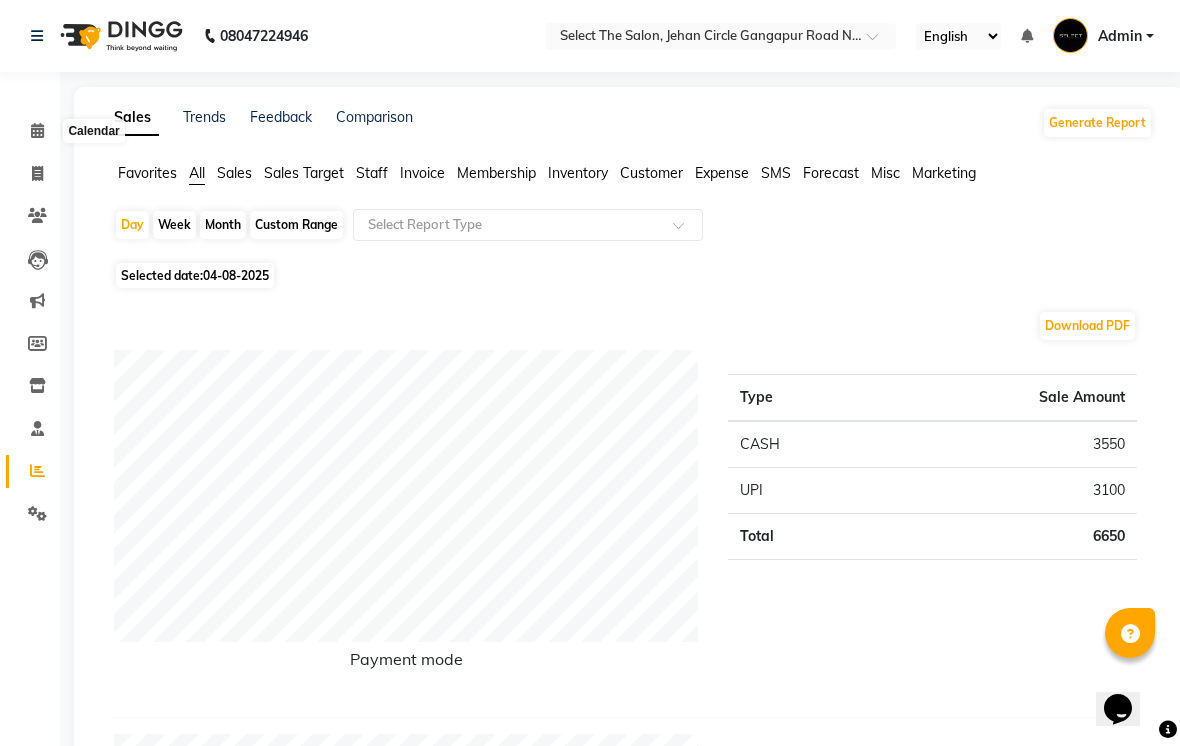 click 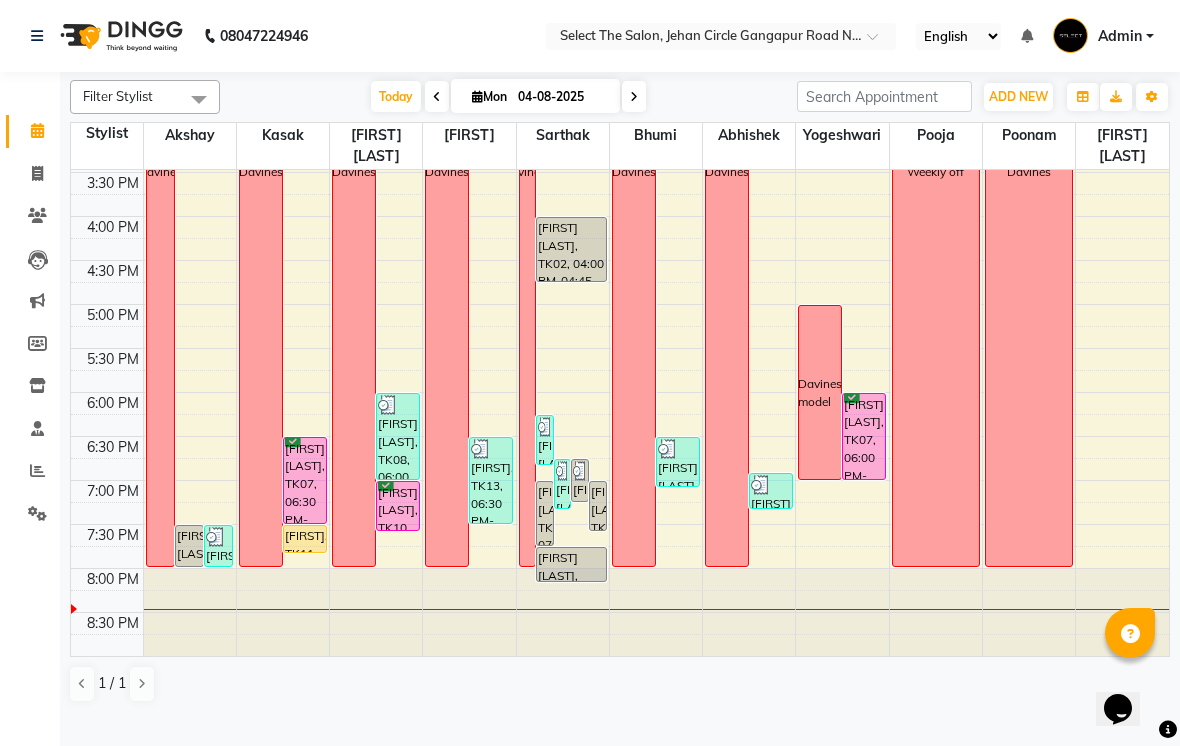 scroll, scrollTop: 657, scrollLeft: 0, axis: vertical 